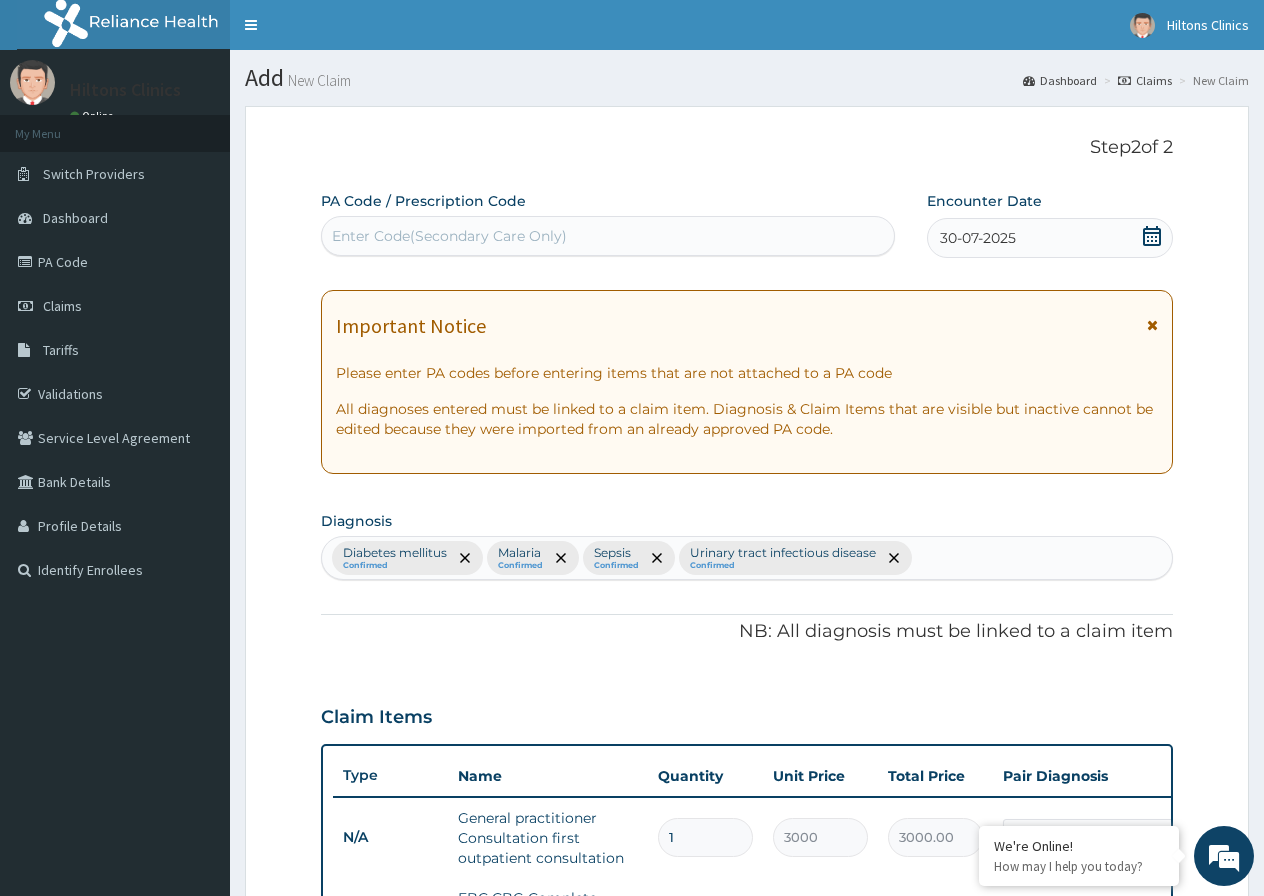 scroll, scrollTop: 909, scrollLeft: 0, axis: vertical 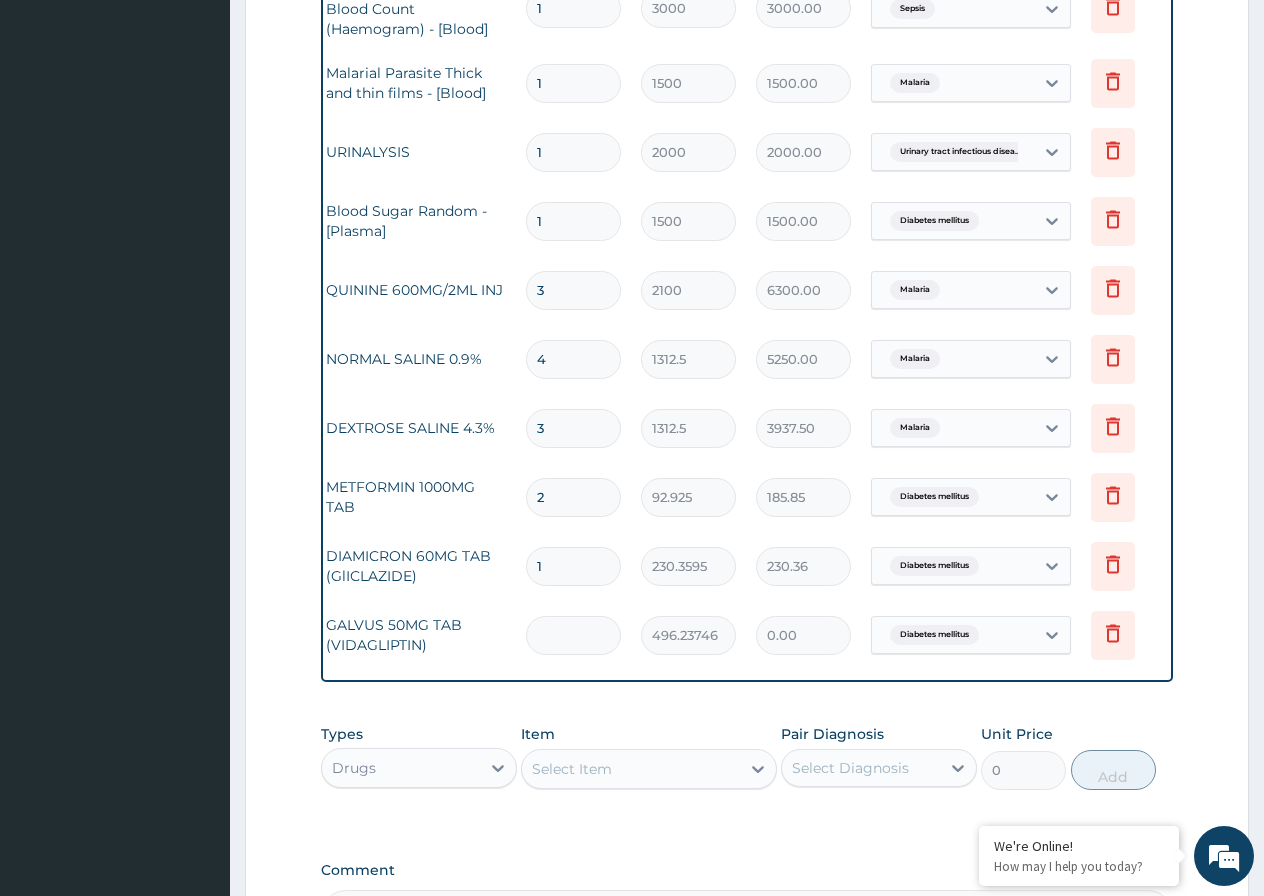 click at bounding box center (573, 635) 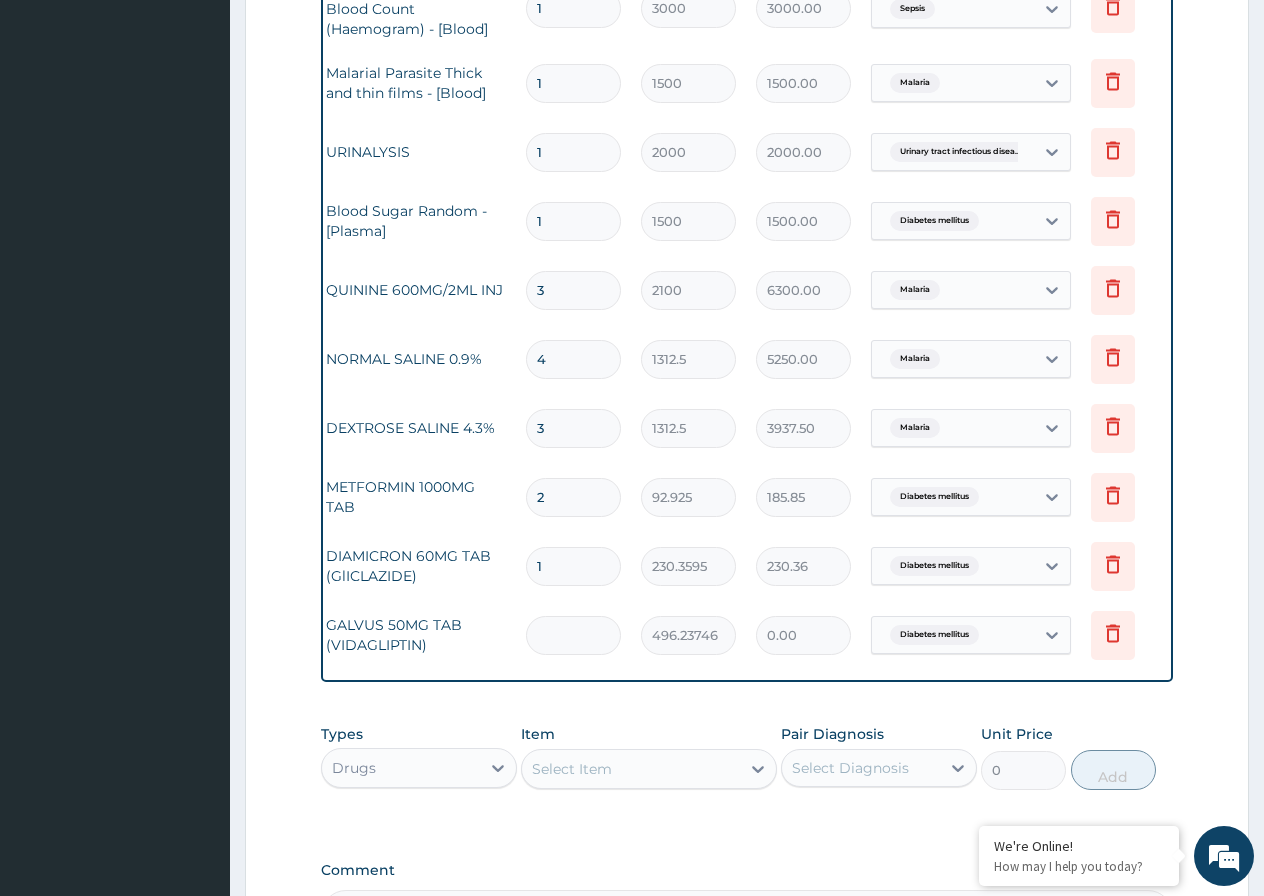 type on "1" 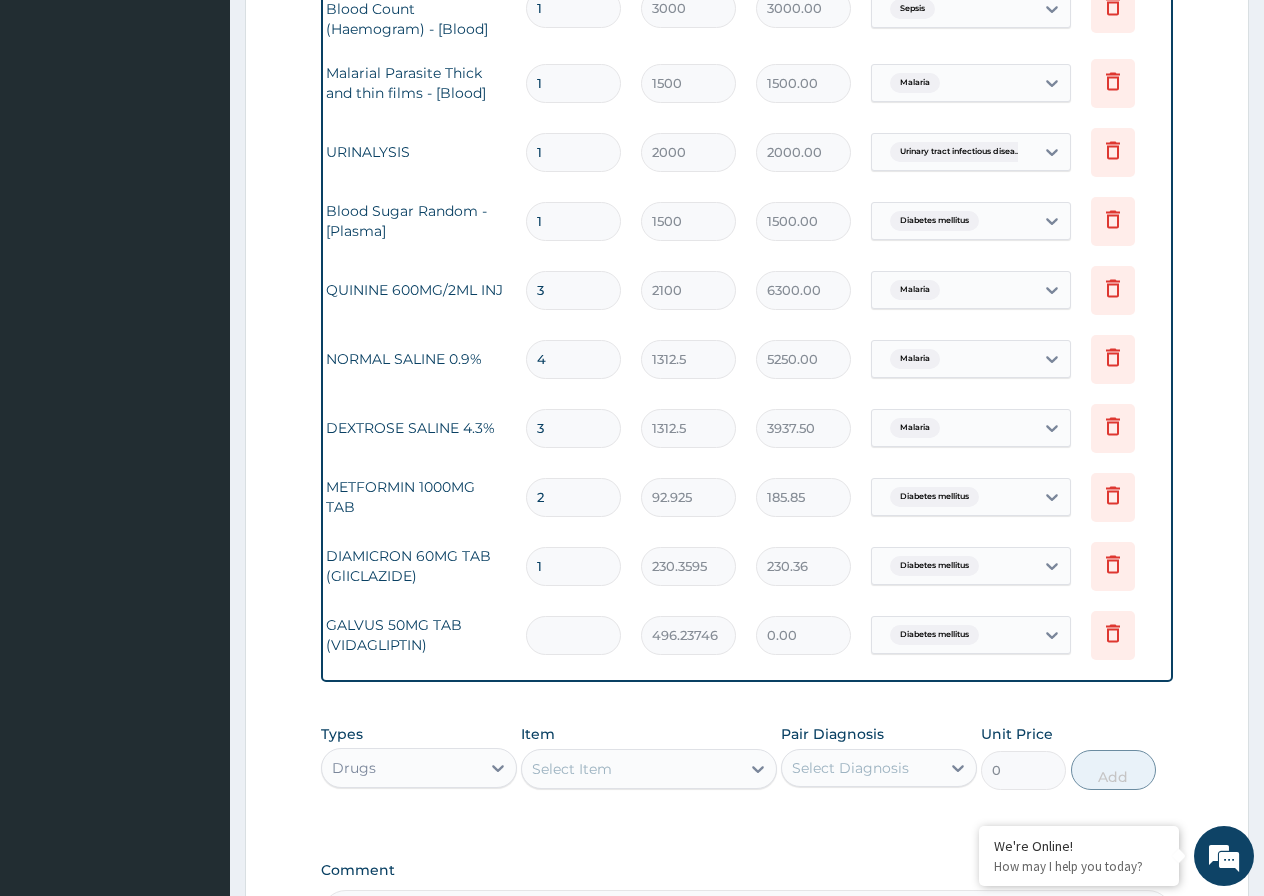 type on "496.24" 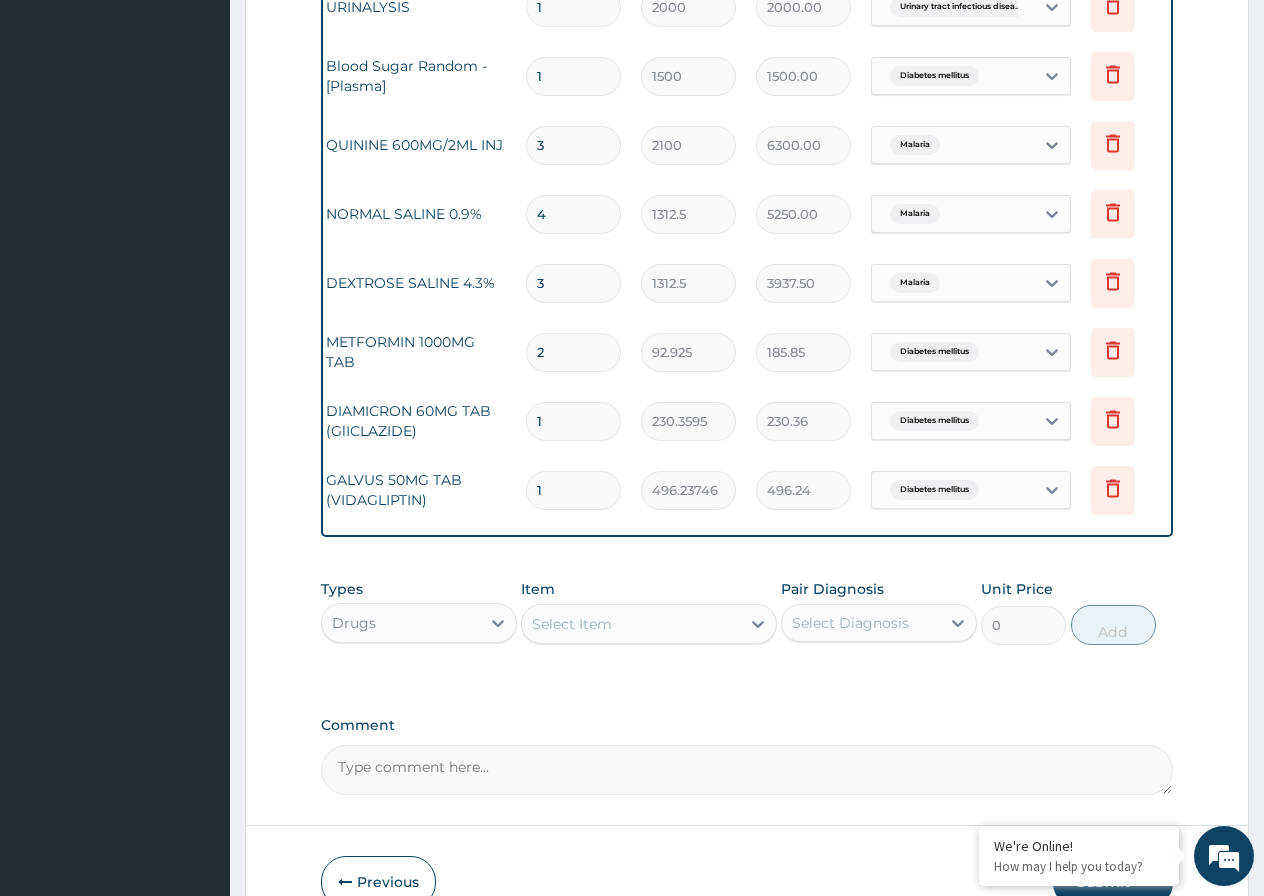 scroll, scrollTop: 1078, scrollLeft: 0, axis: vertical 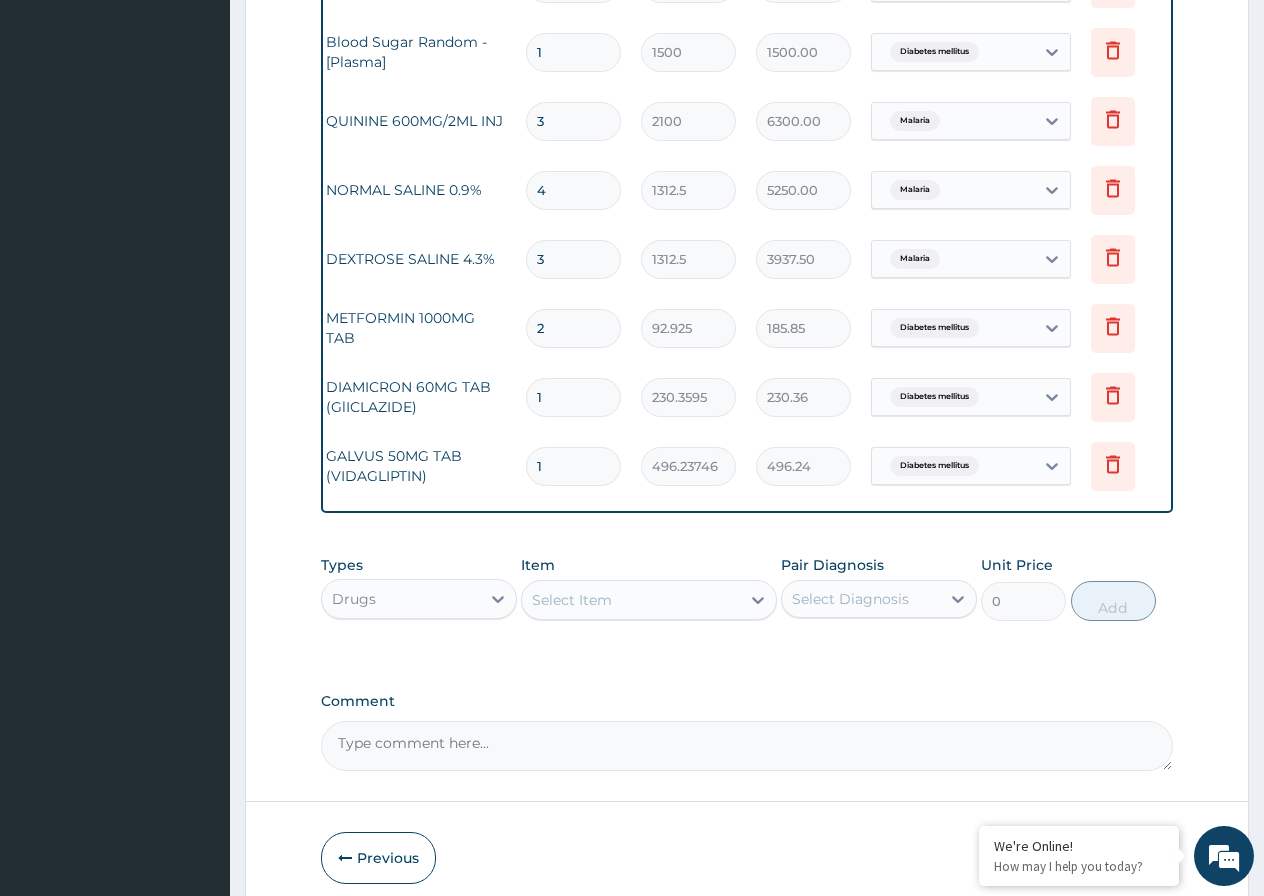 type on "1" 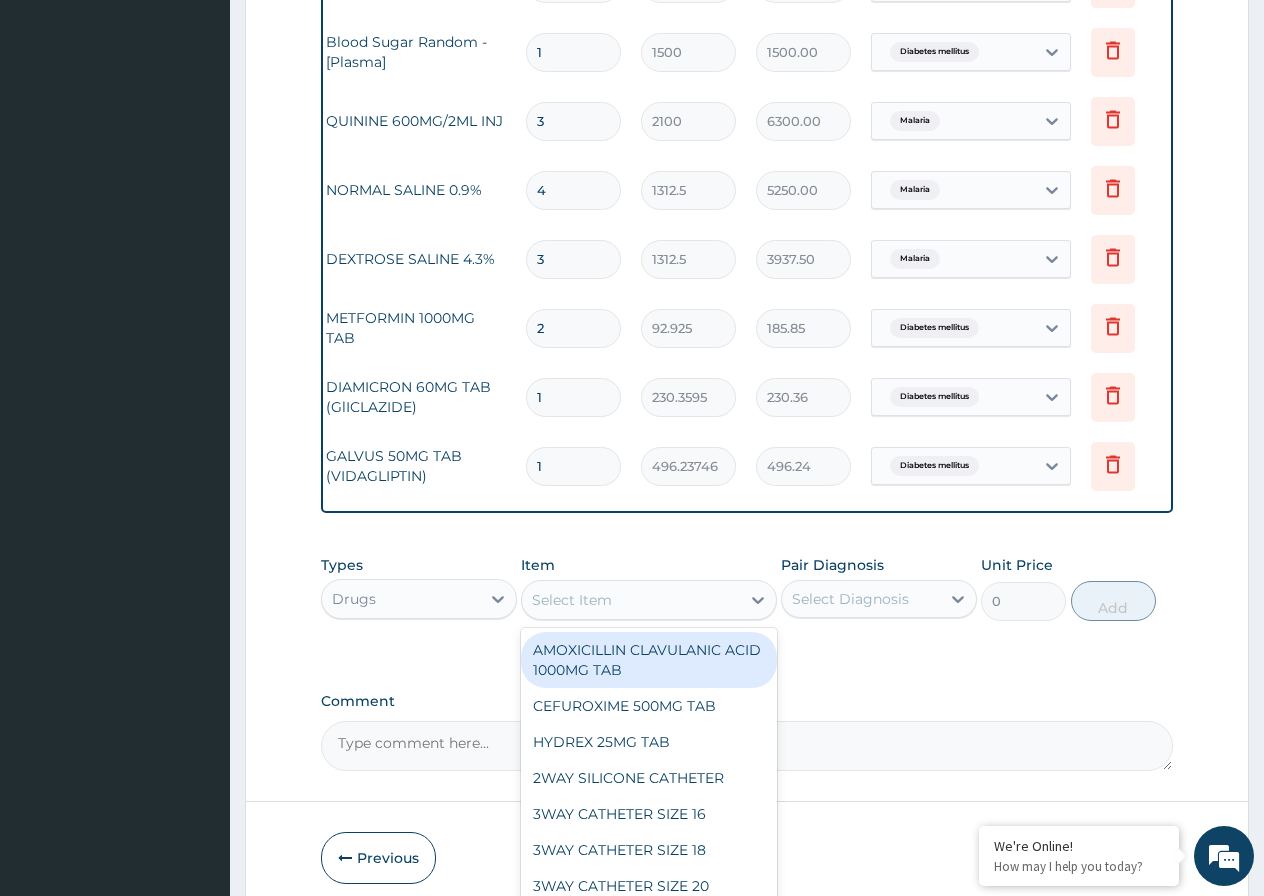click on "Select Item" at bounding box center [572, 600] 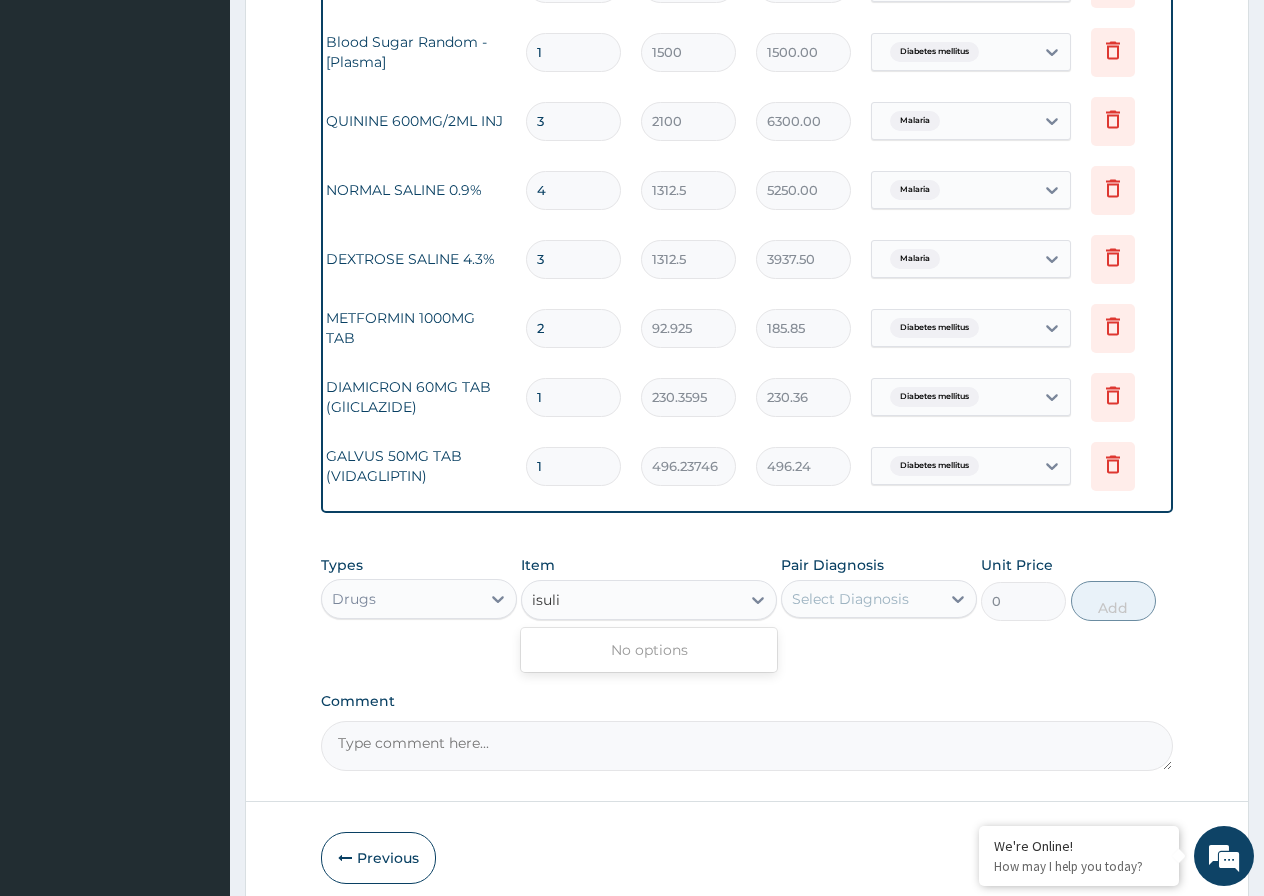 type on "isul" 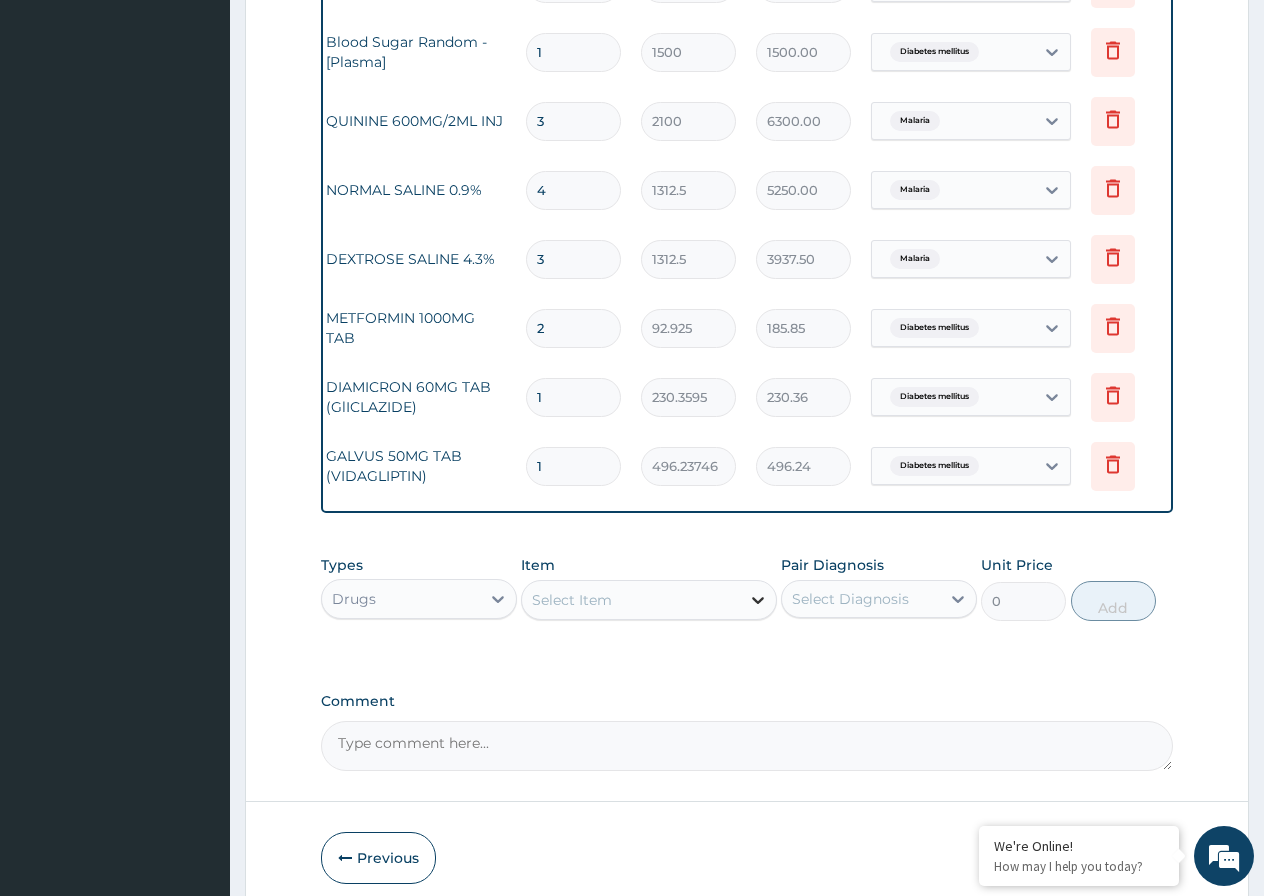 click 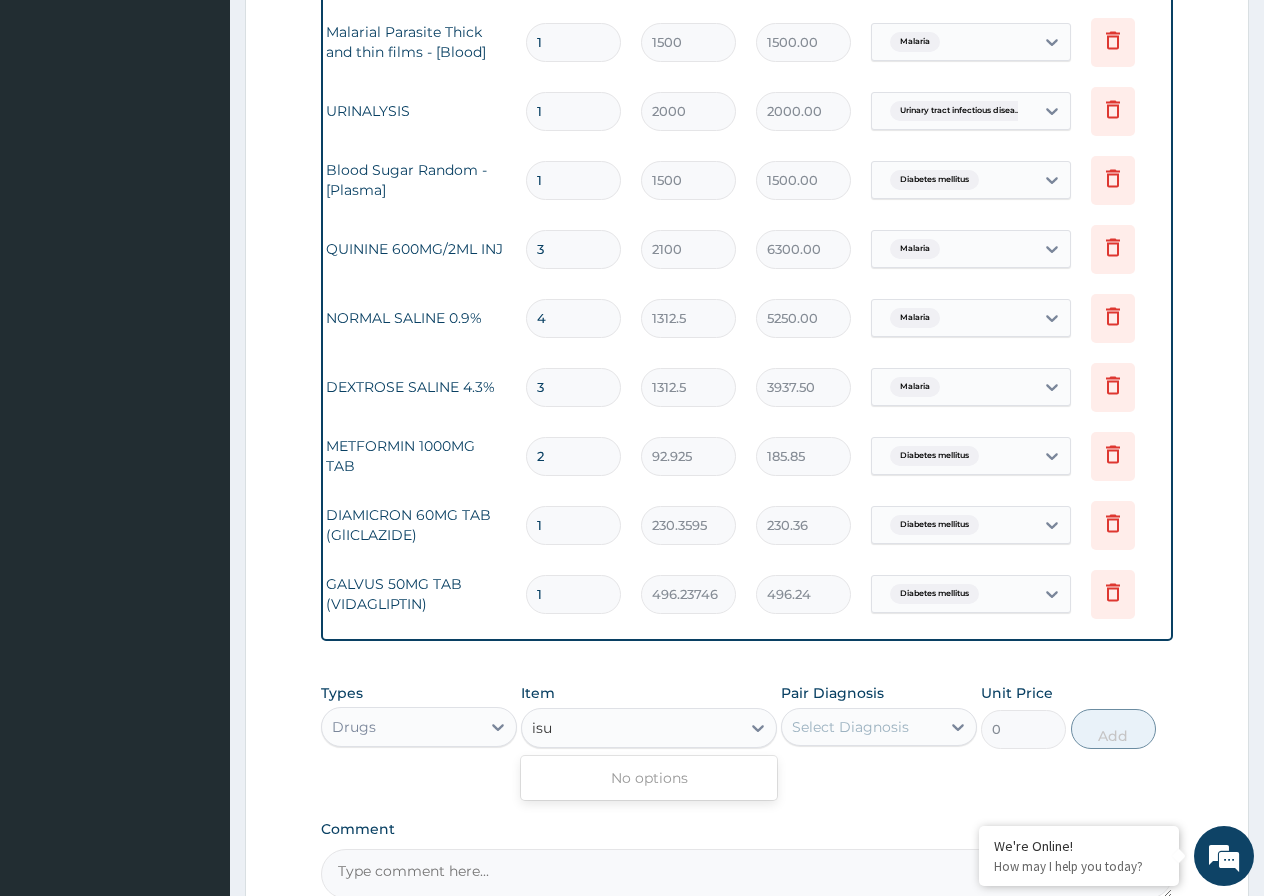 scroll, scrollTop: 678, scrollLeft: 0, axis: vertical 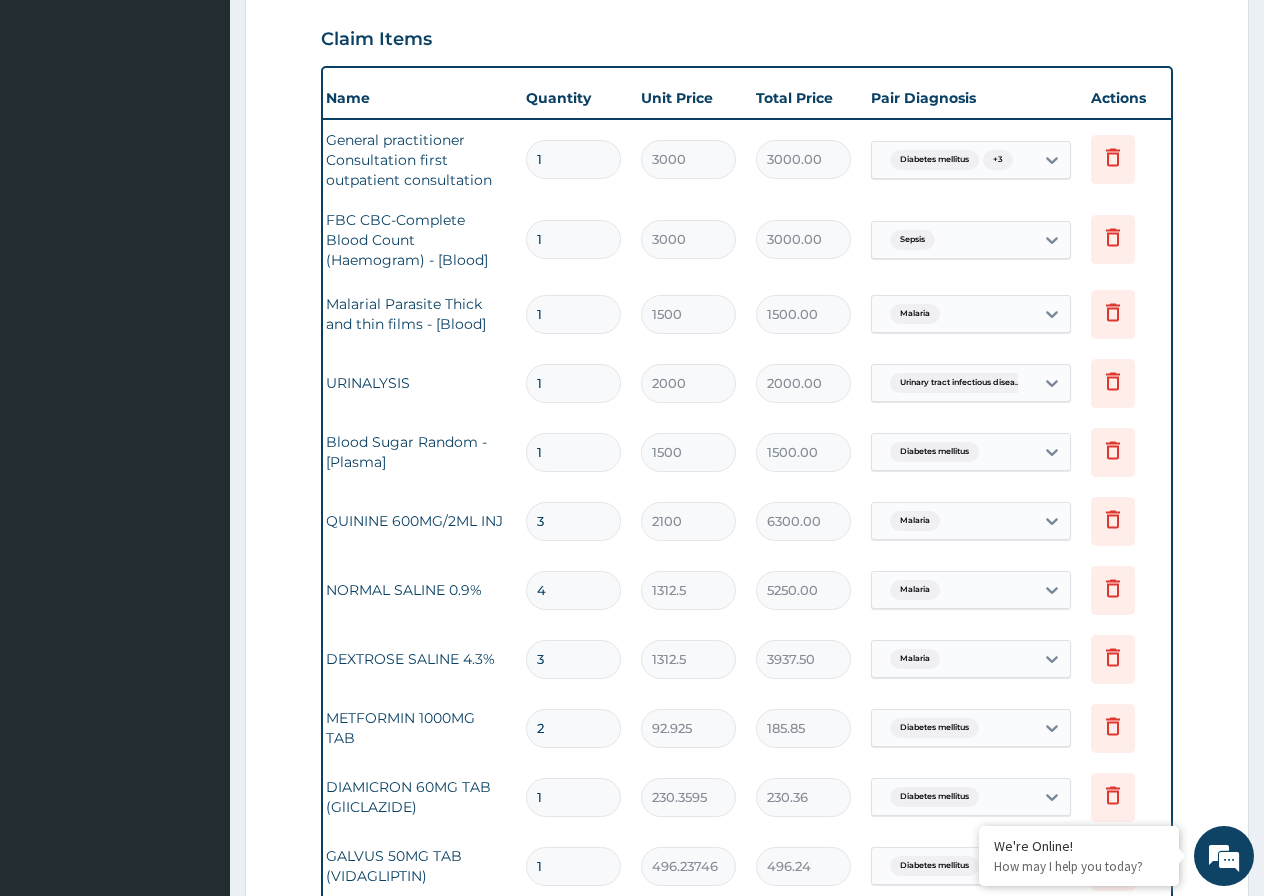 type on "isu" 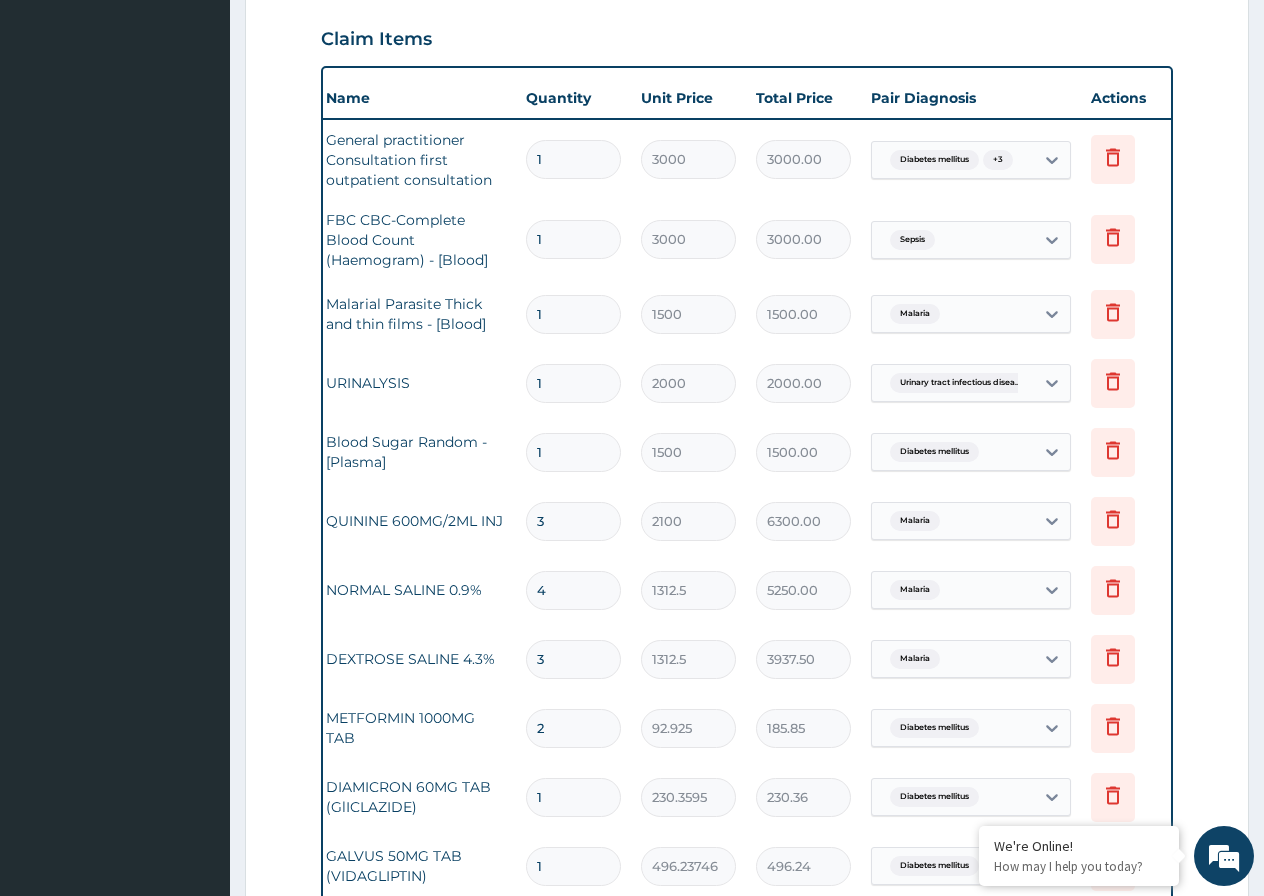 click on "4" at bounding box center [573, 590] 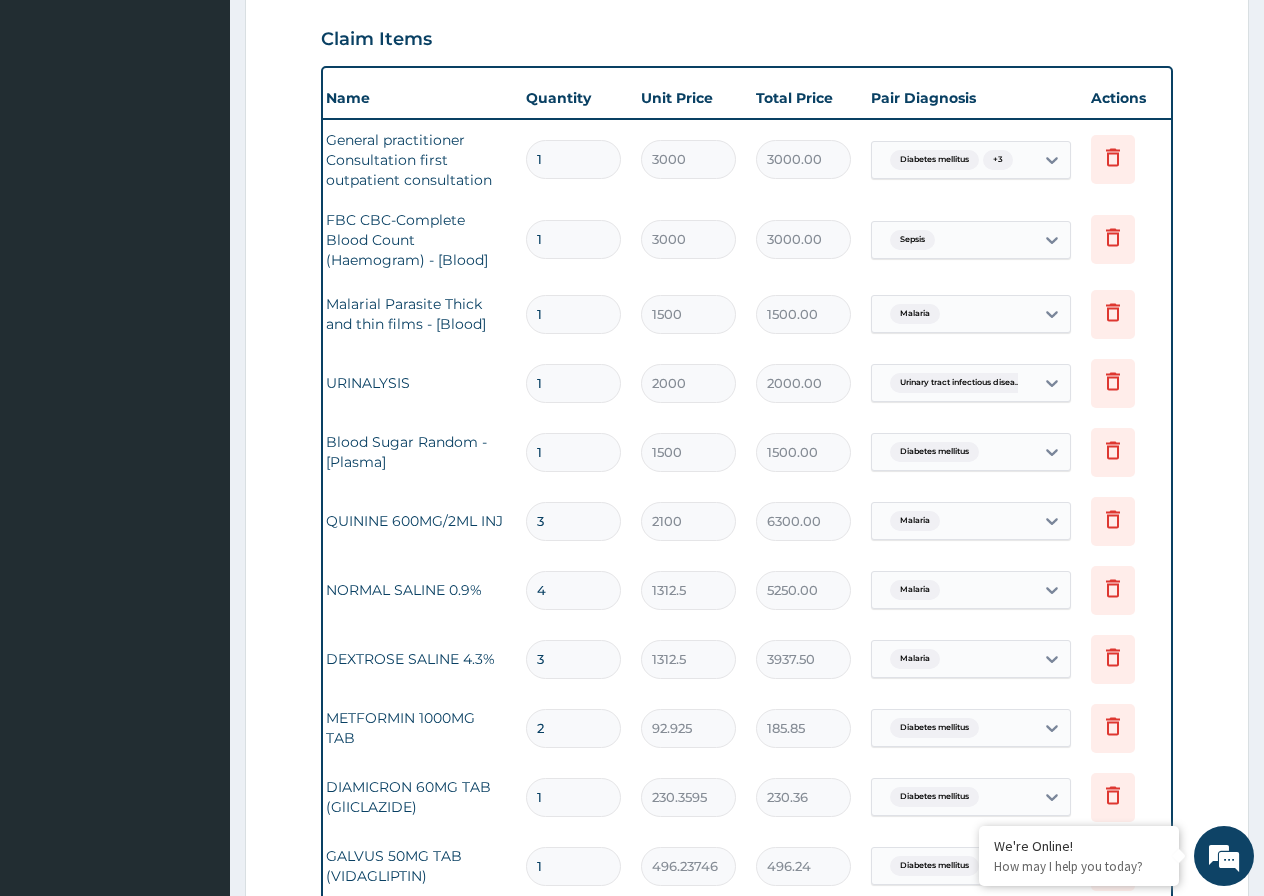 type 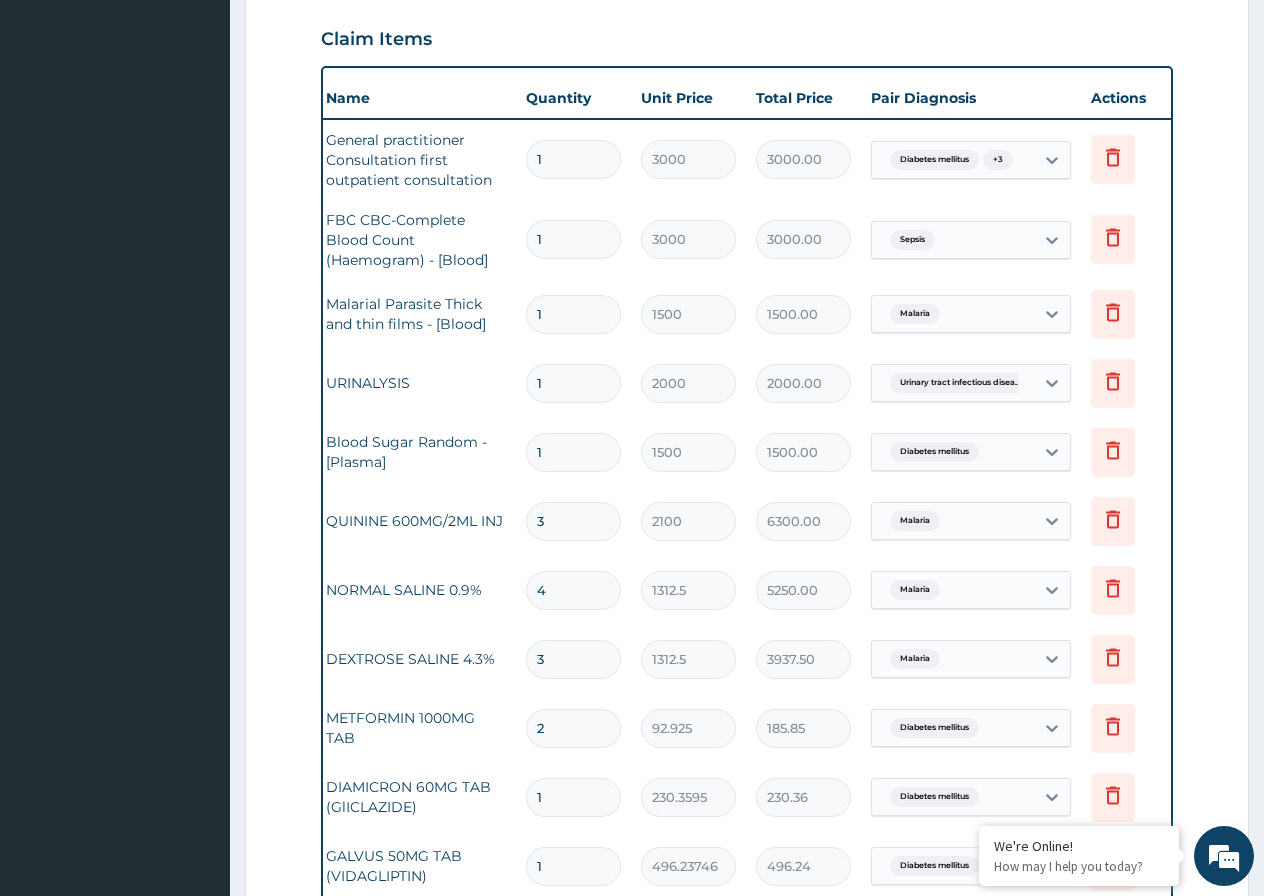type on "0.00" 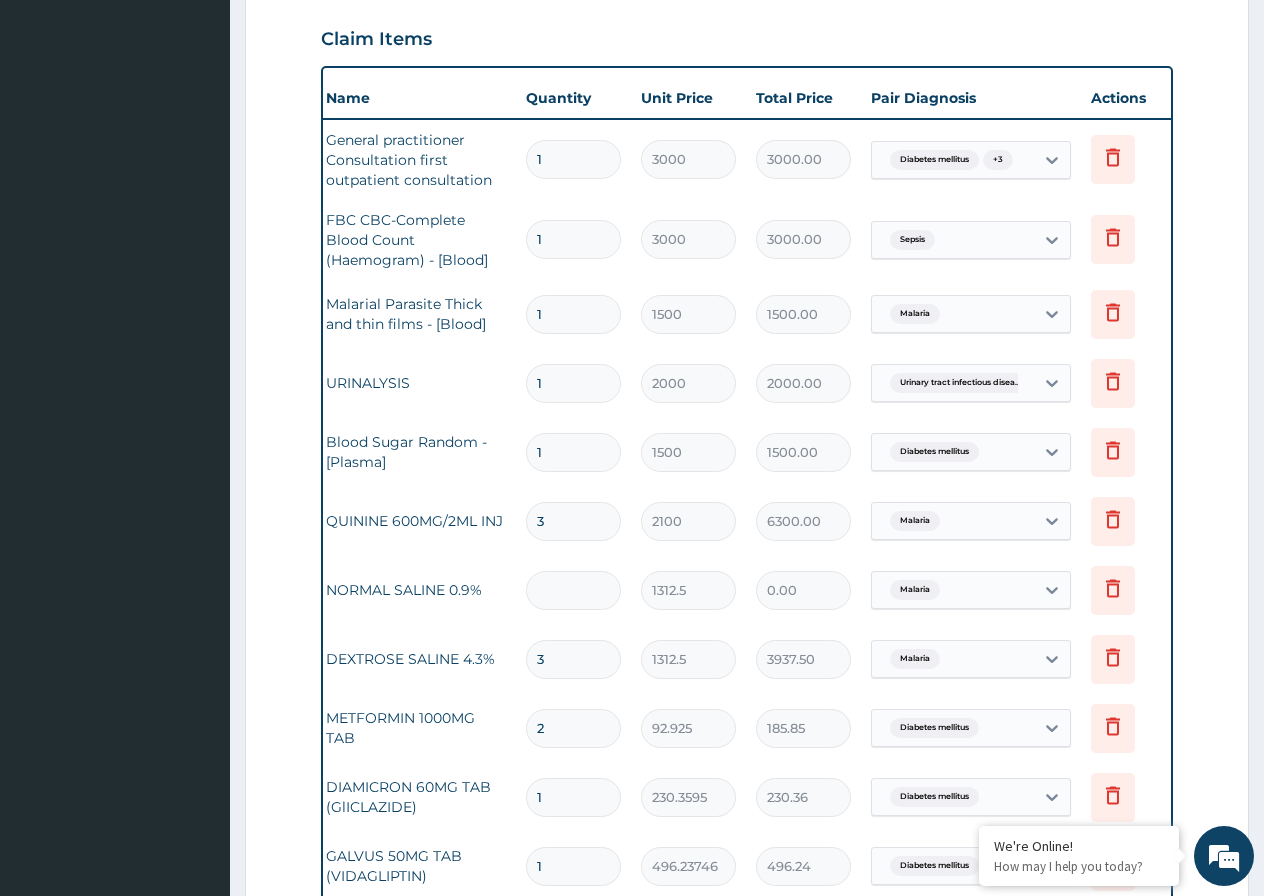 type on "5" 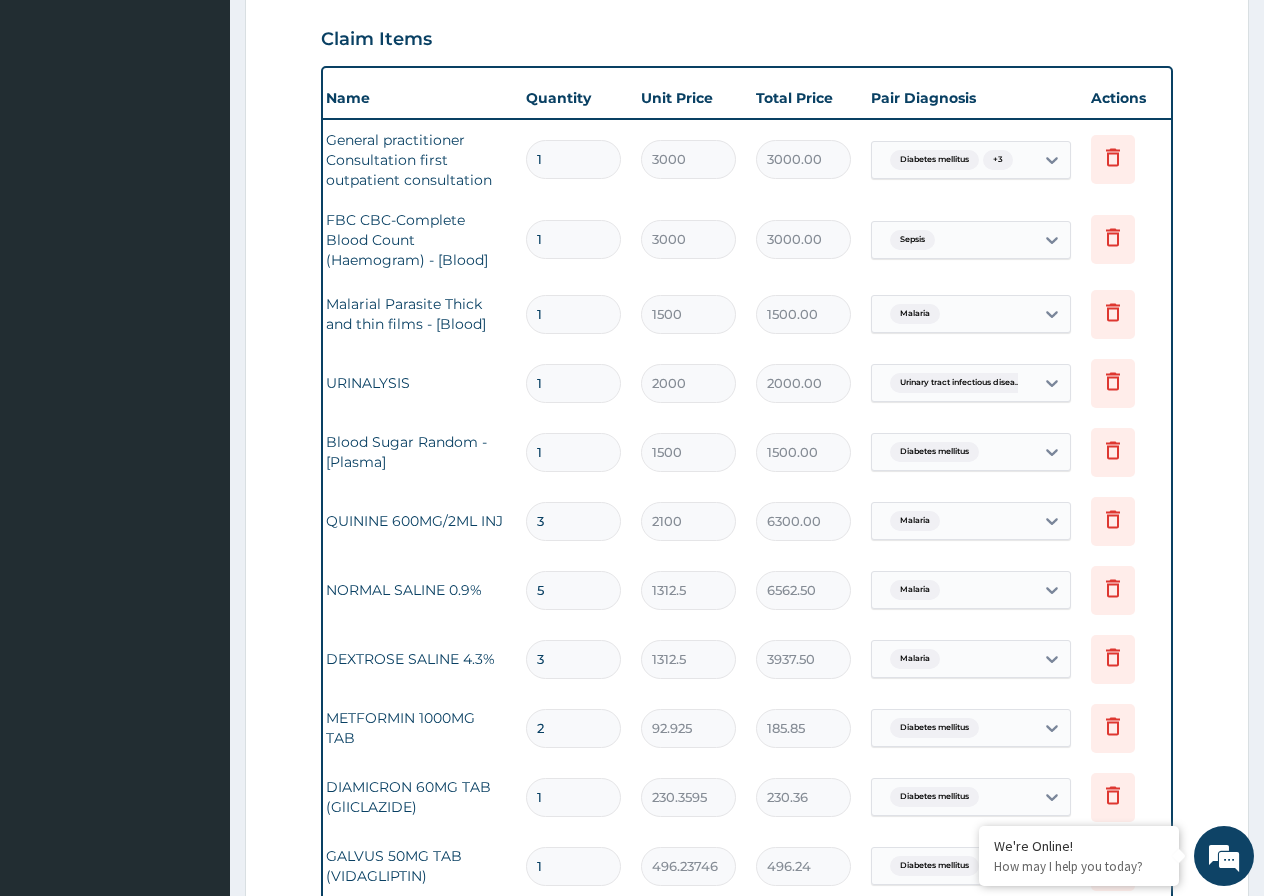 type on "5" 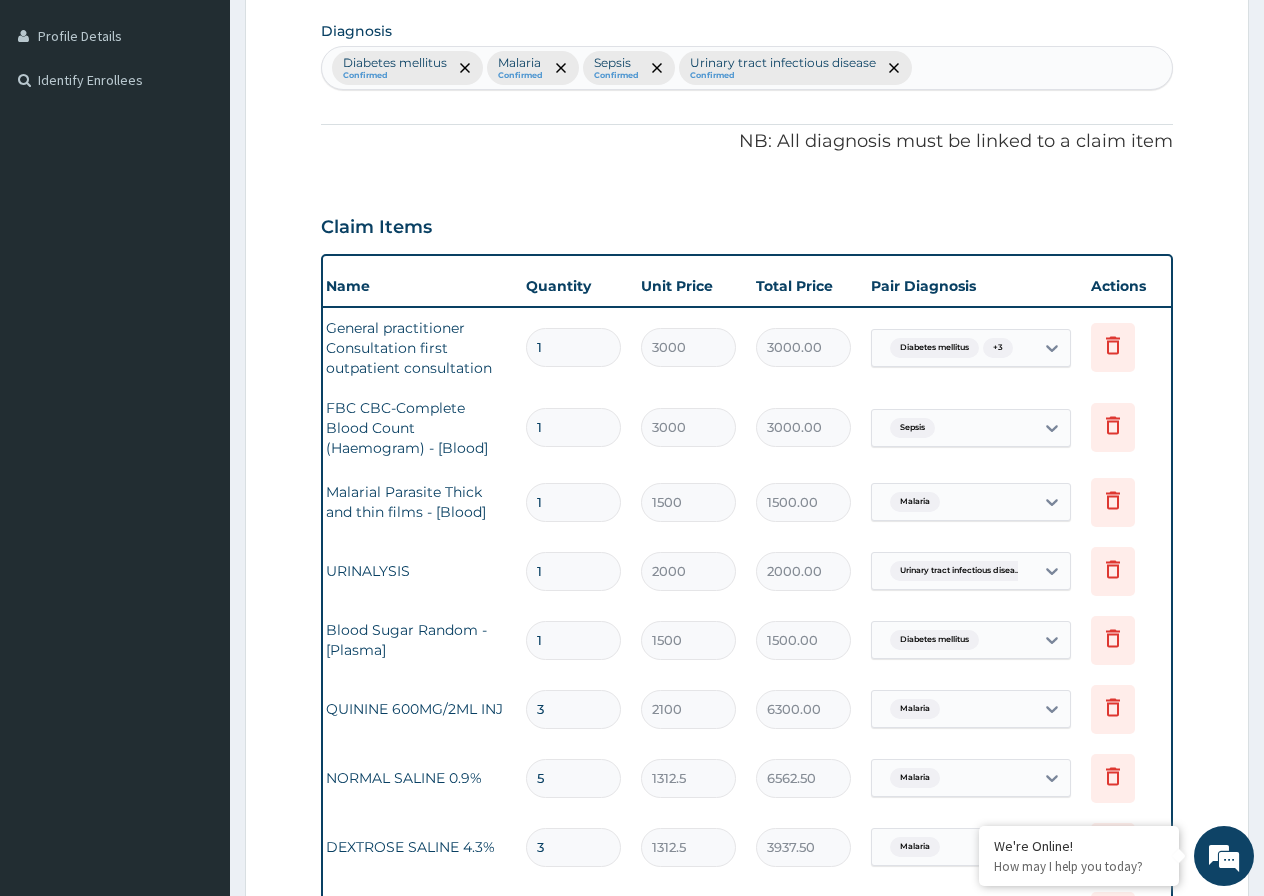 scroll, scrollTop: 478, scrollLeft: 0, axis: vertical 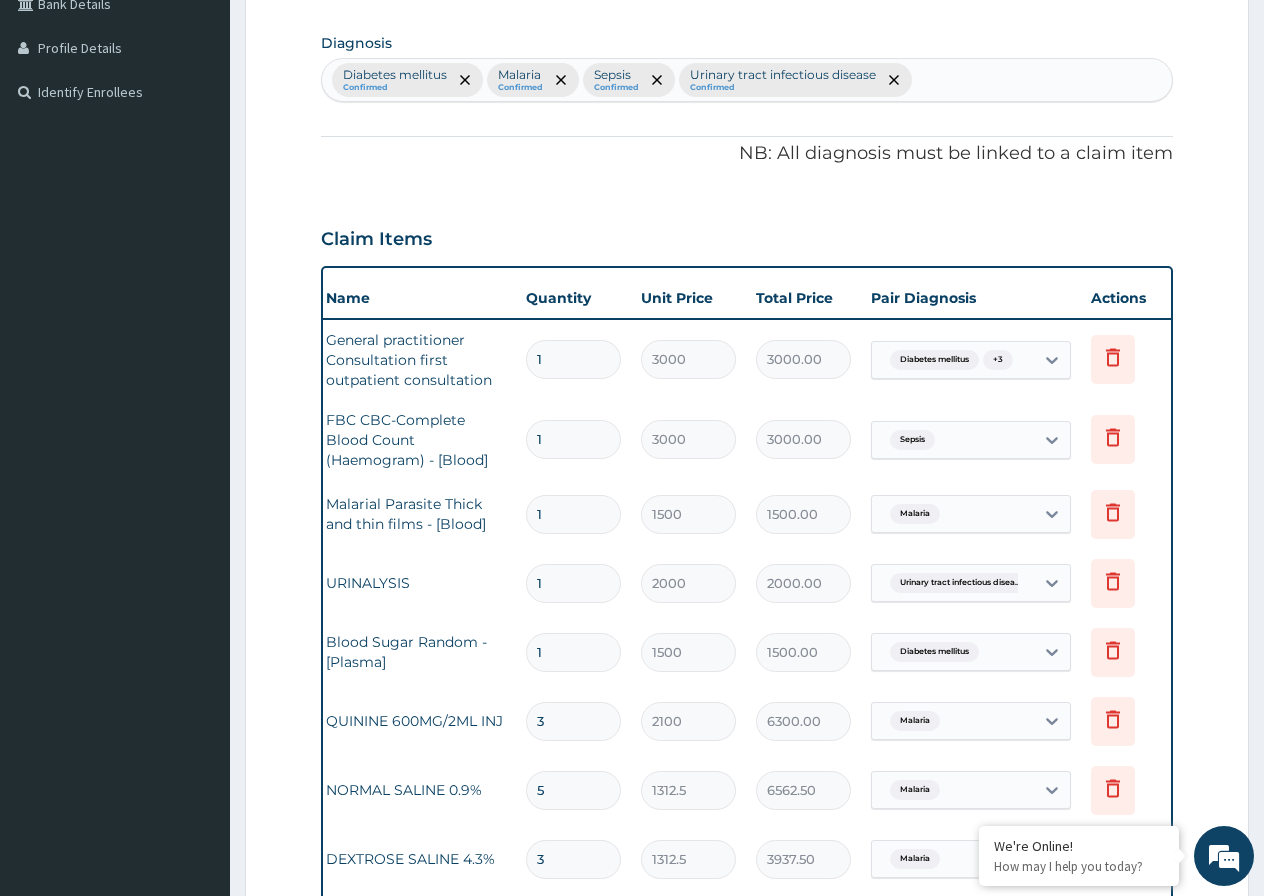 click on "1" at bounding box center (573, 439) 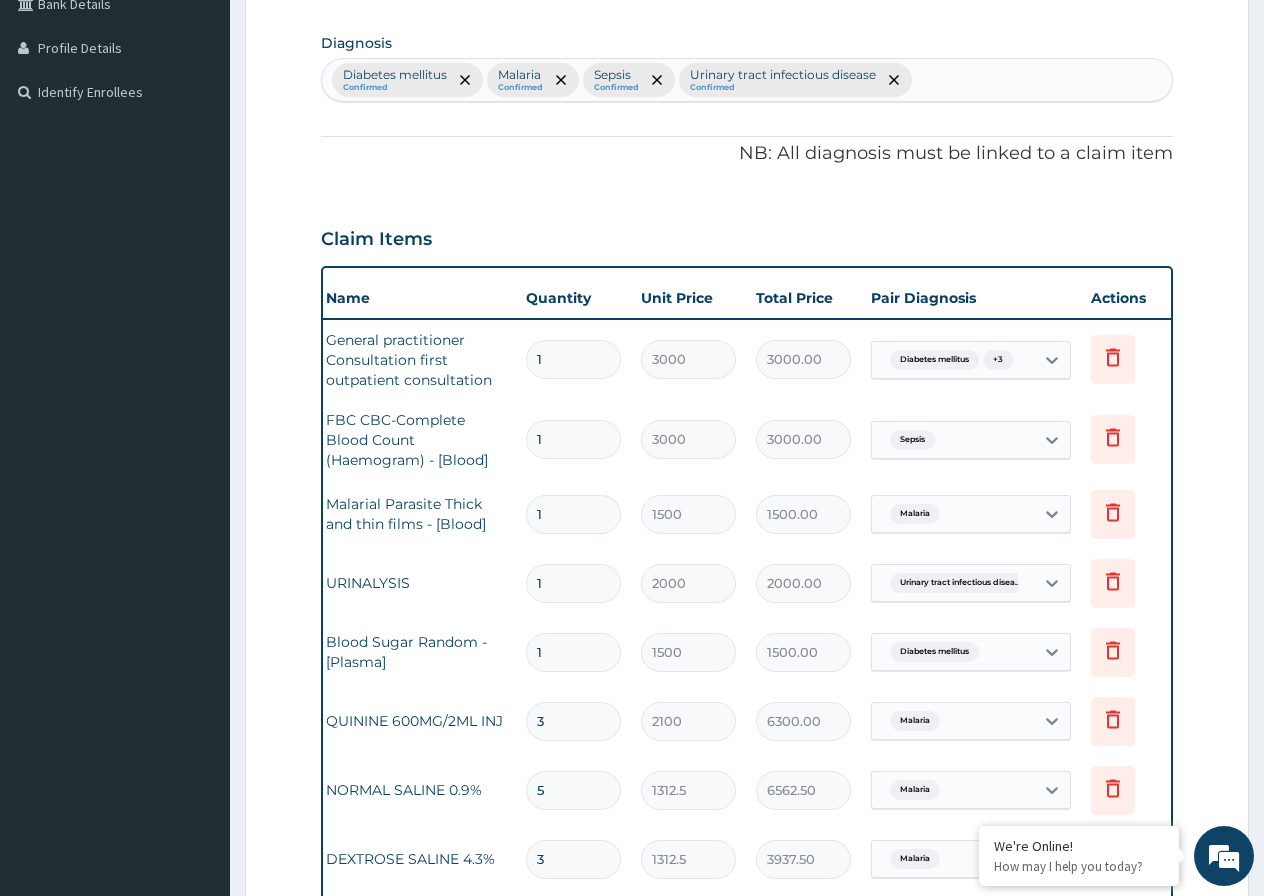 type 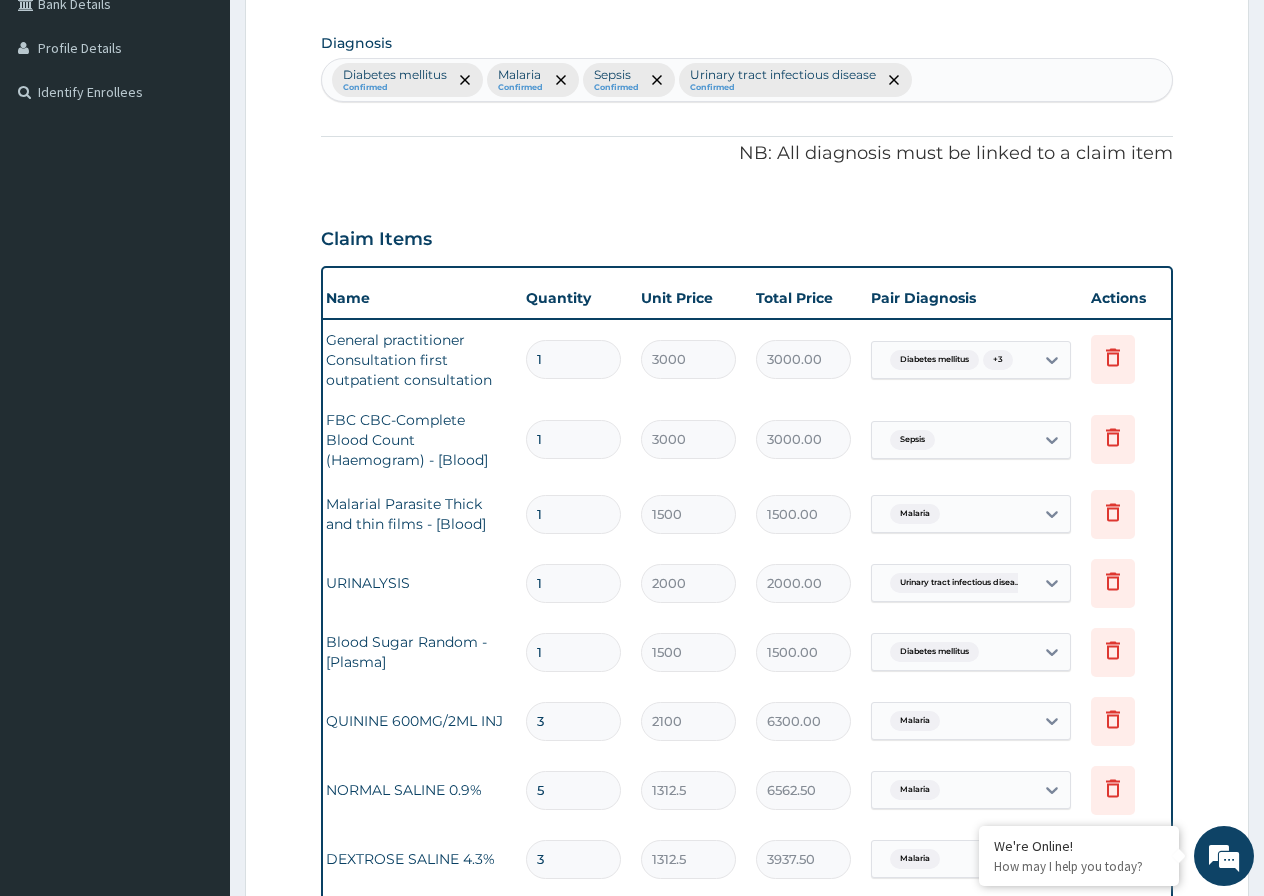 type on "0.00" 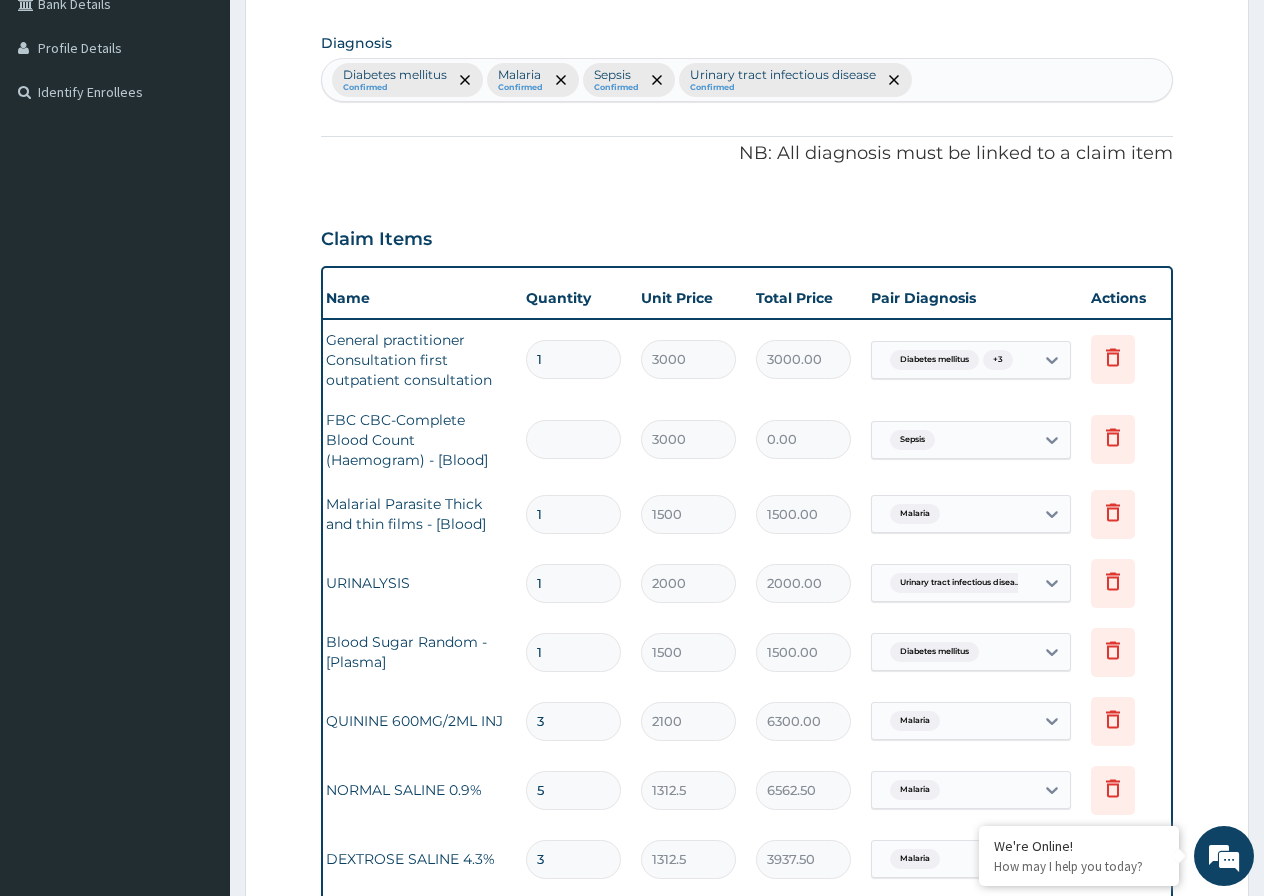 type on "1" 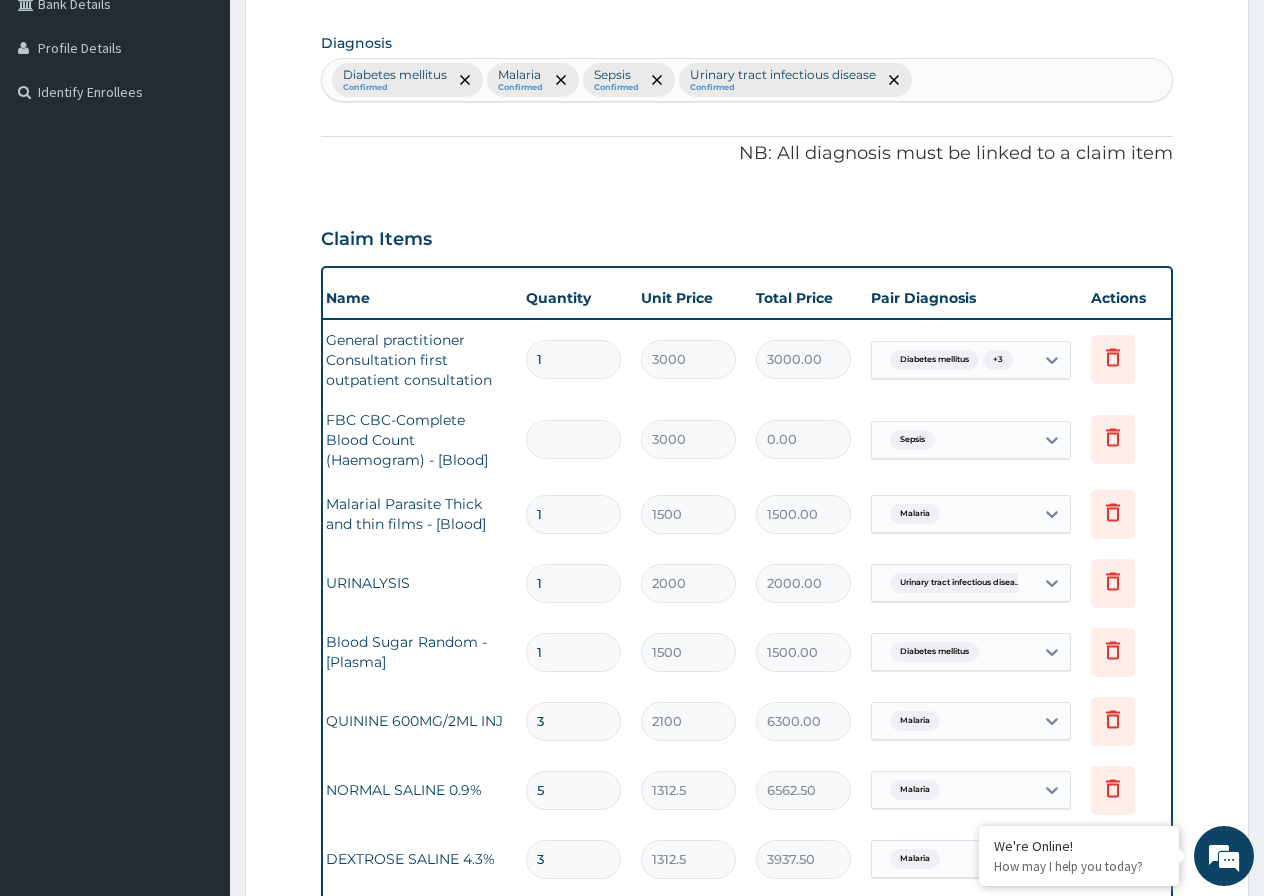 type on "3000.00" 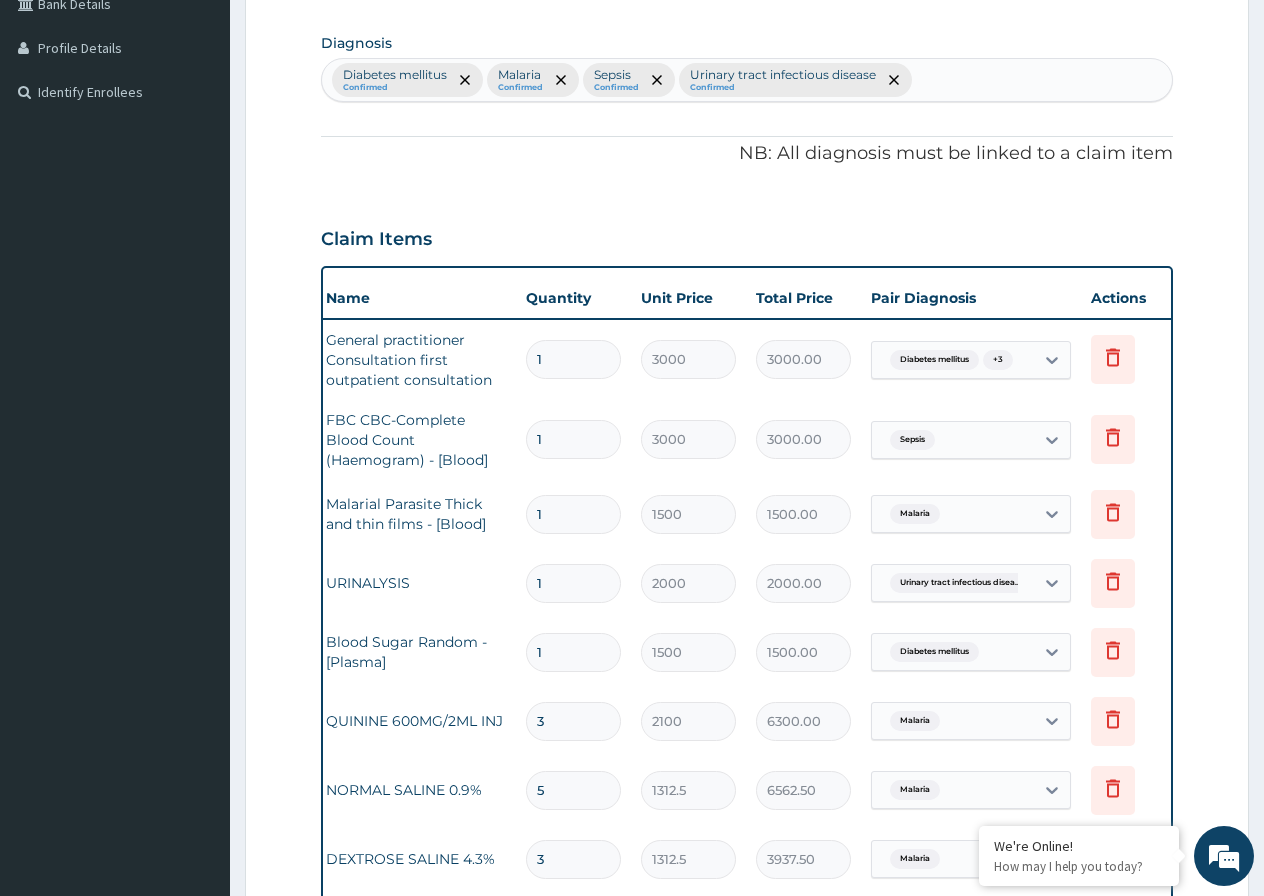 click on "1" at bounding box center [573, 652] 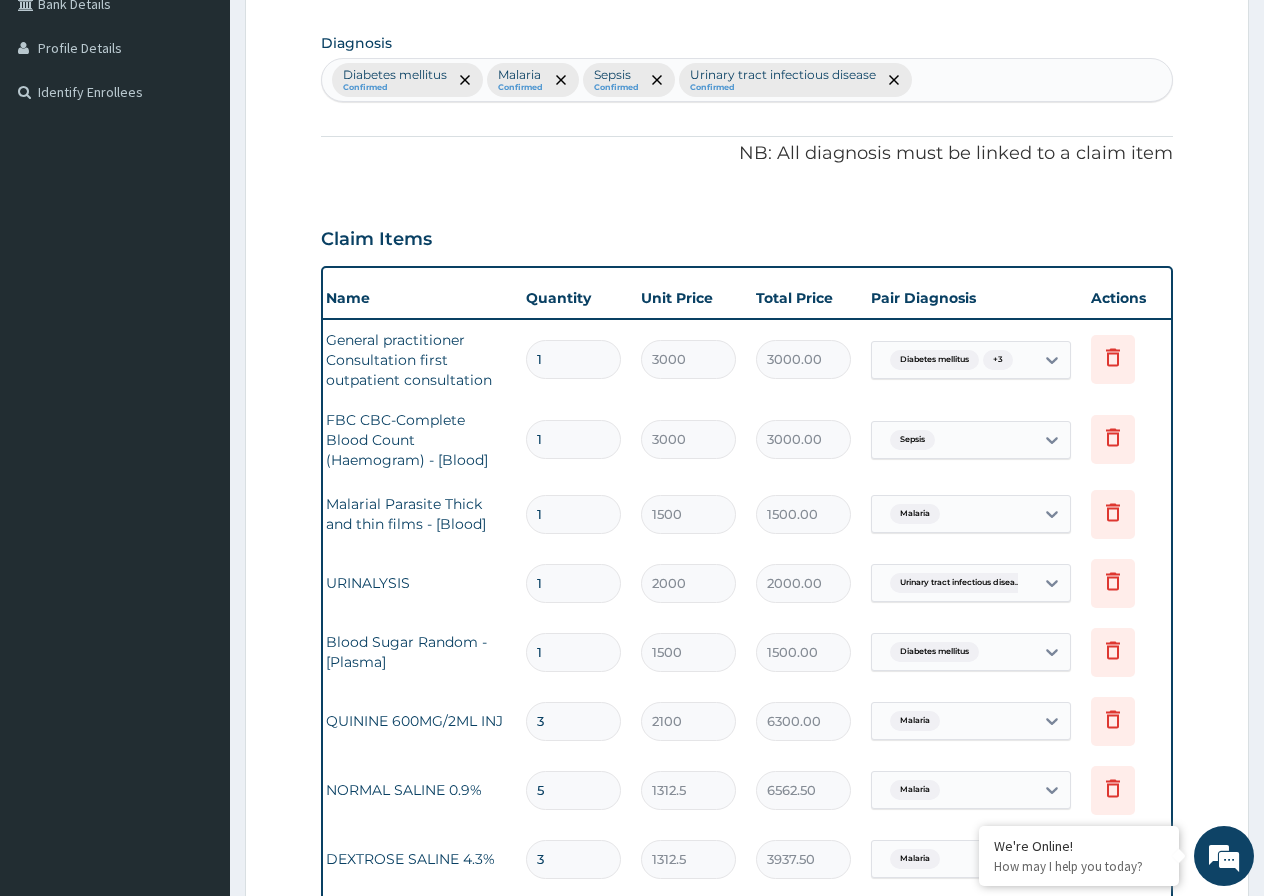 type 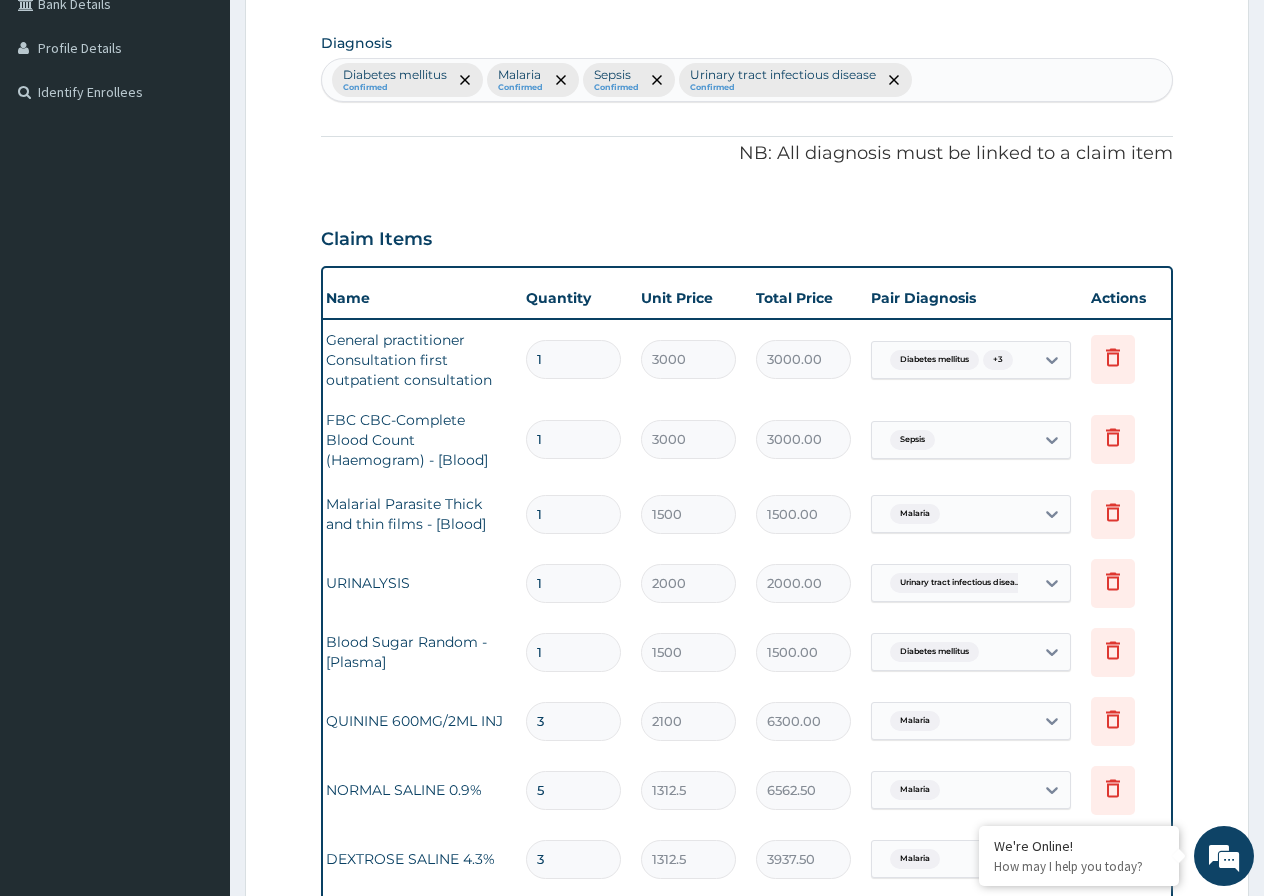 type on "0.00" 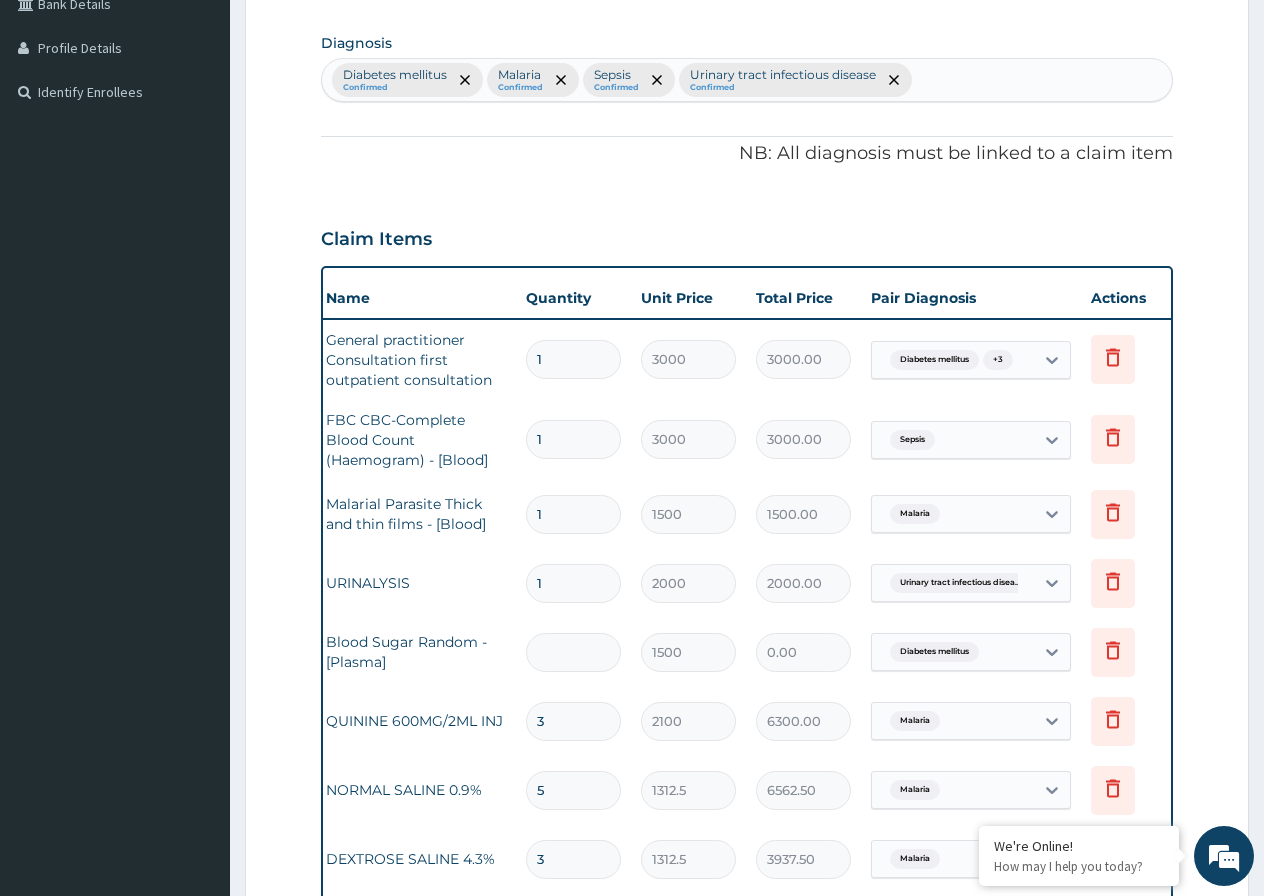 type on "6" 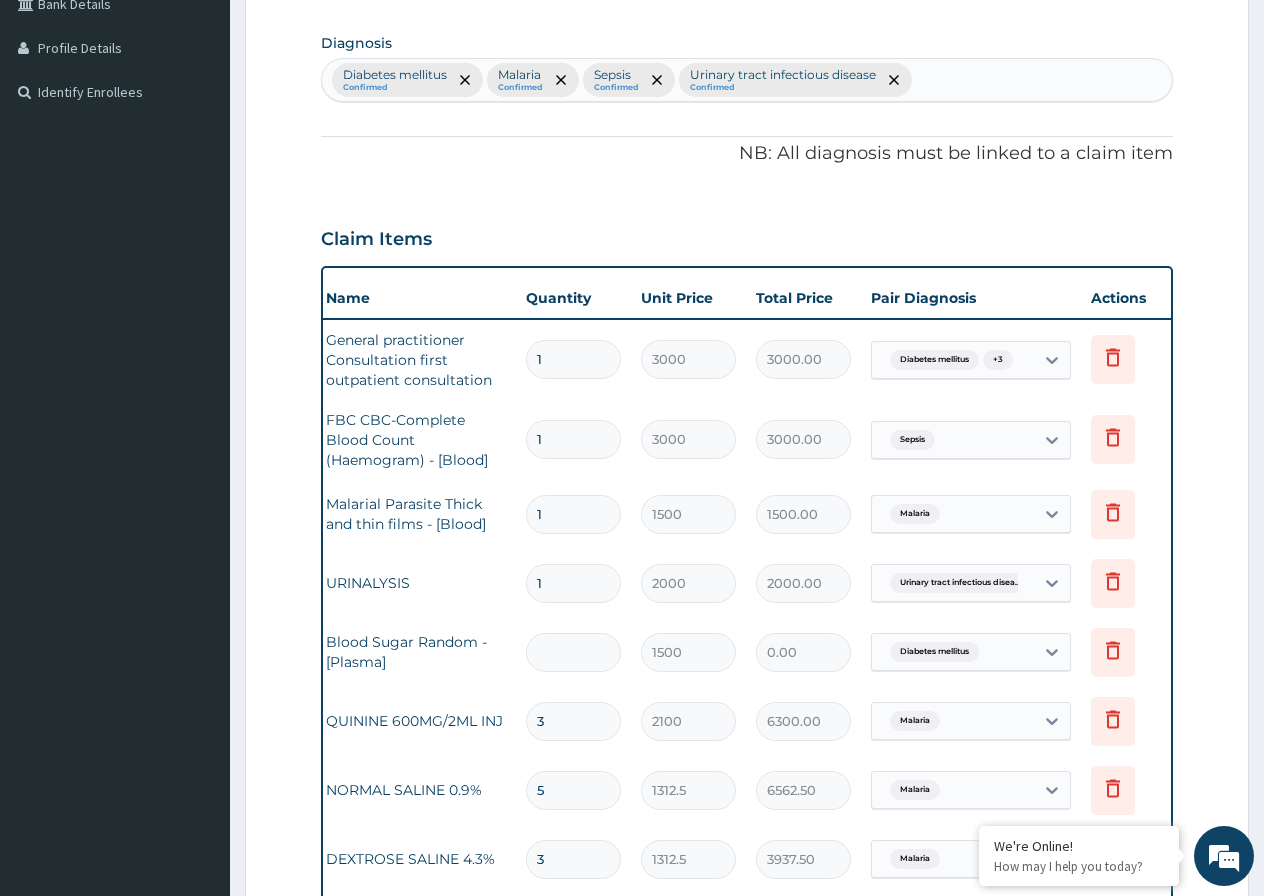 type on "9000.00" 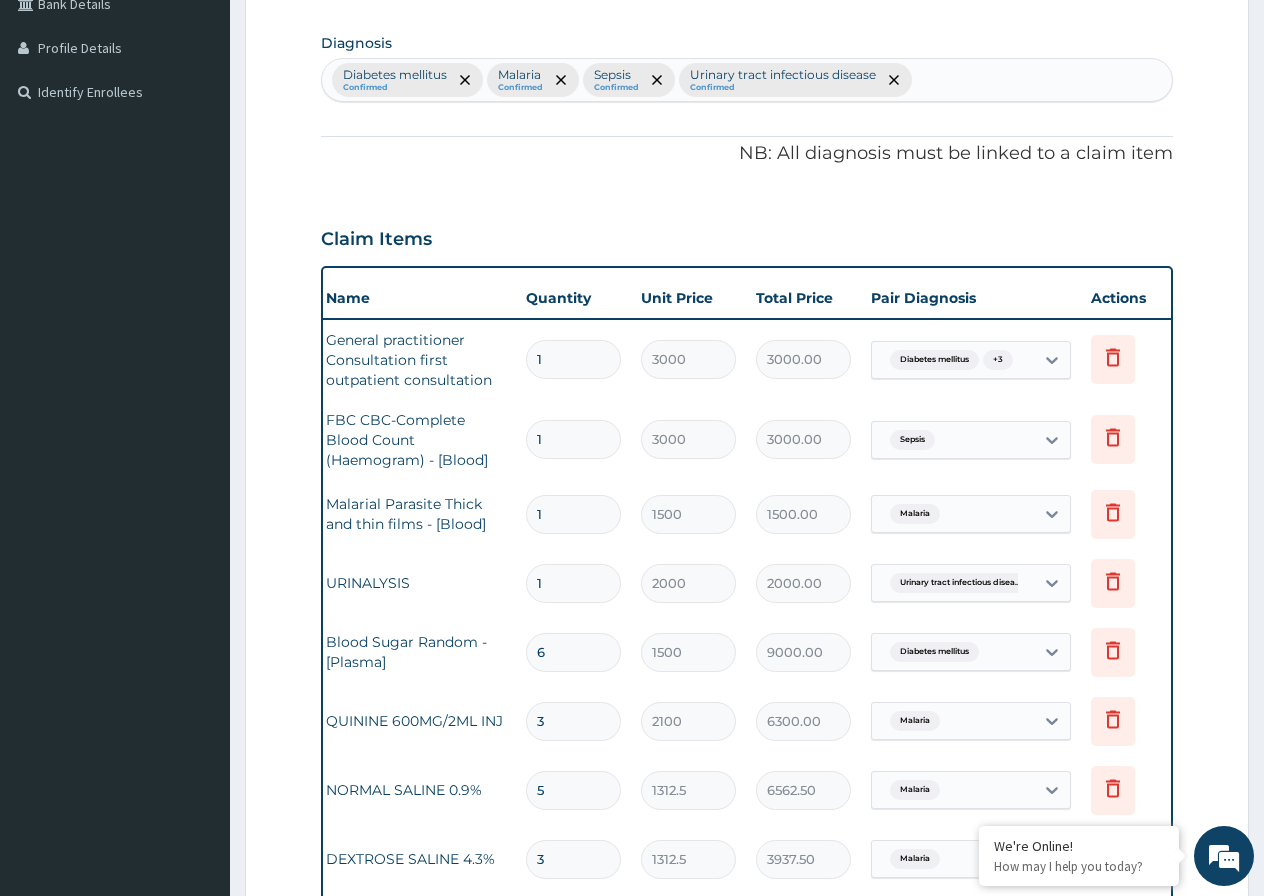 type on "5" 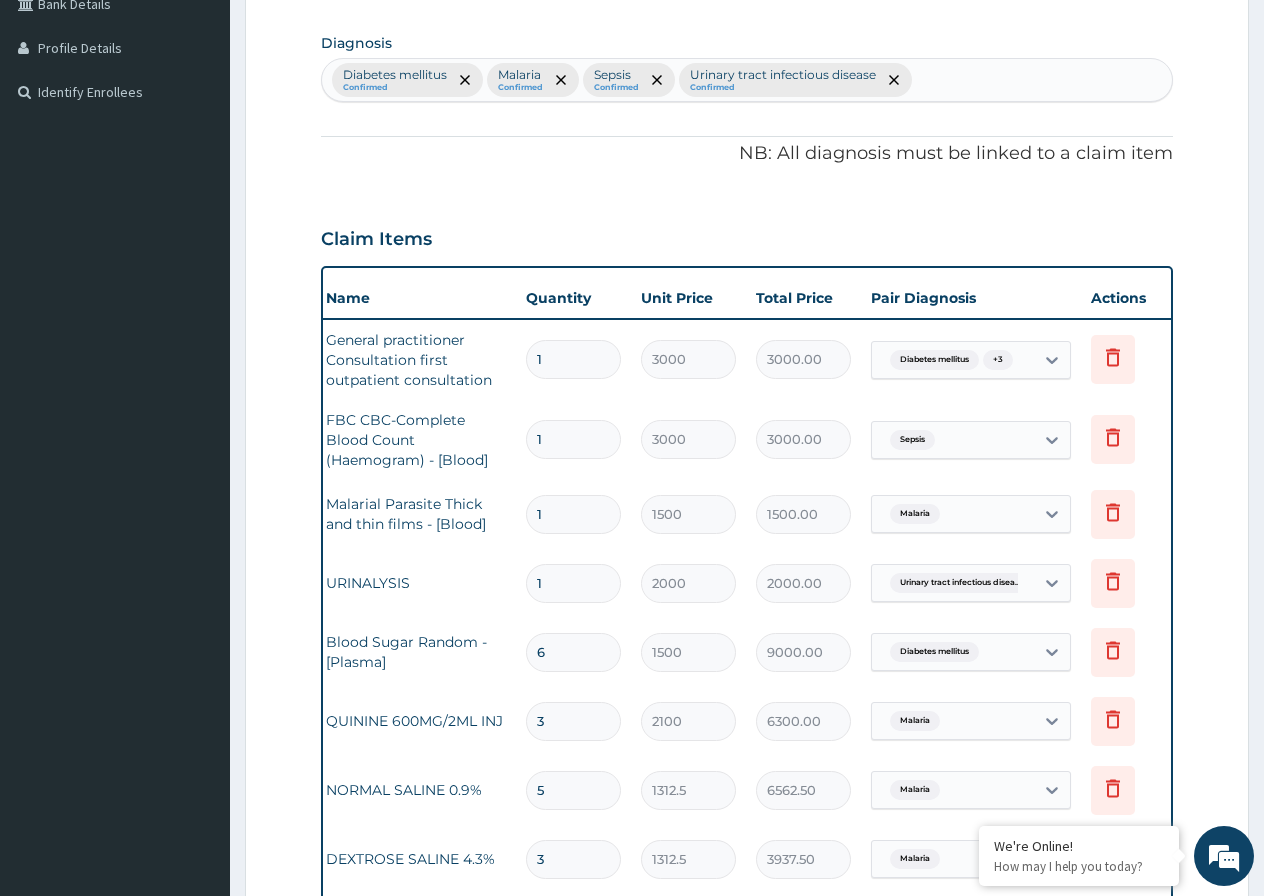type on "7500.00" 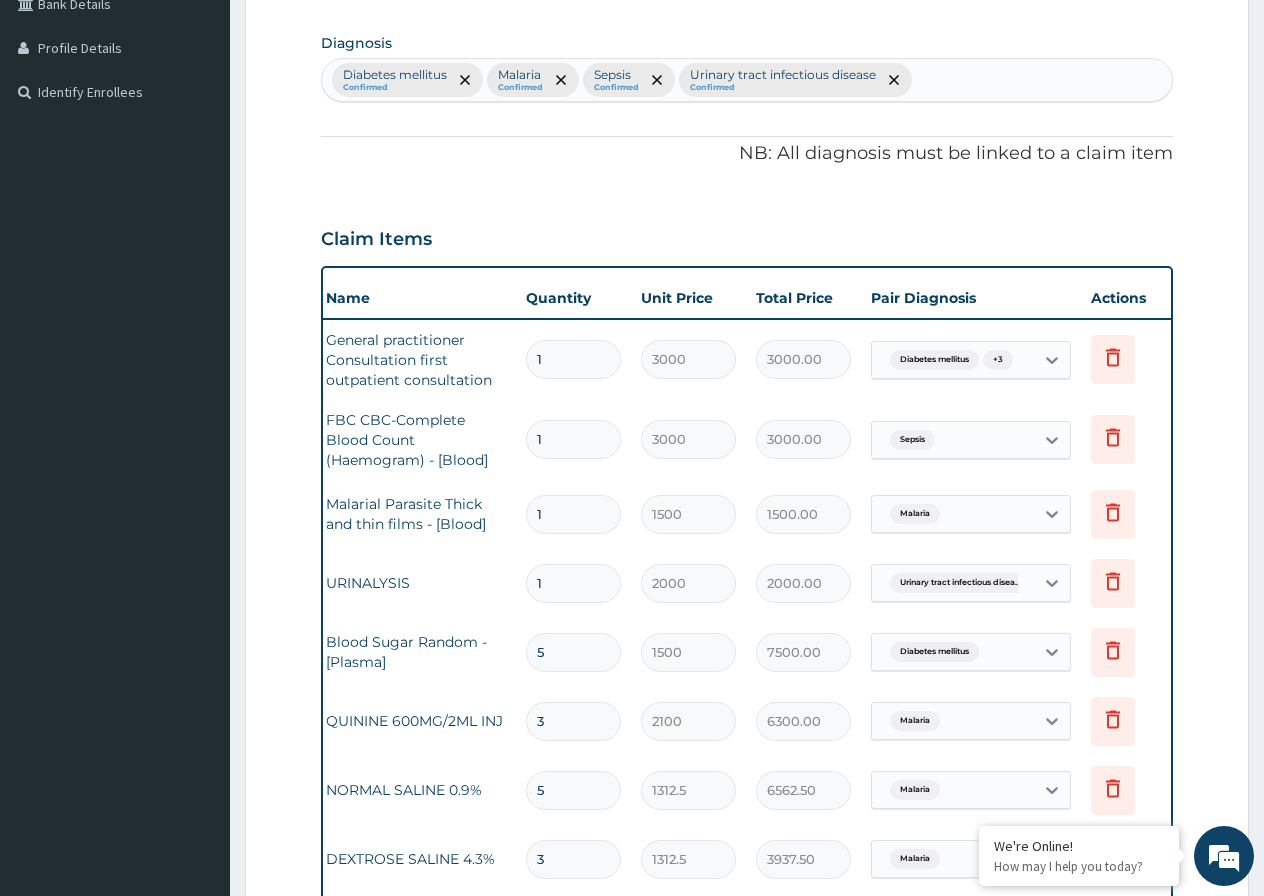 type on "4" 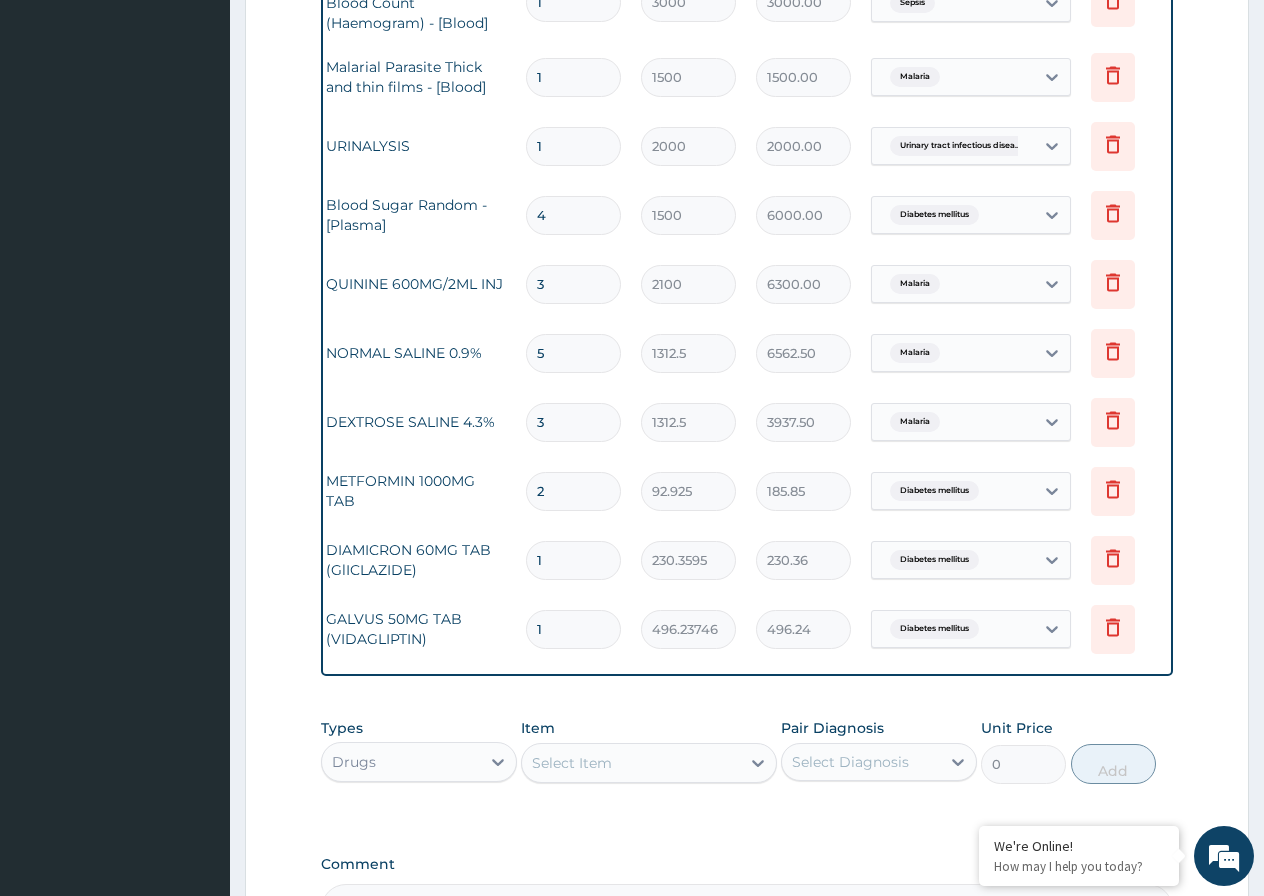 scroll, scrollTop: 978, scrollLeft: 0, axis: vertical 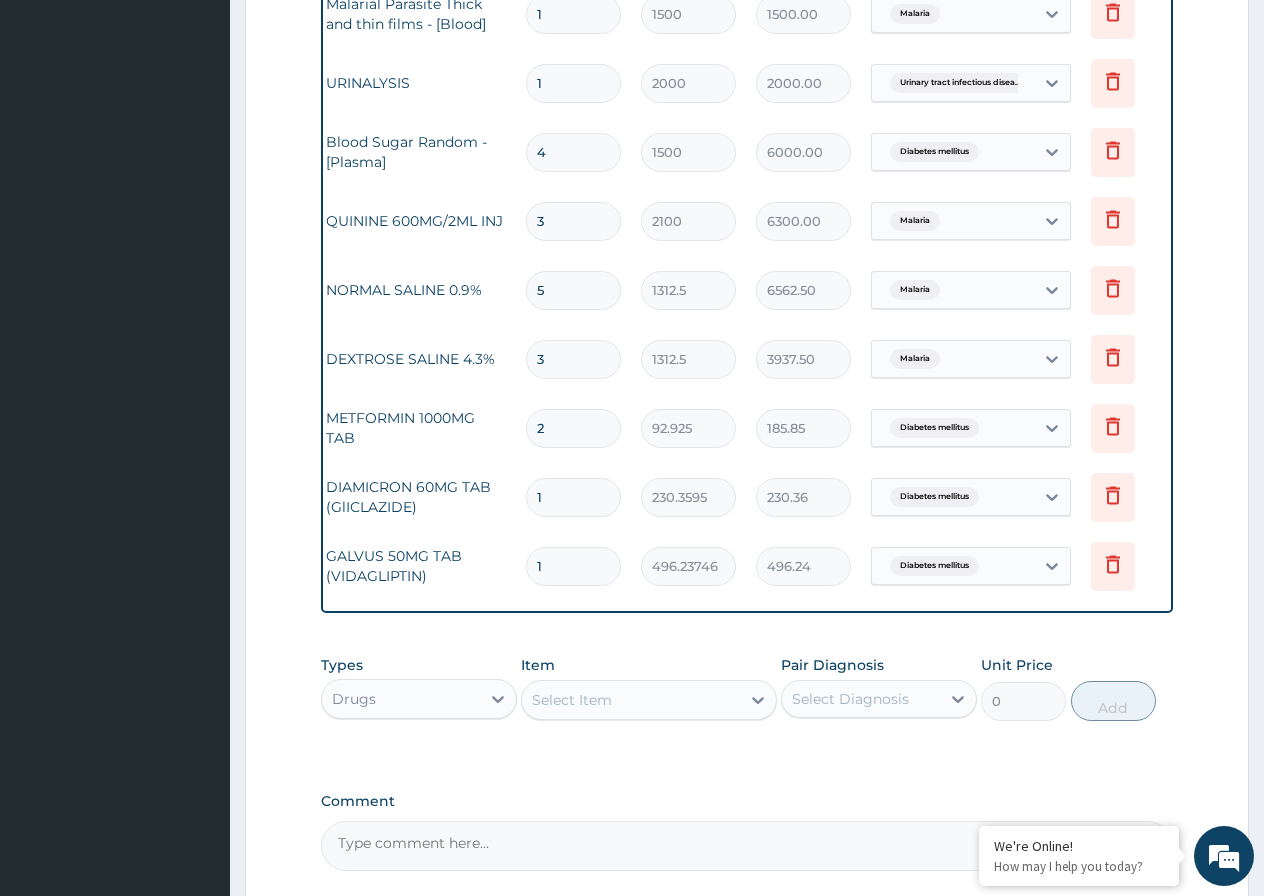 type on "4" 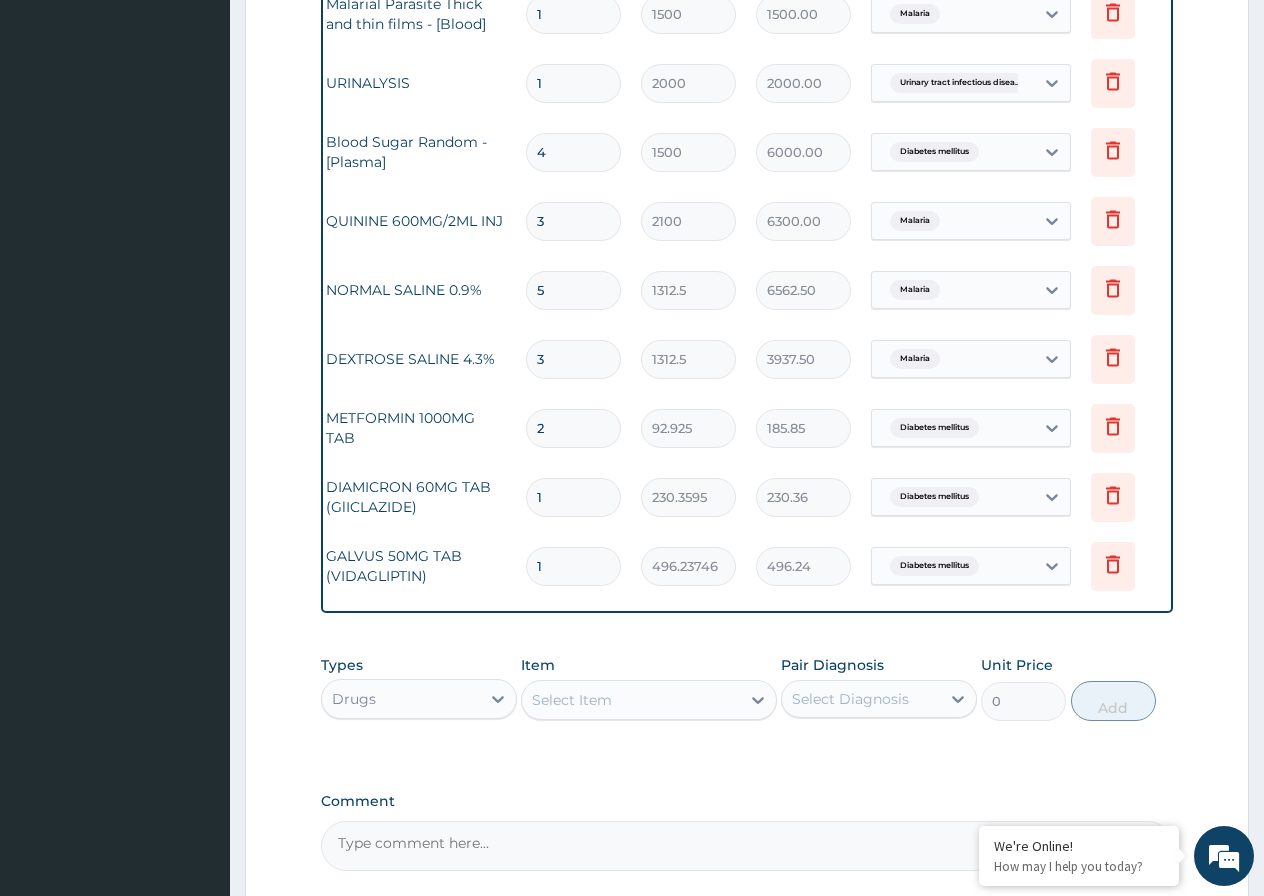 type 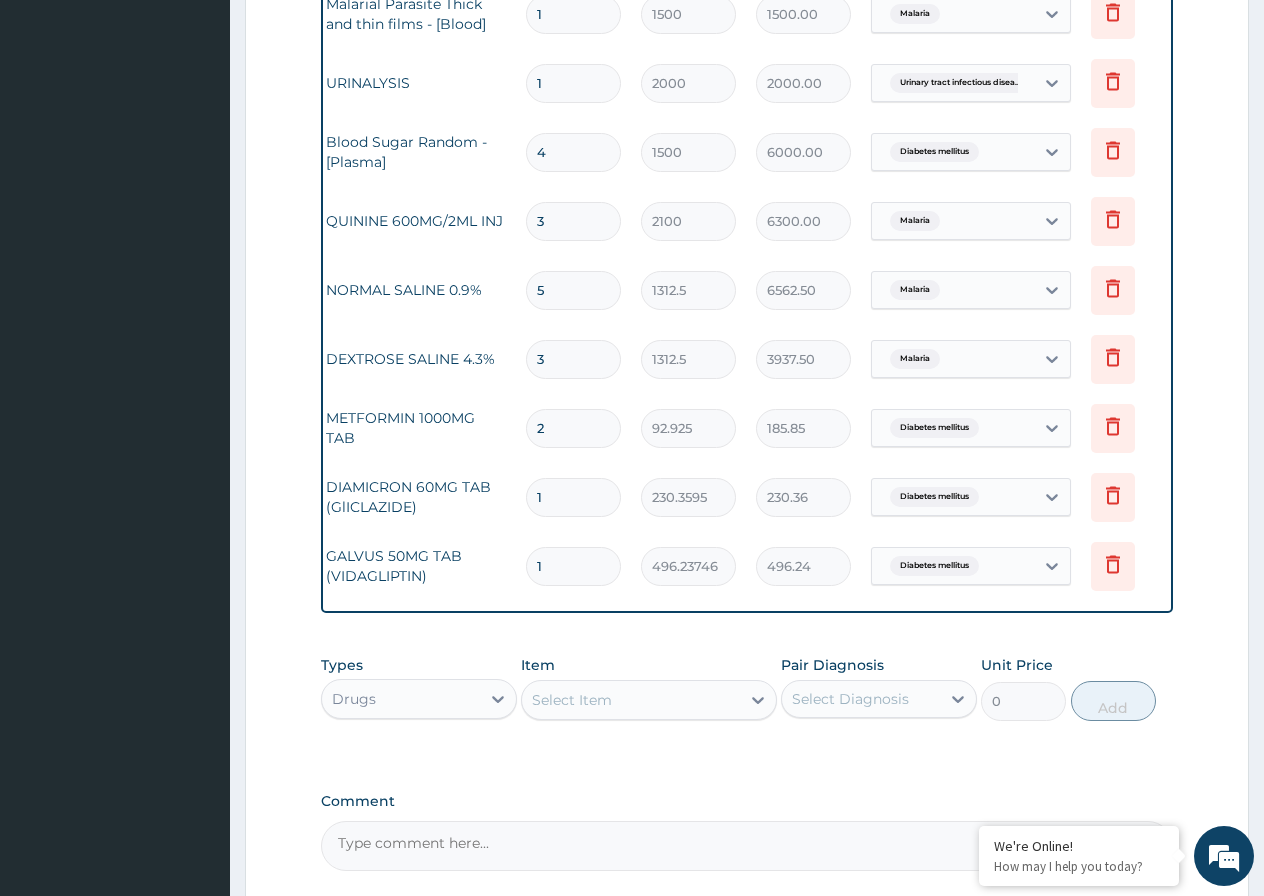type on "0.00" 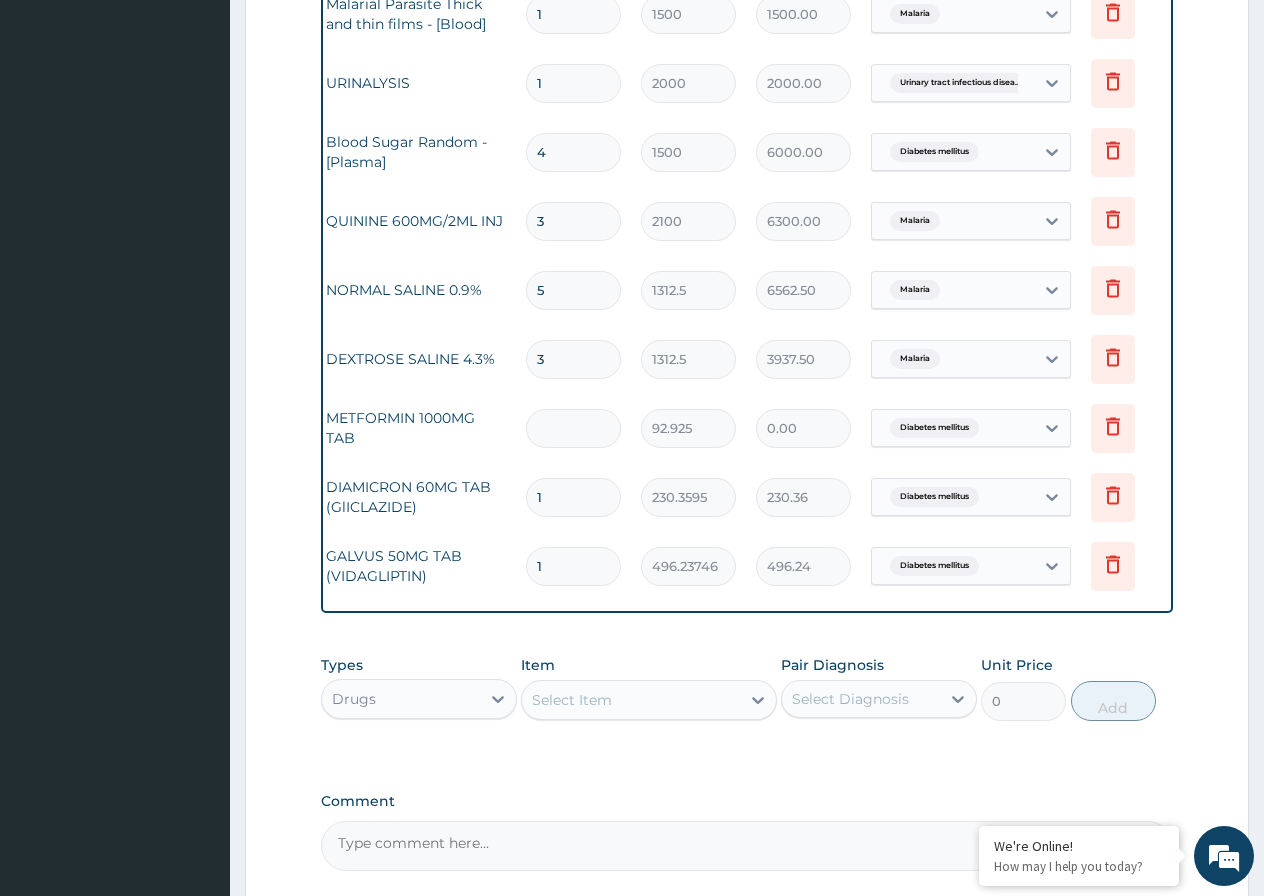 type on "3" 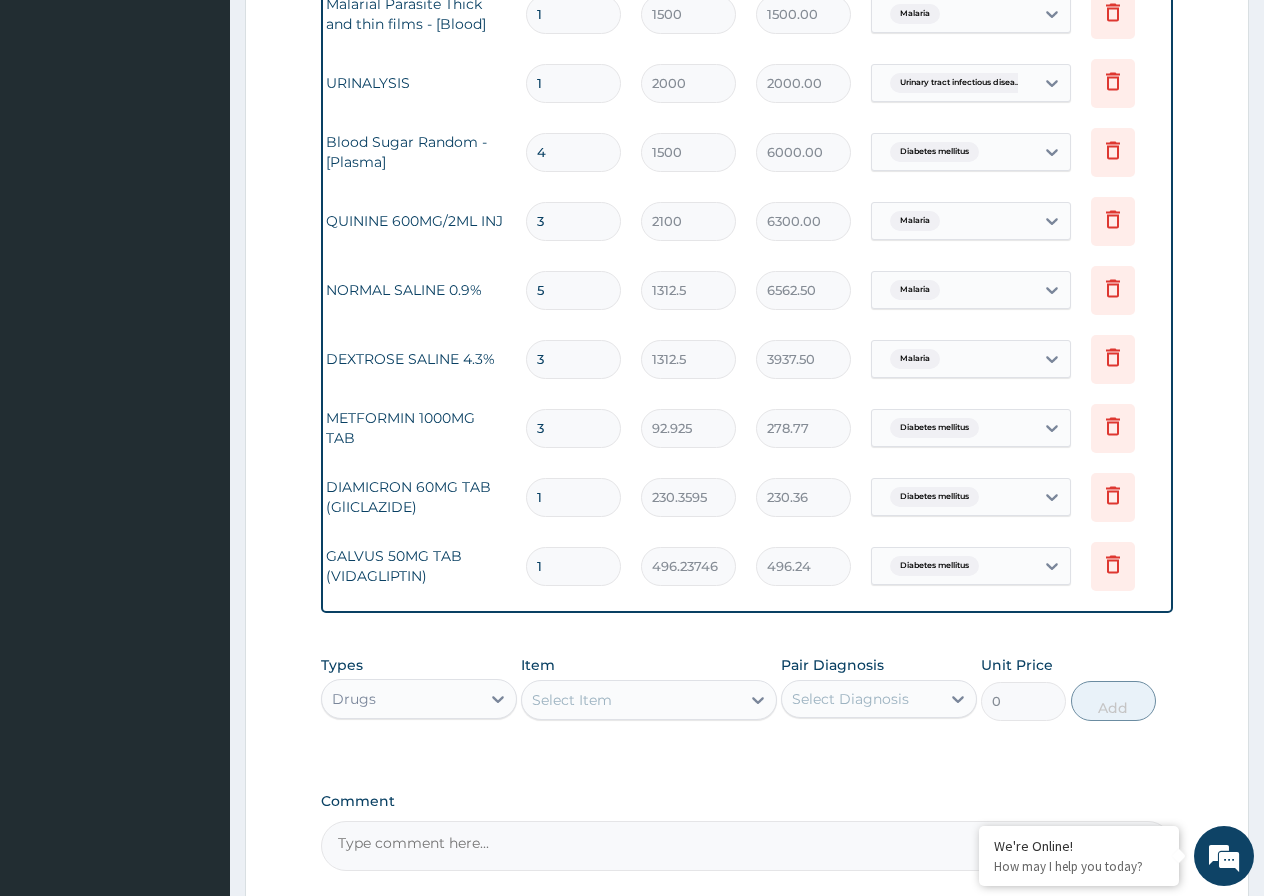 type on "30" 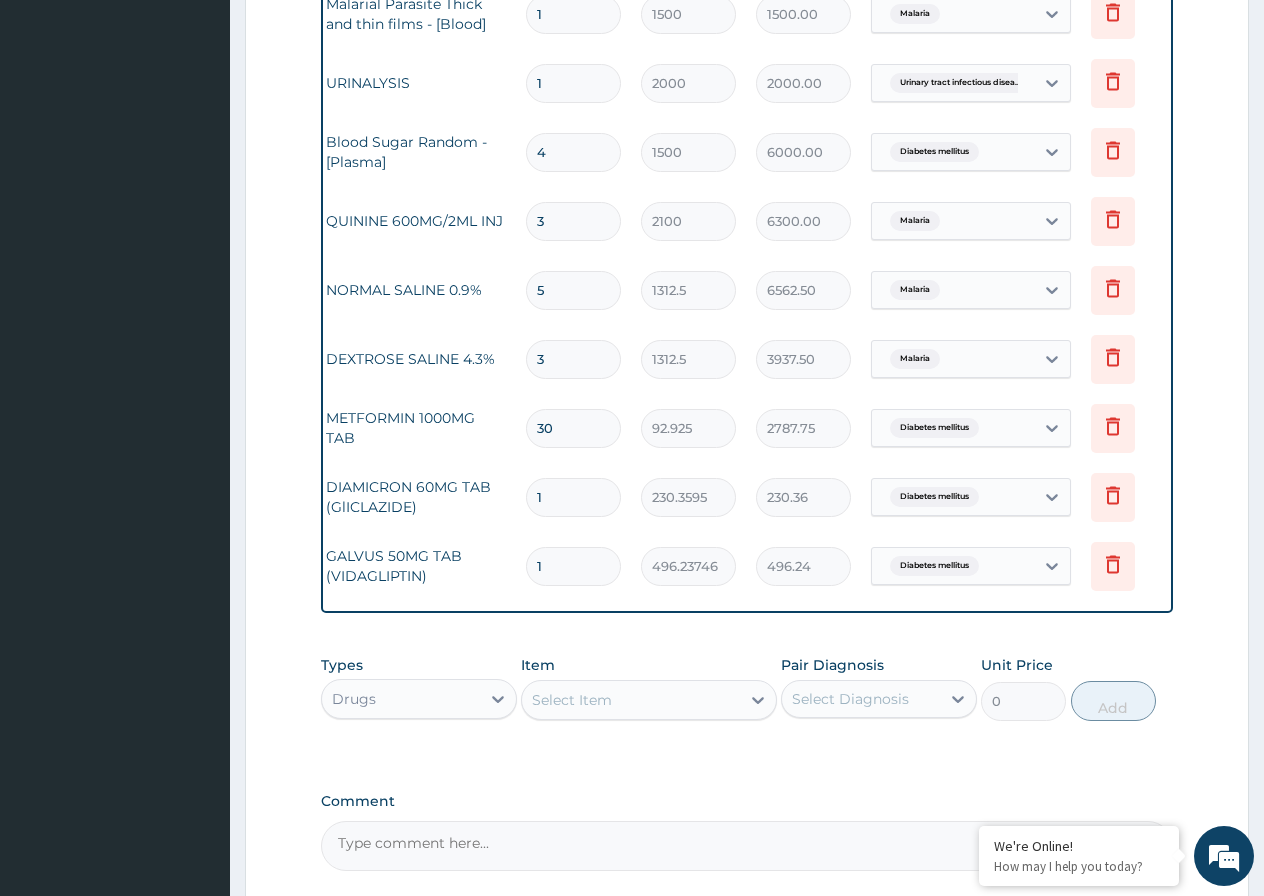 type on "30" 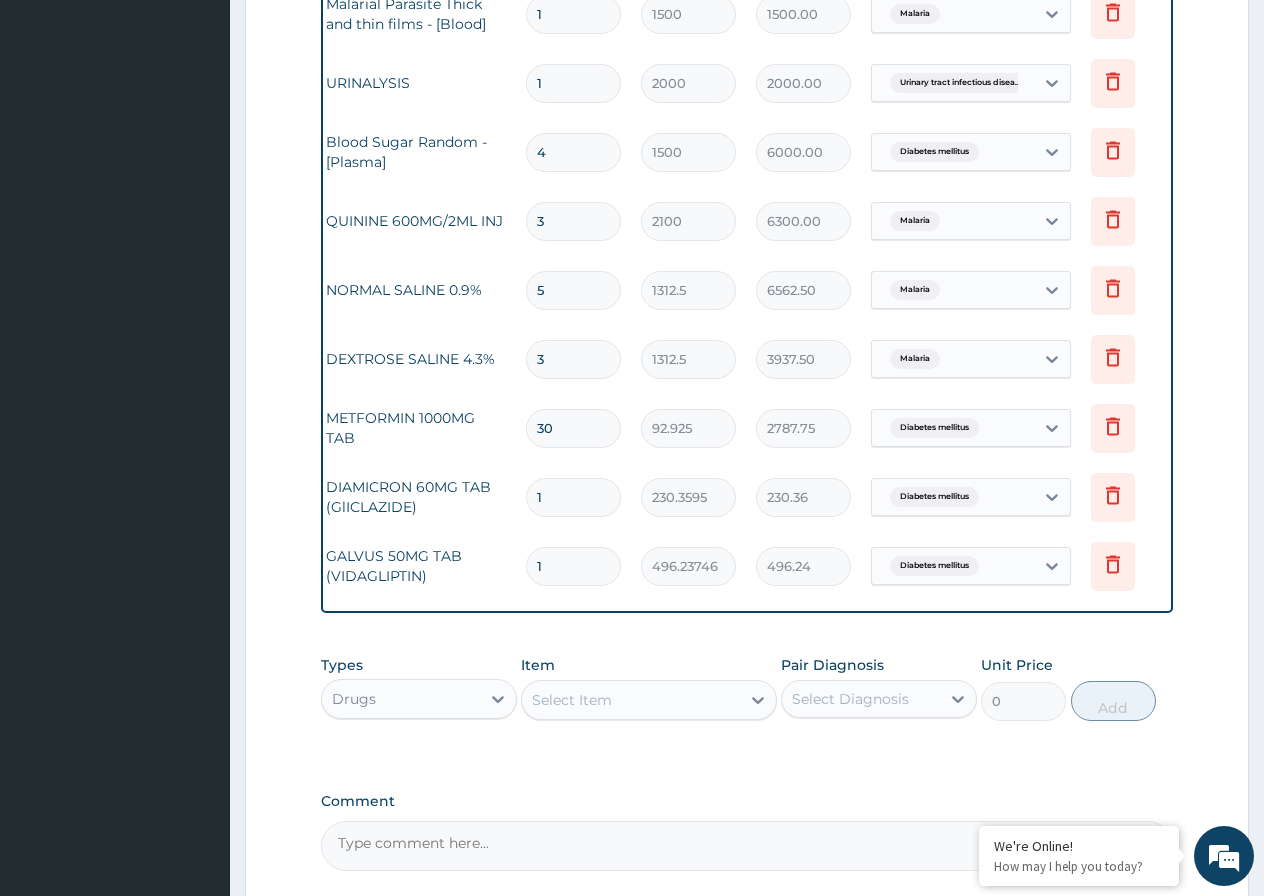 type 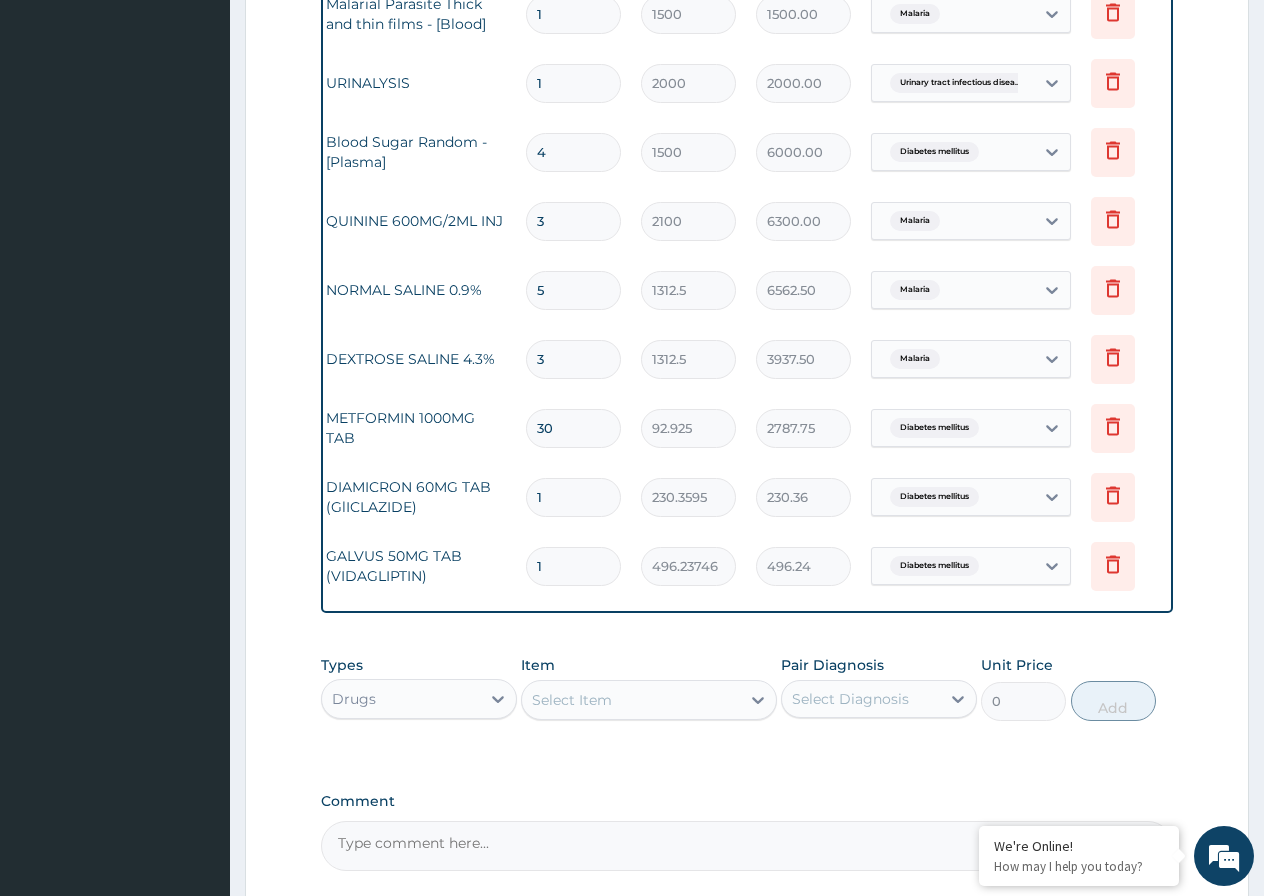 type on "0.00" 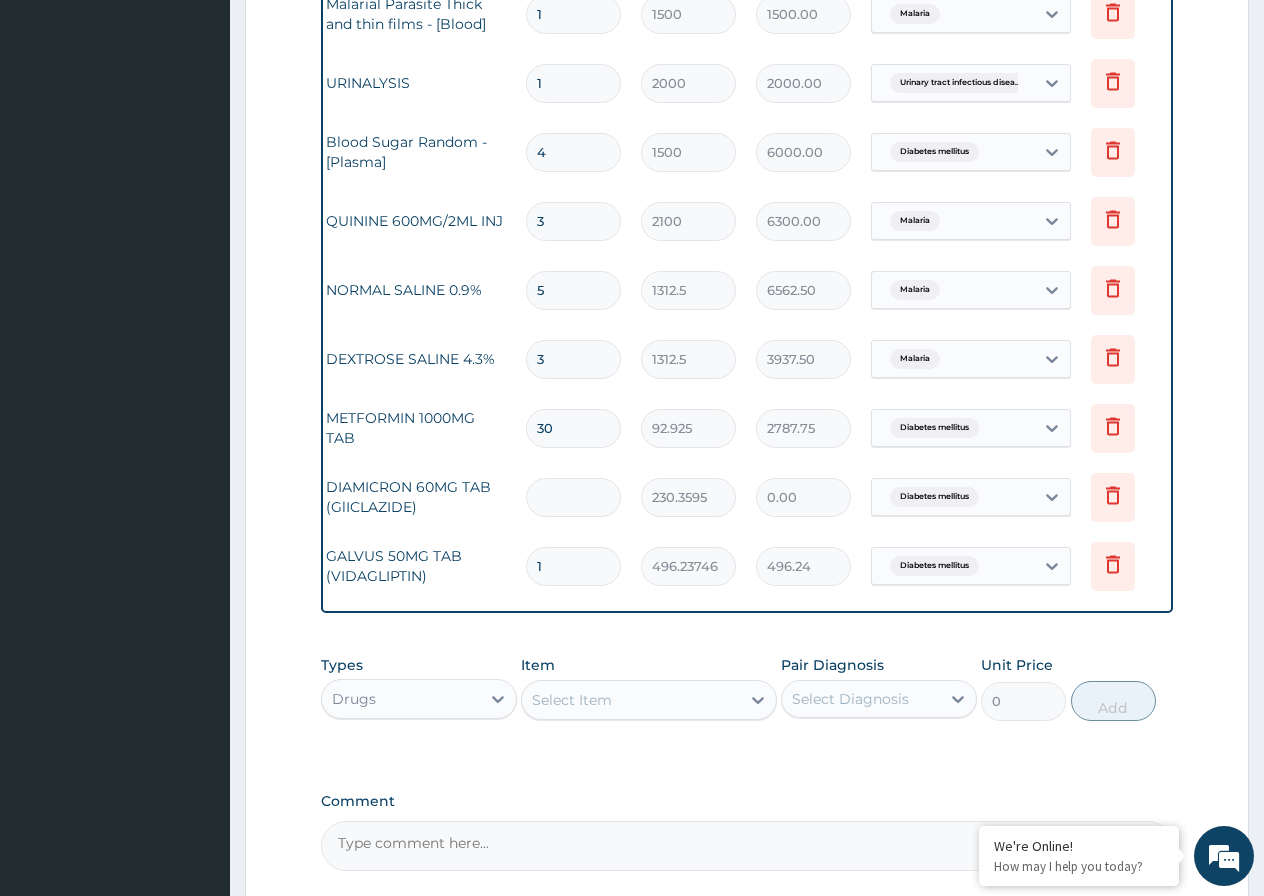 type on "3" 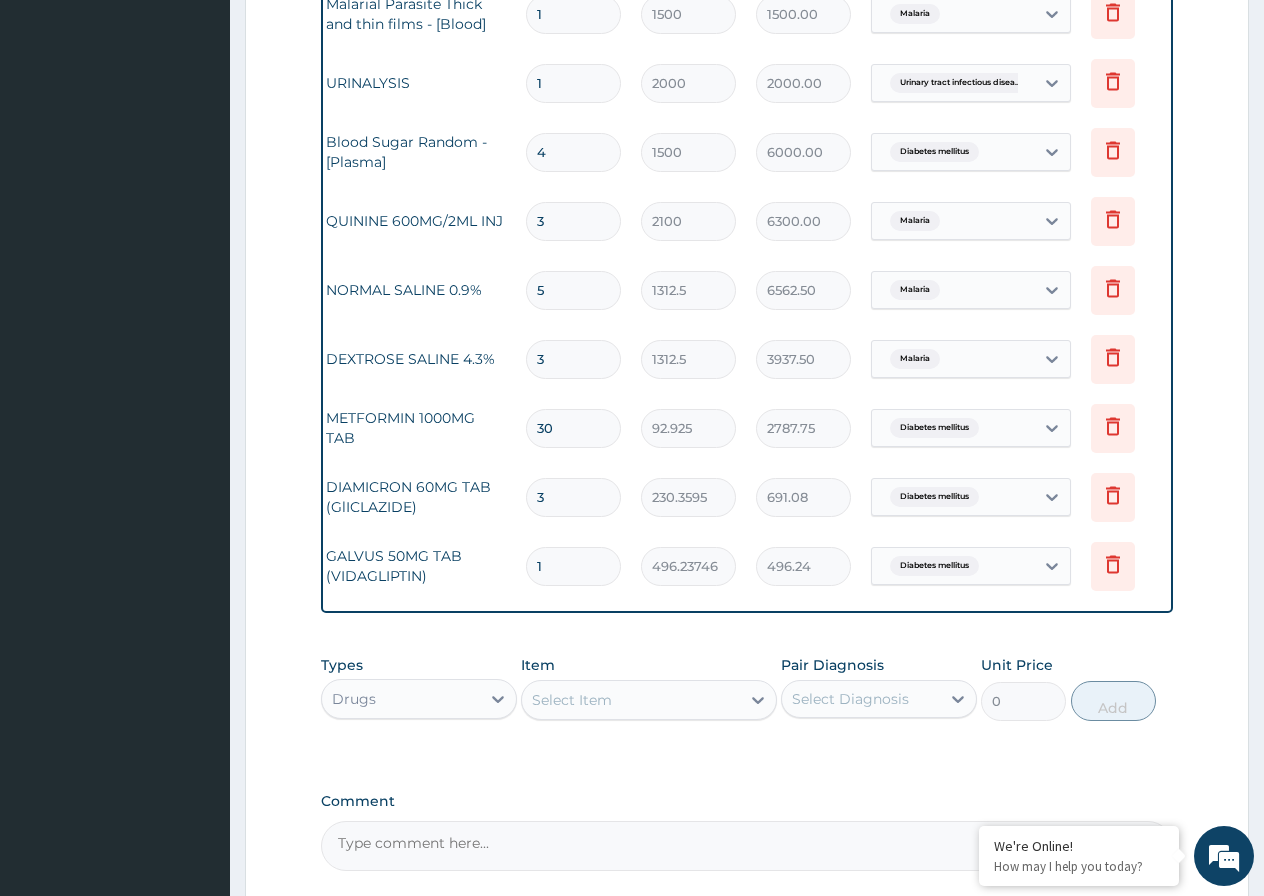 type on "30" 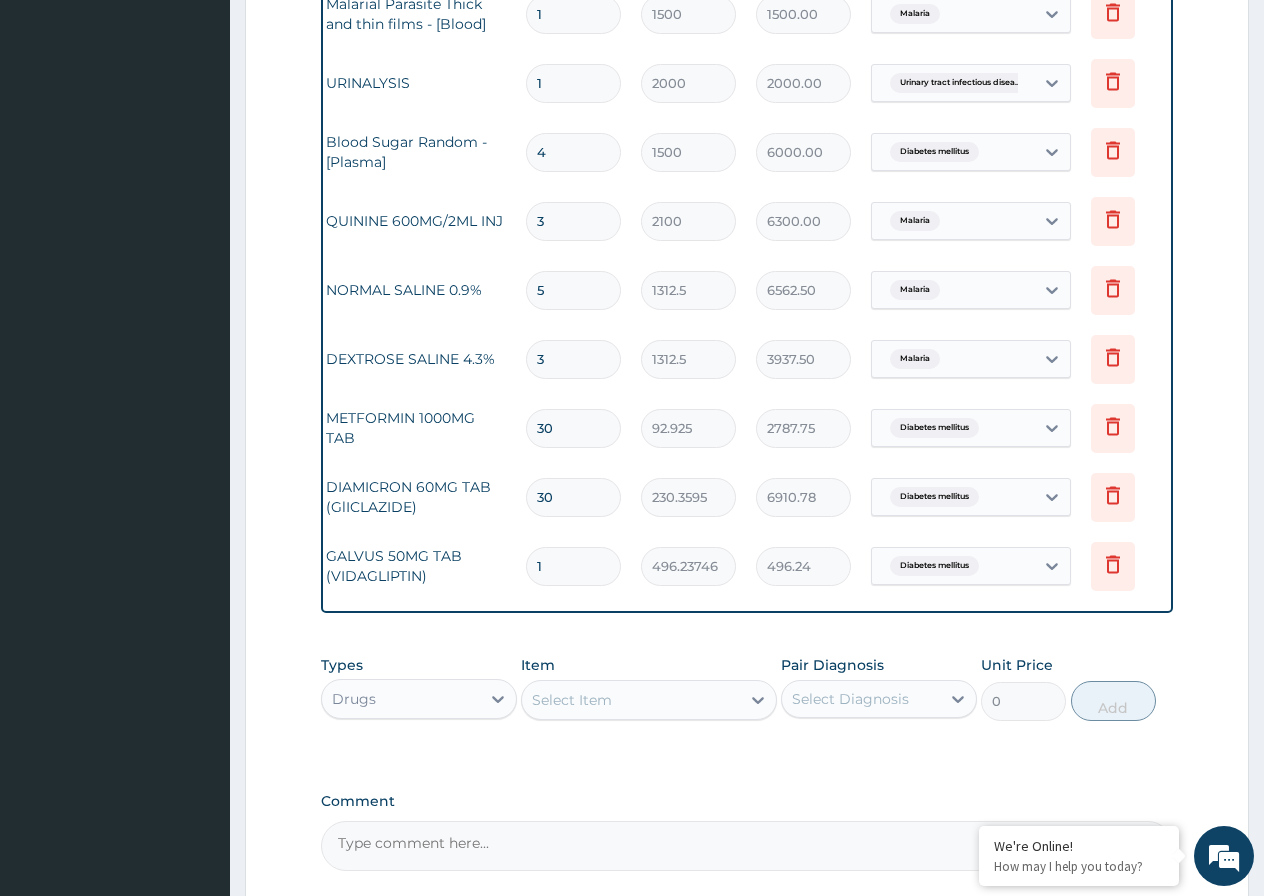 type on "30" 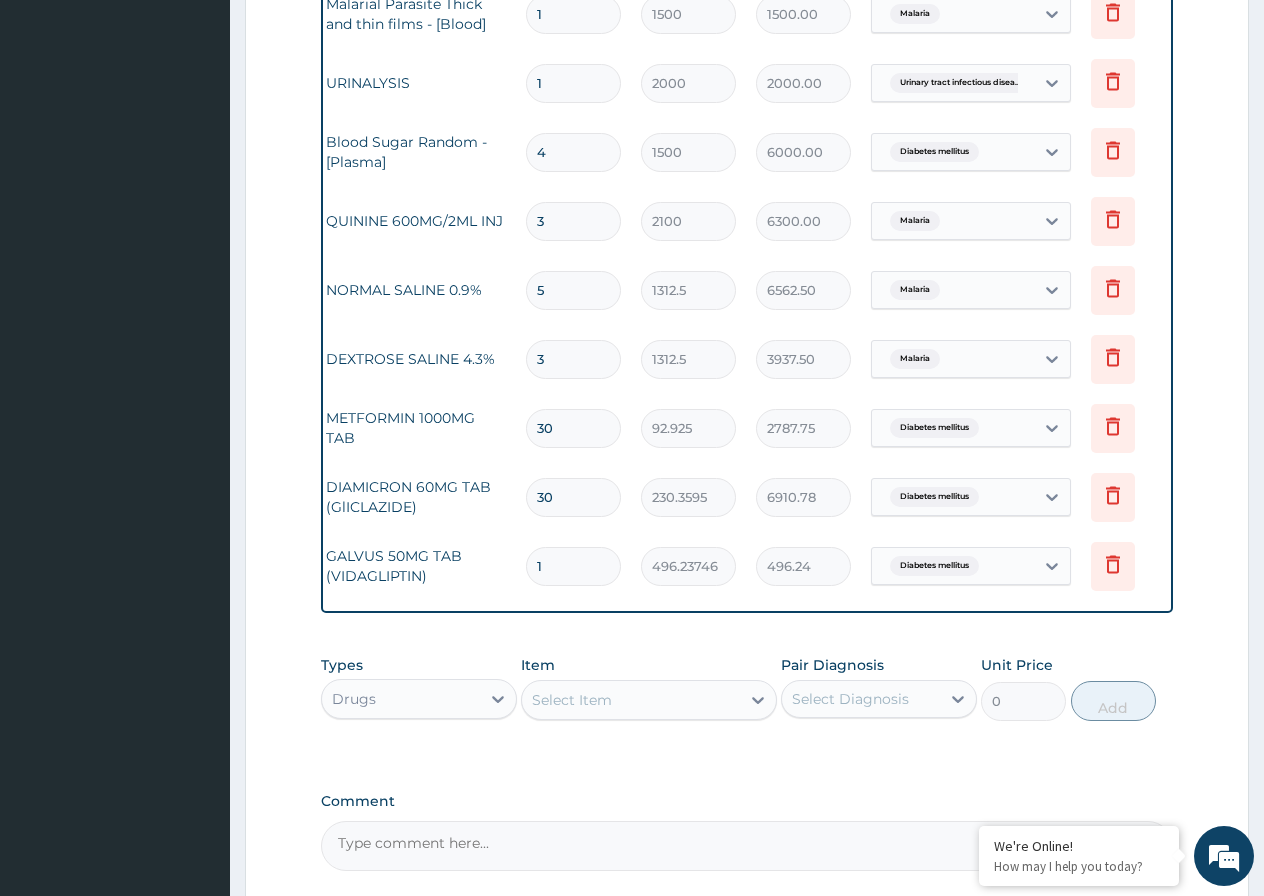 type 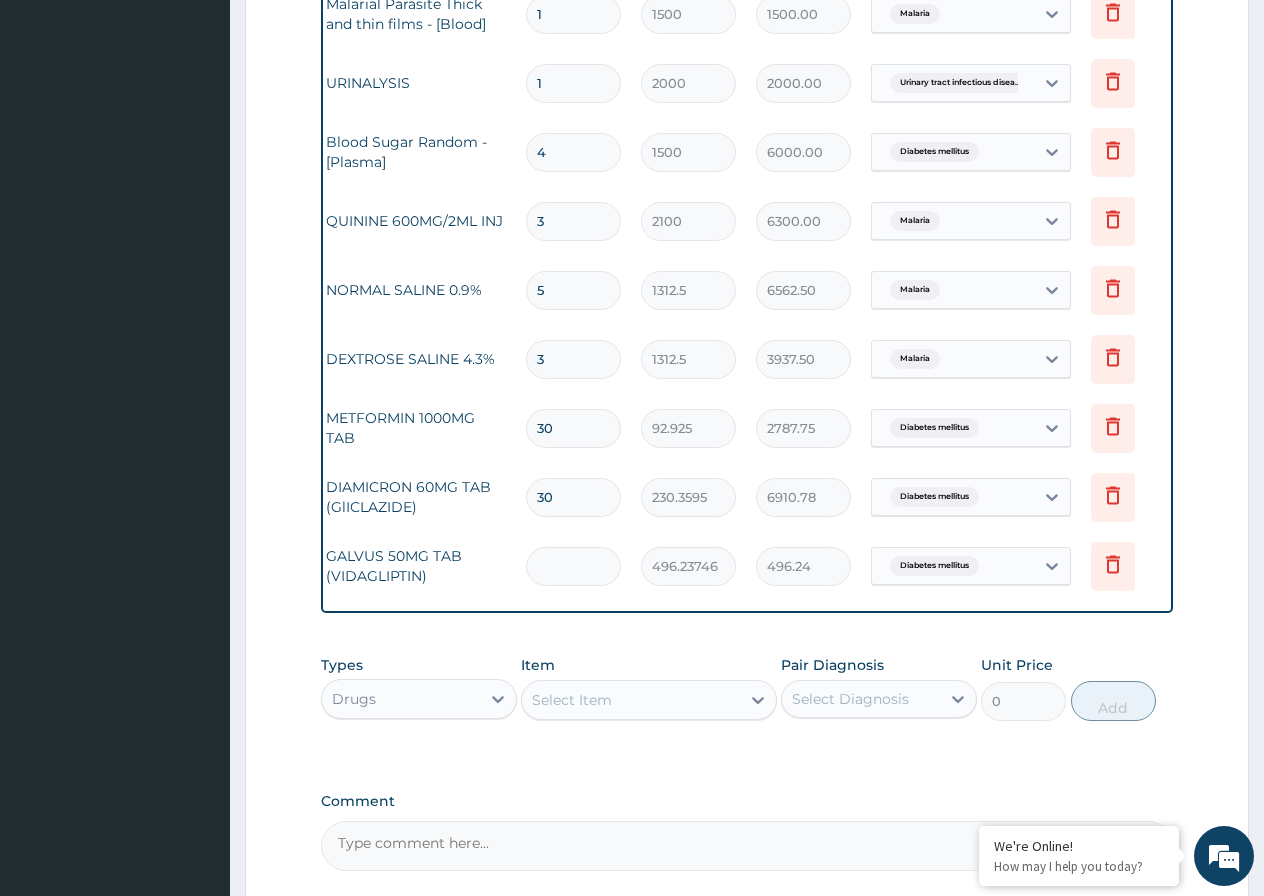 type on "0.00" 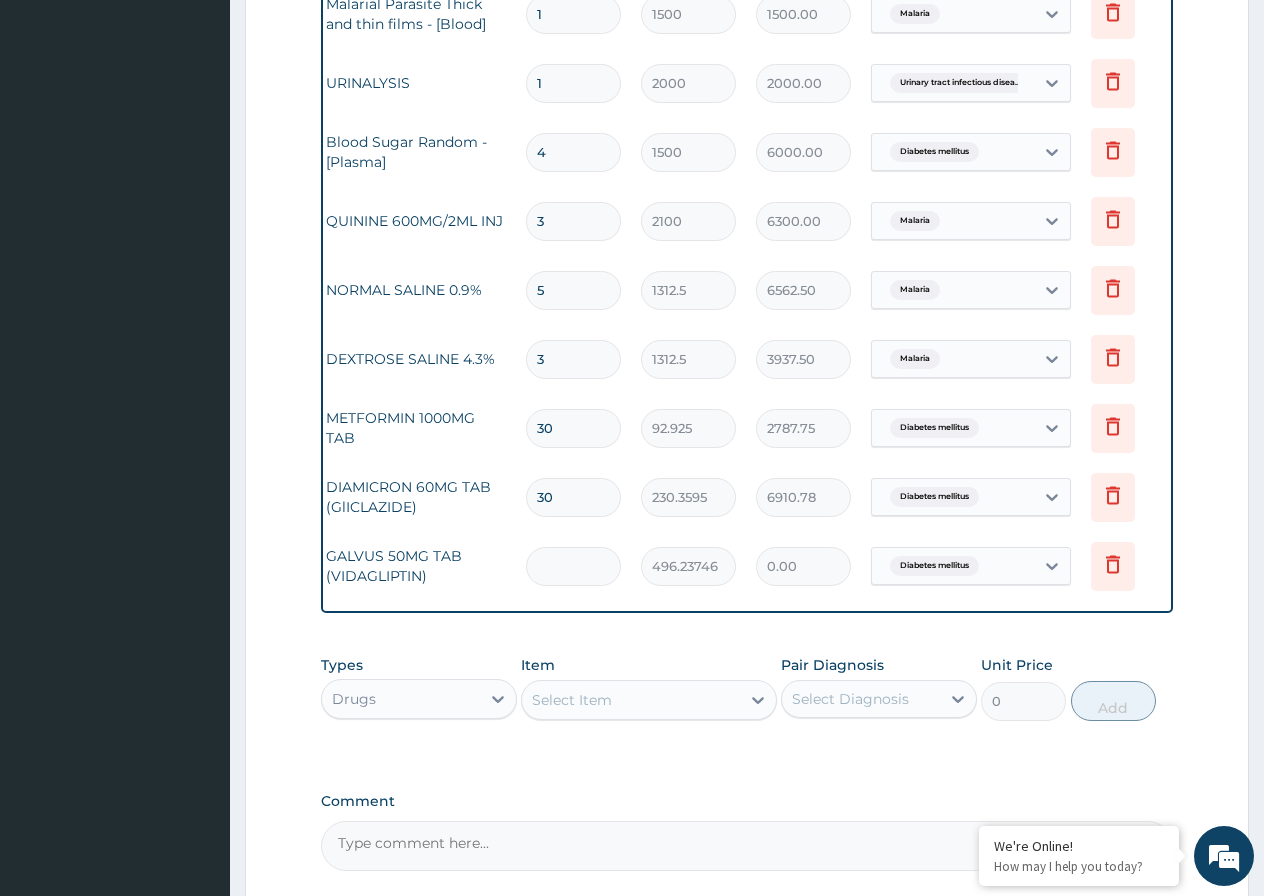 type on "3" 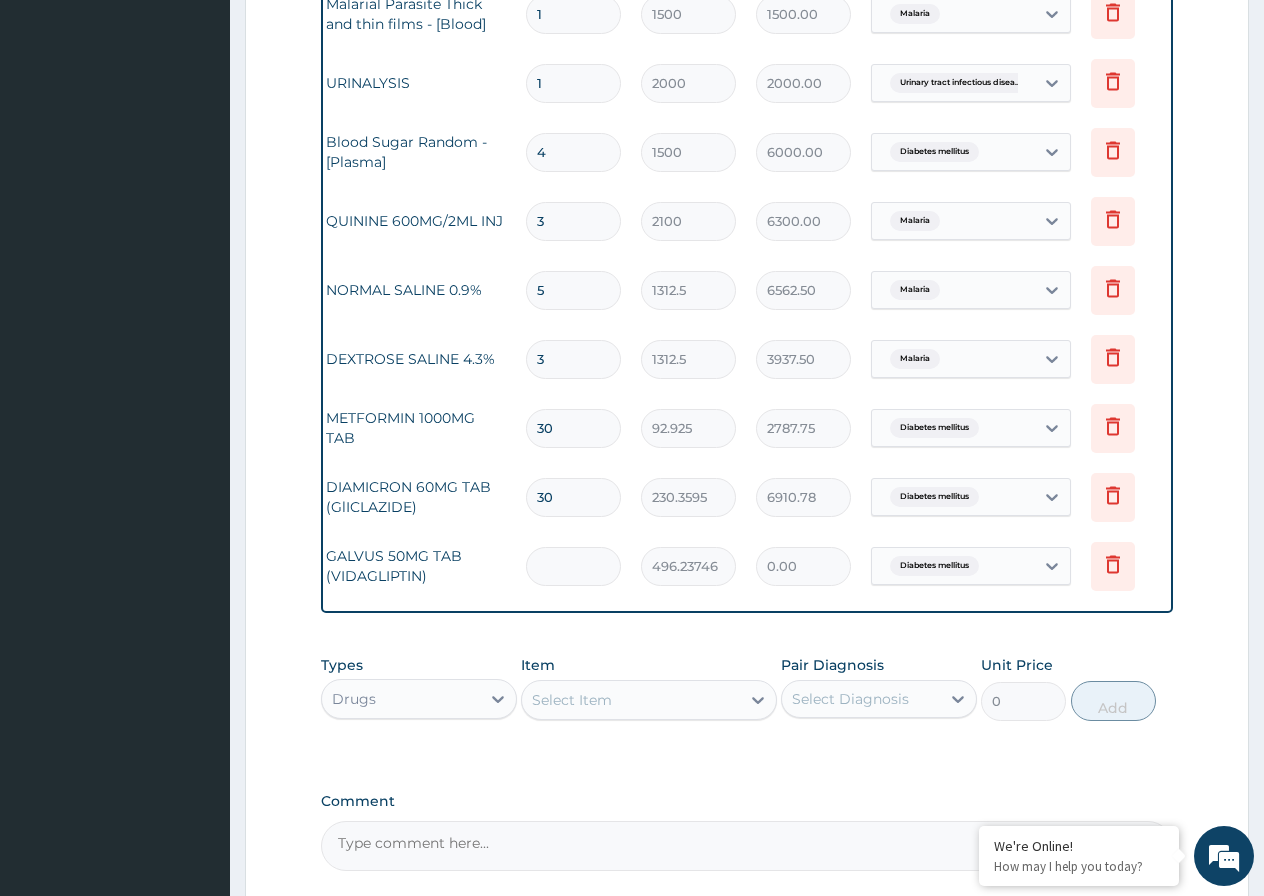 type on "1488.71" 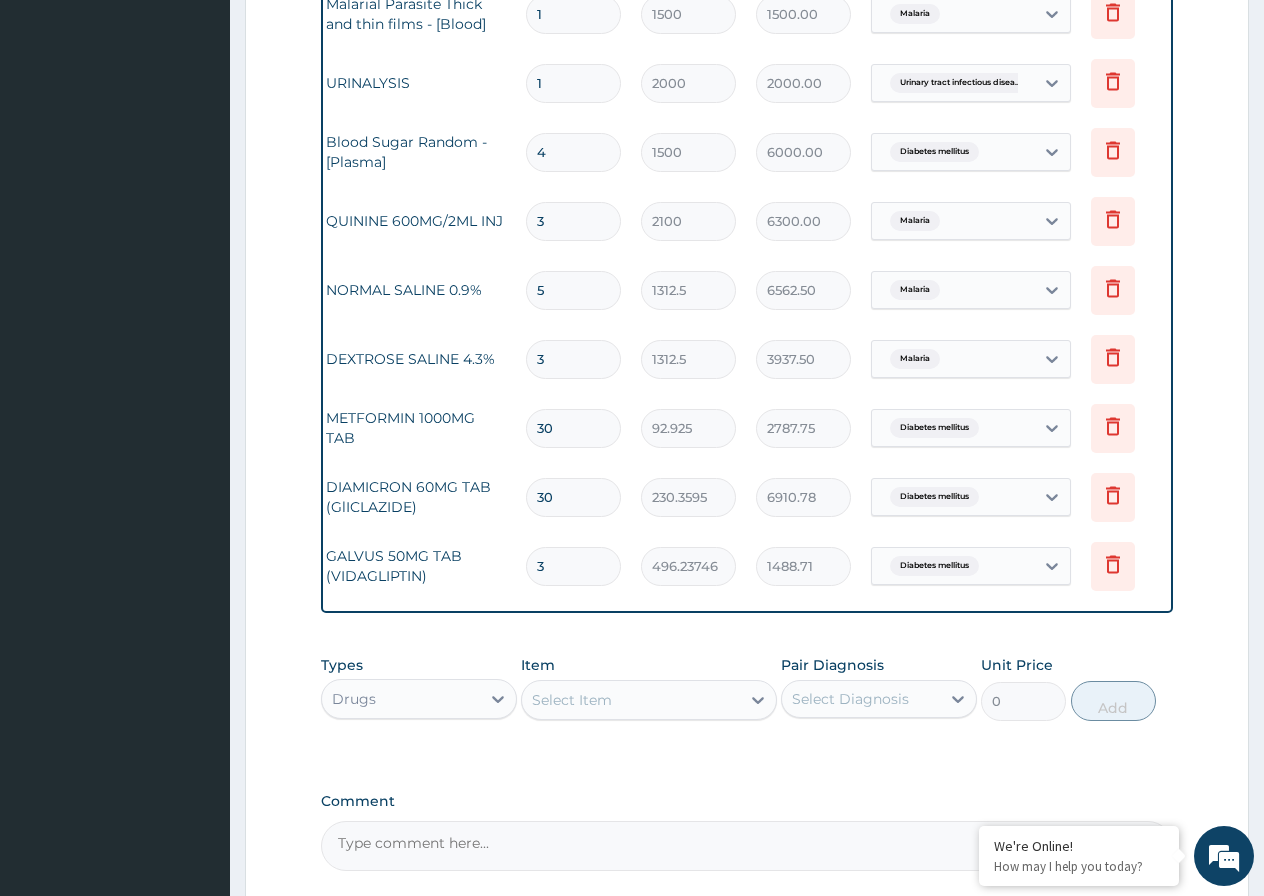 type on "30" 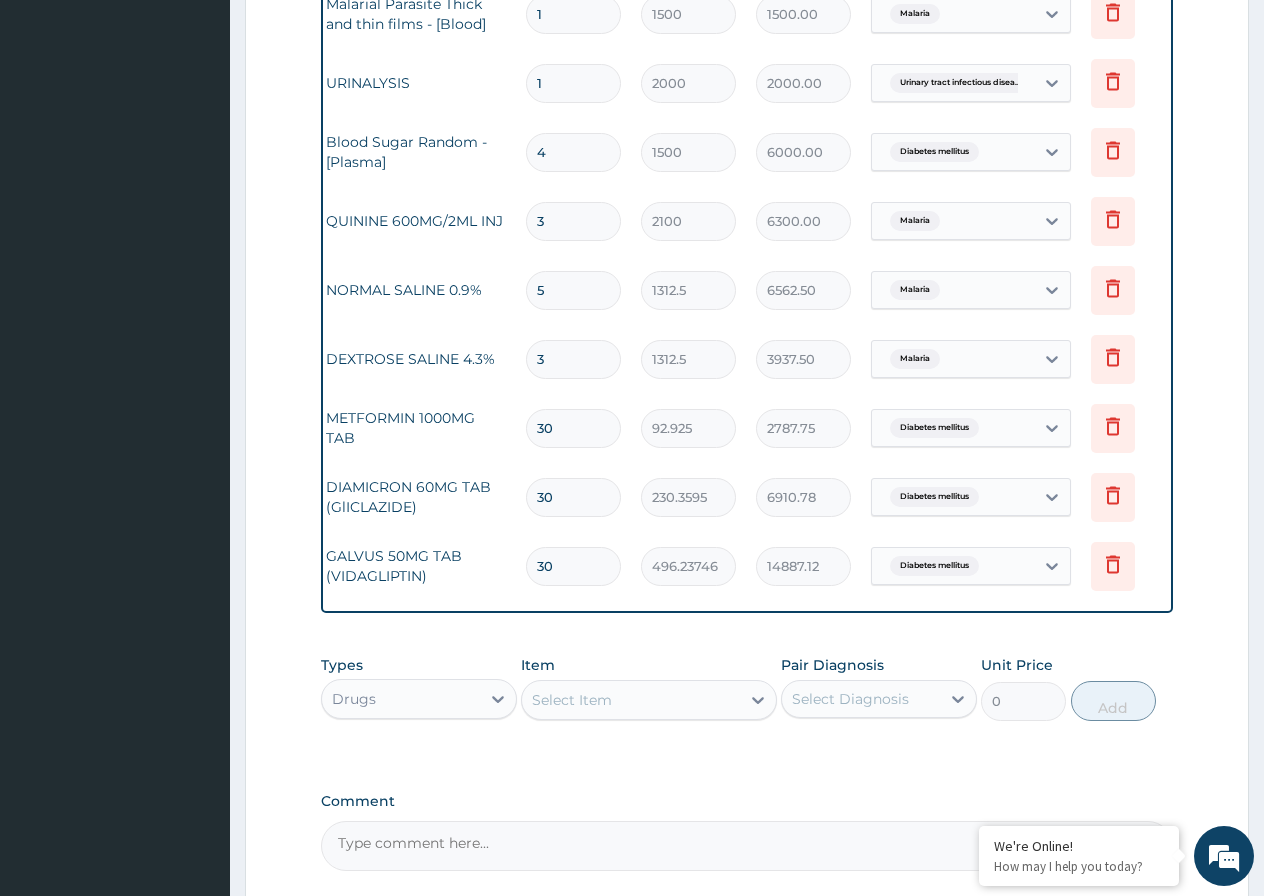 type on "30" 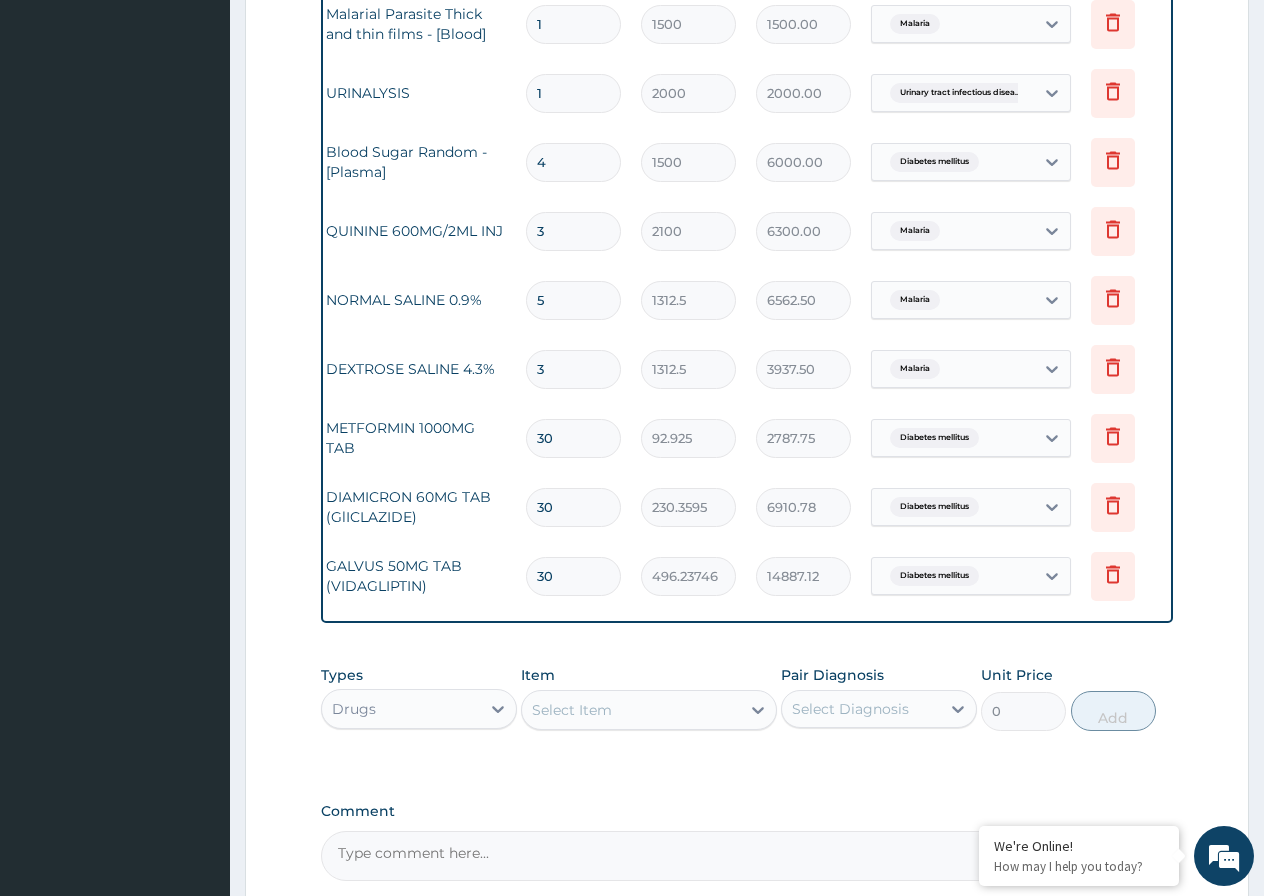 scroll, scrollTop: 978, scrollLeft: 0, axis: vertical 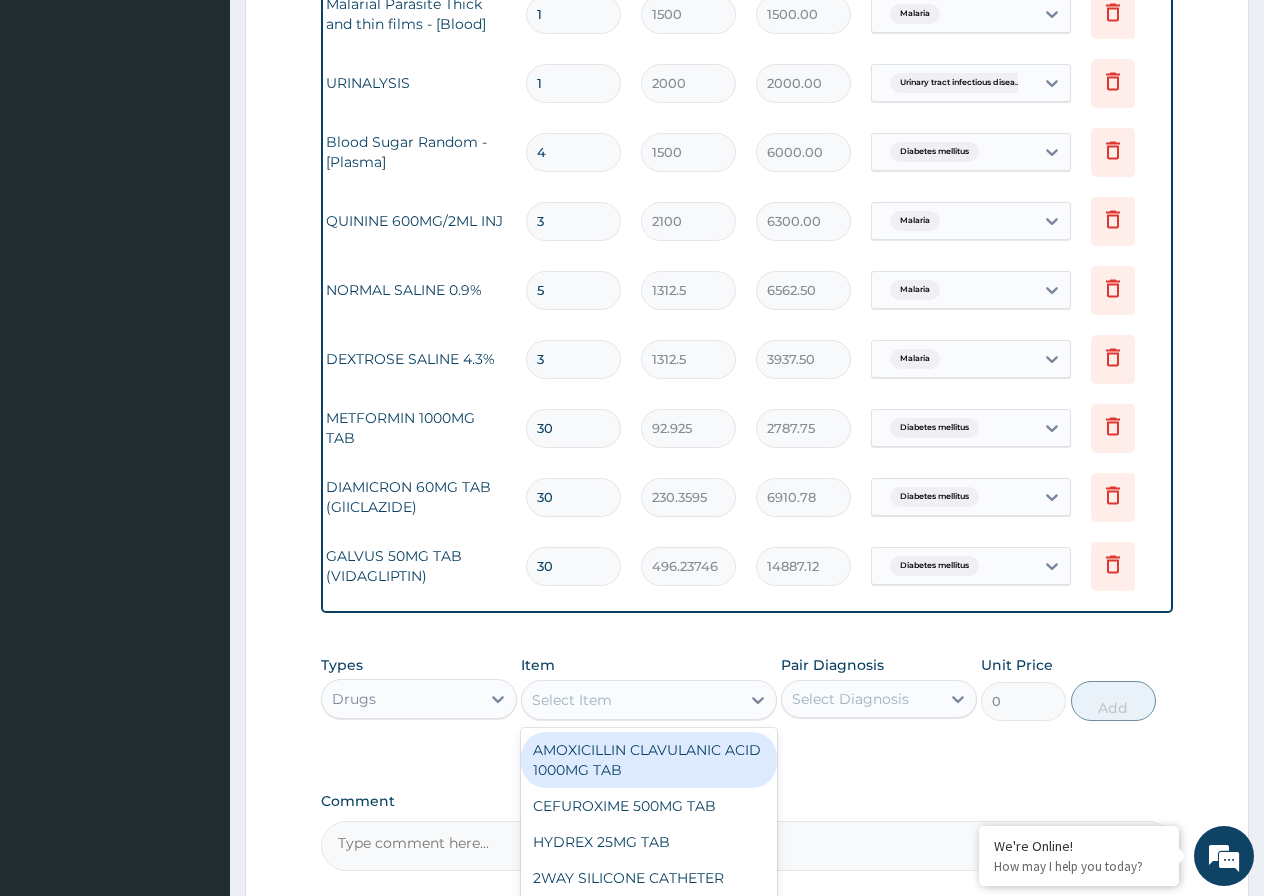 click on "Select Item" at bounding box center (572, 700) 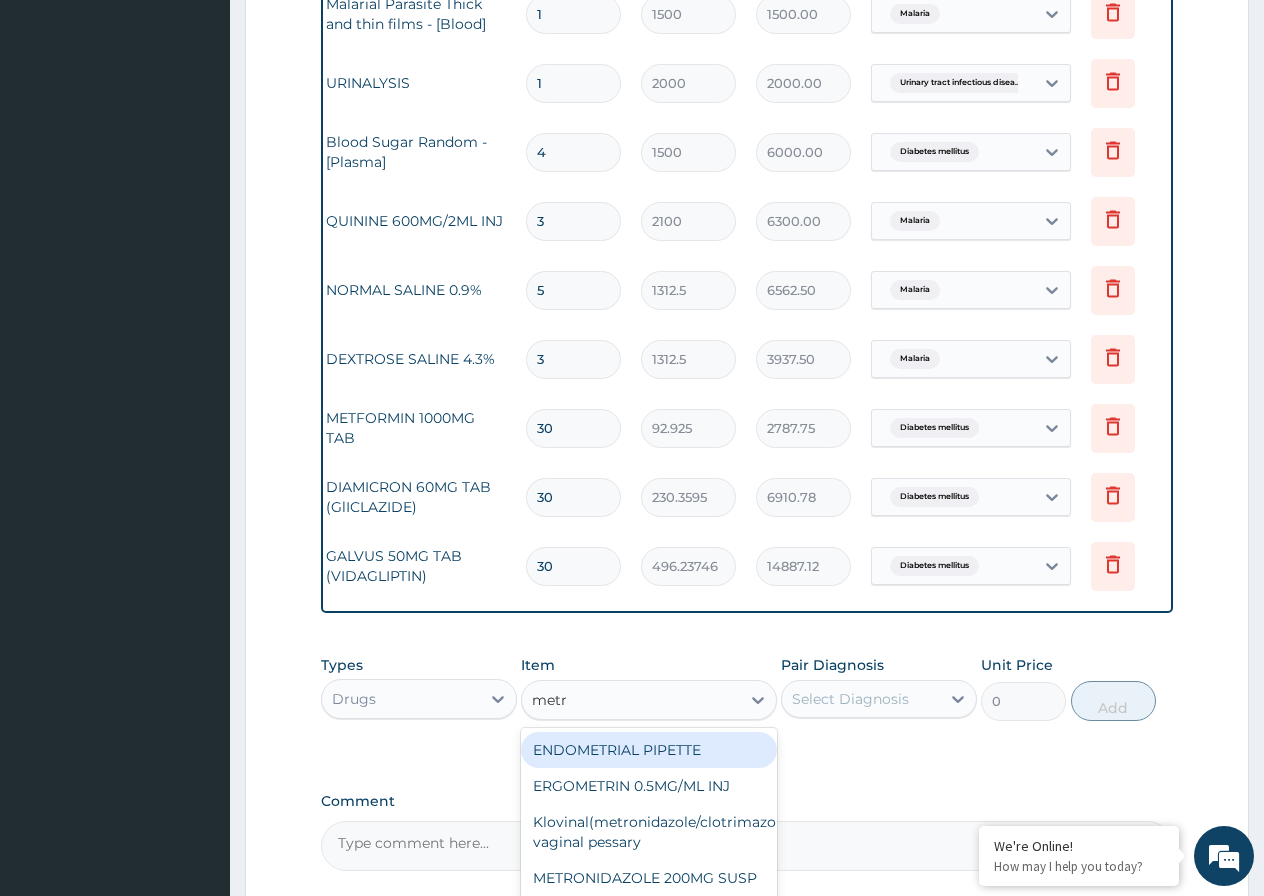 type on "metro" 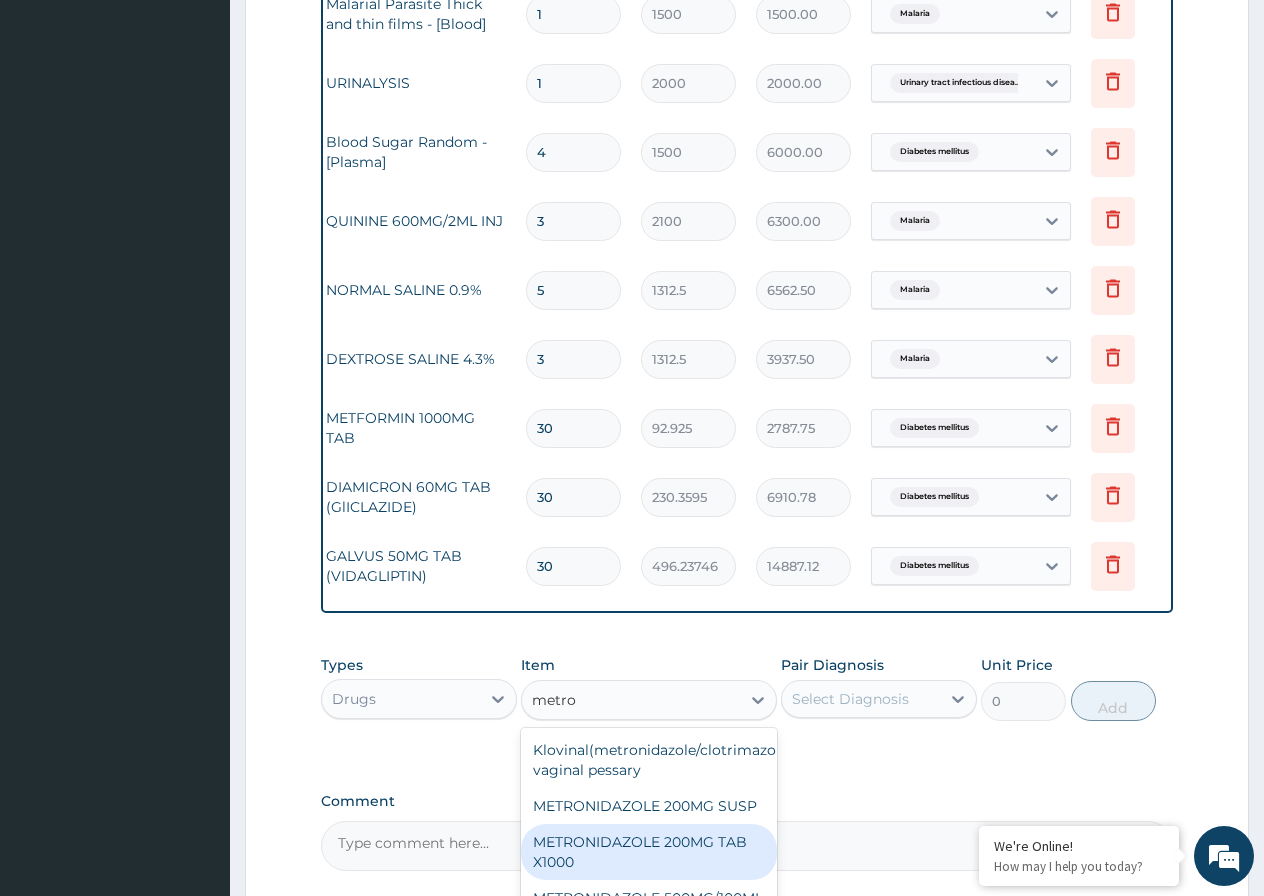 click on "METRONIDAZOLE 200MG TAB X1000" at bounding box center (649, 852) 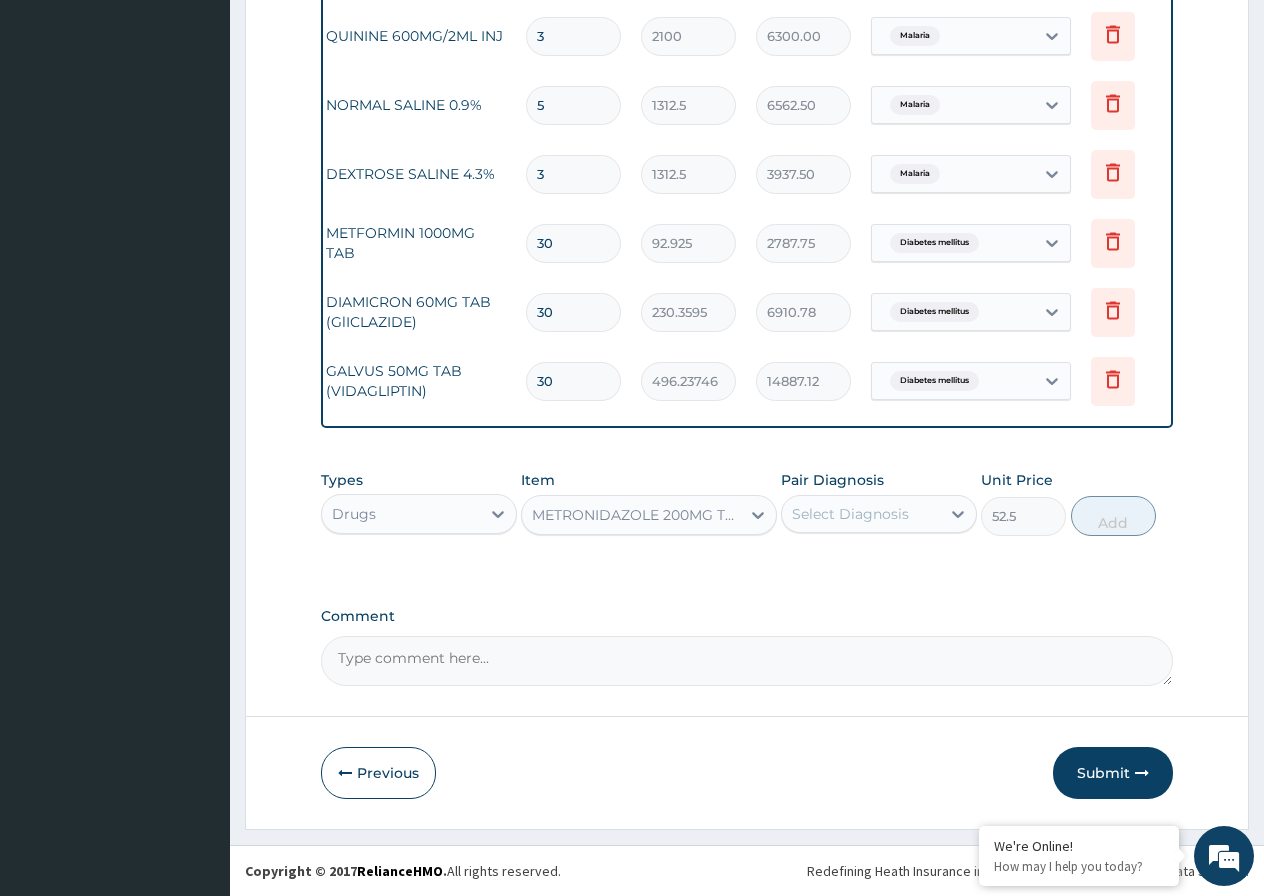 scroll, scrollTop: 1178, scrollLeft: 0, axis: vertical 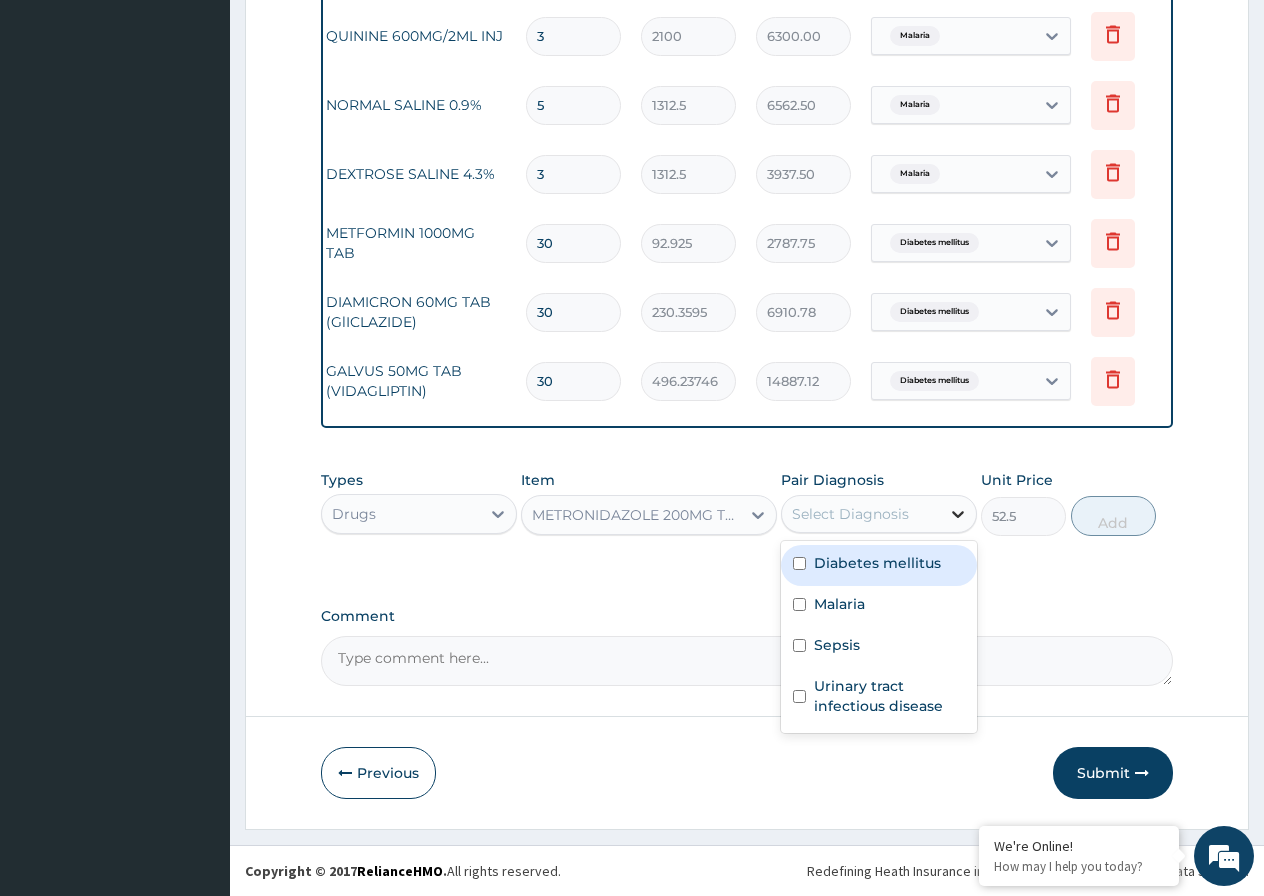 click 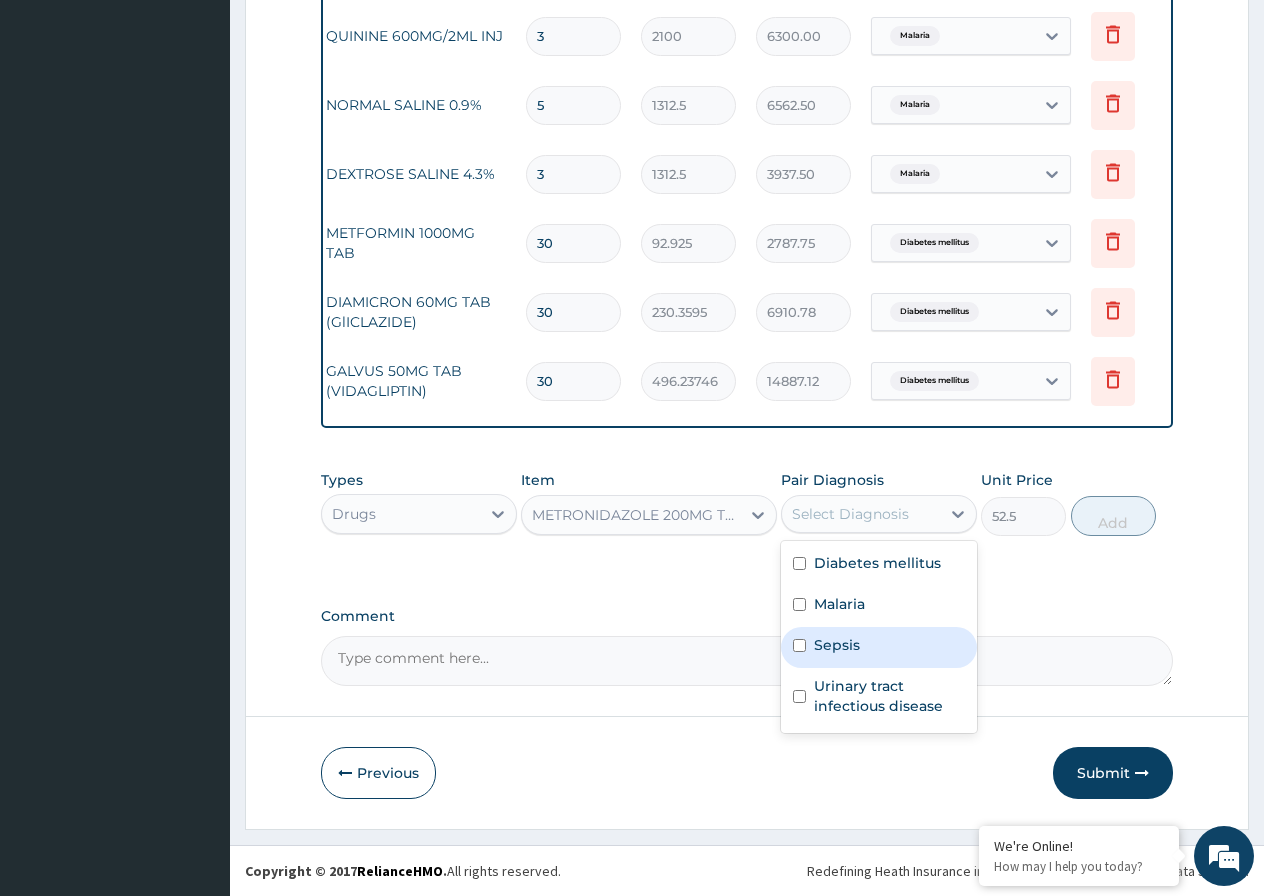 click on "Sepsis" at bounding box center [837, 645] 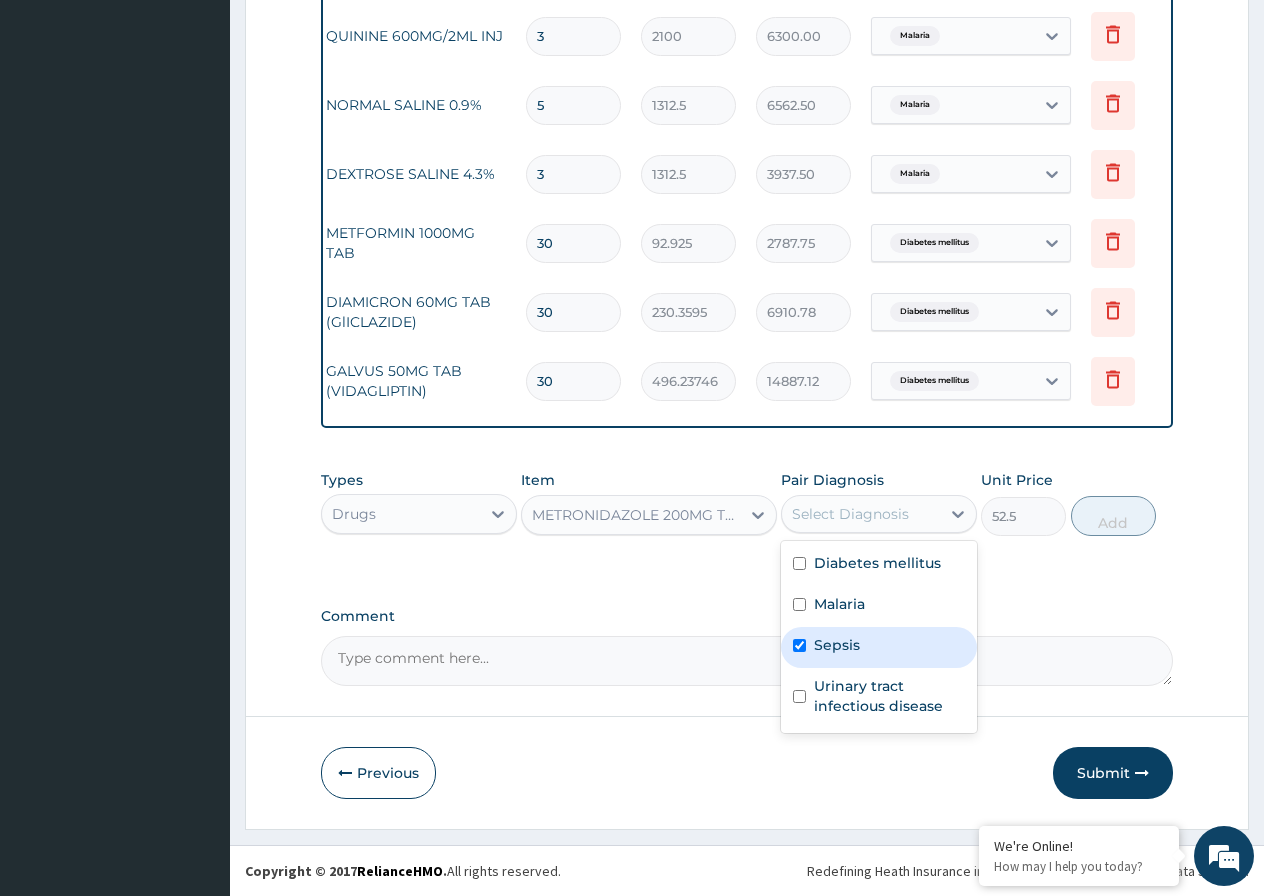 checkbox on "true" 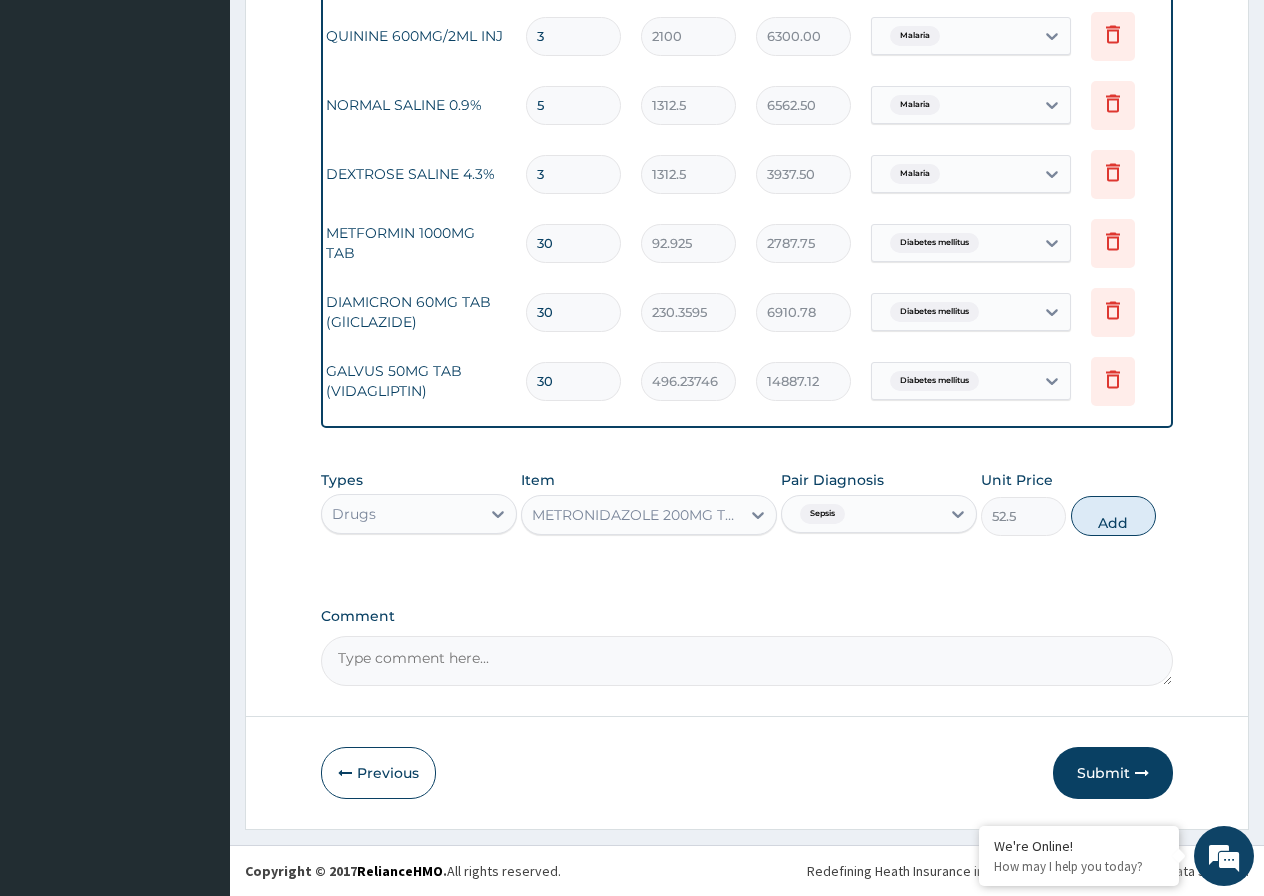 click on "Comment" at bounding box center [747, 616] 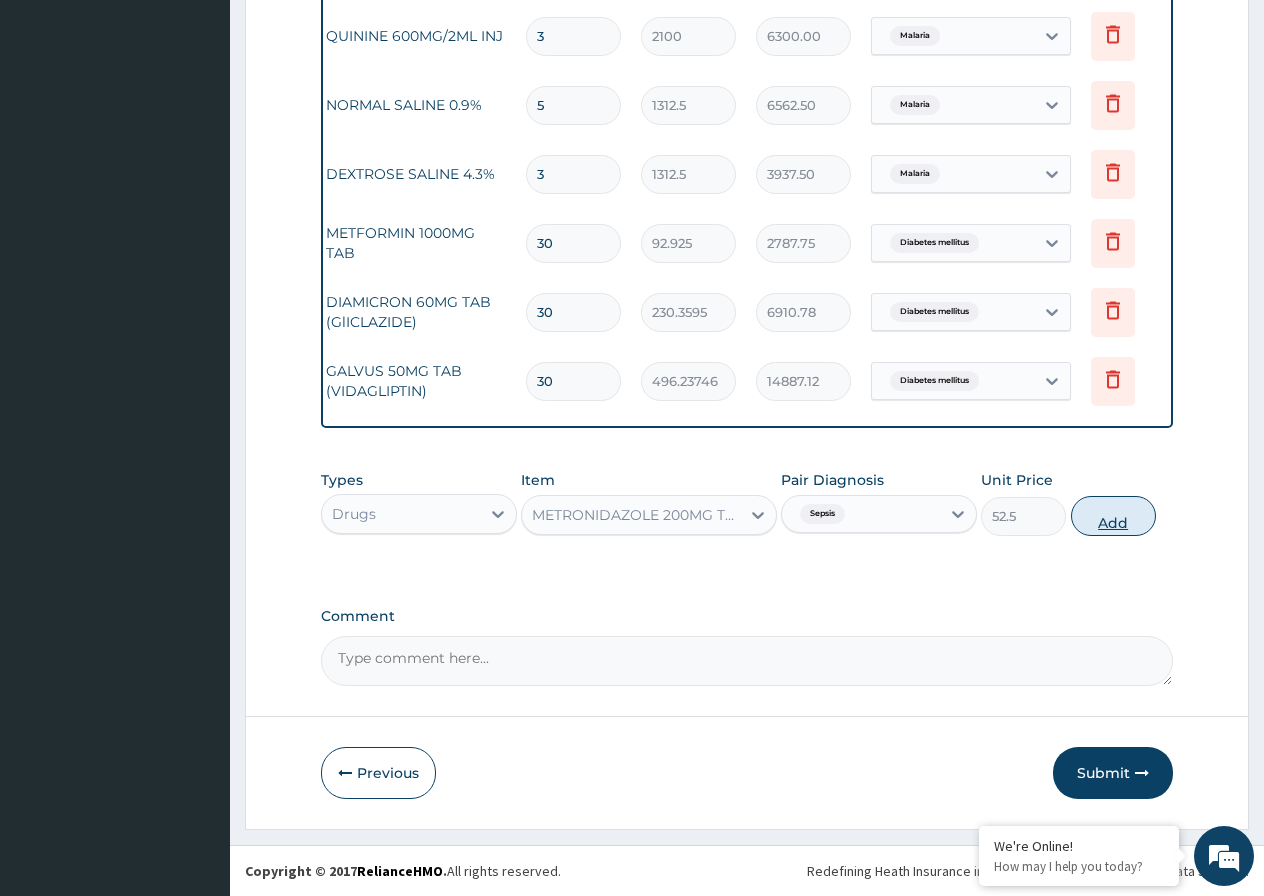 click on "Add" at bounding box center [1113, 516] 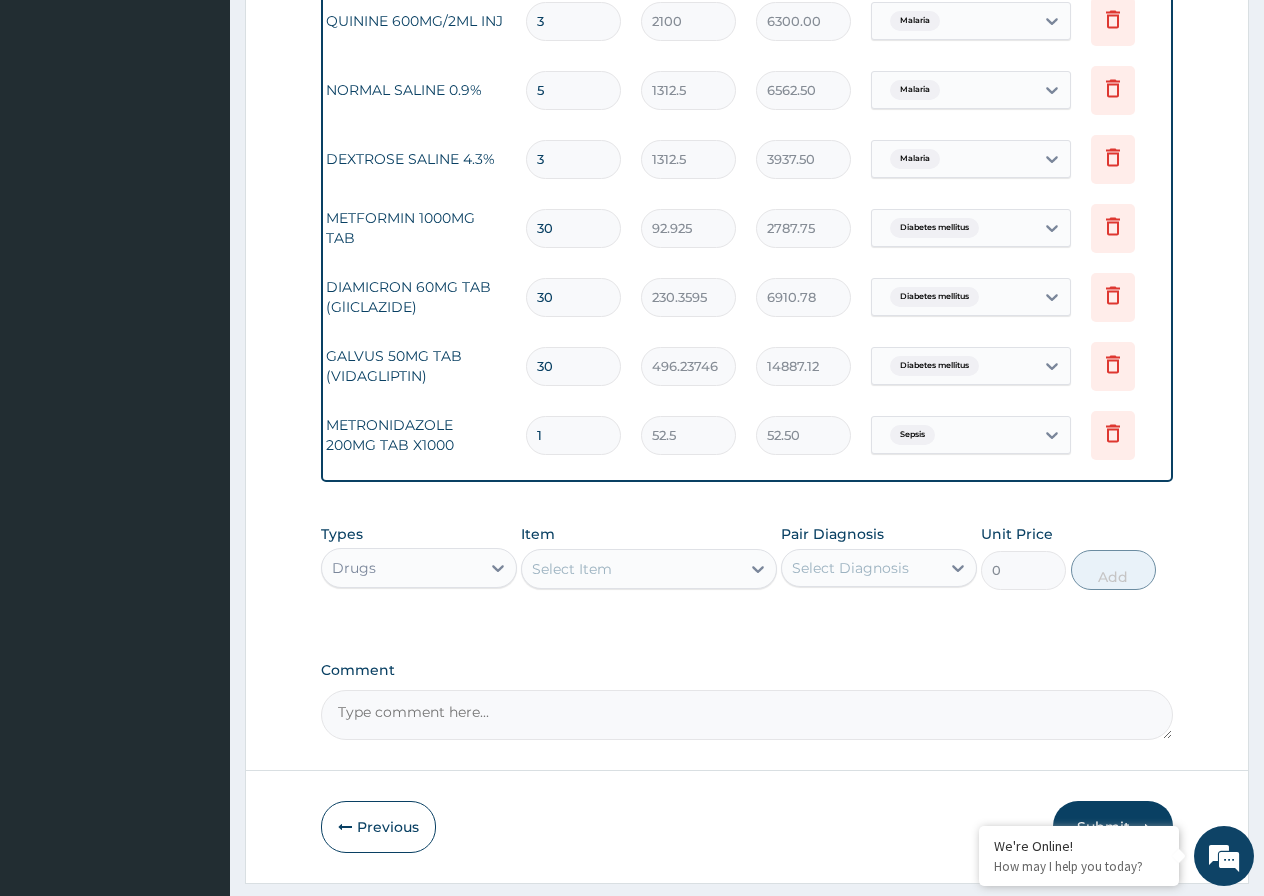 type 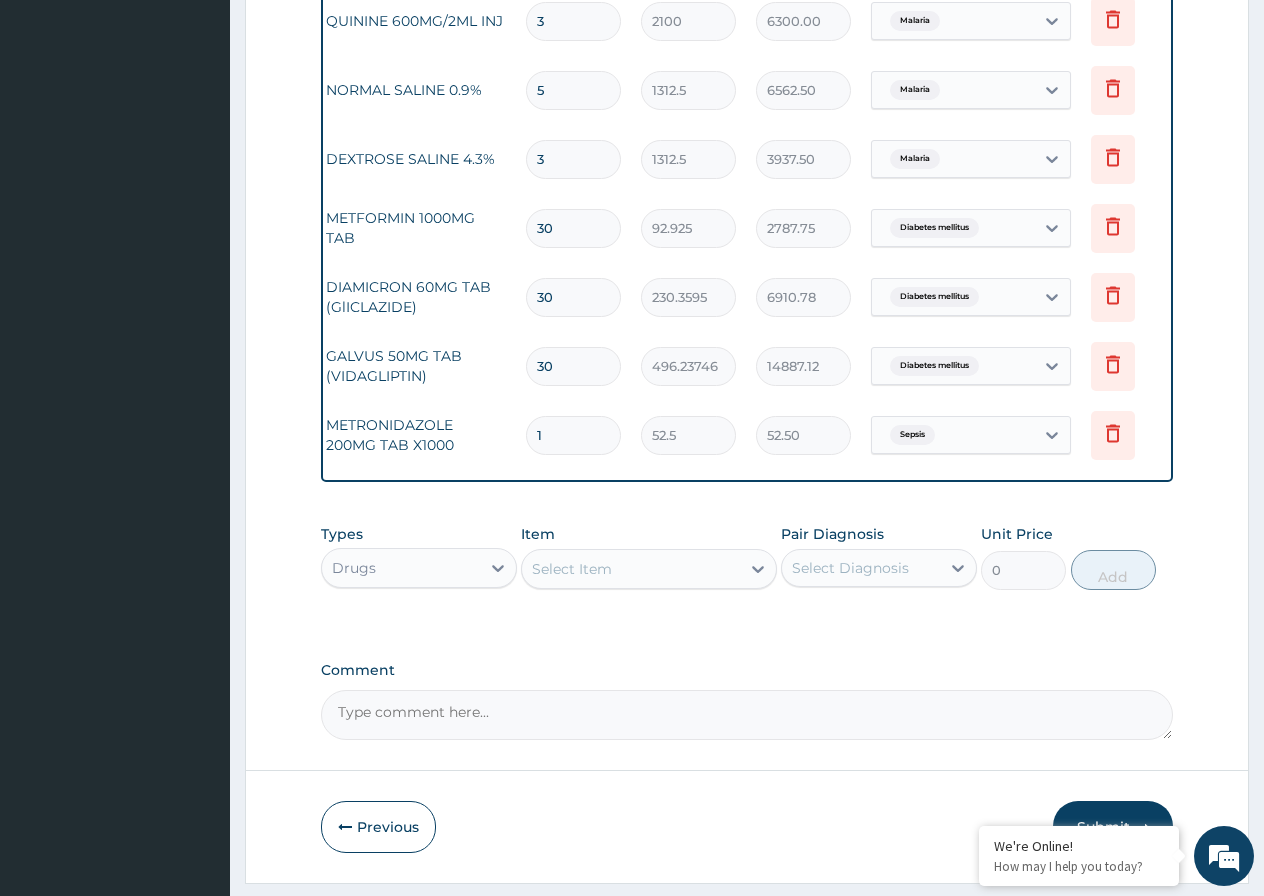 type on "0.00" 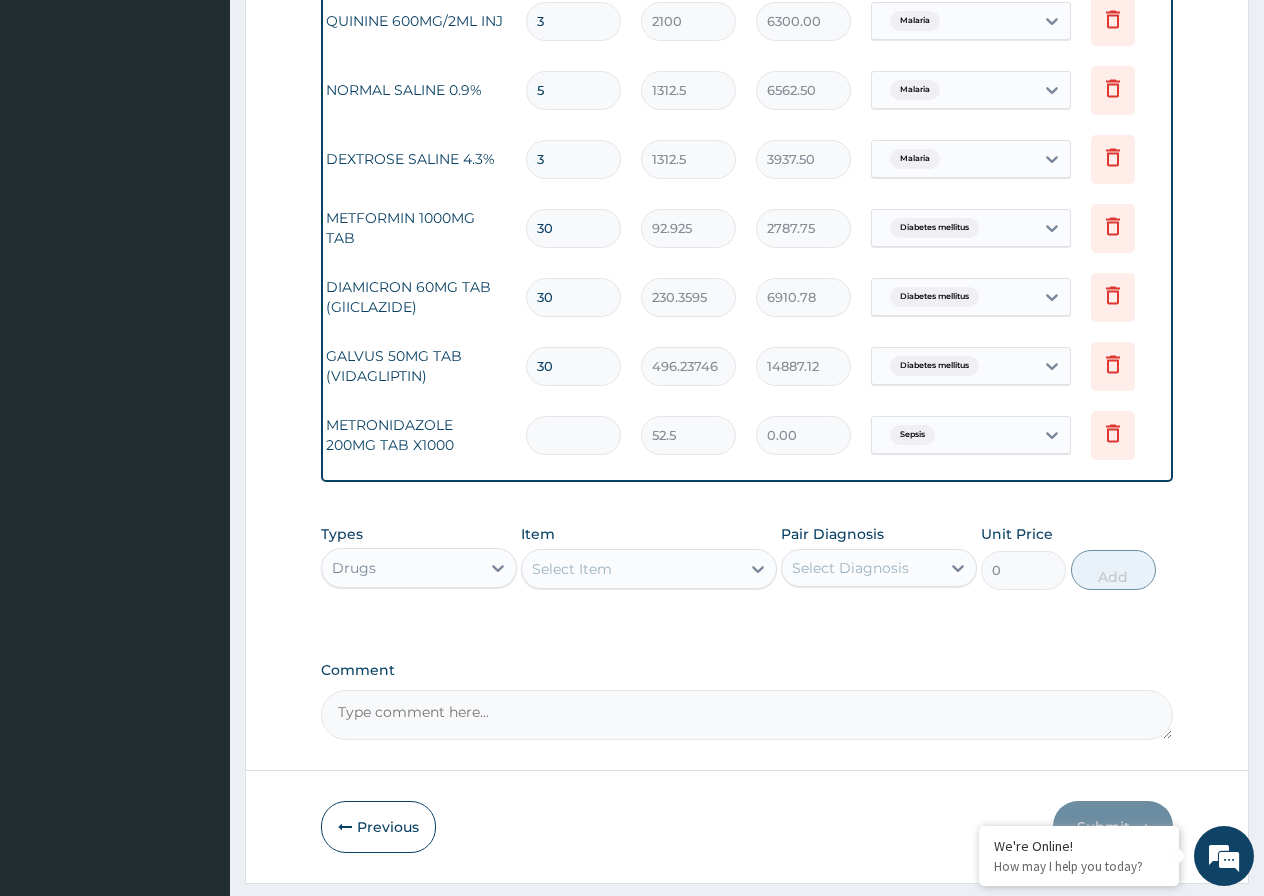 type on "3" 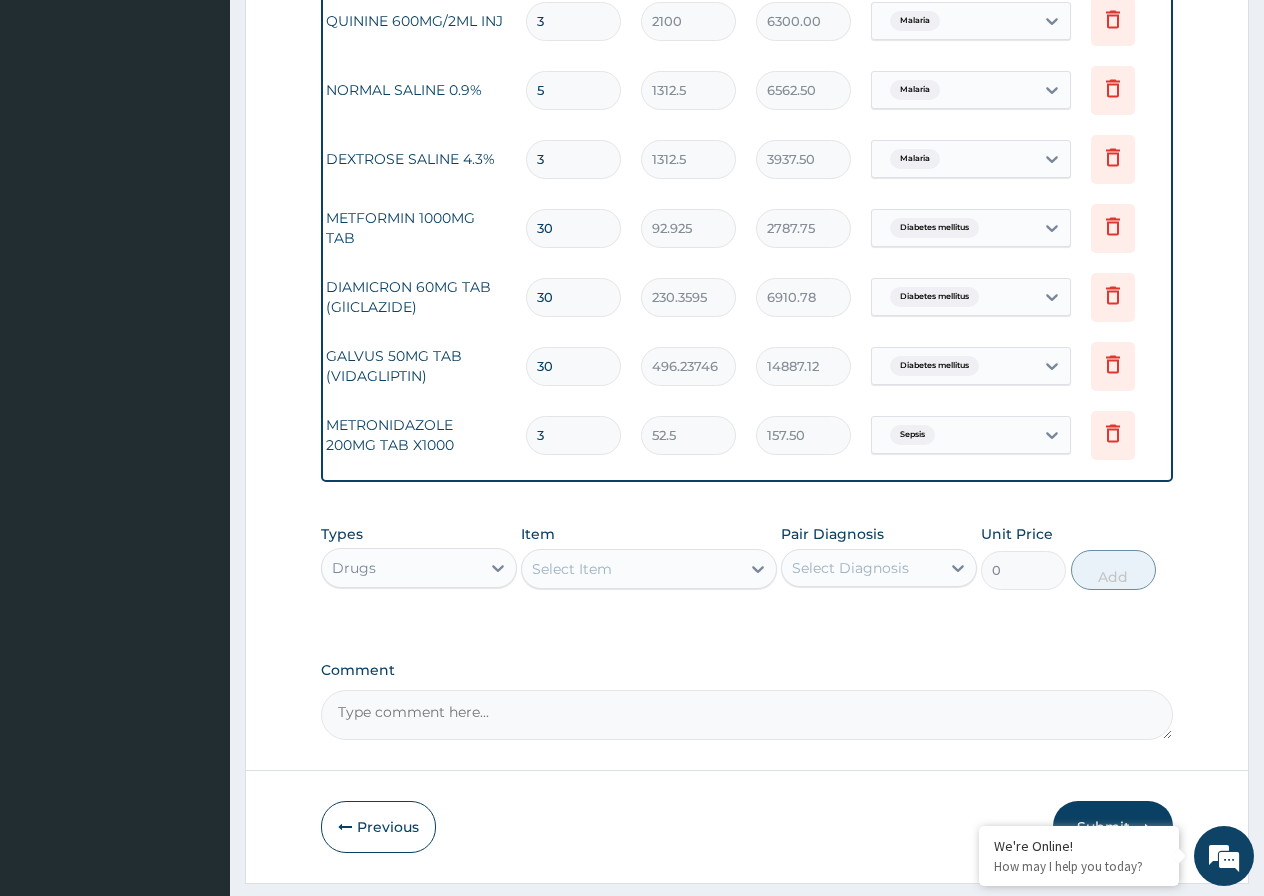 type on "30" 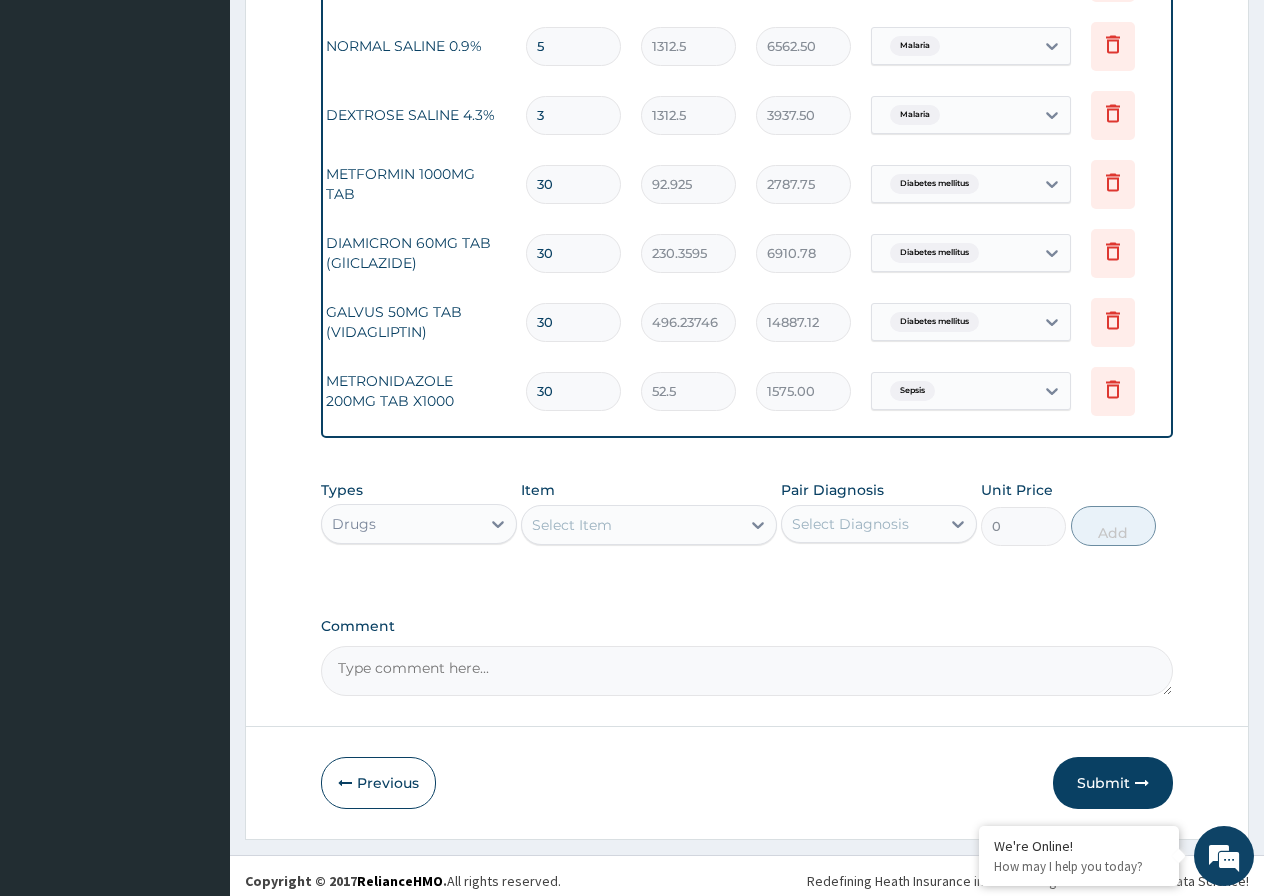 scroll, scrollTop: 1247, scrollLeft: 0, axis: vertical 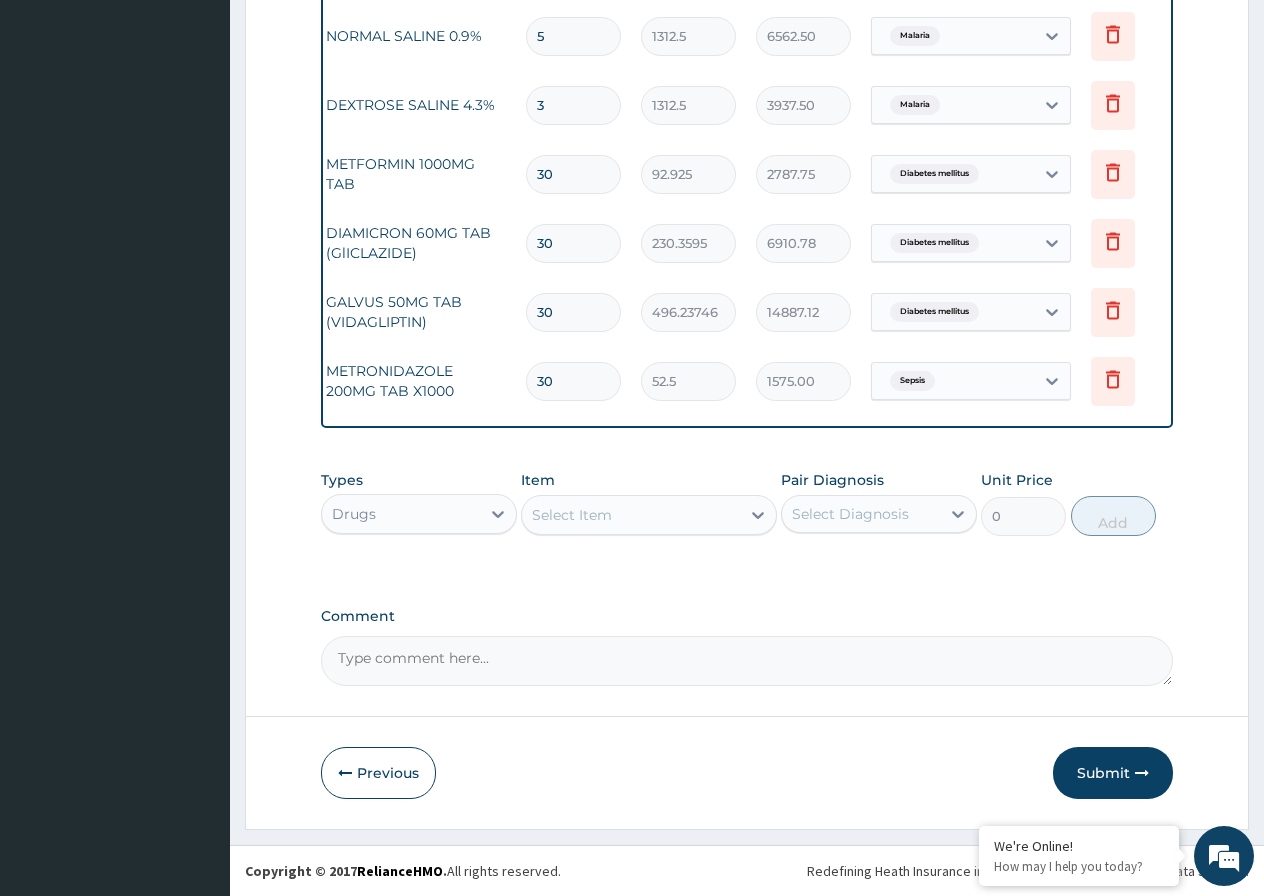type on "30" 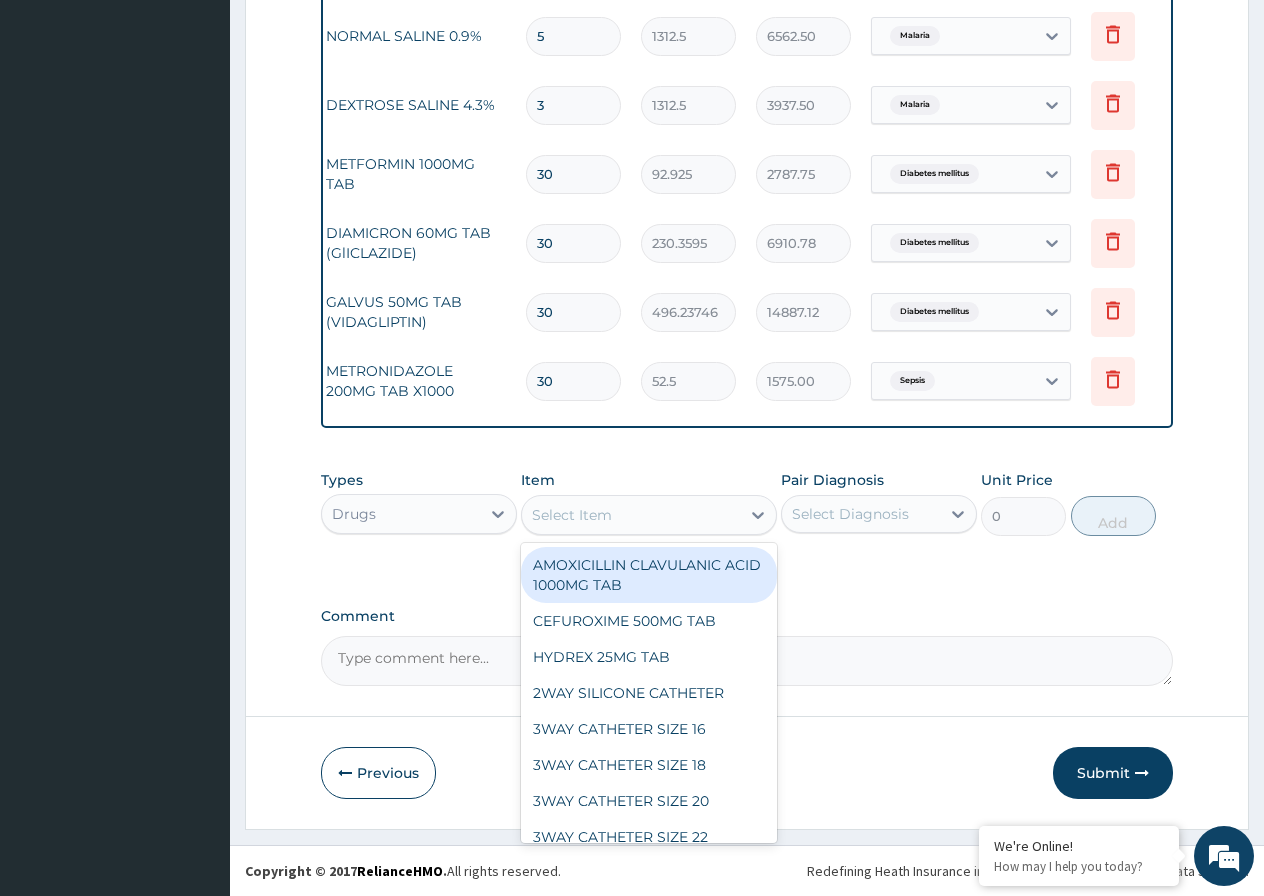 click on "Select Item" at bounding box center [572, 515] 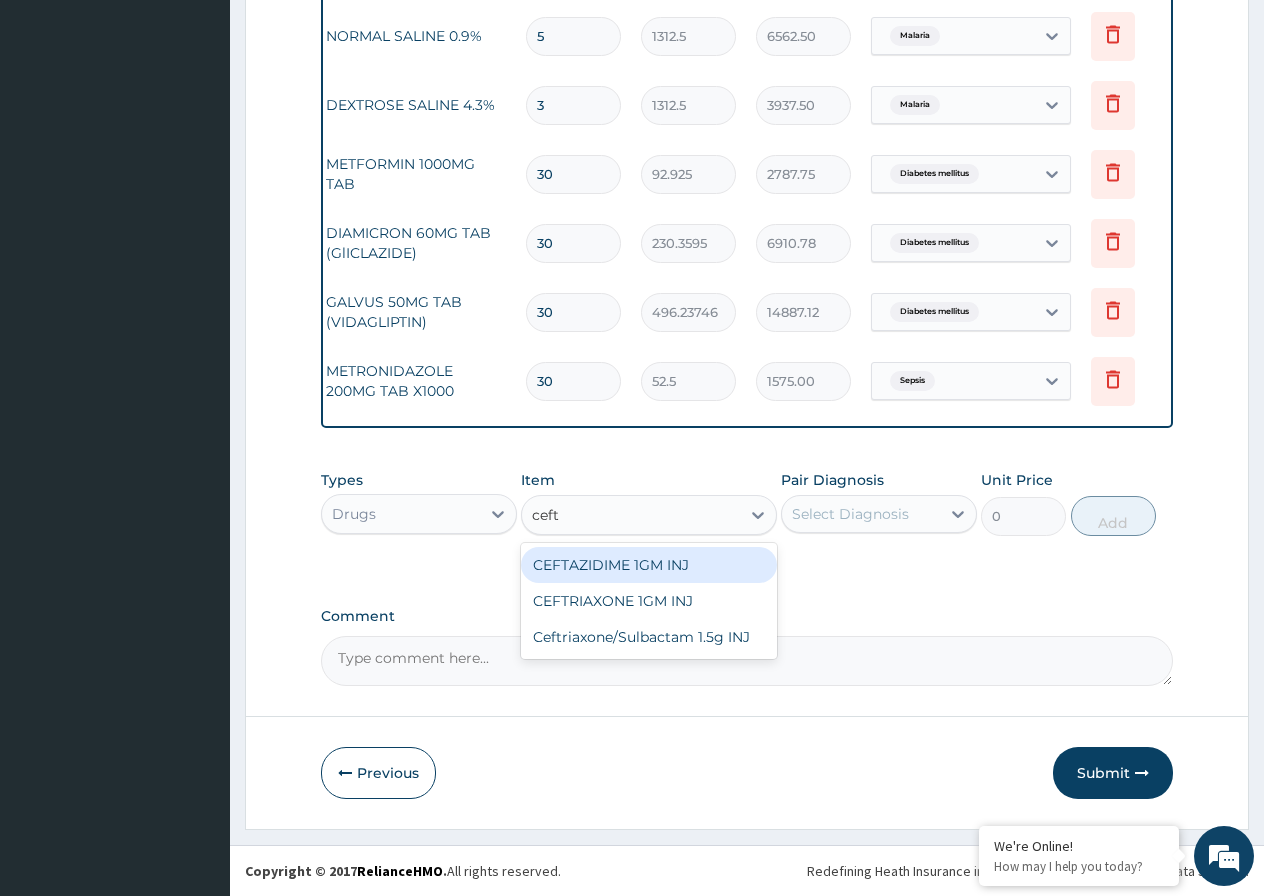 type on "ceftr" 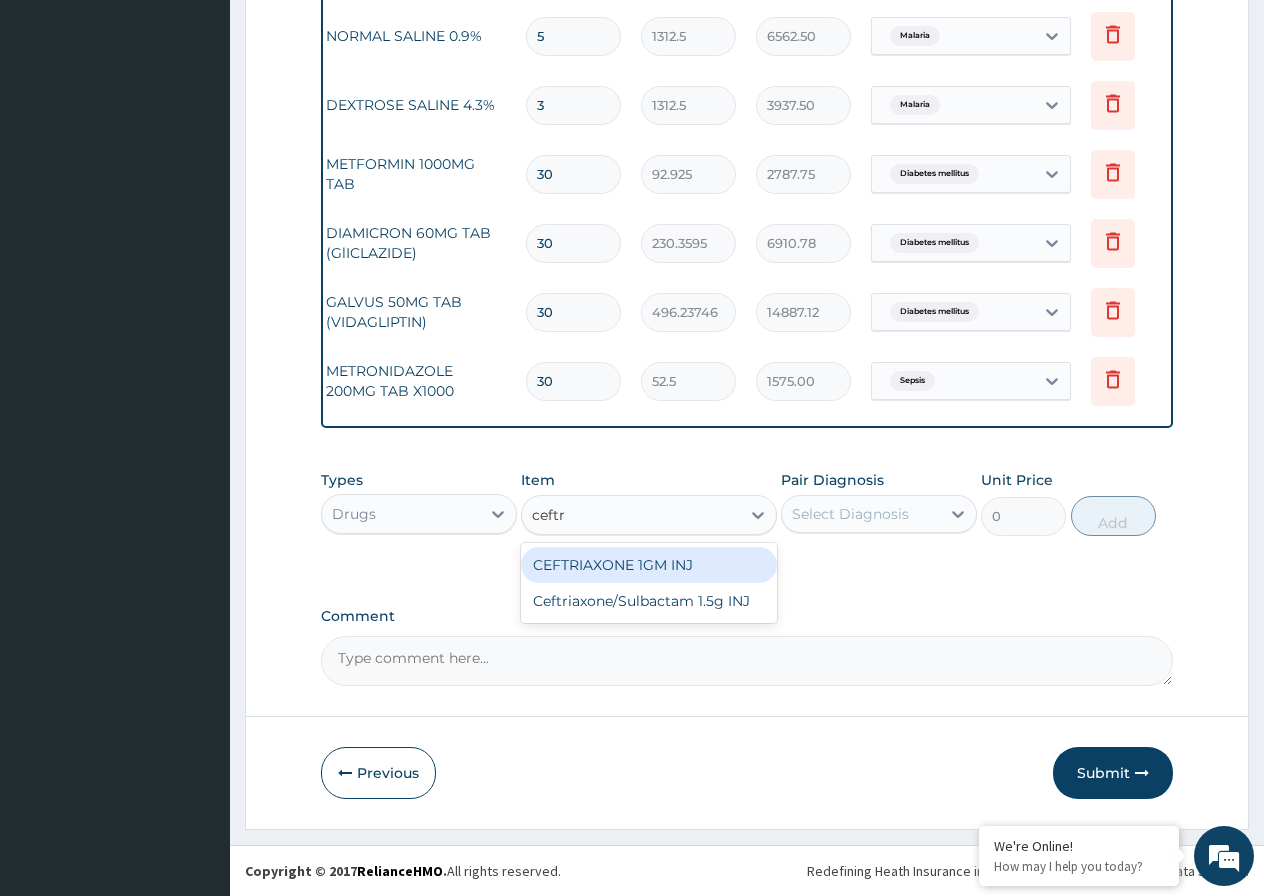 click on "CEFTRIAXONE 1GM INJ" at bounding box center (649, 565) 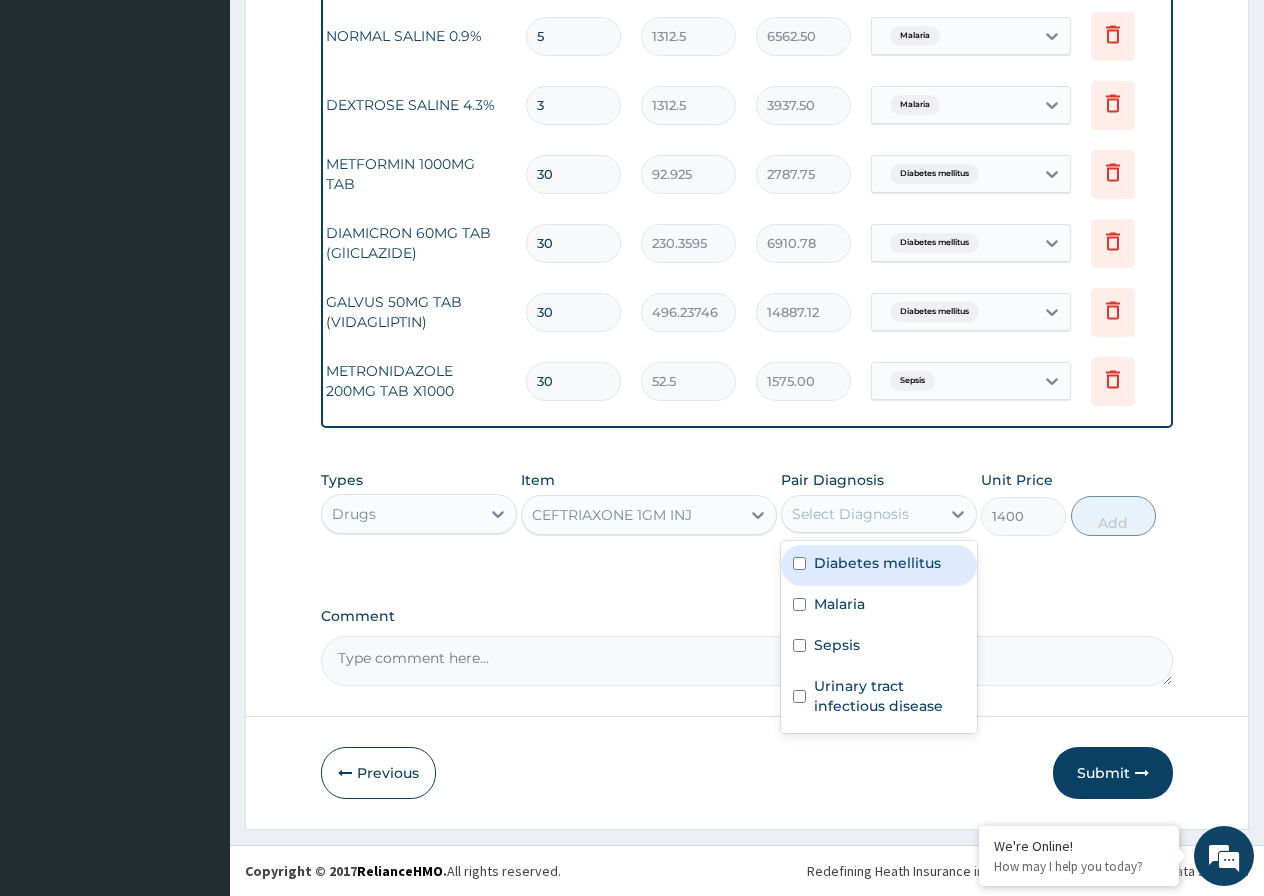 click on "Select Diagnosis" at bounding box center [861, 514] 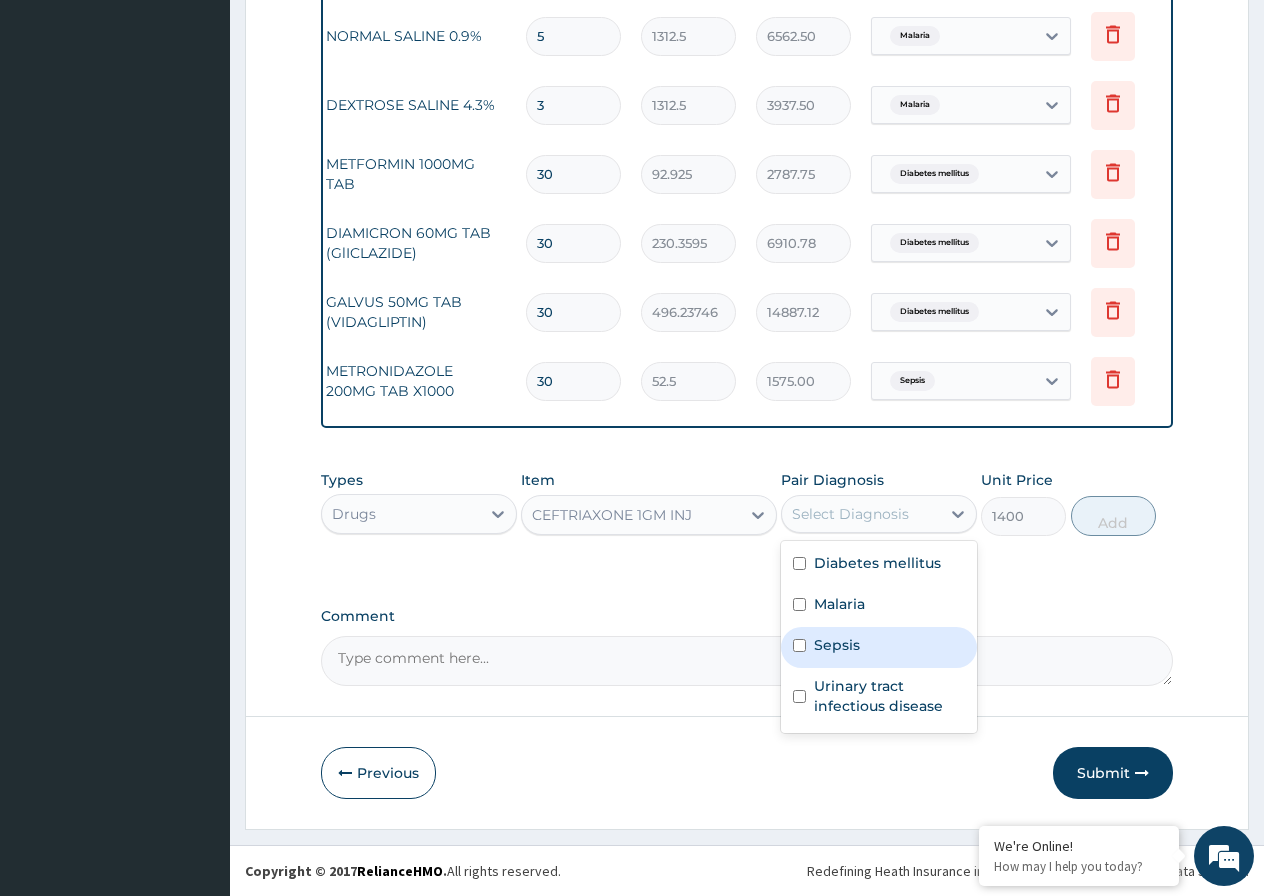 click on "Sepsis" at bounding box center [837, 645] 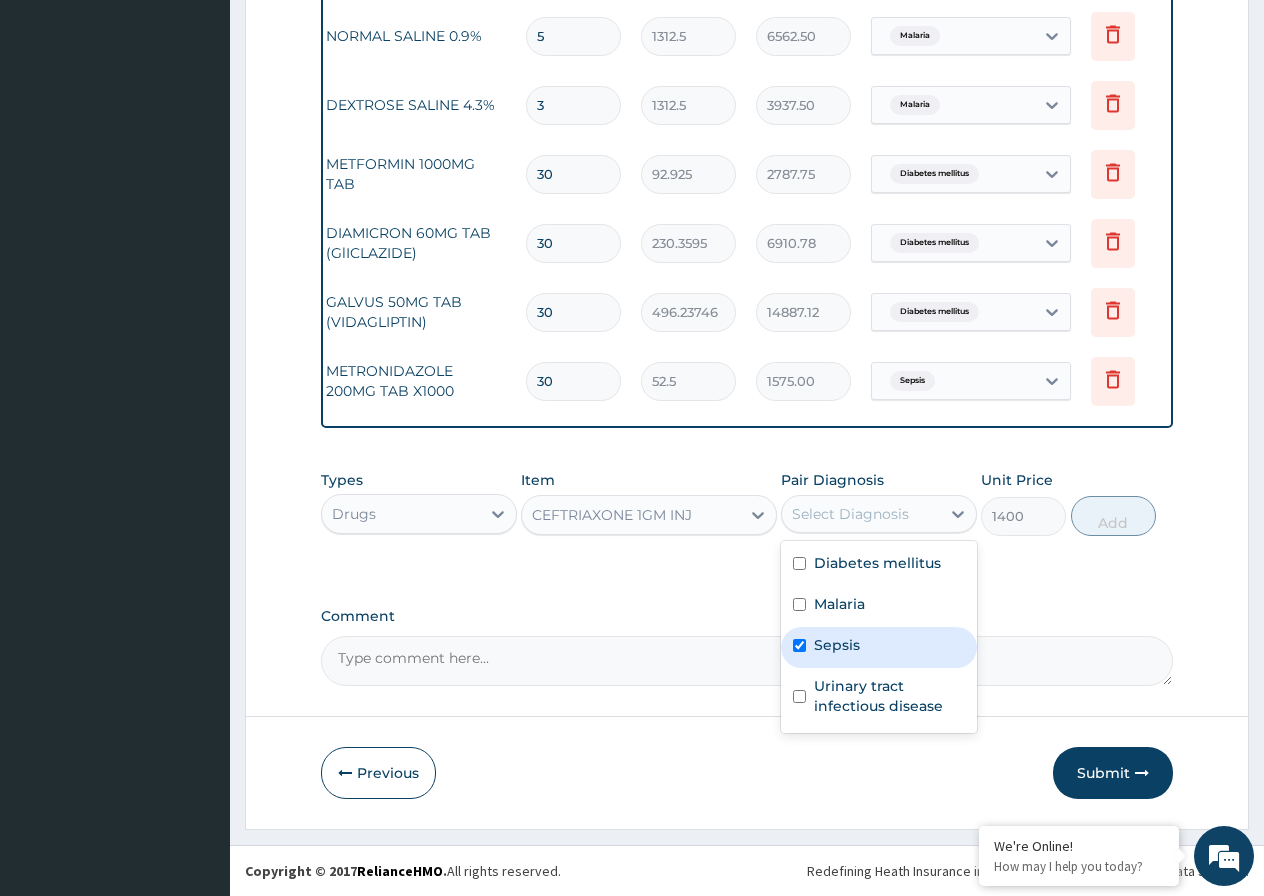 checkbox on "true" 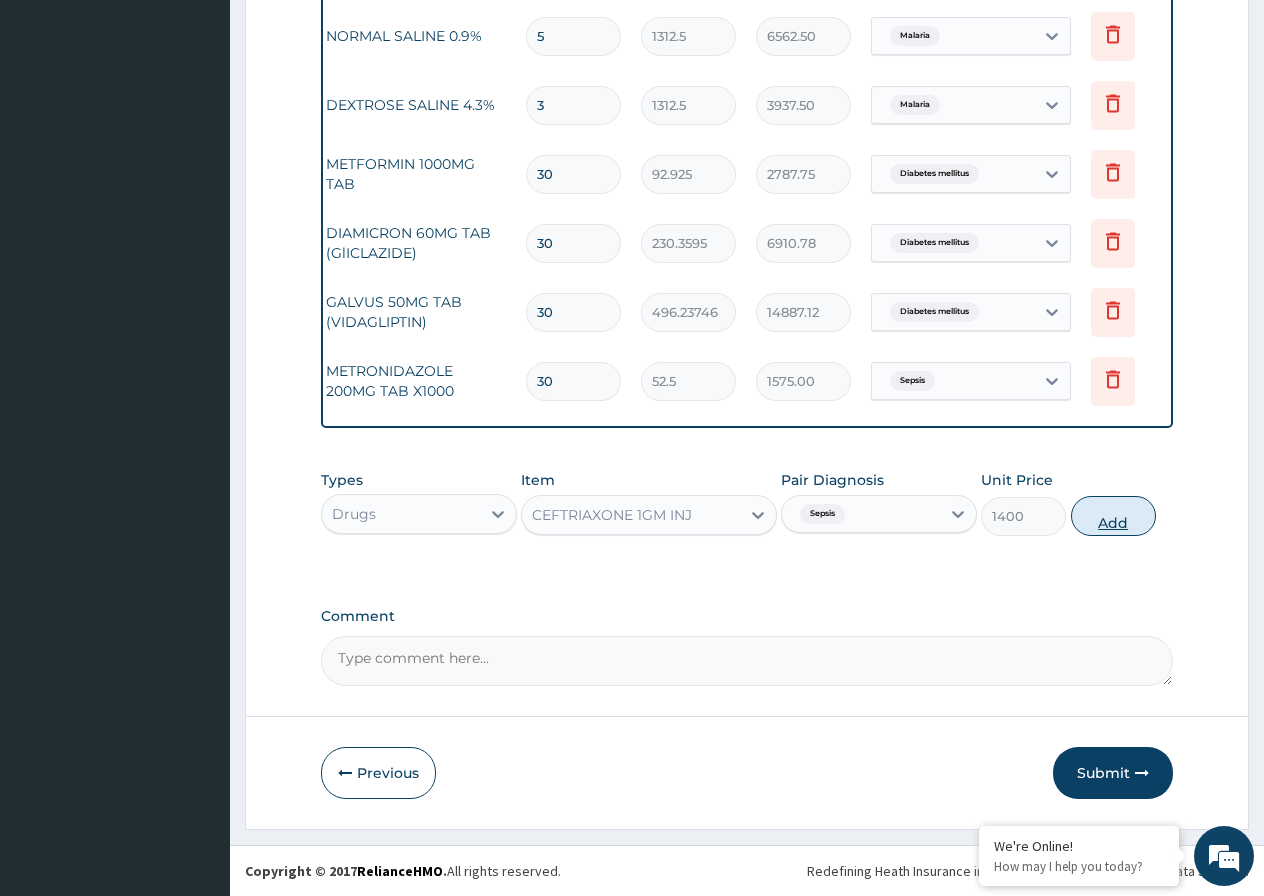 click on "Add" at bounding box center (1113, 516) 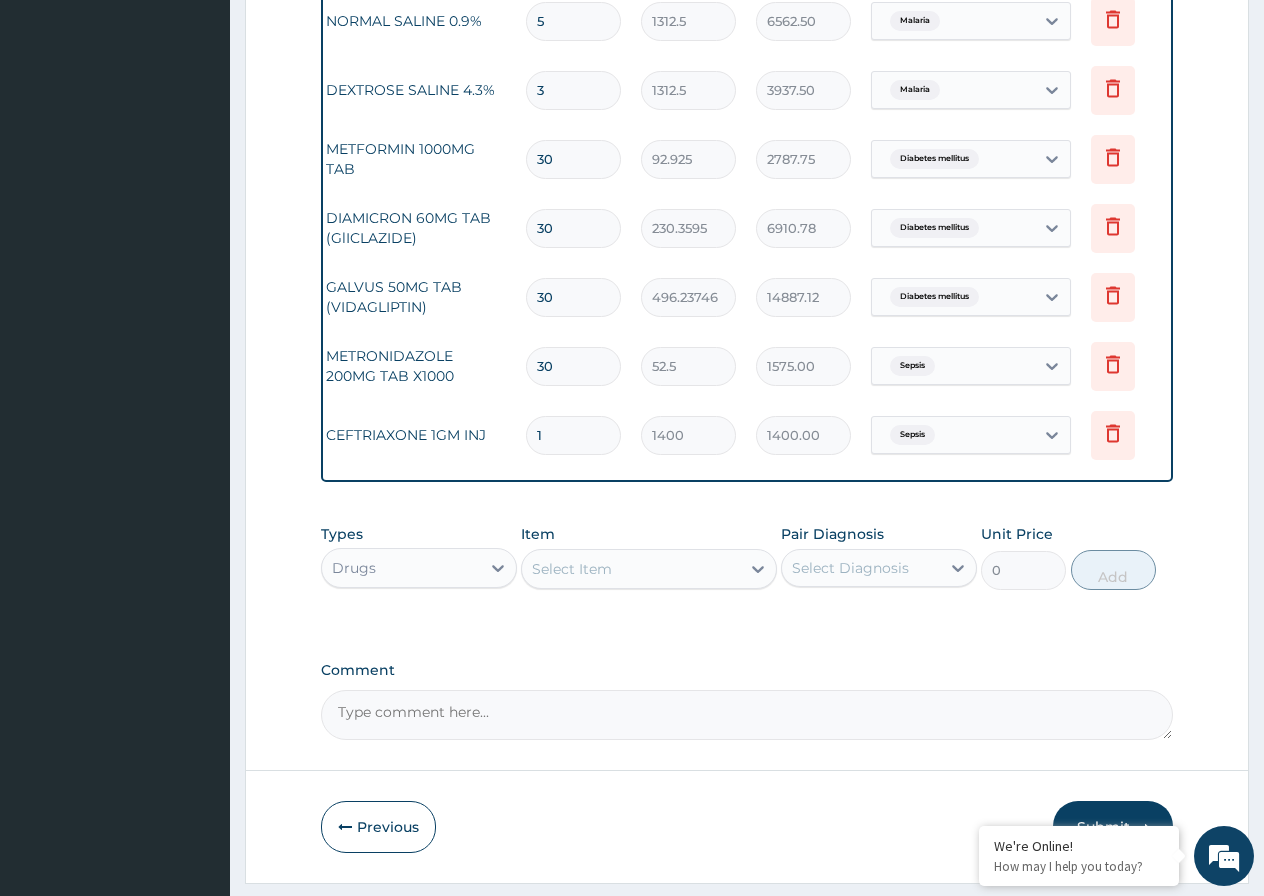 type 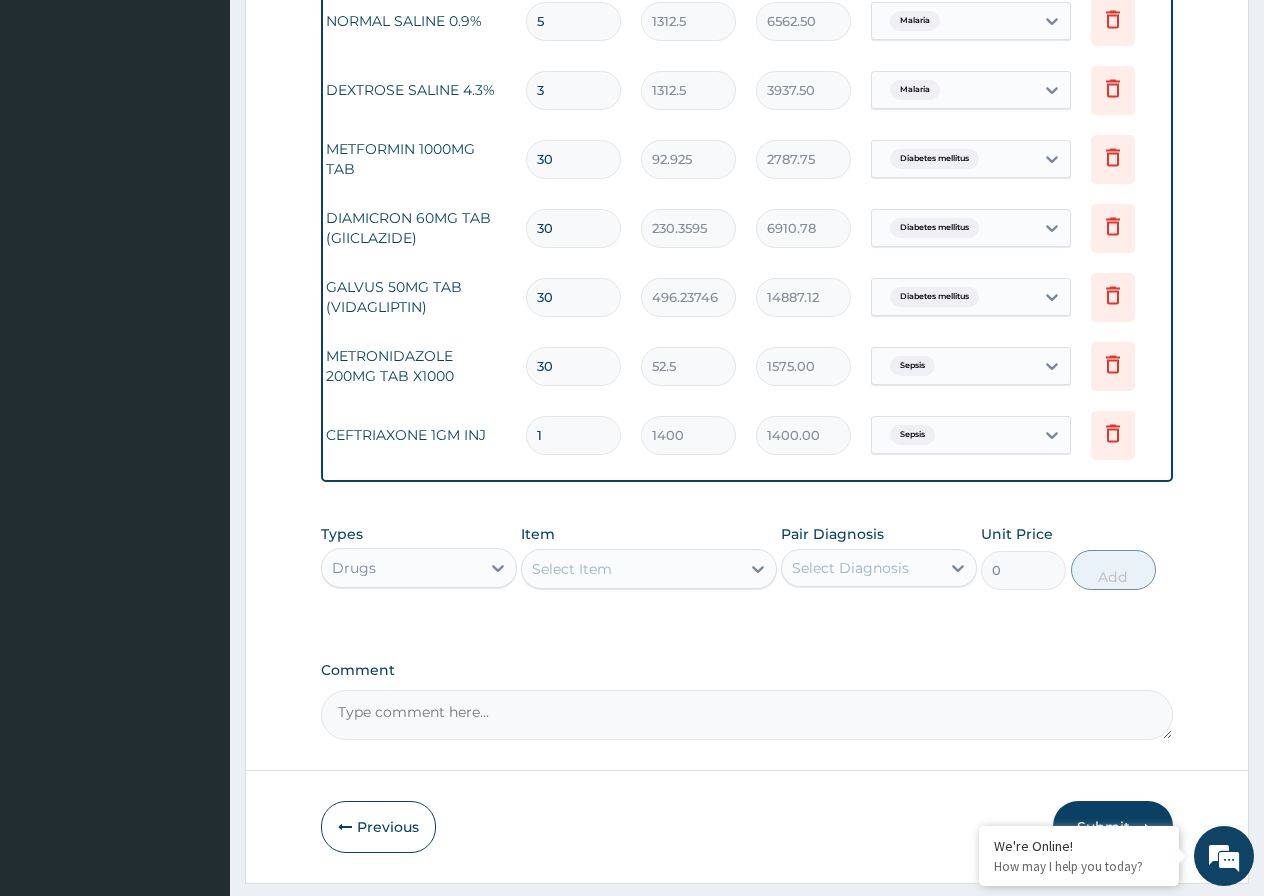 type on "0.00" 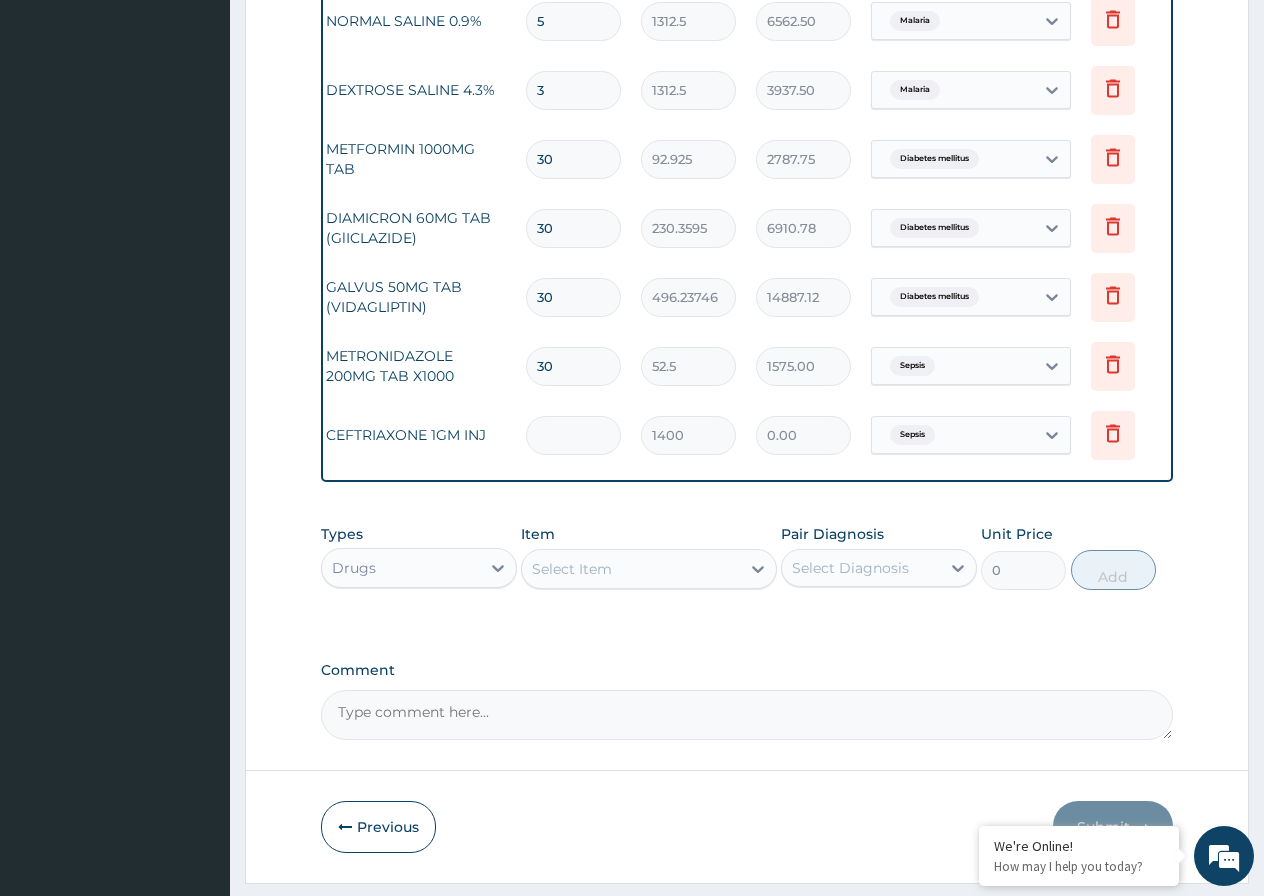 type on "2" 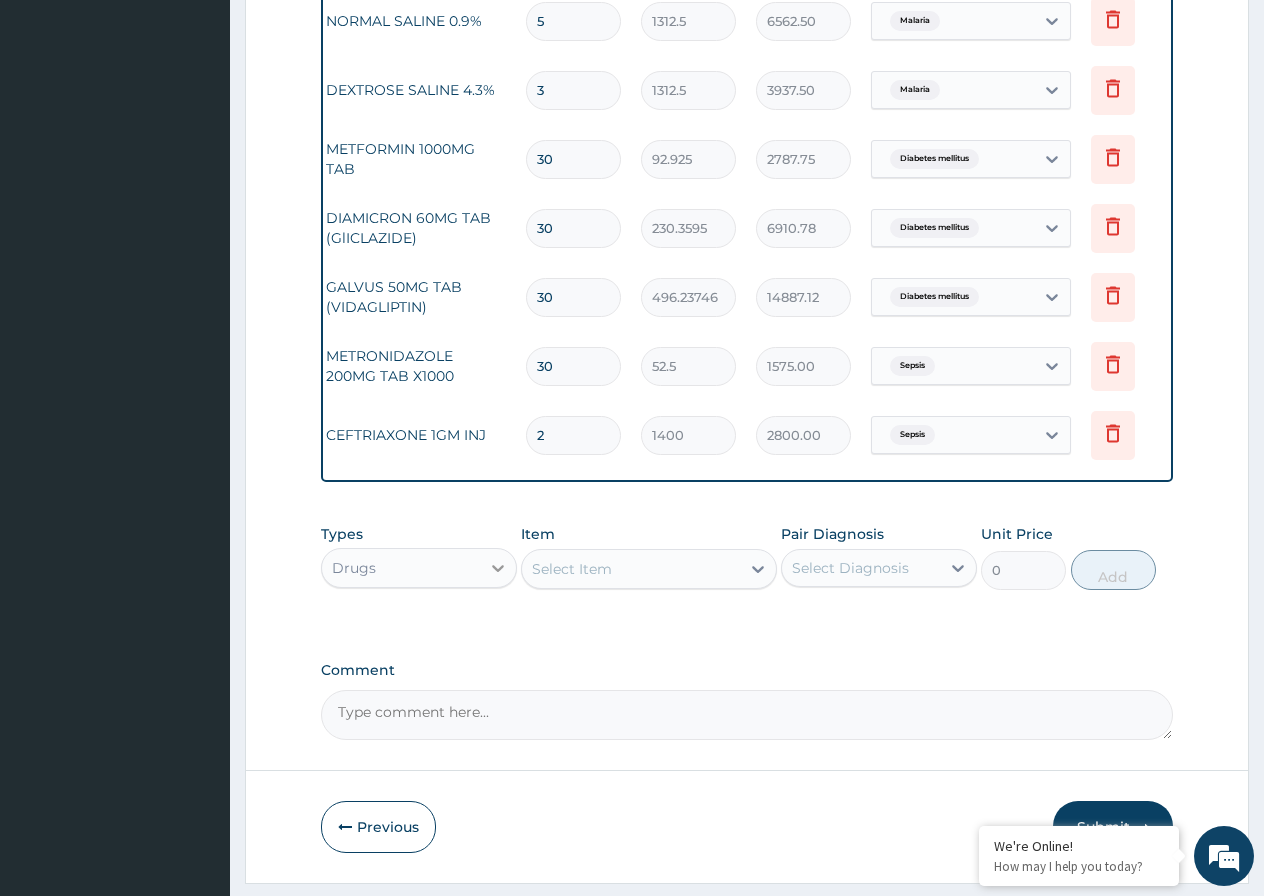 type on "2" 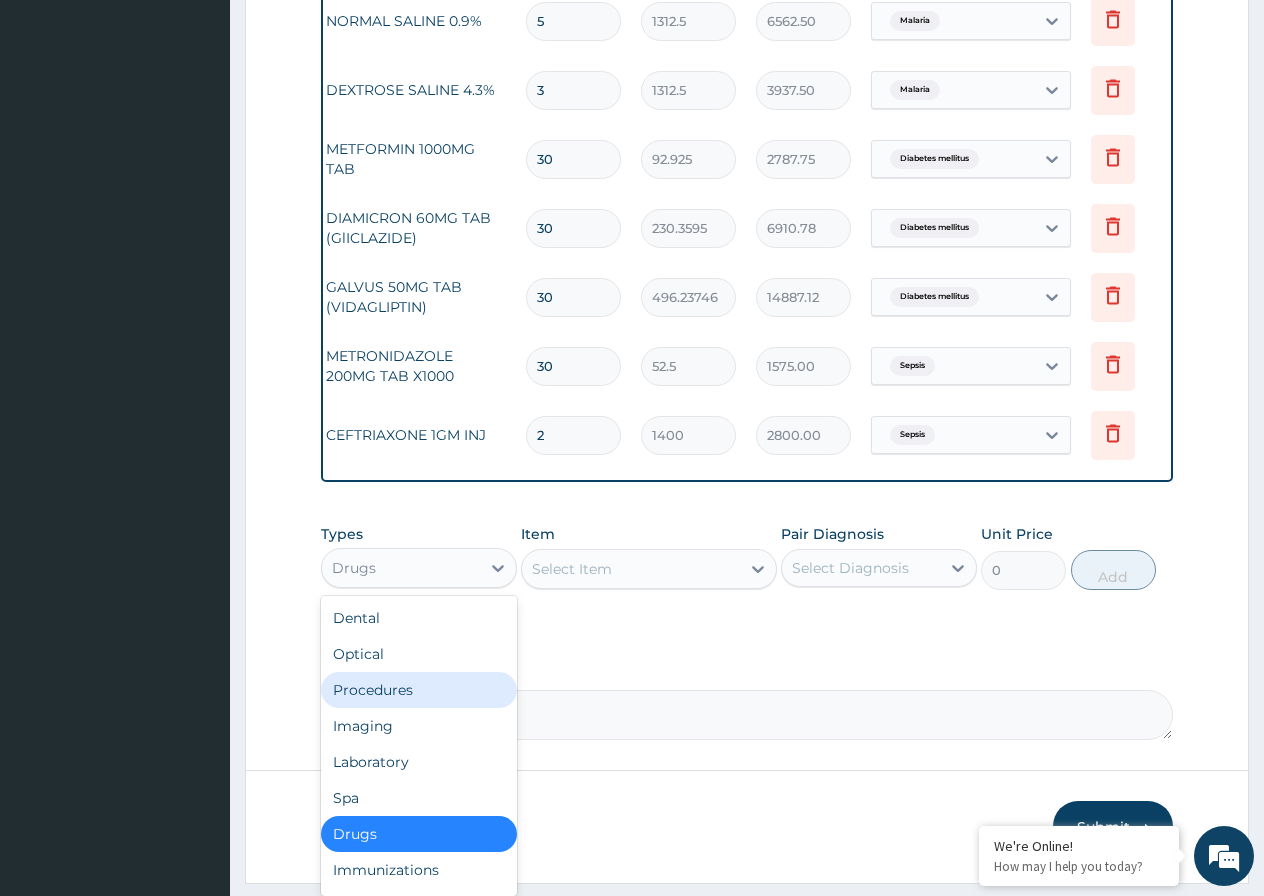 scroll, scrollTop: 68, scrollLeft: 0, axis: vertical 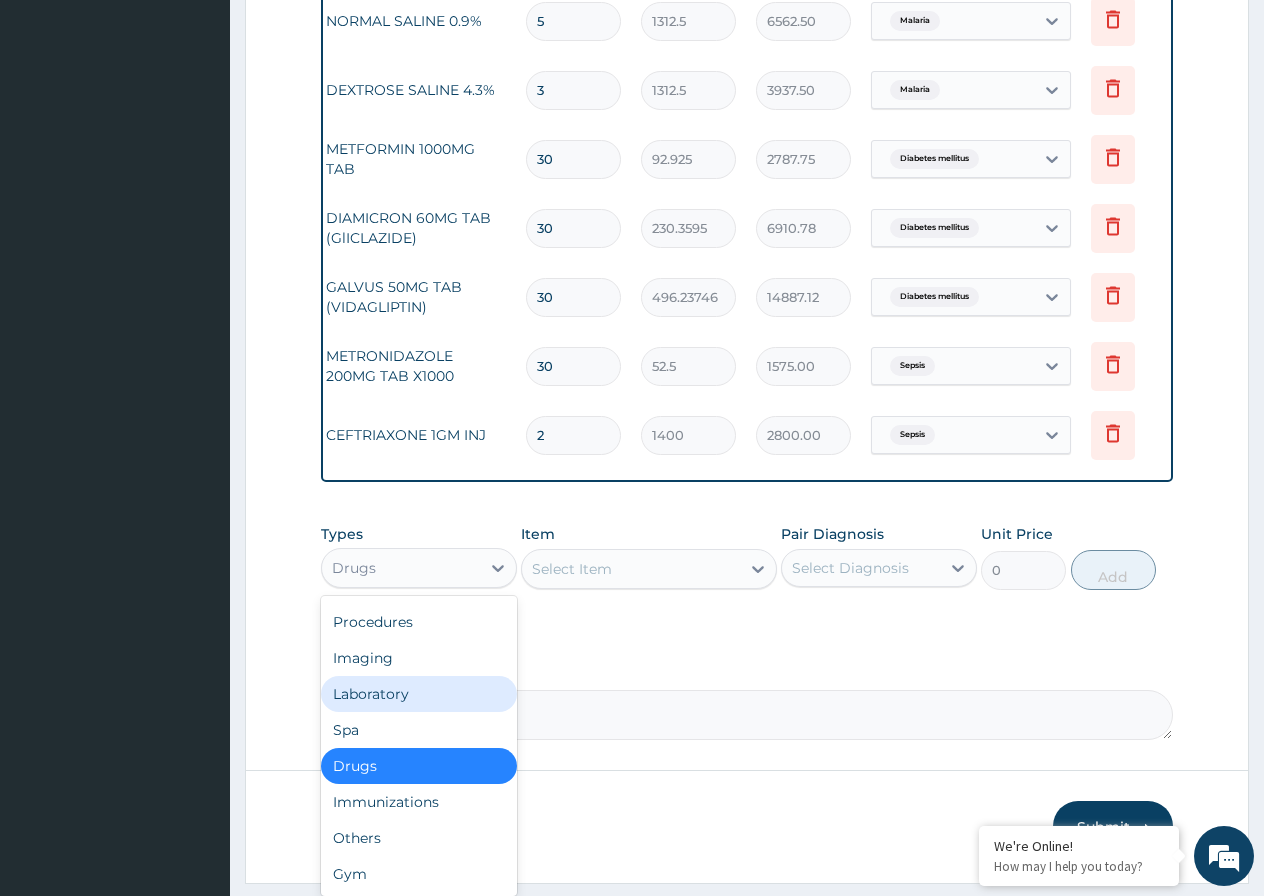 click on "Laboratory" at bounding box center (419, 694) 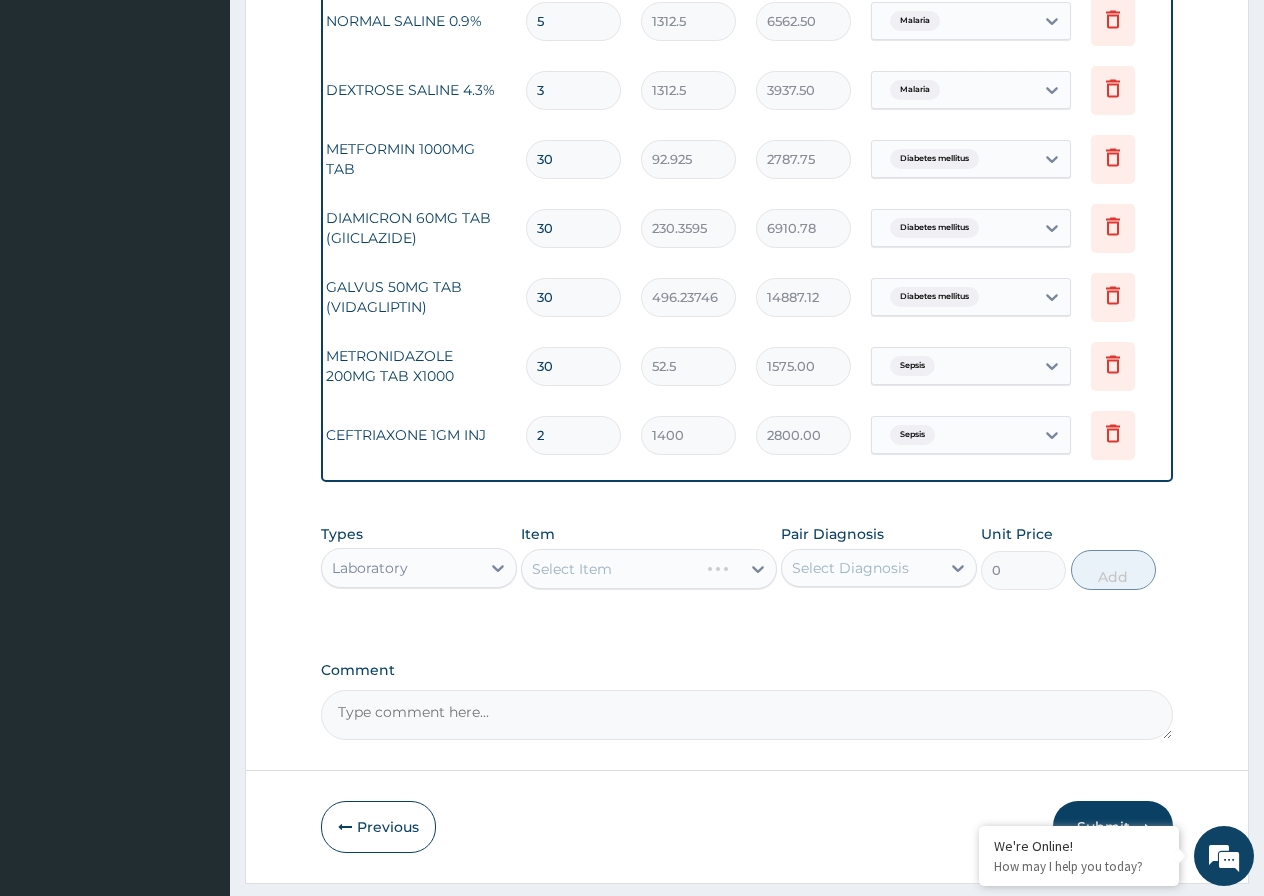 click on "Select Item" at bounding box center (649, 569) 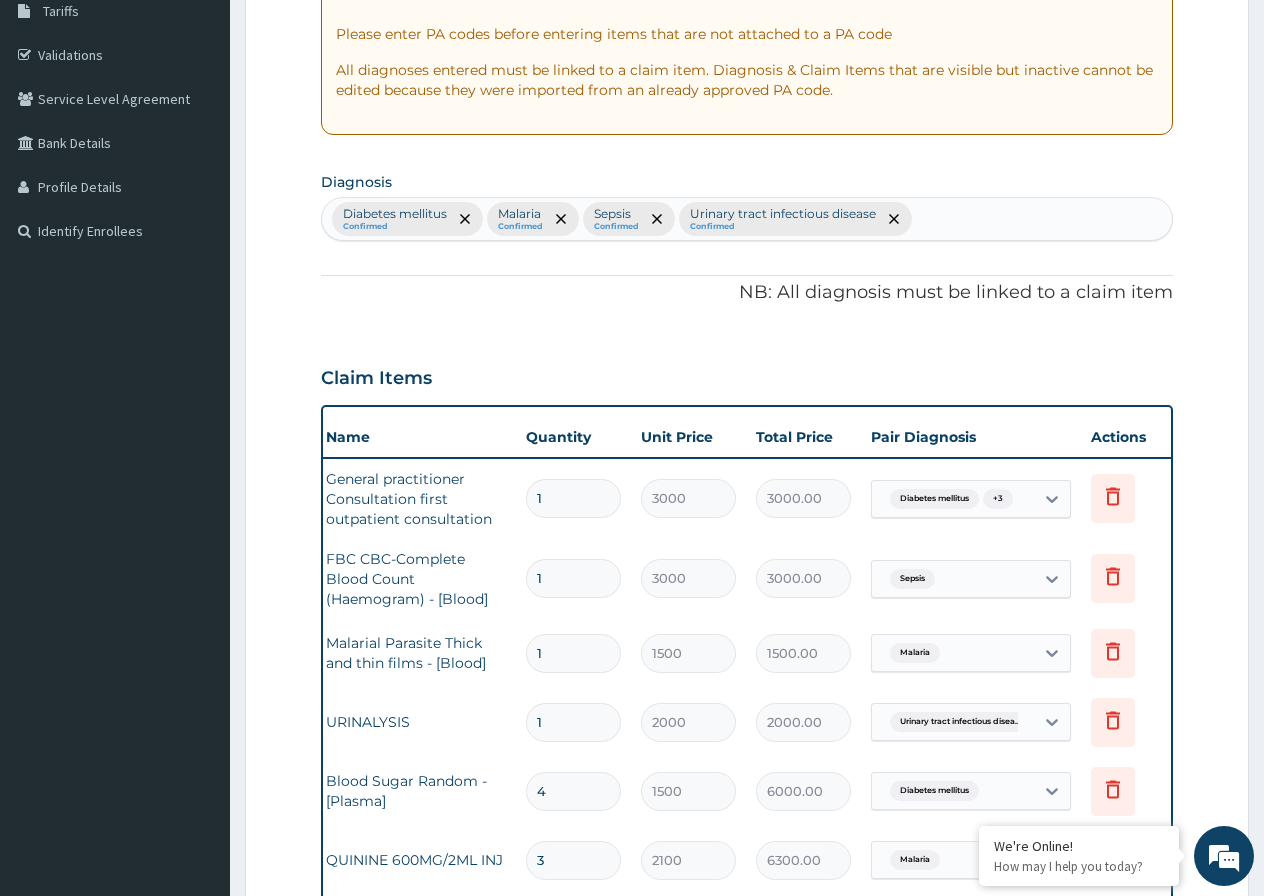 scroll, scrollTop: 0, scrollLeft: 0, axis: both 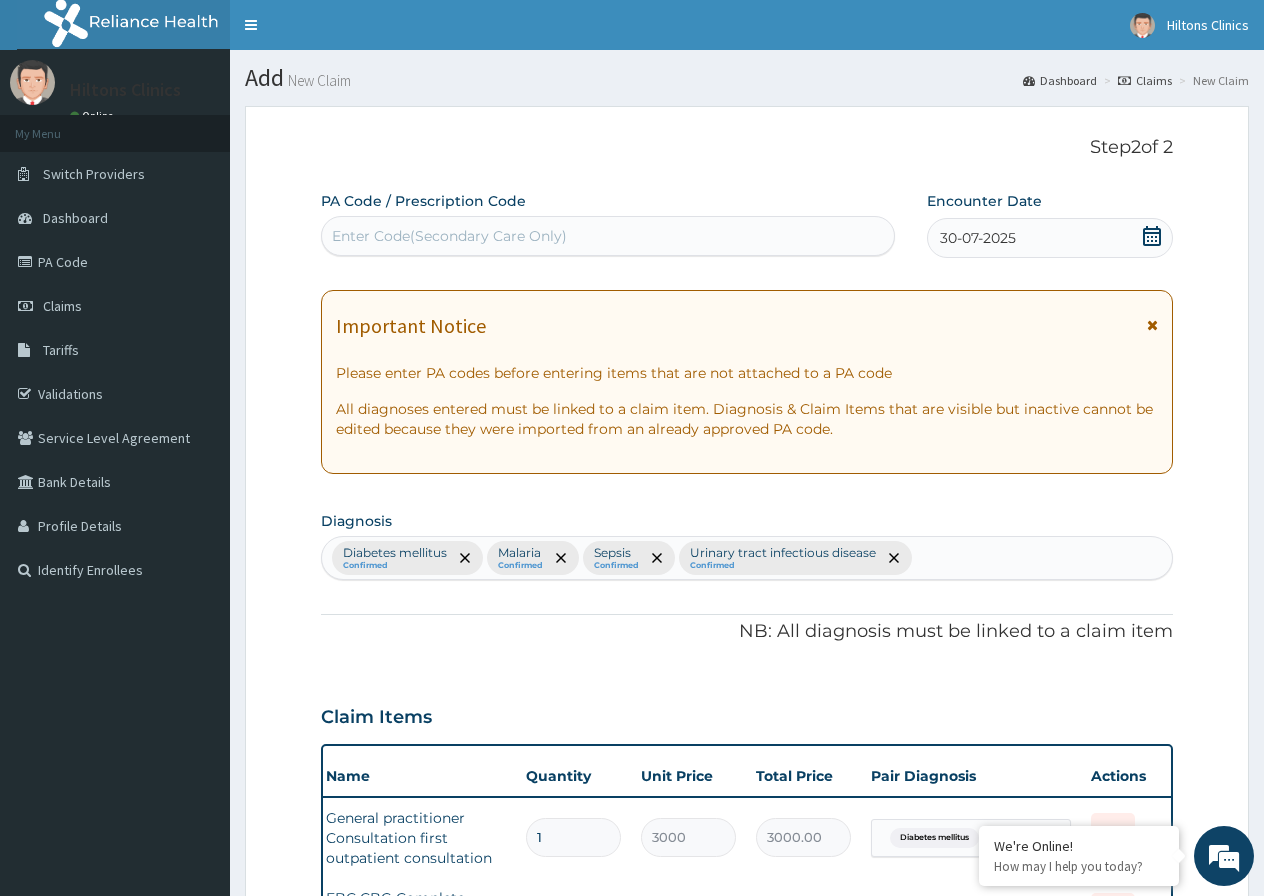 click on "Diabetes mellitus Confirmed Malaria Confirmed Sepsis Confirmed Urinary tract infectious disease Confirmed" at bounding box center [747, 558] 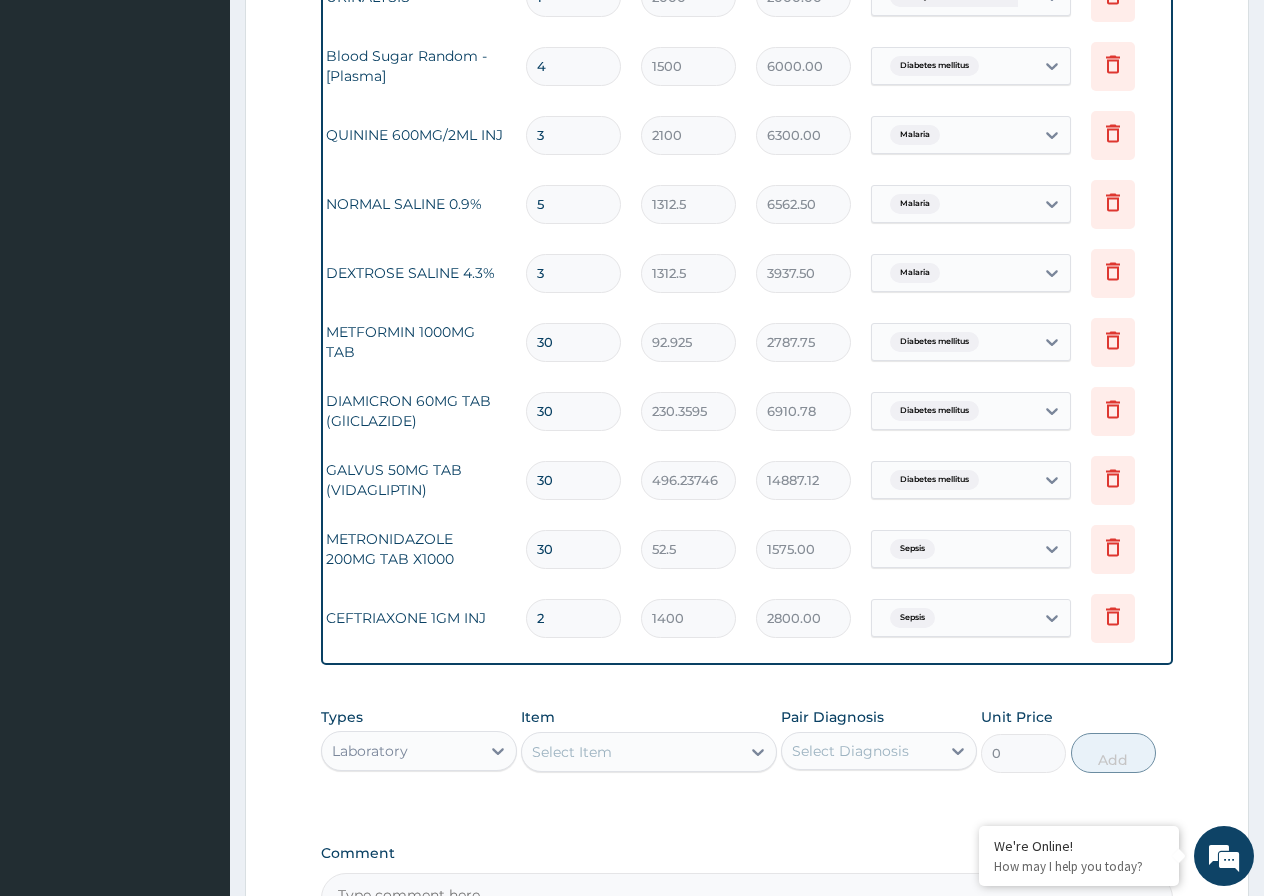 scroll, scrollTop: 1100, scrollLeft: 0, axis: vertical 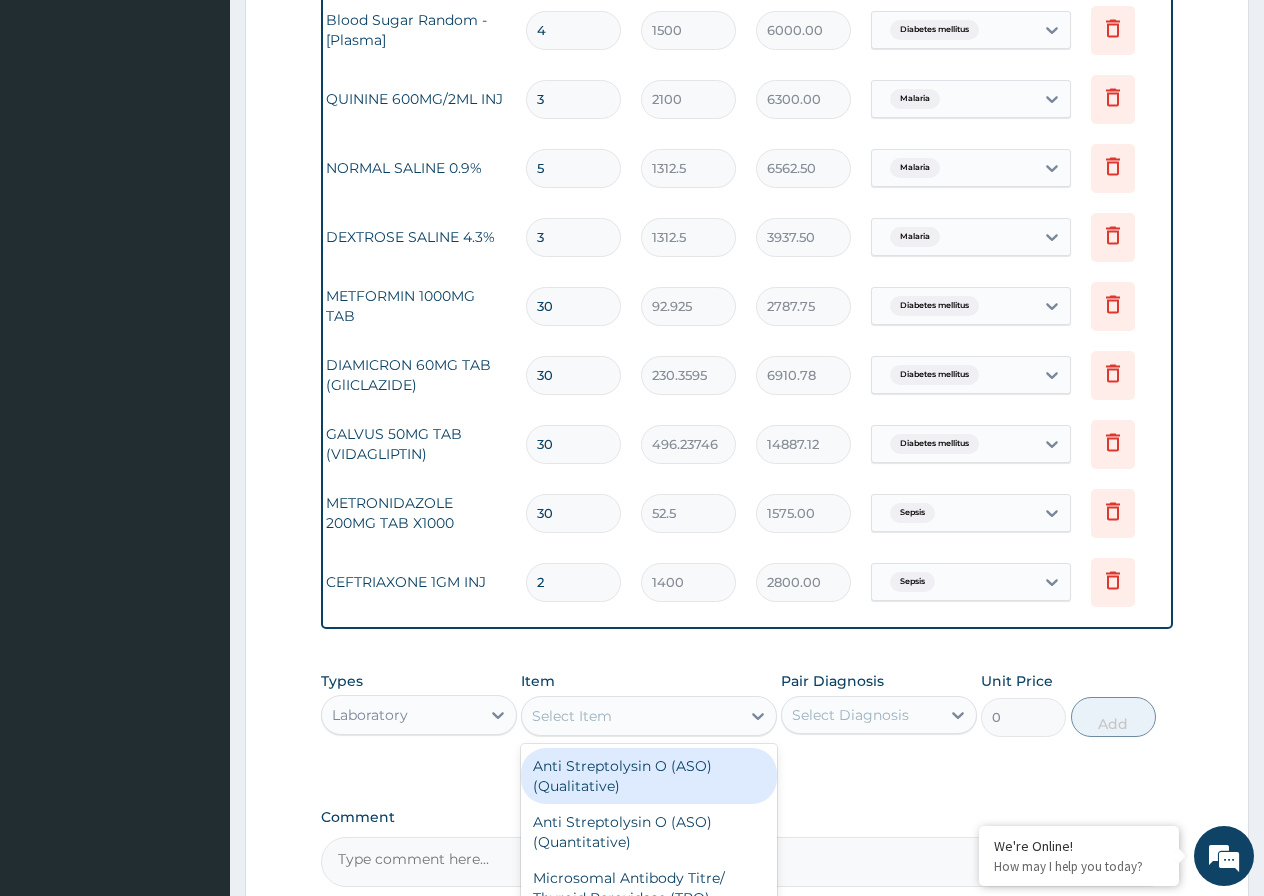 click on "Select Item" at bounding box center (631, 716) 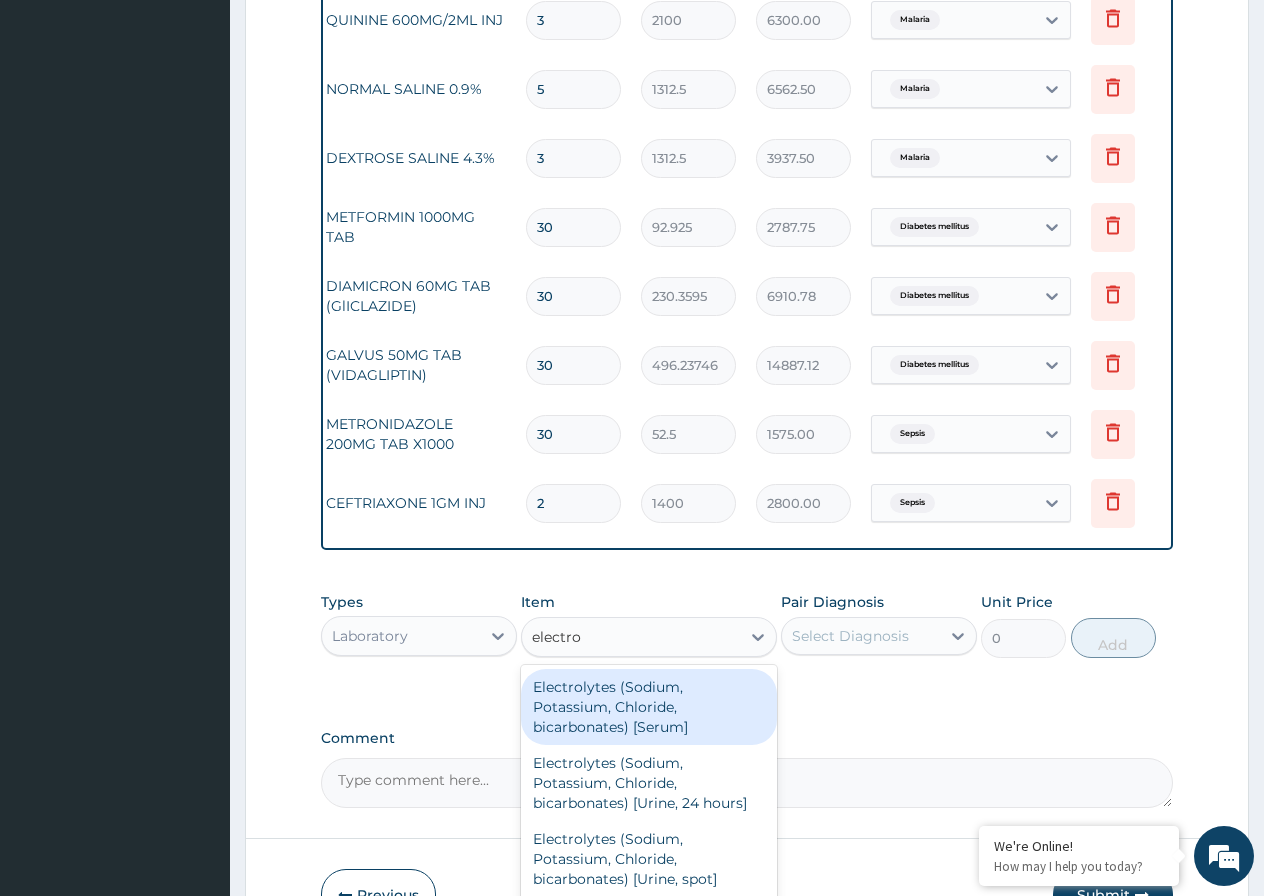 scroll, scrollTop: 1300, scrollLeft: 0, axis: vertical 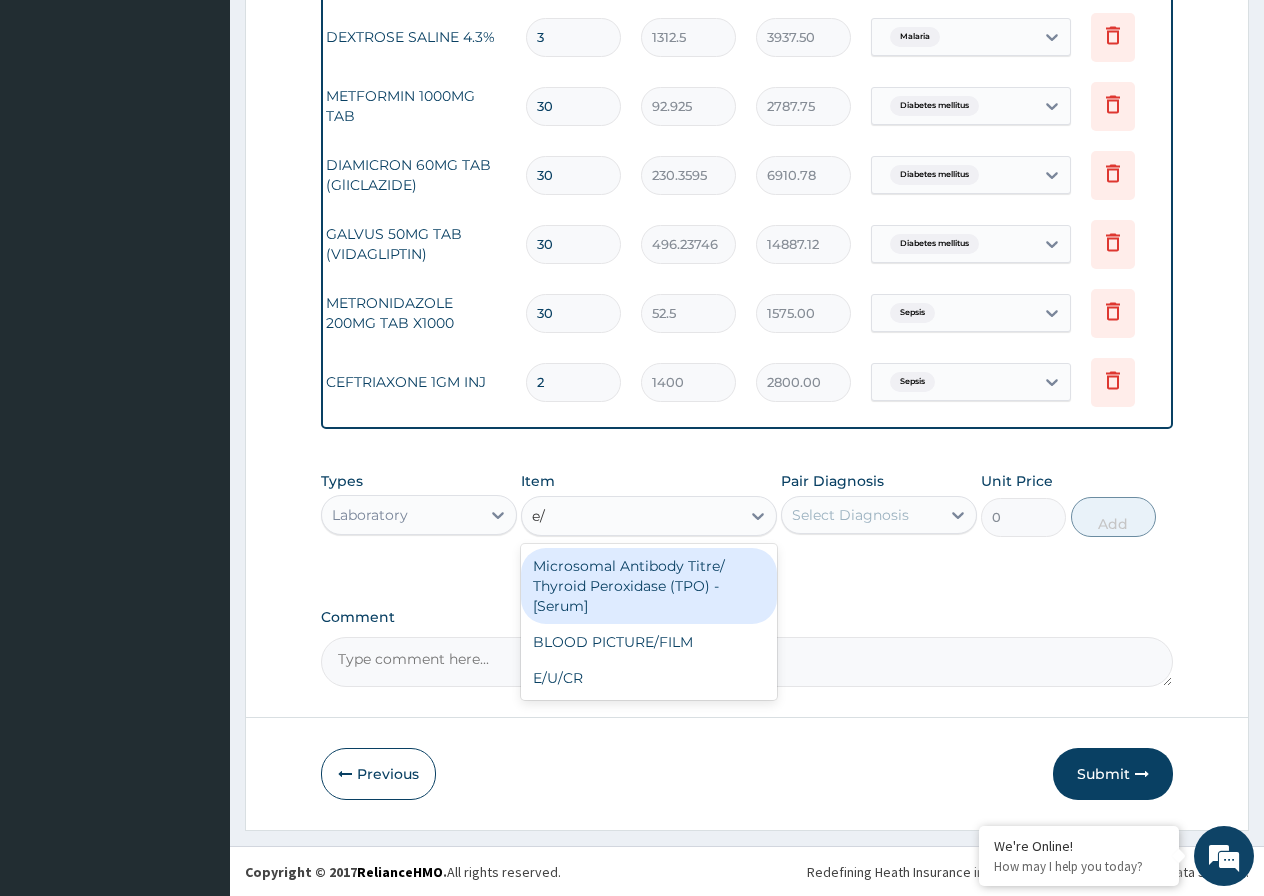type on "e/u" 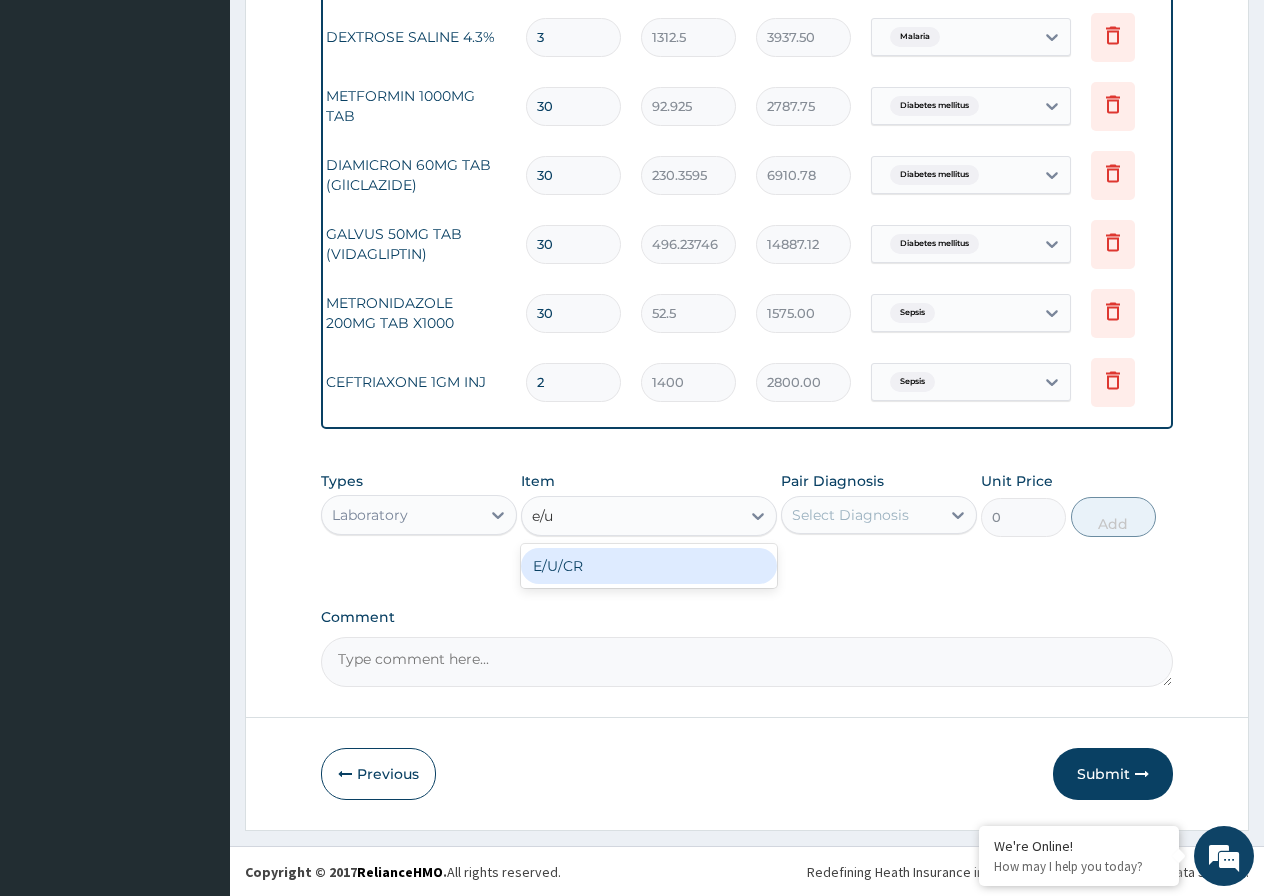 click on "E/U/CR" at bounding box center [649, 566] 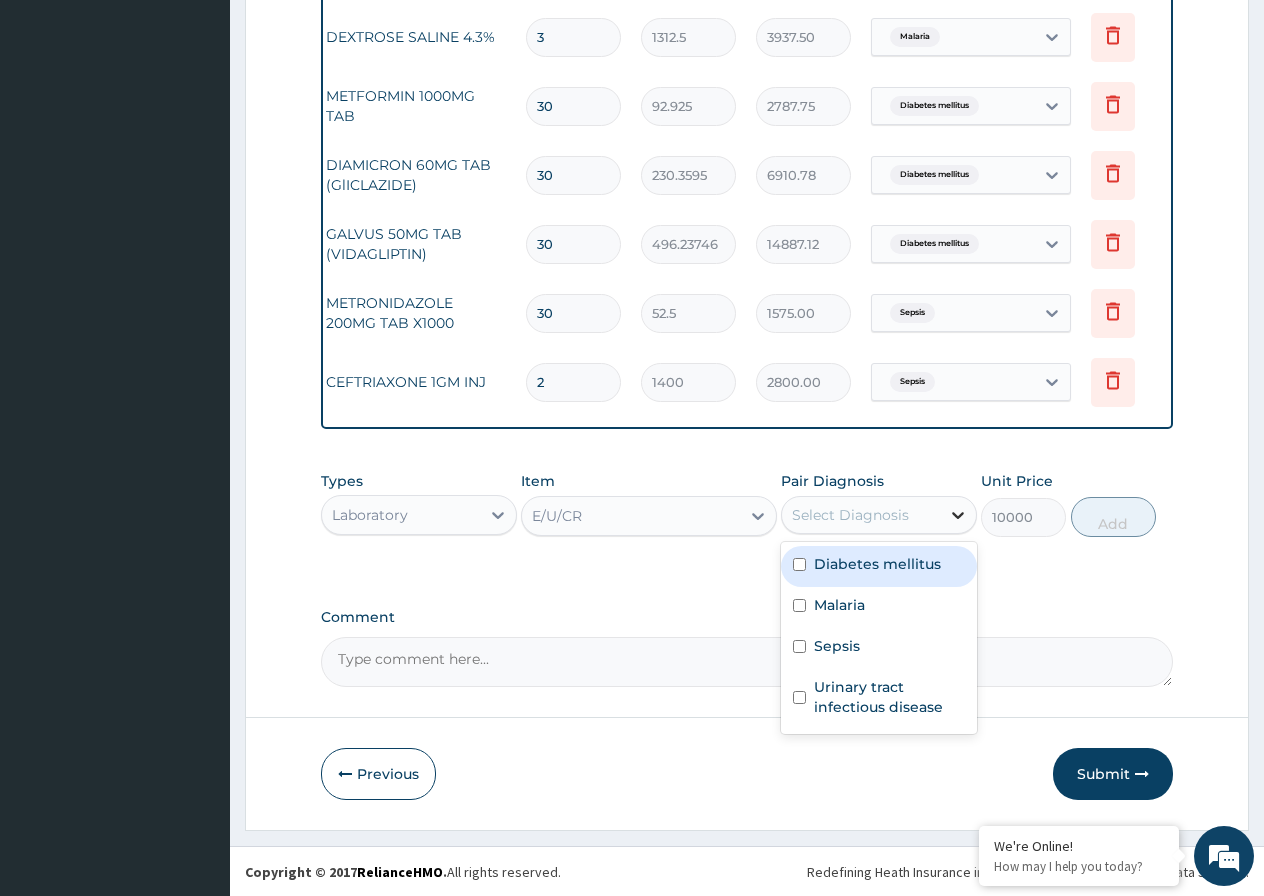 click 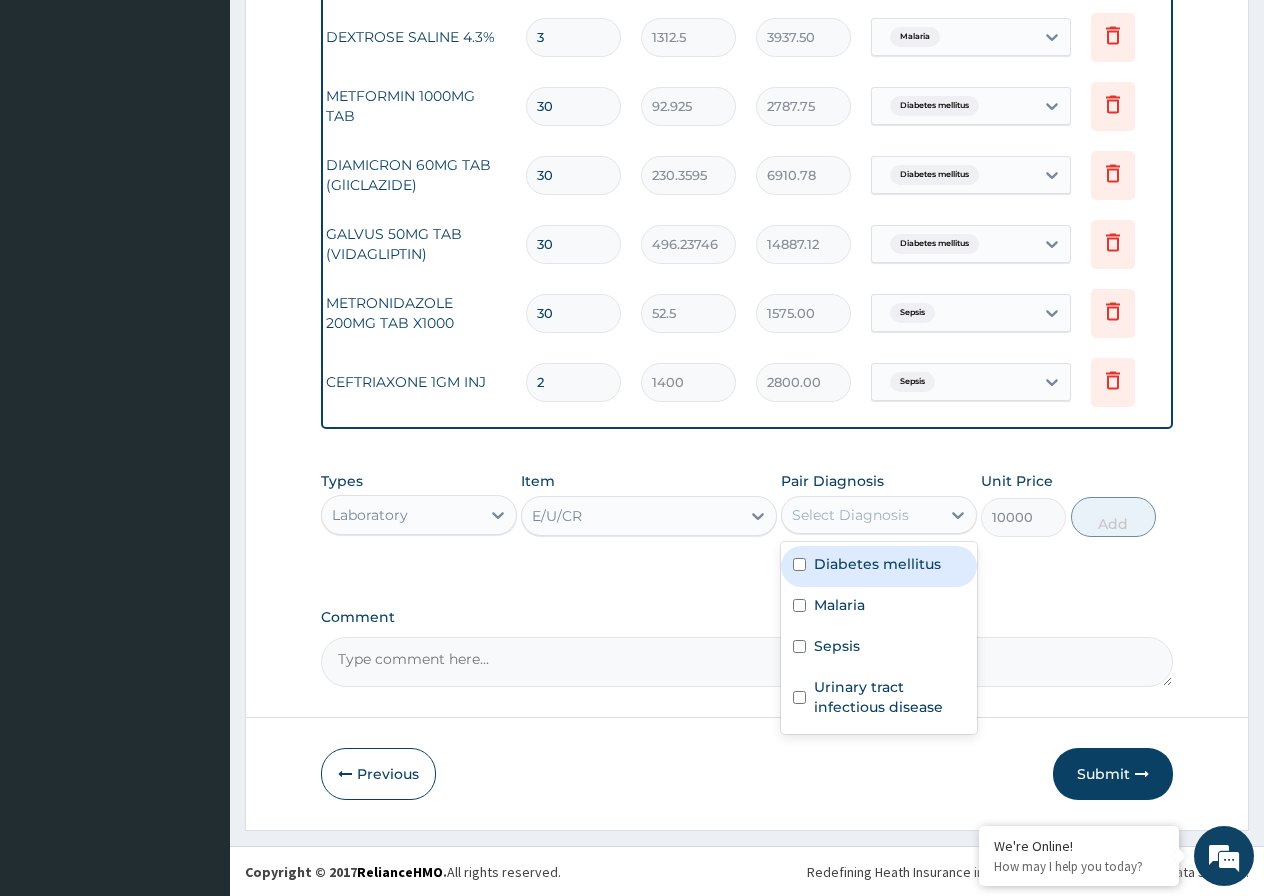click at bounding box center [799, 564] 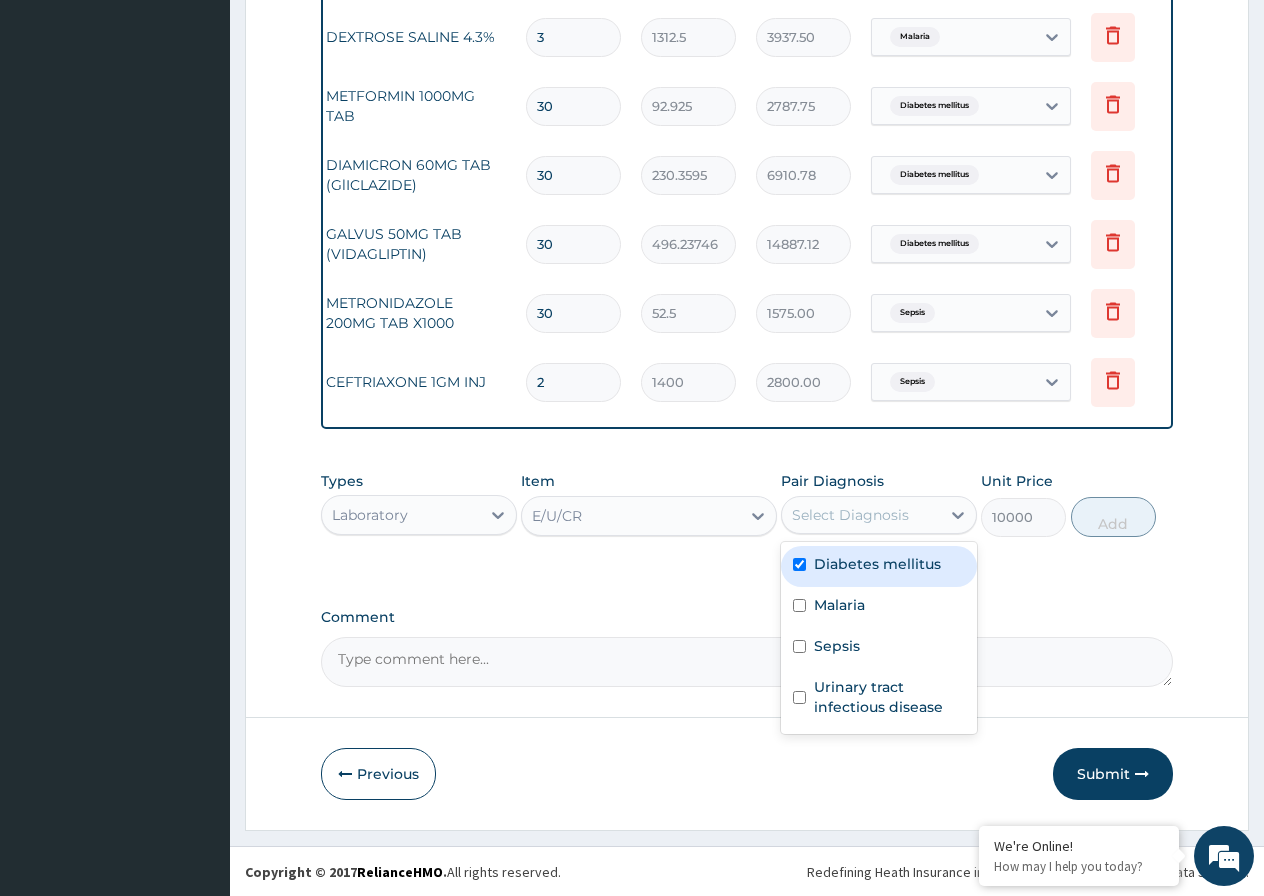 checkbox on "true" 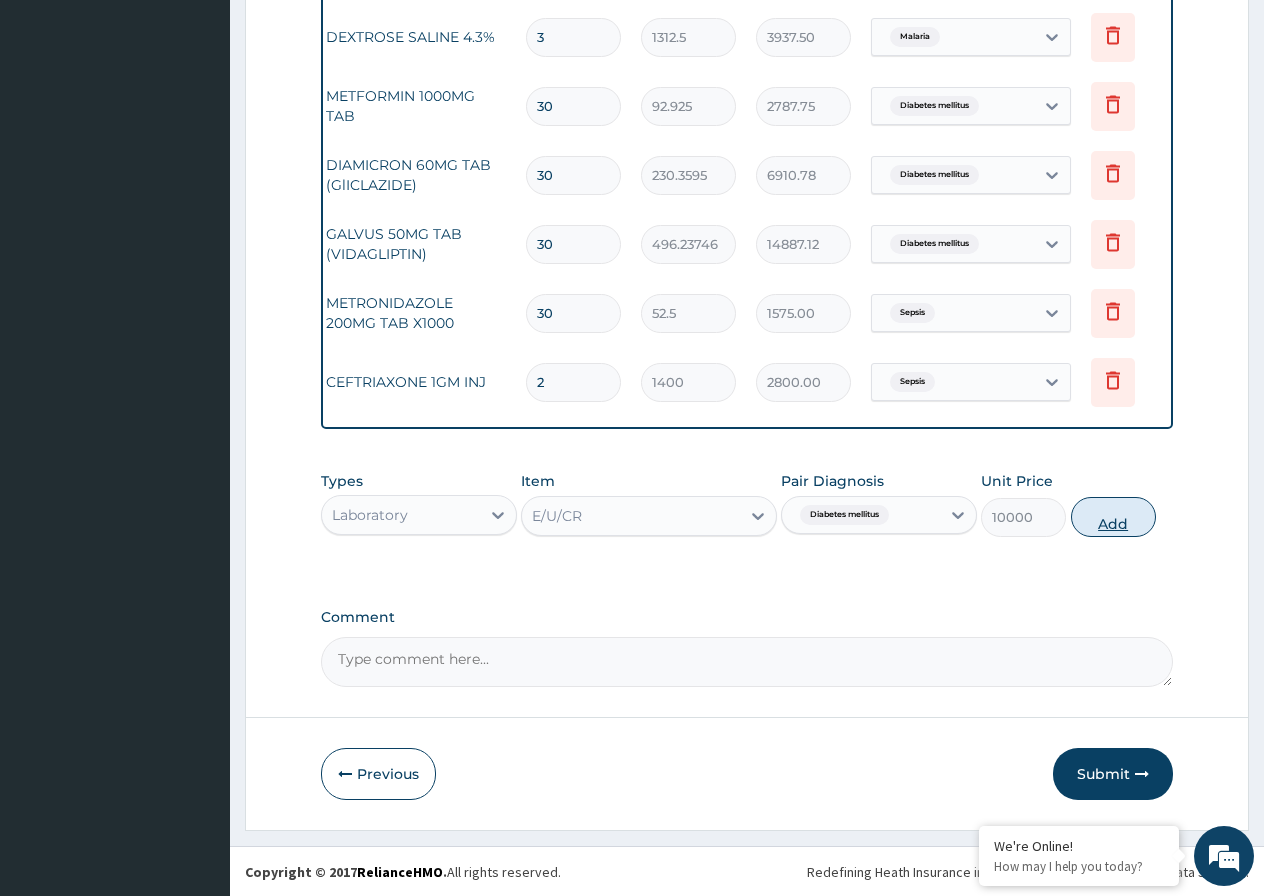 click on "Add" at bounding box center [1113, 517] 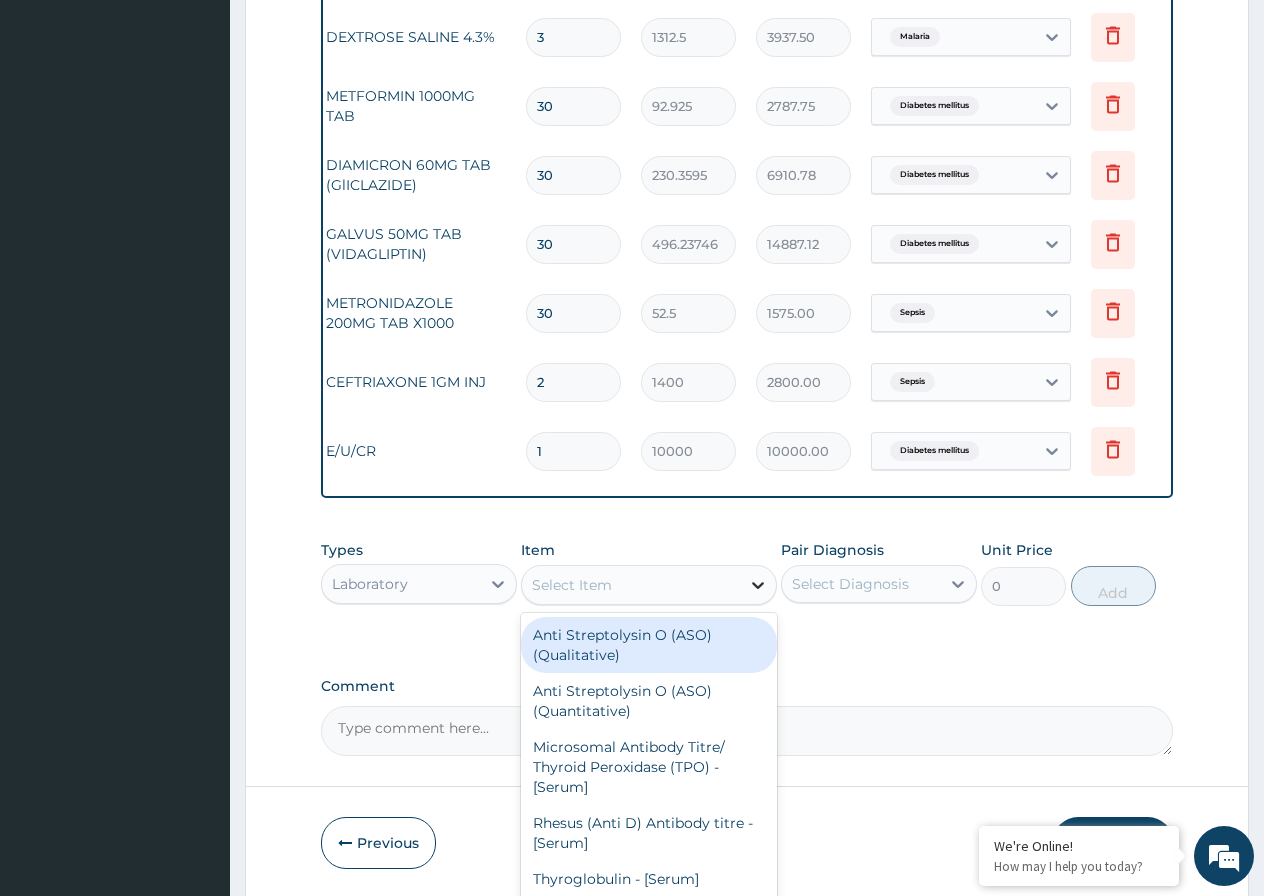 click 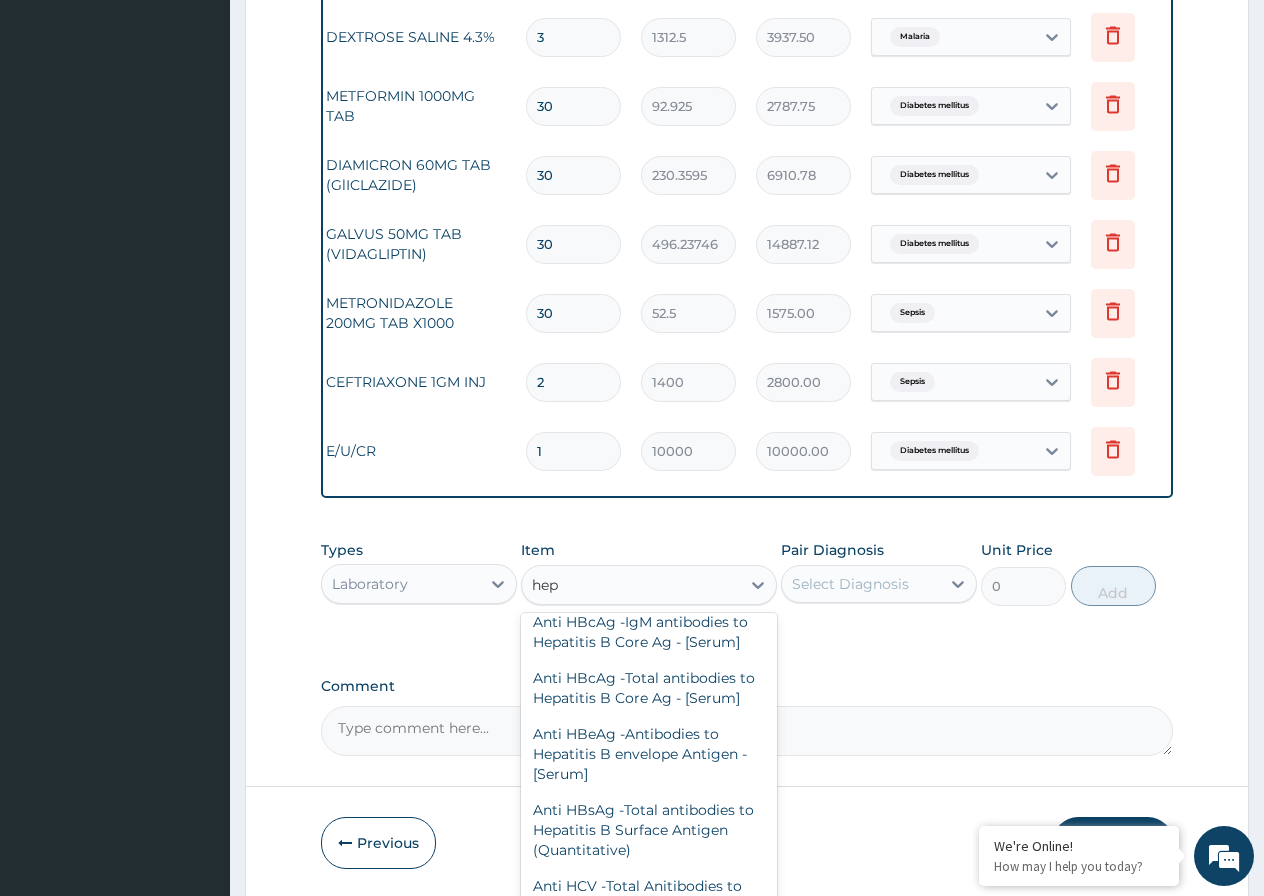 scroll, scrollTop: 147, scrollLeft: 0, axis: vertical 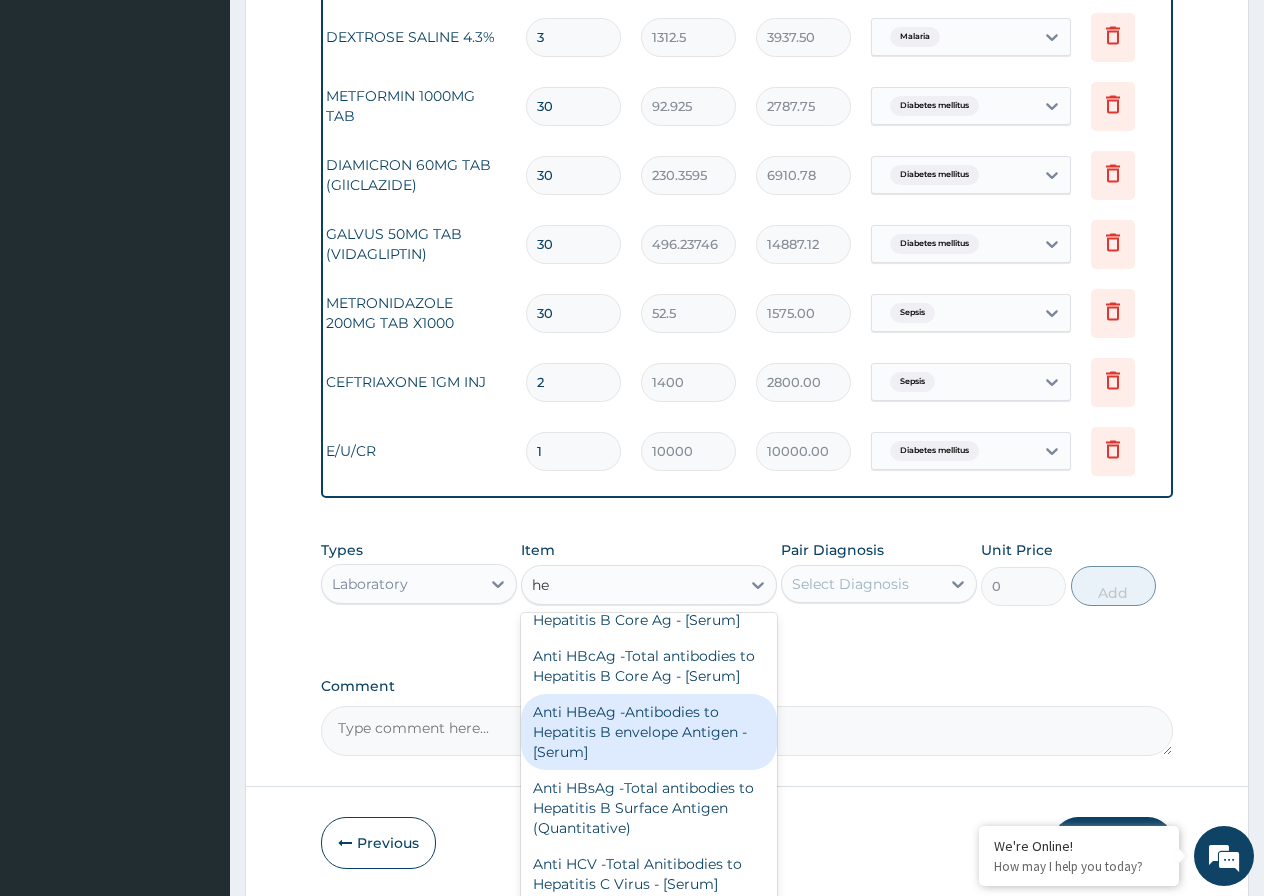 type on "h" 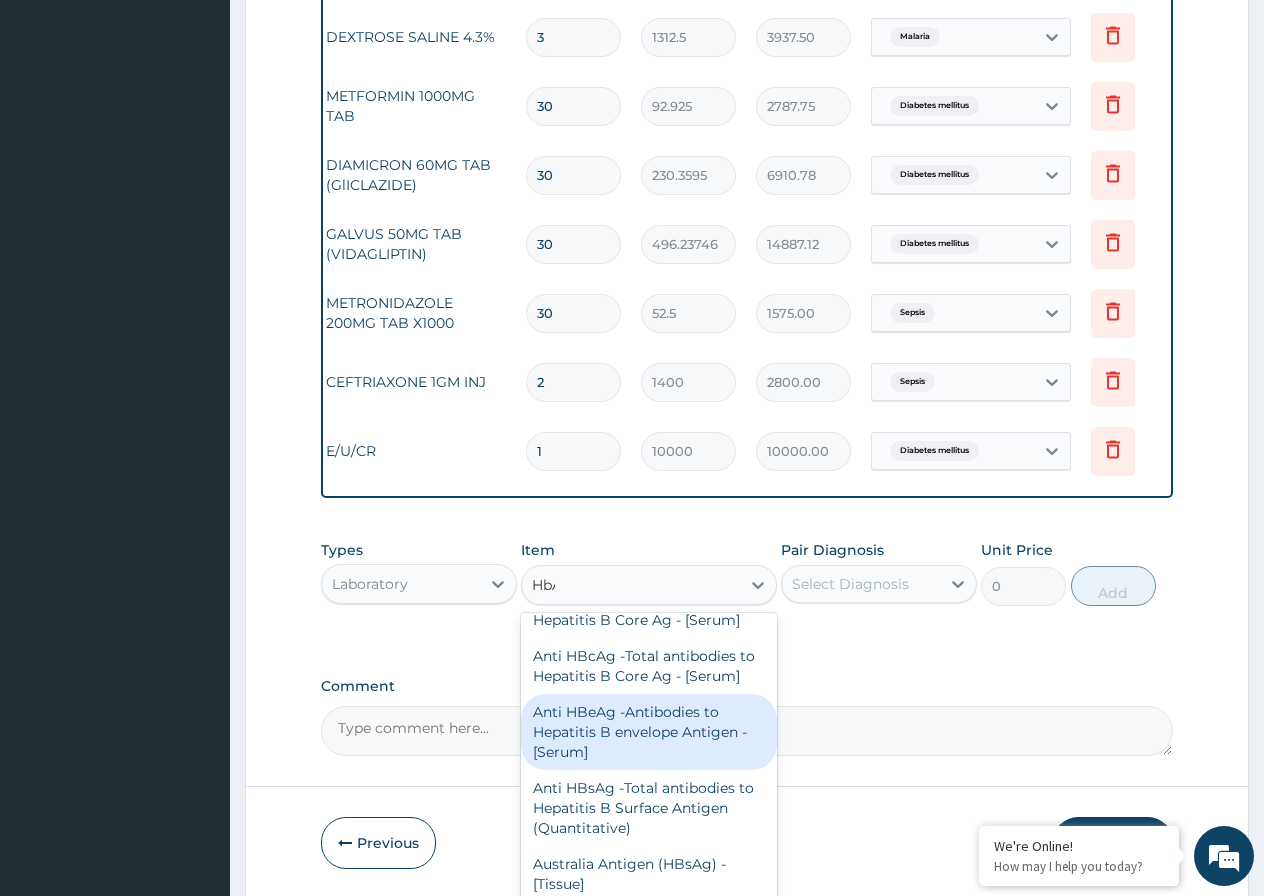 scroll, scrollTop: 0, scrollLeft: 0, axis: both 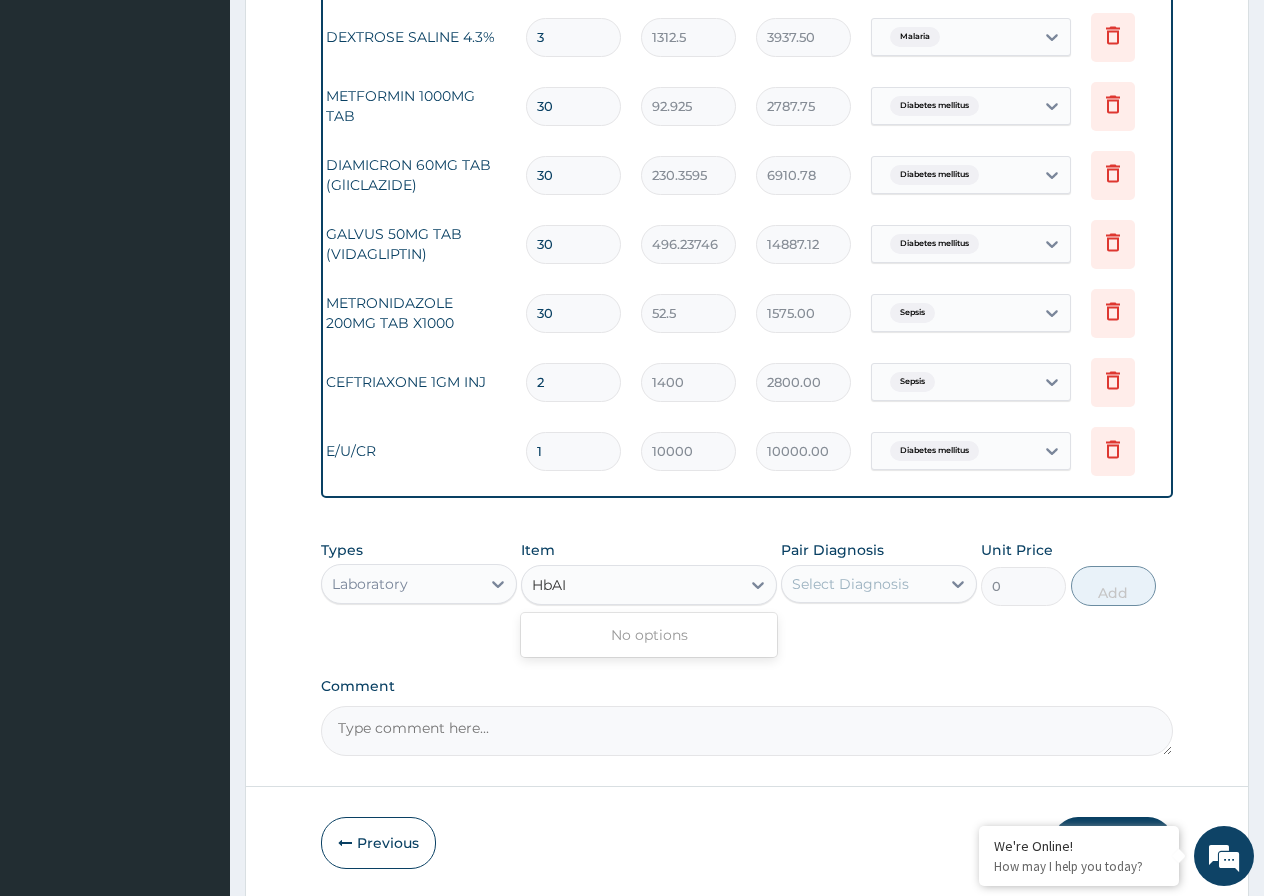 type on "HbA" 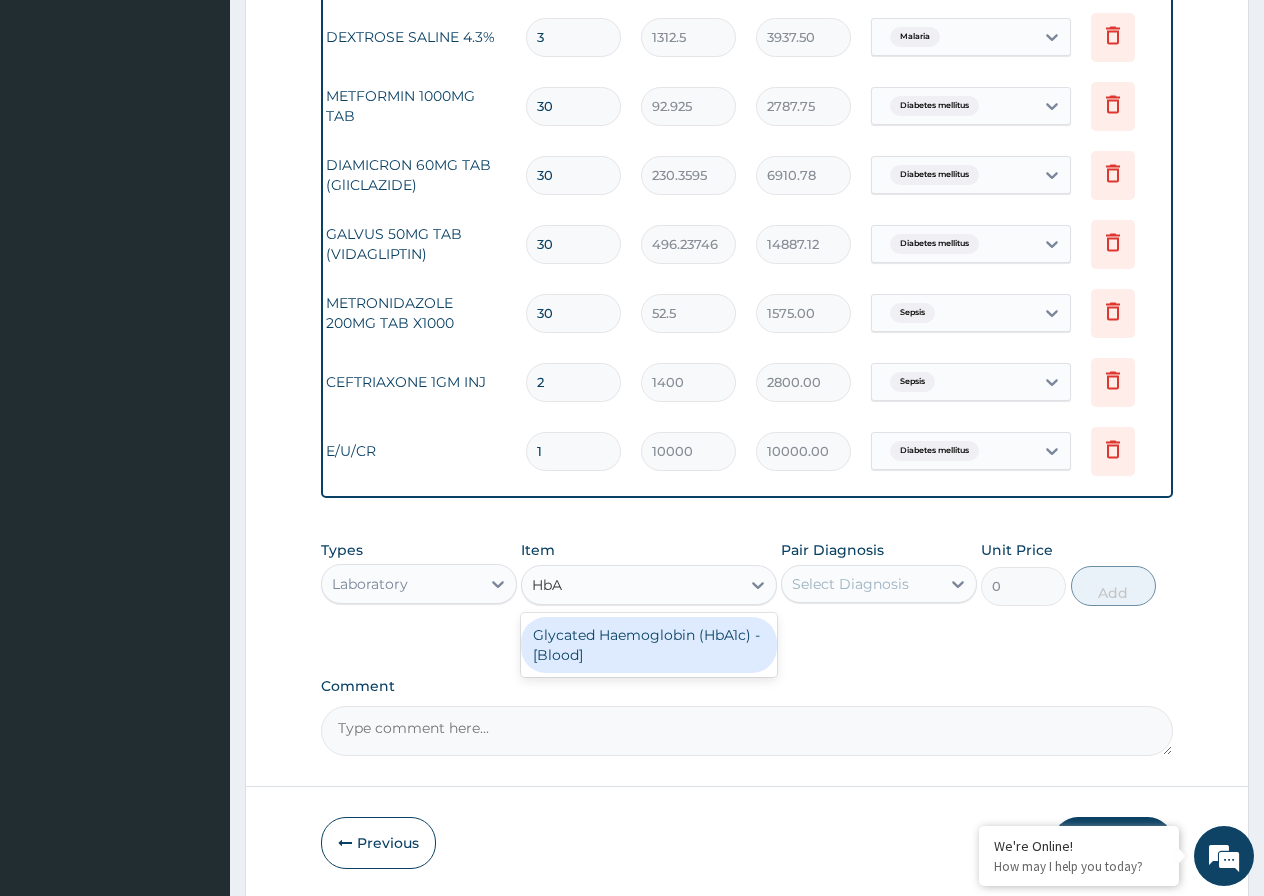 click on "Glycated Haemoglobin (HbA1c) - [Blood]" at bounding box center [649, 645] 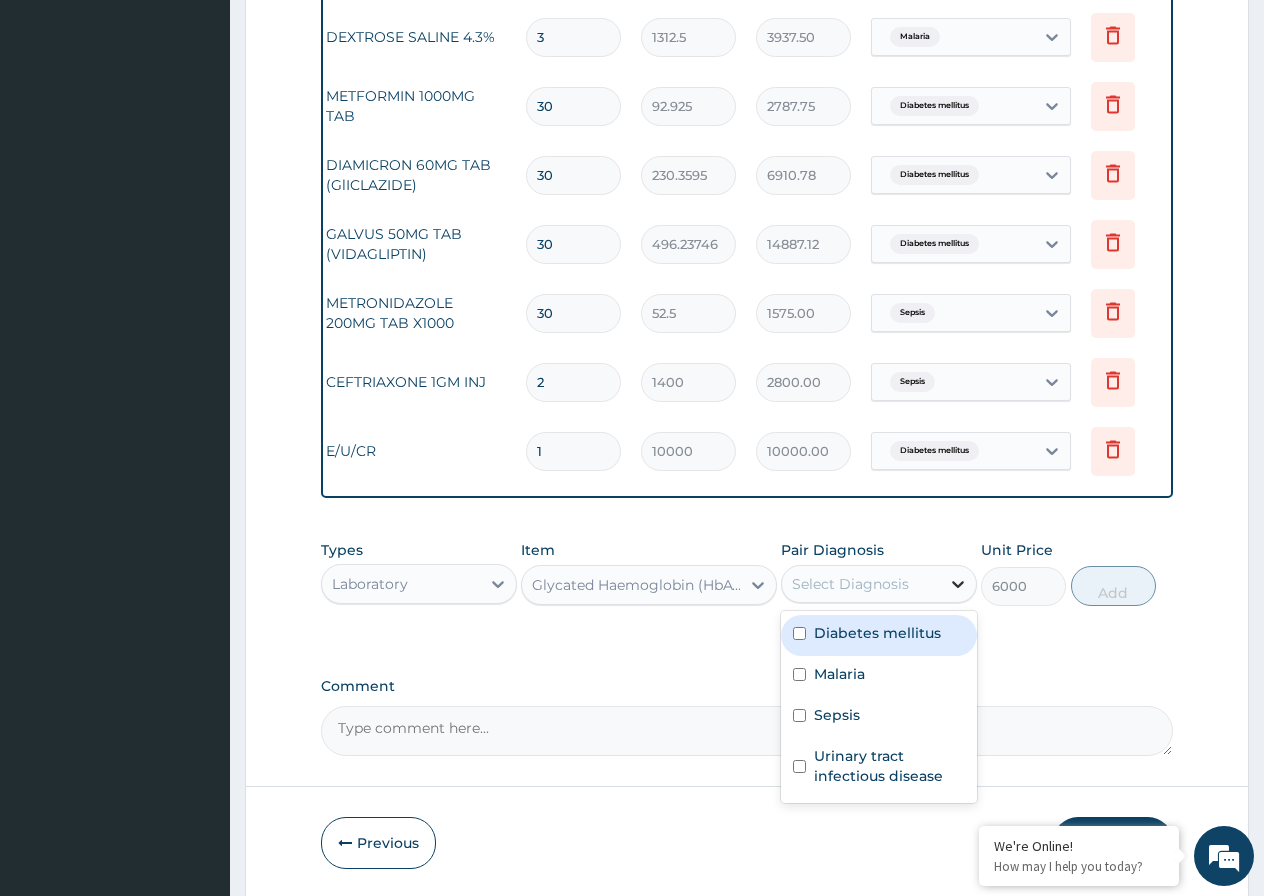 click 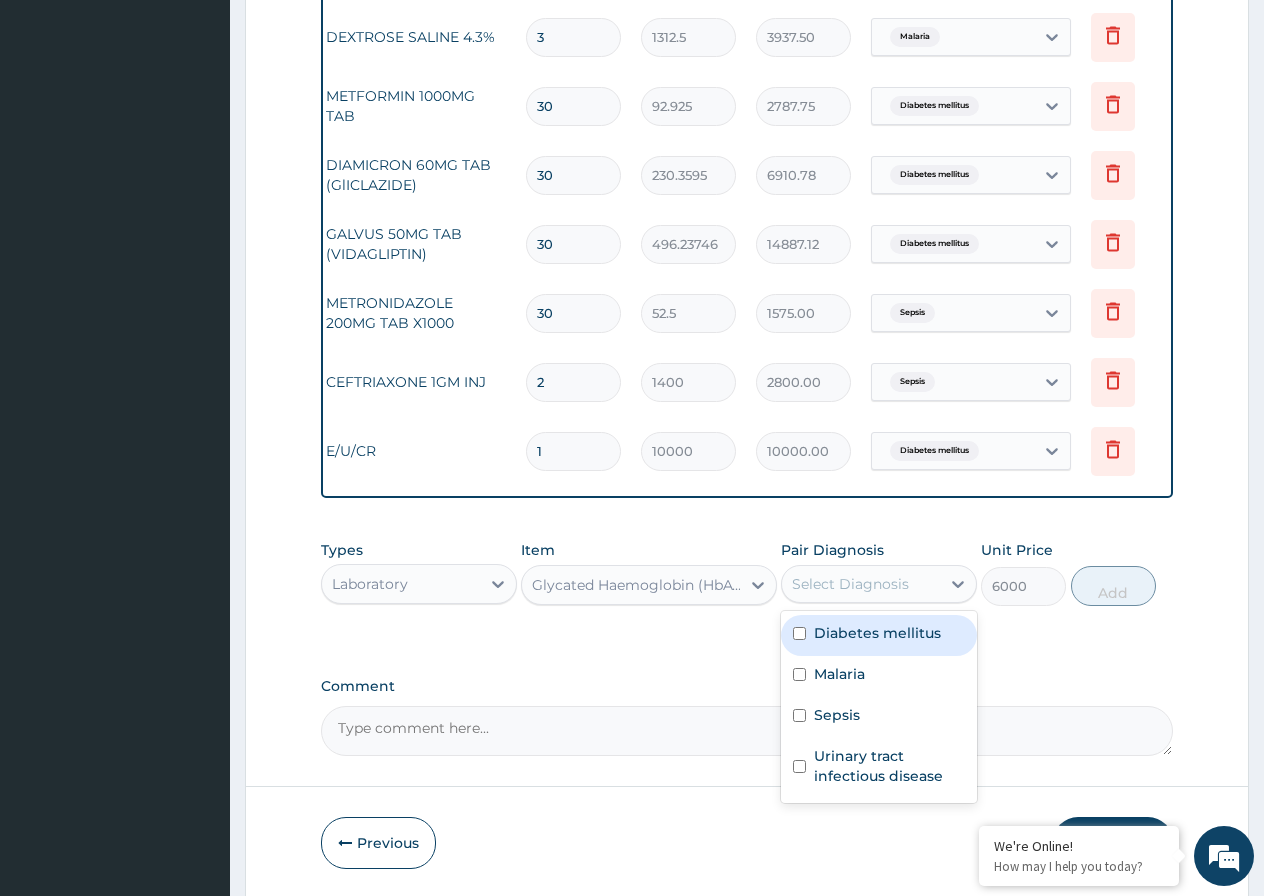 click on "Diabetes mellitus" at bounding box center (879, 635) 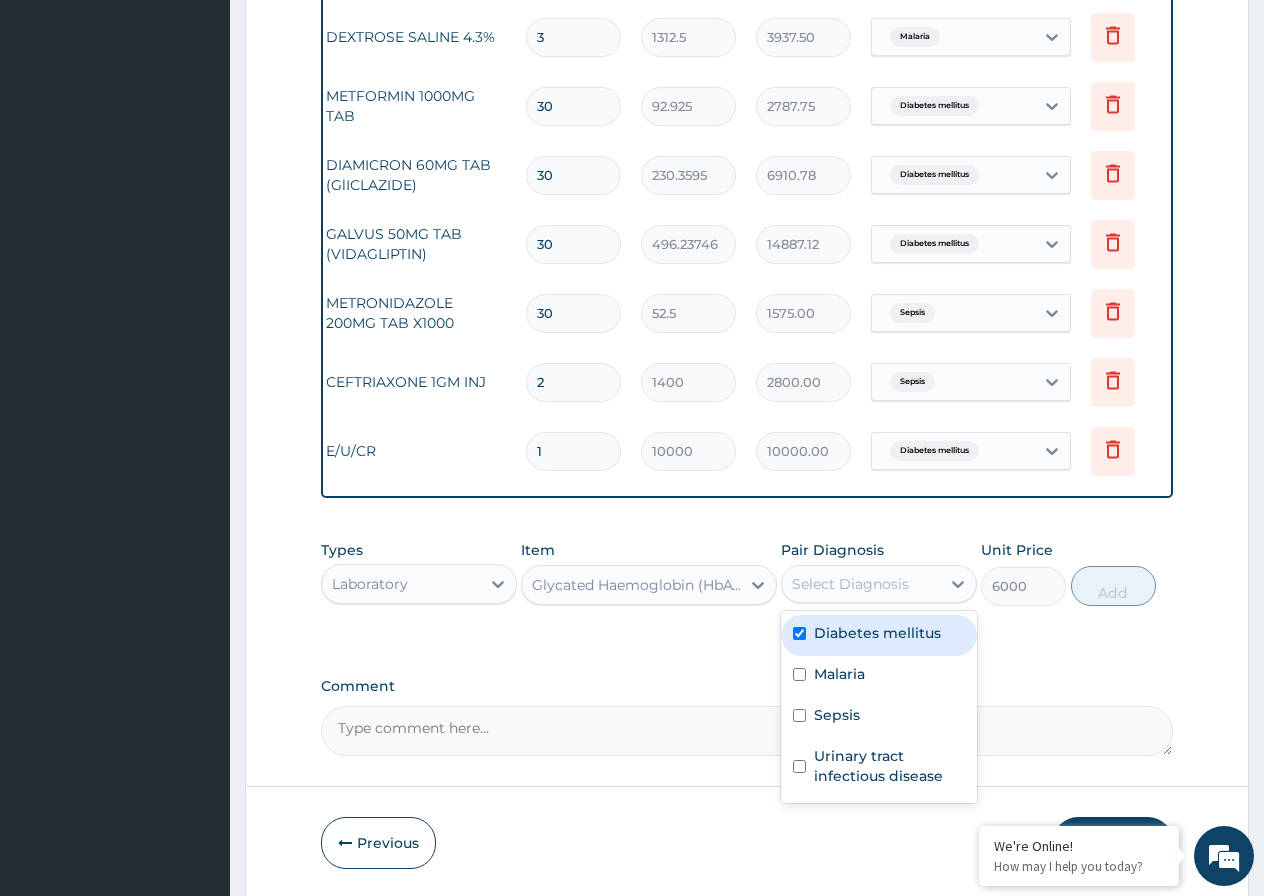 checkbox on "true" 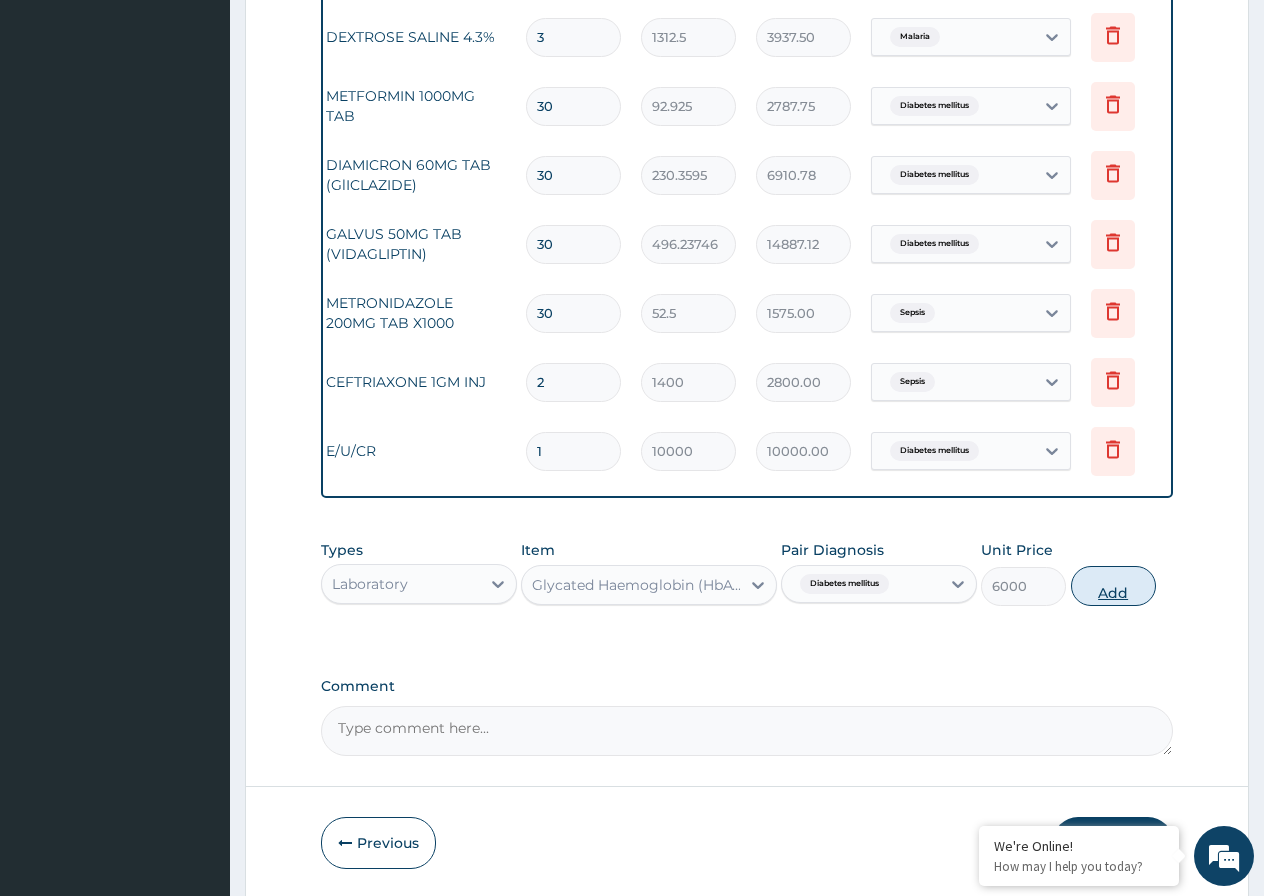 click on "Add" at bounding box center (1113, 586) 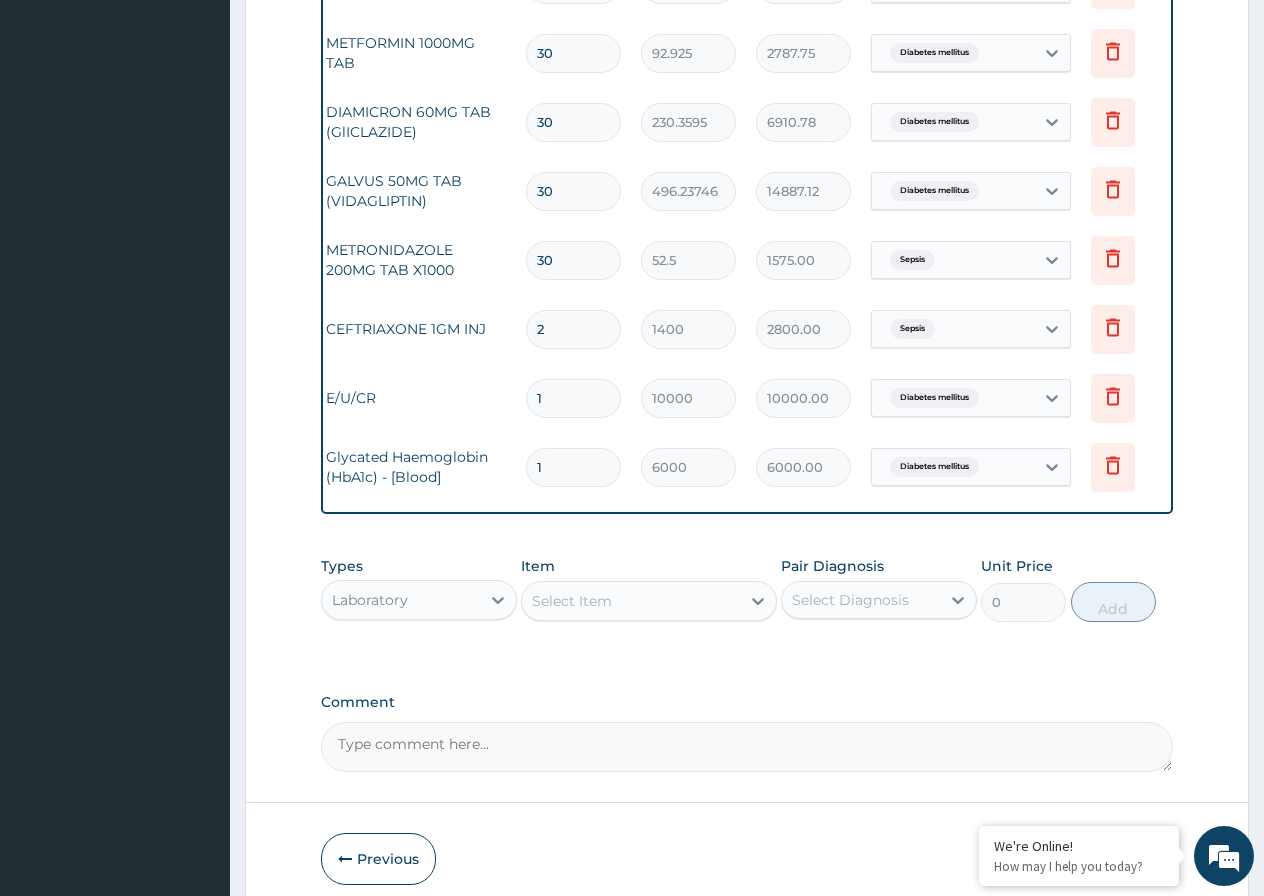 scroll, scrollTop: 1454, scrollLeft: 0, axis: vertical 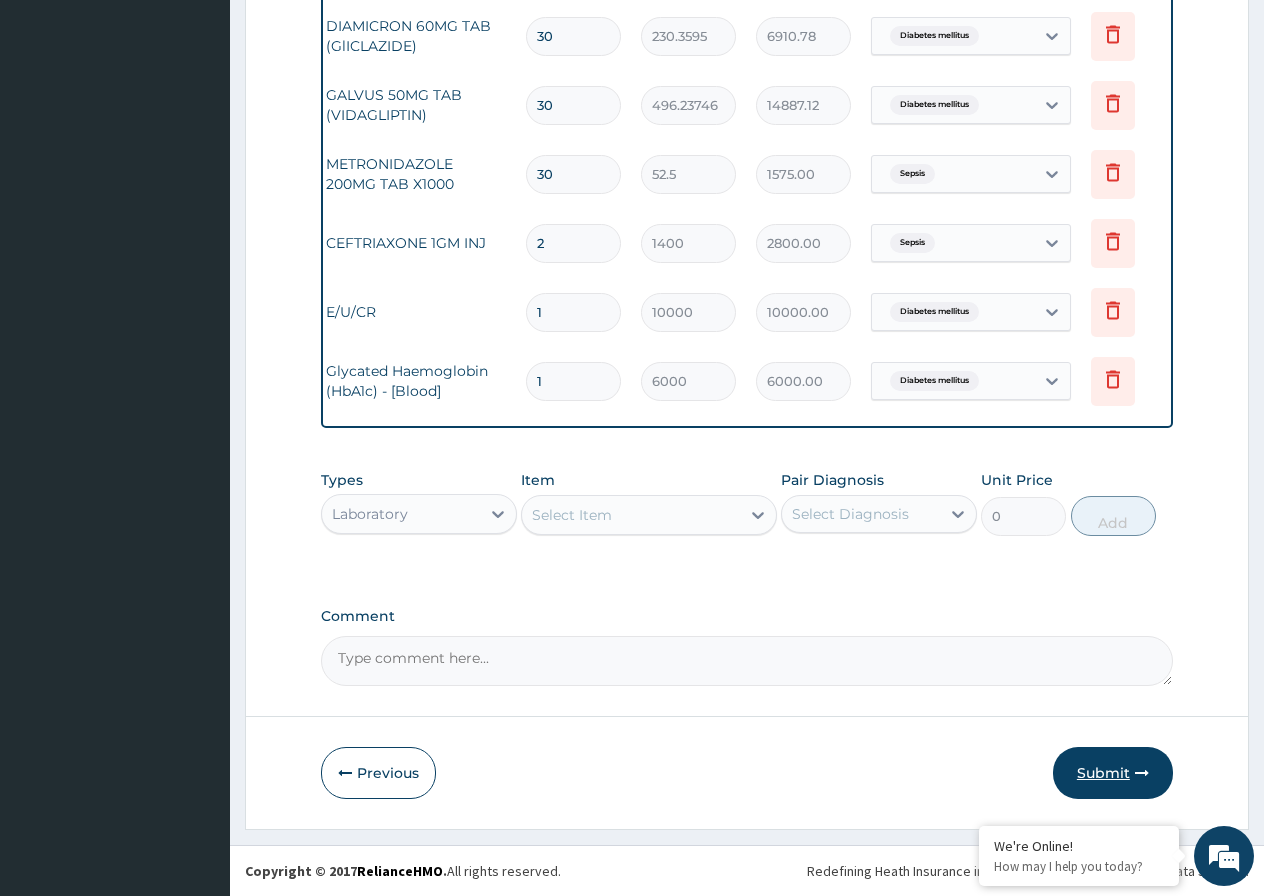 click on "Submit" at bounding box center [1113, 773] 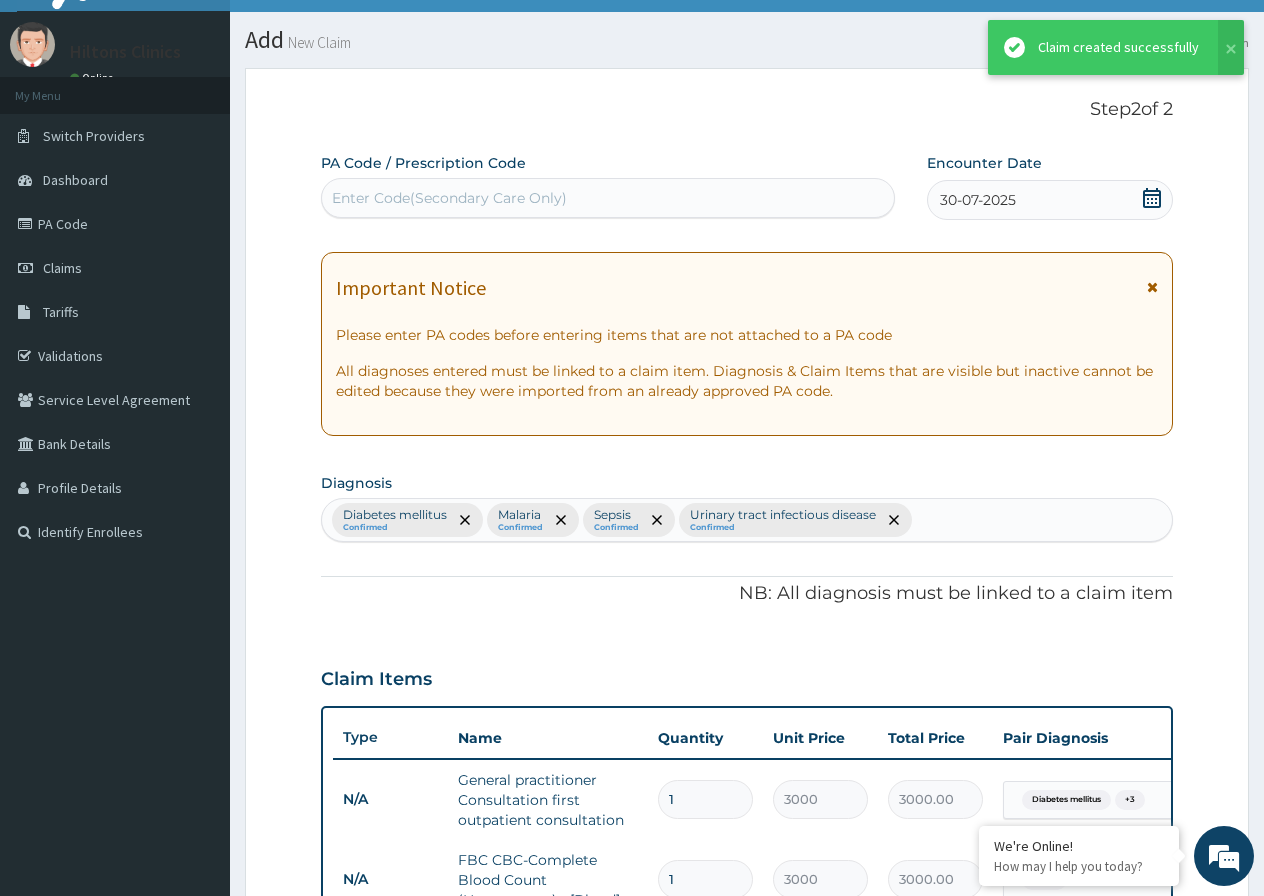 scroll, scrollTop: 1454, scrollLeft: 0, axis: vertical 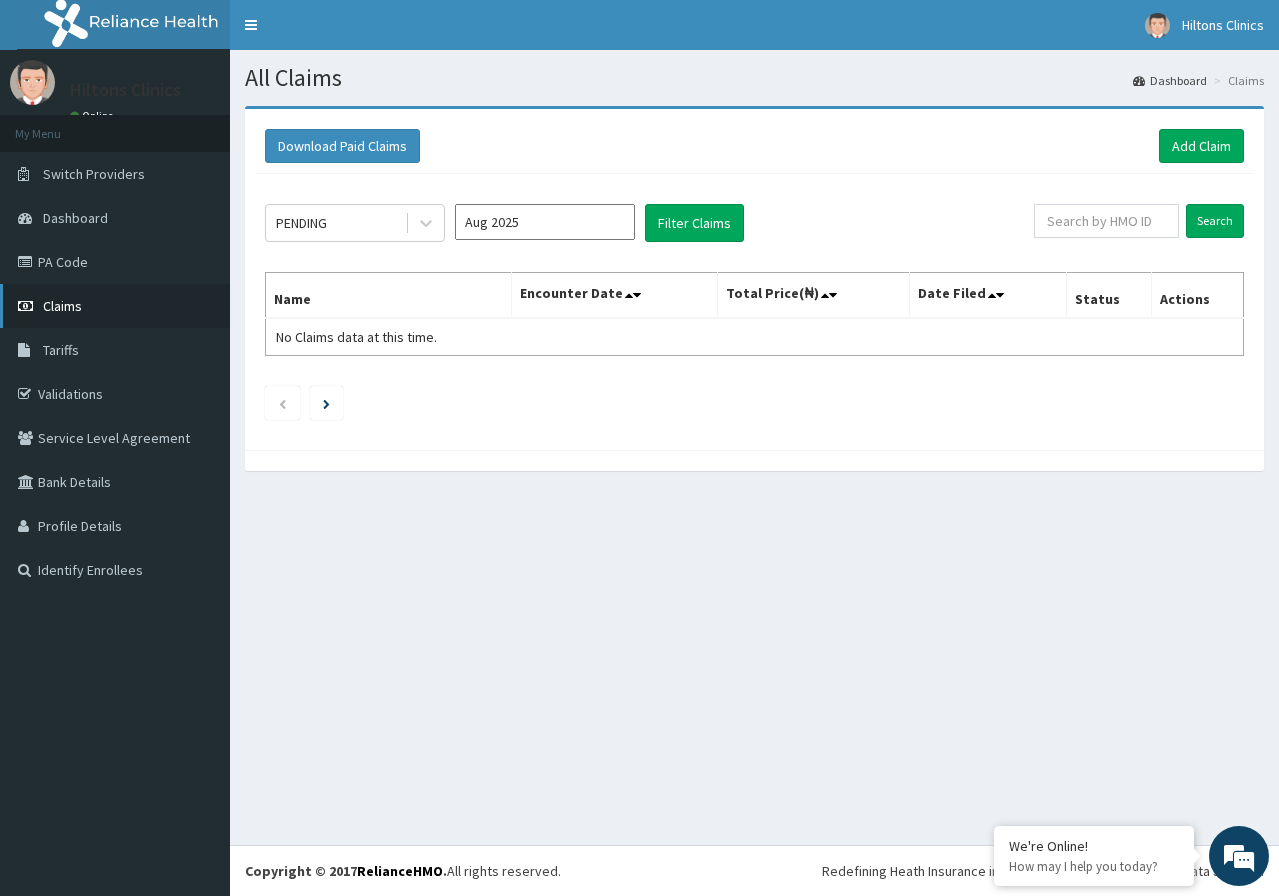 click on "Claims" at bounding box center [62, 306] 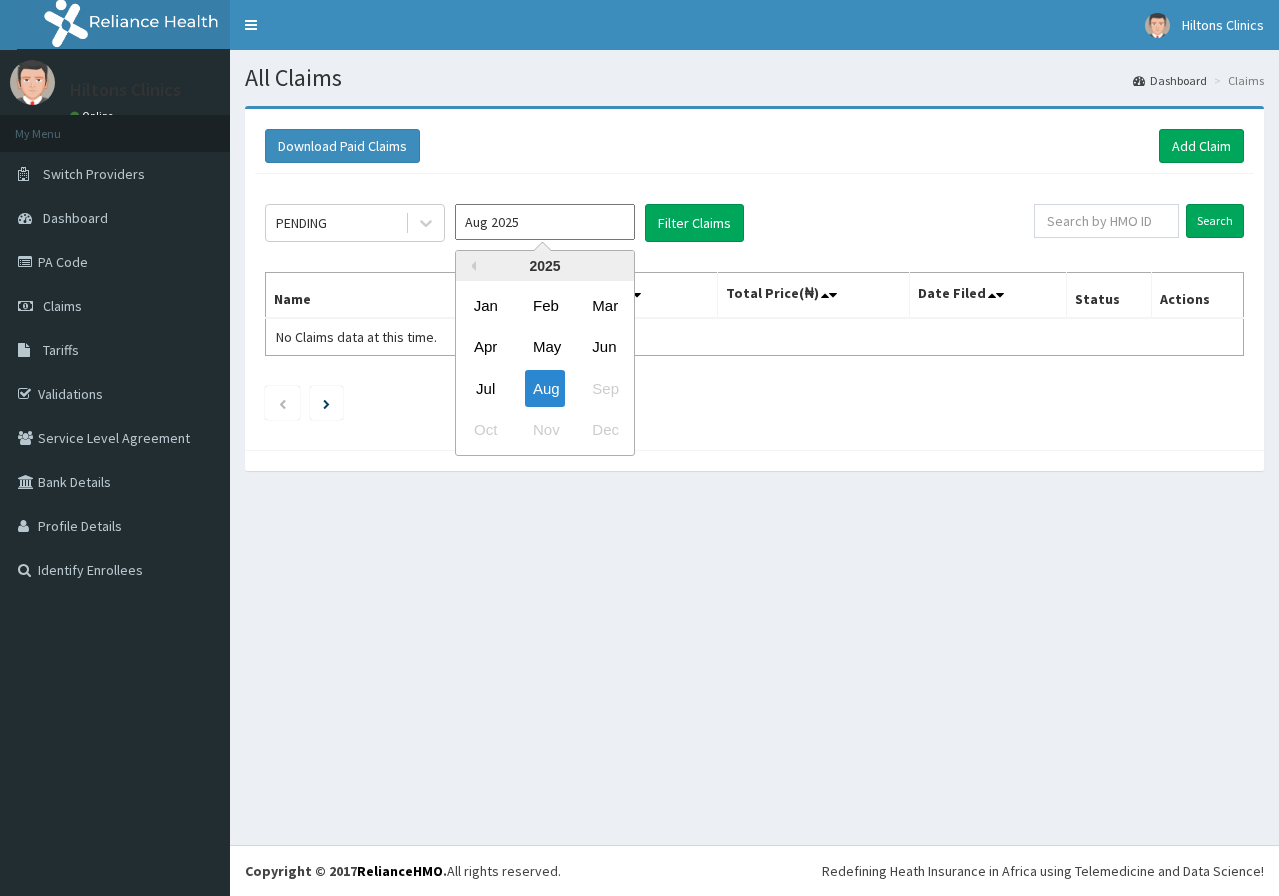 scroll, scrollTop: 0, scrollLeft: 0, axis: both 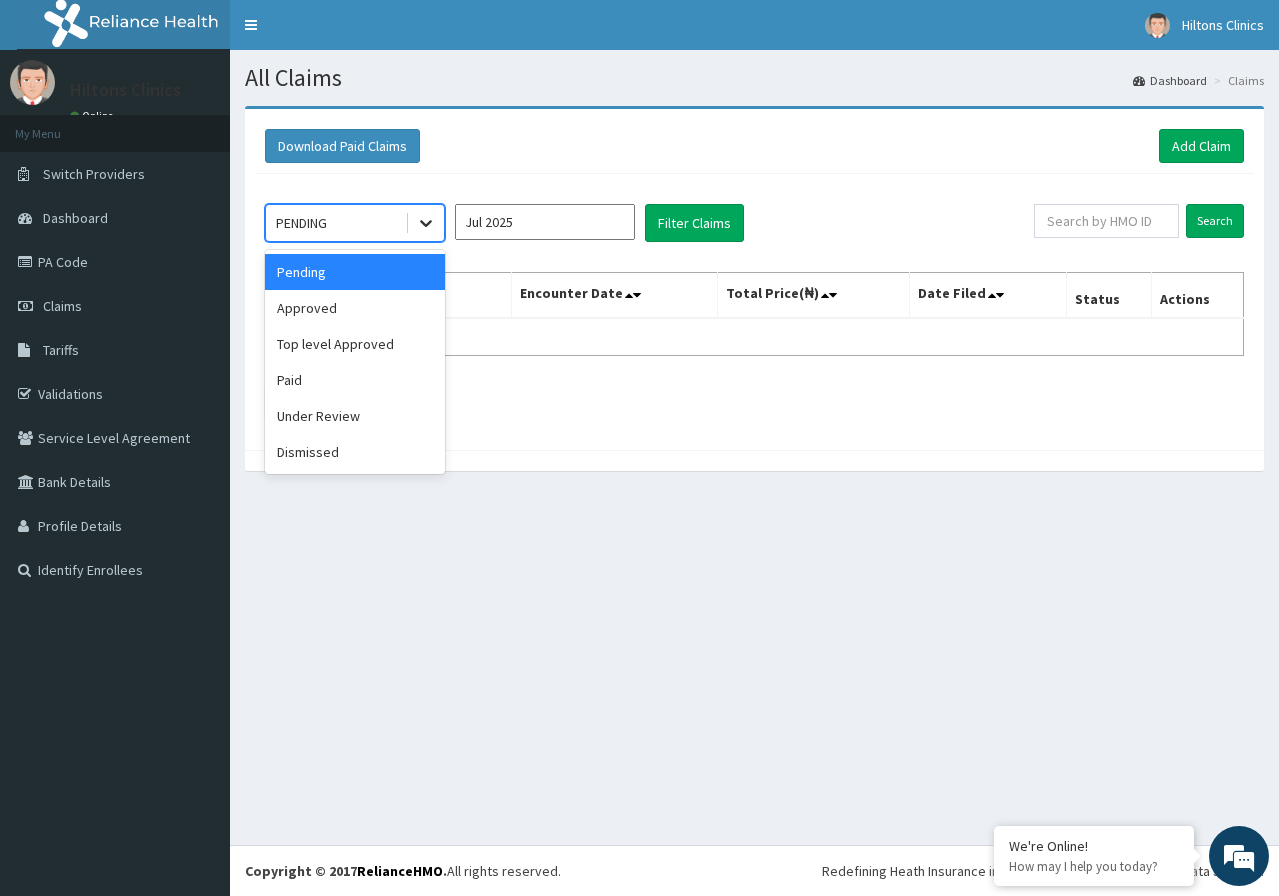 click 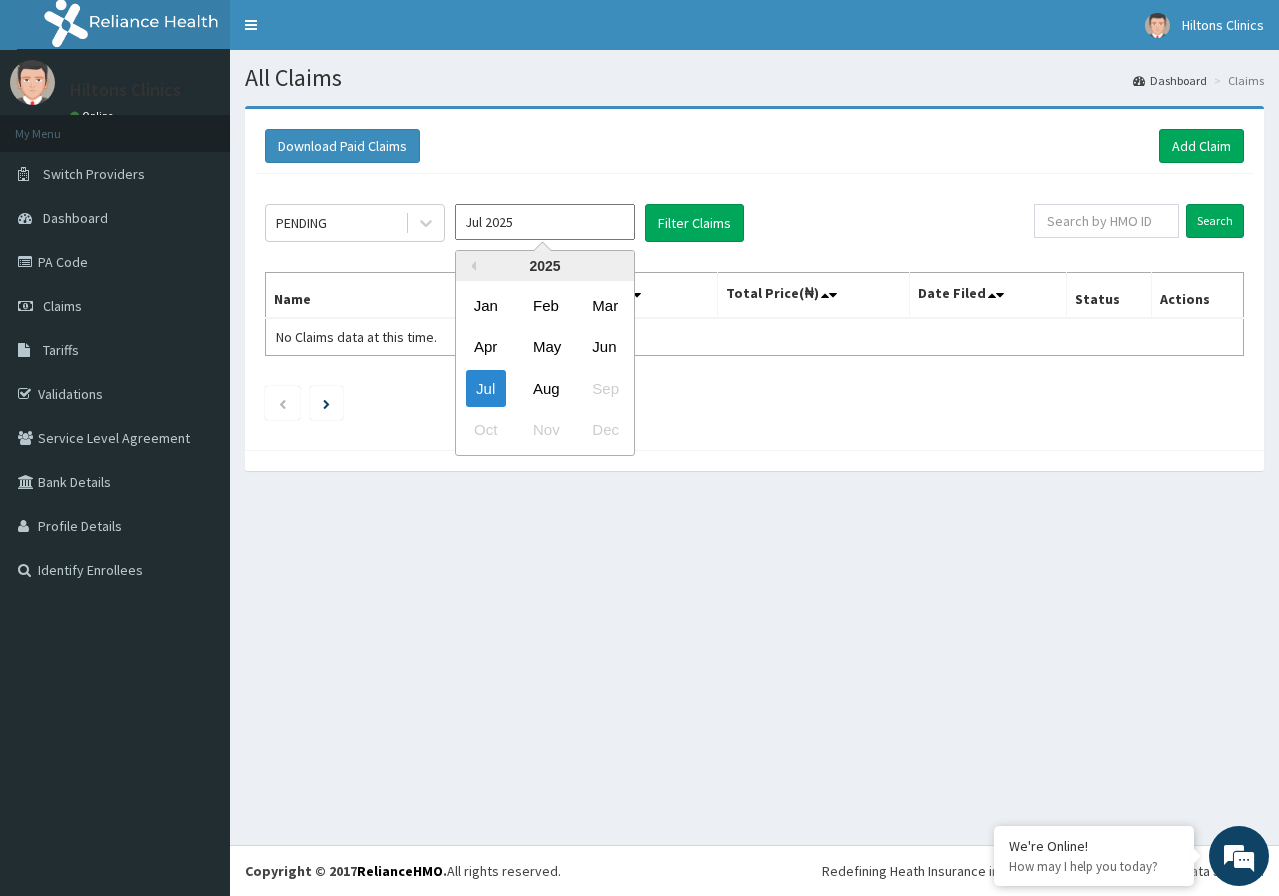 click on "Jul 2025" at bounding box center (545, 222) 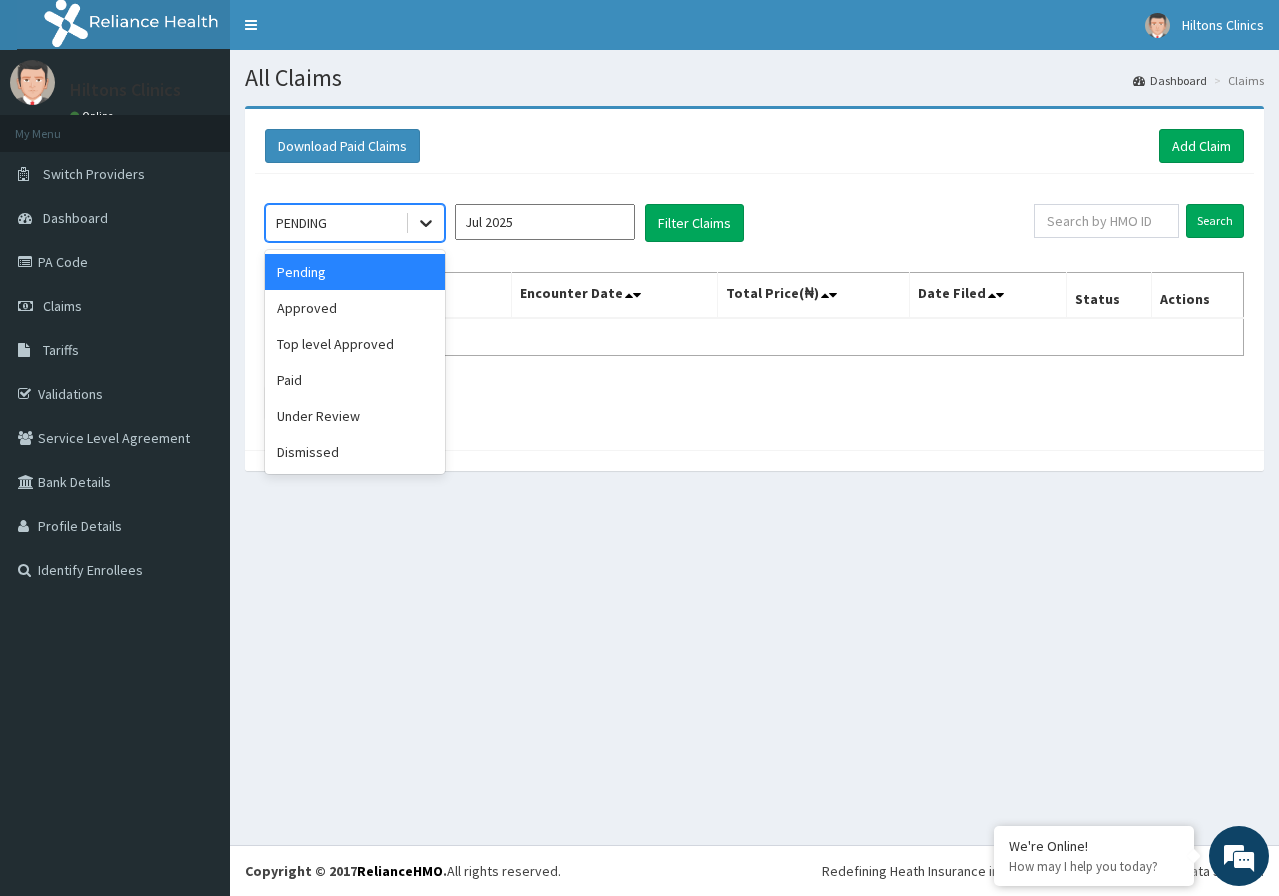 click 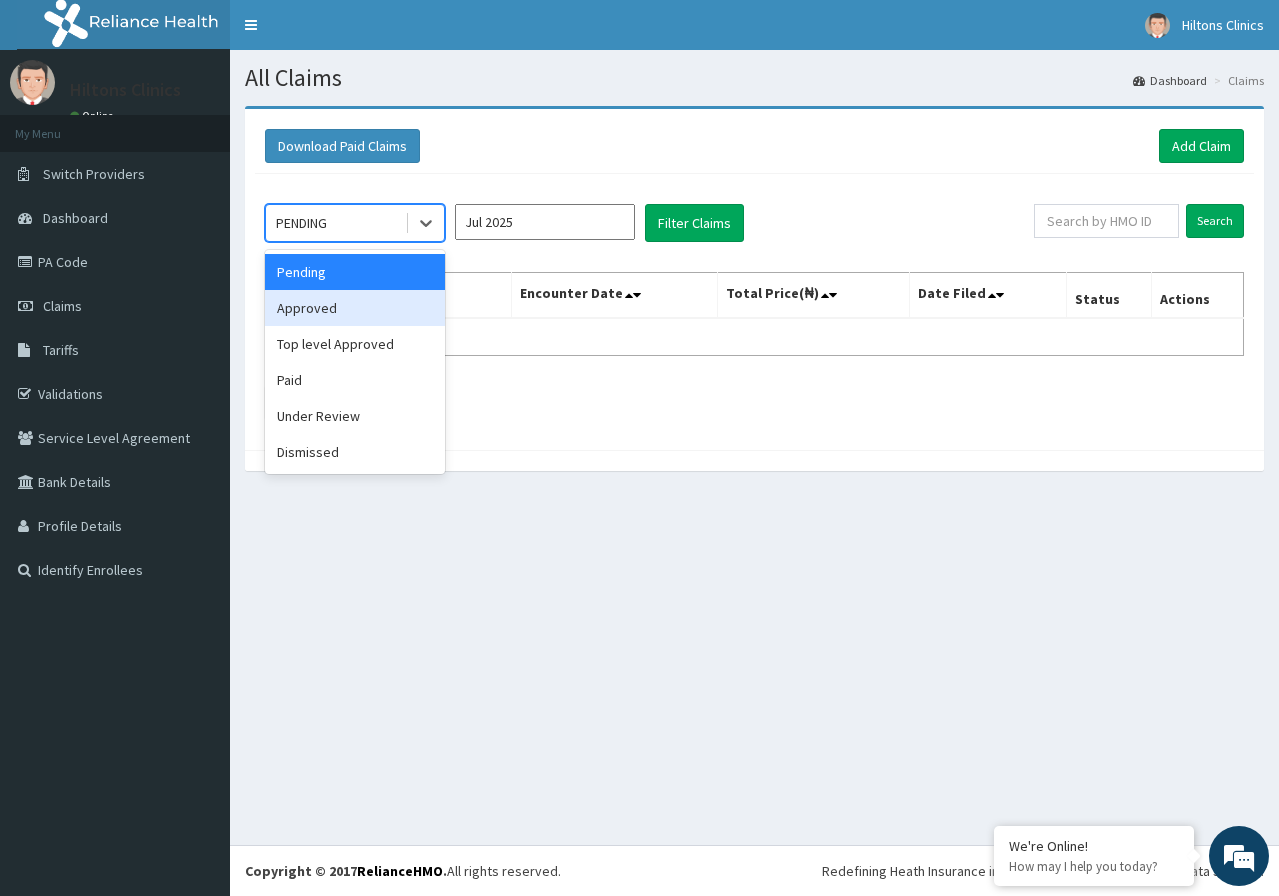 click on "Approved" at bounding box center [355, 308] 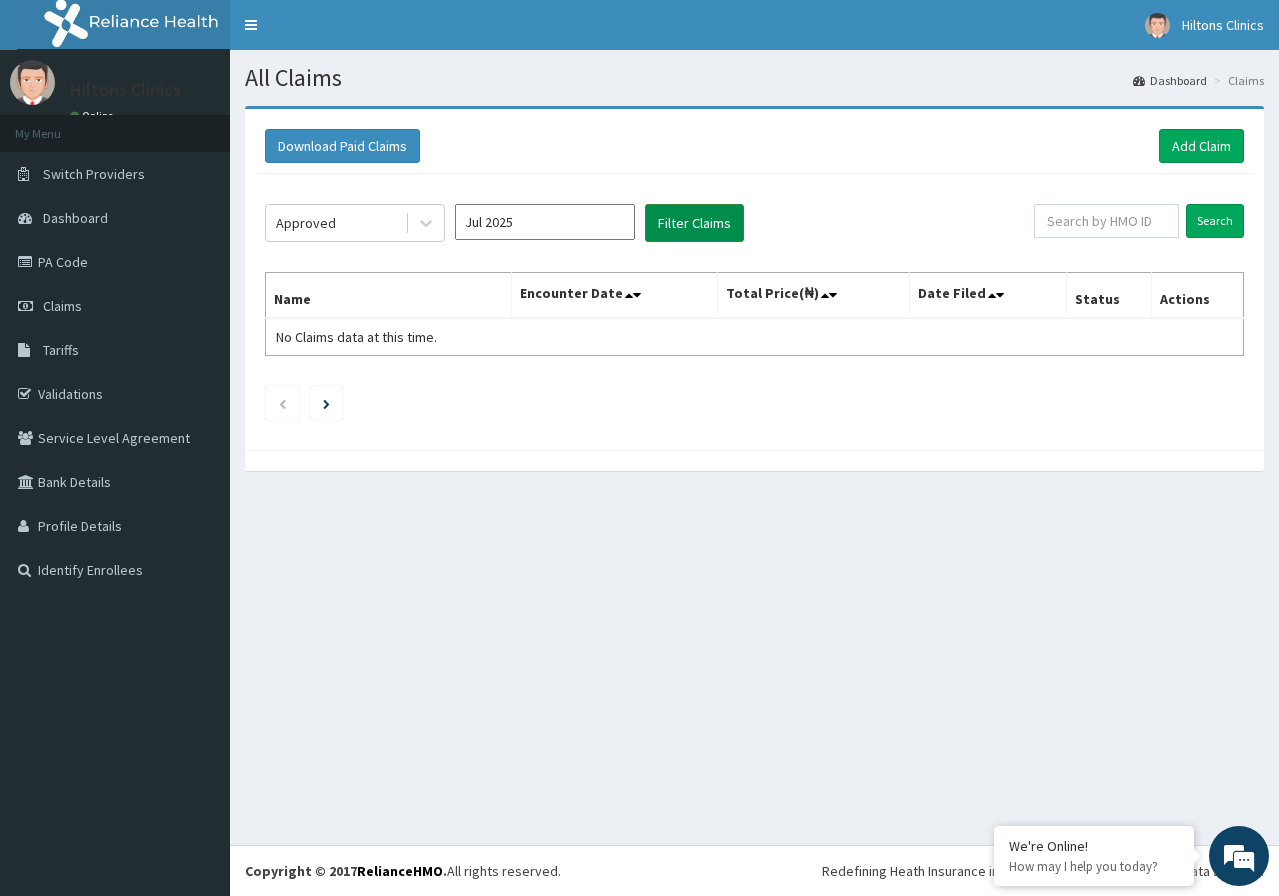 click on "Filter Claims" at bounding box center [694, 223] 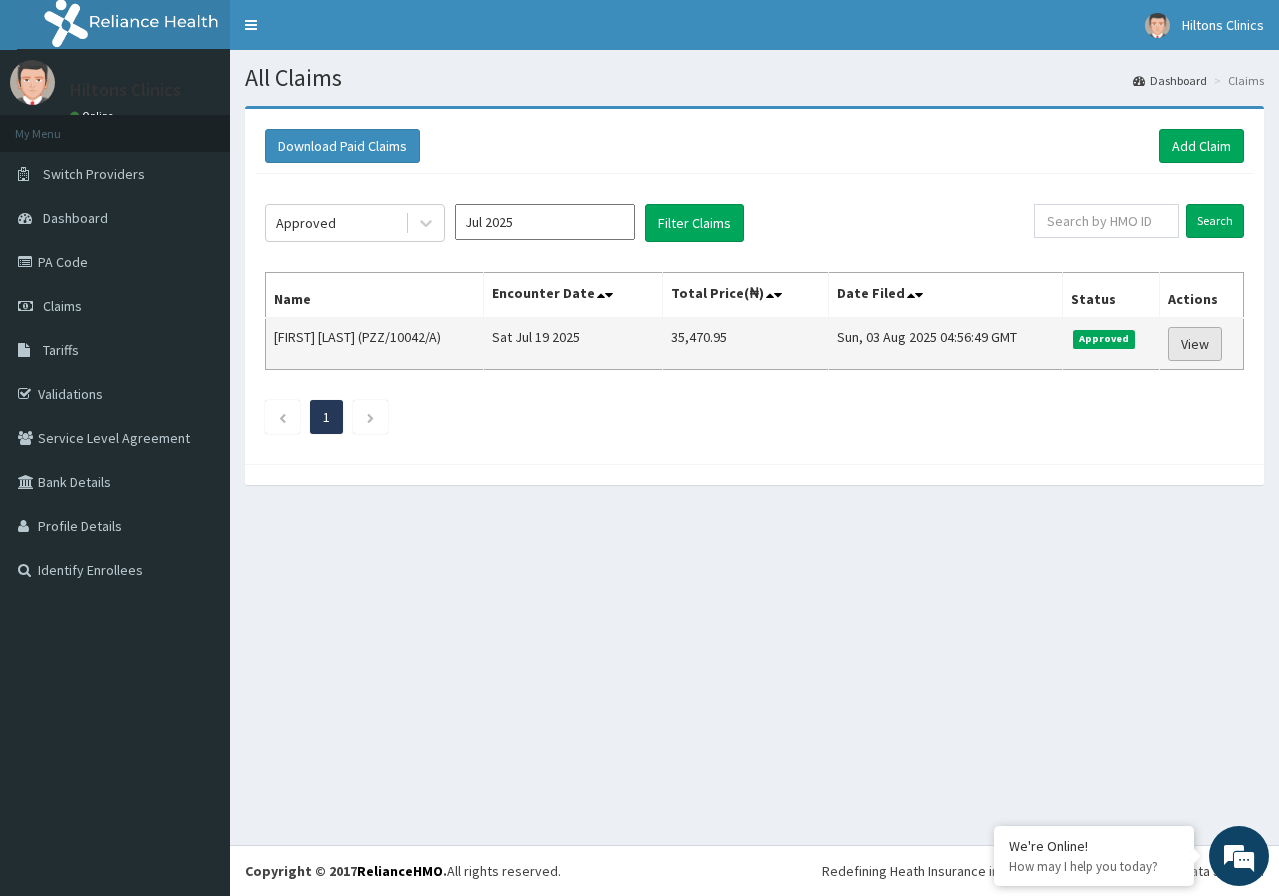click on "View" at bounding box center (1195, 344) 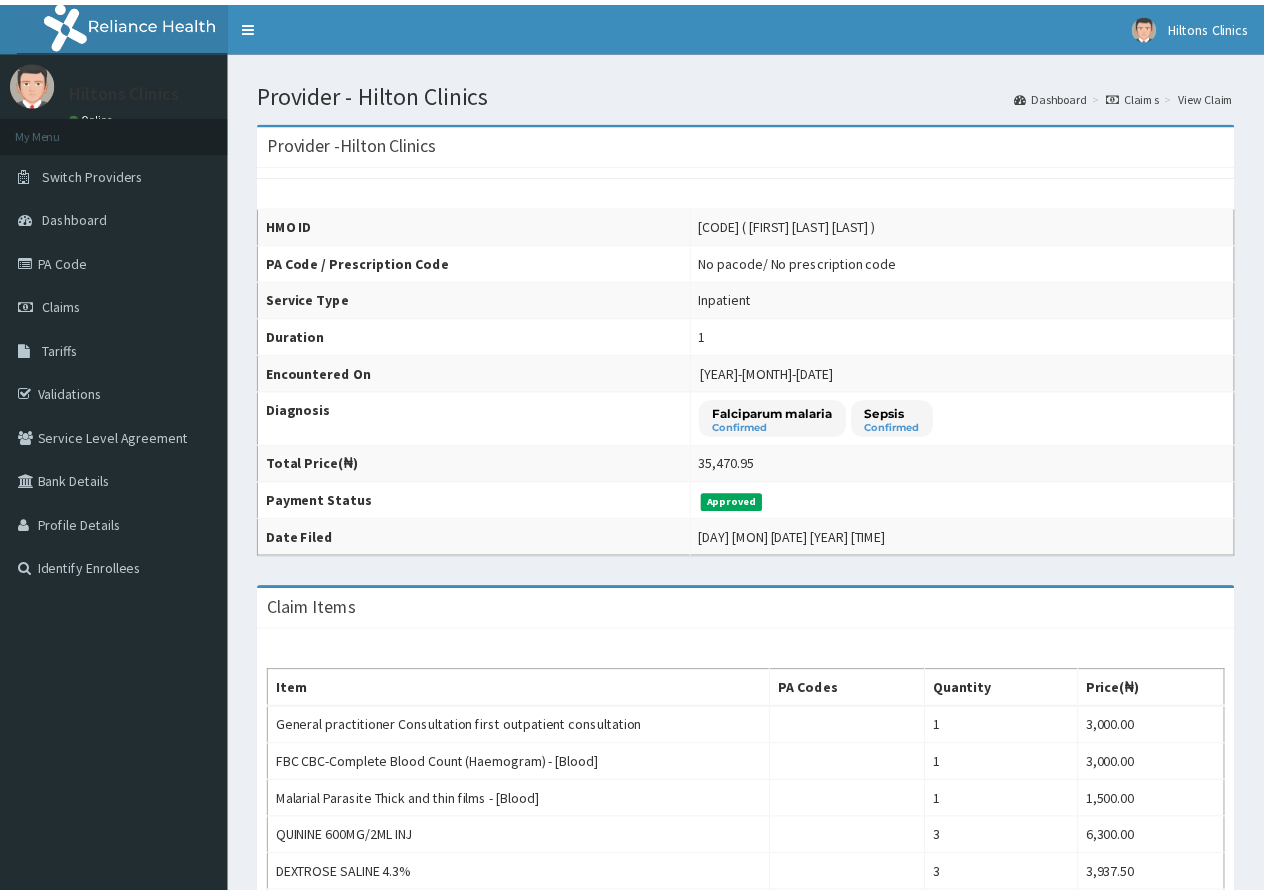 scroll, scrollTop: 0, scrollLeft: 0, axis: both 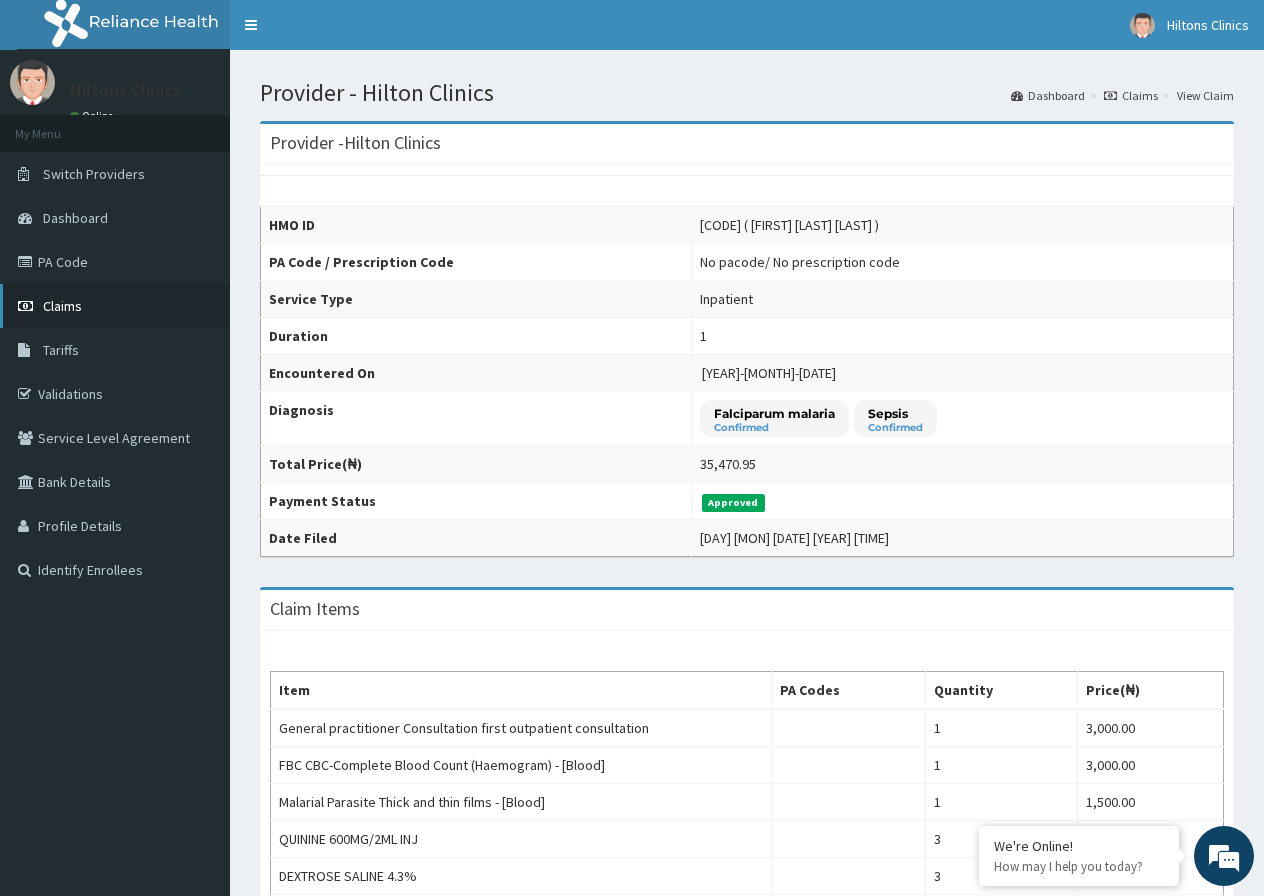 click on "Claims" at bounding box center [115, 306] 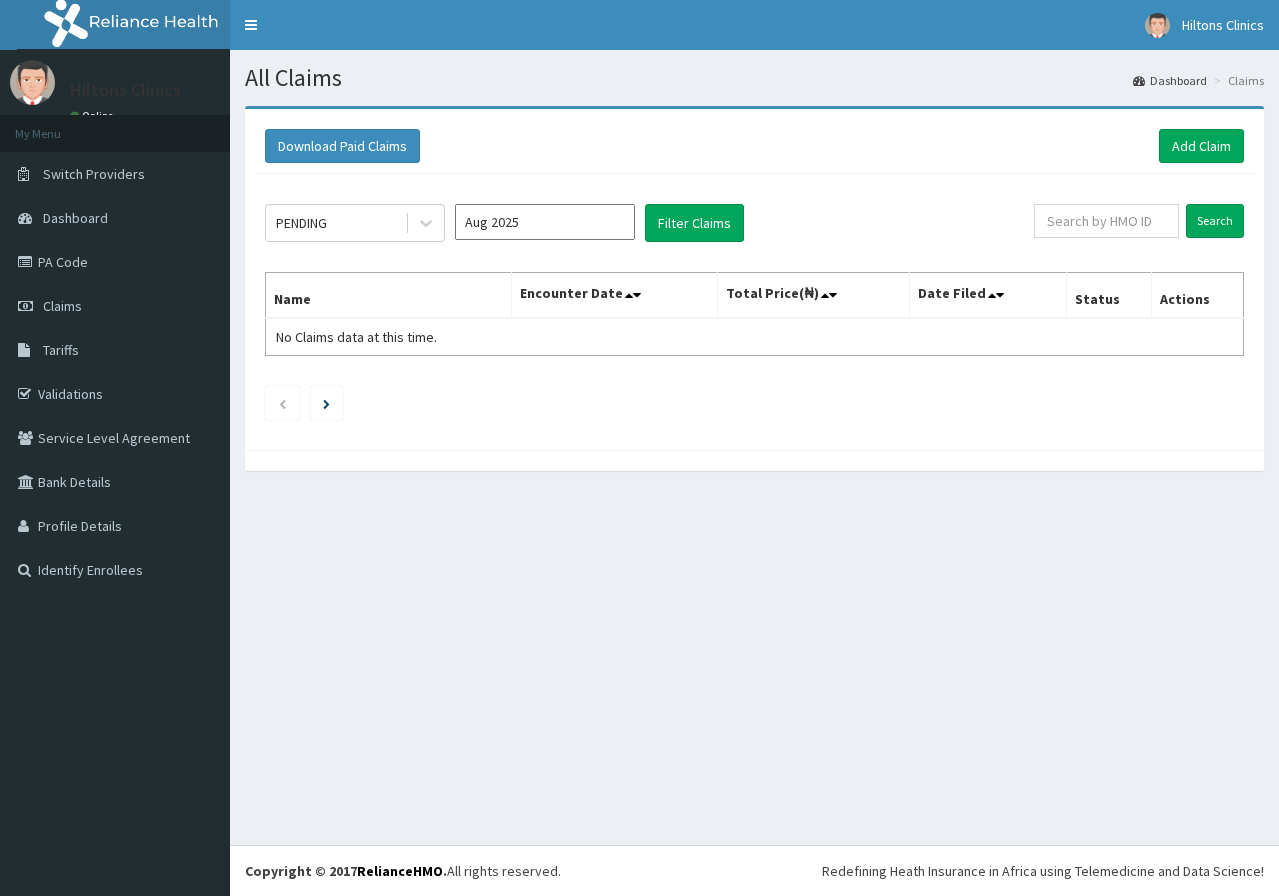 scroll, scrollTop: 0, scrollLeft: 0, axis: both 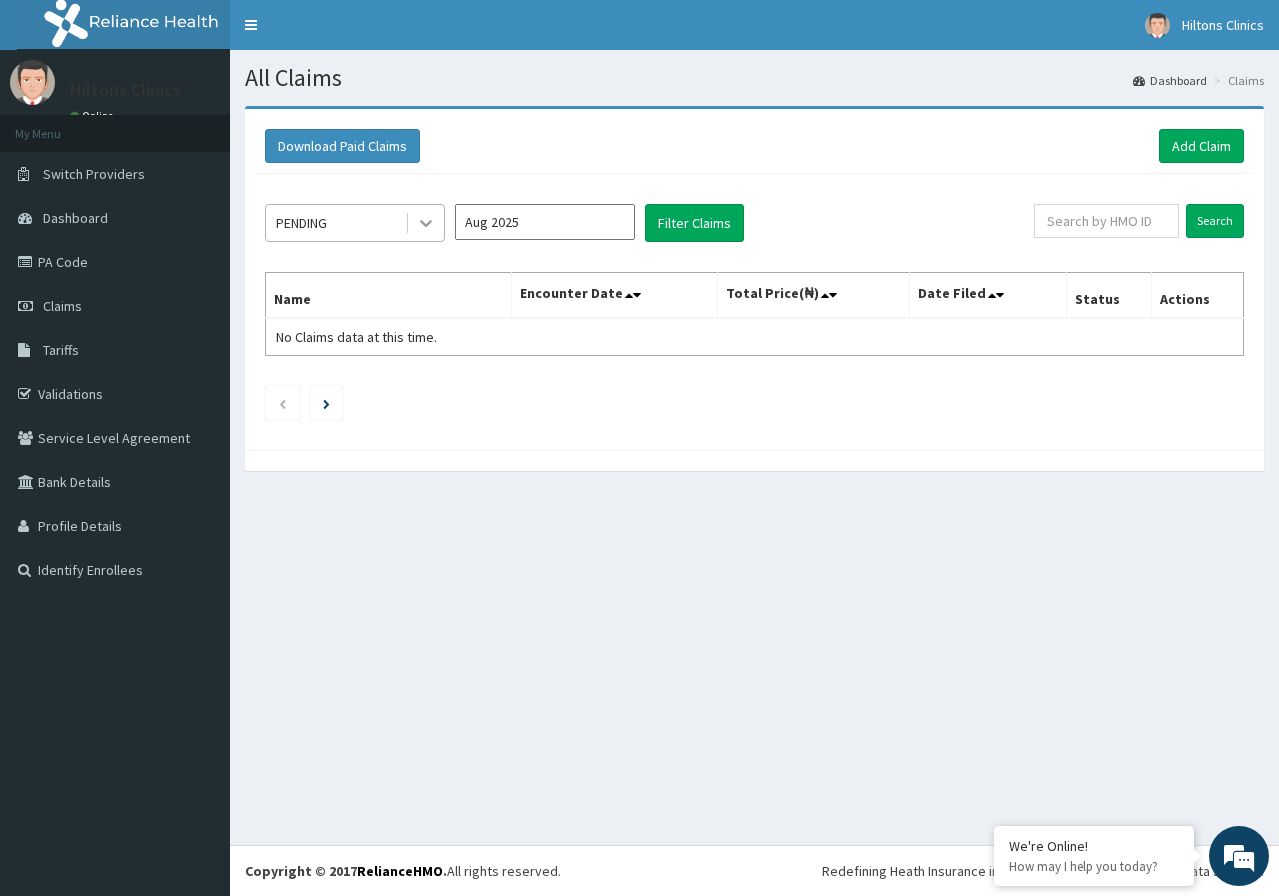 click 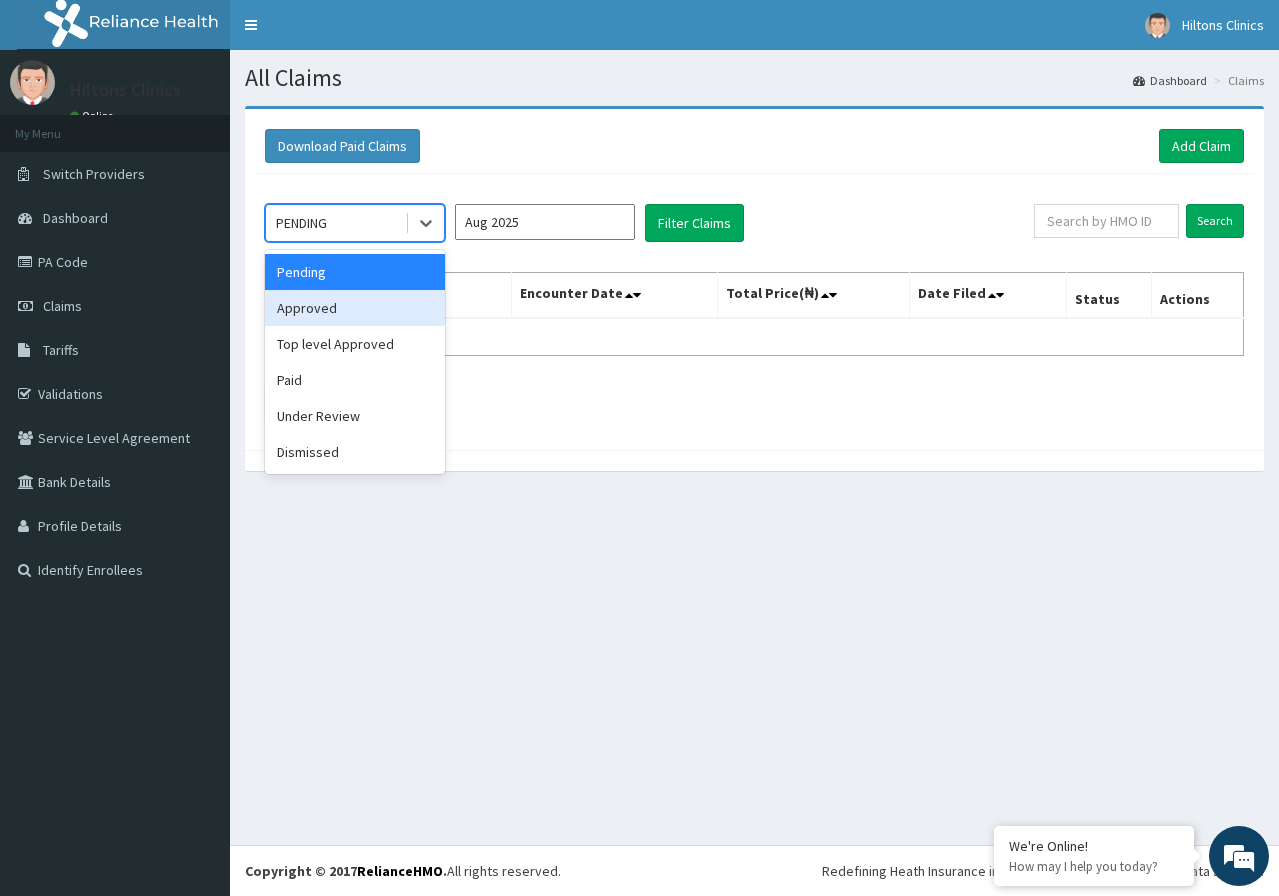 click on "Approved" at bounding box center (355, 308) 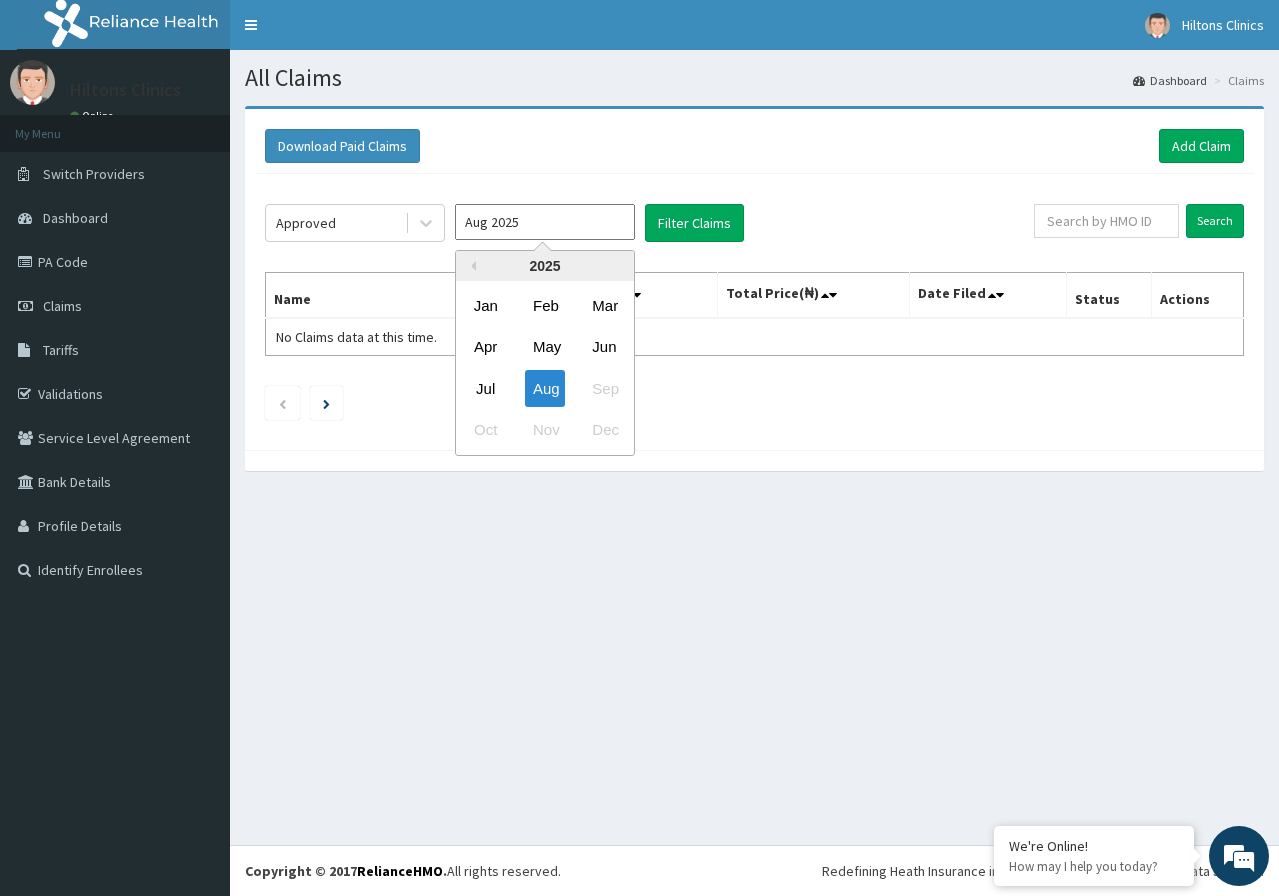 click on "Aug 2025" at bounding box center (545, 222) 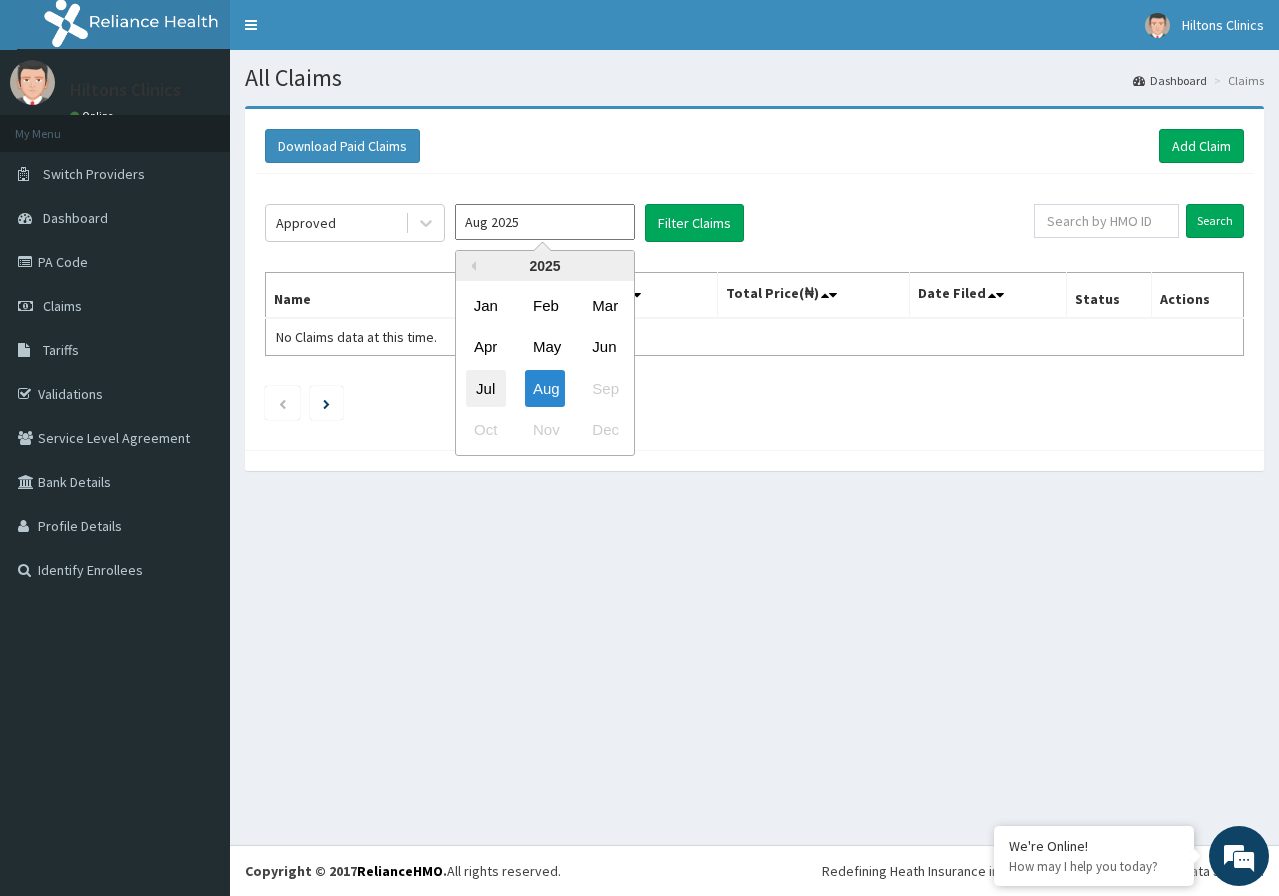 click on "Jul" at bounding box center [486, 388] 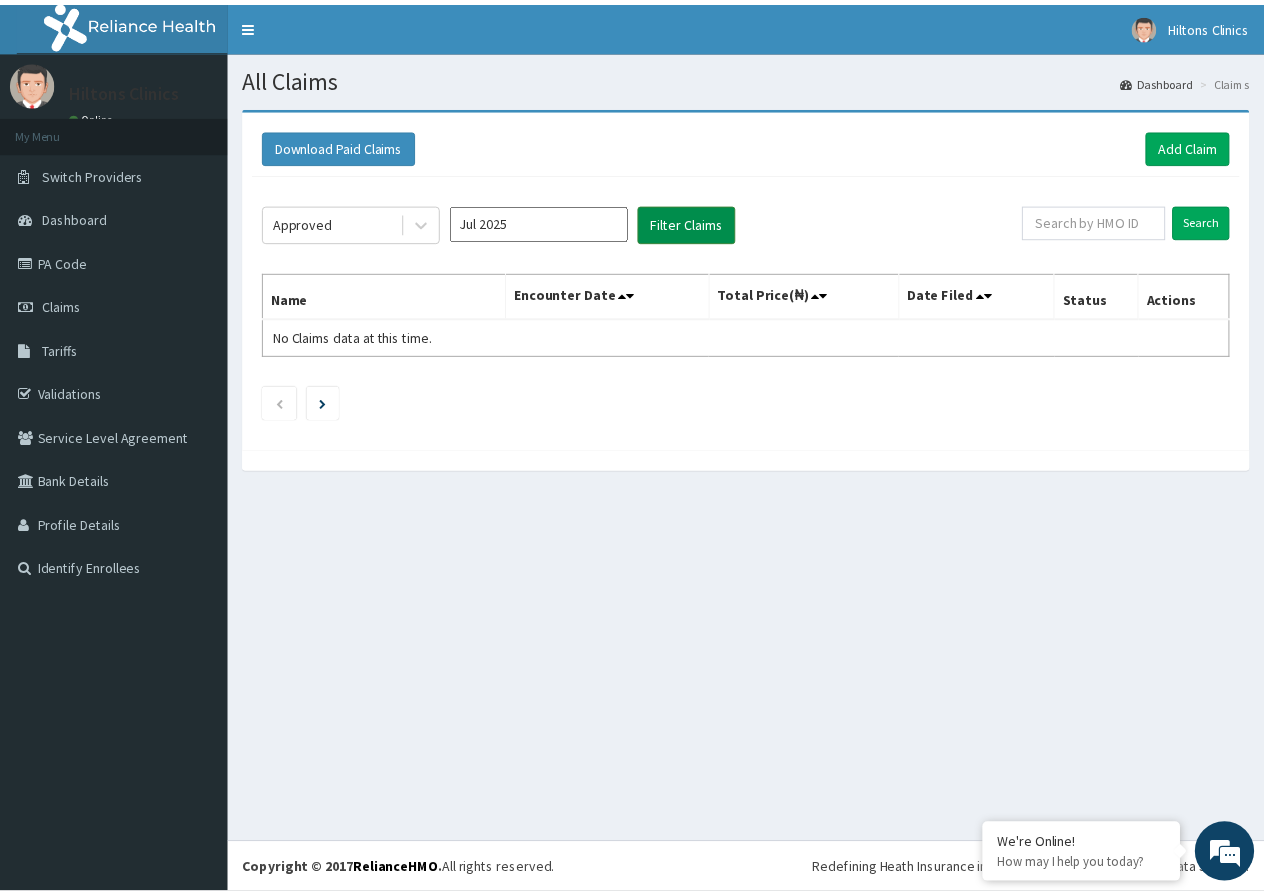 scroll, scrollTop: 0, scrollLeft: 0, axis: both 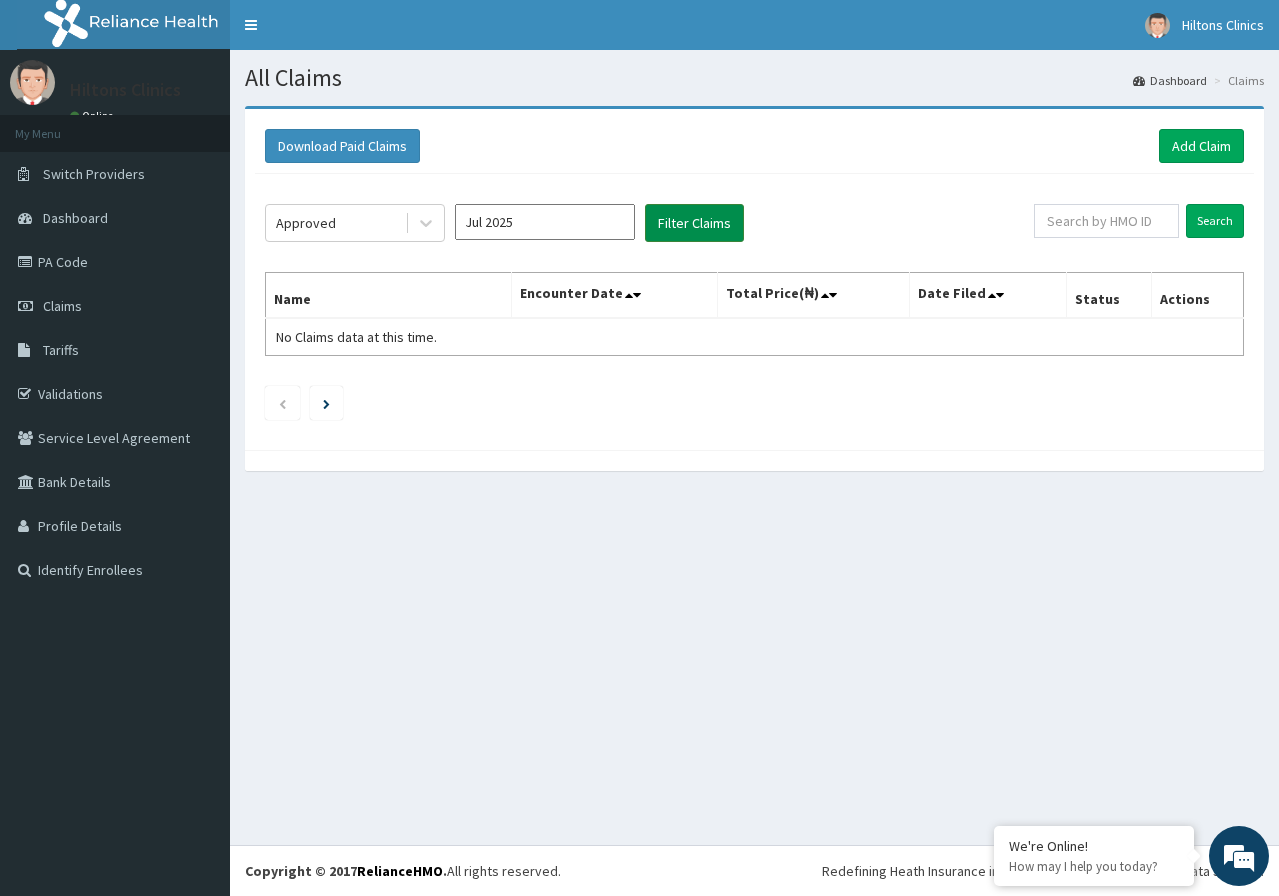 click on "Filter Claims" at bounding box center (694, 223) 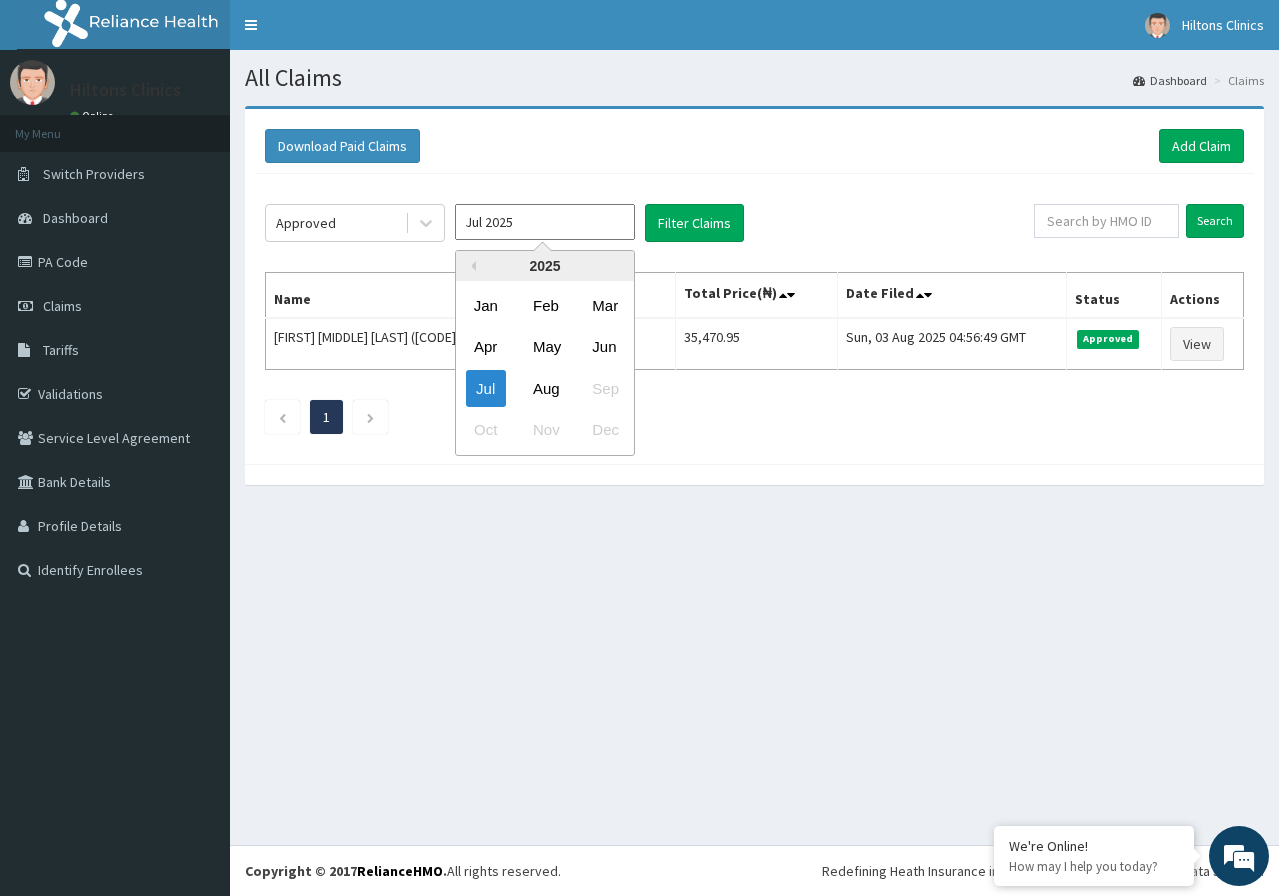 click on "Jul 2025" at bounding box center (545, 222) 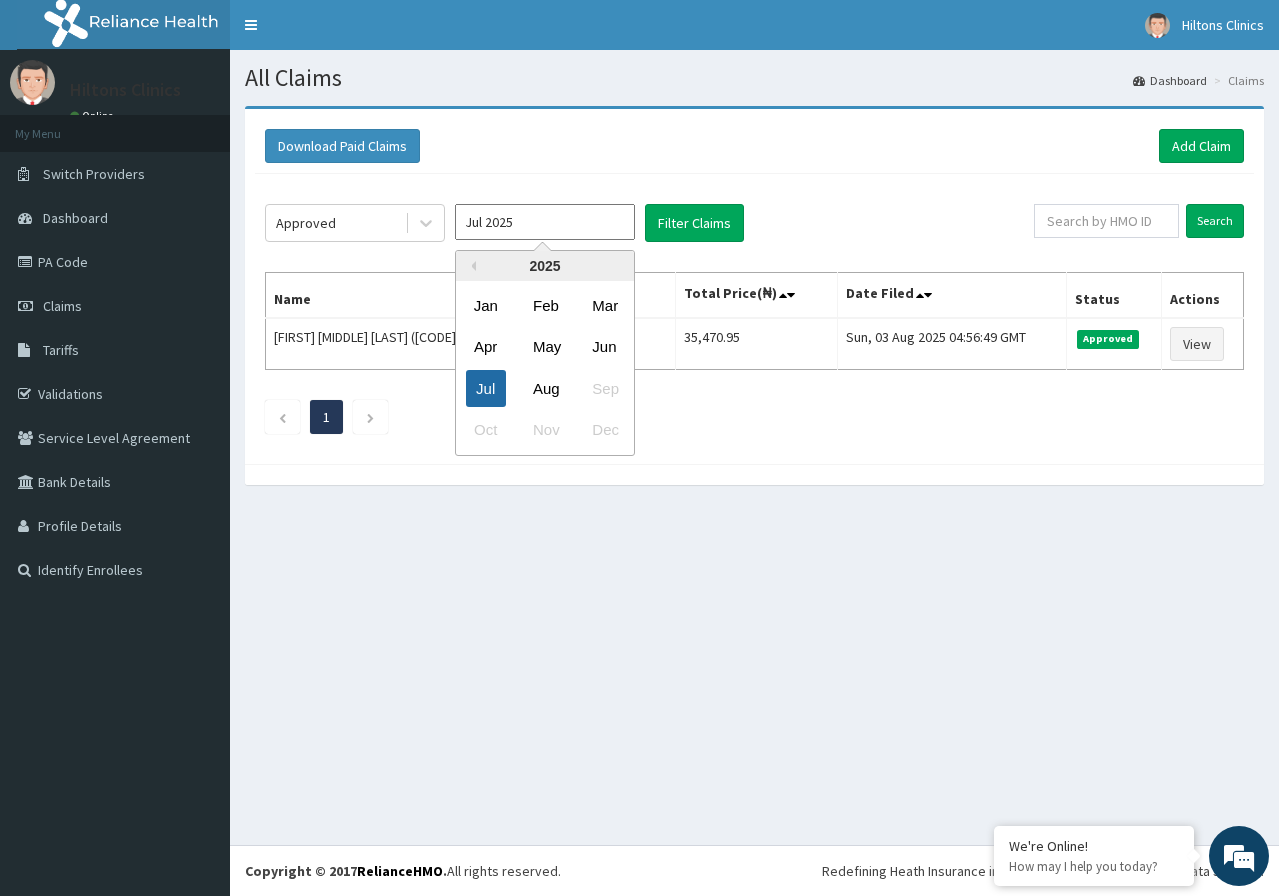 click on "Jul" at bounding box center [486, 388] 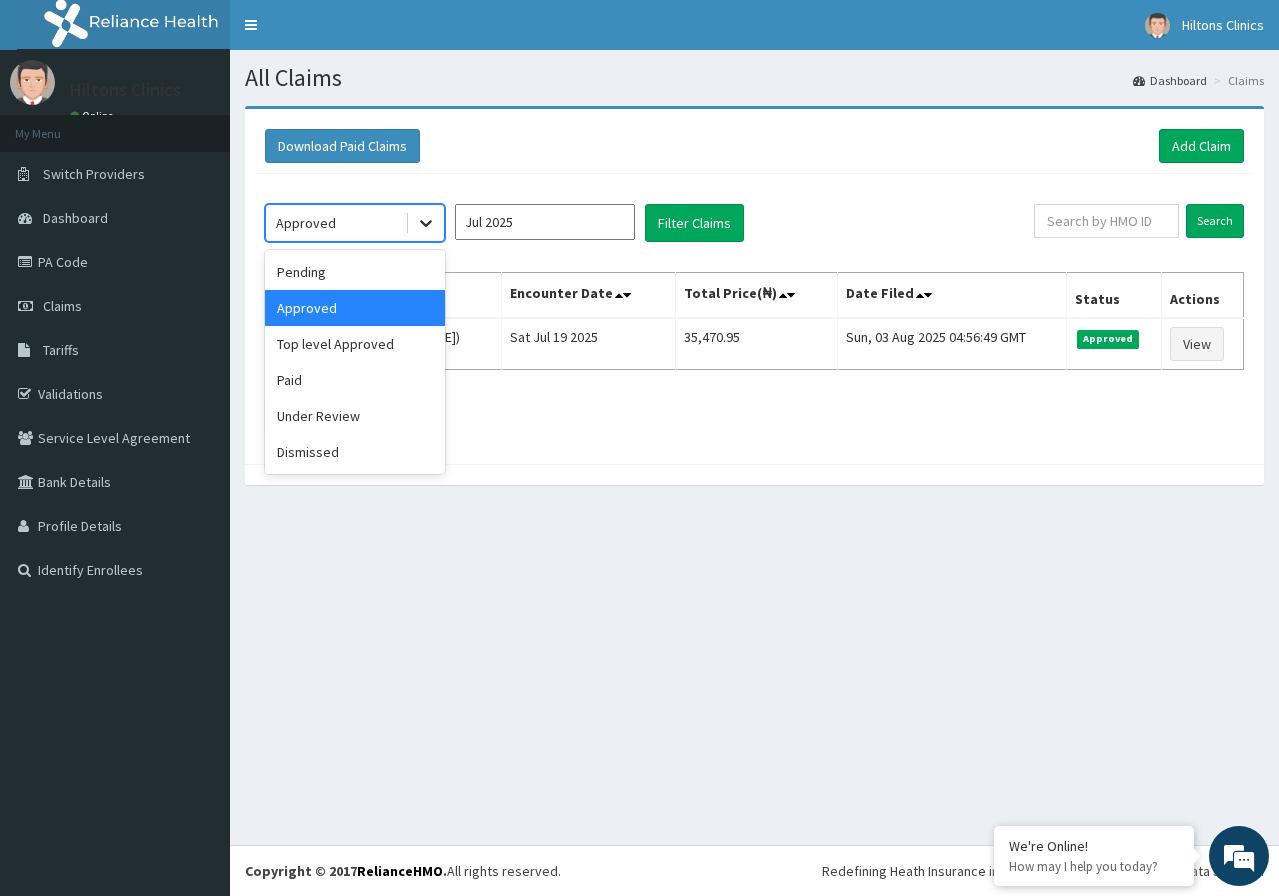click 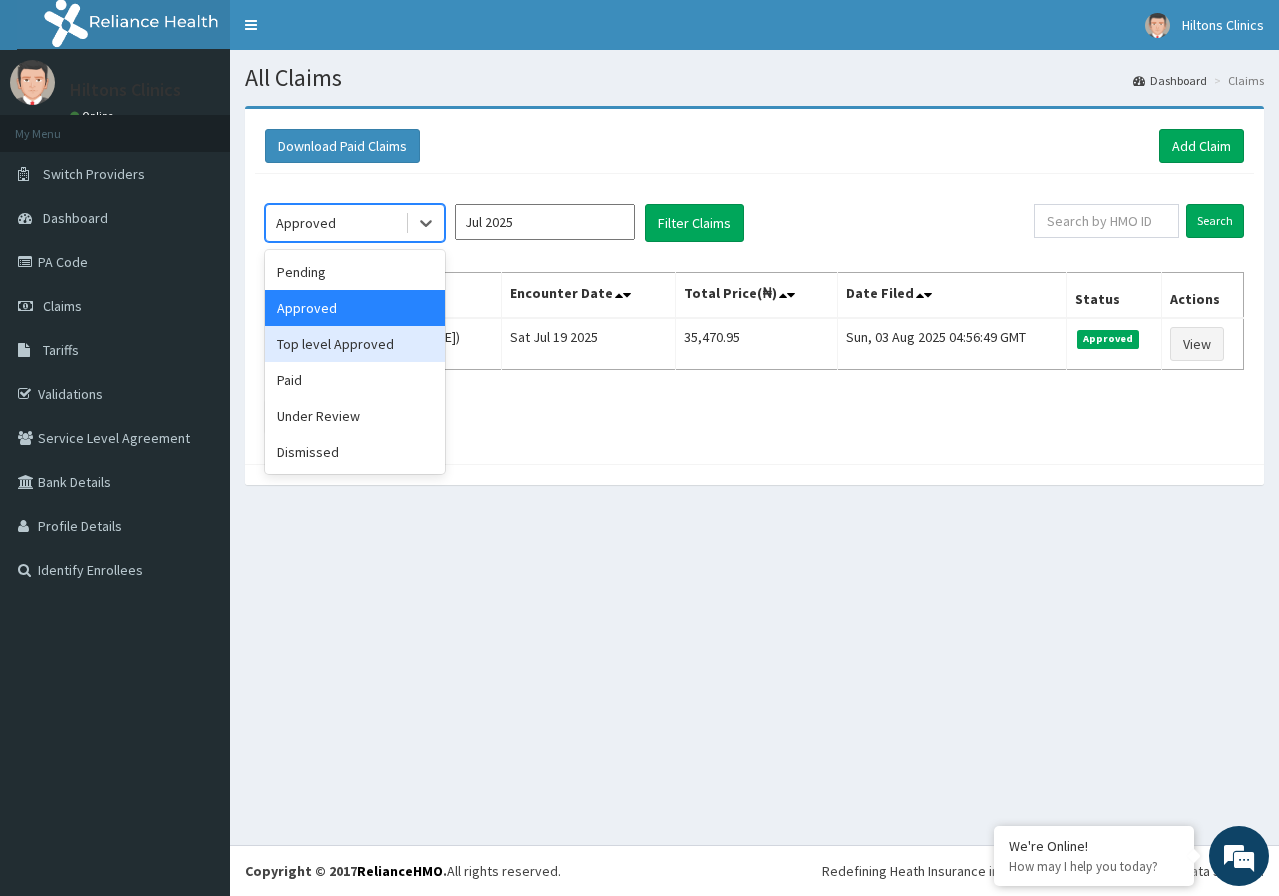 click on "Top level Approved" at bounding box center [355, 344] 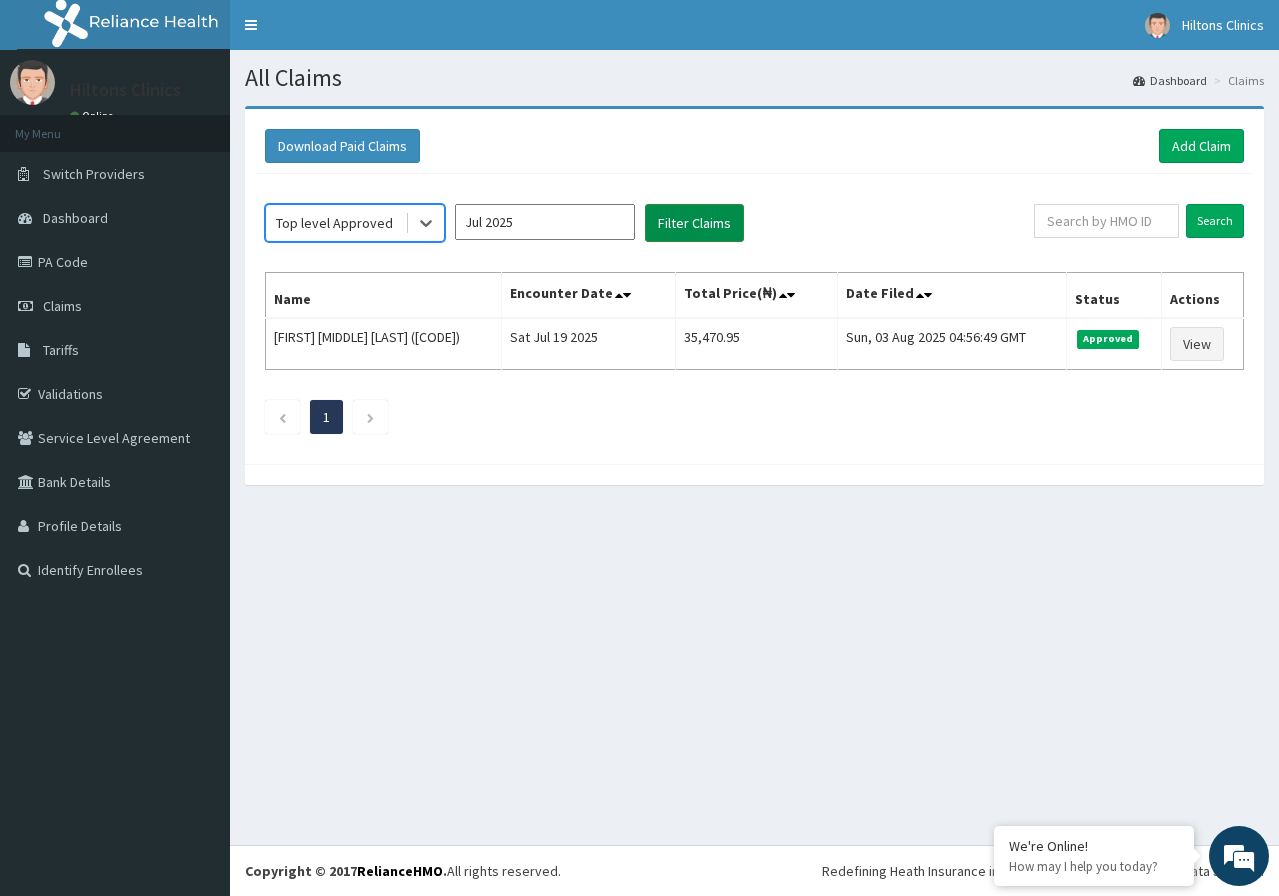 click on "Filter Claims" at bounding box center [694, 223] 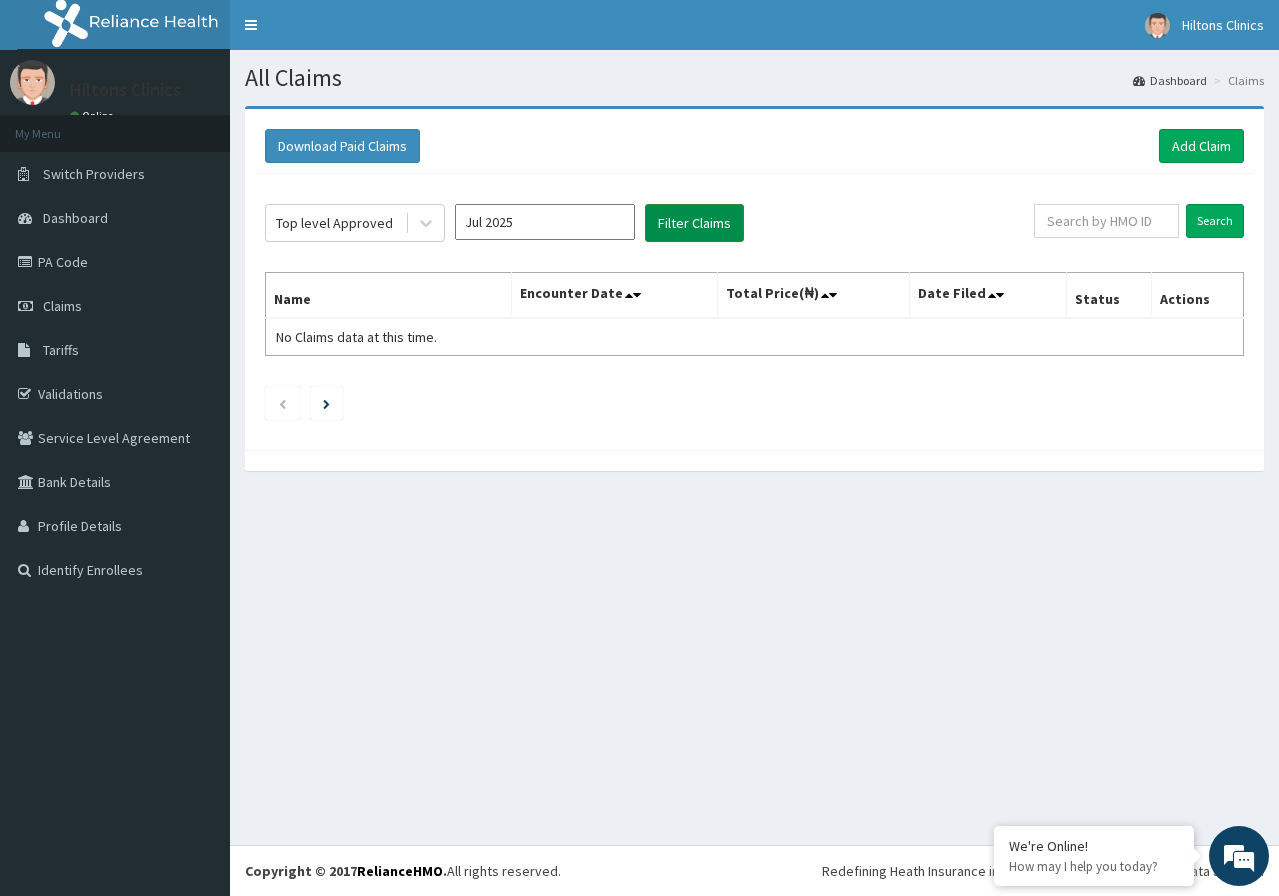 click on "Filter Claims" at bounding box center (694, 223) 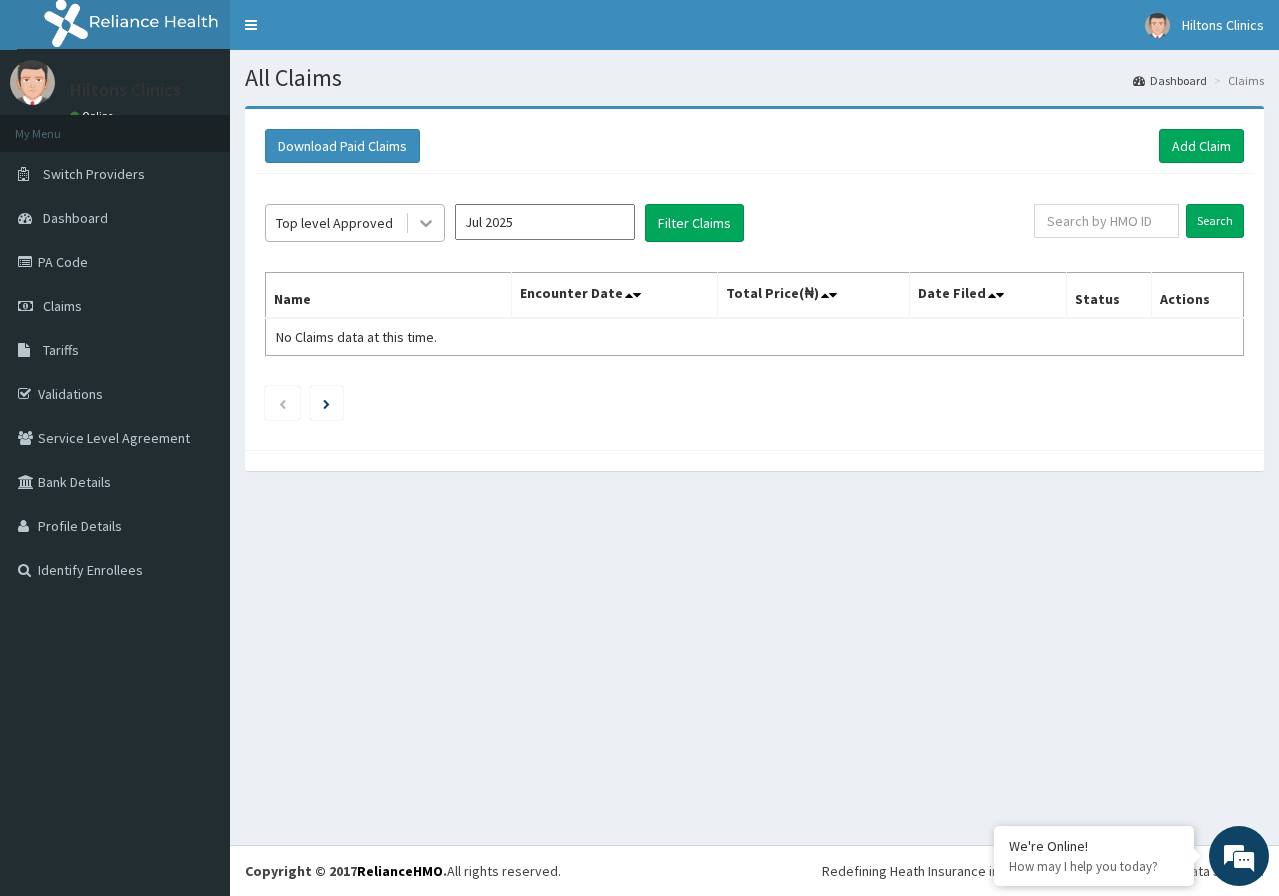click 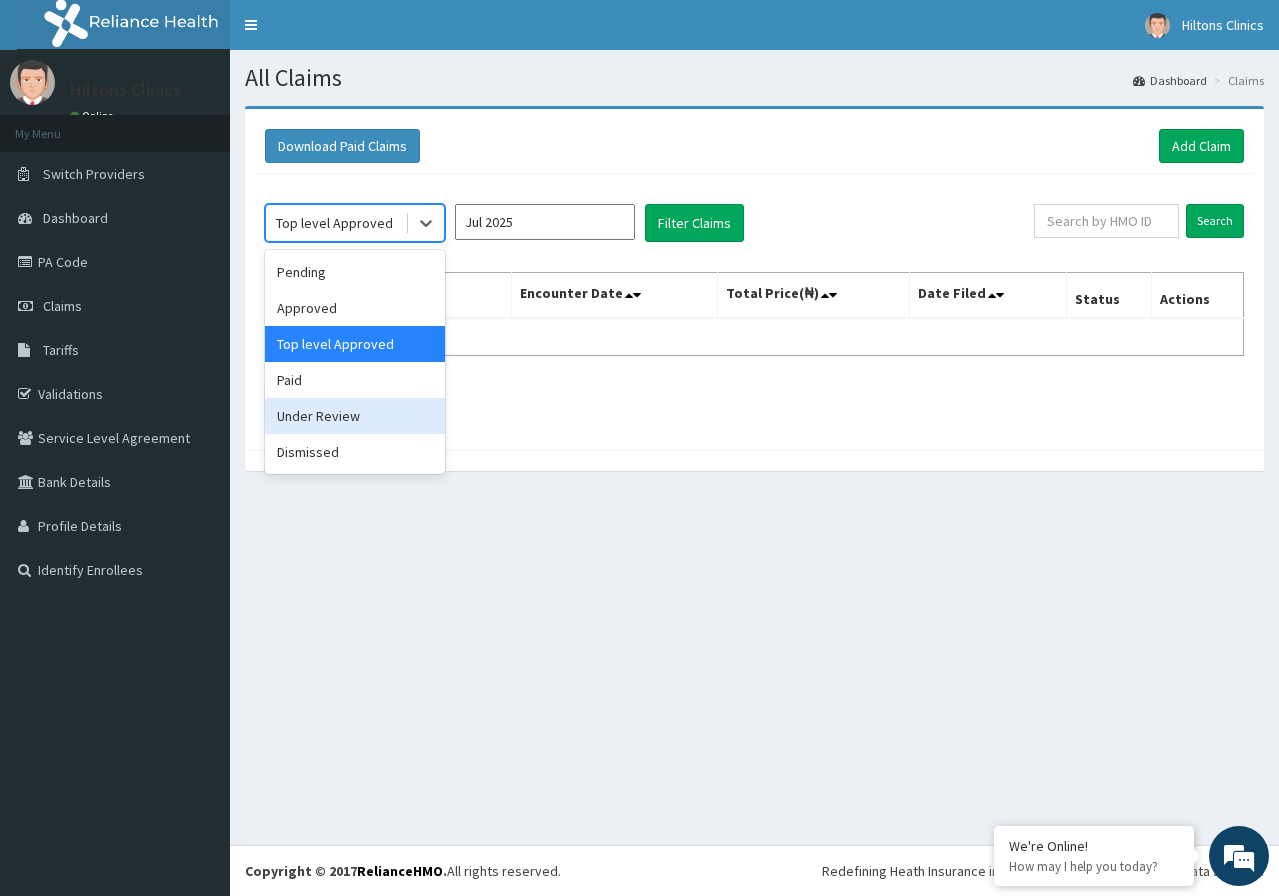 click on "Under Review" at bounding box center (355, 416) 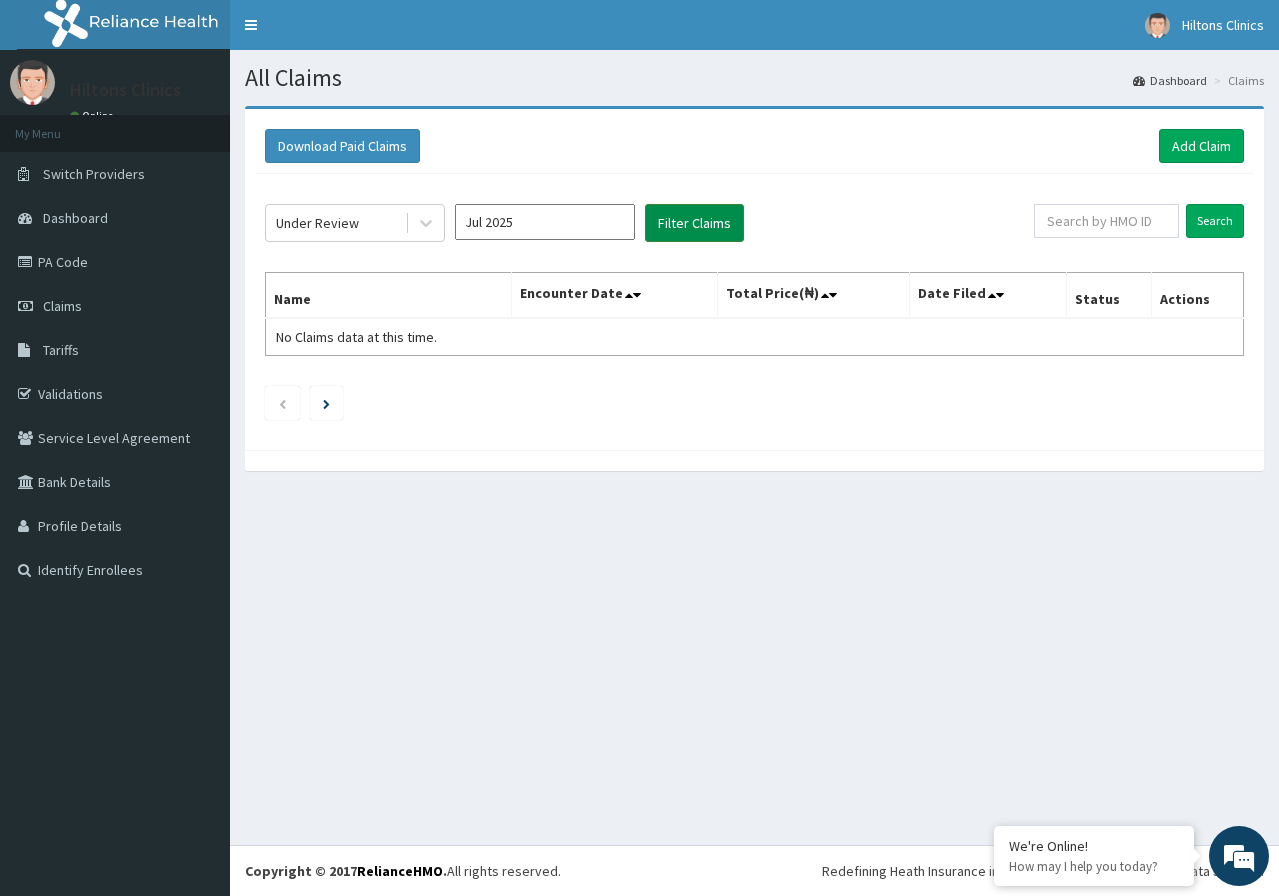 click on "Filter Claims" at bounding box center [694, 223] 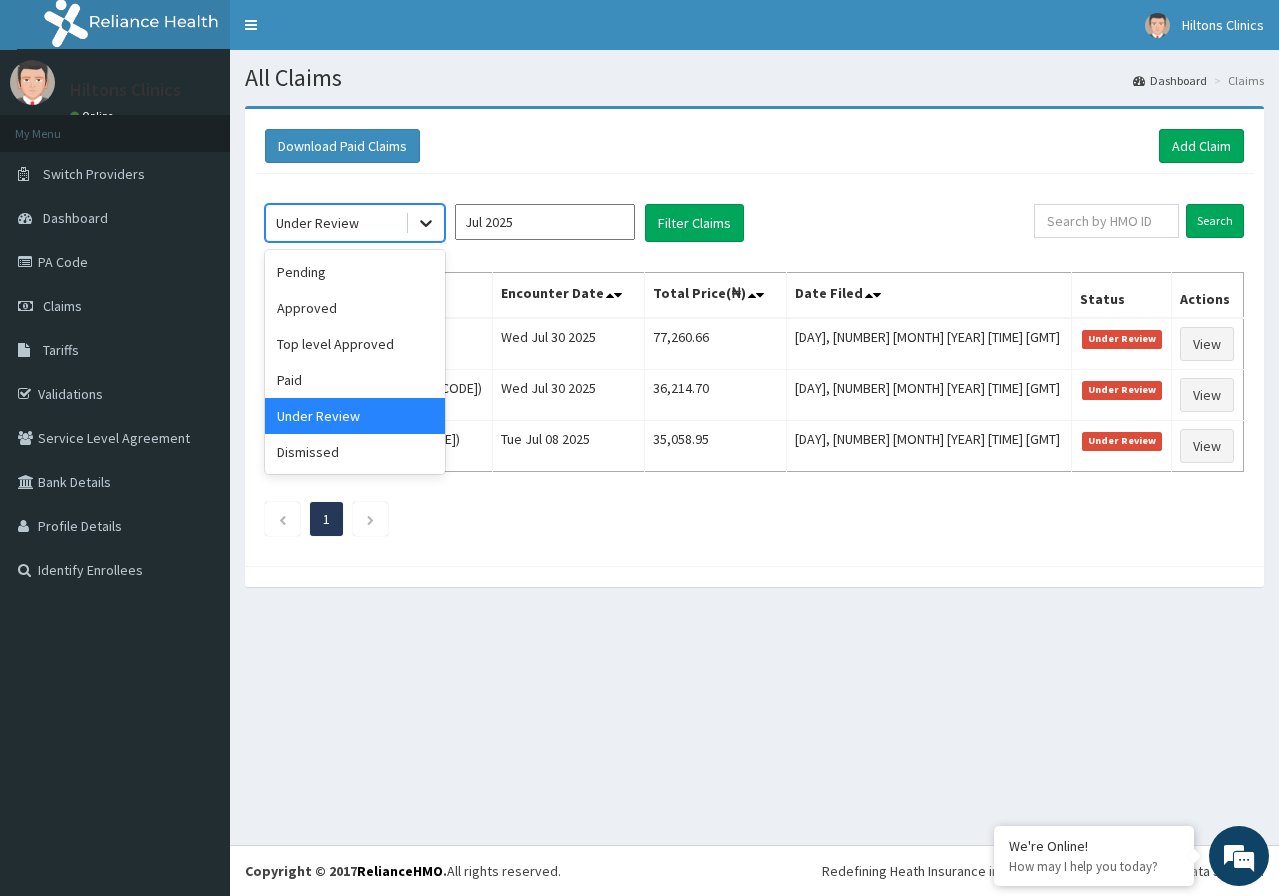 click 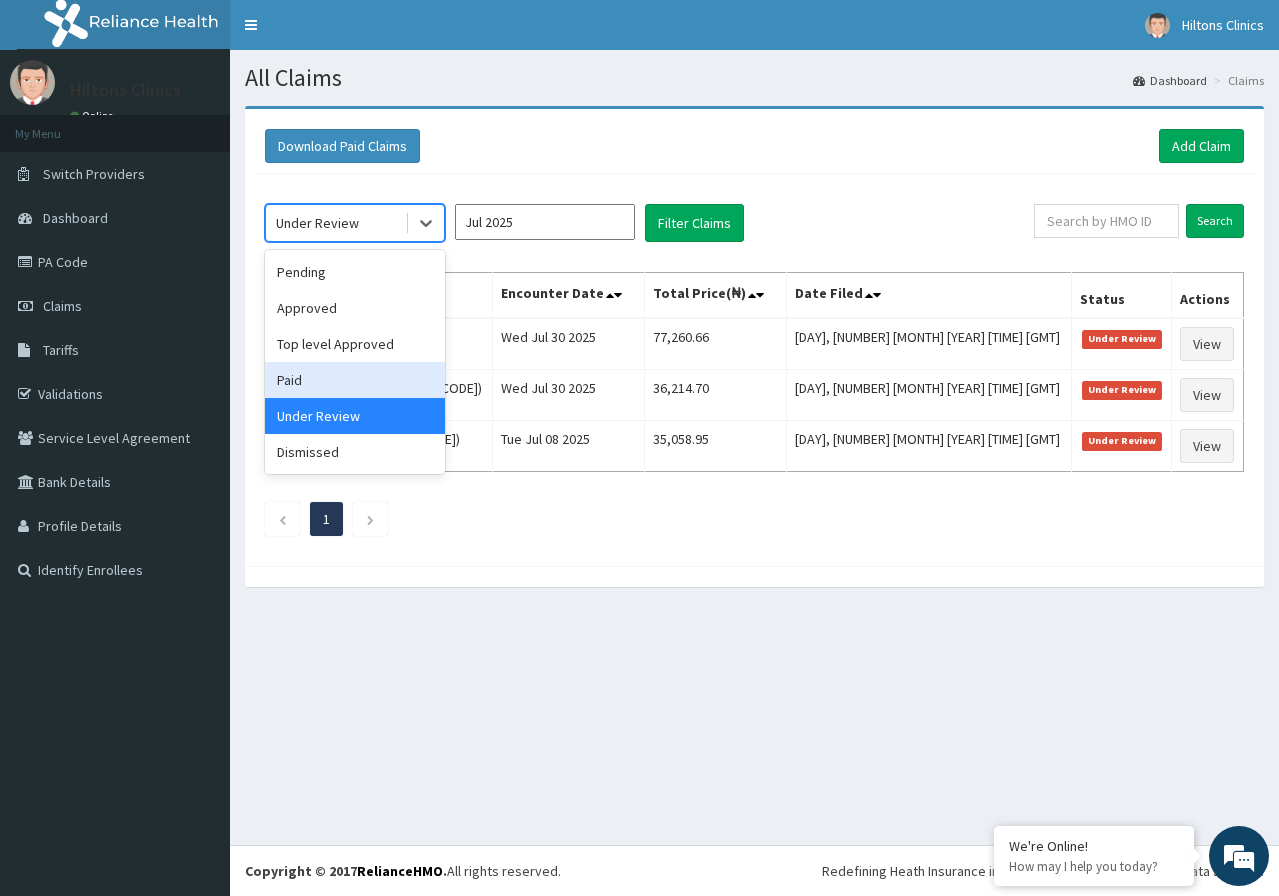 click on "Paid" at bounding box center (355, 380) 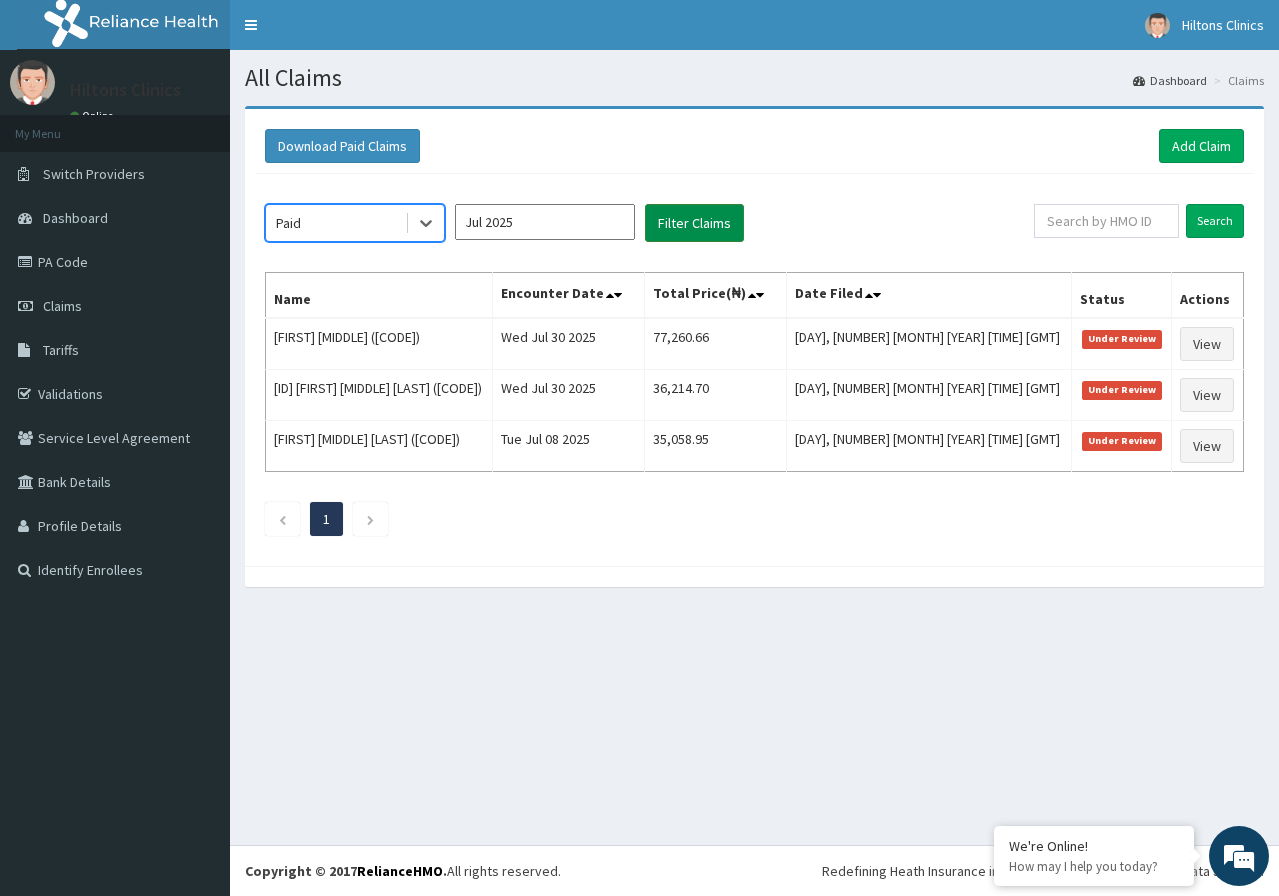 click on "Filter Claims" at bounding box center (694, 223) 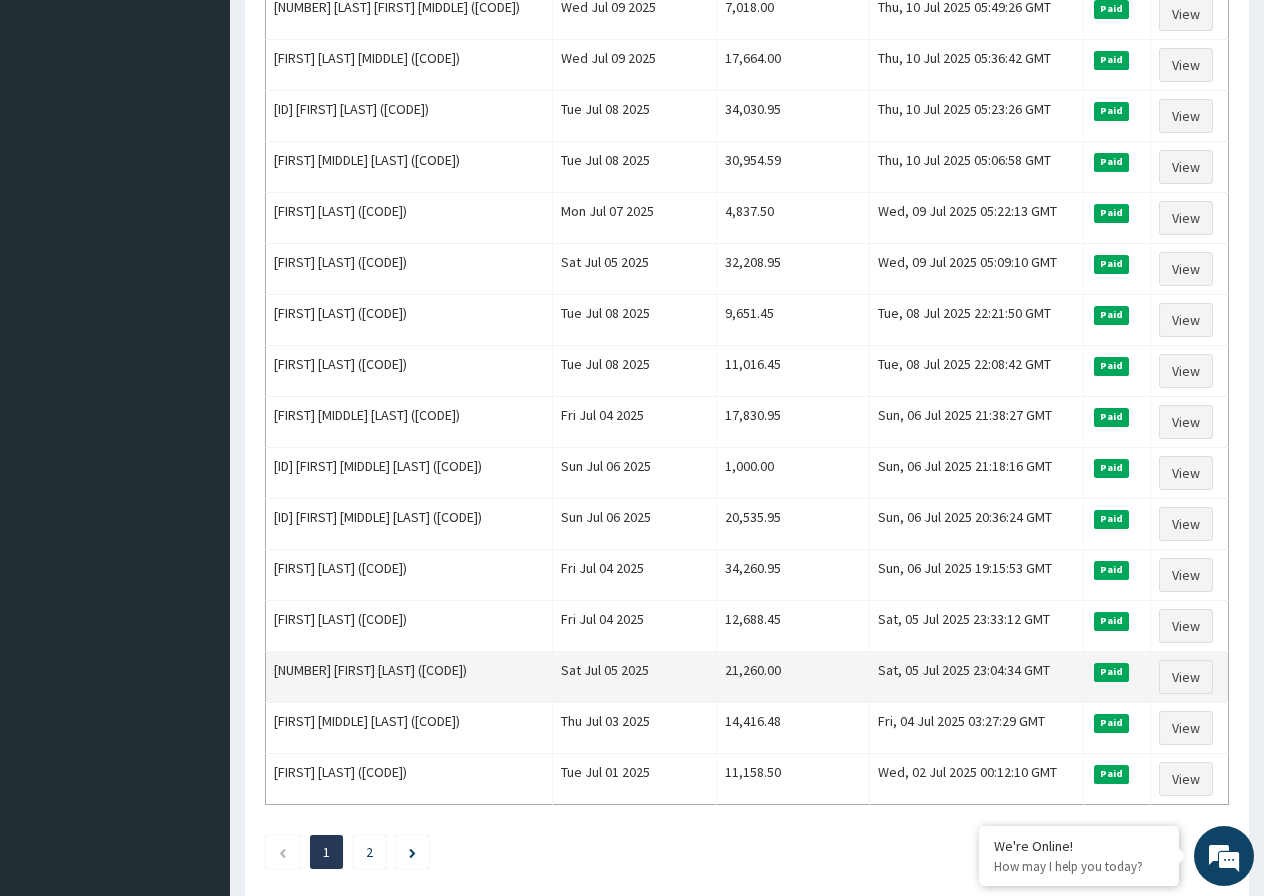 scroll, scrollTop: 2100, scrollLeft: 0, axis: vertical 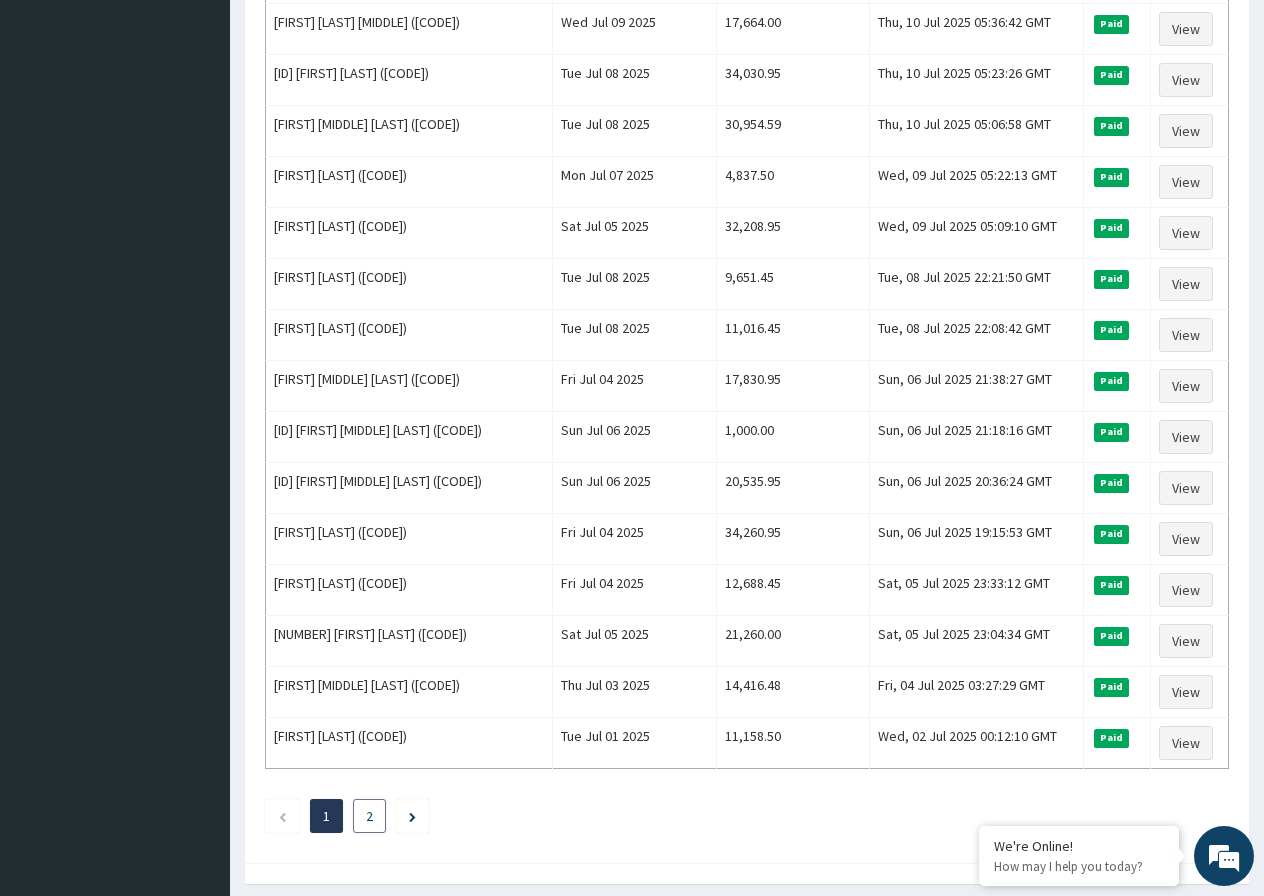 click on "2" at bounding box center [369, 816] 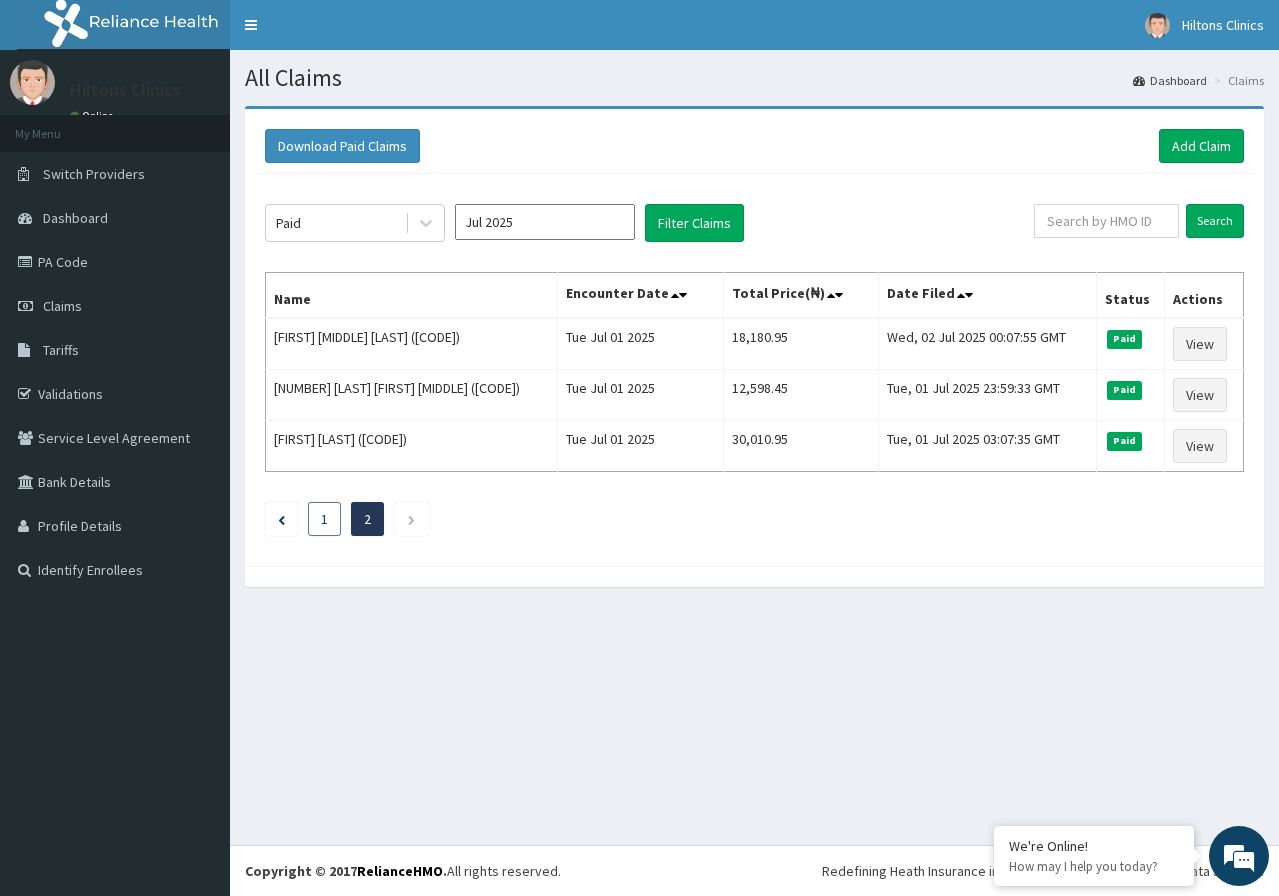 click on "1" at bounding box center (324, 519) 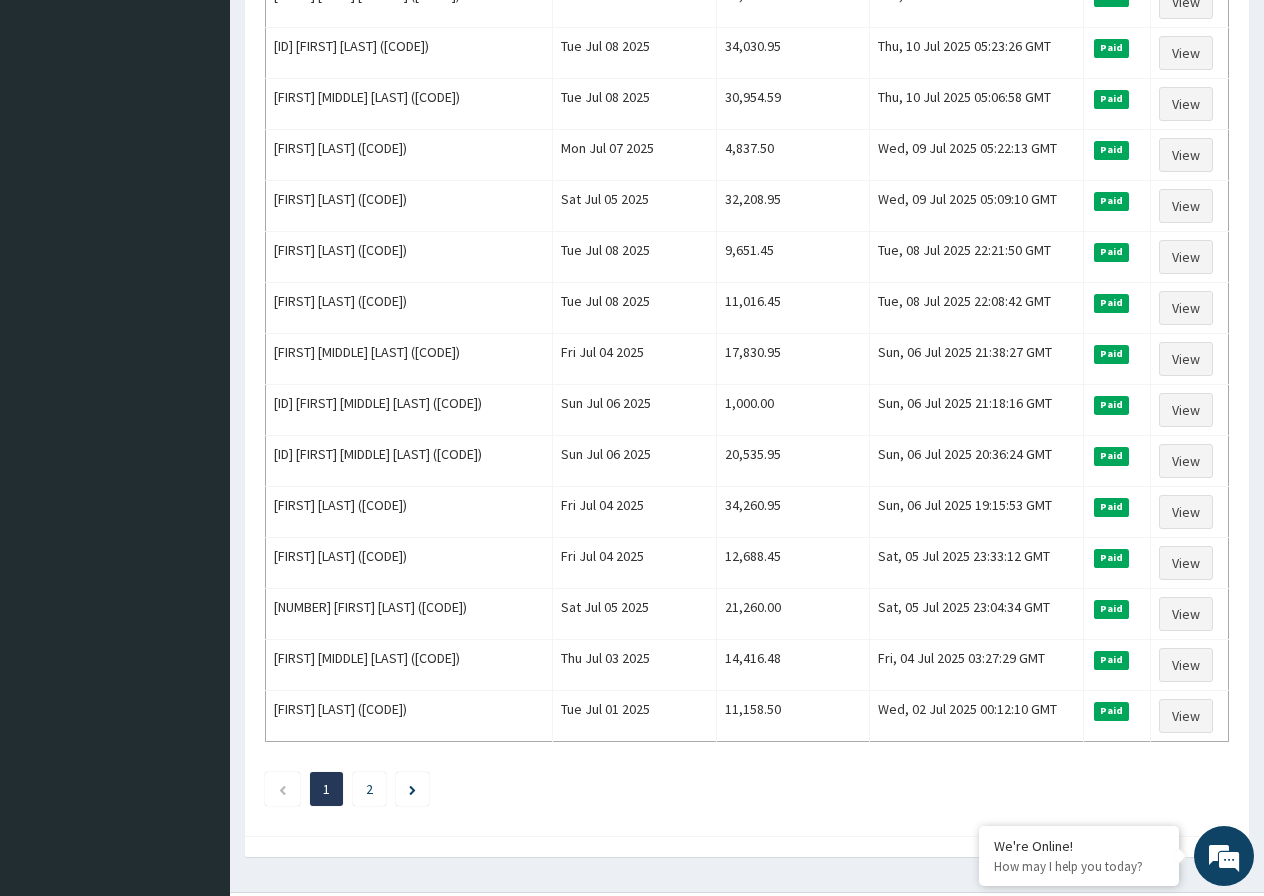 scroll, scrollTop: 2174, scrollLeft: 0, axis: vertical 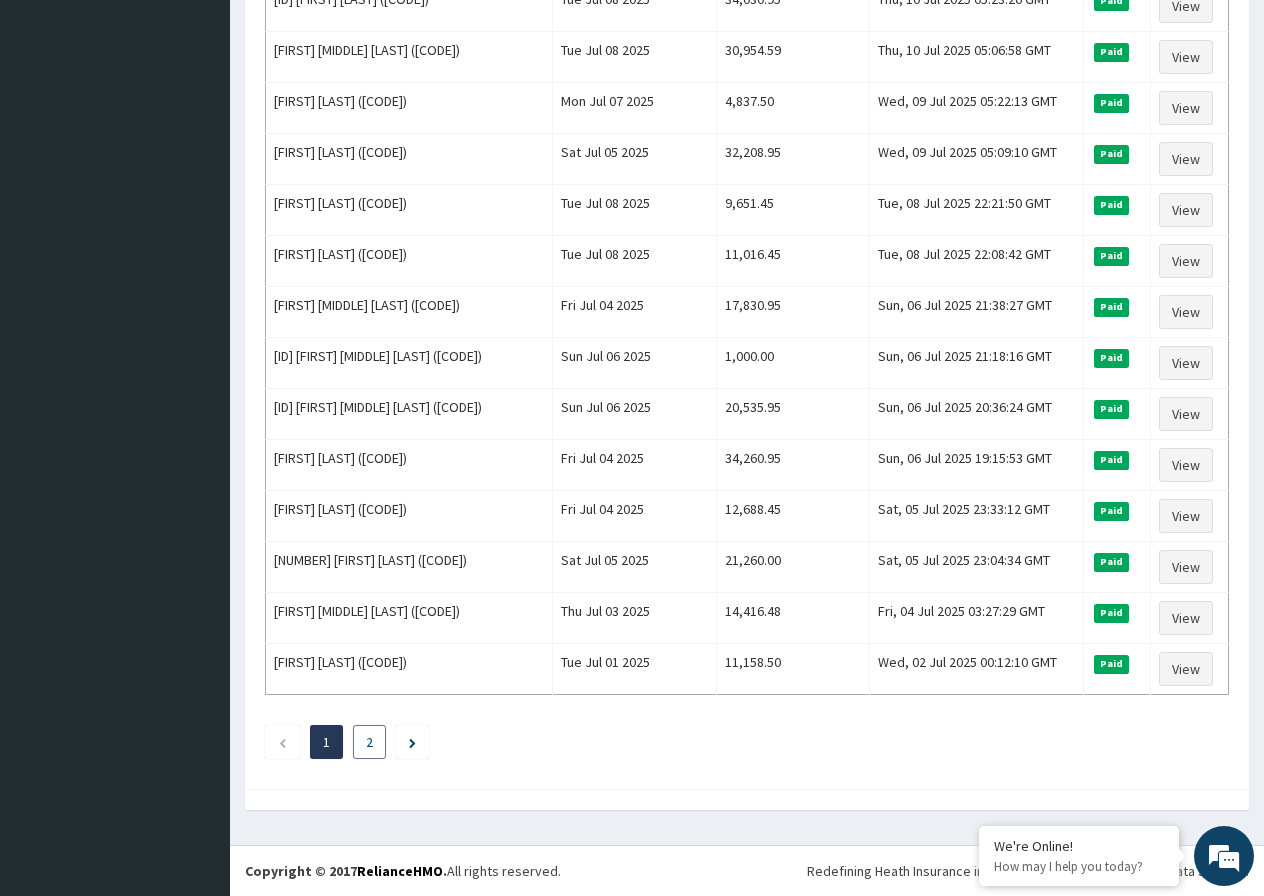 click on "2" at bounding box center [369, 742] 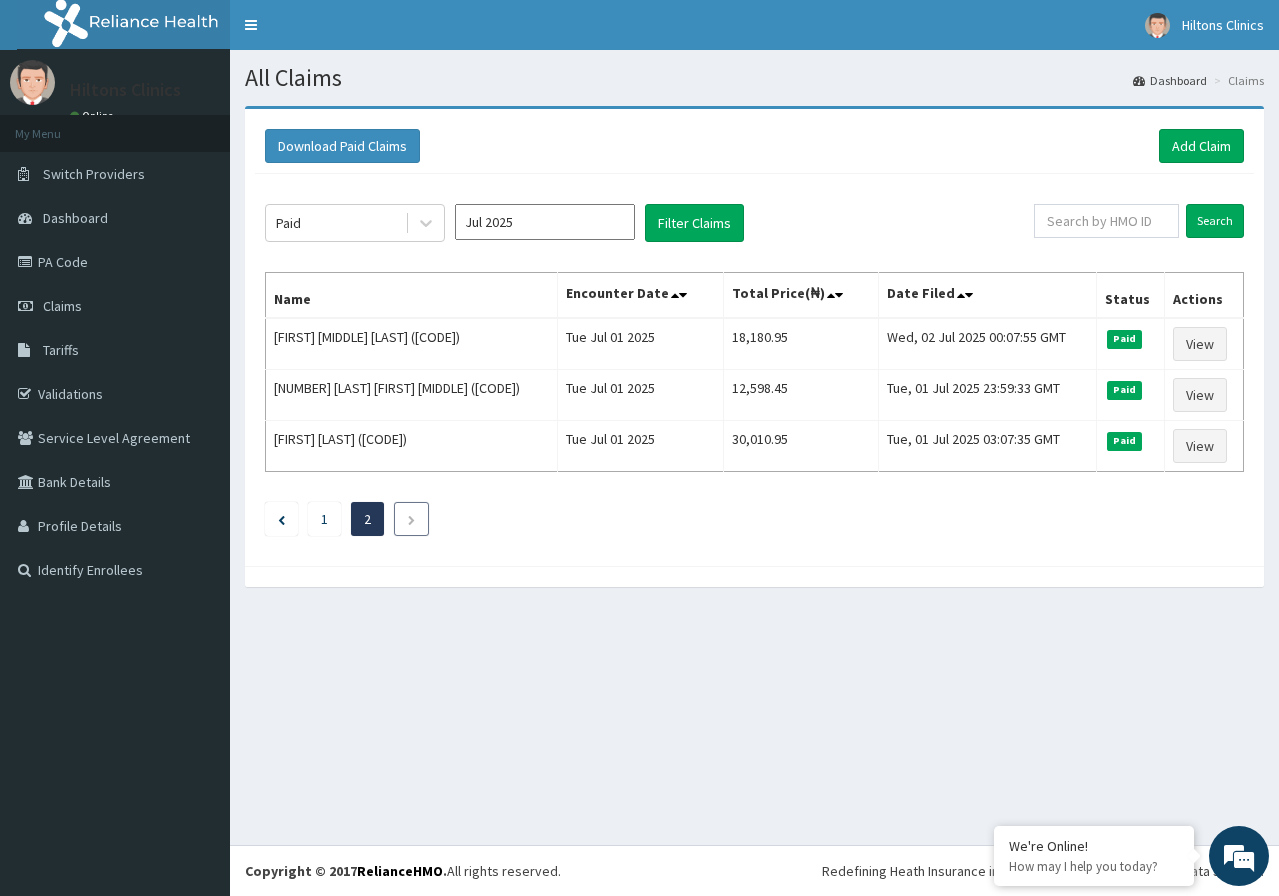 click at bounding box center [411, 520] 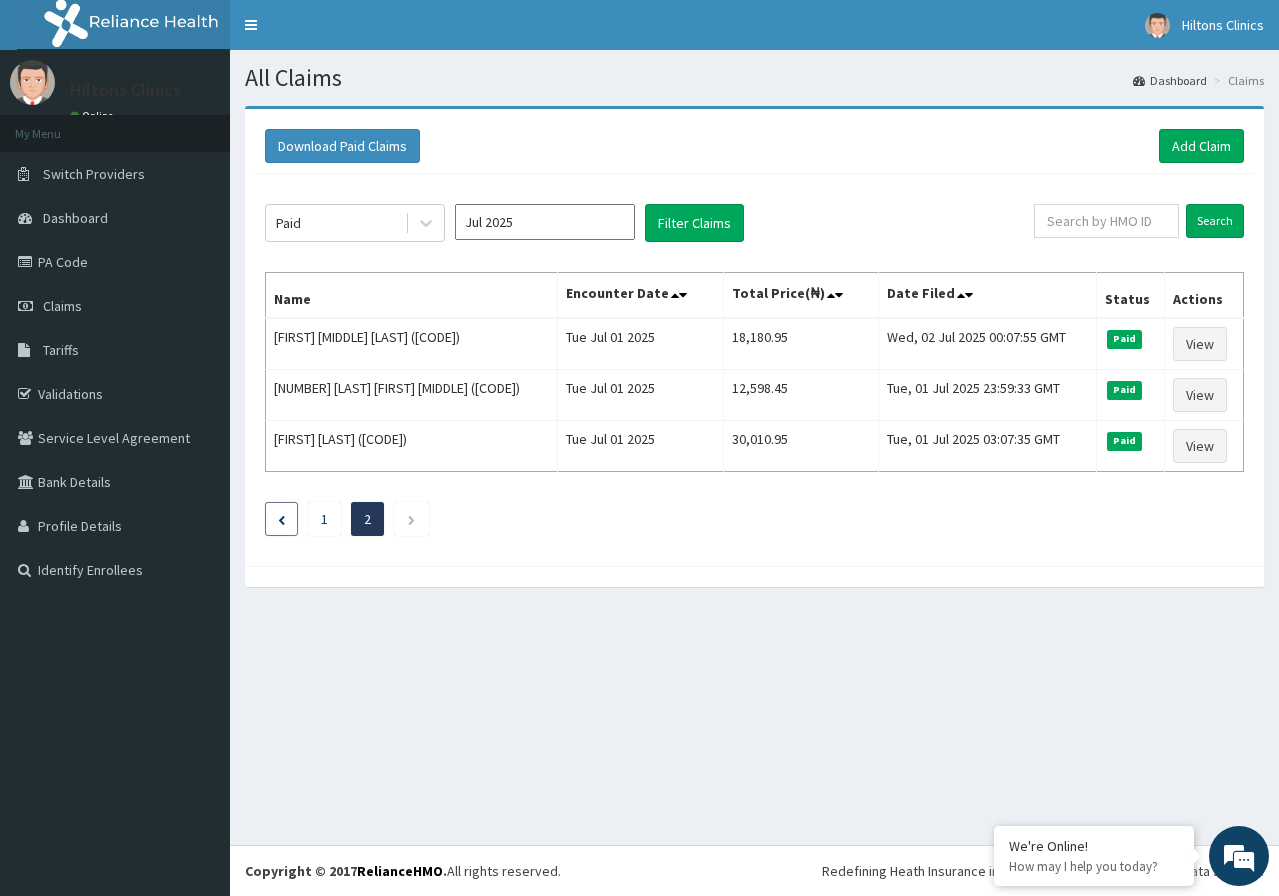 click at bounding box center [281, 520] 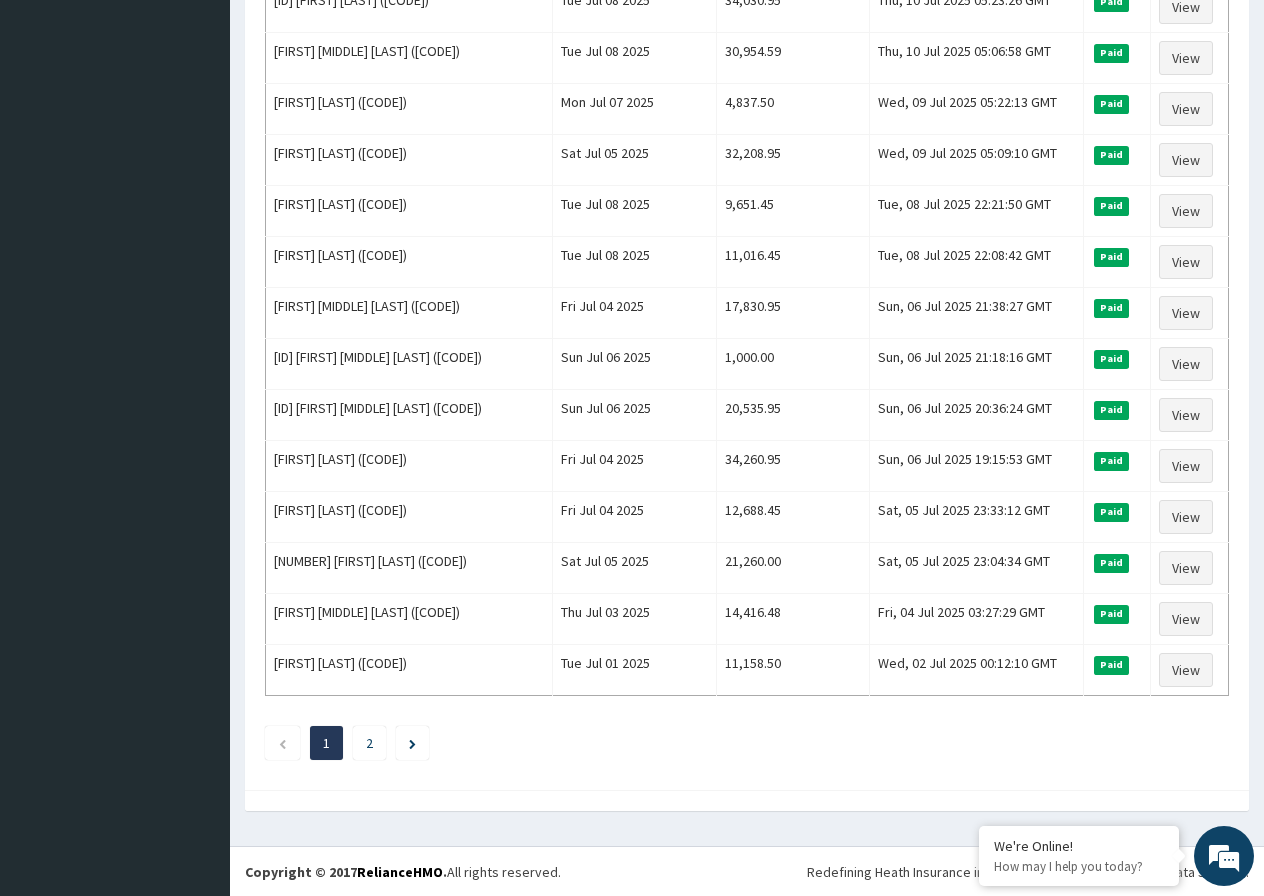 scroll, scrollTop: 2174, scrollLeft: 0, axis: vertical 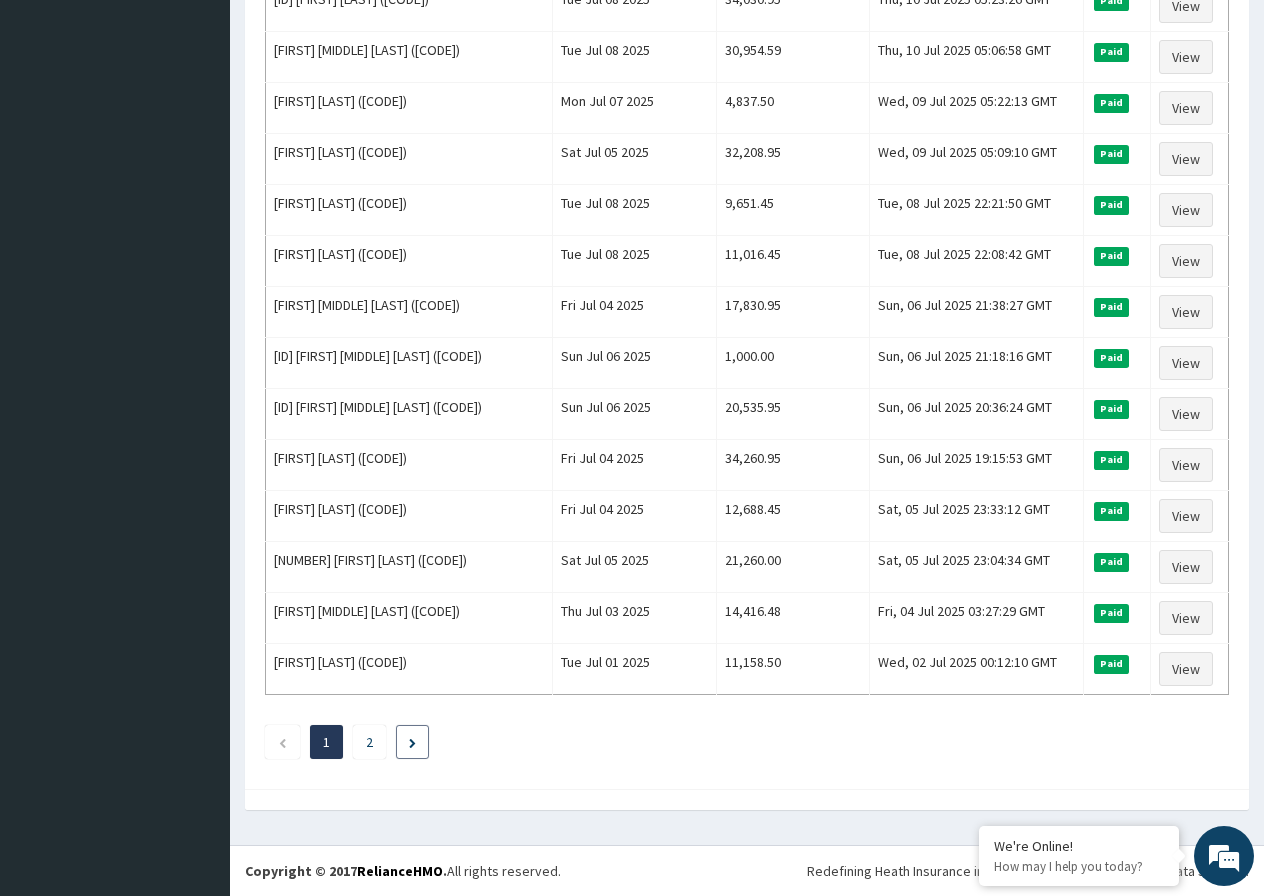 click at bounding box center (412, 743) 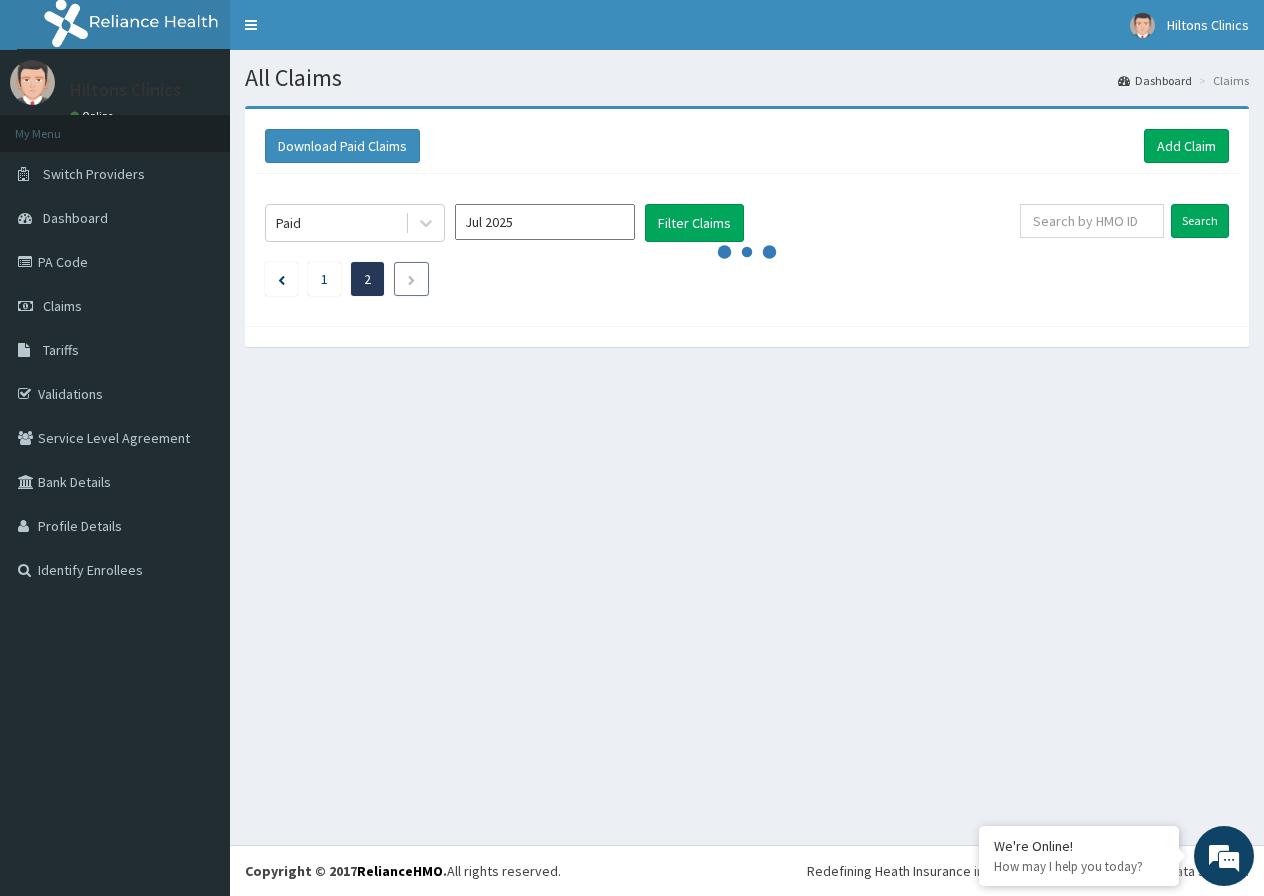 scroll, scrollTop: 0, scrollLeft: 0, axis: both 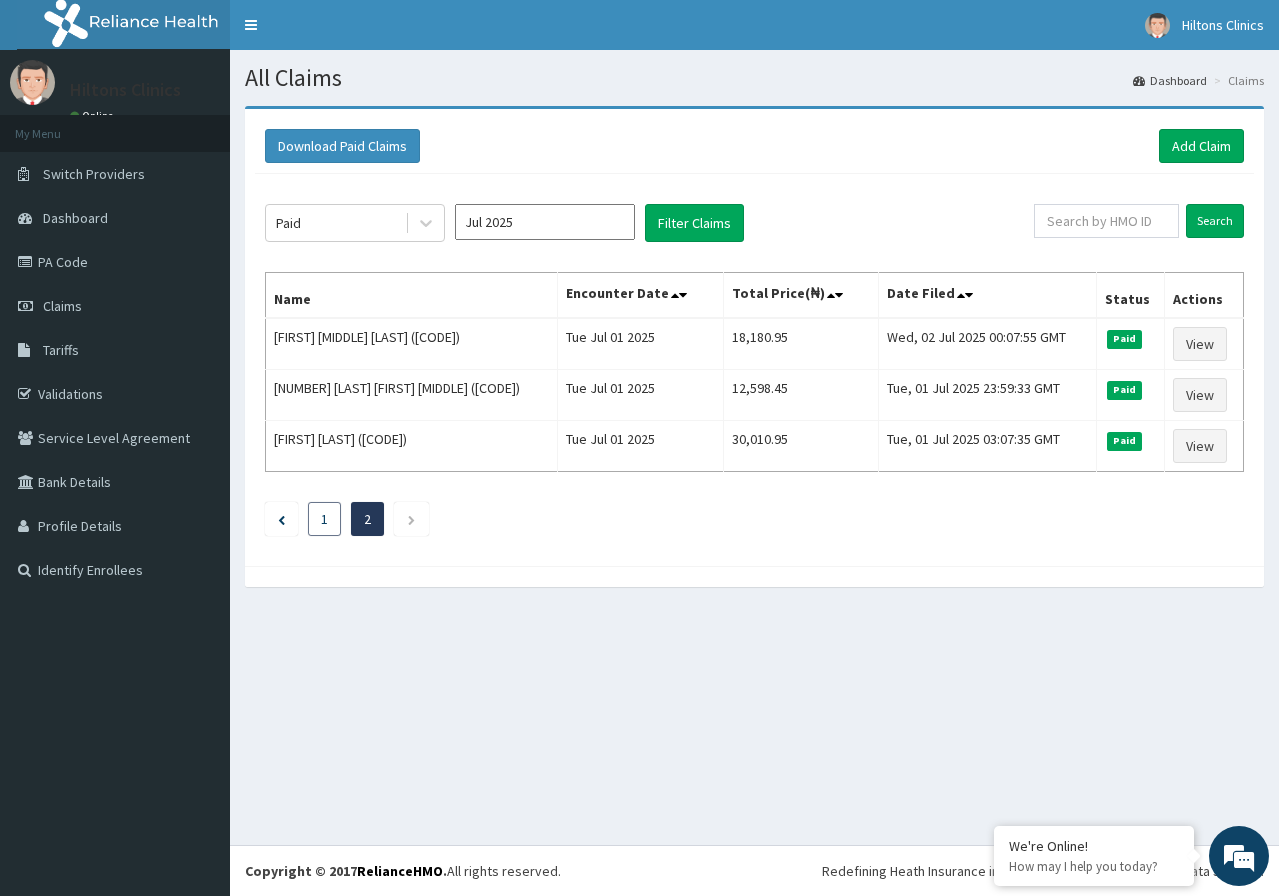 click on "1" at bounding box center [324, 519] 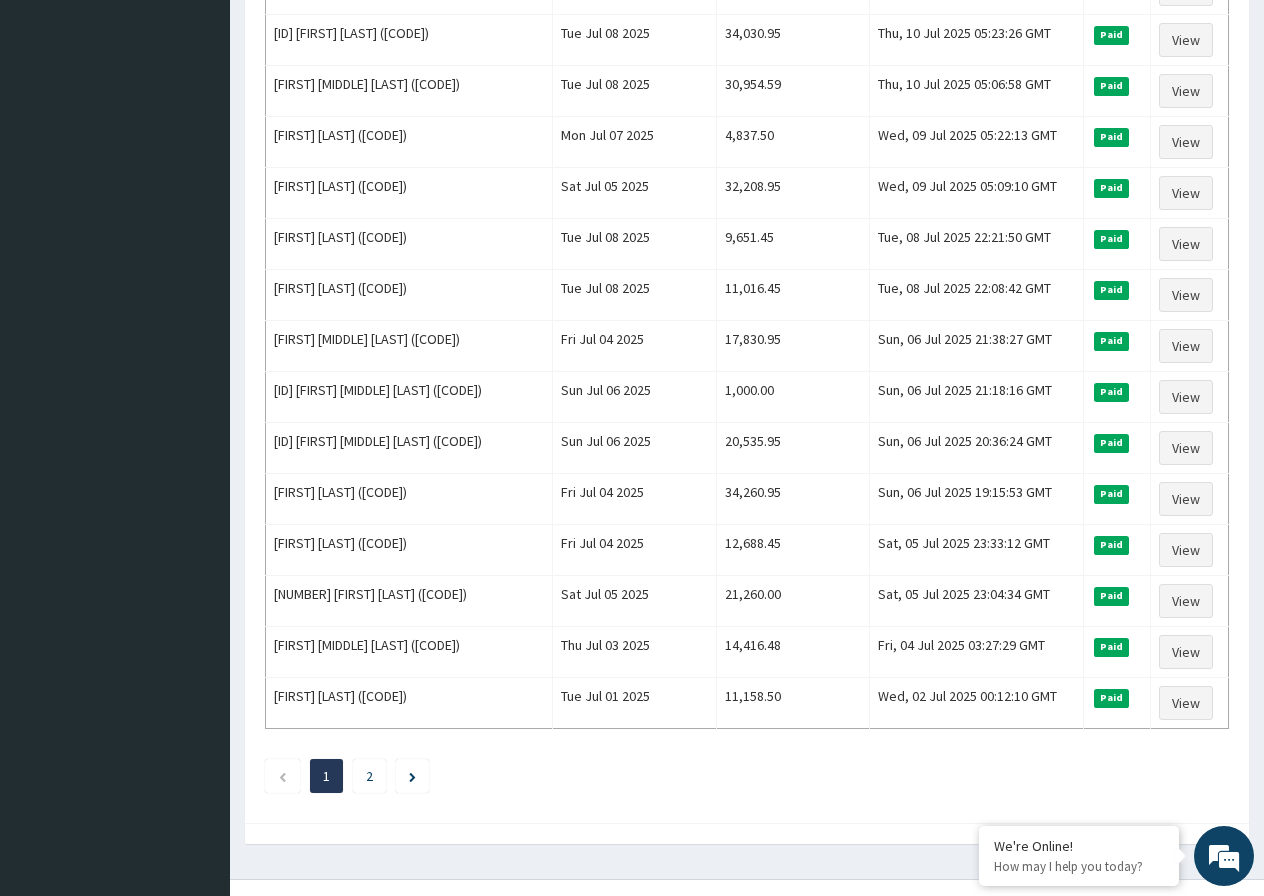 scroll, scrollTop: 2174, scrollLeft: 0, axis: vertical 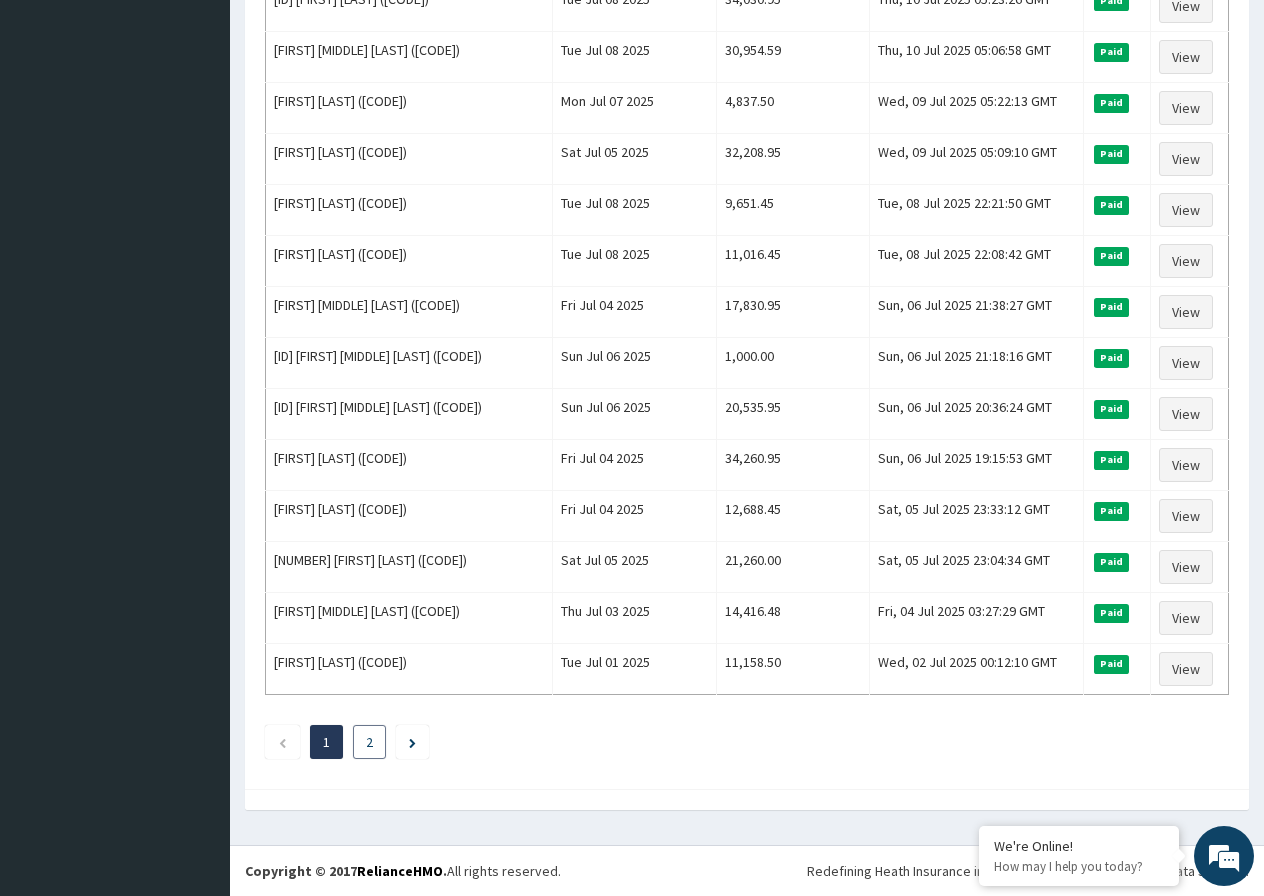 click on "2" at bounding box center [369, 742] 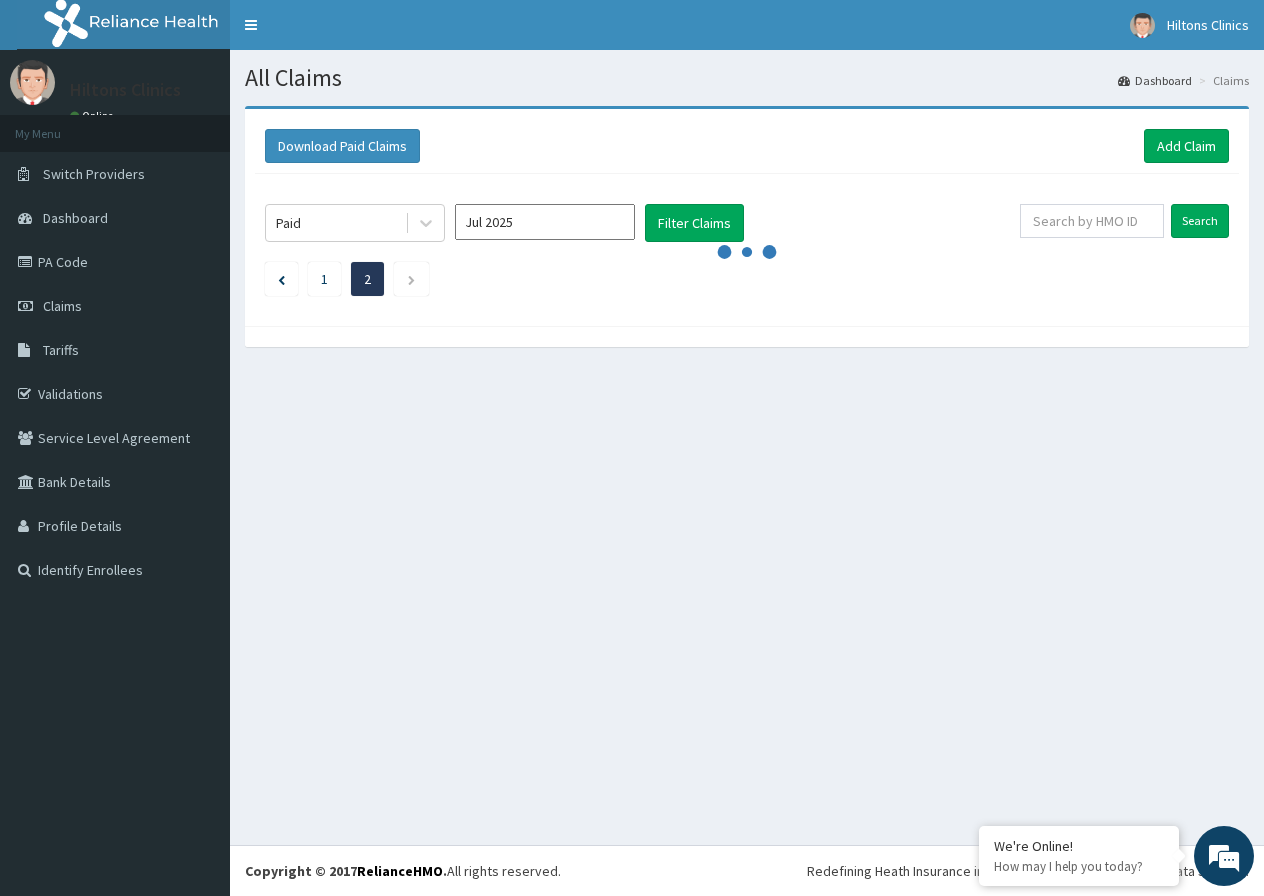 scroll, scrollTop: 0, scrollLeft: 0, axis: both 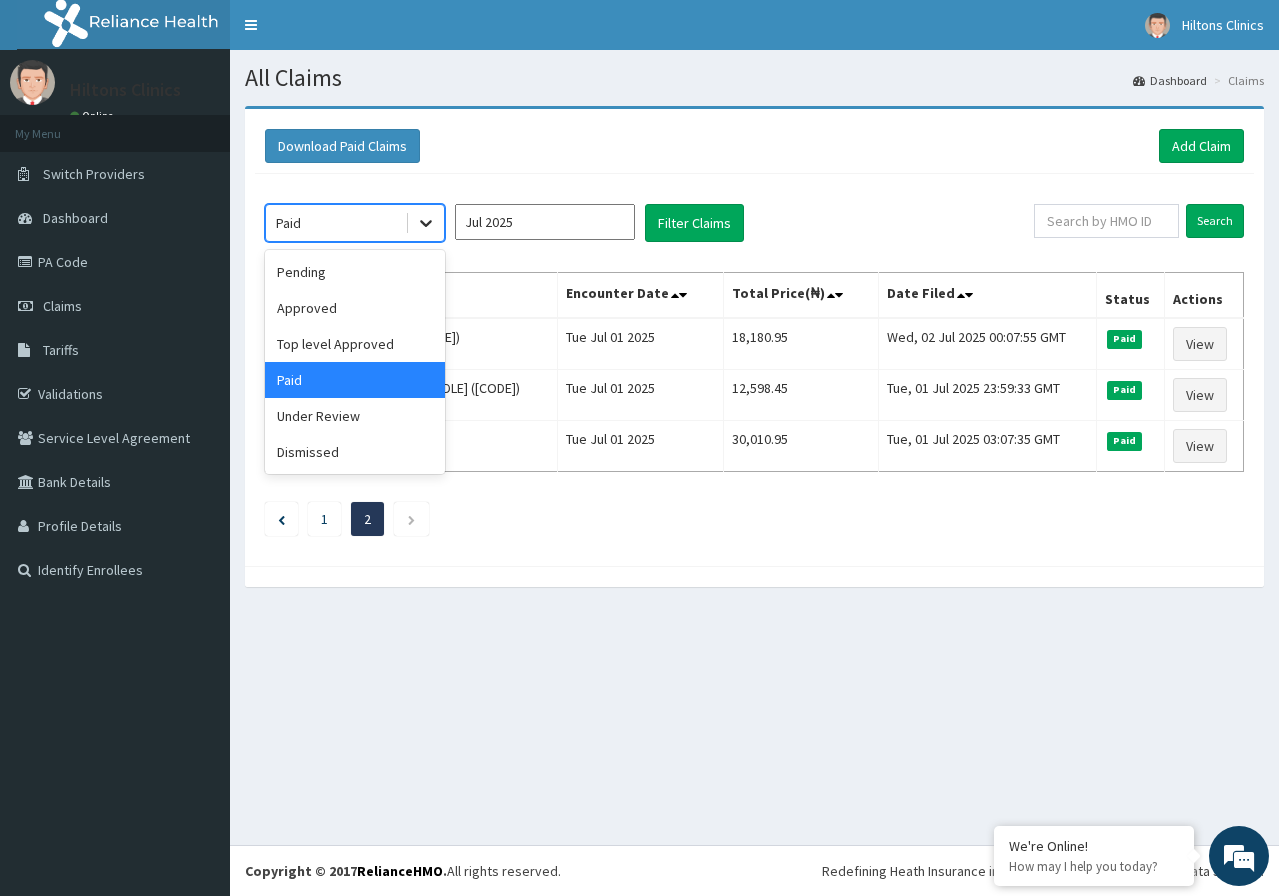 click 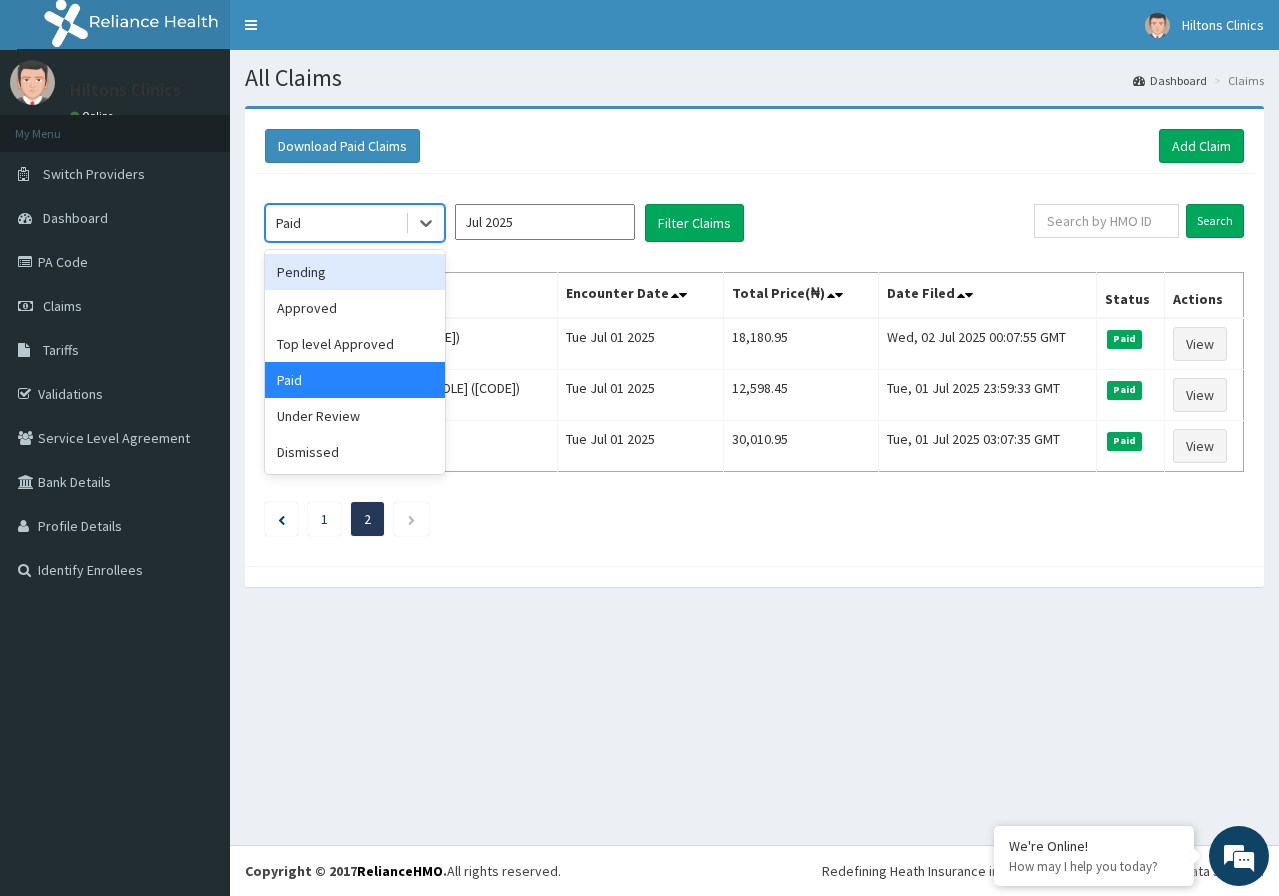 click on "Pending" at bounding box center [355, 272] 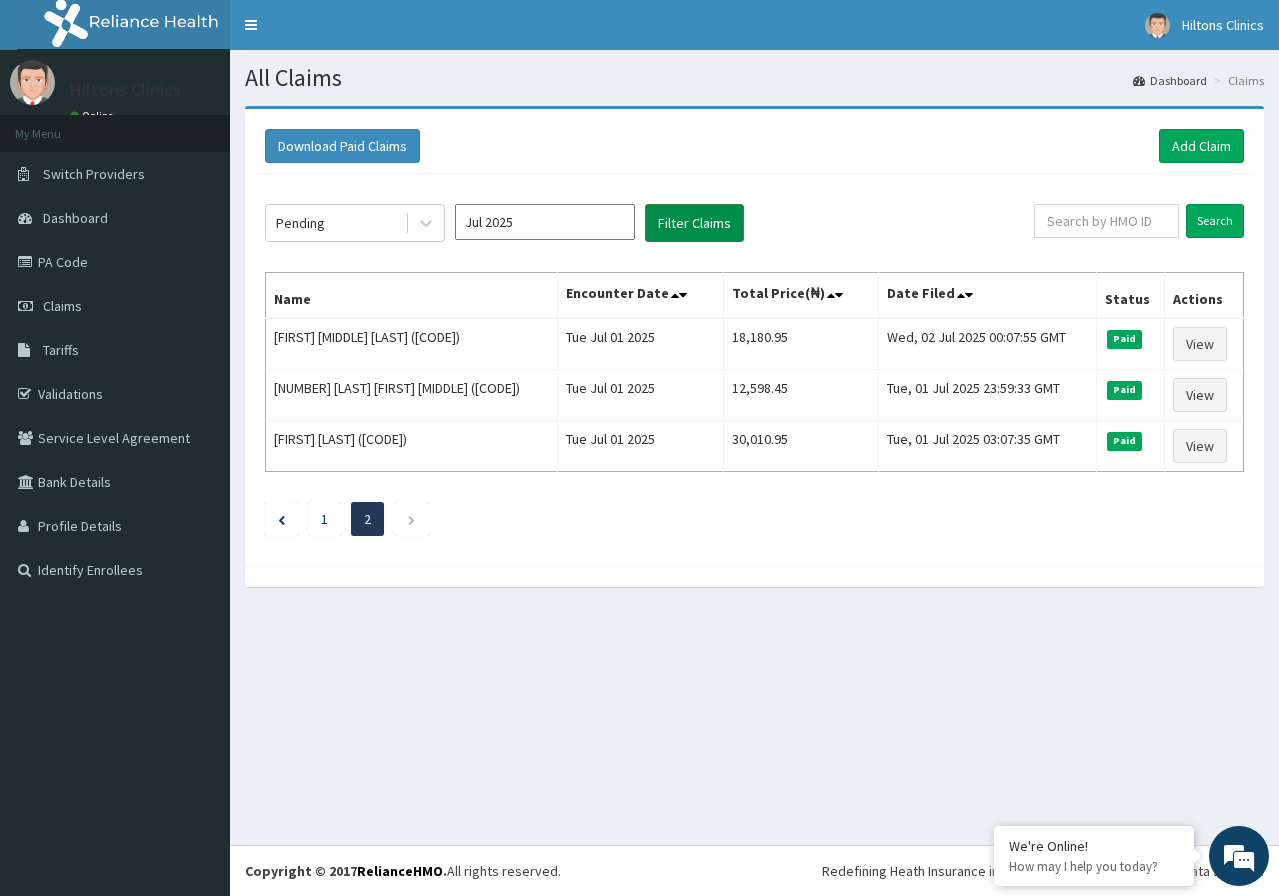 click on "Filter Claims" at bounding box center (694, 223) 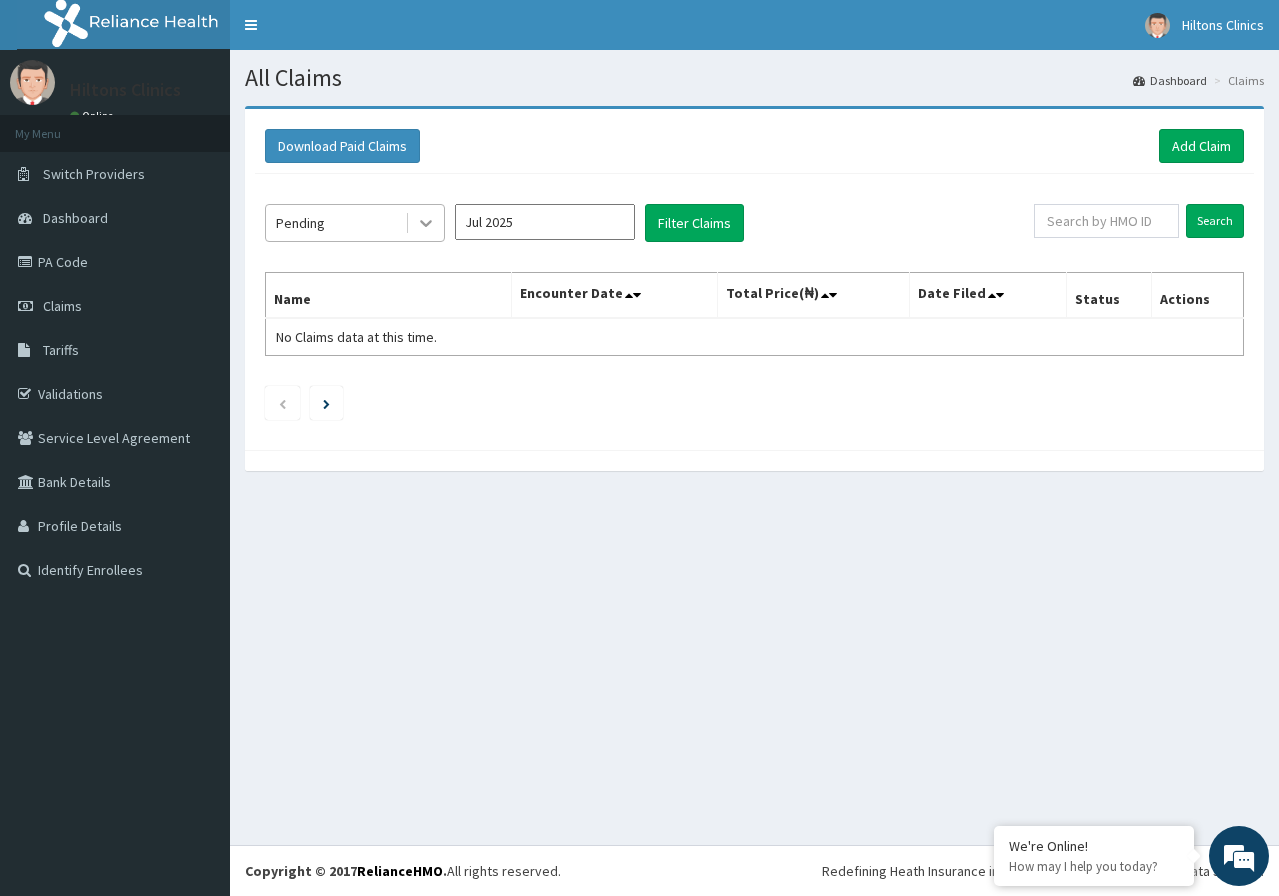 click 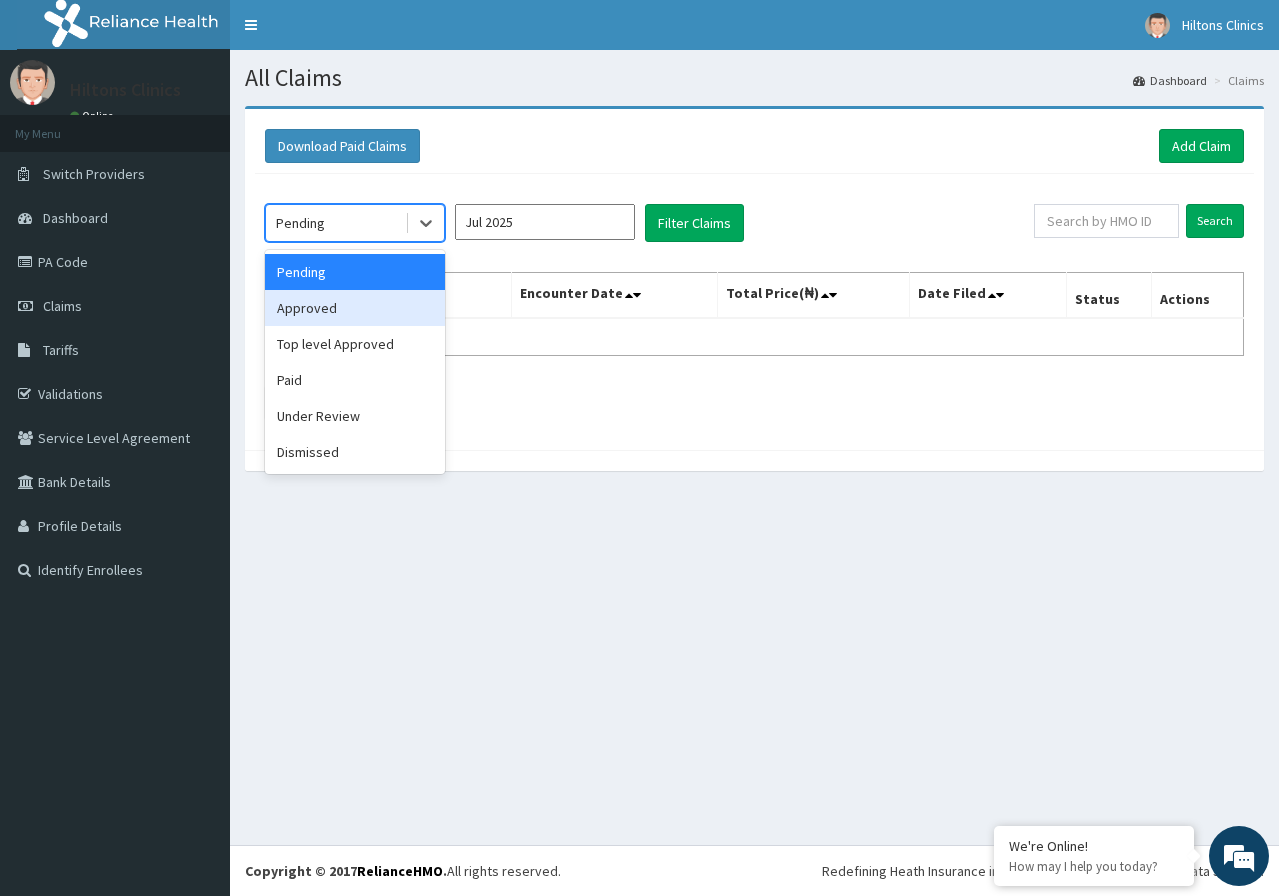 click on "Approved" at bounding box center (355, 308) 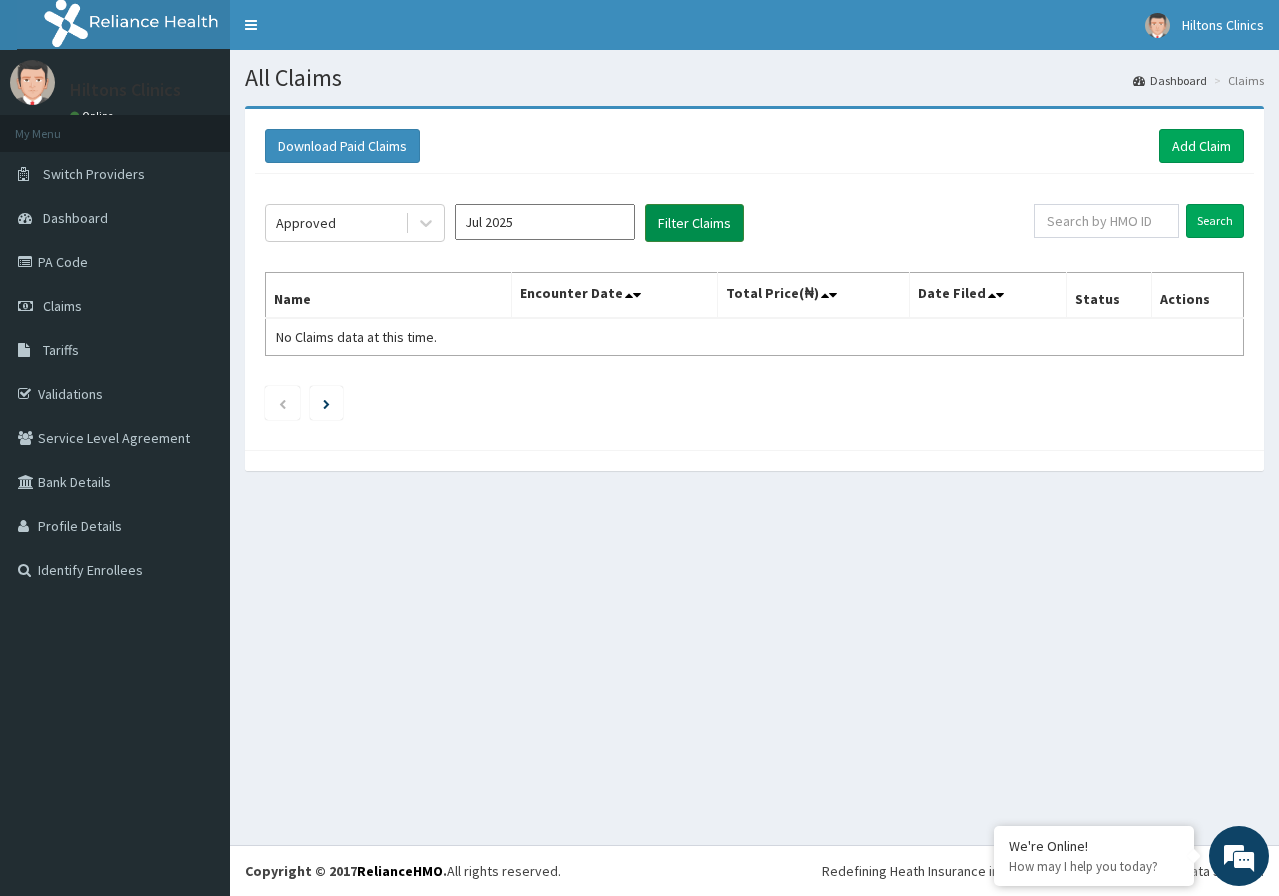 click on "Filter Claims" at bounding box center (694, 223) 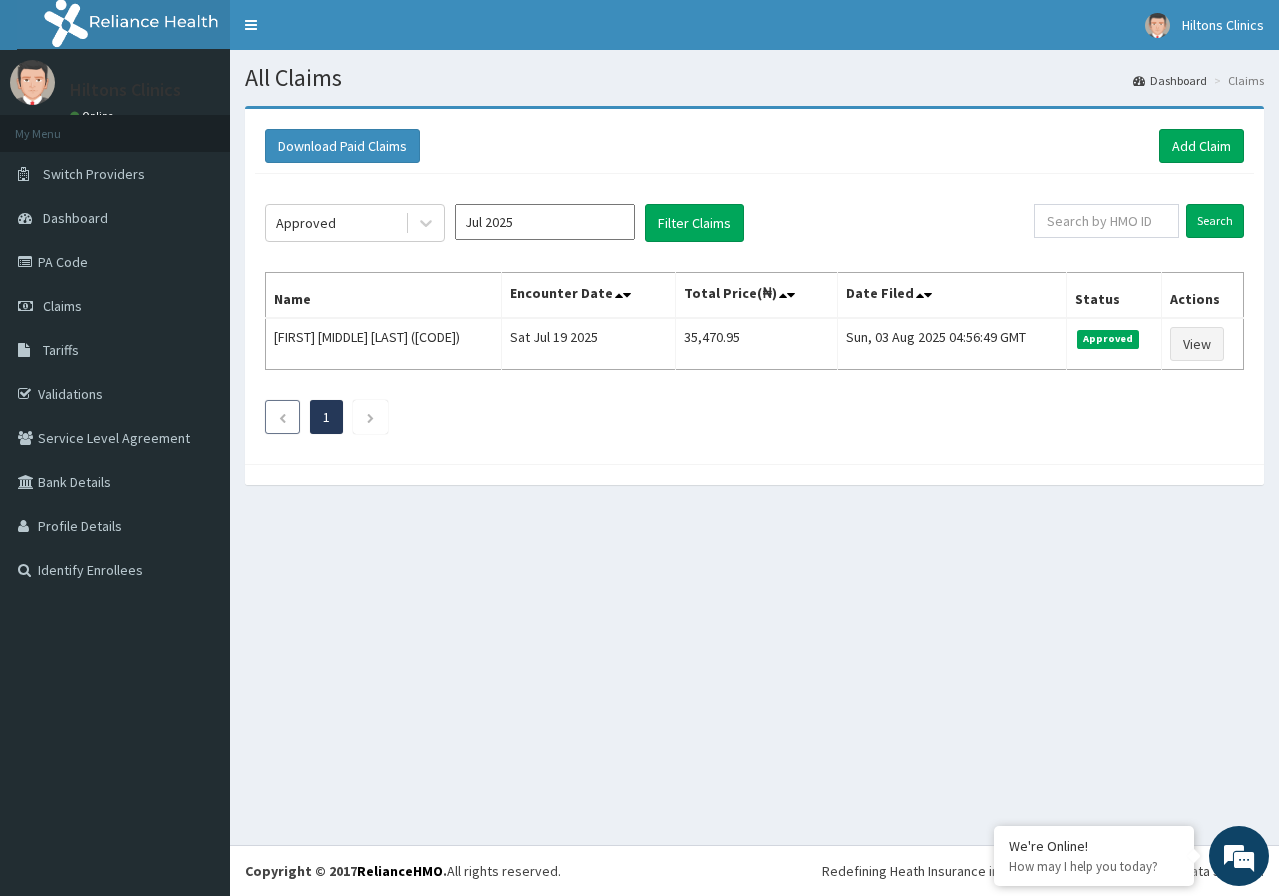 click at bounding box center [282, 418] 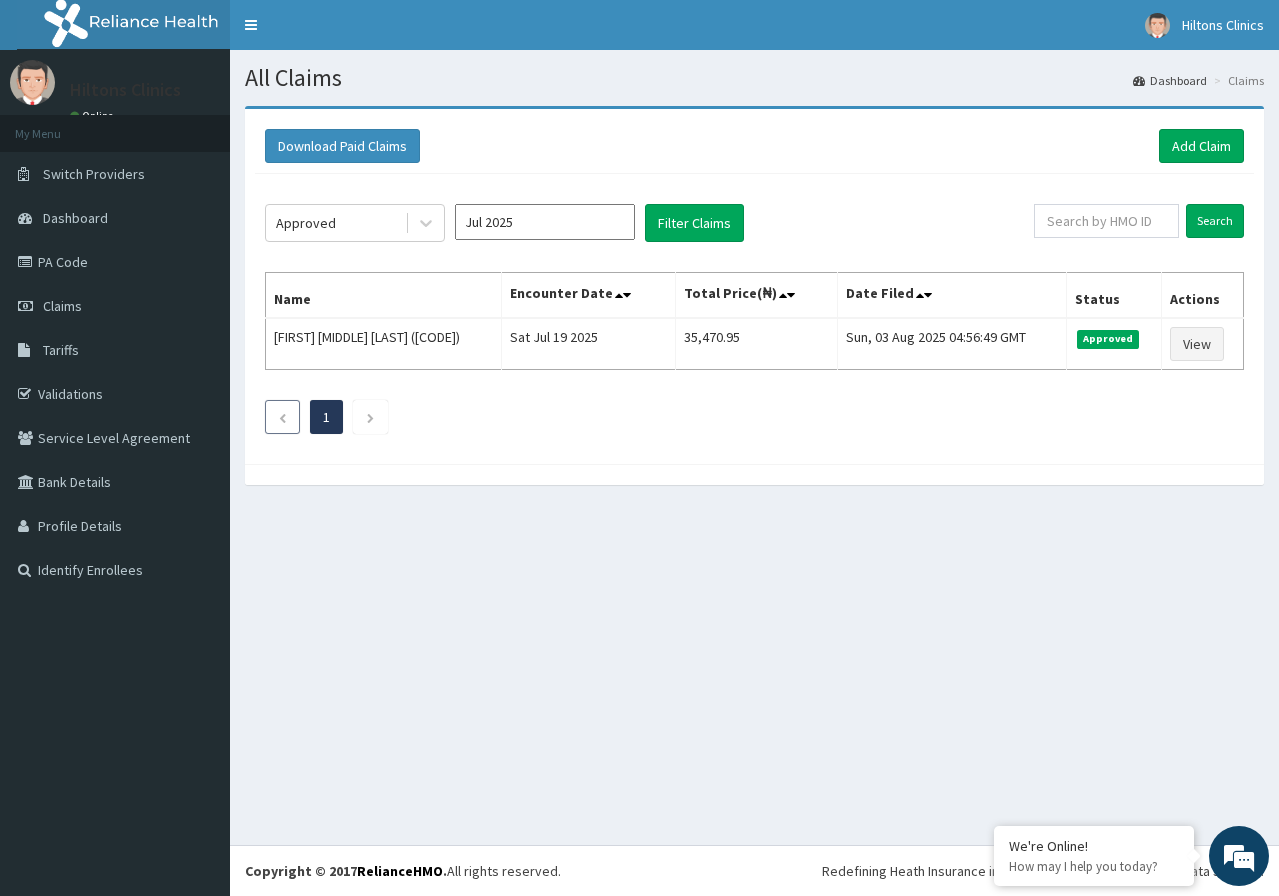 click at bounding box center (282, 418) 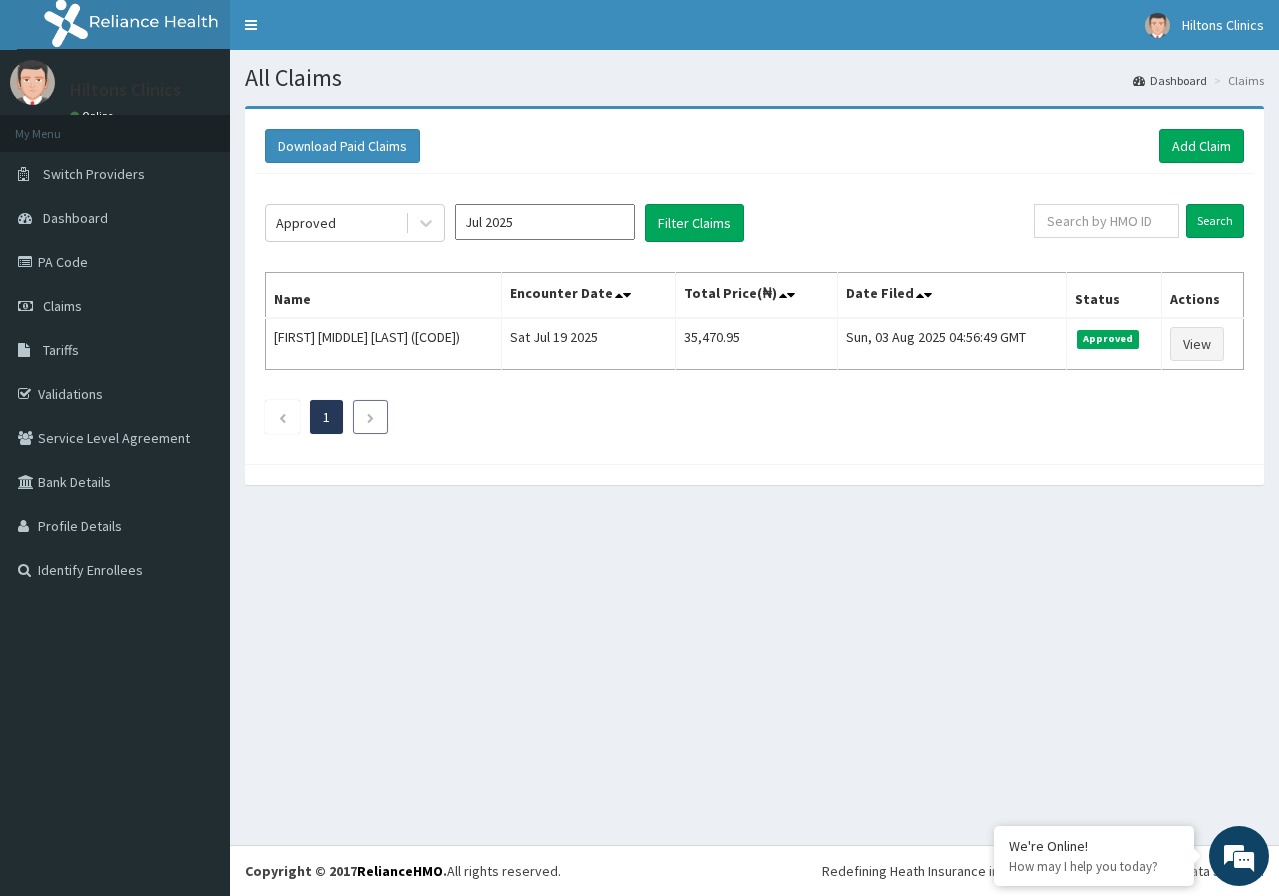 click at bounding box center [370, 417] 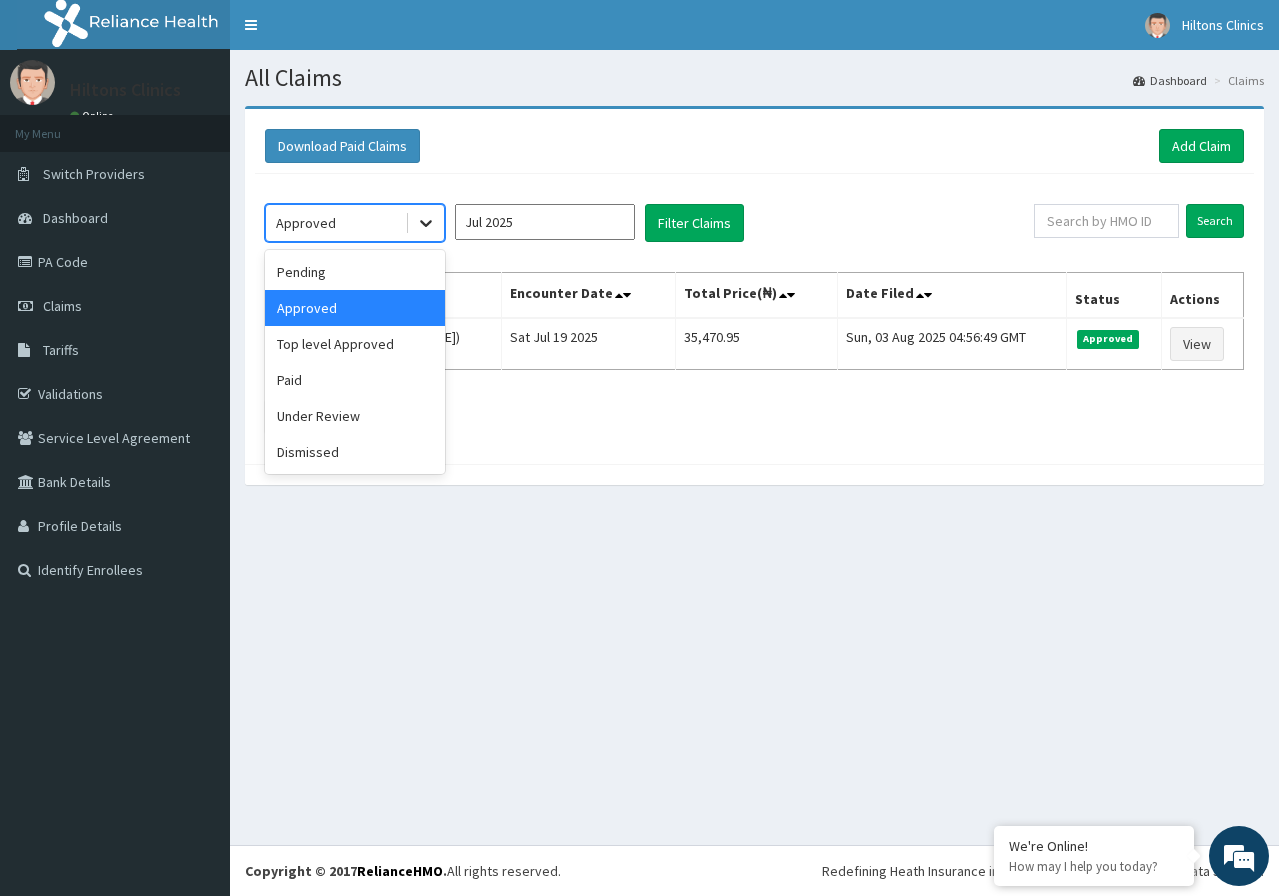 click 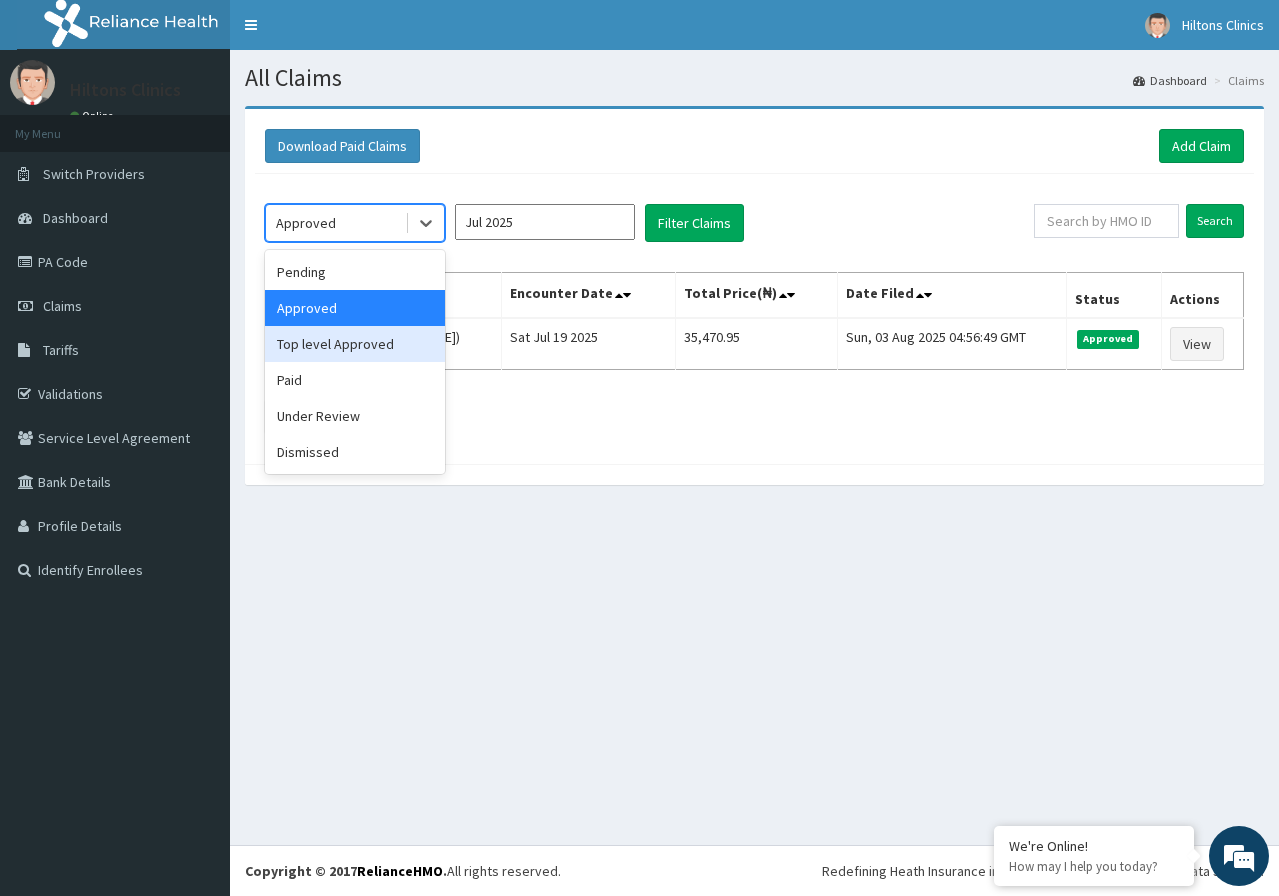 click on "Top level Approved" at bounding box center (355, 344) 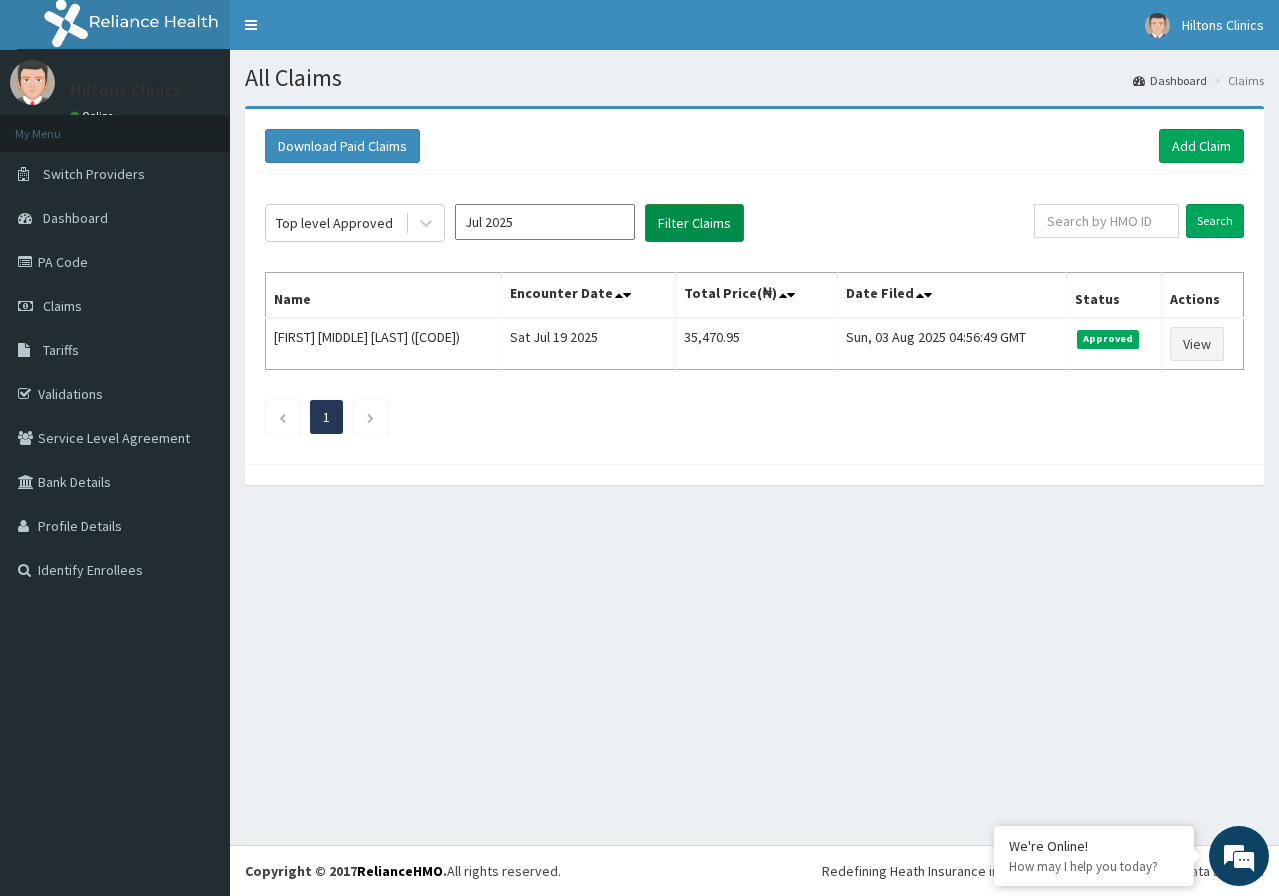 click on "Filter Claims" at bounding box center (694, 223) 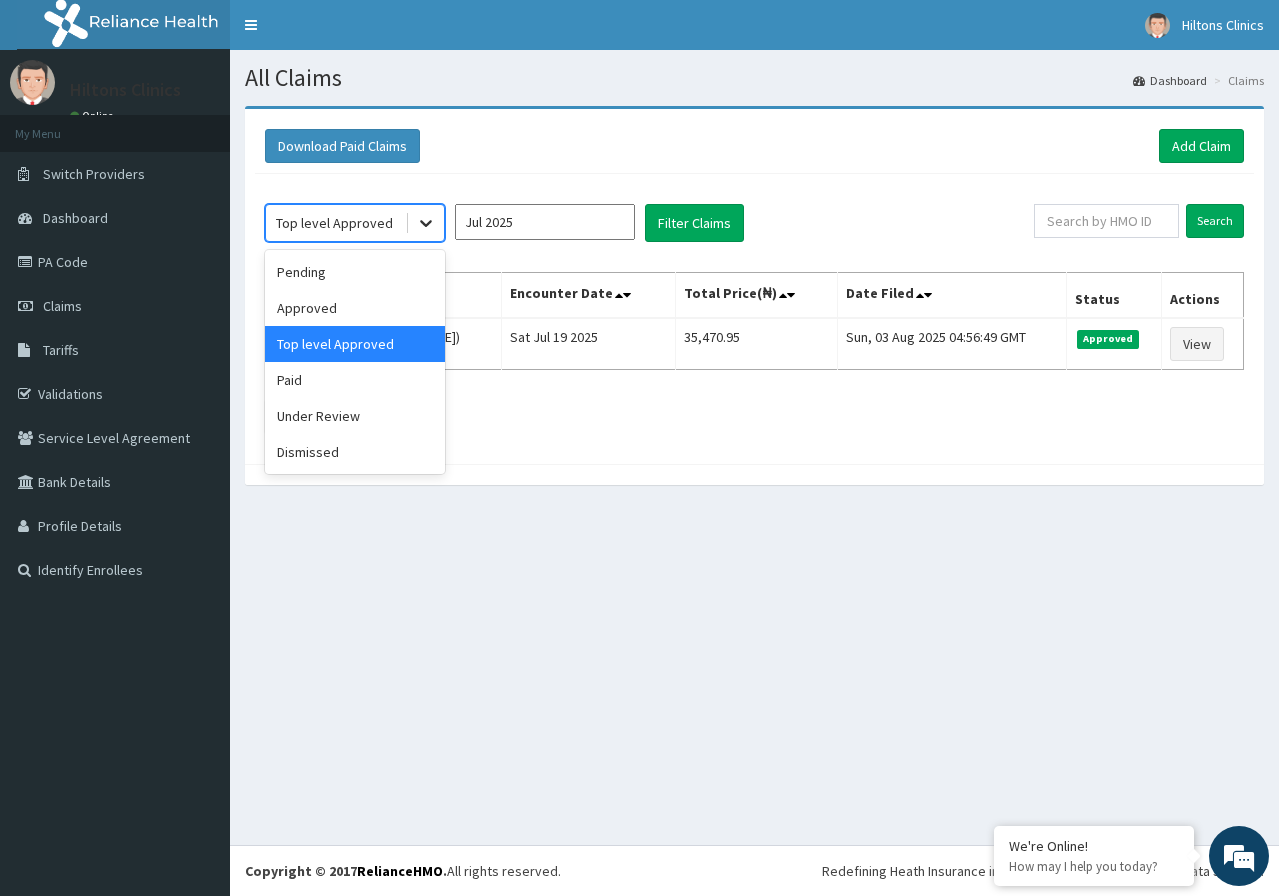 click 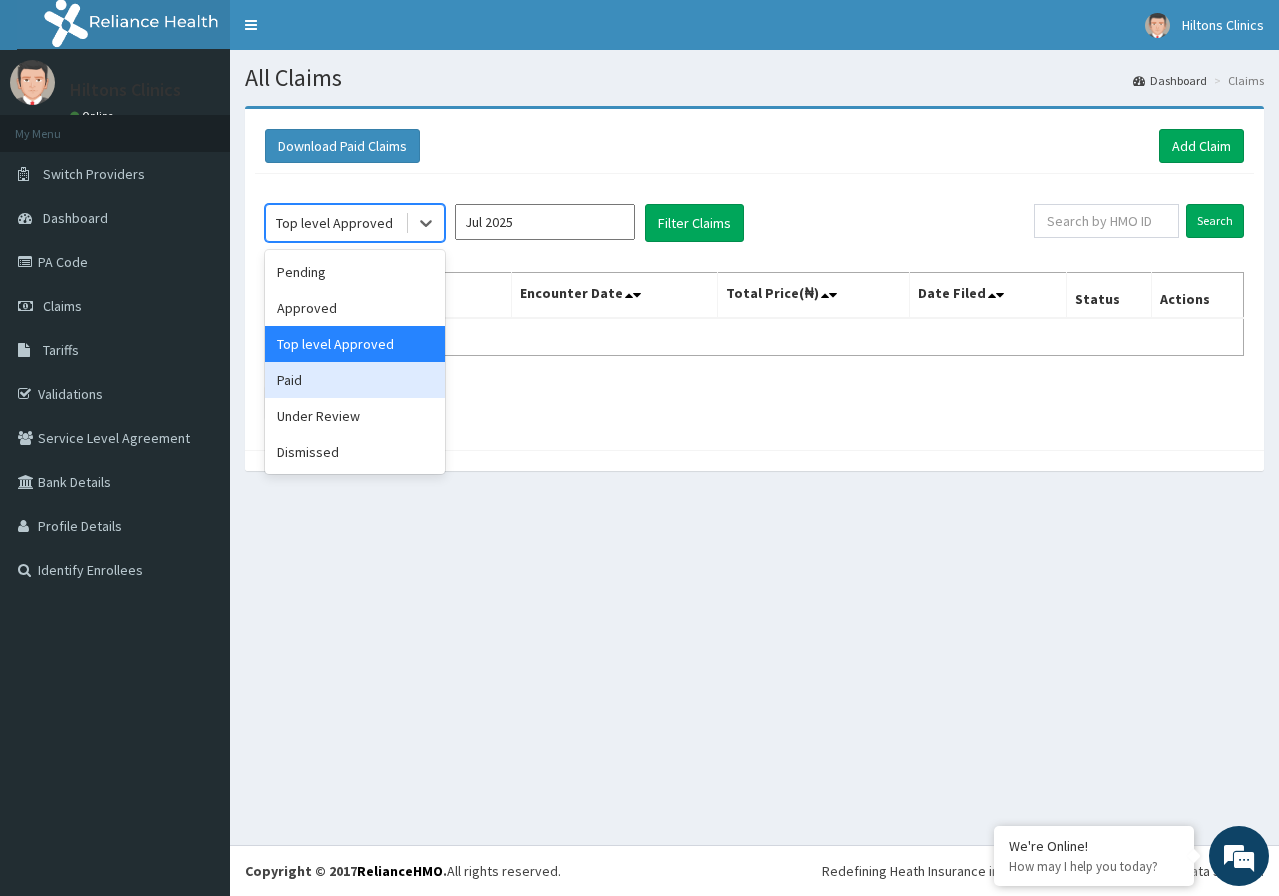 click on "Paid" at bounding box center [355, 380] 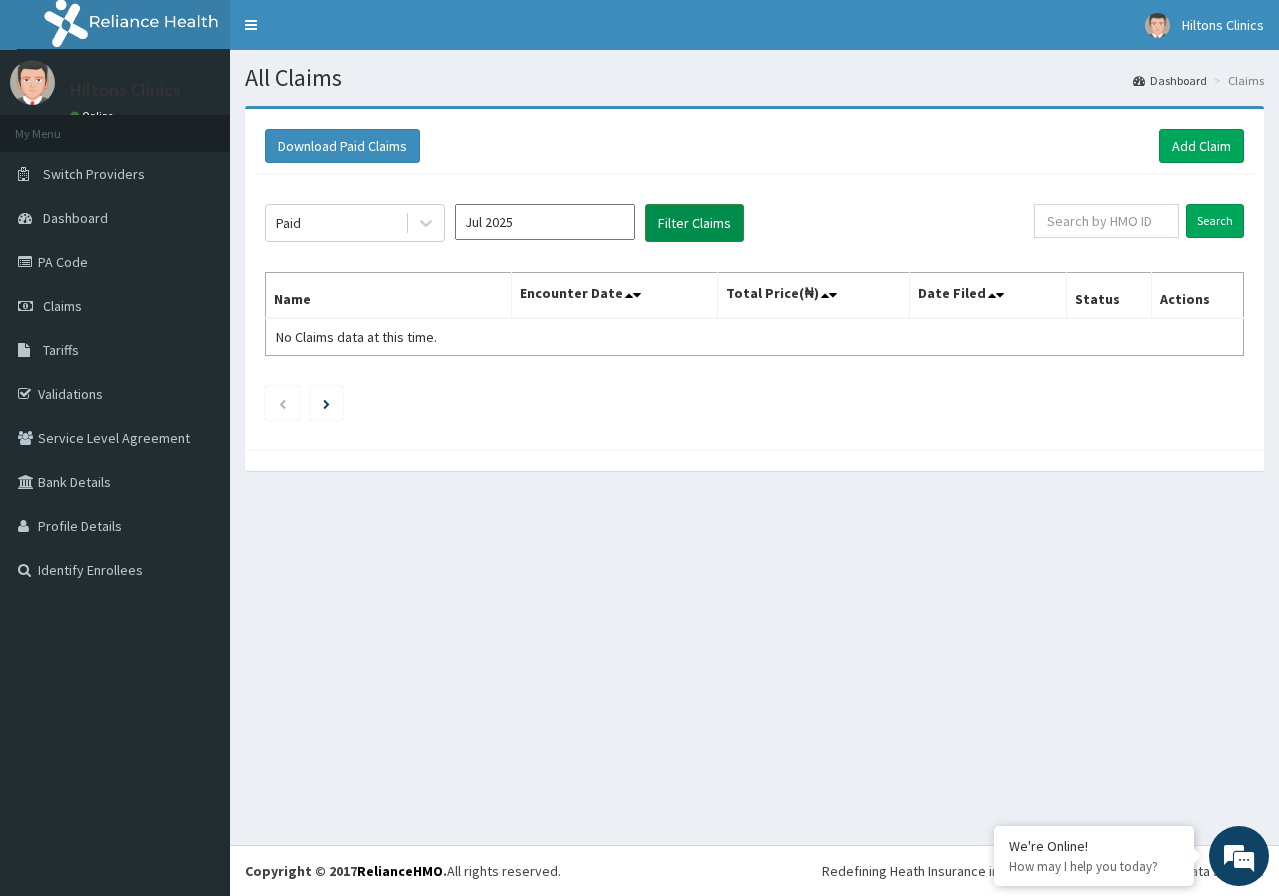 click on "Filter Claims" at bounding box center (694, 223) 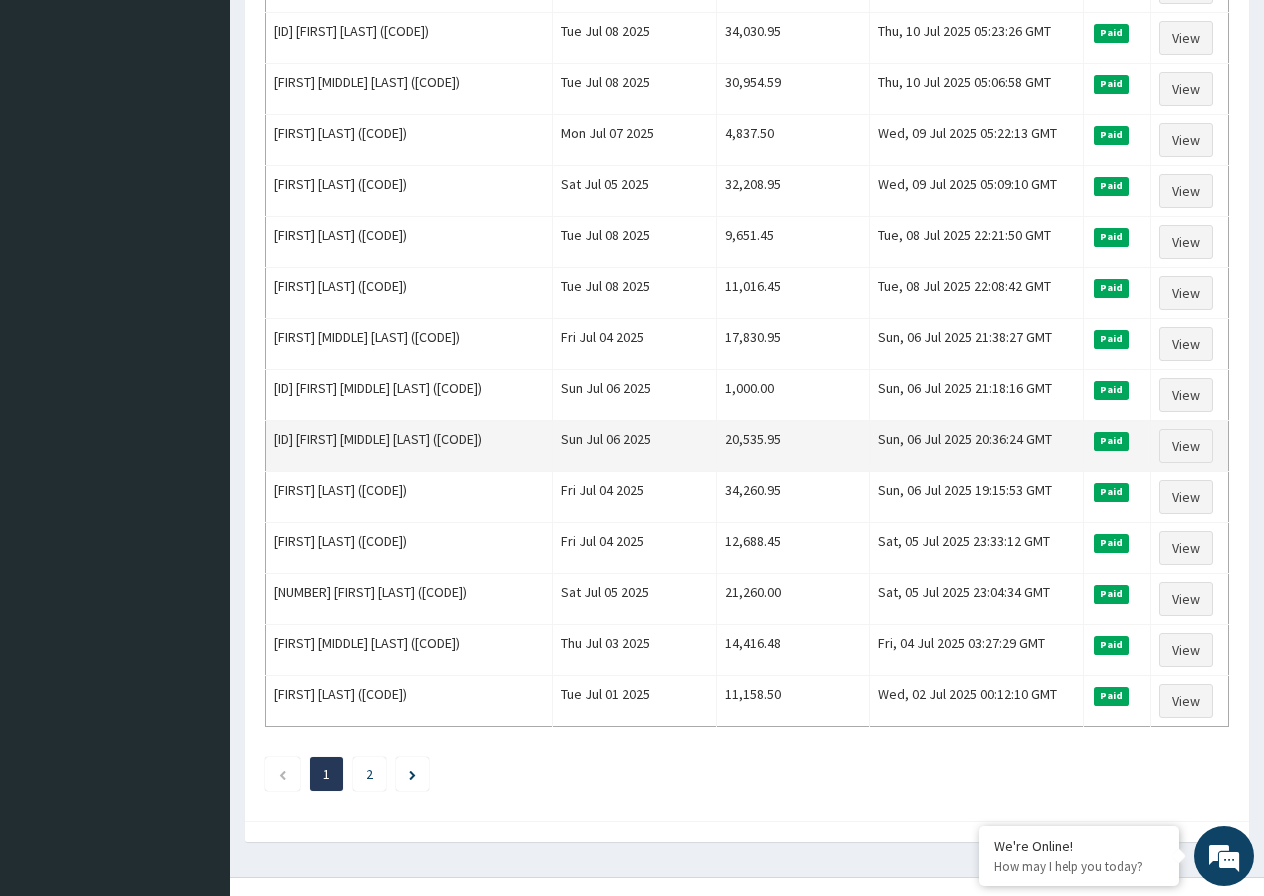scroll, scrollTop: 2174, scrollLeft: 0, axis: vertical 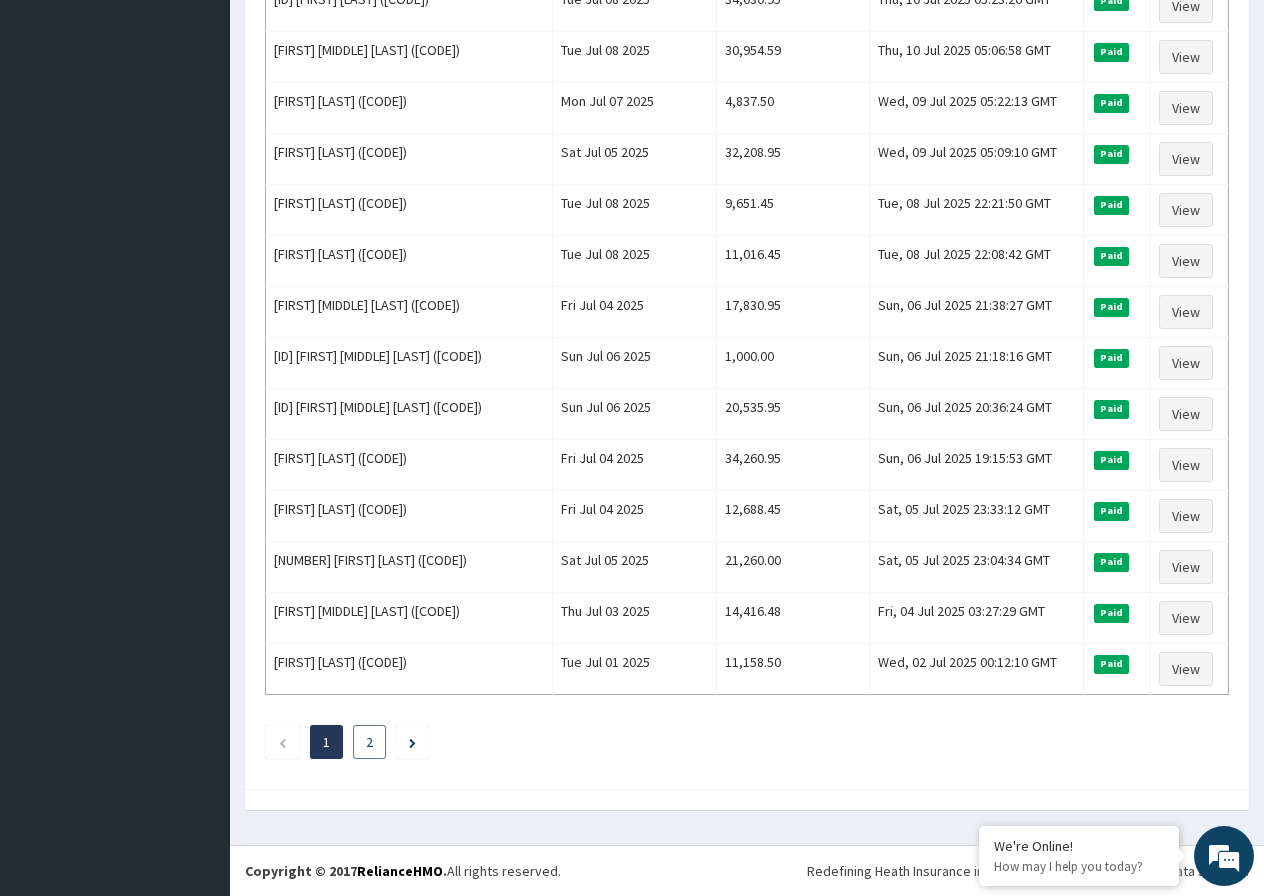 click on "2" at bounding box center [369, 742] 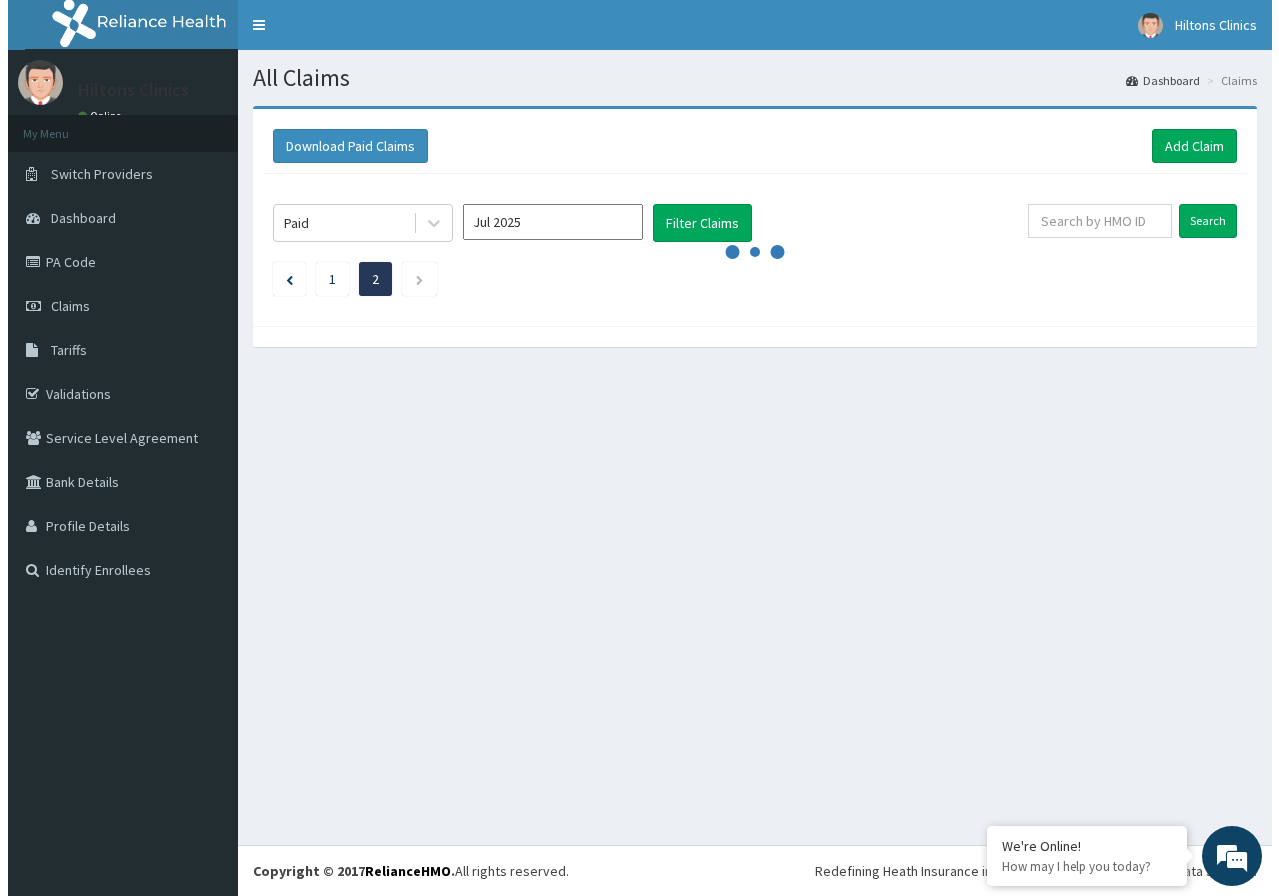 scroll, scrollTop: 0, scrollLeft: 0, axis: both 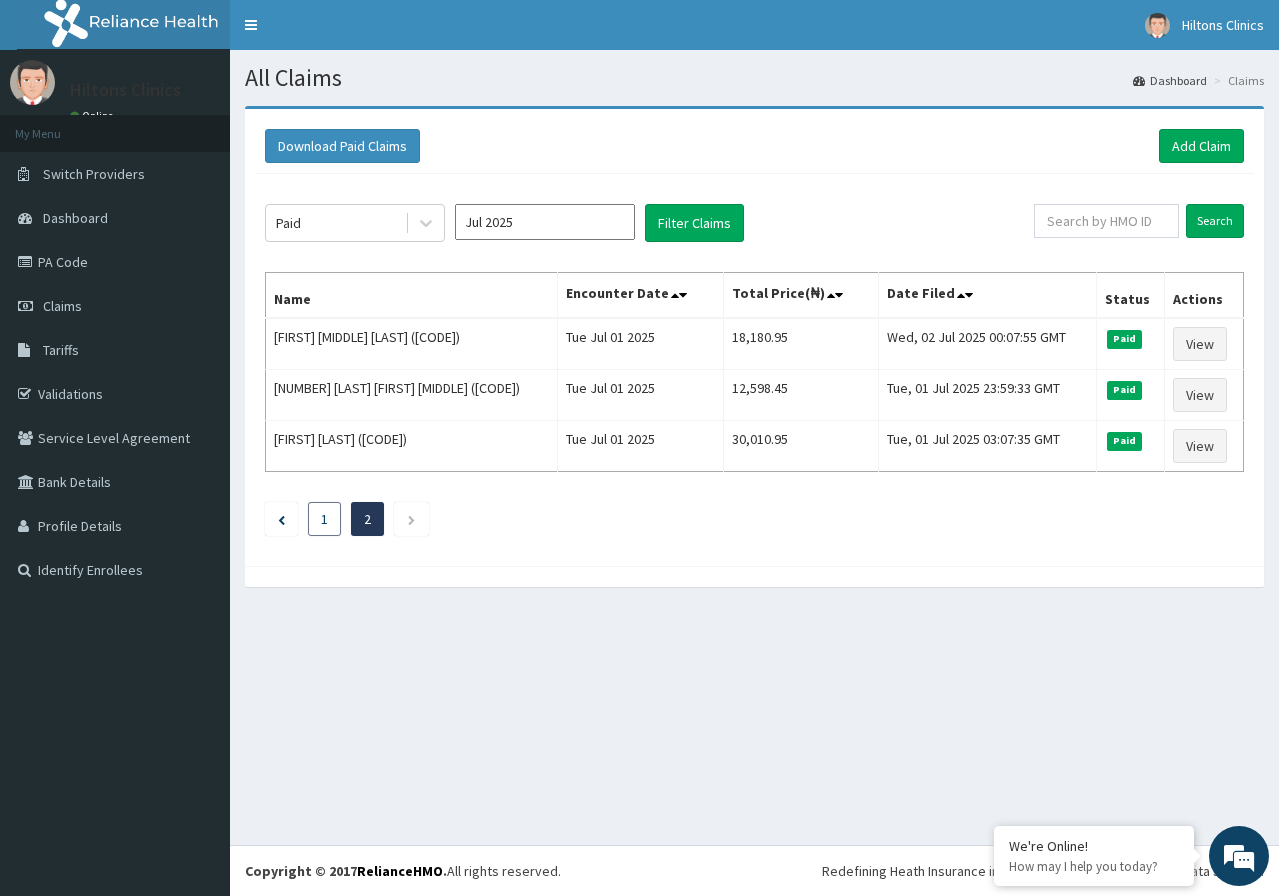 click on "1" at bounding box center [324, 519] 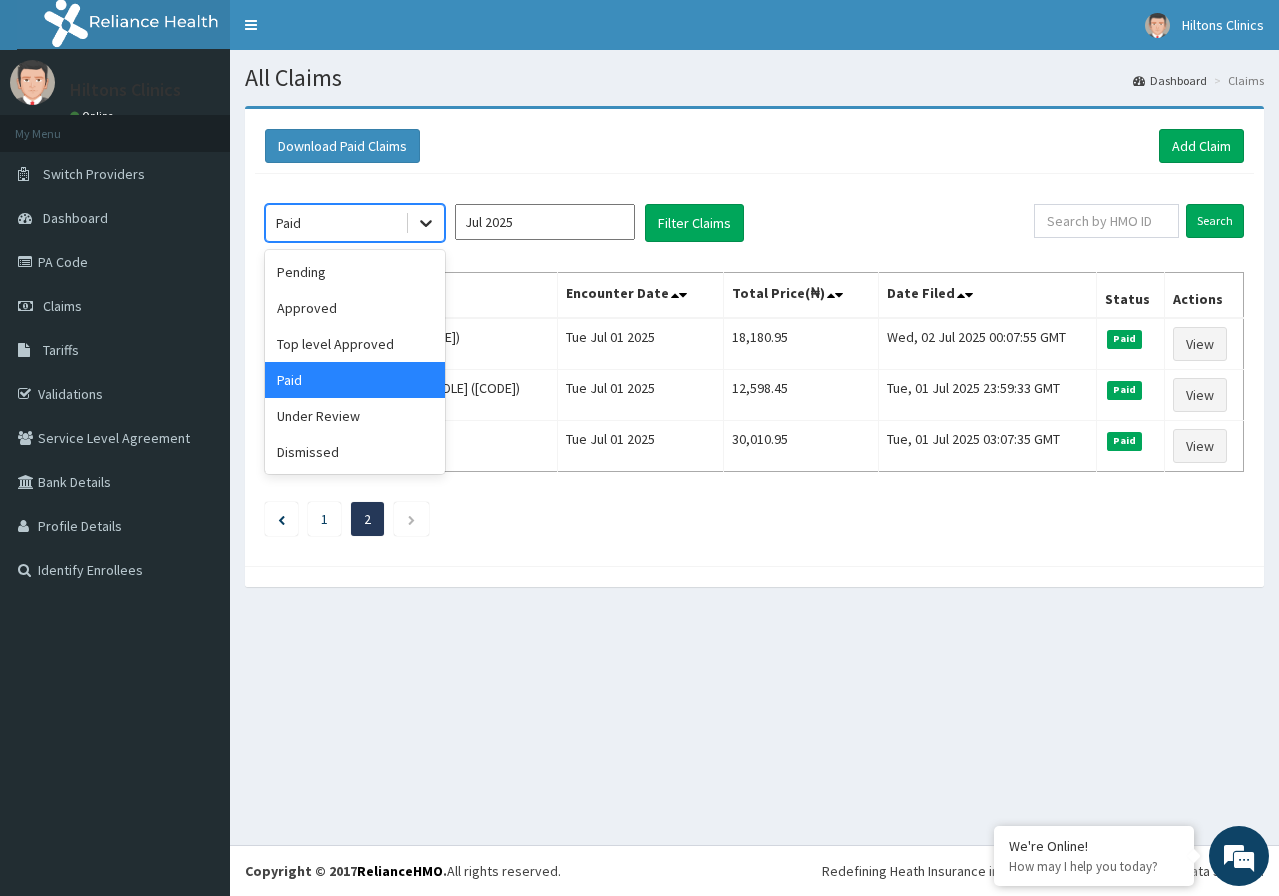 click 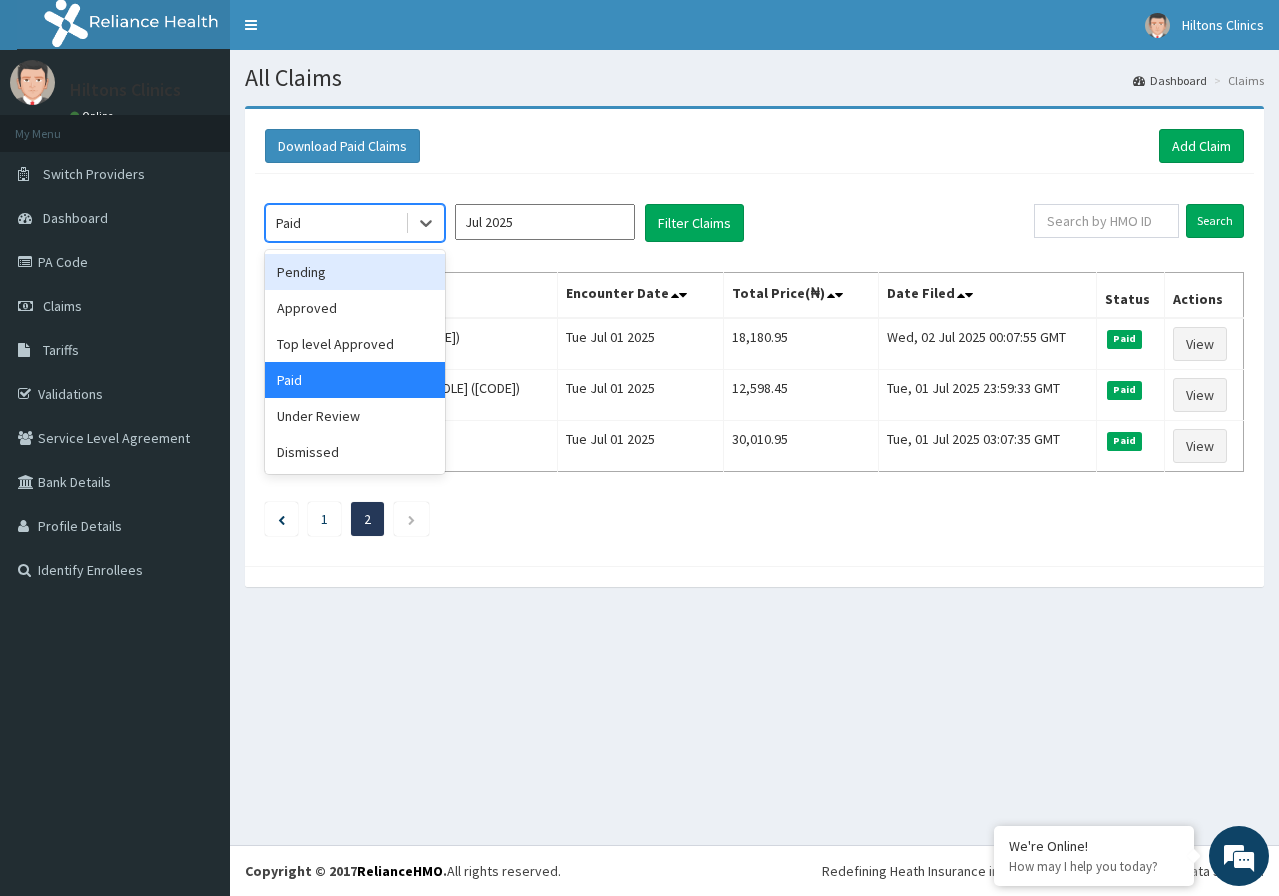 click on "Pending" at bounding box center (355, 272) 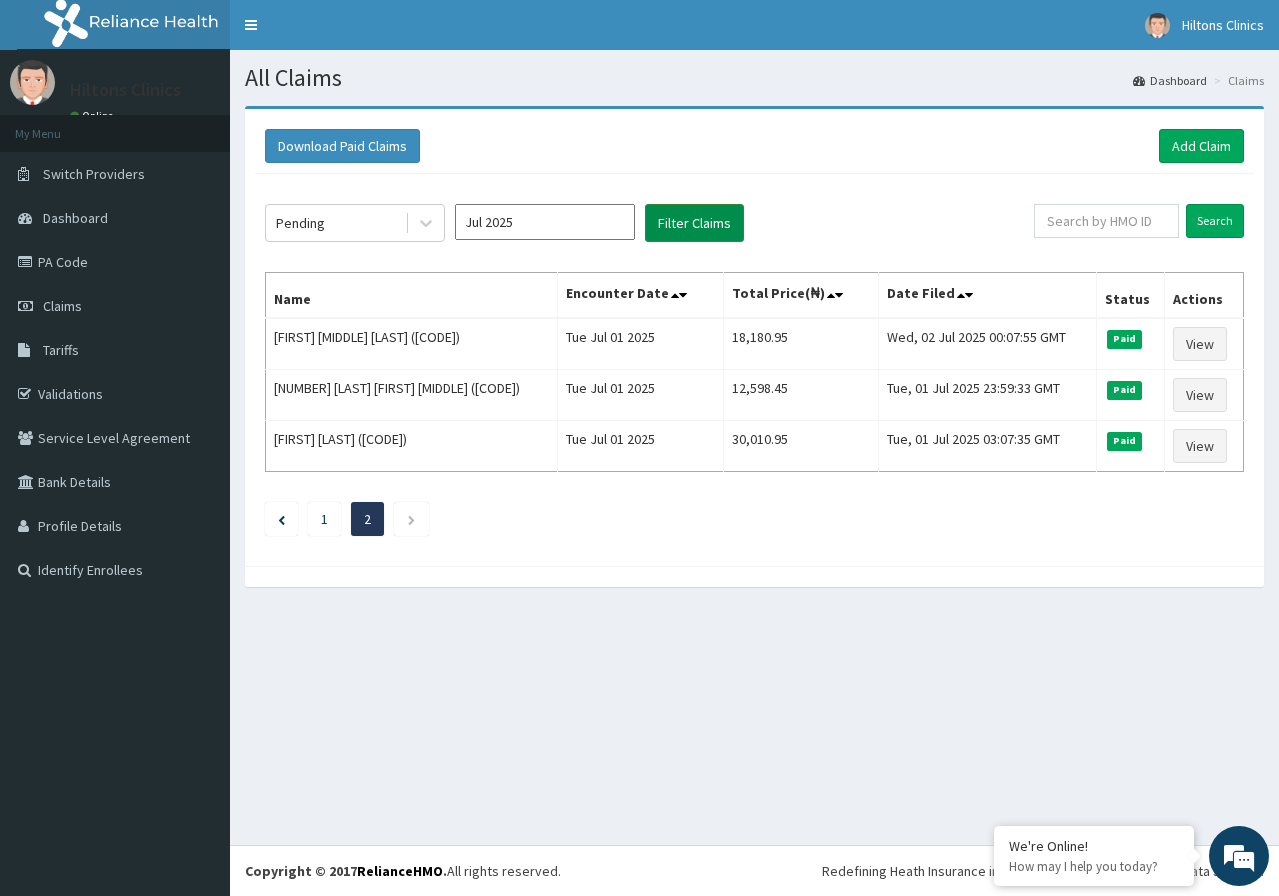 click on "Filter Claims" at bounding box center [694, 223] 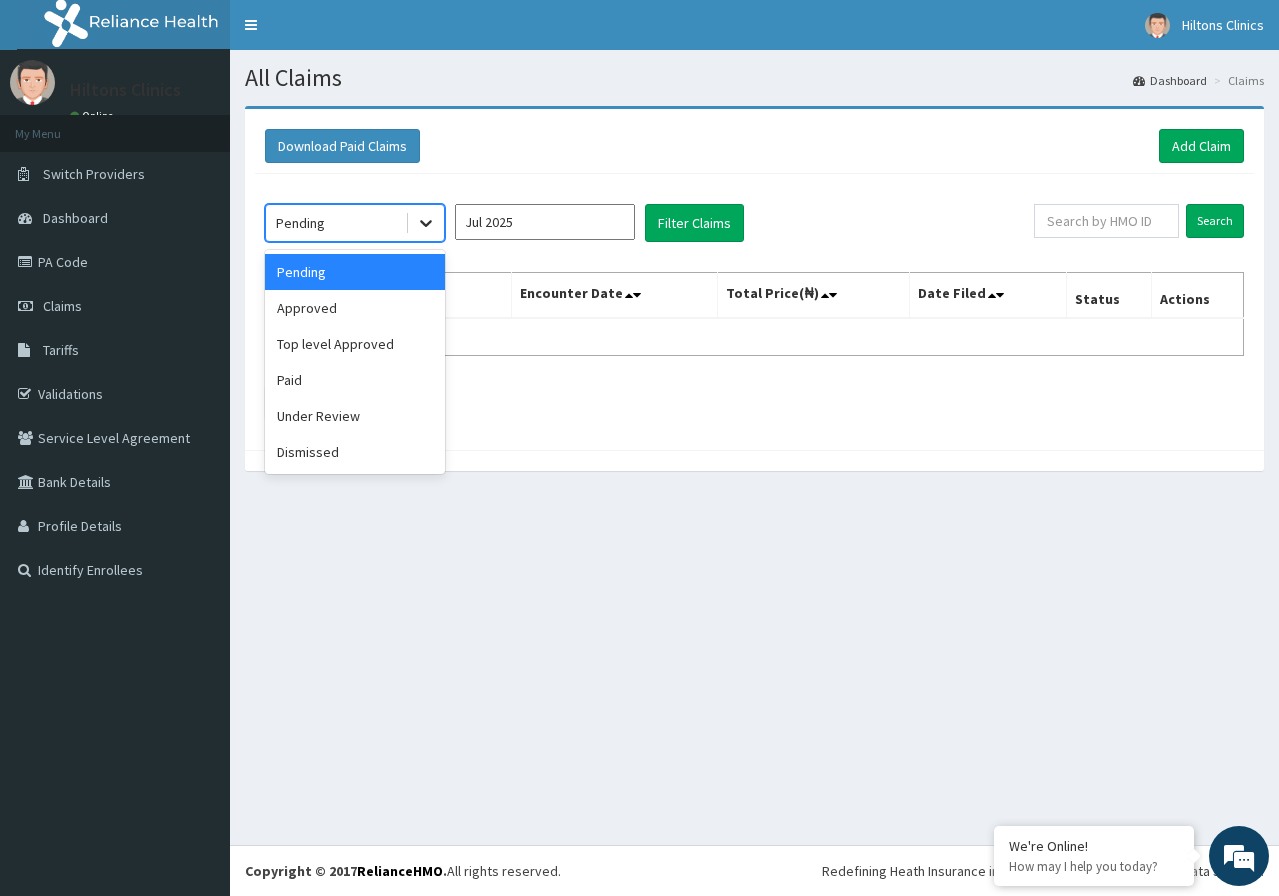 click 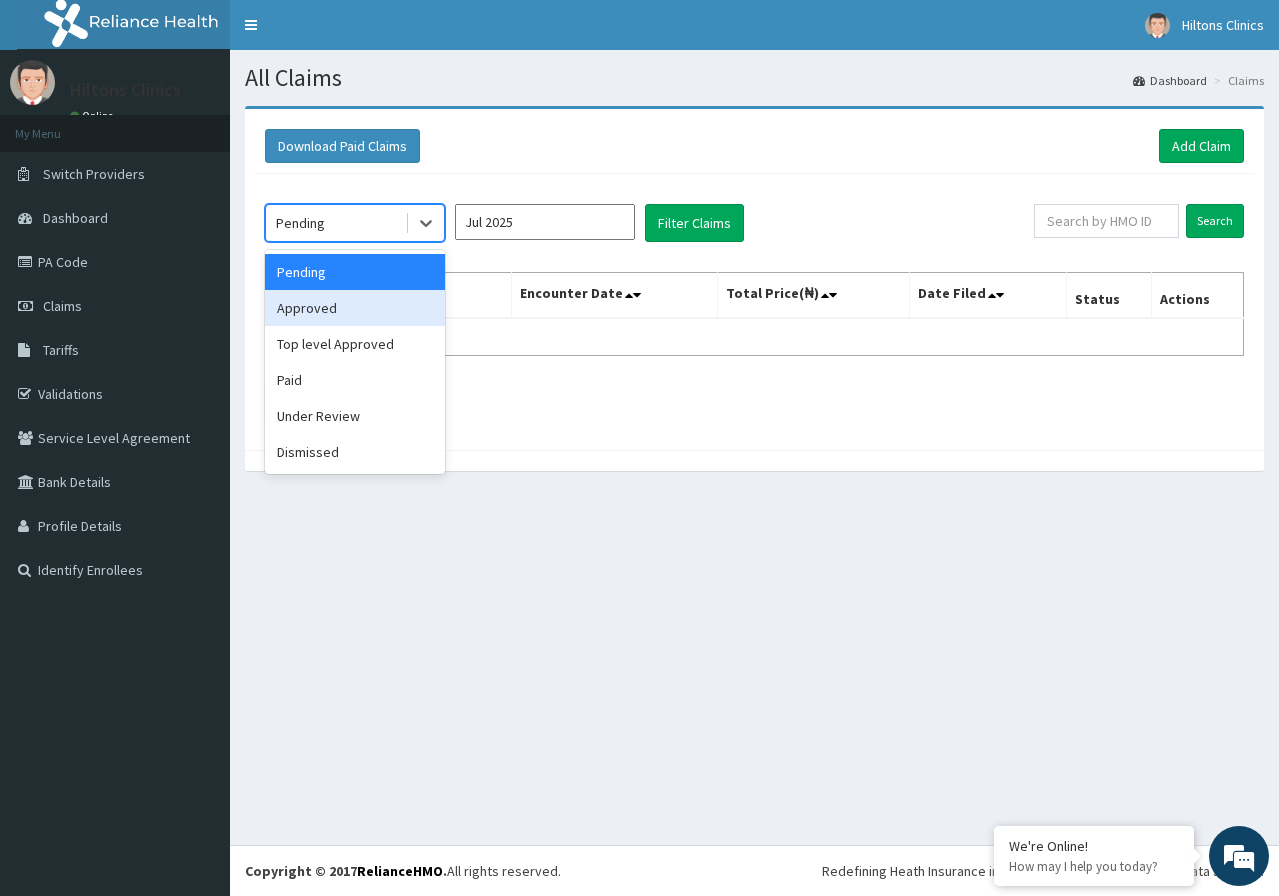 click on "Approved" at bounding box center [355, 308] 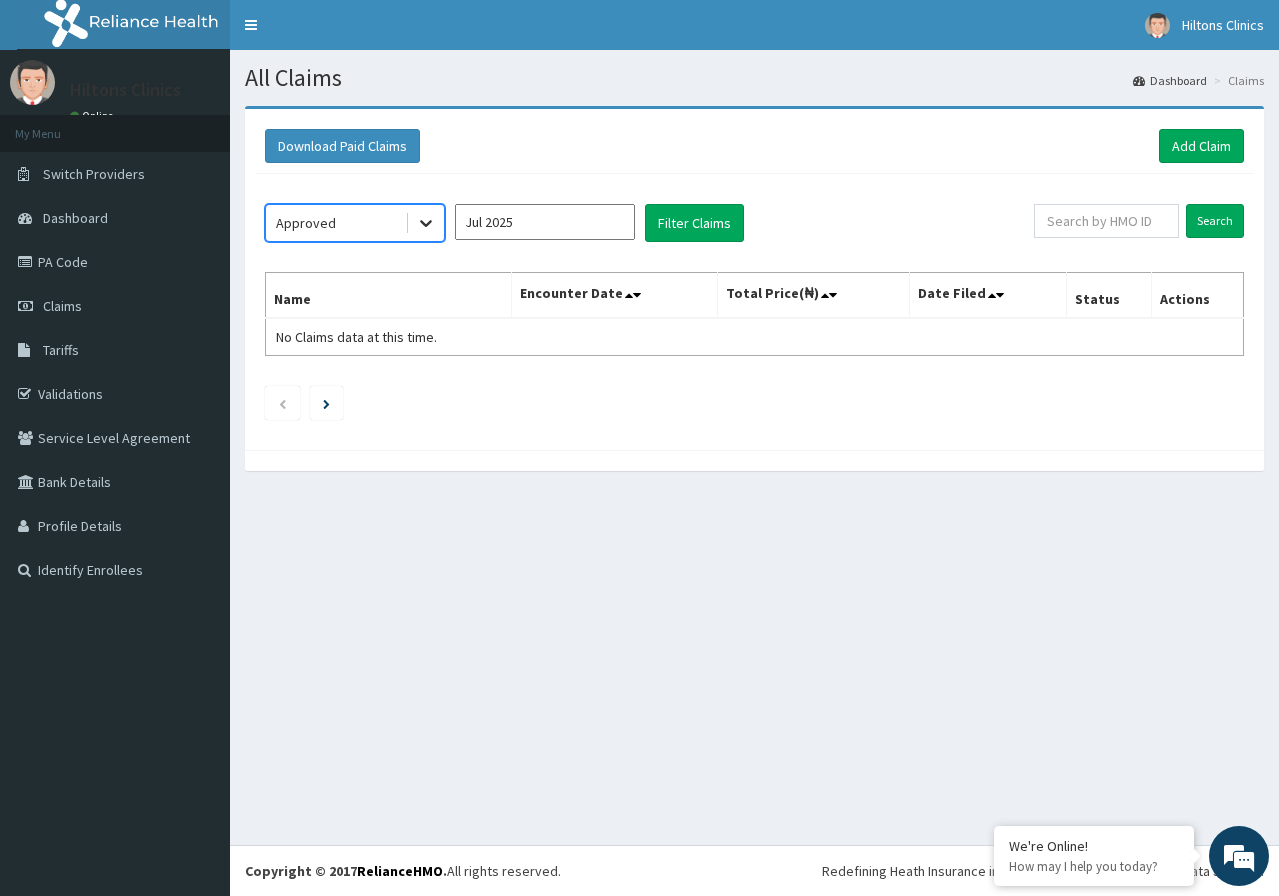 click 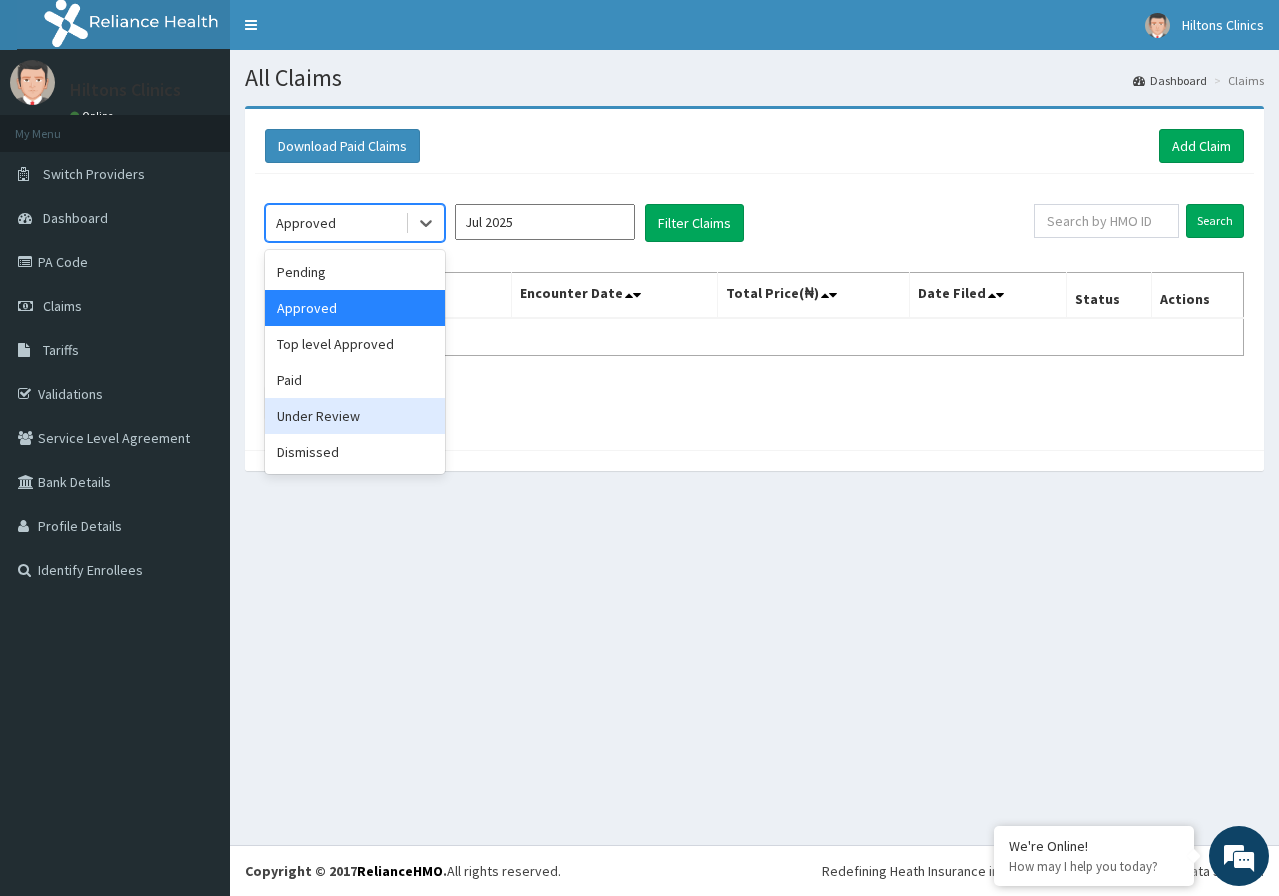 click on "Under Review" at bounding box center [355, 416] 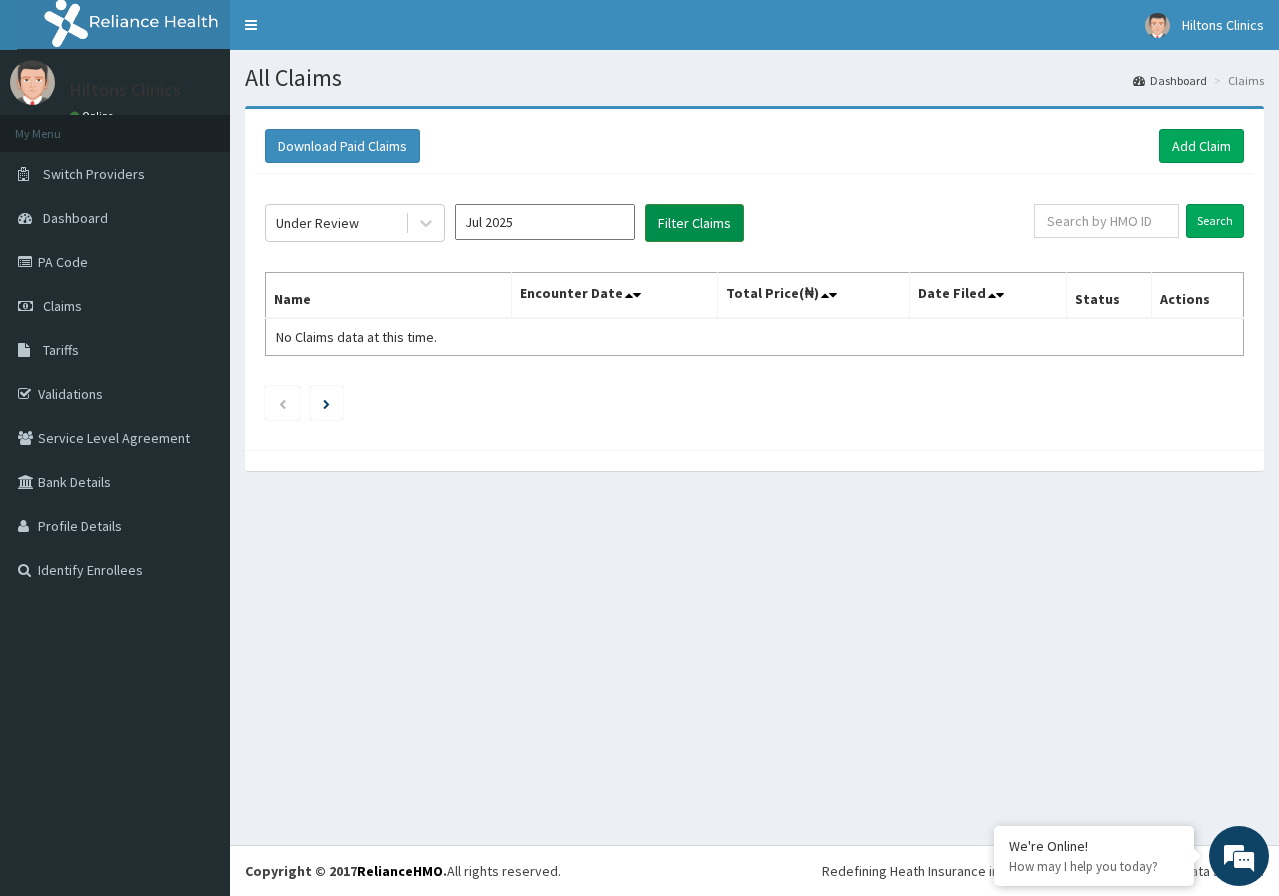 click on "Filter Claims" at bounding box center [694, 223] 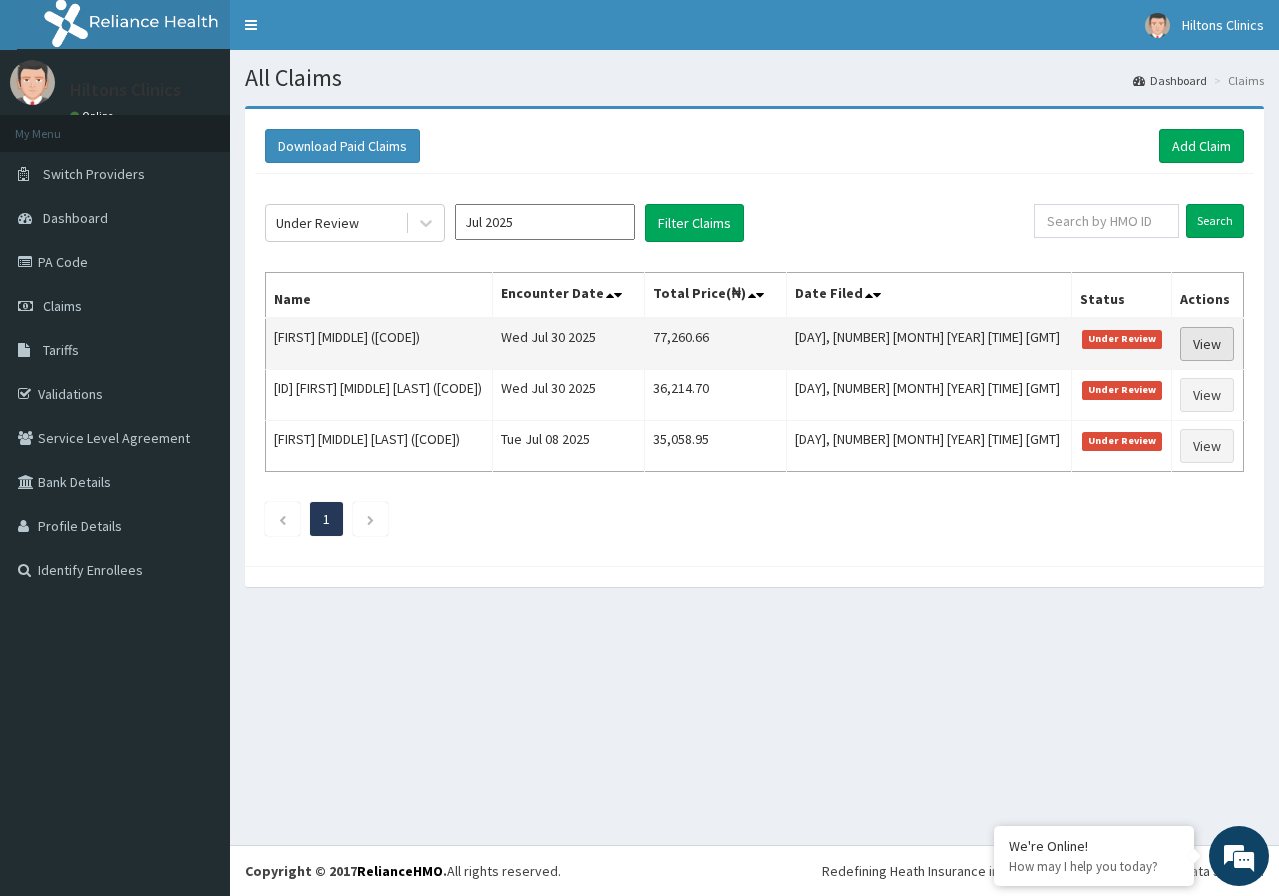 click on "View" at bounding box center (1207, 344) 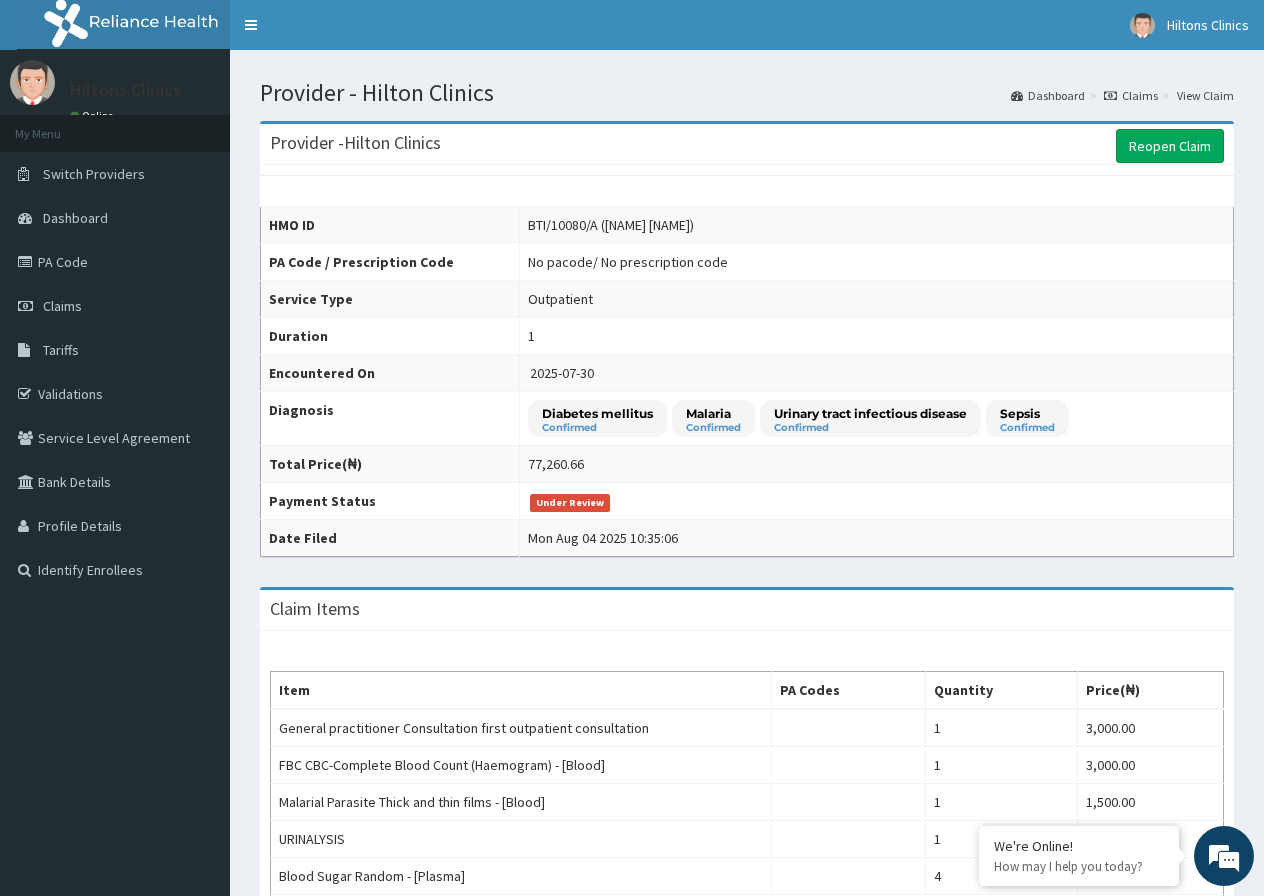 scroll, scrollTop: 845, scrollLeft: 0, axis: vertical 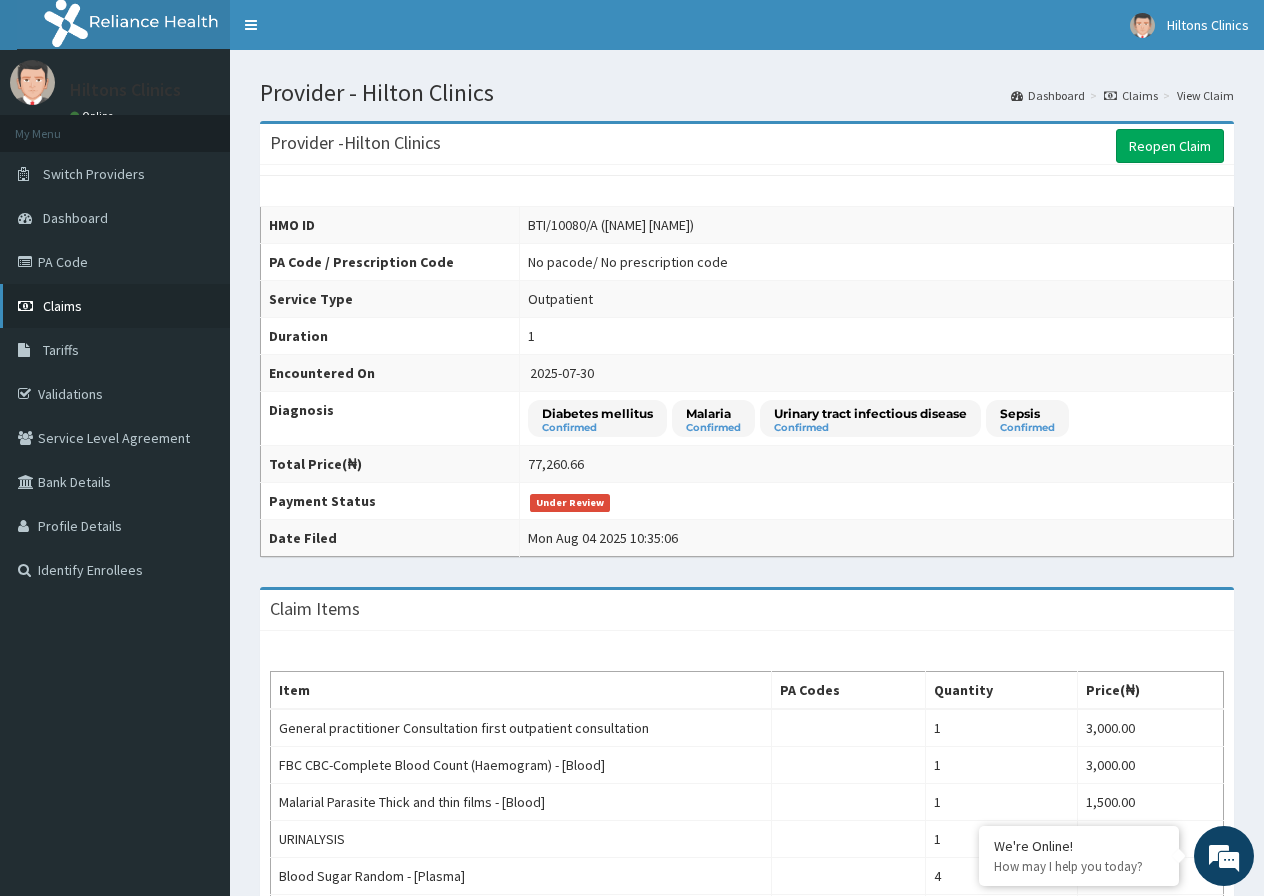 click on "Claims" at bounding box center [115, 306] 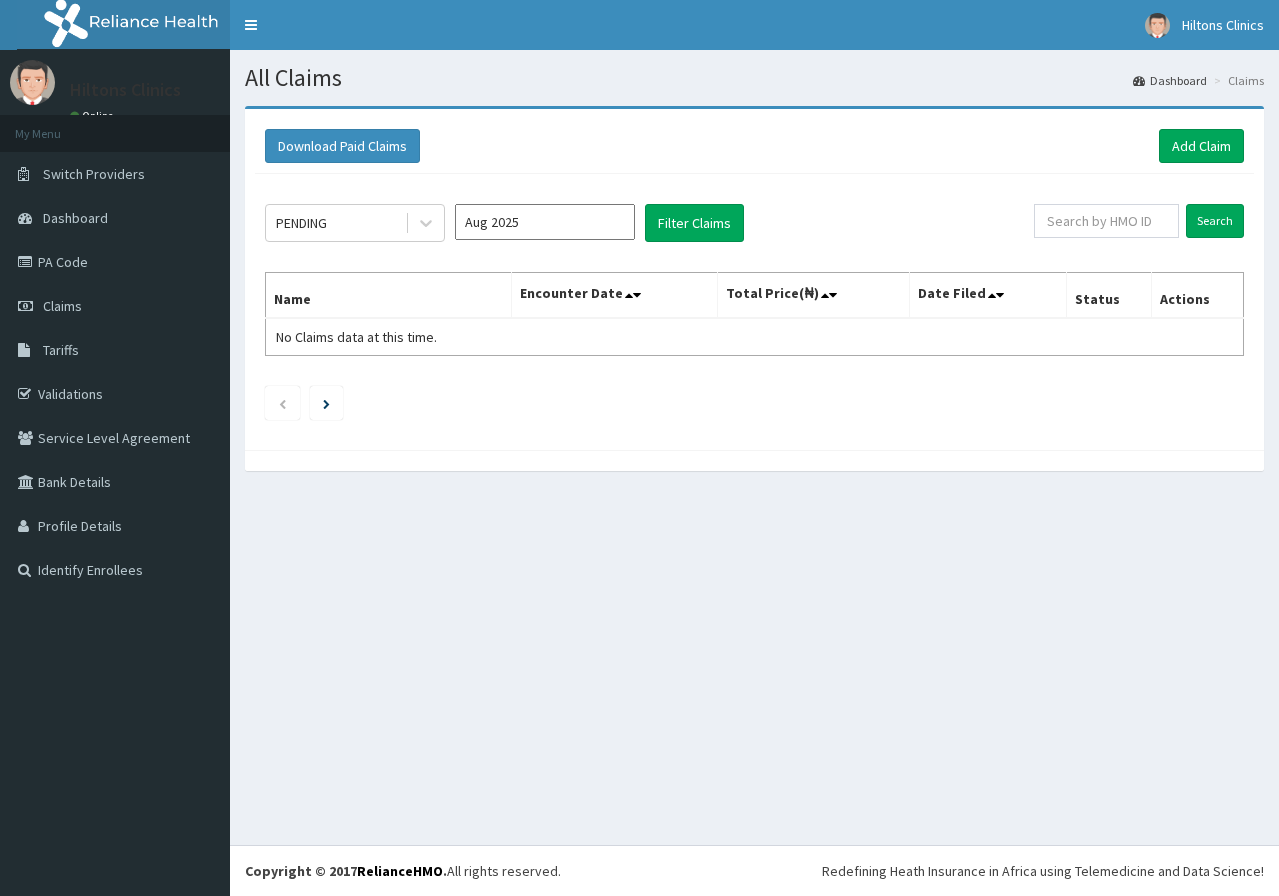 scroll, scrollTop: 0, scrollLeft: 0, axis: both 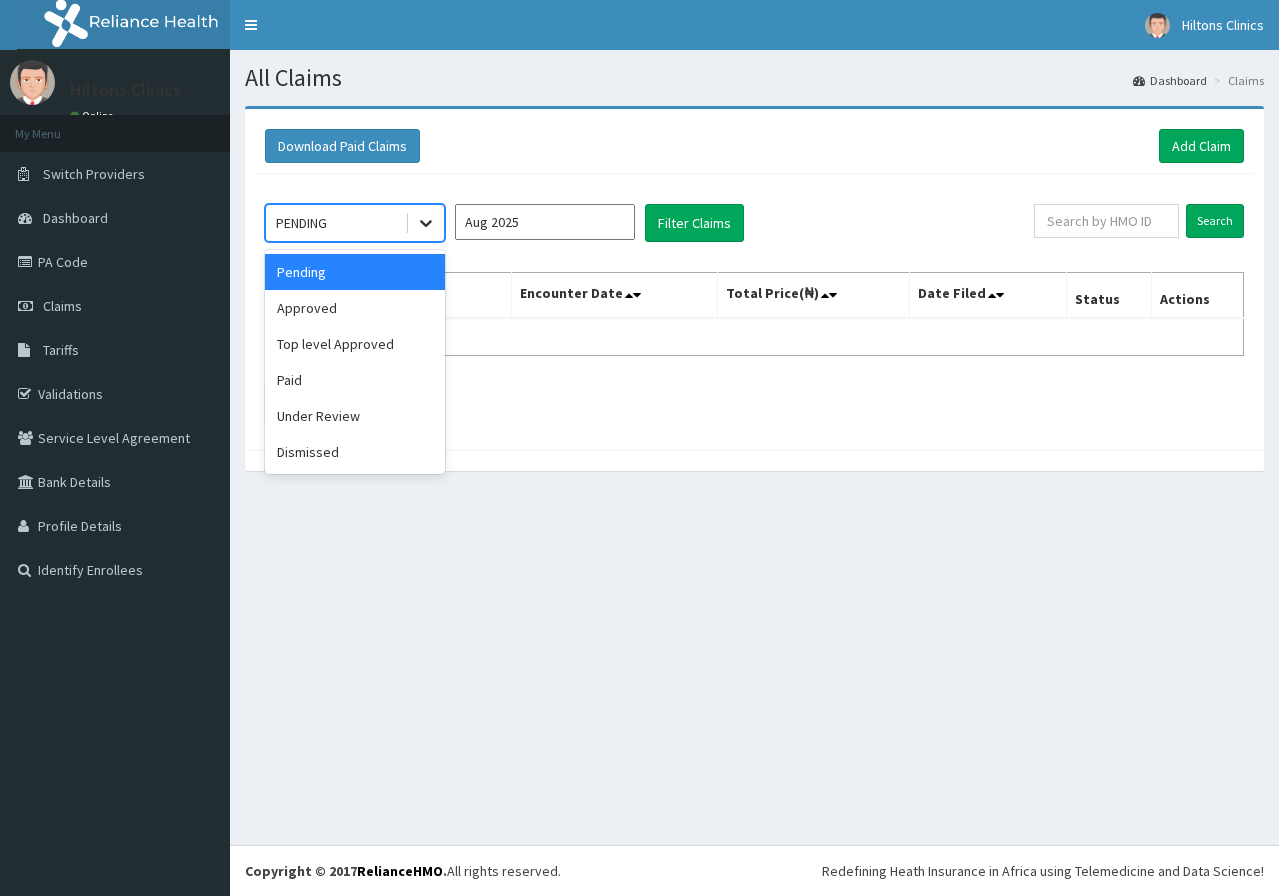 click 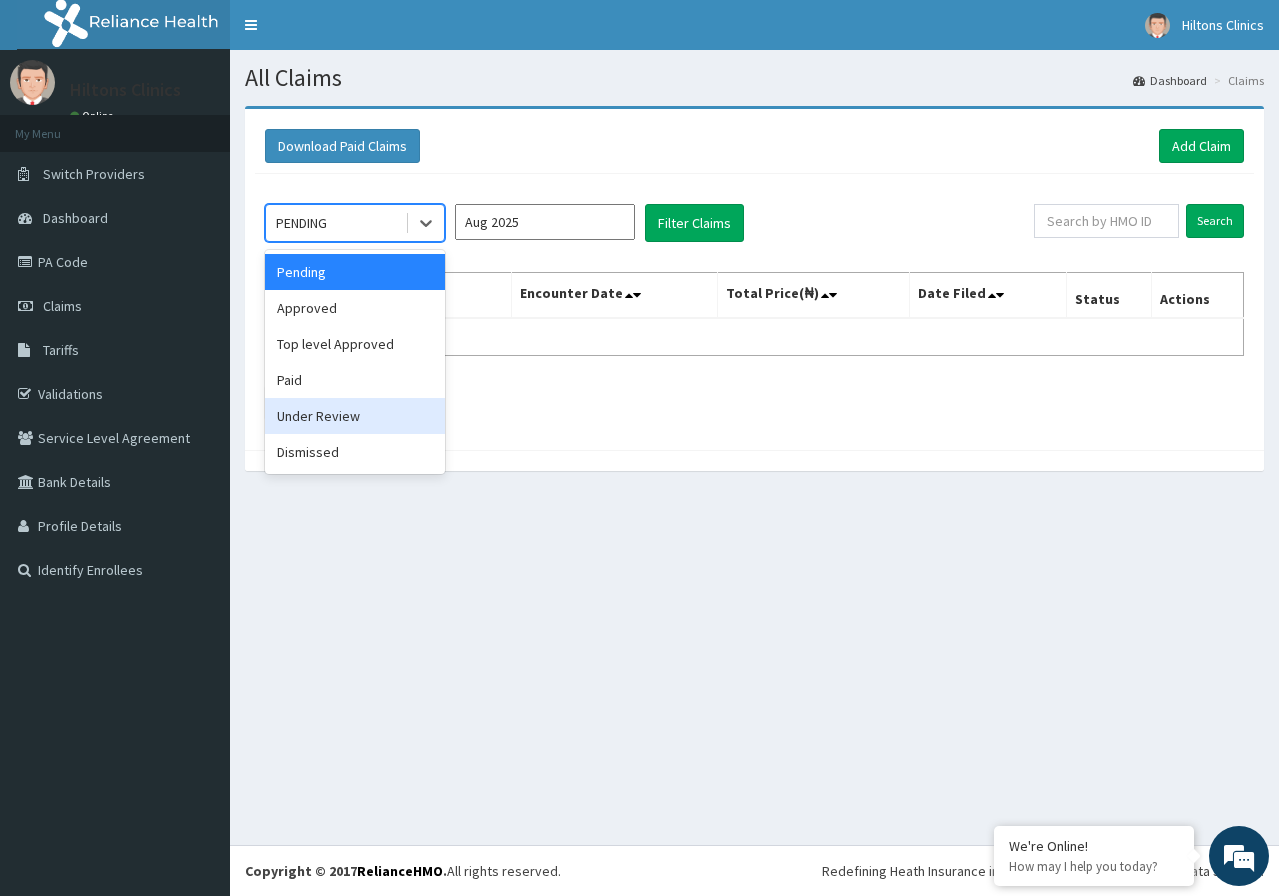 click on "Under Review" at bounding box center (355, 416) 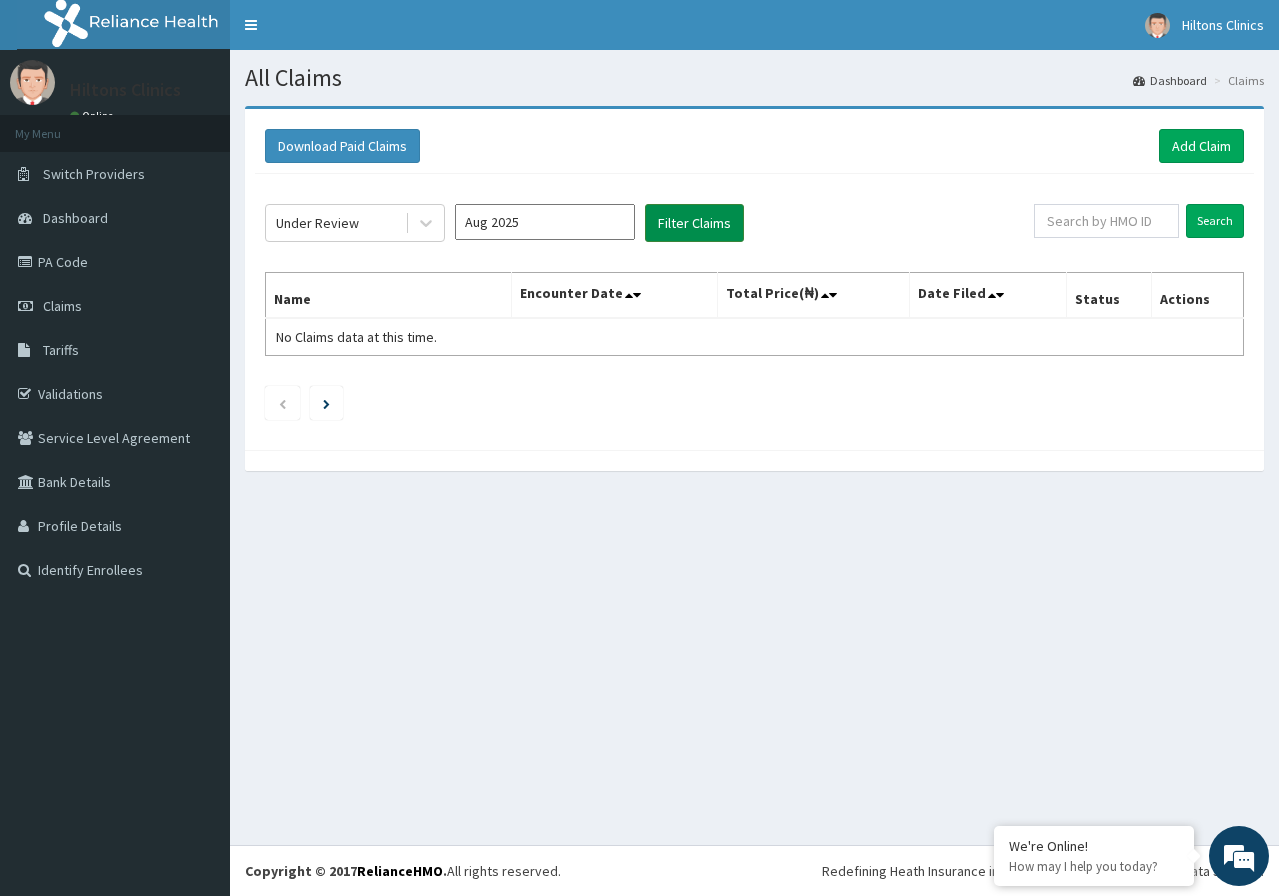 click on "Filter Claims" at bounding box center [694, 223] 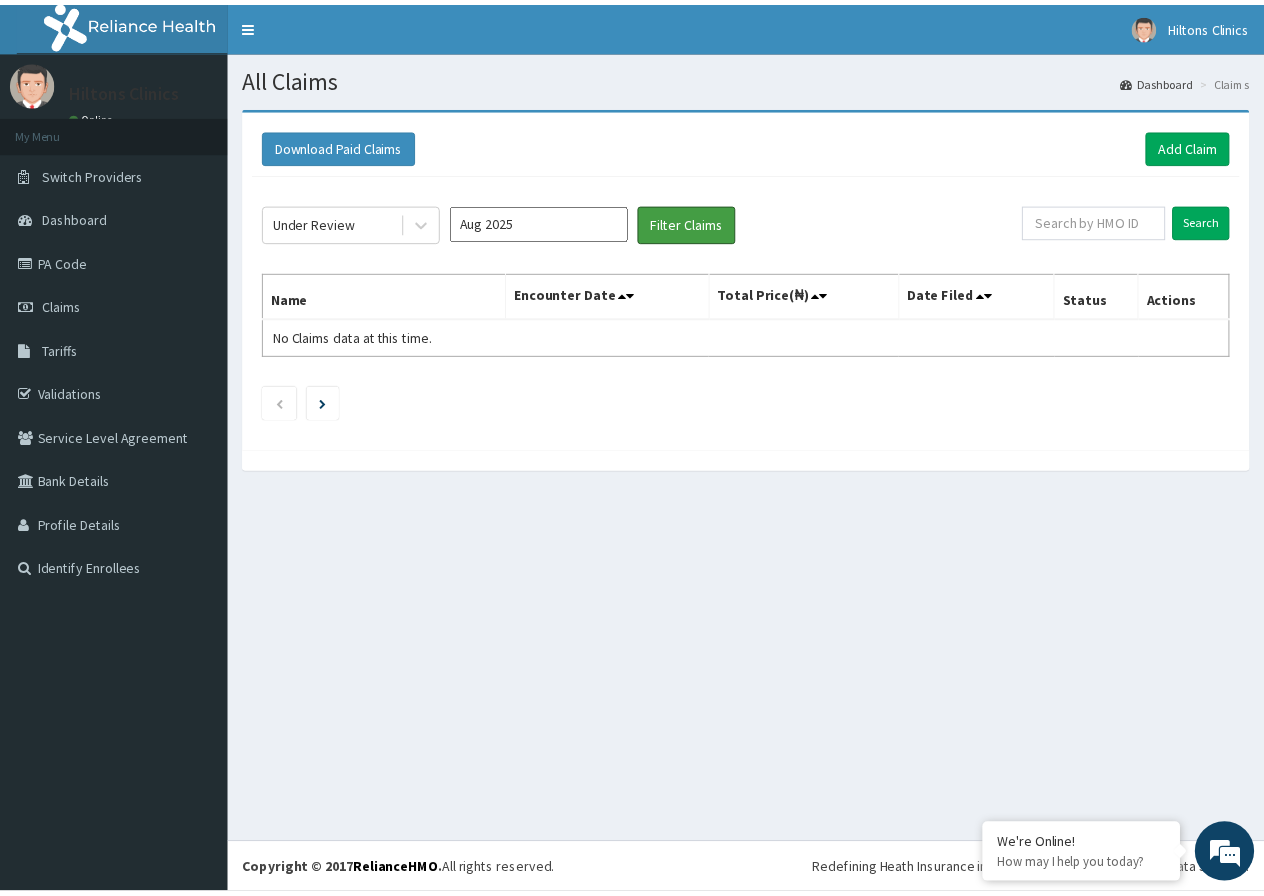 scroll, scrollTop: 0, scrollLeft: 0, axis: both 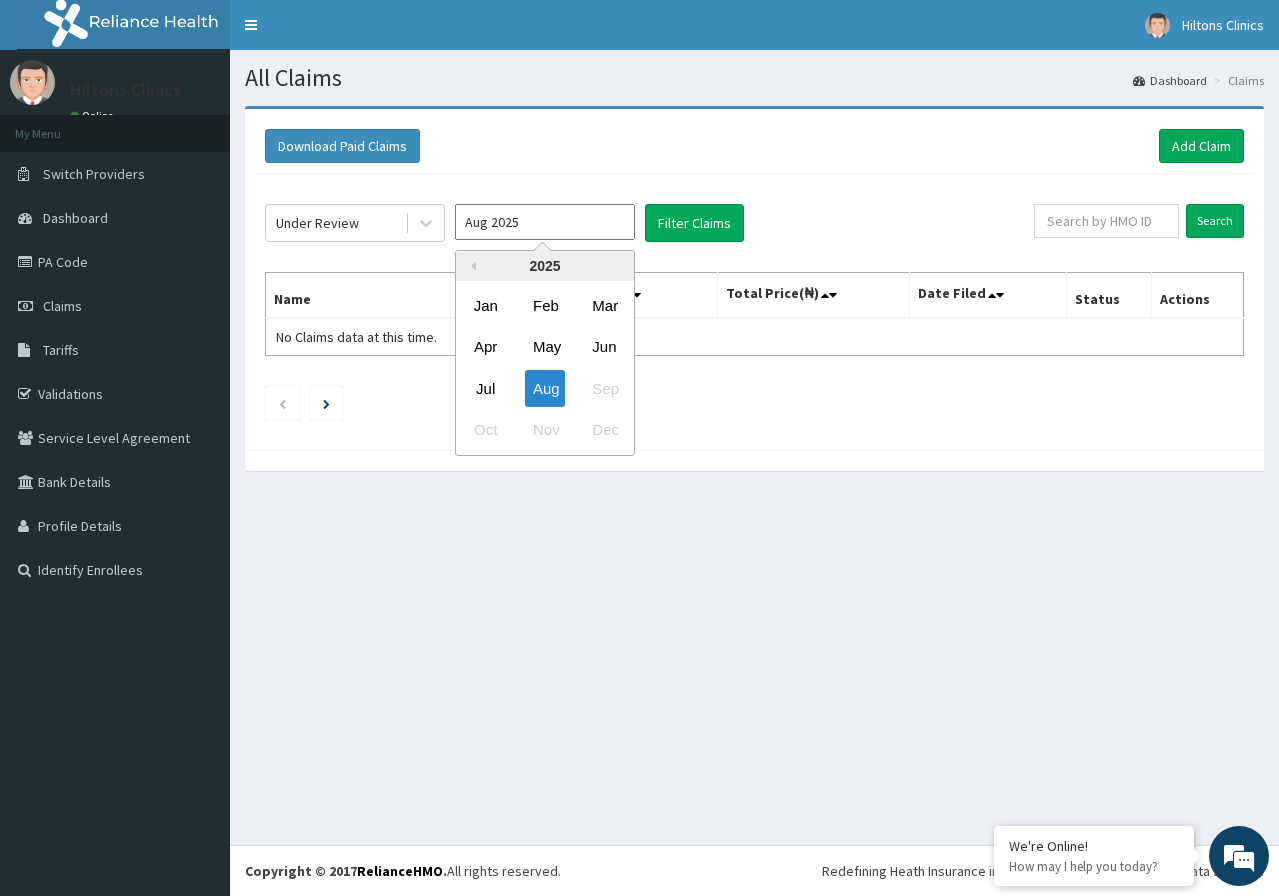 click on "Aug 2025" at bounding box center (545, 222) 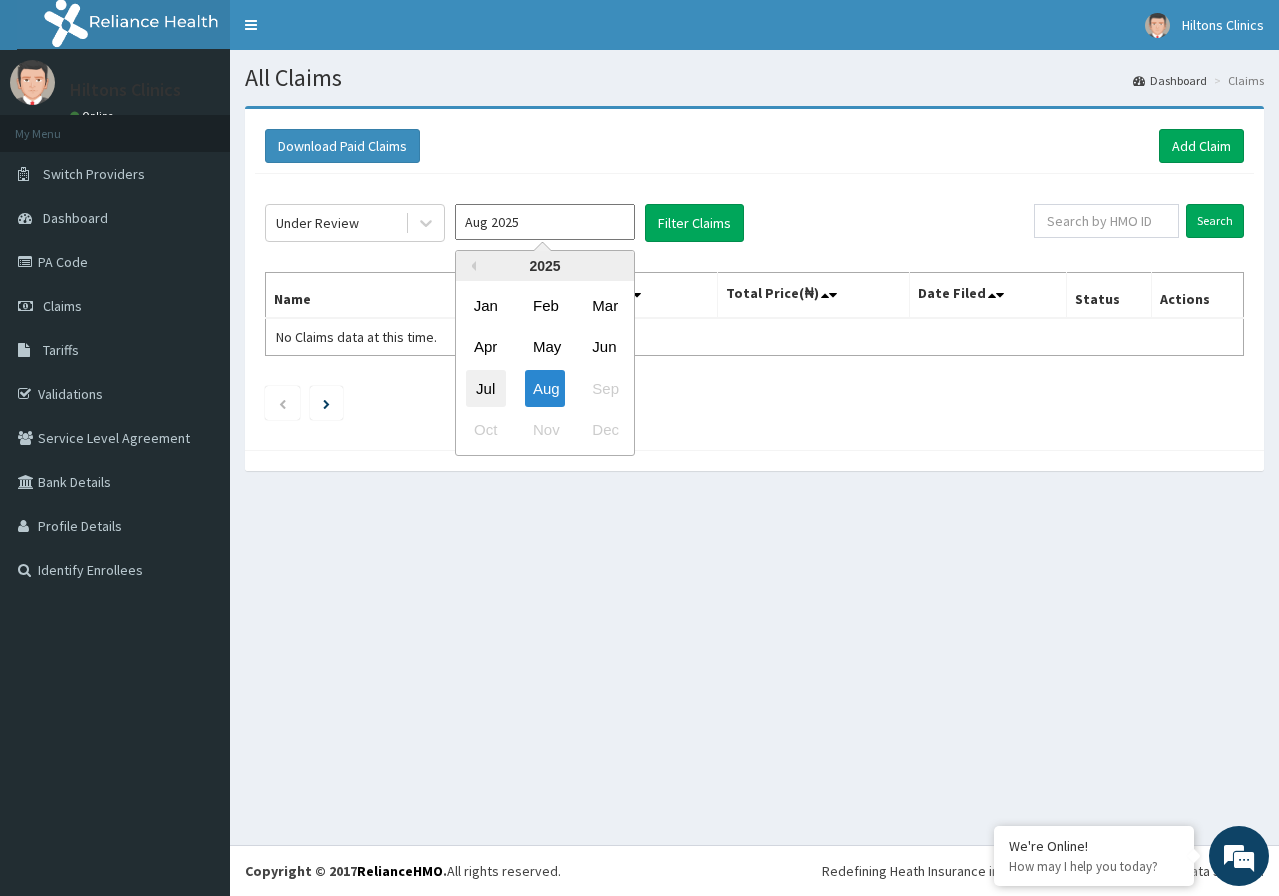 click on "Jul" at bounding box center [486, 388] 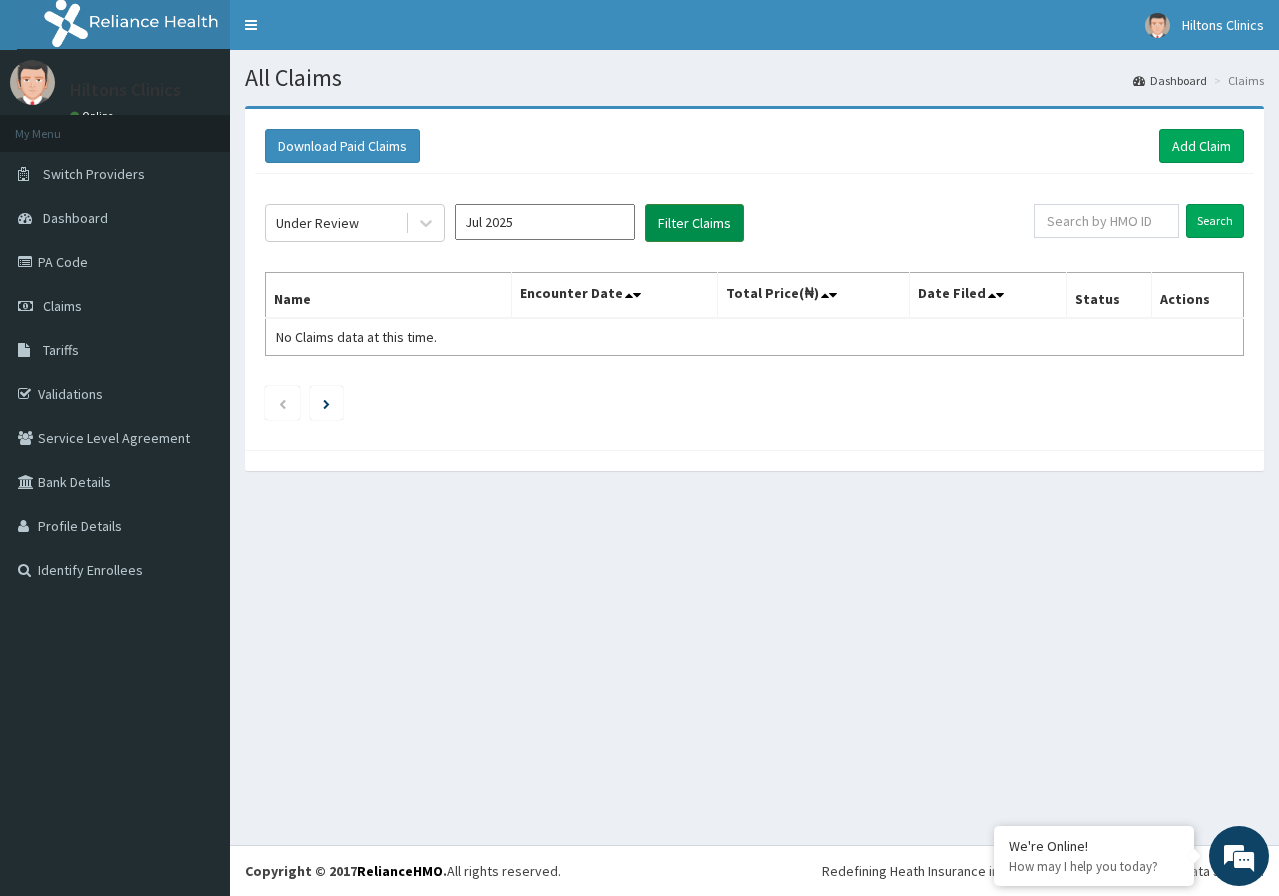 click on "Filter Claims" at bounding box center (694, 223) 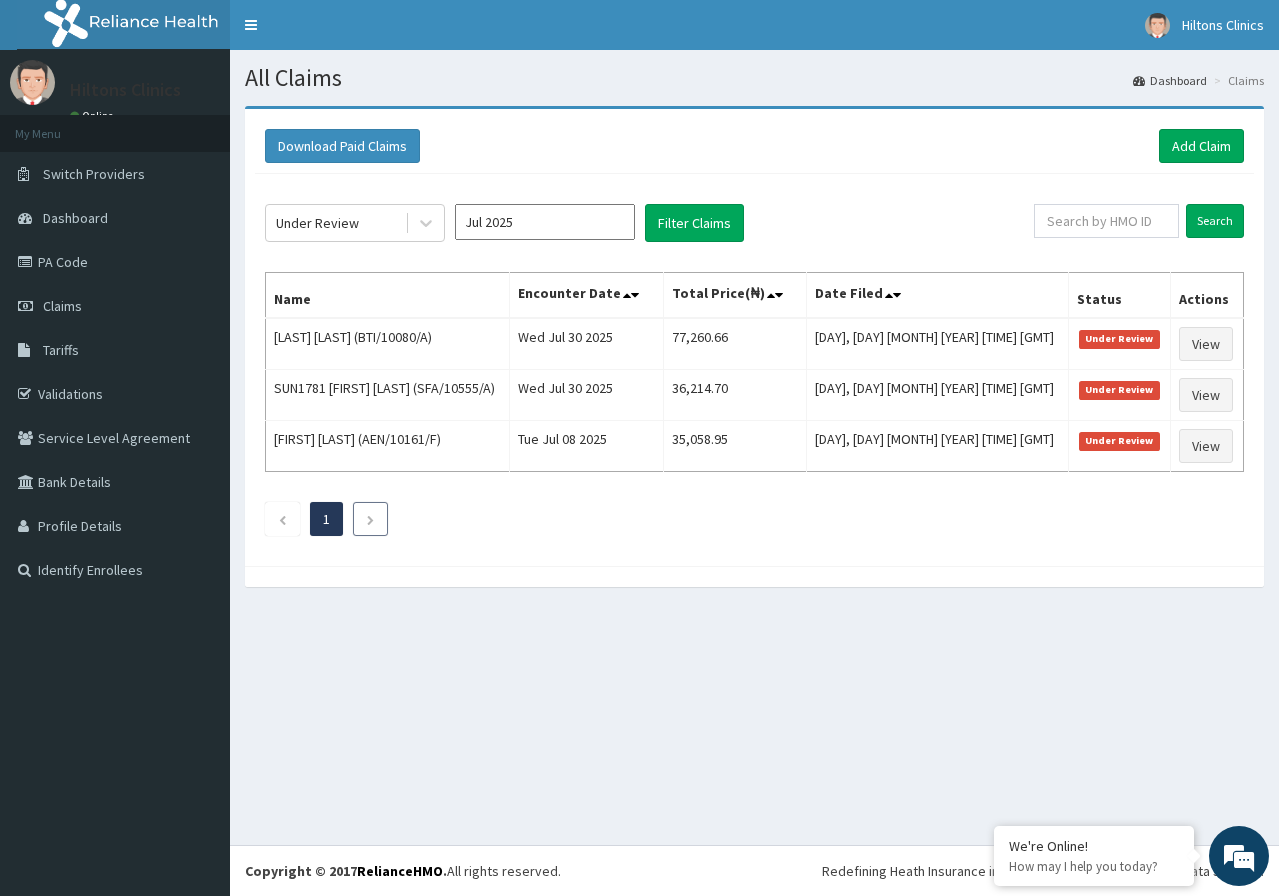 click at bounding box center [370, 520] 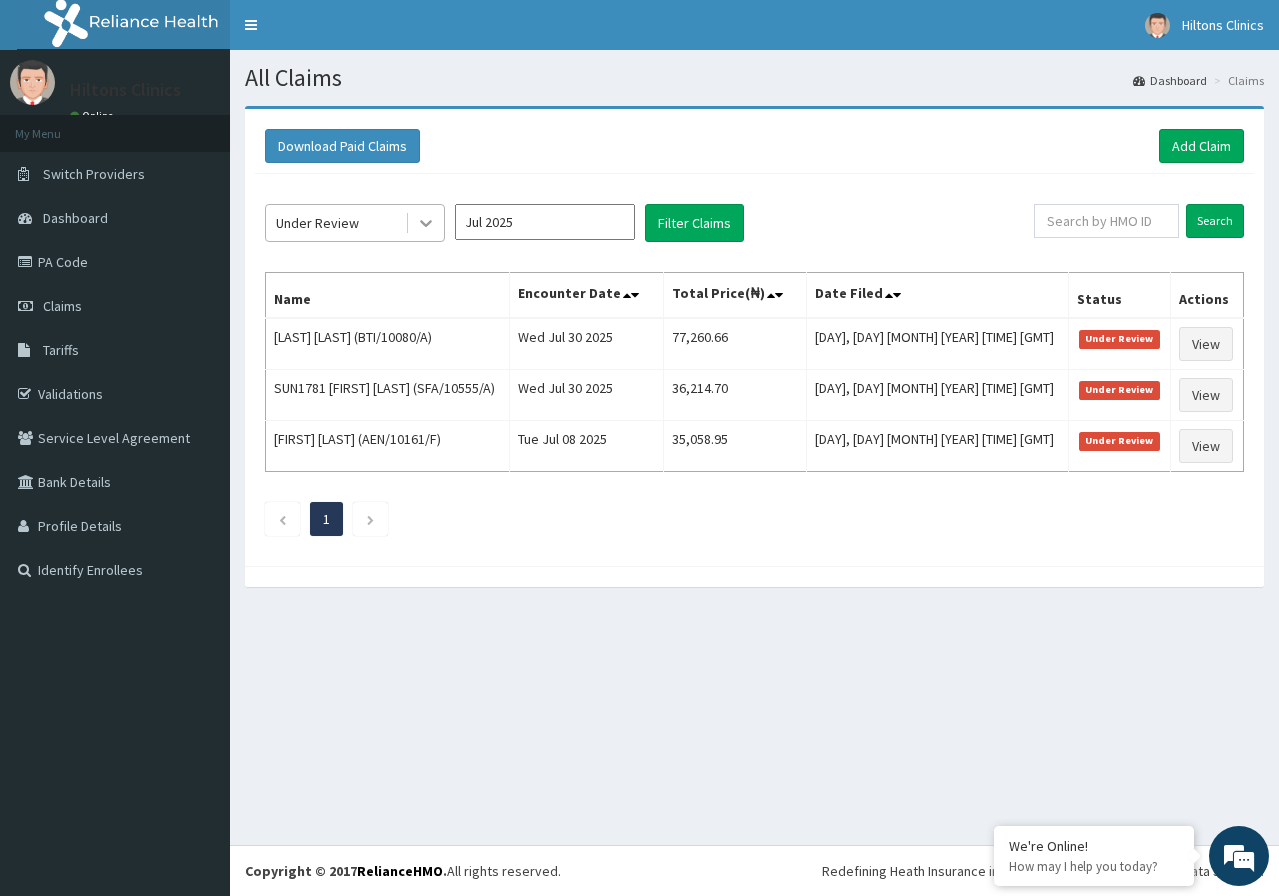 click 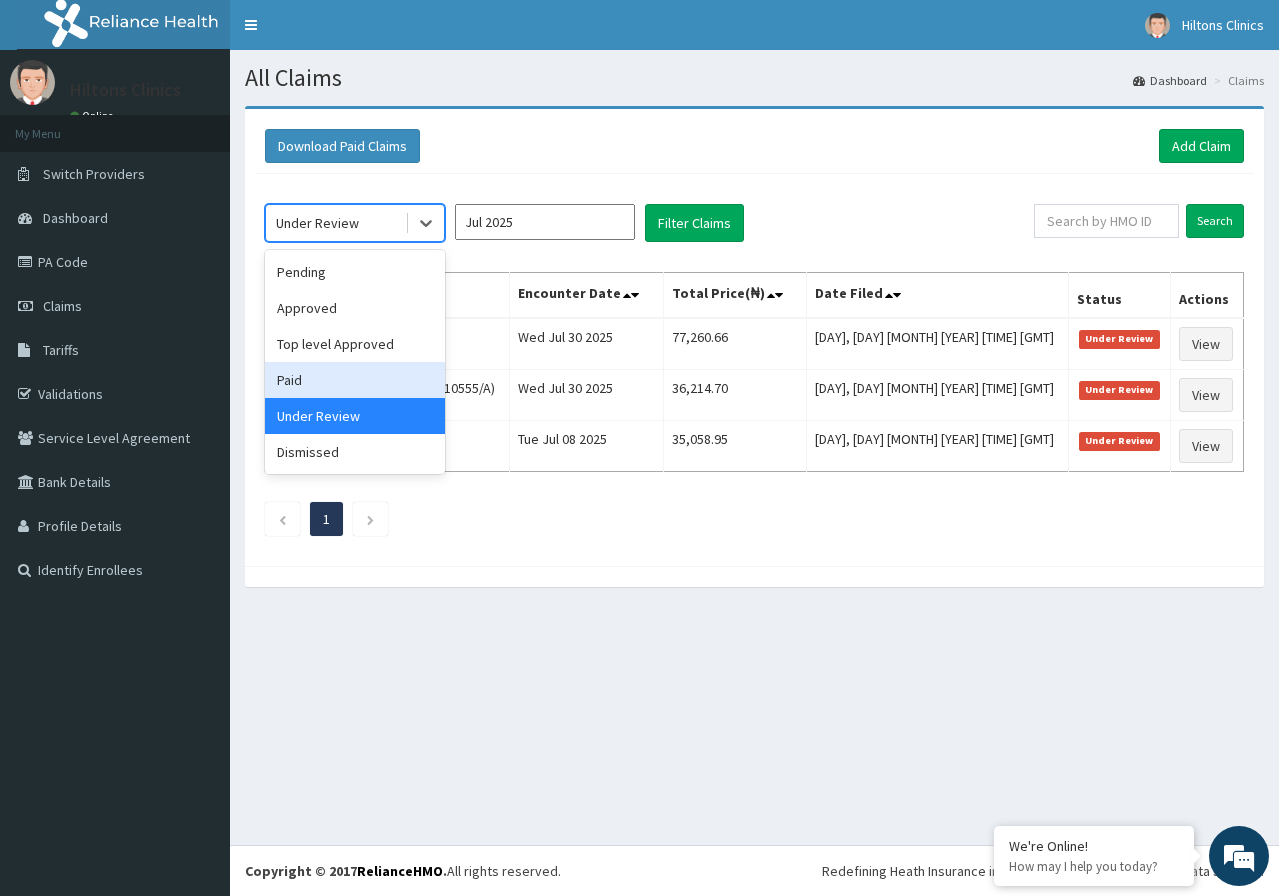 click on "Paid" at bounding box center (355, 380) 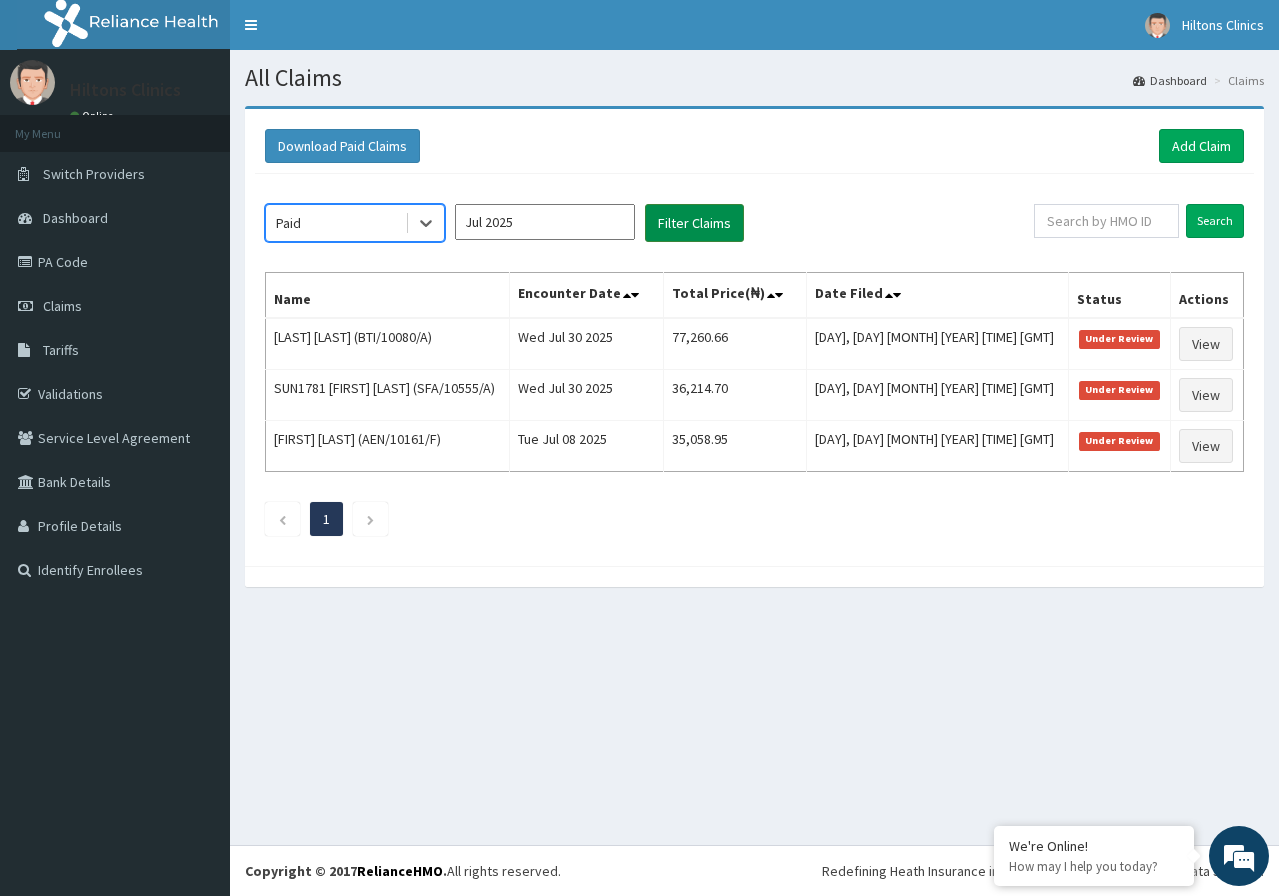 click on "Filter Claims" at bounding box center [694, 223] 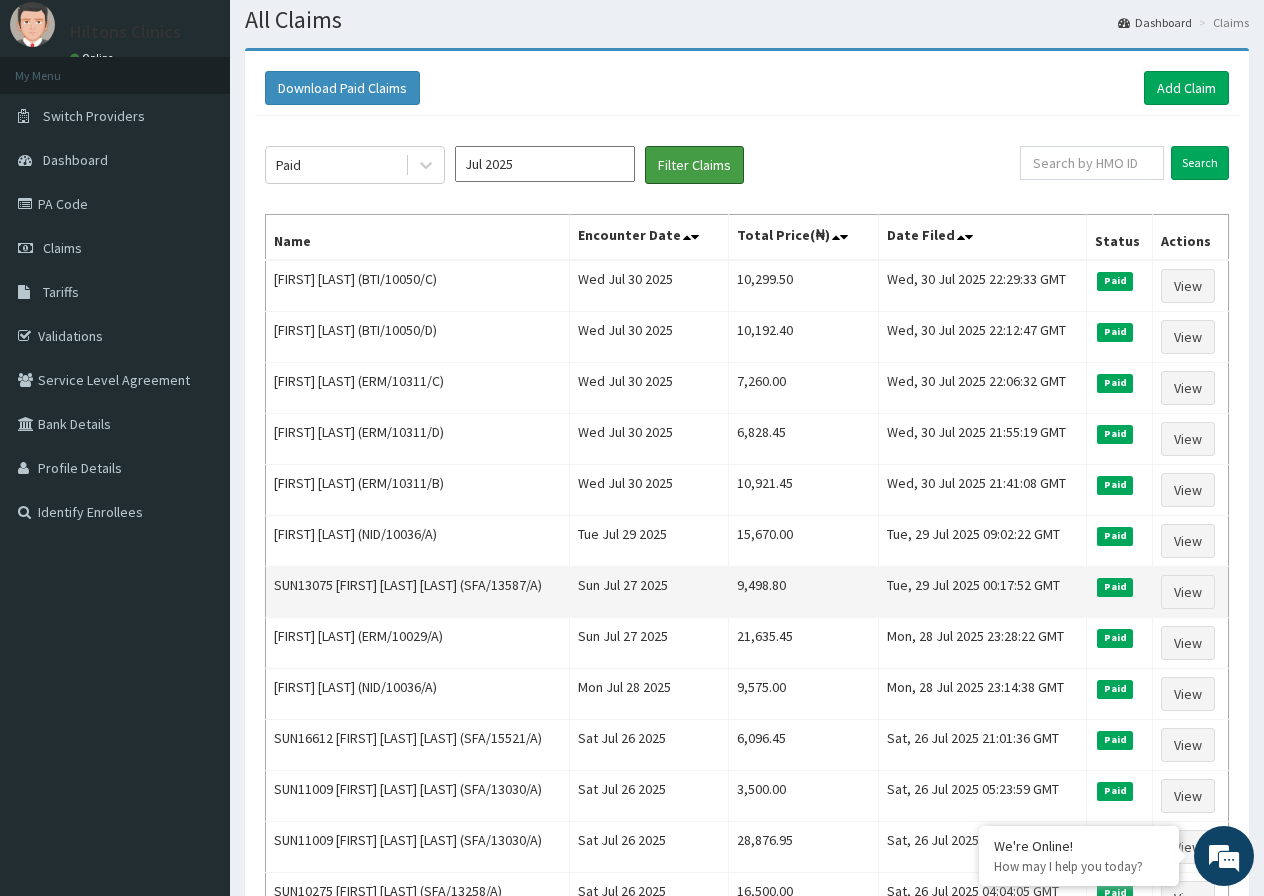 scroll, scrollTop: 0, scrollLeft: 0, axis: both 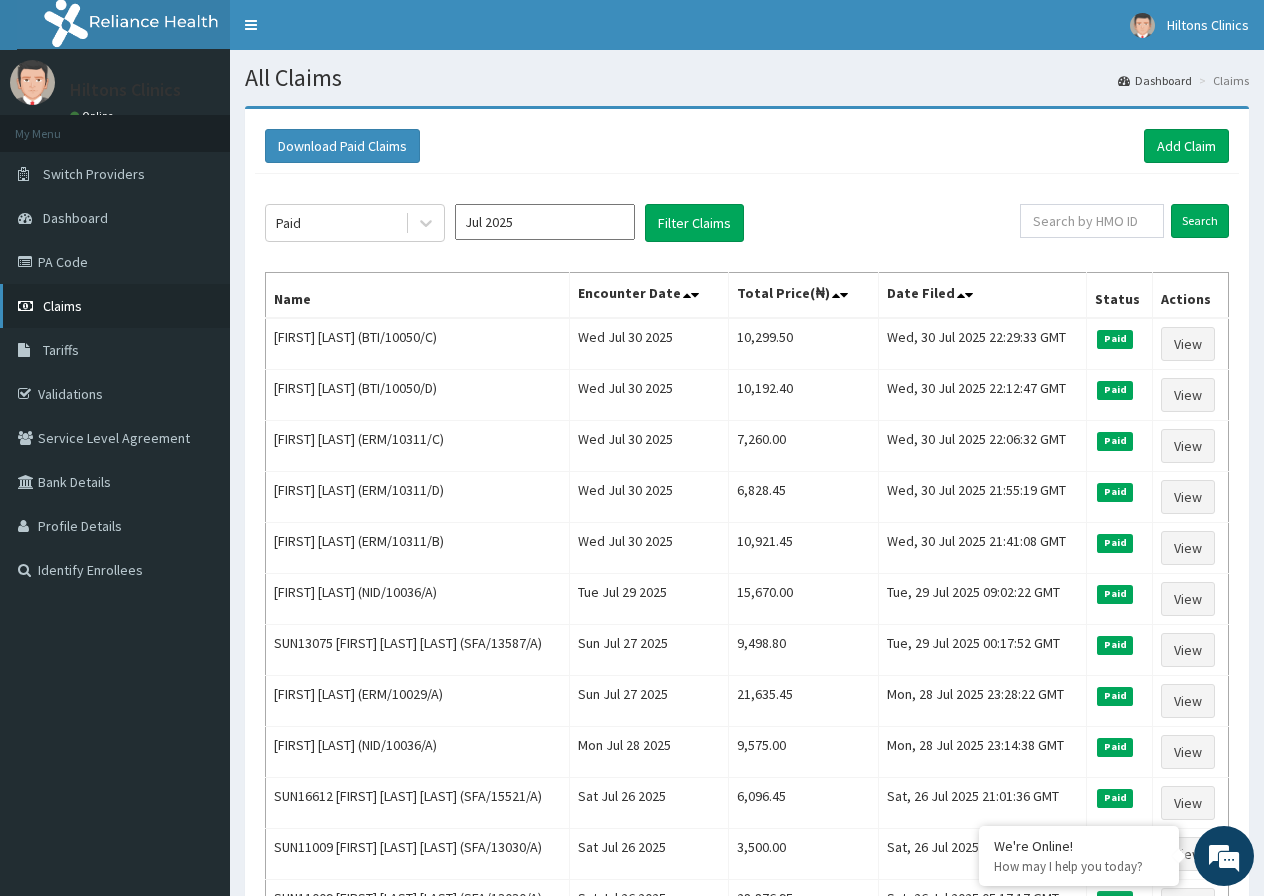 click on "Claims" at bounding box center [115, 306] 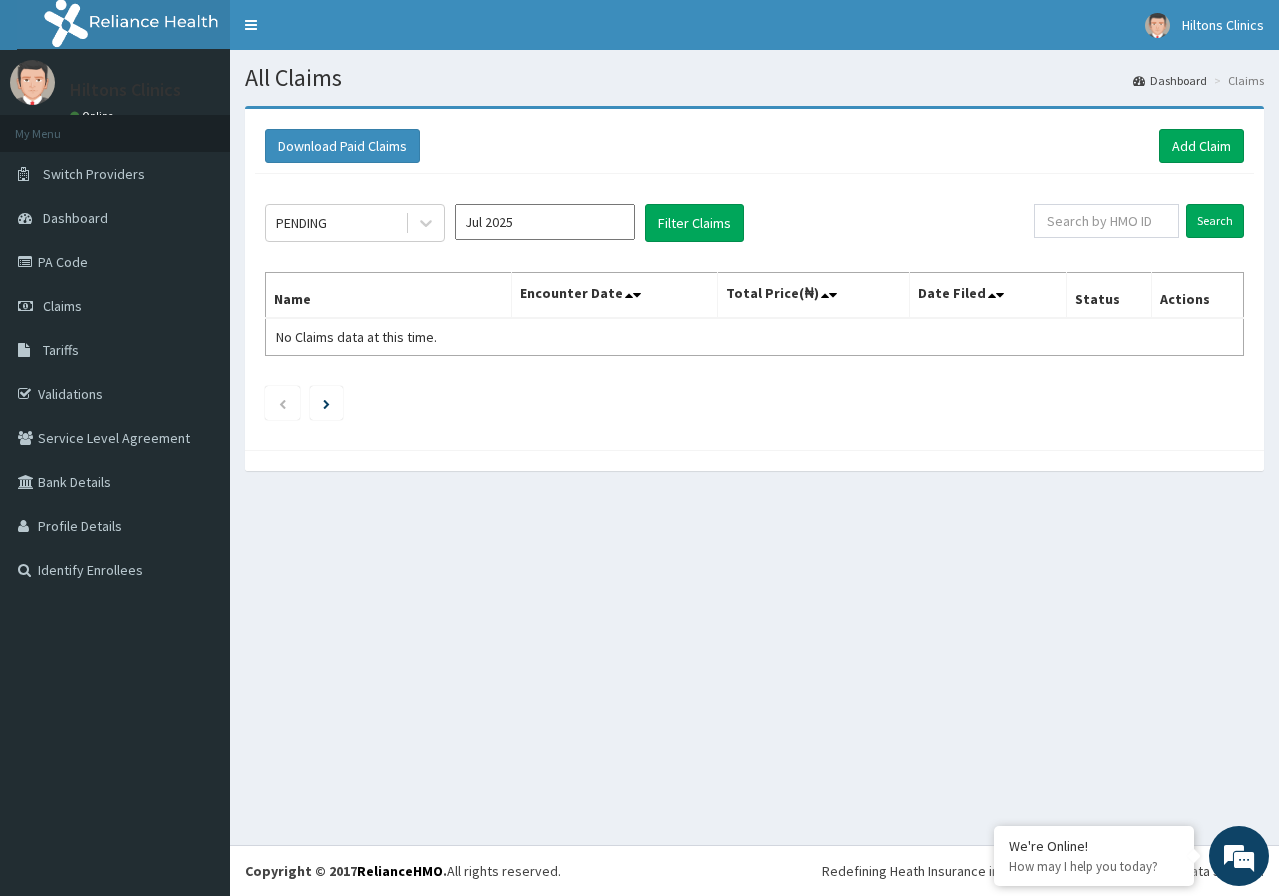 scroll, scrollTop: 0, scrollLeft: 0, axis: both 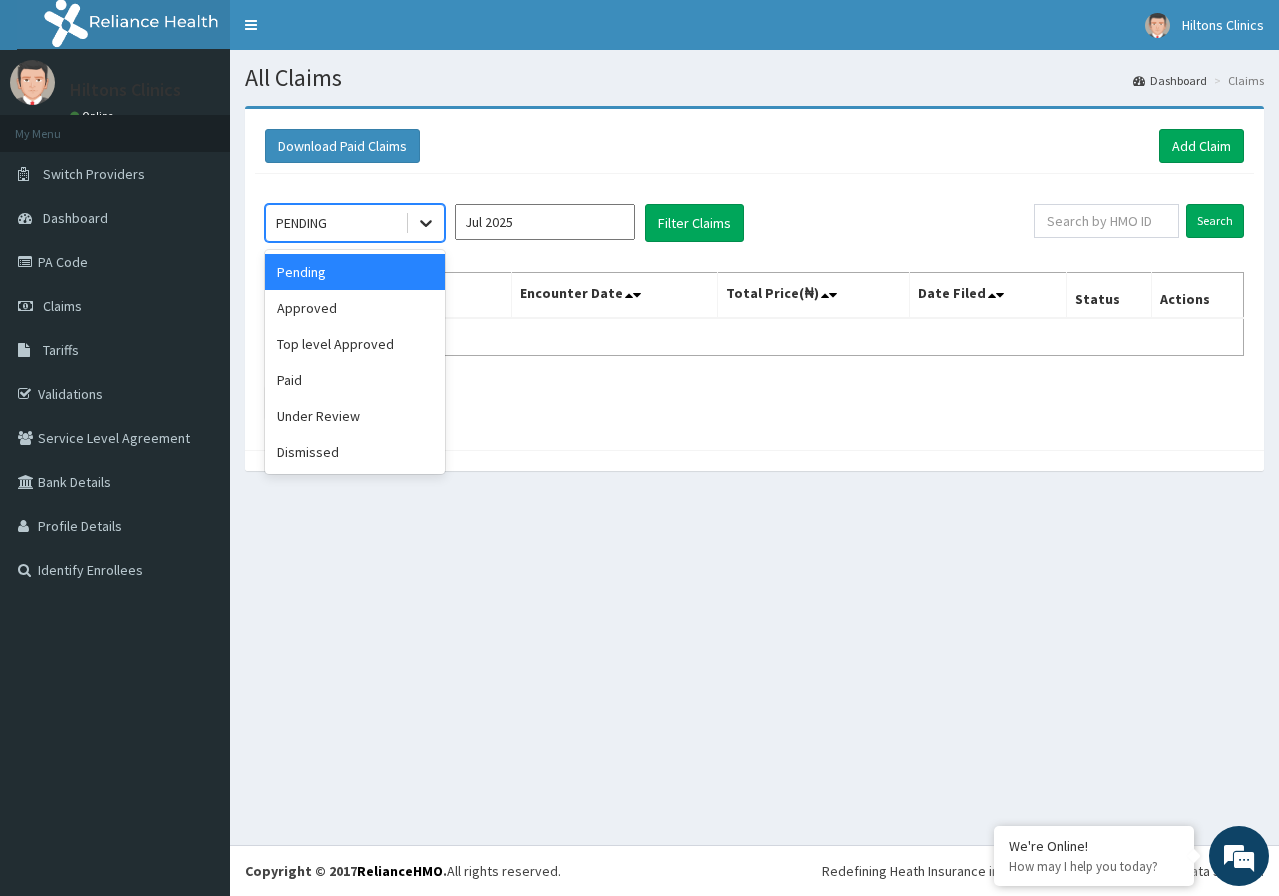 click 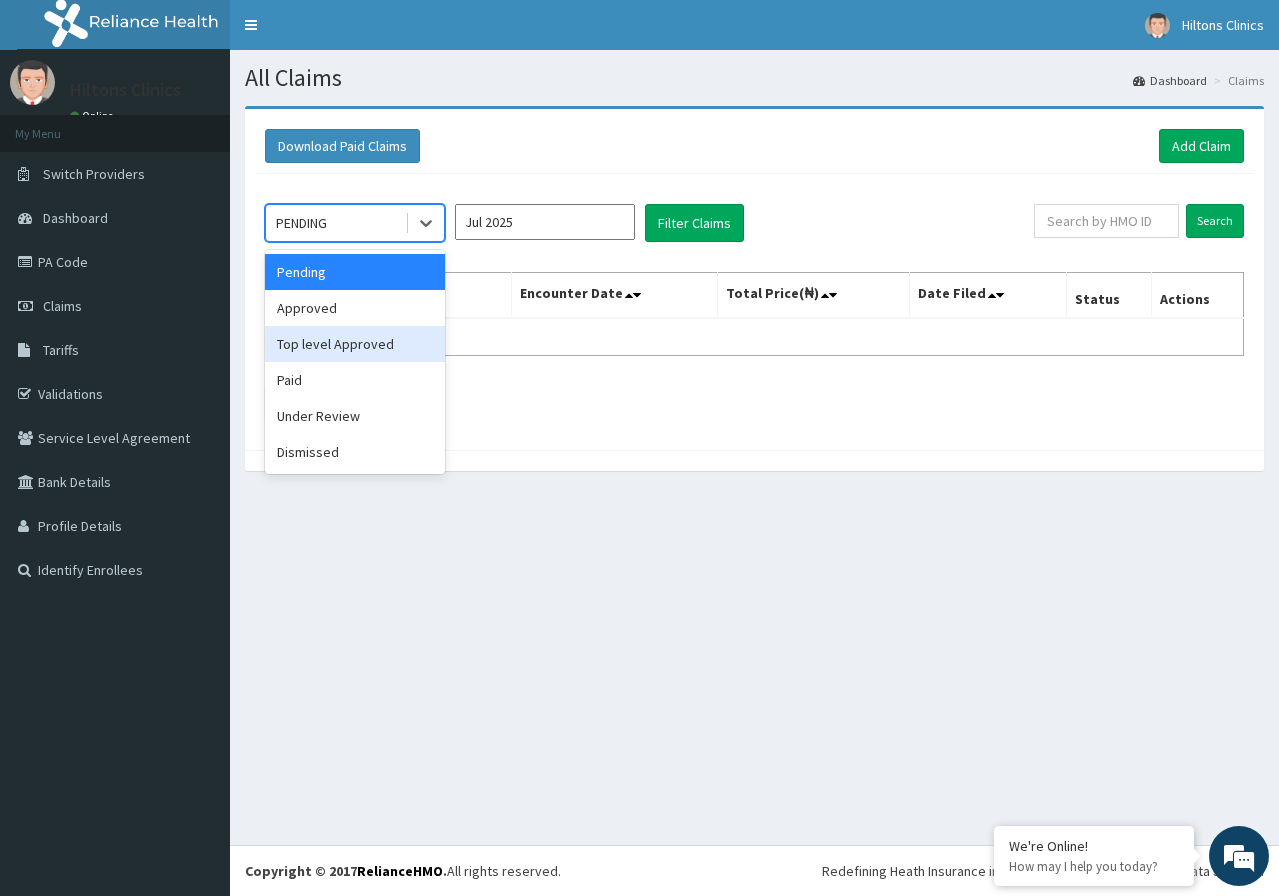 click on "Top level Approved" at bounding box center [355, 344] 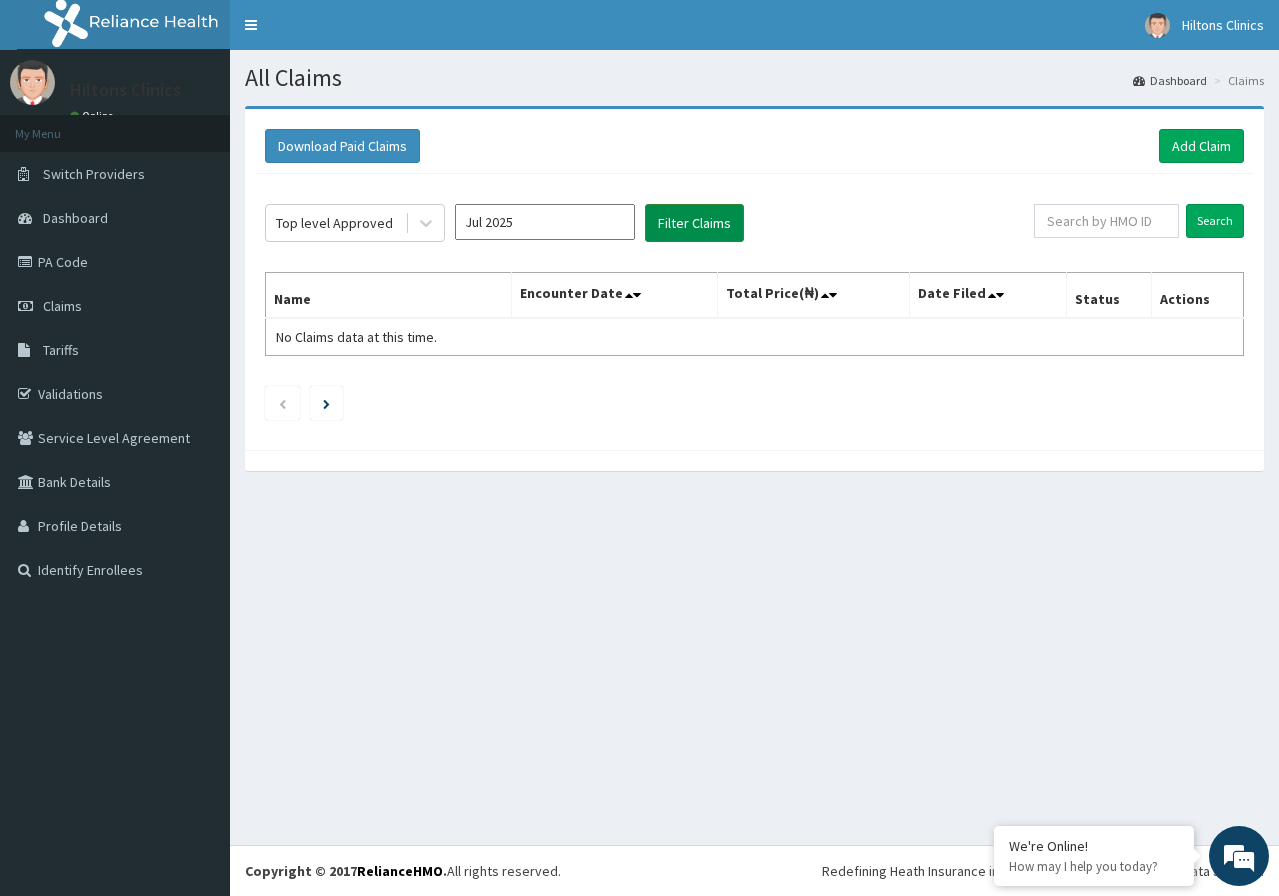 click on "Filter Claims" at bounding box center (694, 223) 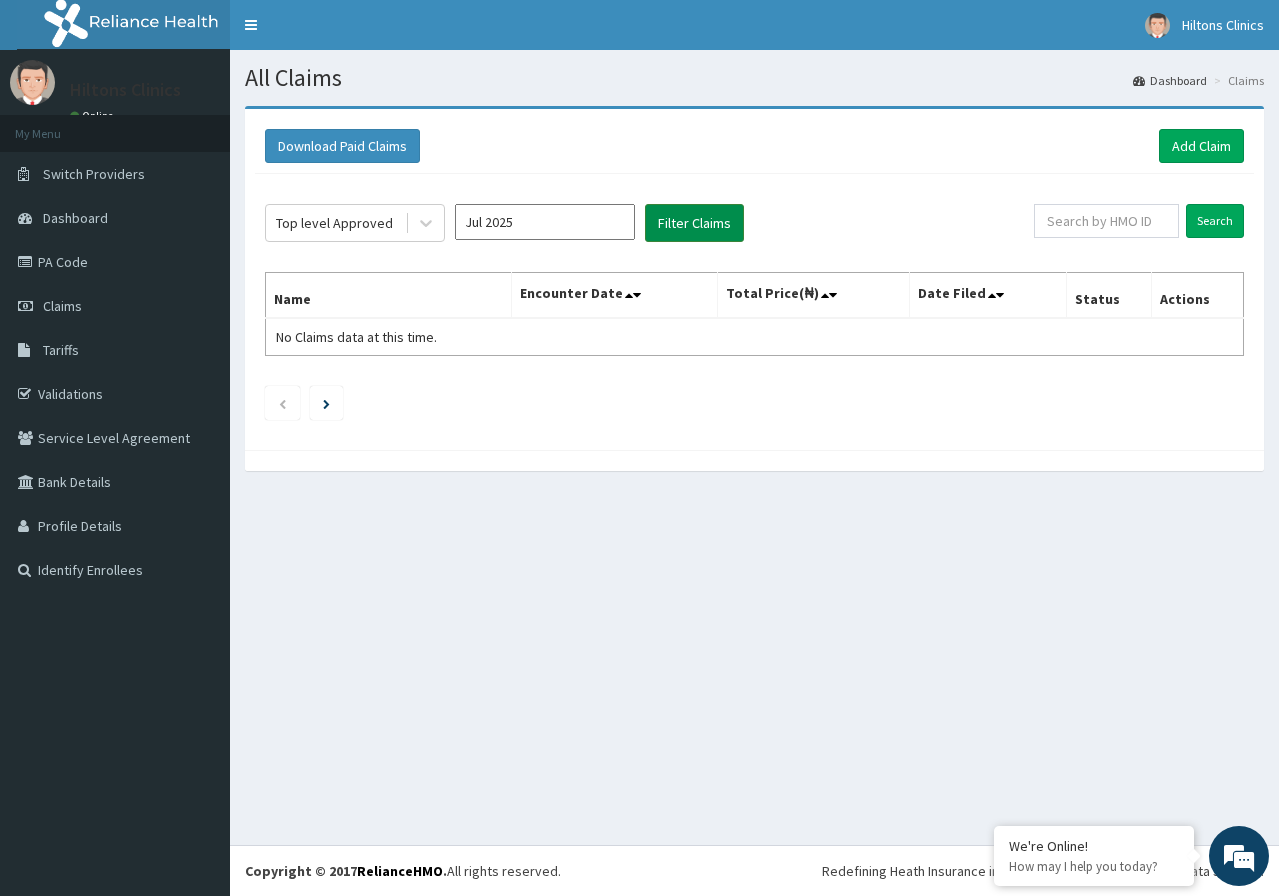 click on "Filter Claims" at bounding box center [694, 223] 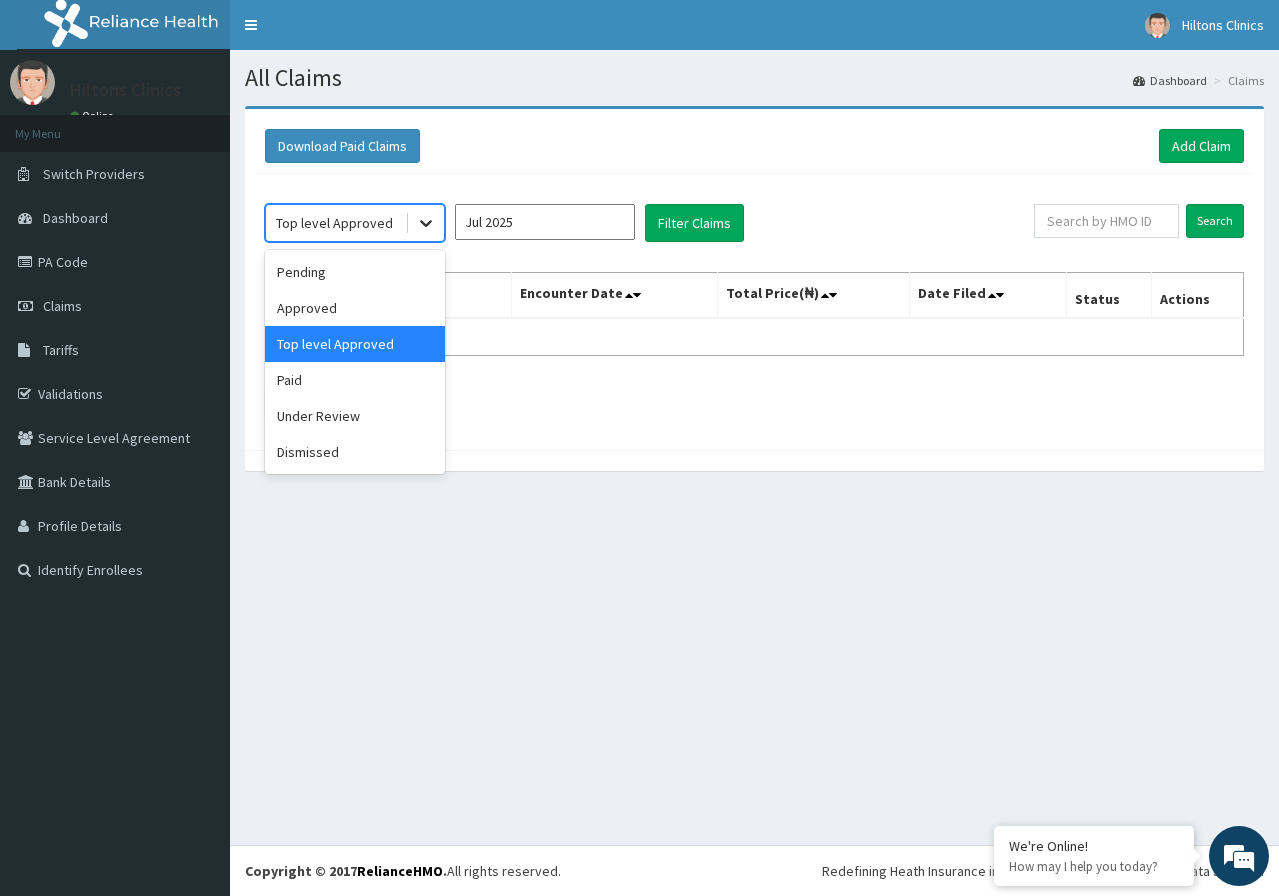 click 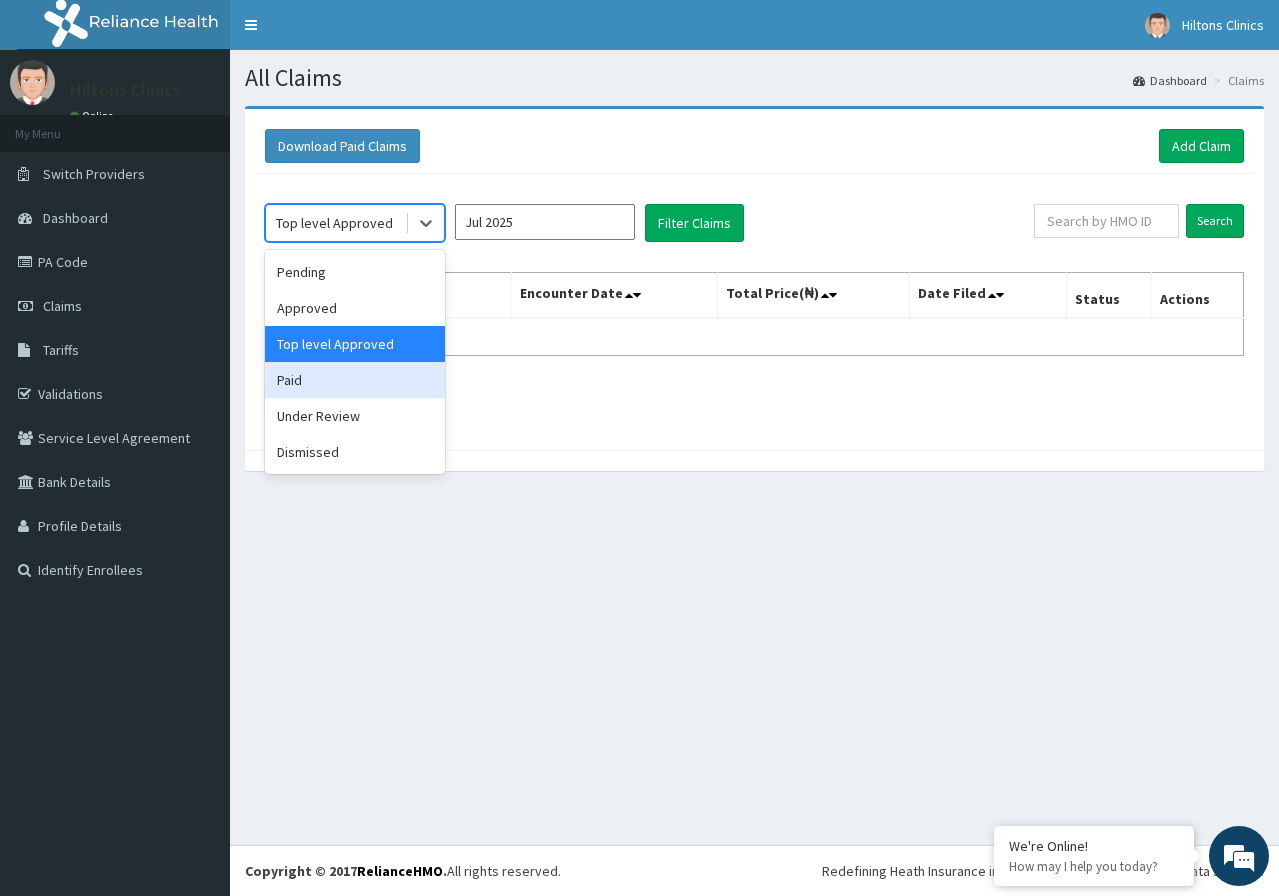 click on "Paid" at bounding box center (355, 380) 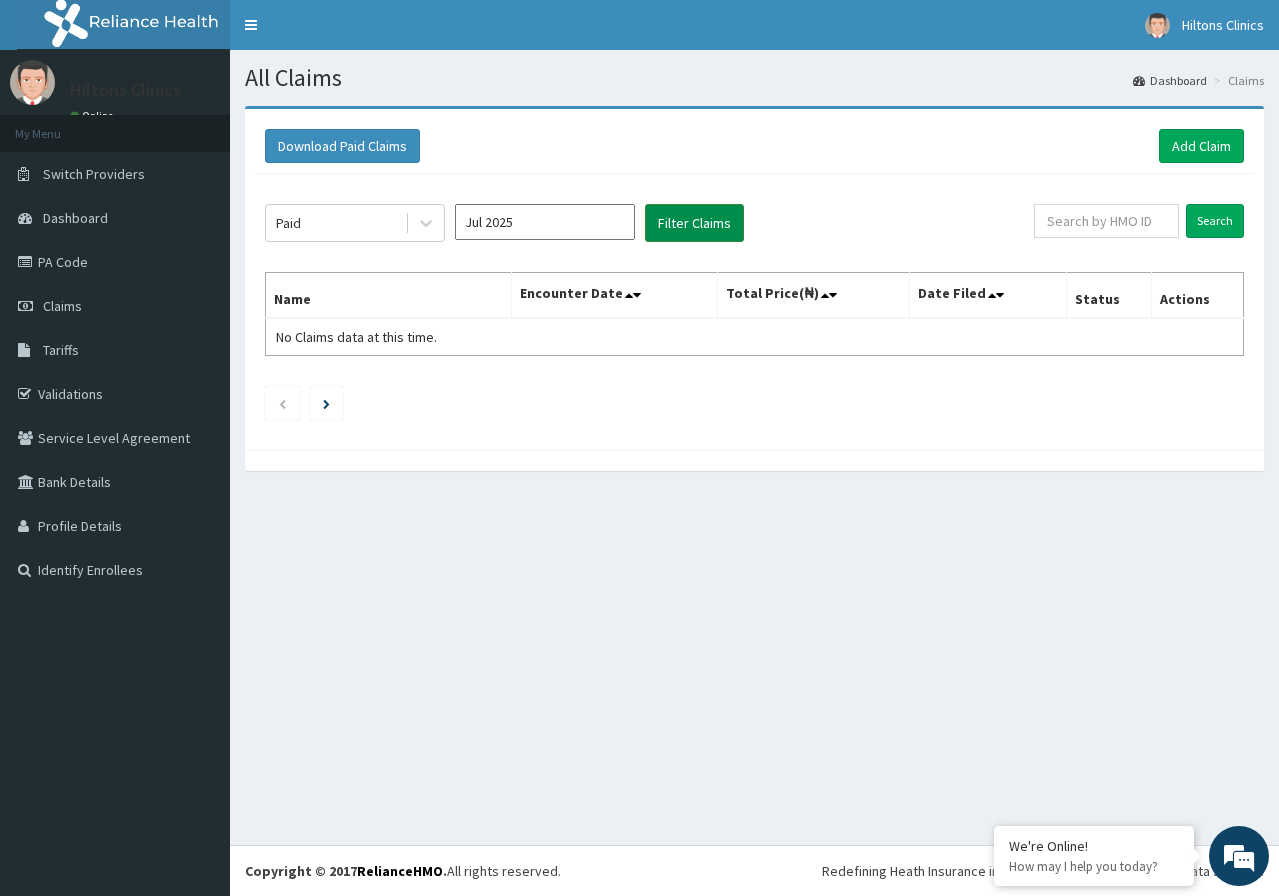 click on "Filter Claims" at bounding box center [694, 223] 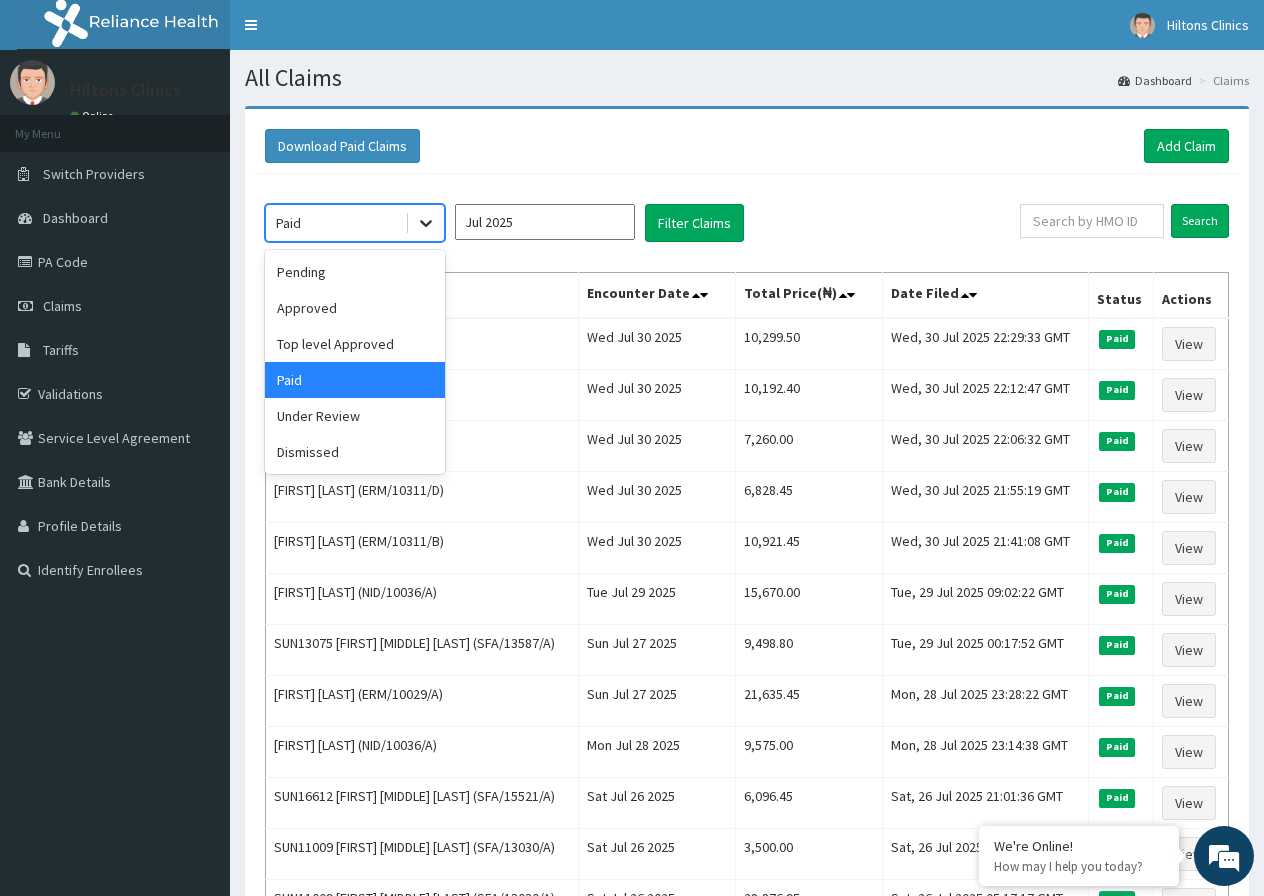 click 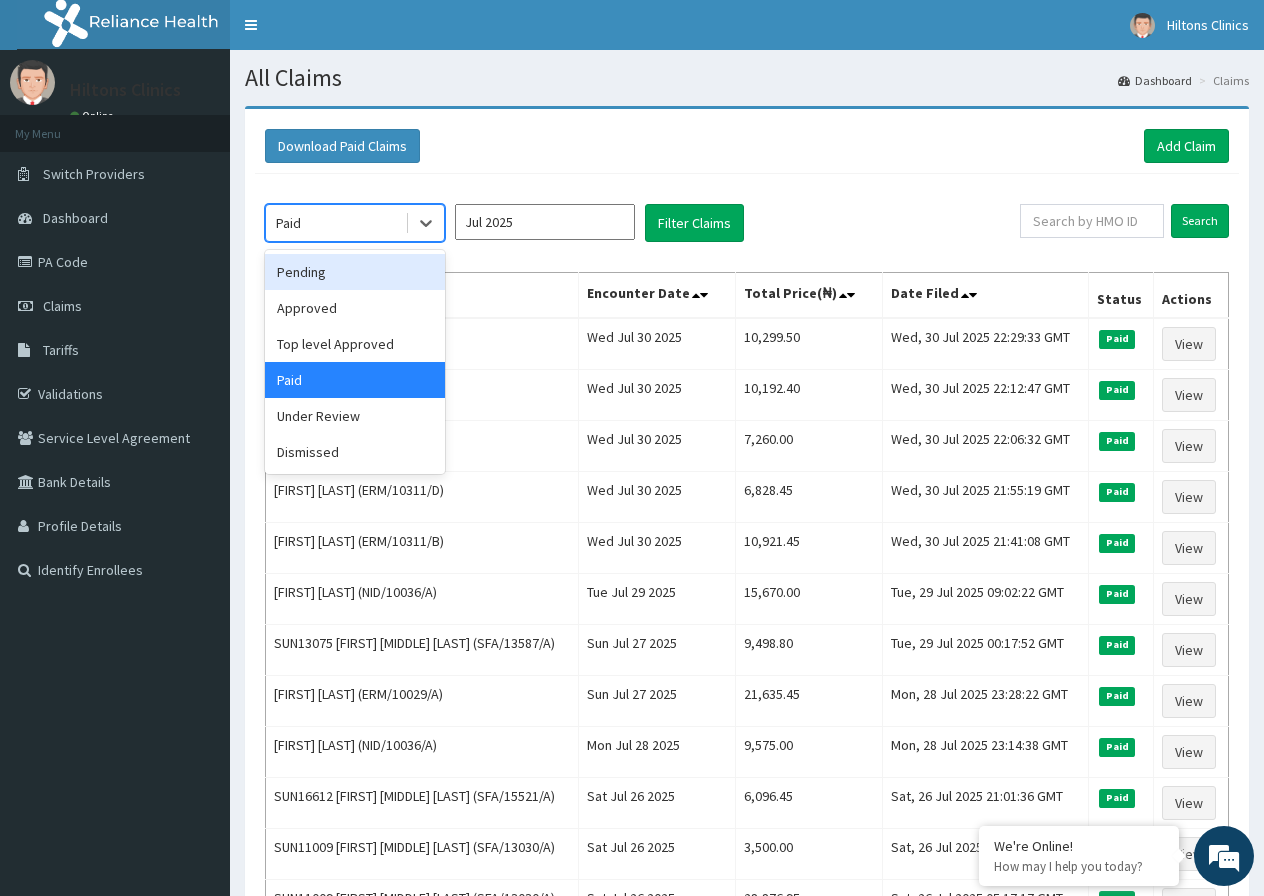 click on "Pending" at bounding box center (355, 272) 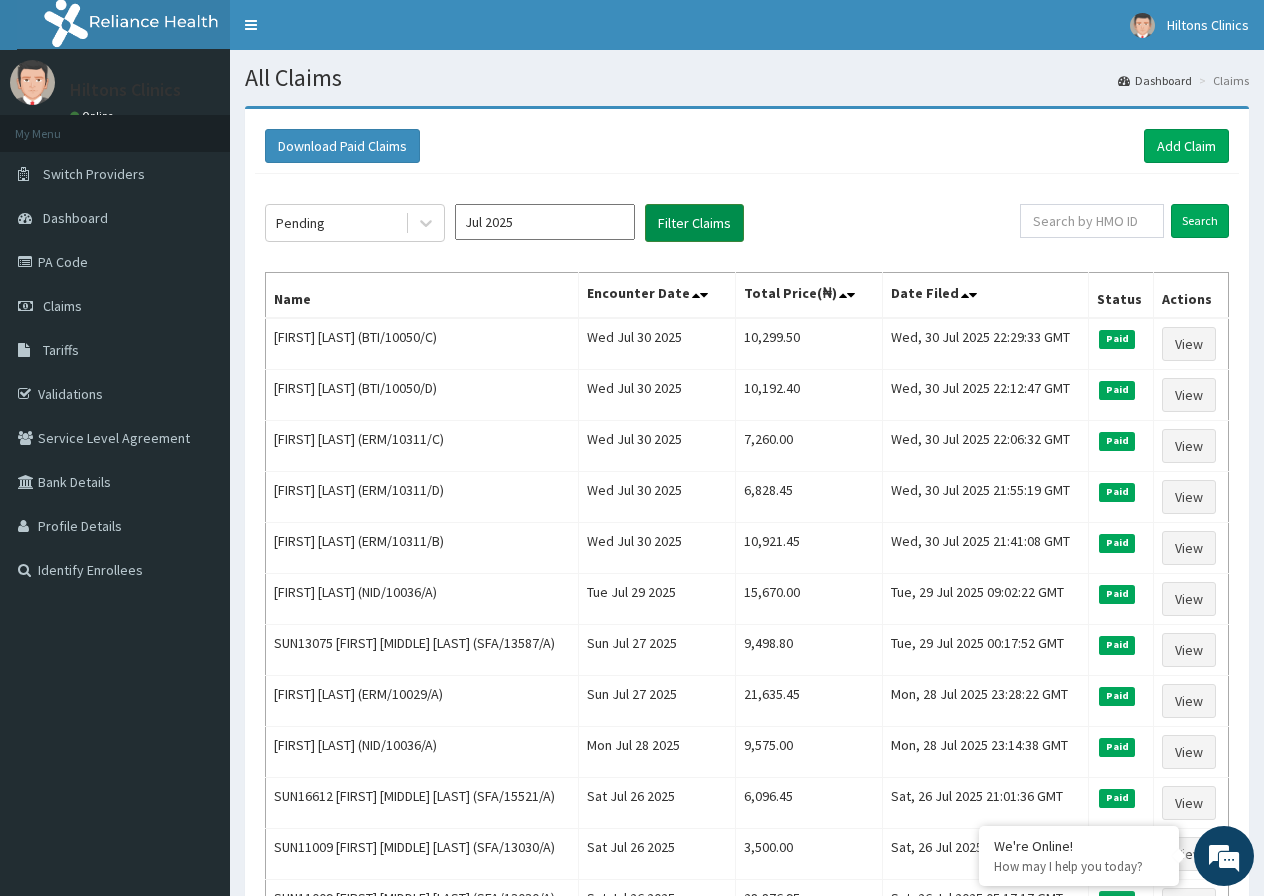 click on "Filter Claims" at bounding box center (694, 223) 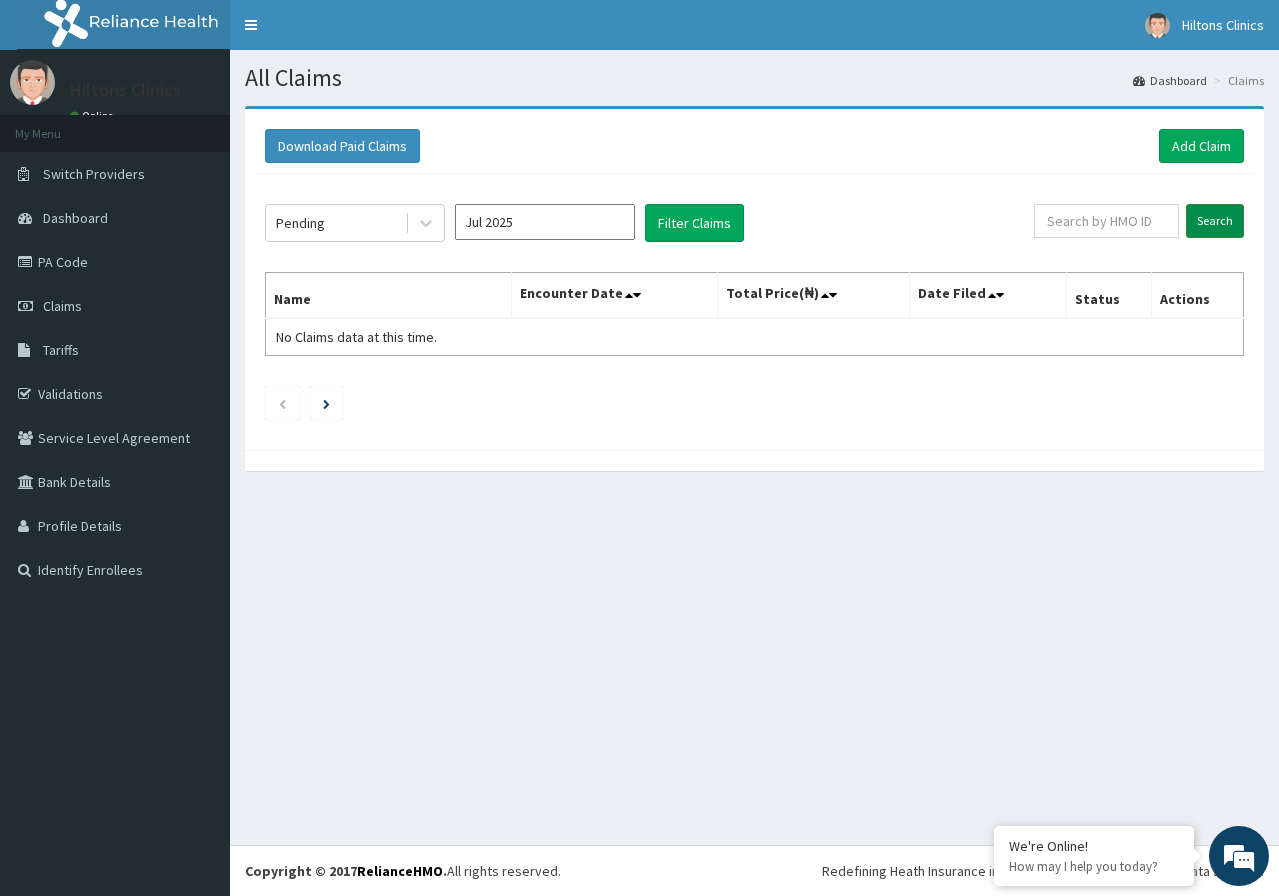 click on "Search" at bounding box center [1215, 221] 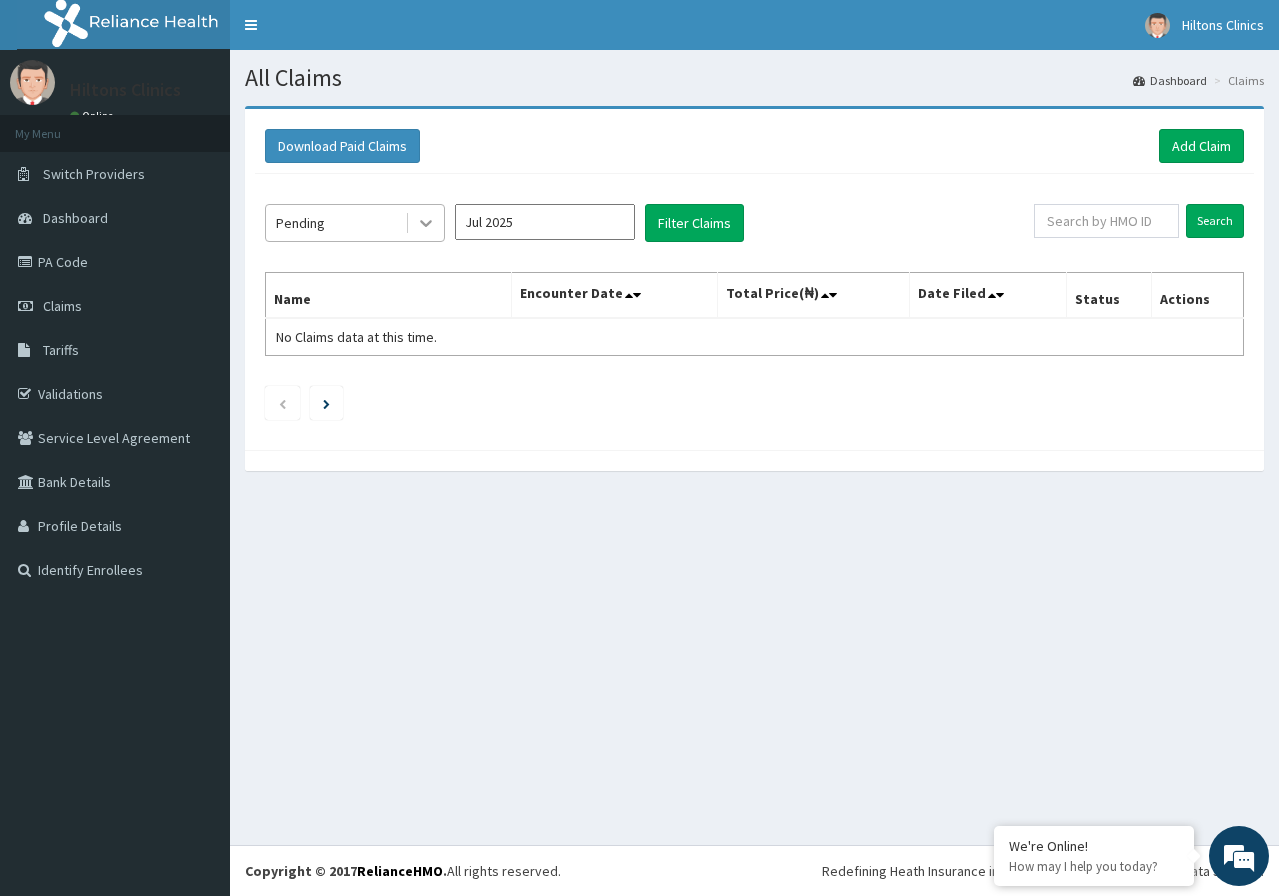 click 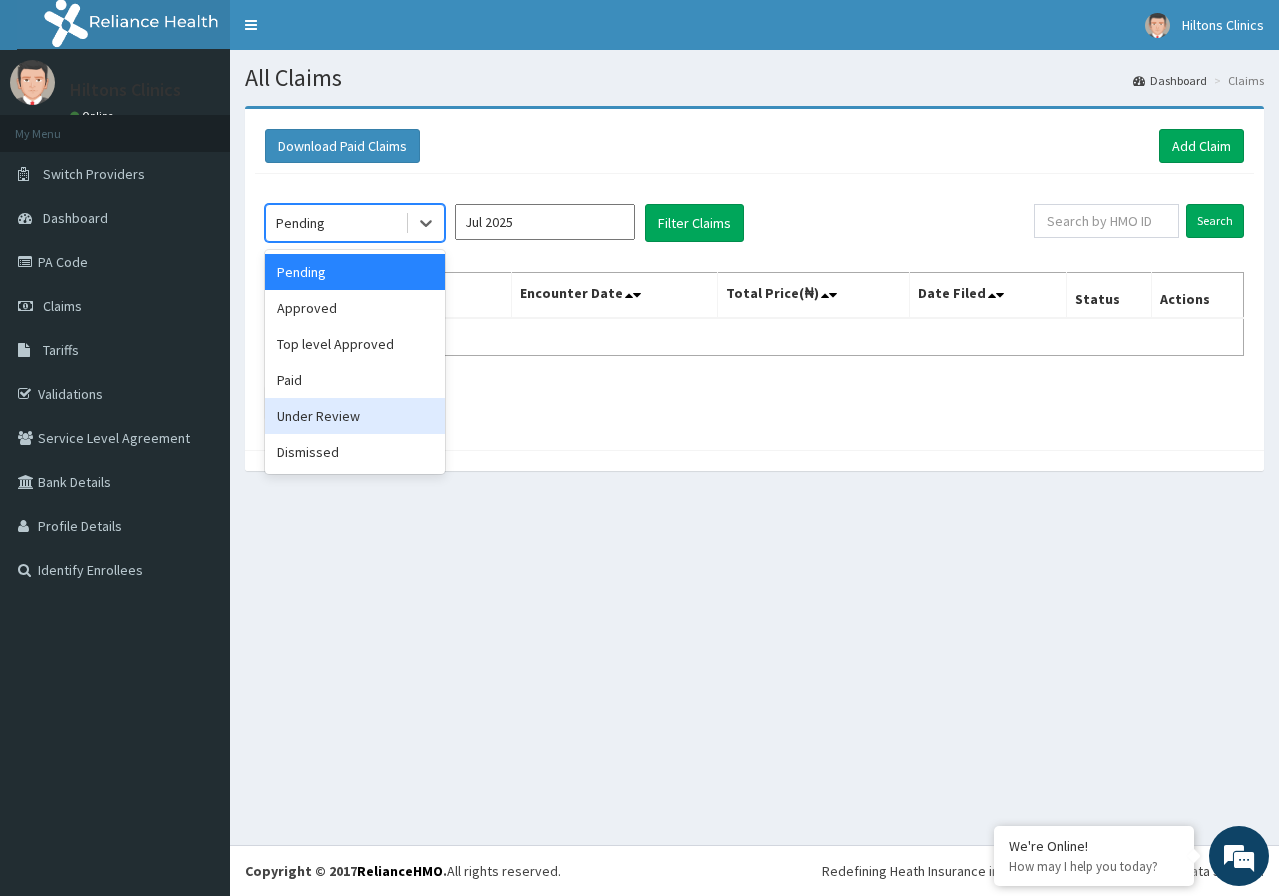 click on "Under Review" at bounding box center (355, 416) 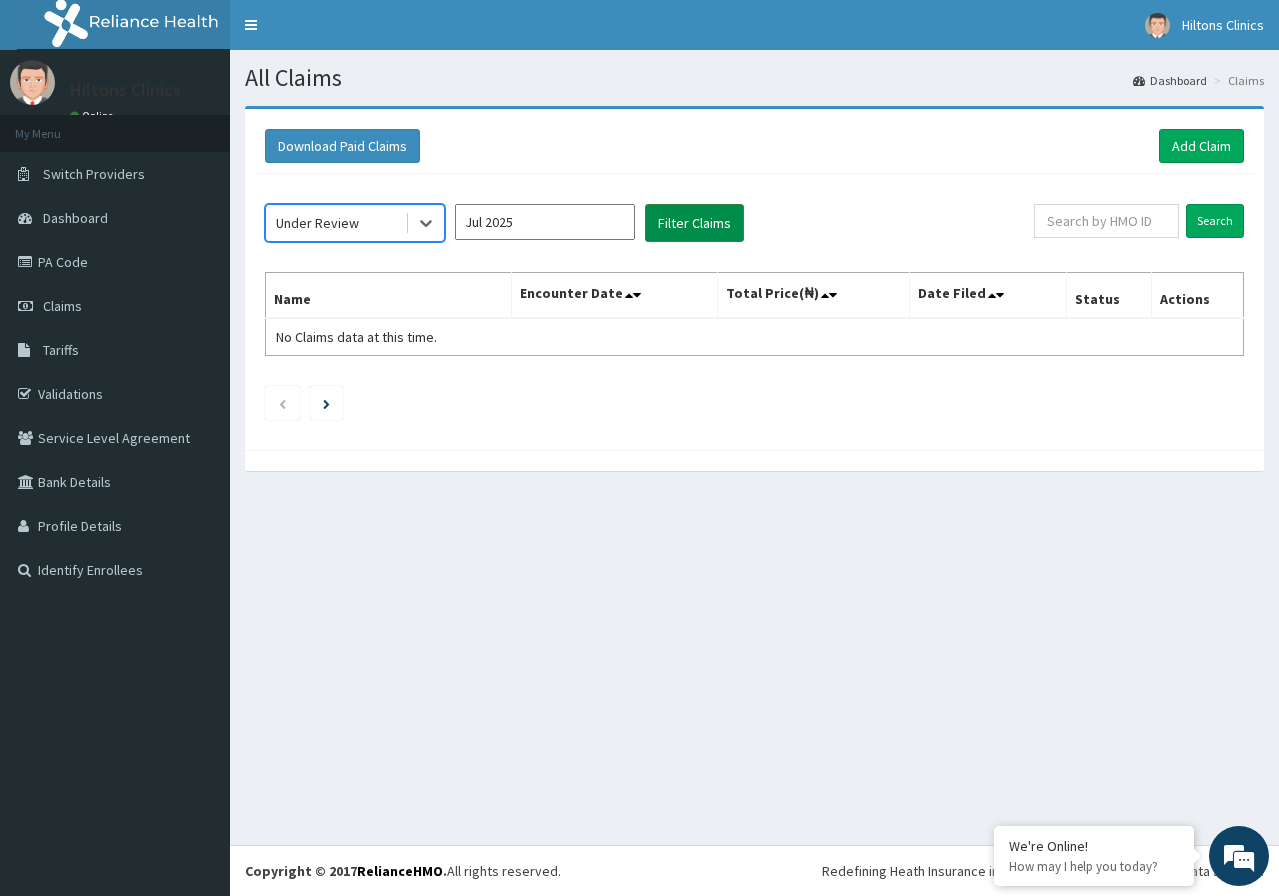 click on "Filter Claims" at bounding box center (694, 223) 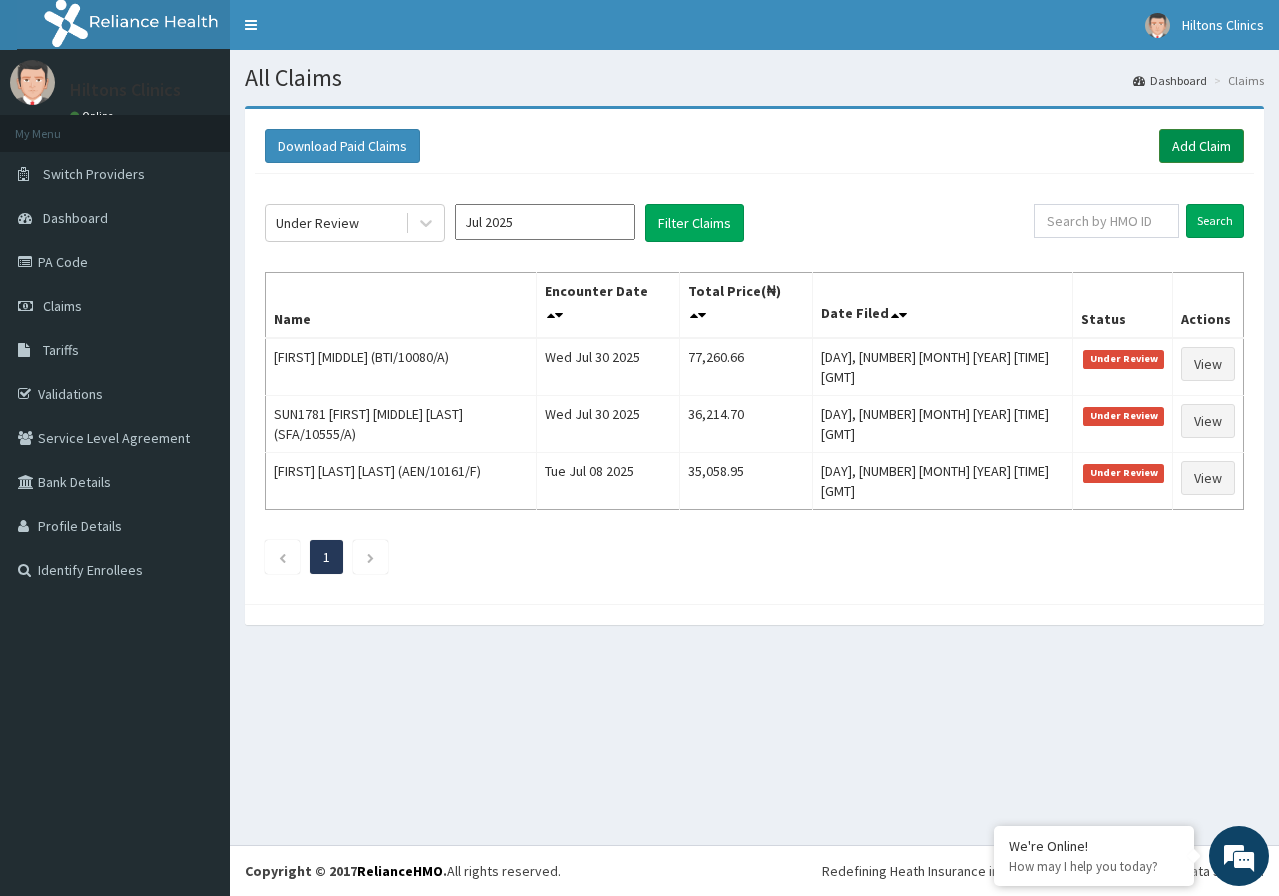 click on "Add Claim" at bounding box center (1201, 146) 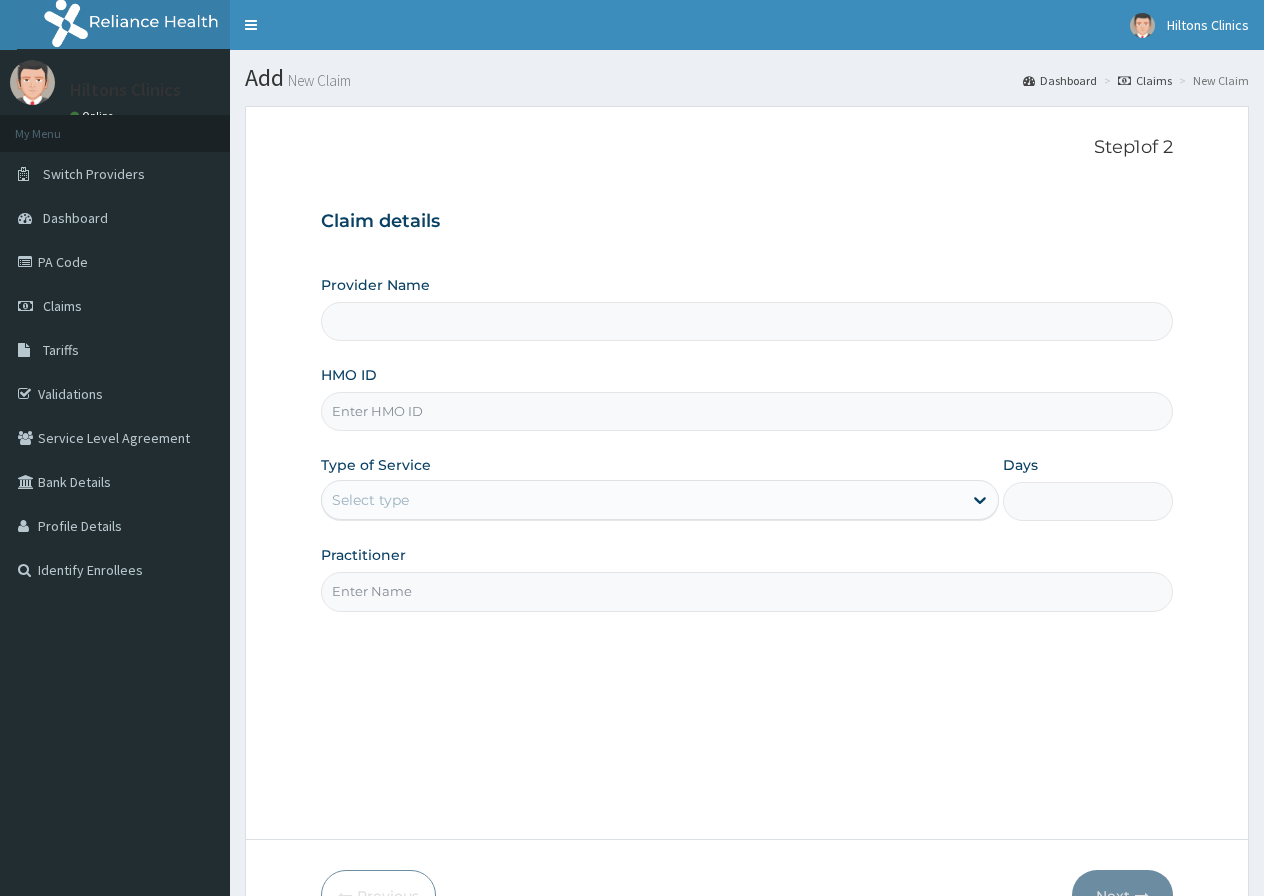 scroll, scrollTop: 0, scrollLeft: 0, axis: both 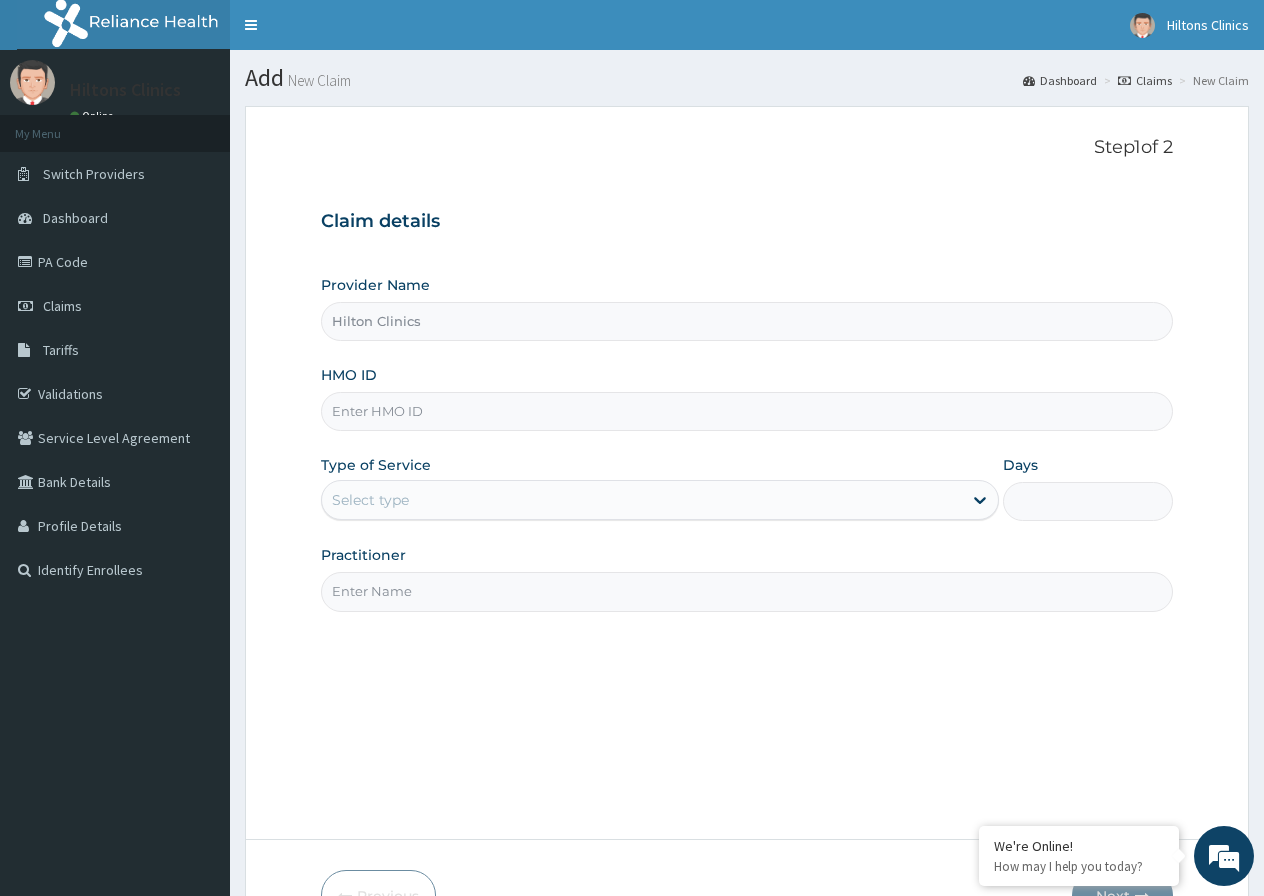 click on "Hilton Clinics" at bounding box center [747, 321] 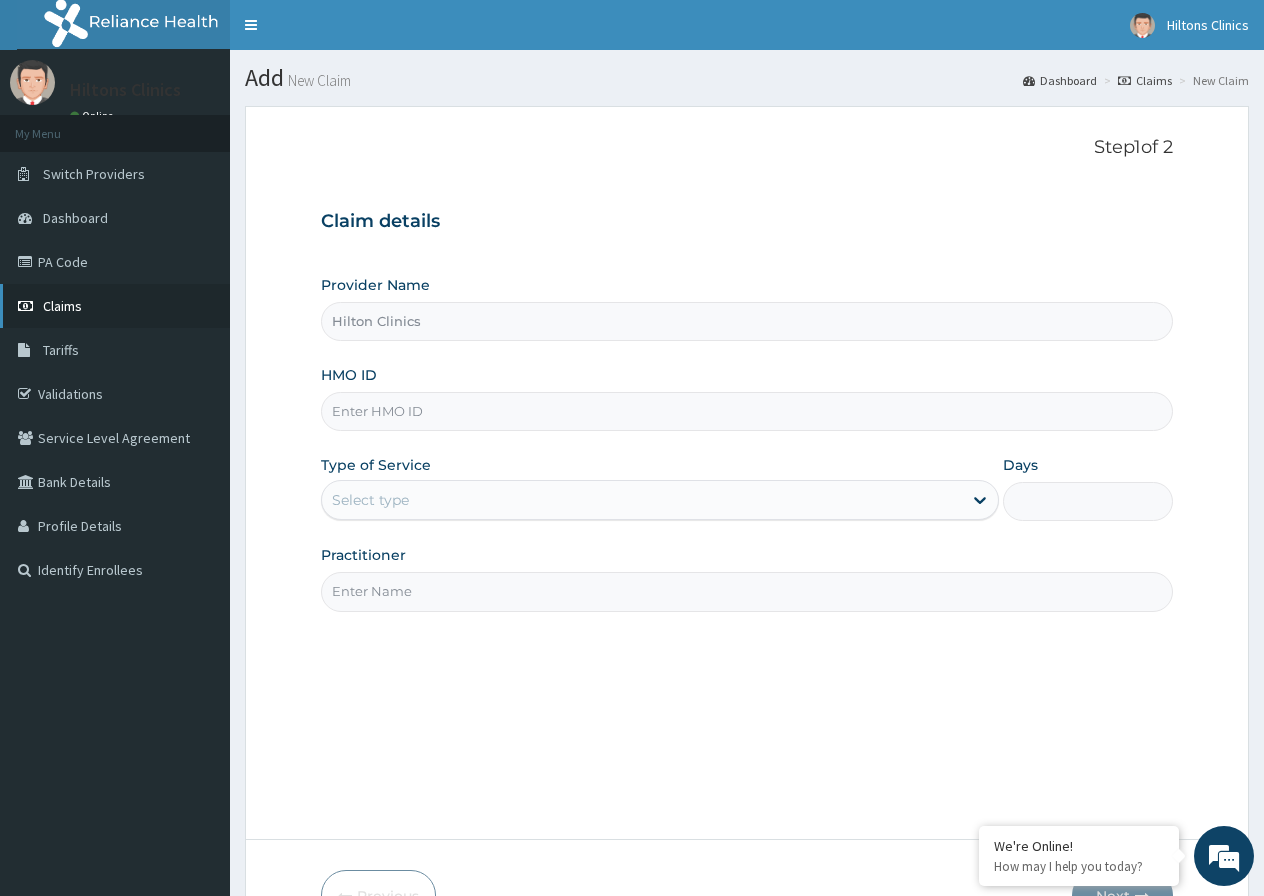 click on "Claims" at bounding box center [62, 306] 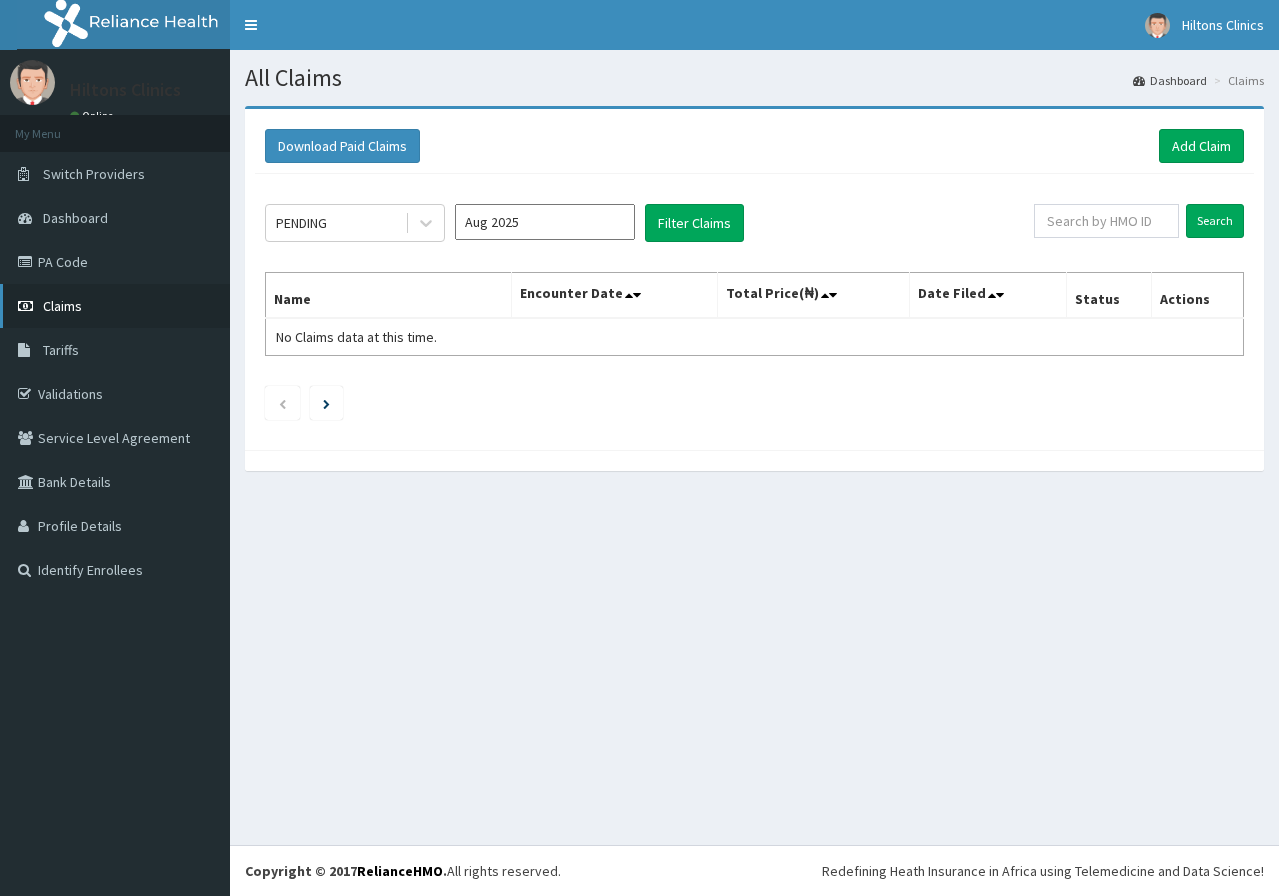 scroll, scrollTop: 0, scrollLeft: 0, axis: both 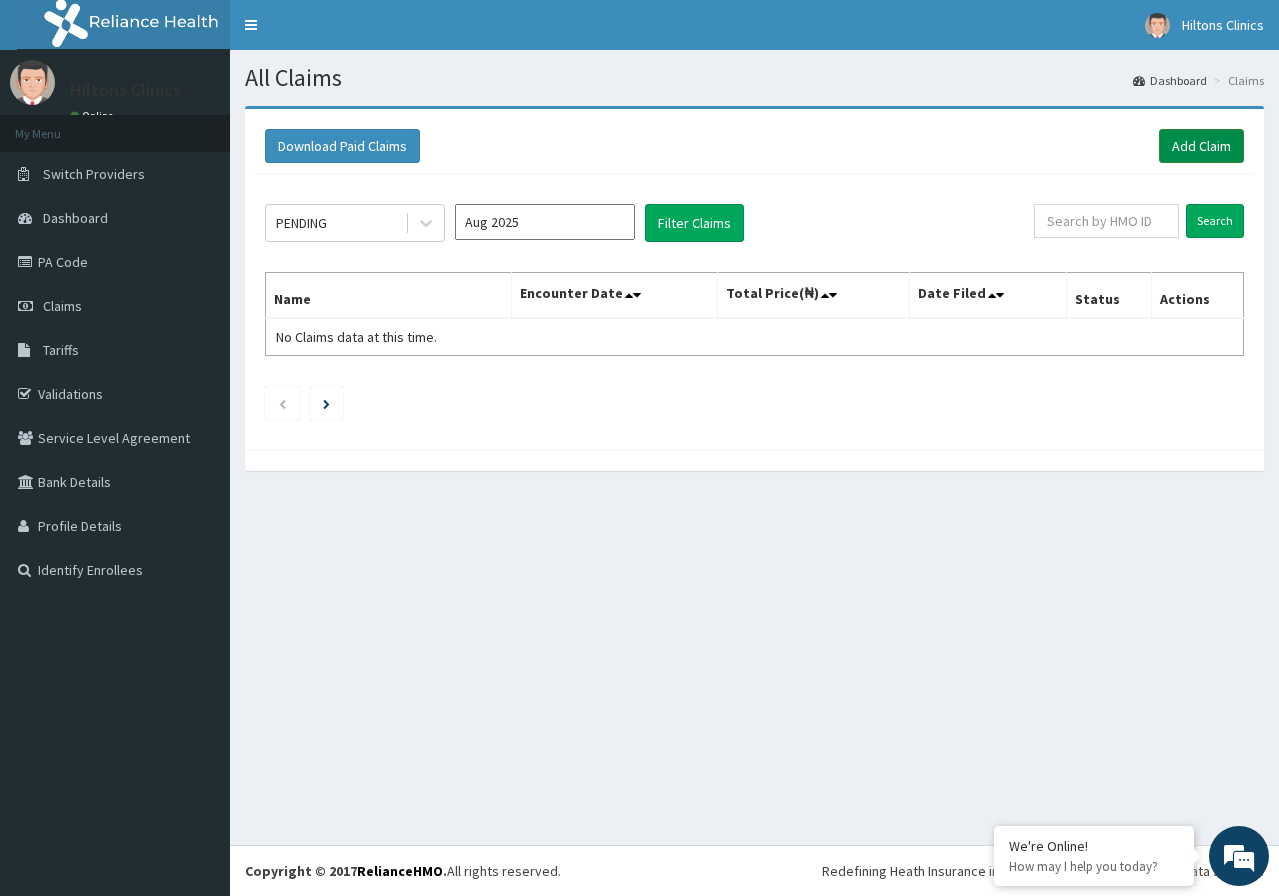 click on "Add Claim" at bounding box center [1201, 146] 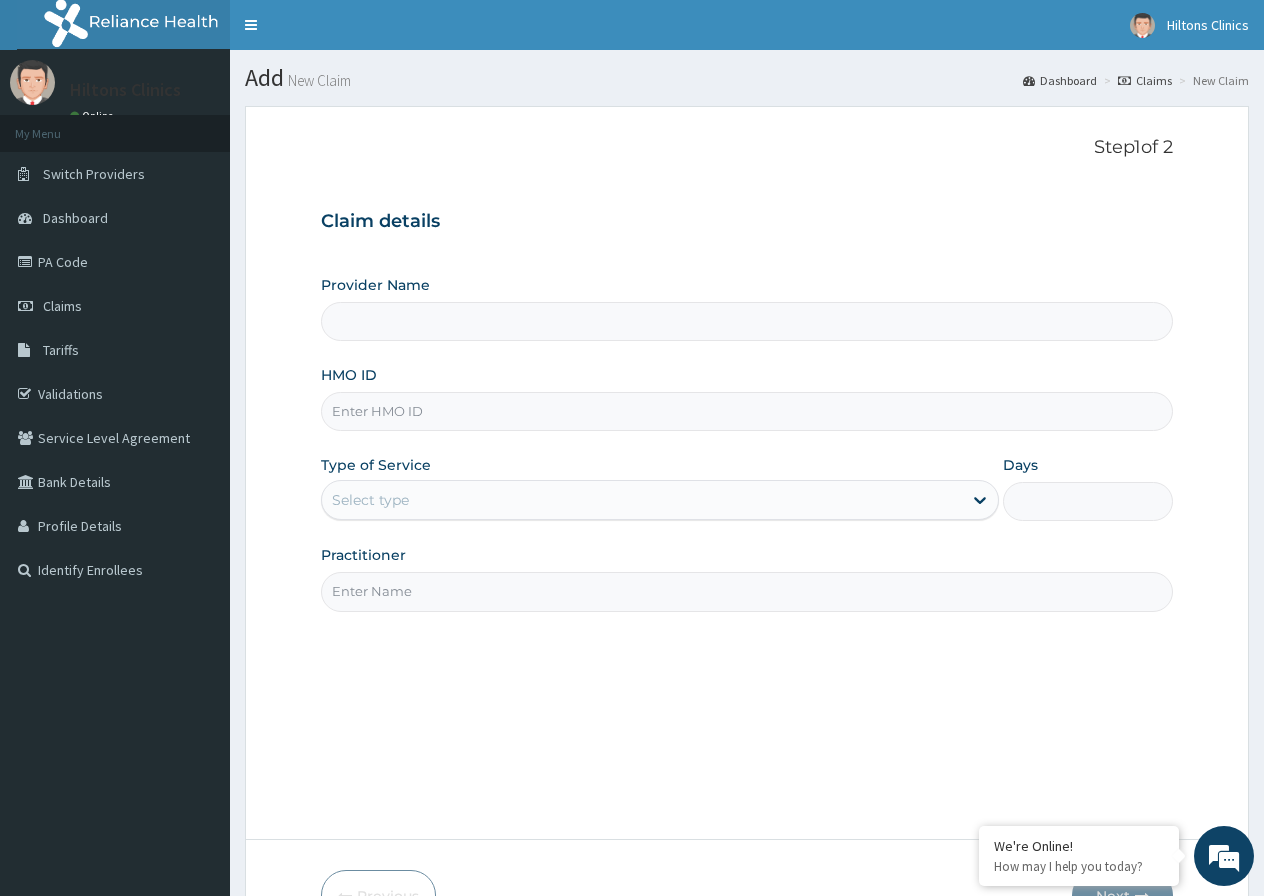 scroll, scrollTop: 0, scrollLeft: 0, axis: both 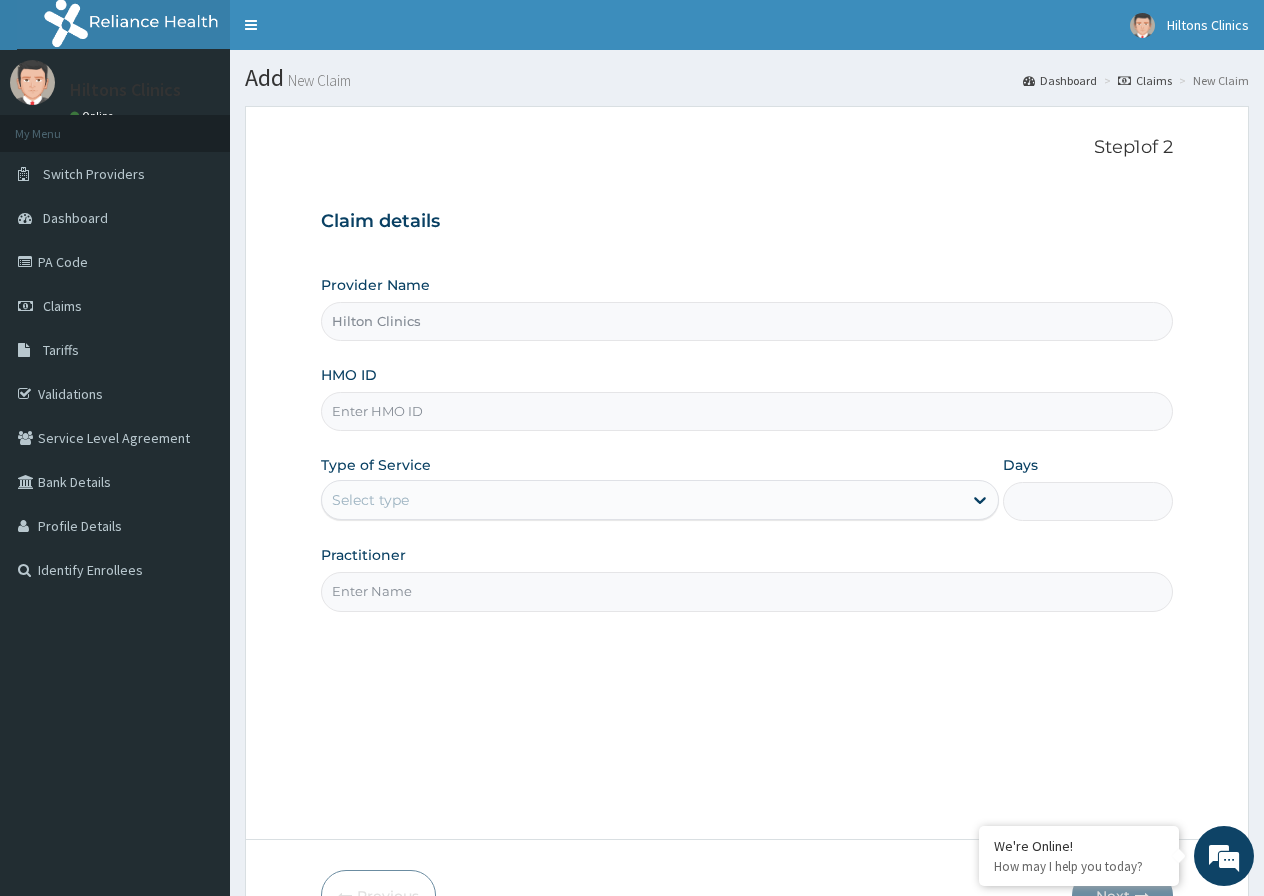 click on "HMO ID" at bounding box center [747, 411] 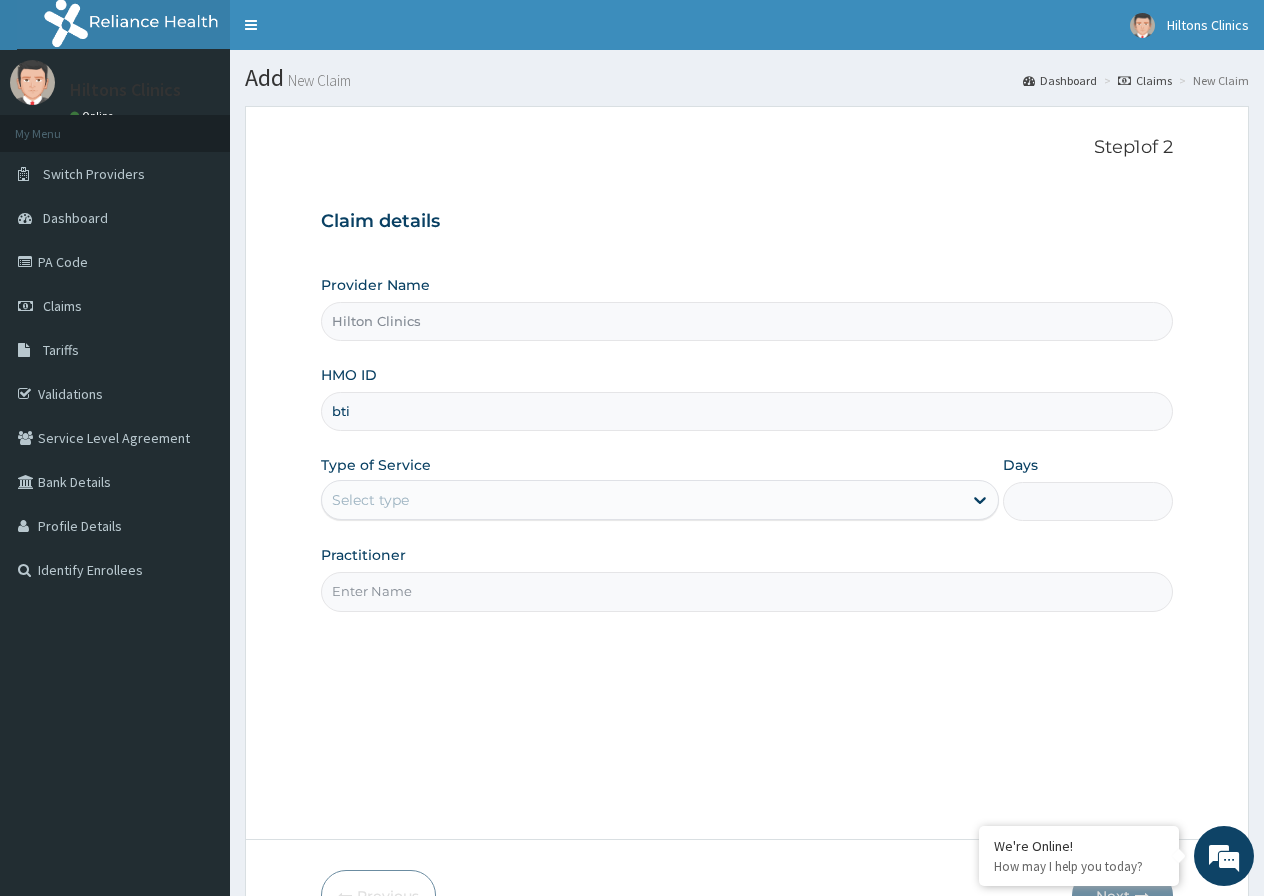 scroll, scrollTop: 0, scrollLeft: 0, axis: both 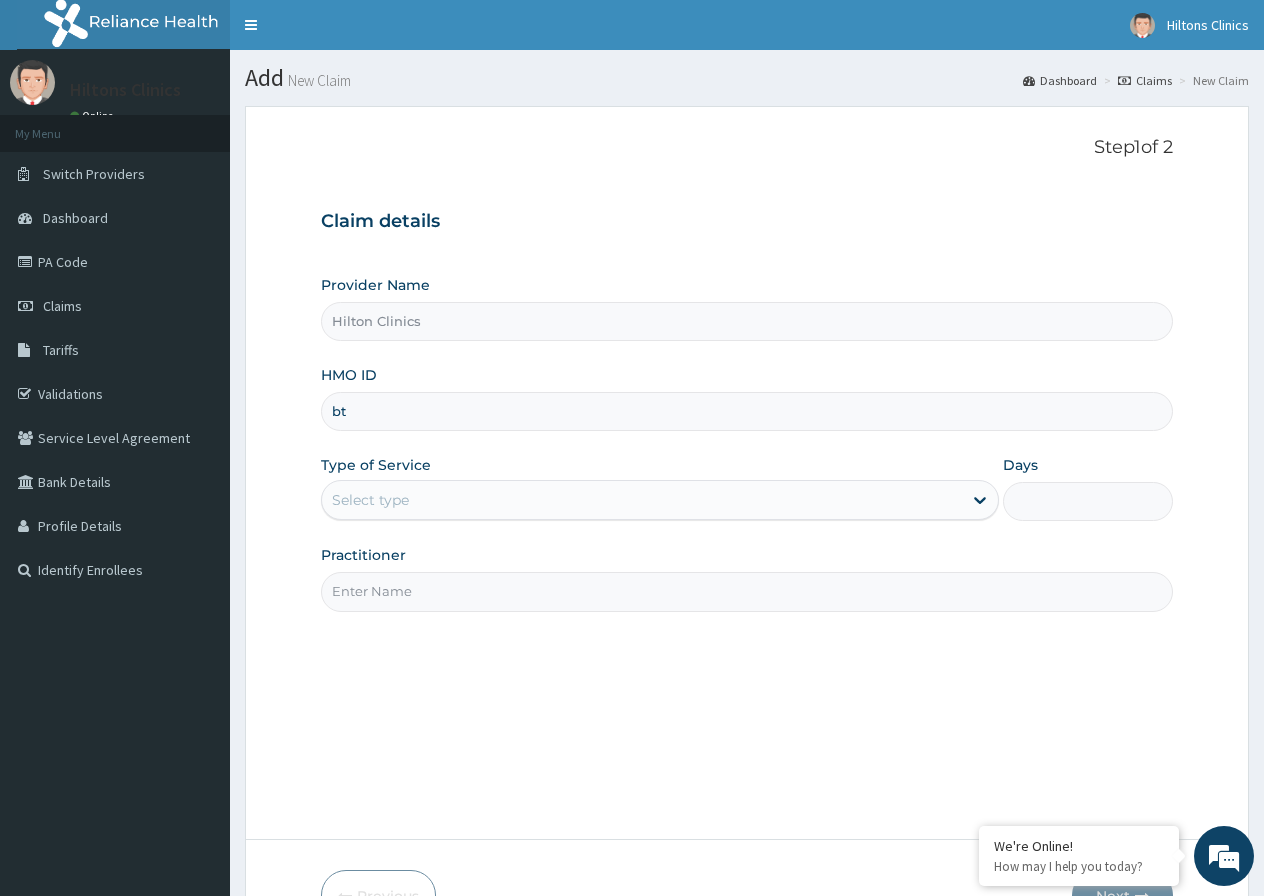 type on "b" 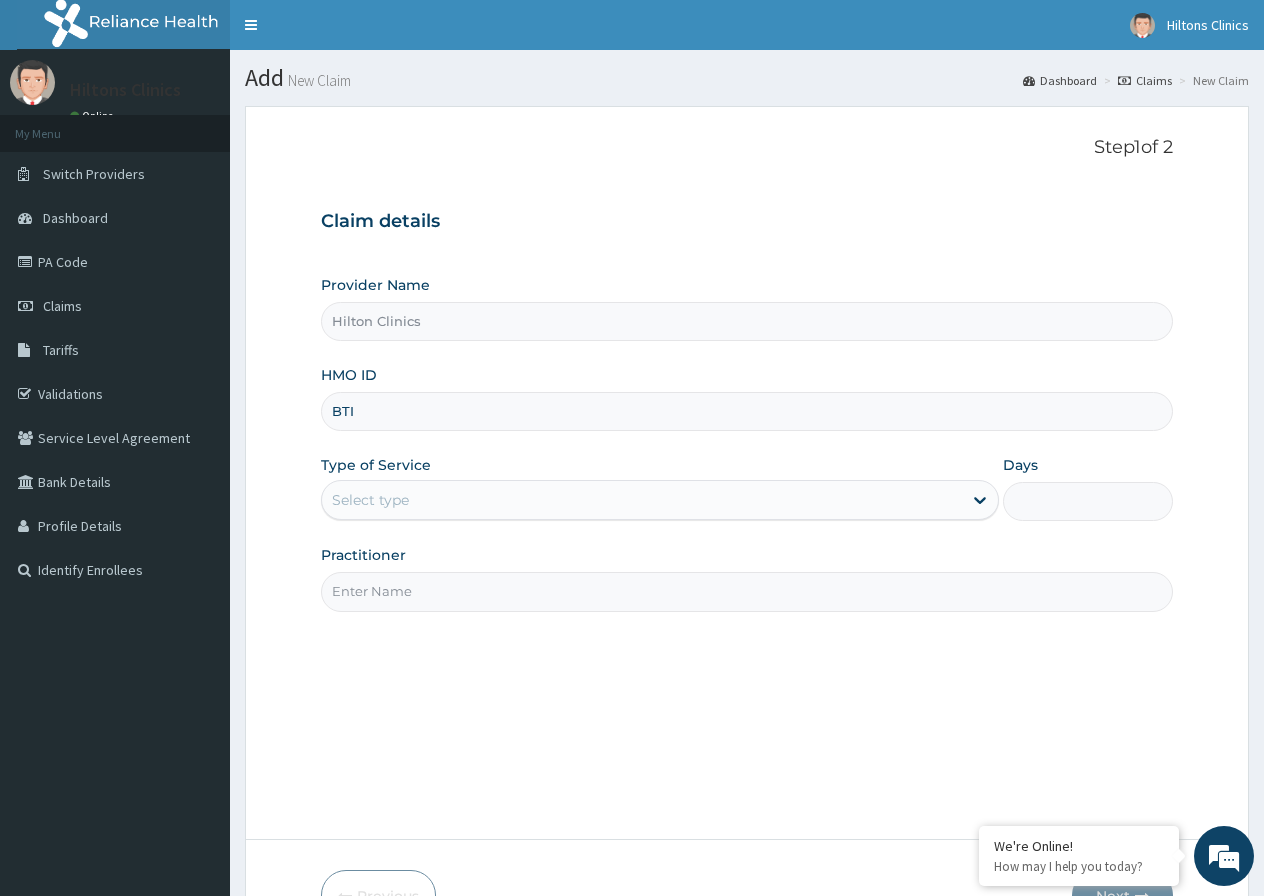type on "BTI/10050/B" 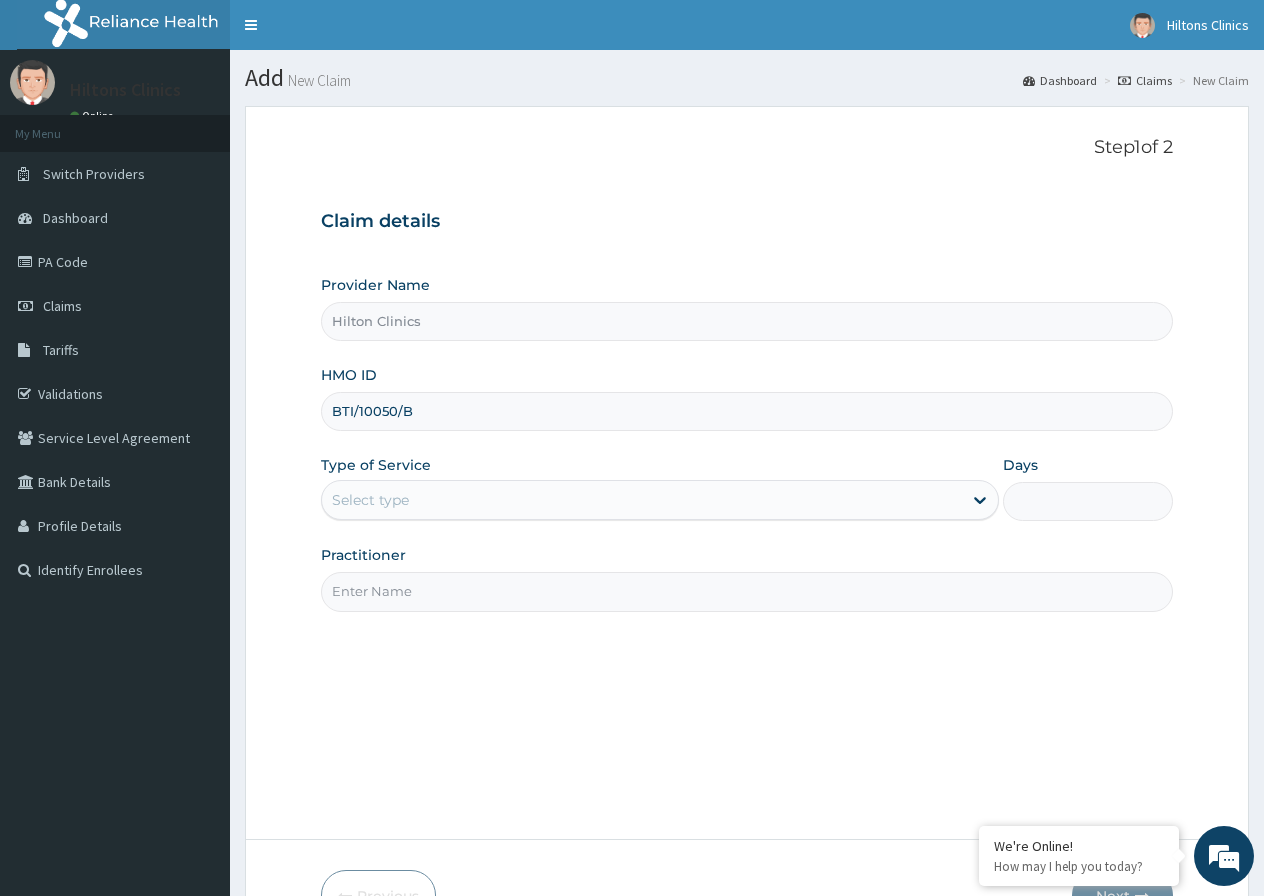 click on "Select type" at bounding box center [642, 500] 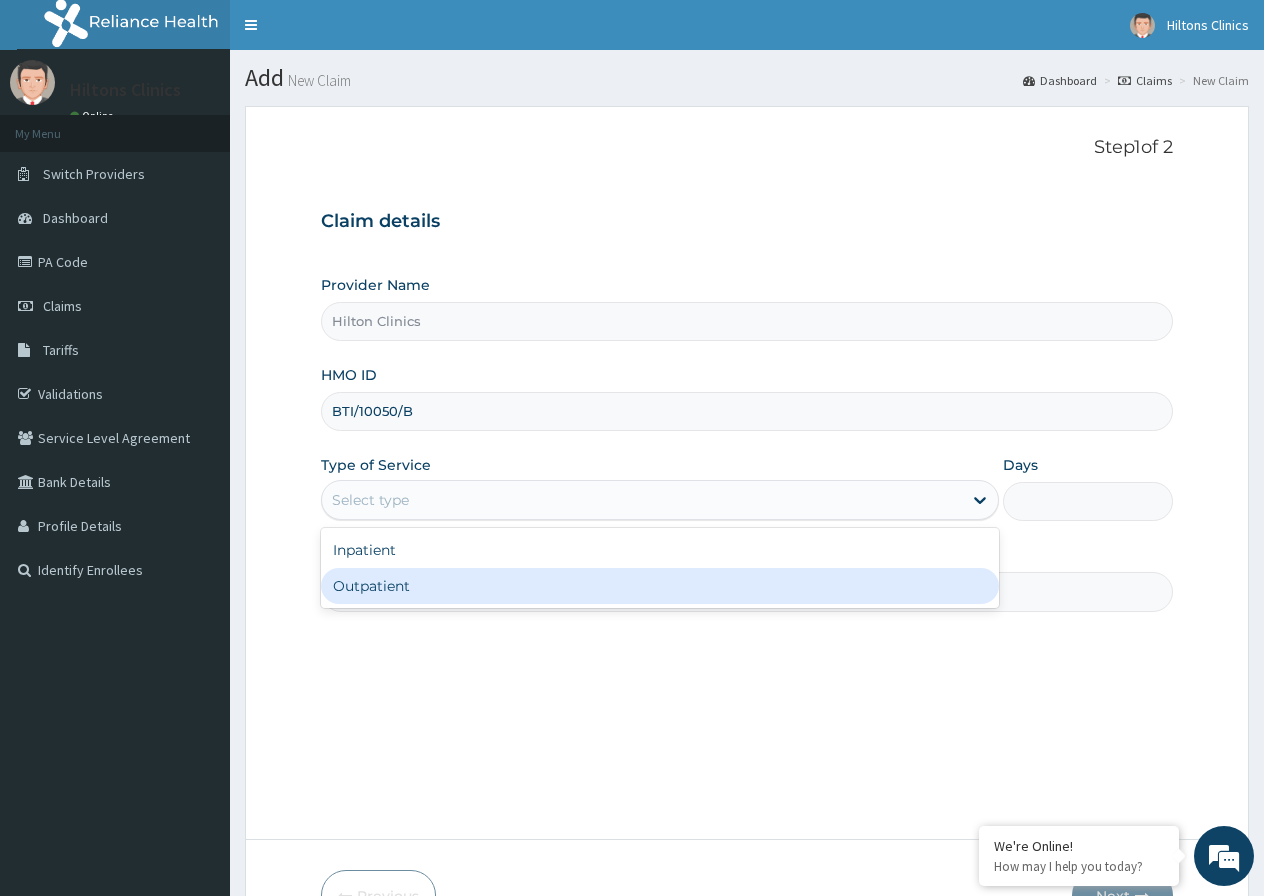 click on "Outpatient" at bounding box center (660, 586) 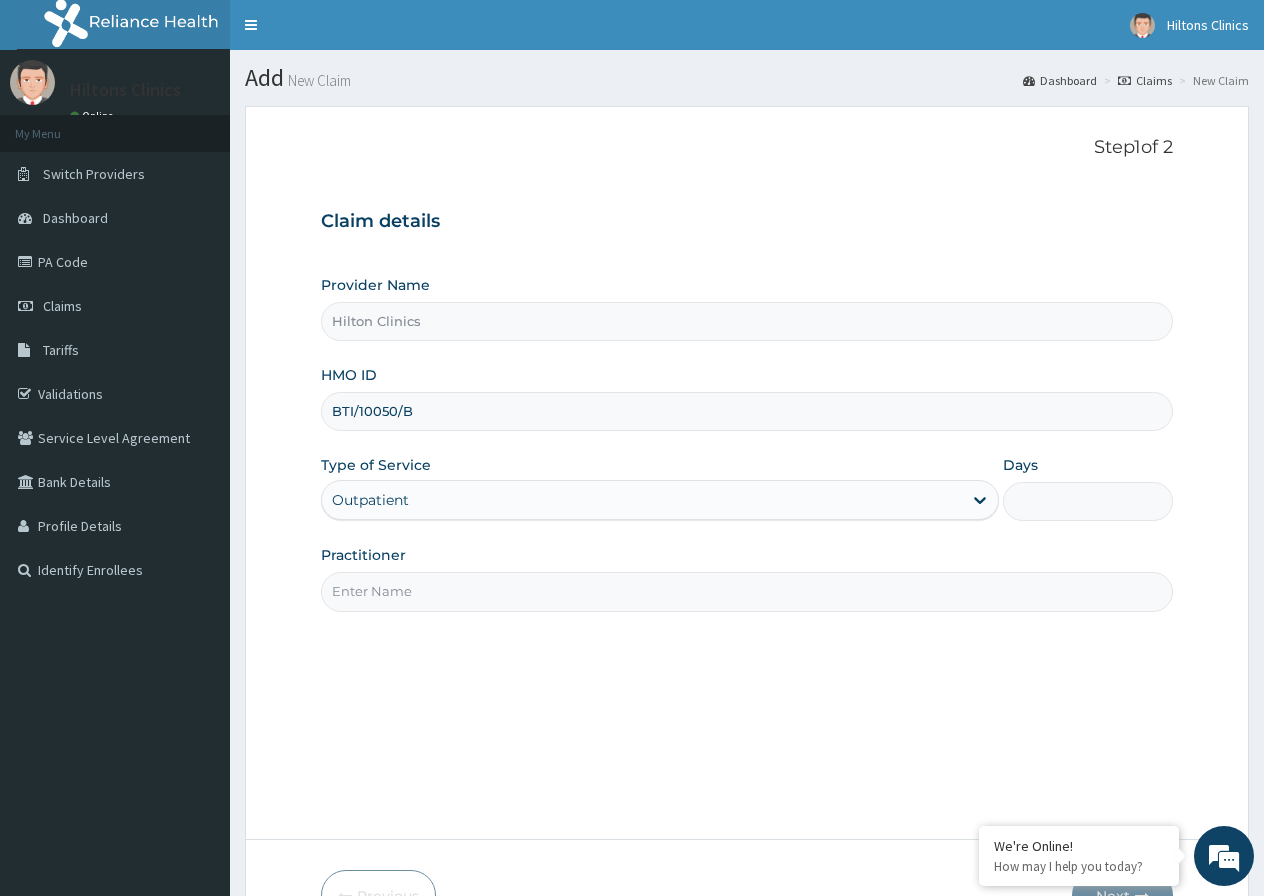 type on "1" 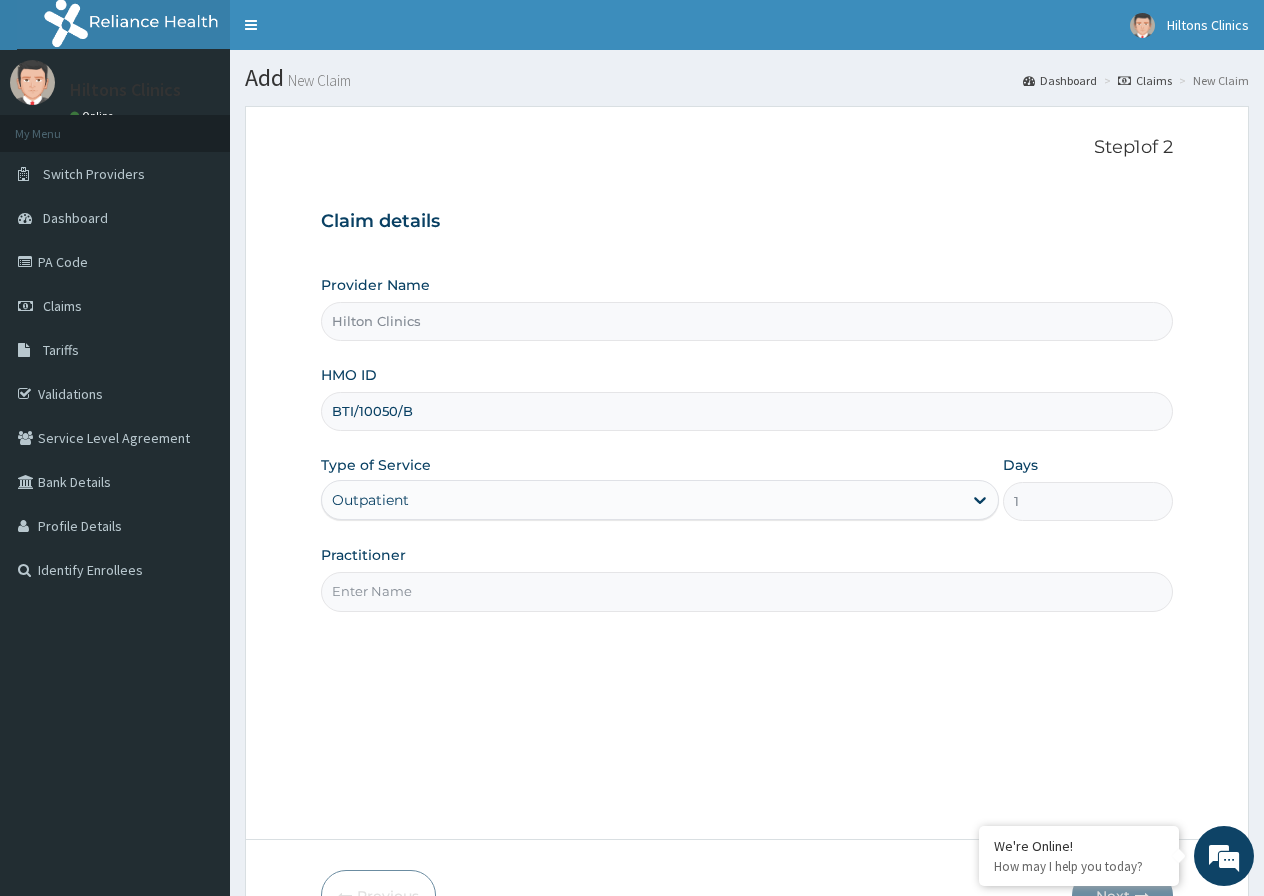 click on "Practitioner" at bounding box center (747, 591) 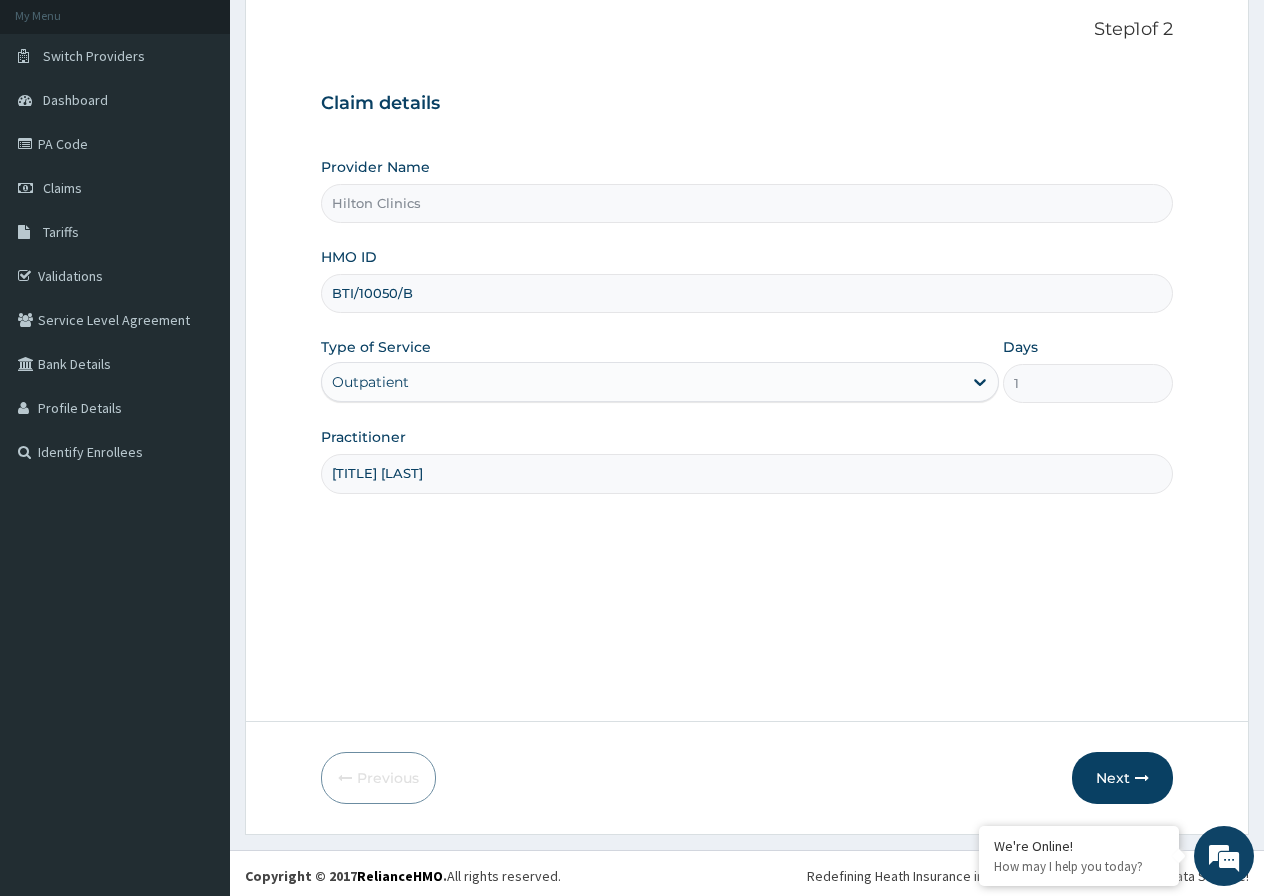 scroll, scrollTop: 123, scrollLeft: 0, axis: vertical 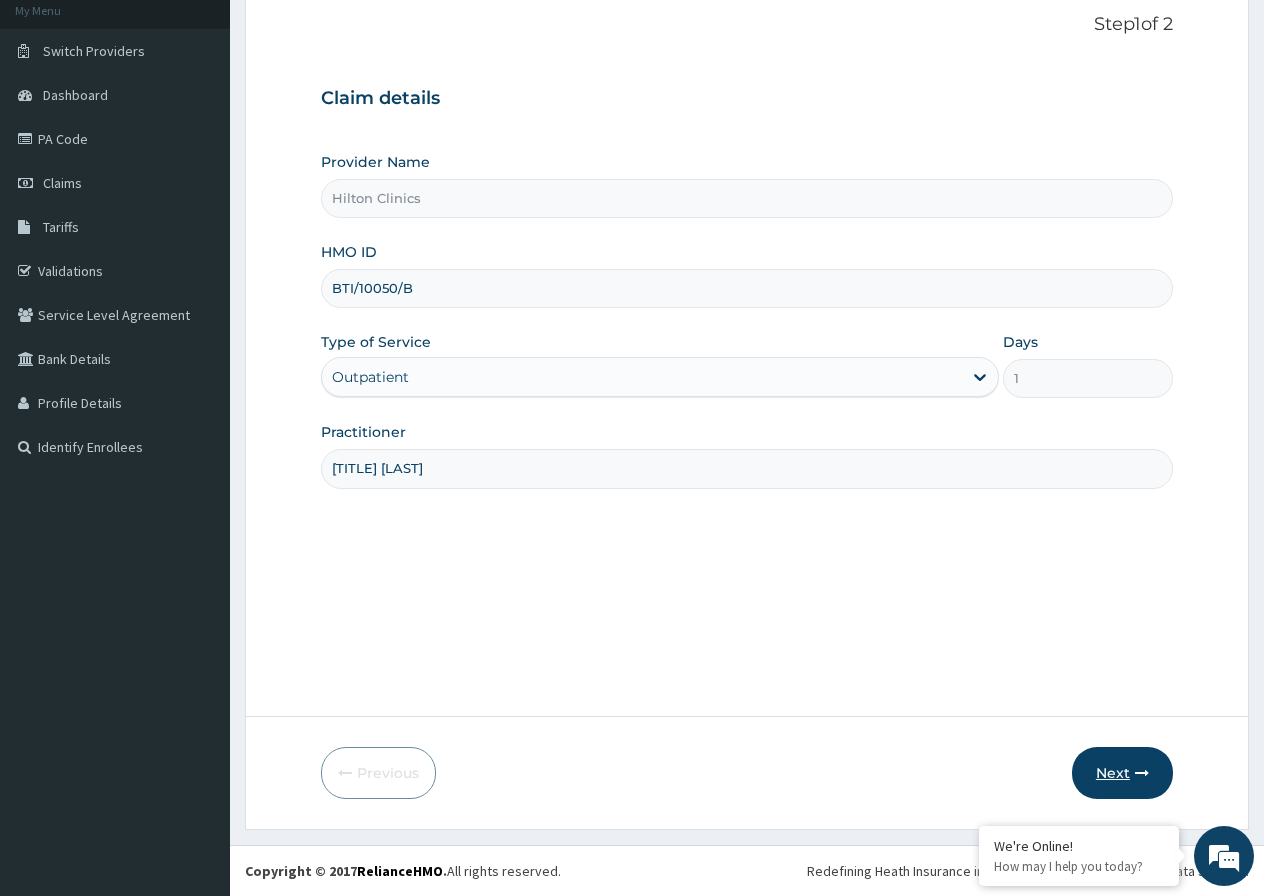 click on "Next" at bounding box center (1122, 773) 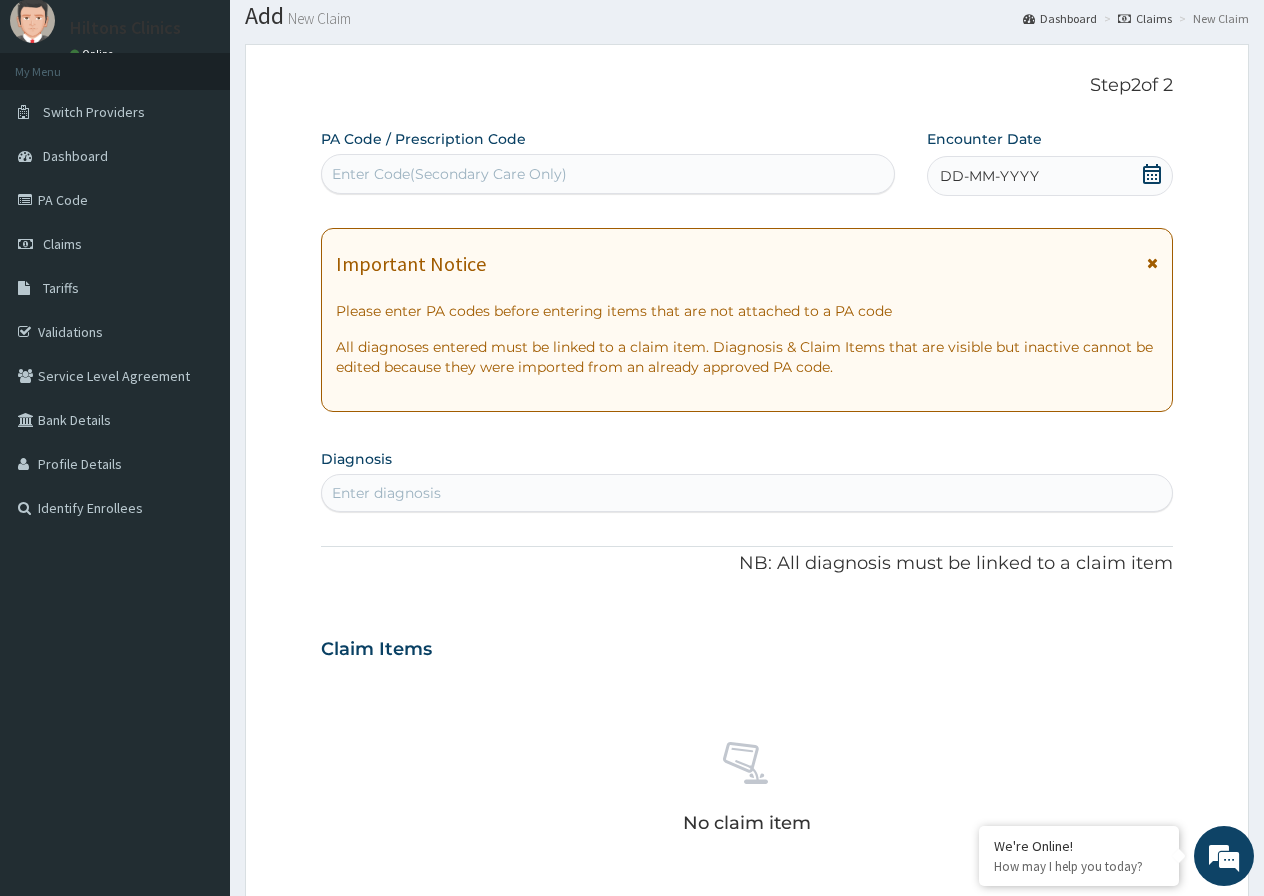 scroll, scrollTop: 0, scrollLeft: 0, axis: both 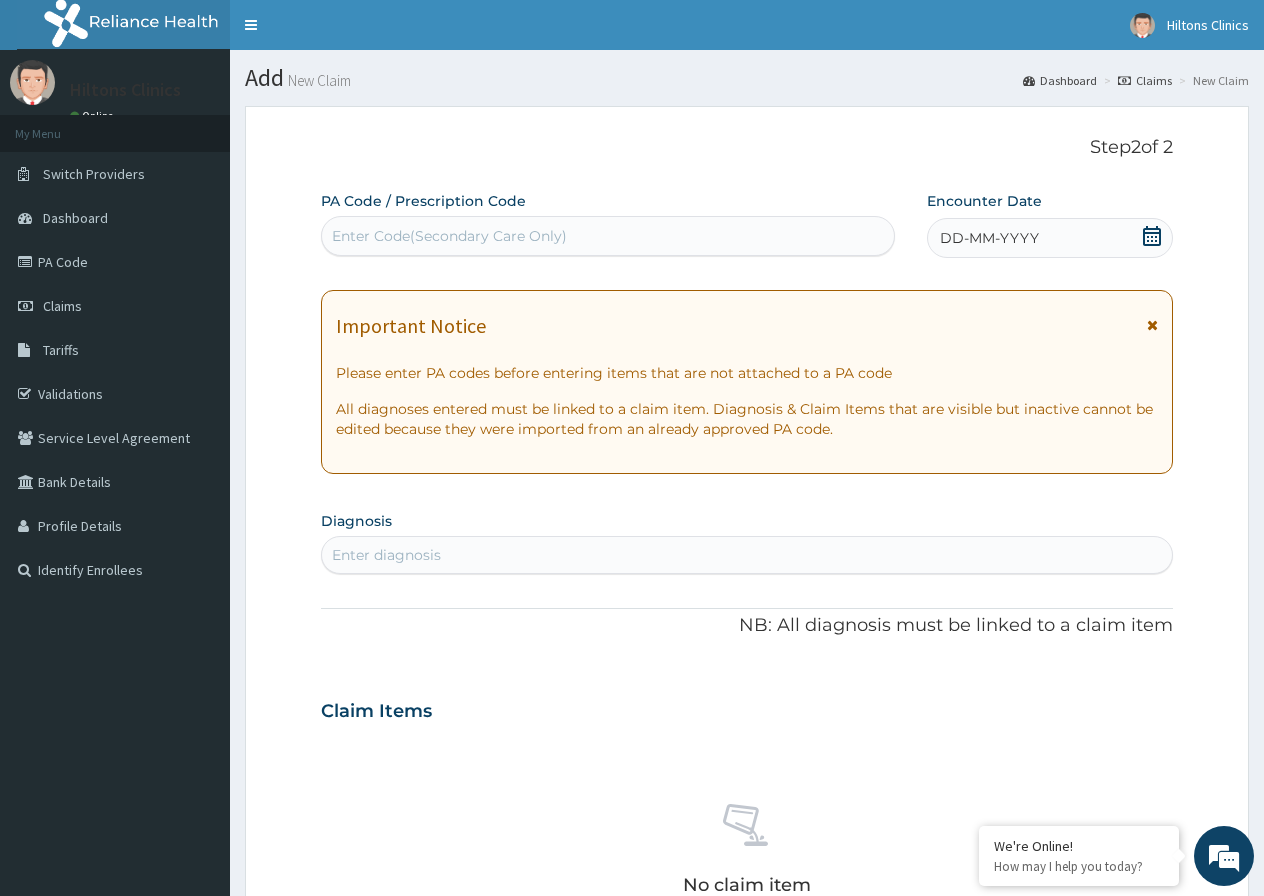 click 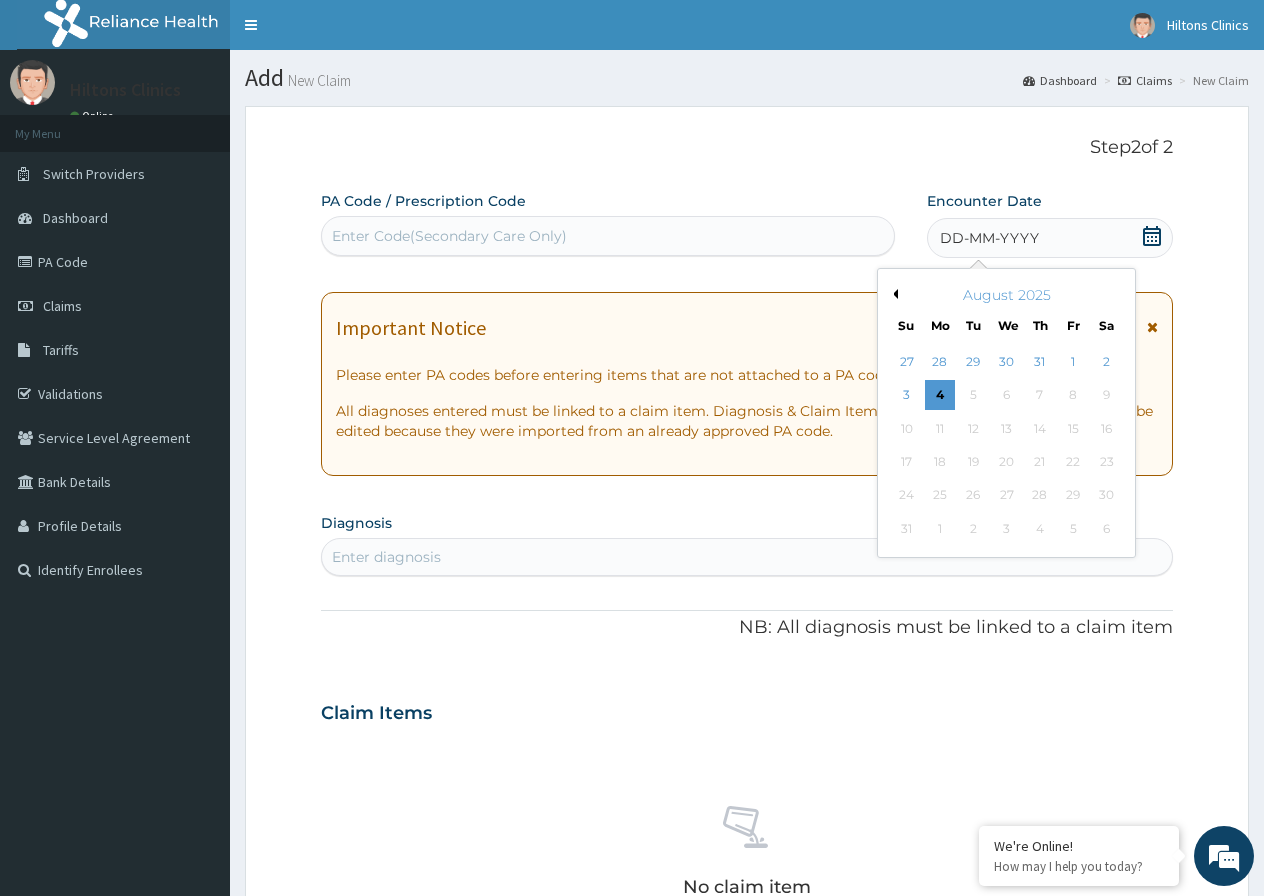 click on "Previous Month" at bounding box center (893, 294) 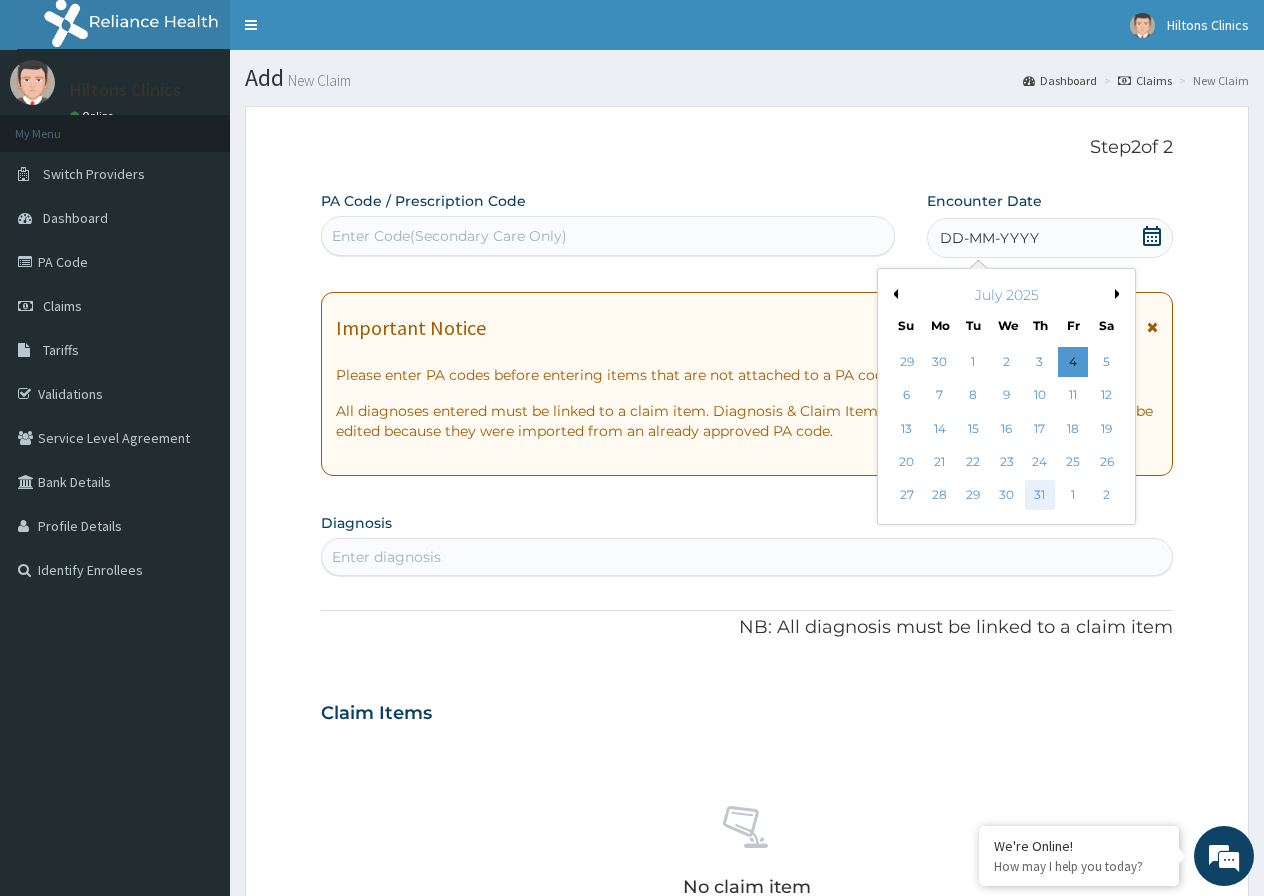 click on "31" at bounding box center [1040, 496] 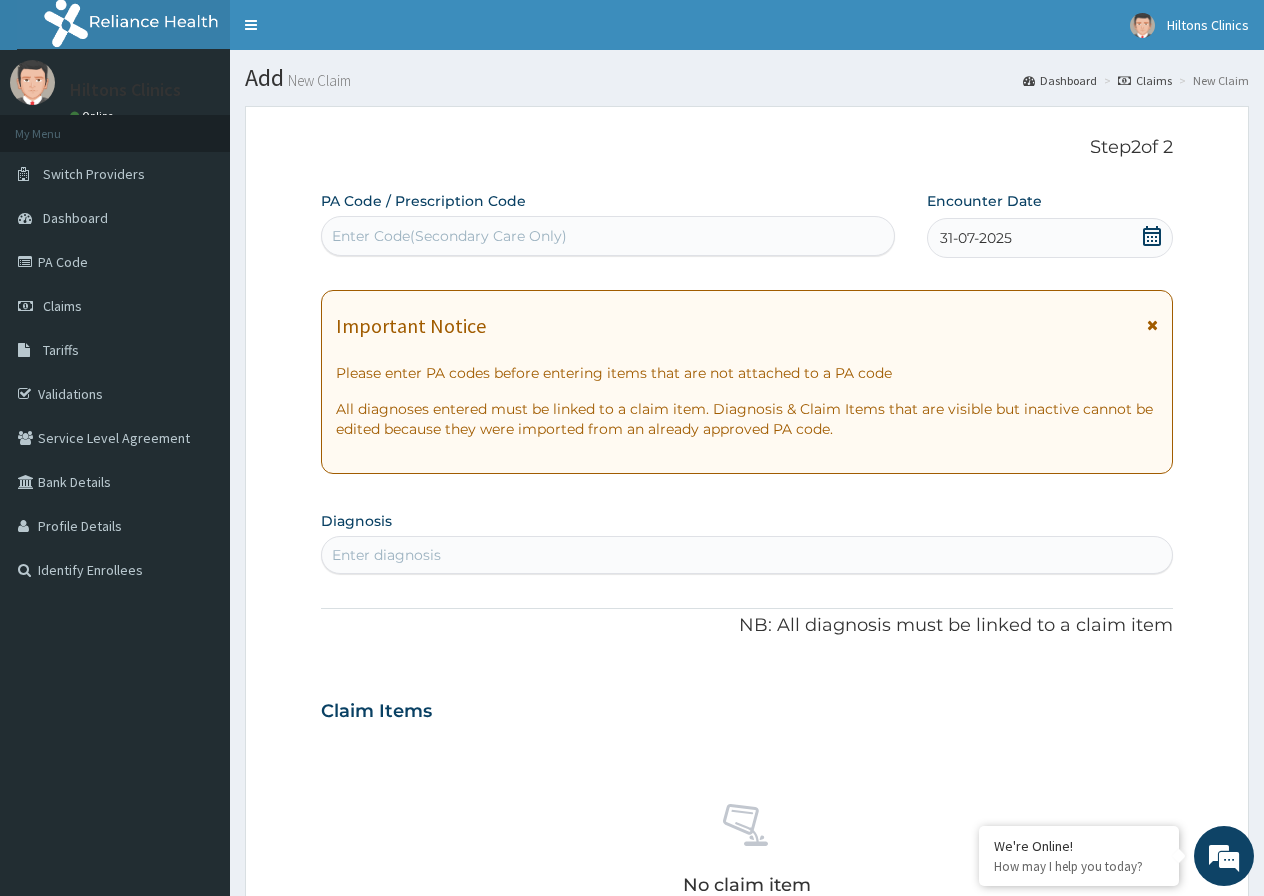 click 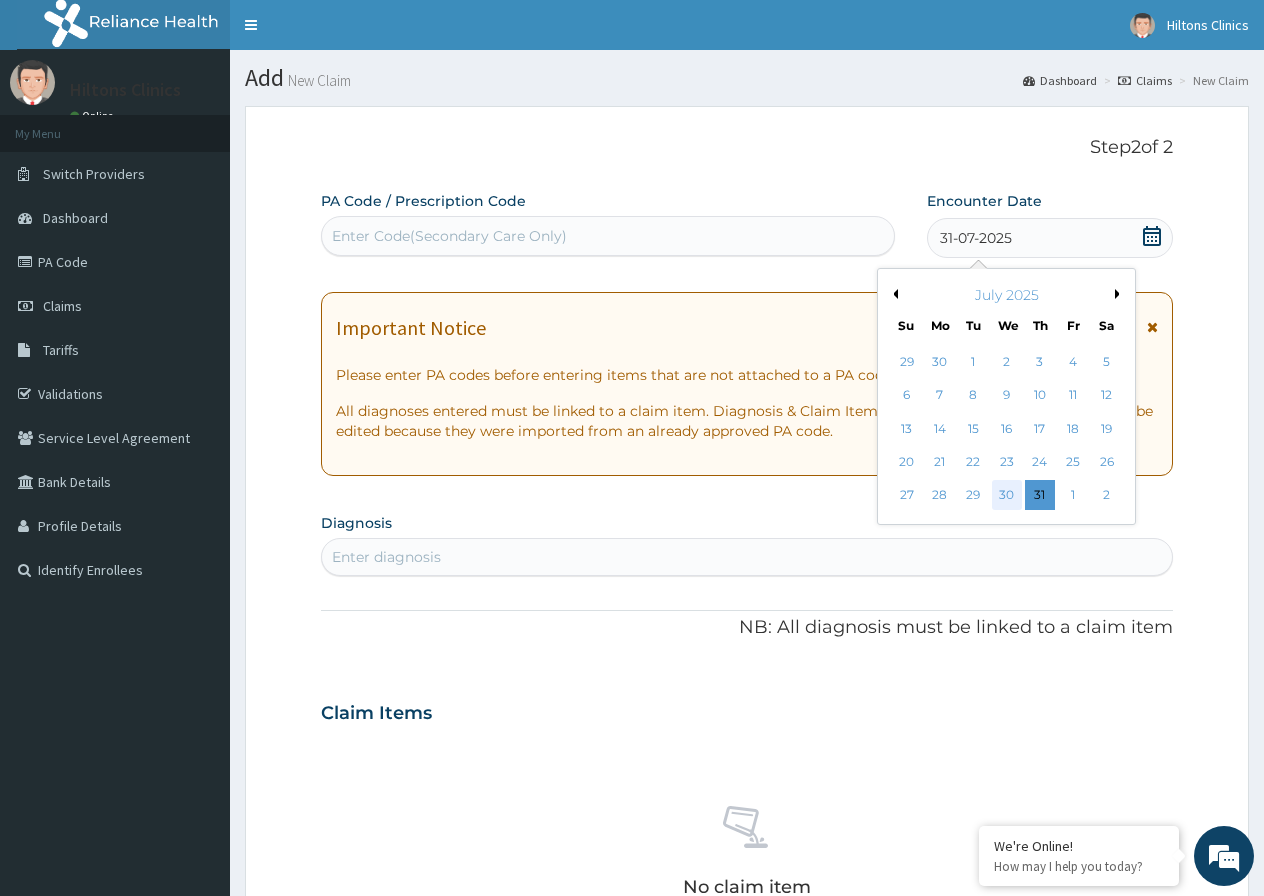 click on "30" at bounding box center [1007, 496] 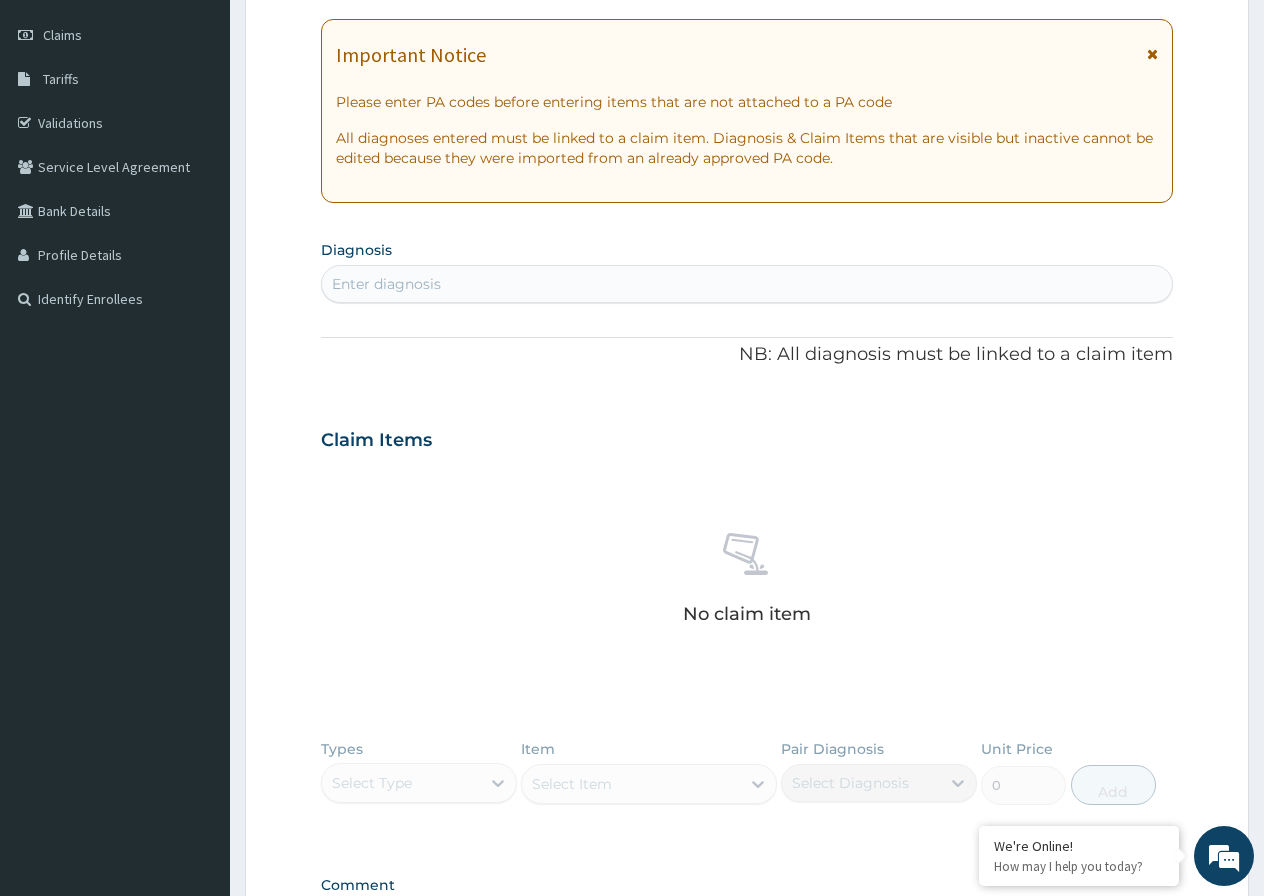 scroll, scrollTop: 300, scrollLeft: 0, axis: vertical 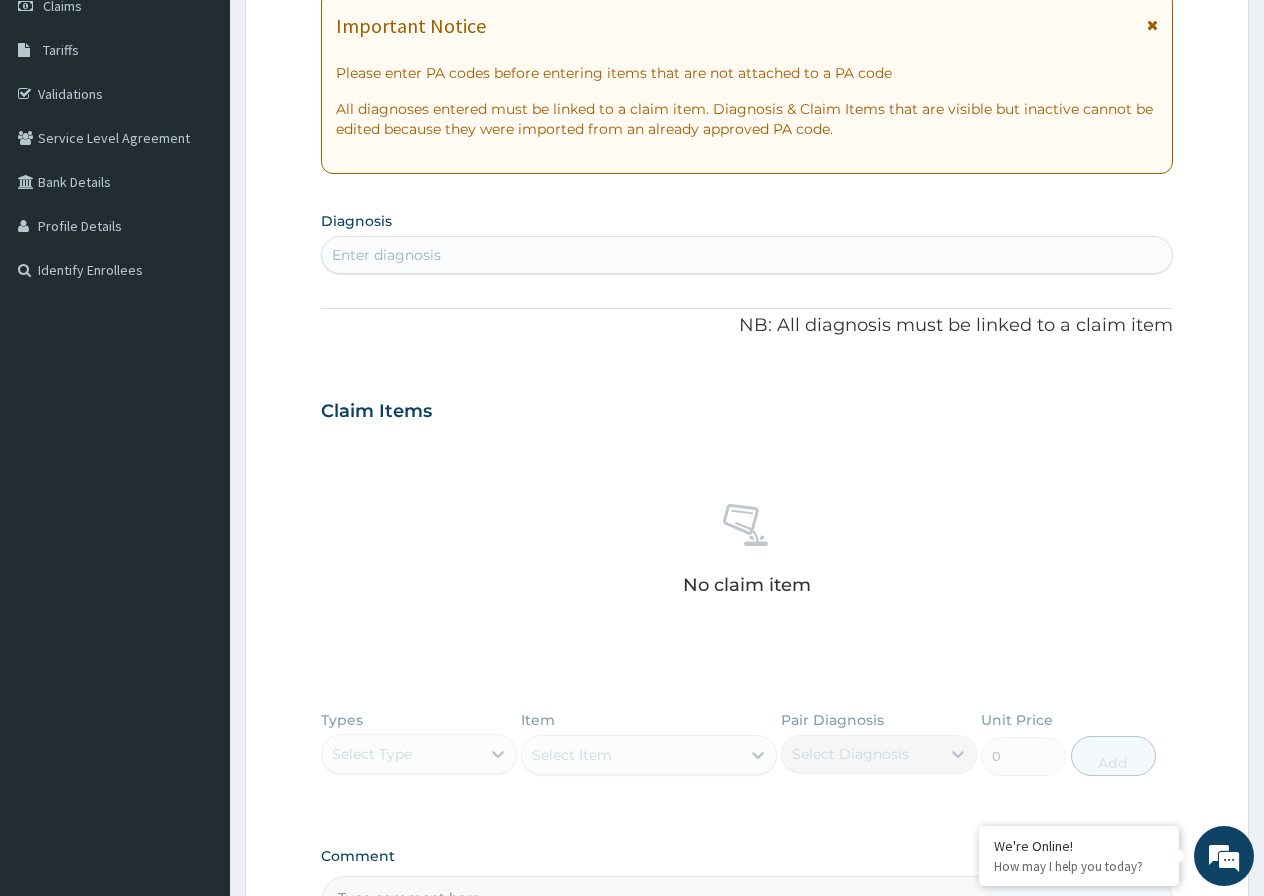 click on "Enter diagnosis" at bounding box center [747, 255] 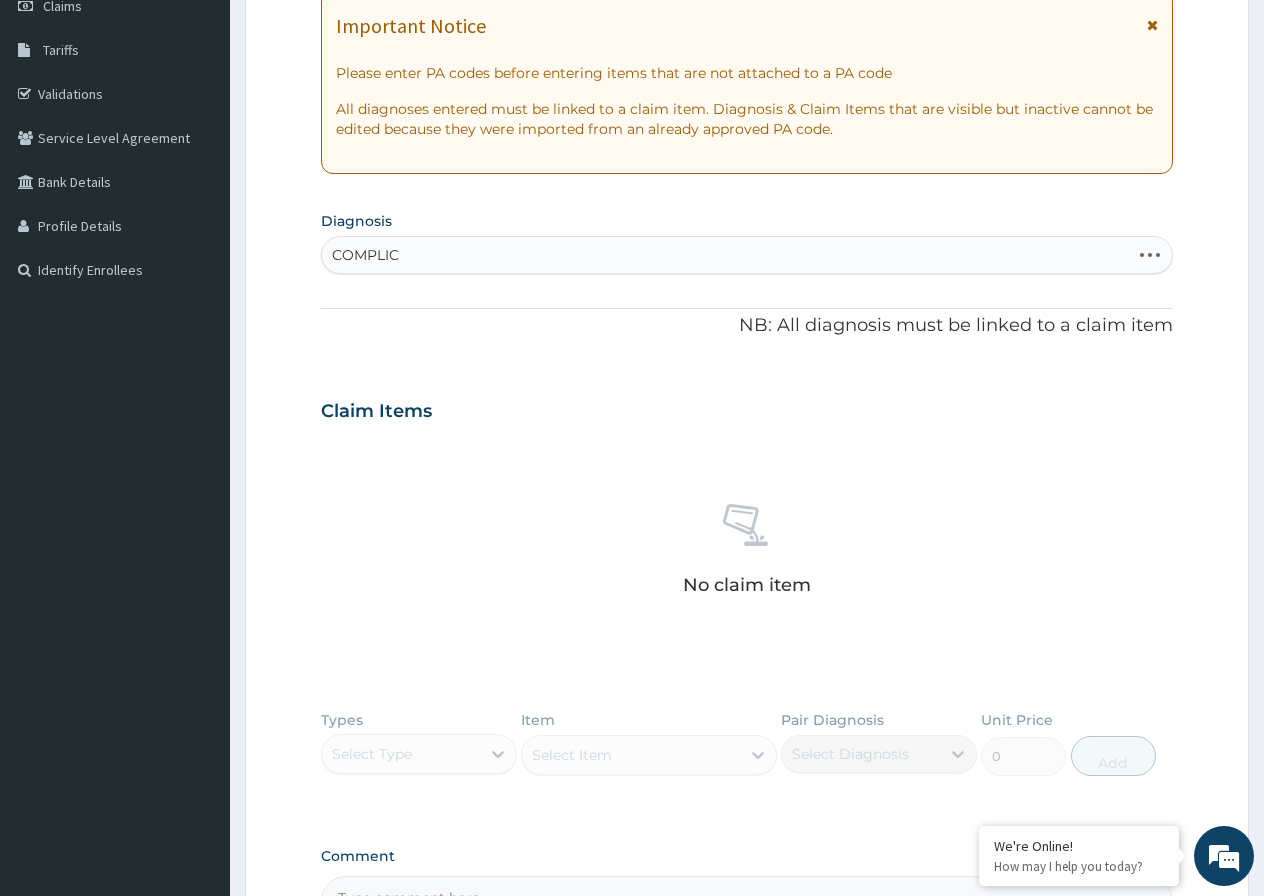 type on "COMPLICA" 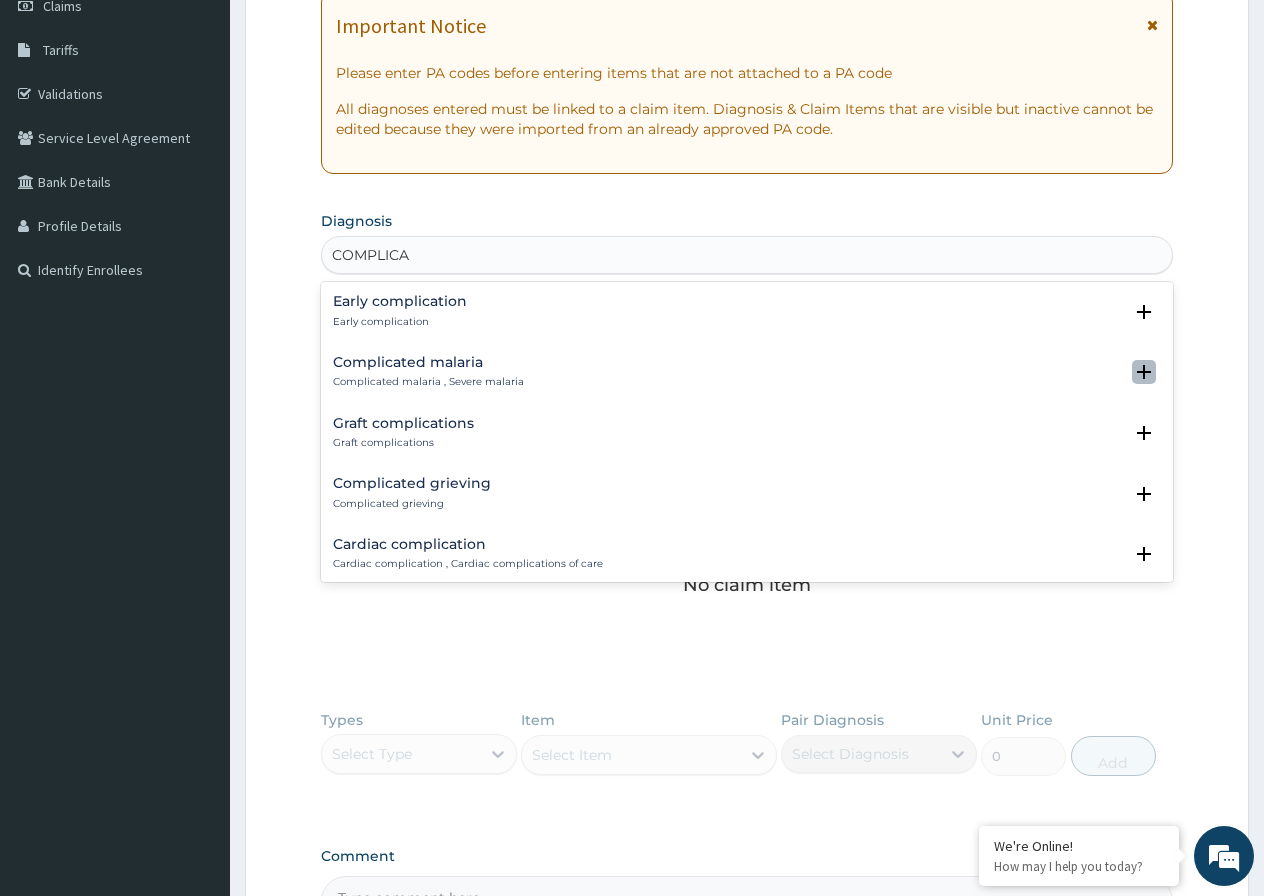 click 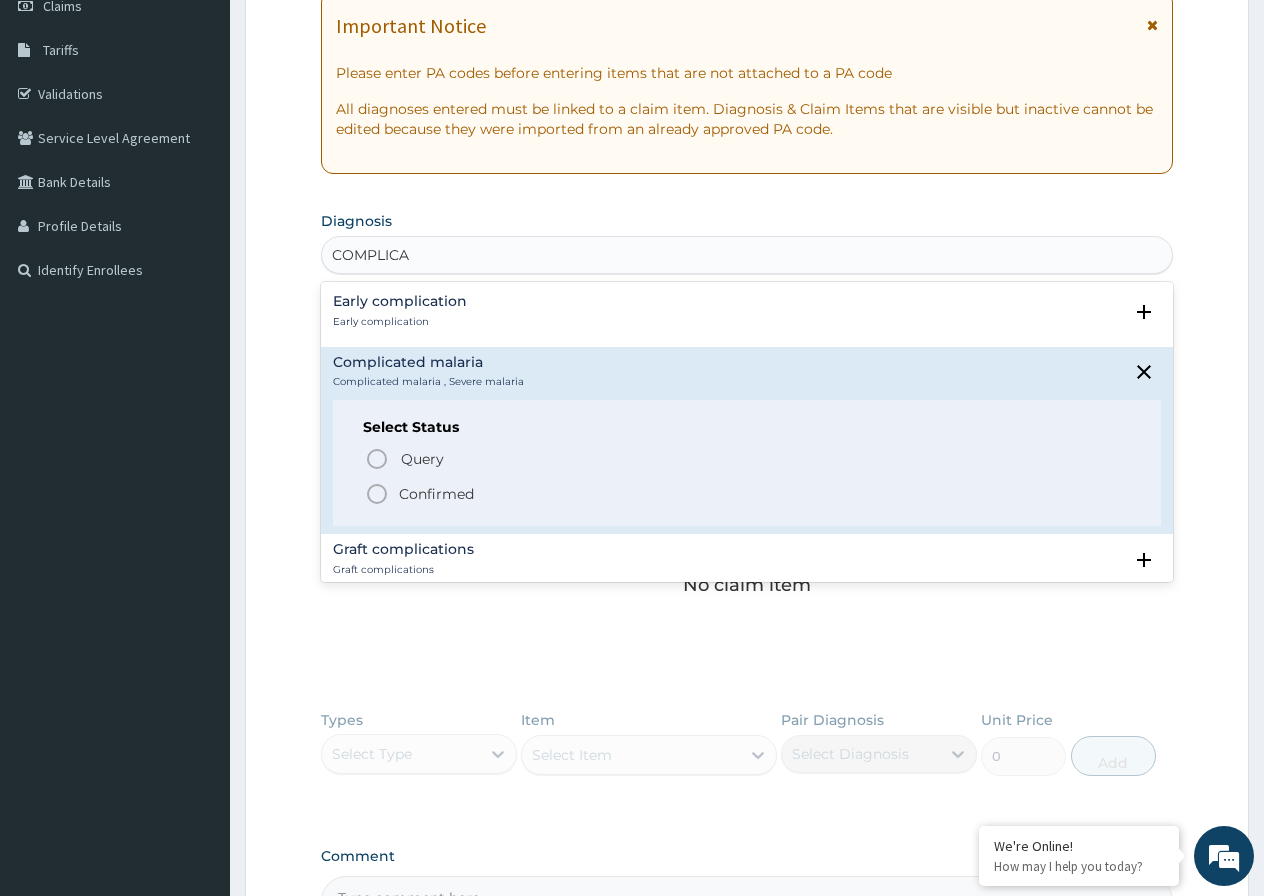click 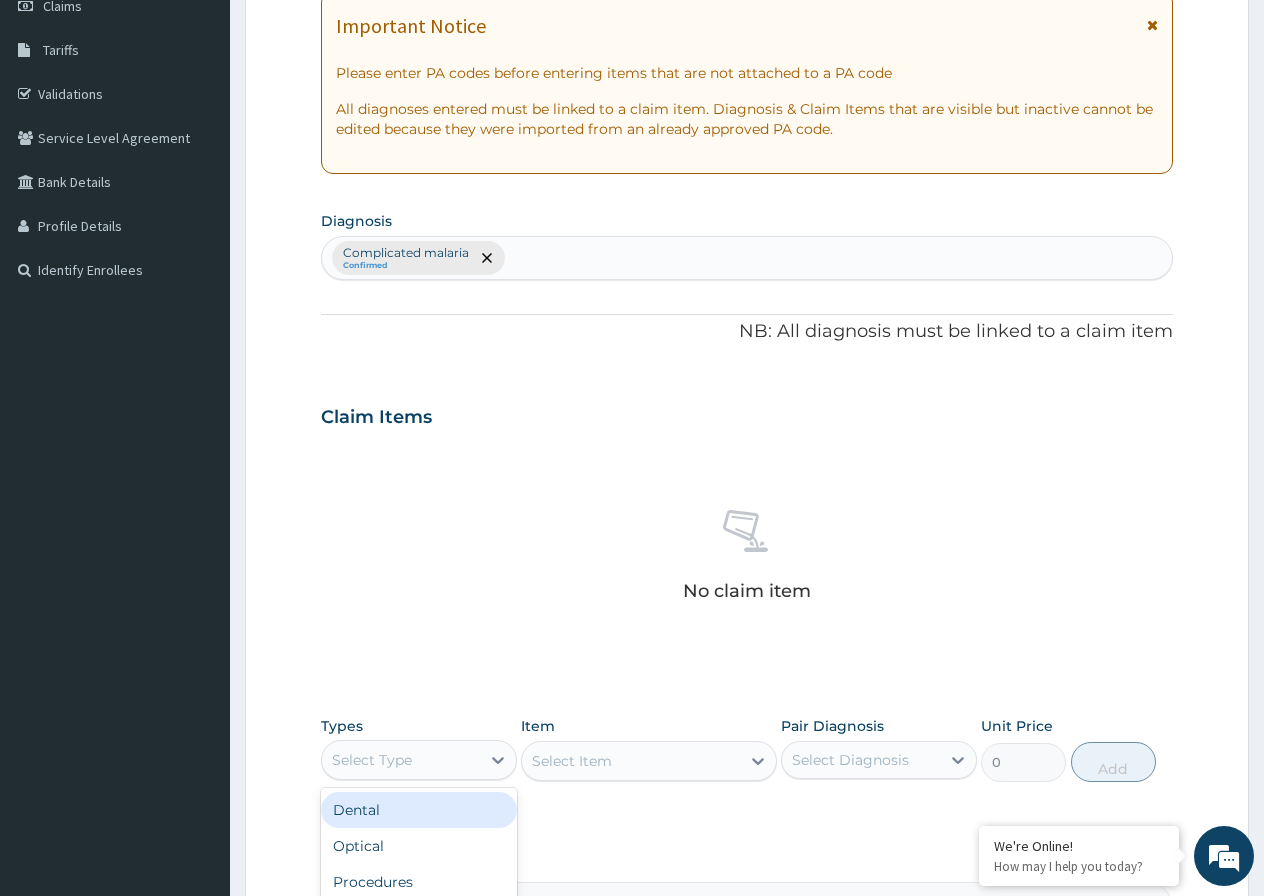 click on "Select Type" at bounding box center [401, 760] 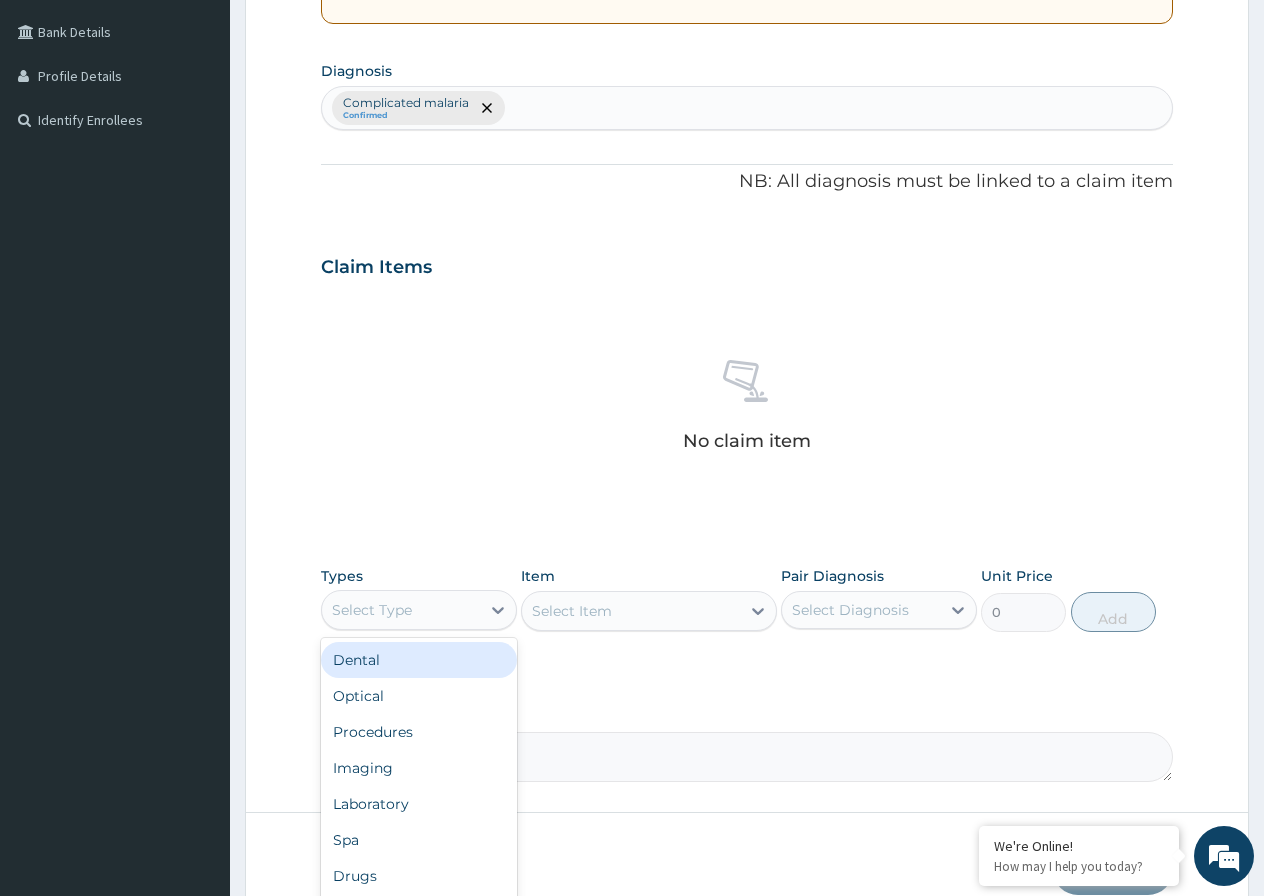 scroll, scrollTop: 500, scrollLeft: 0, axis: vertical 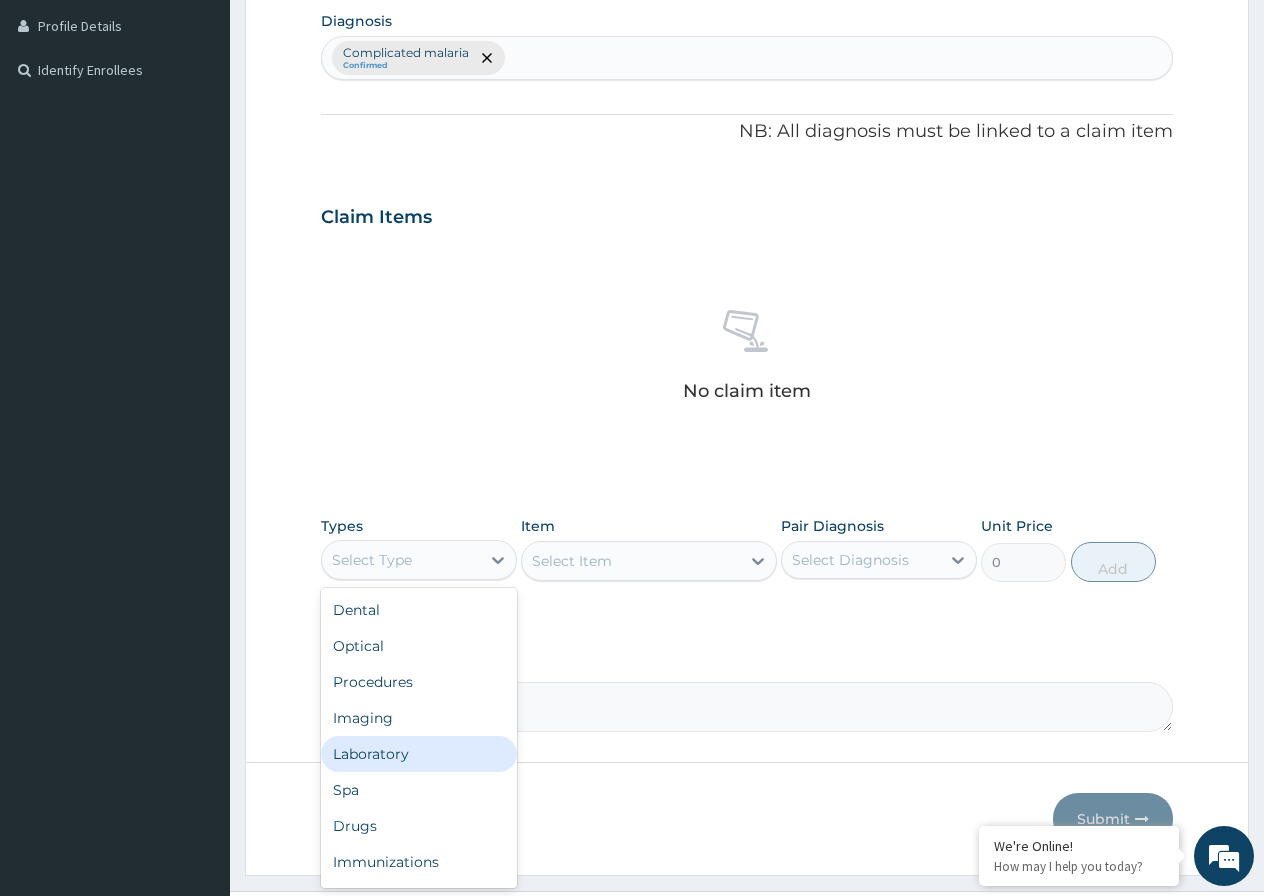 click on "Laboratory" at bounding box center [419, 754] 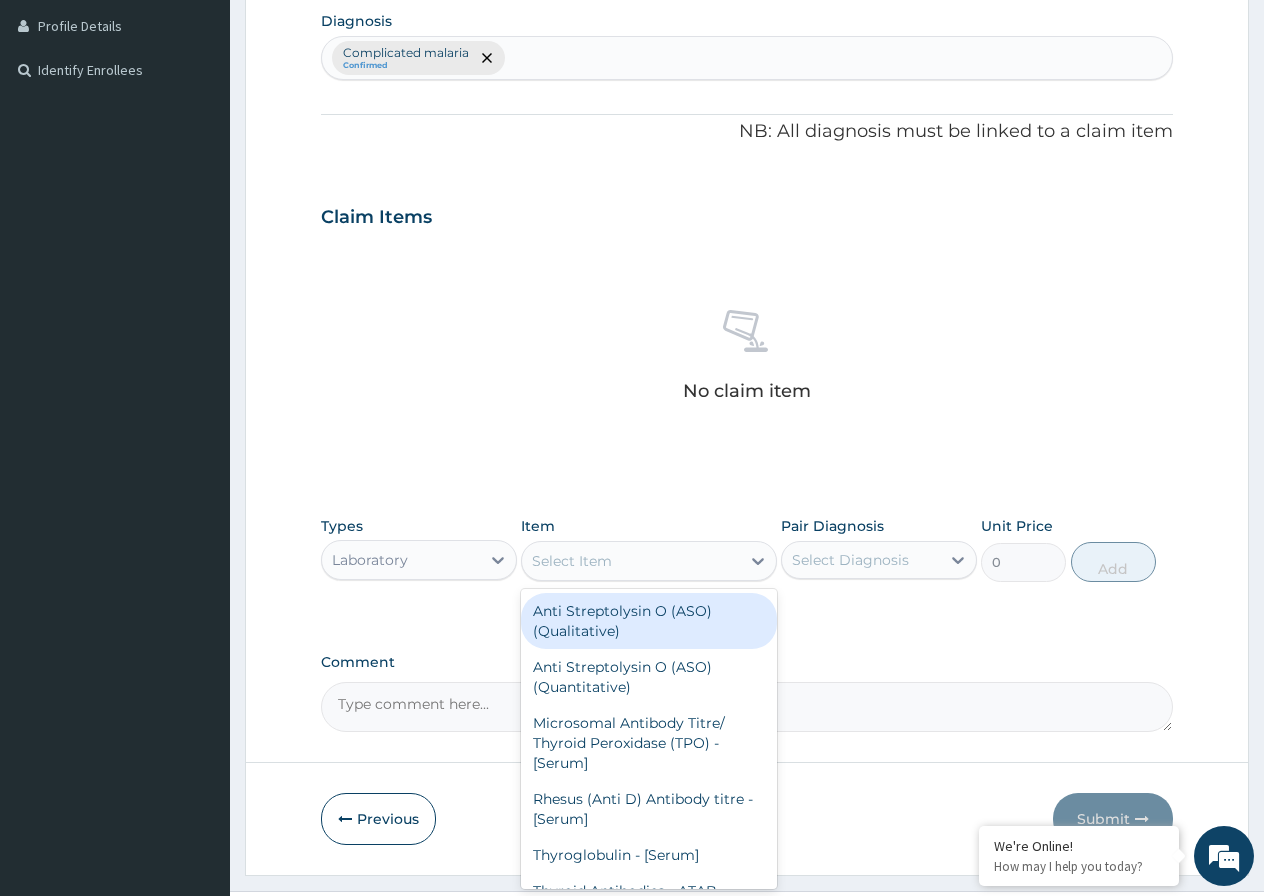 click on "Select Item" at bounding box center (631, 561) 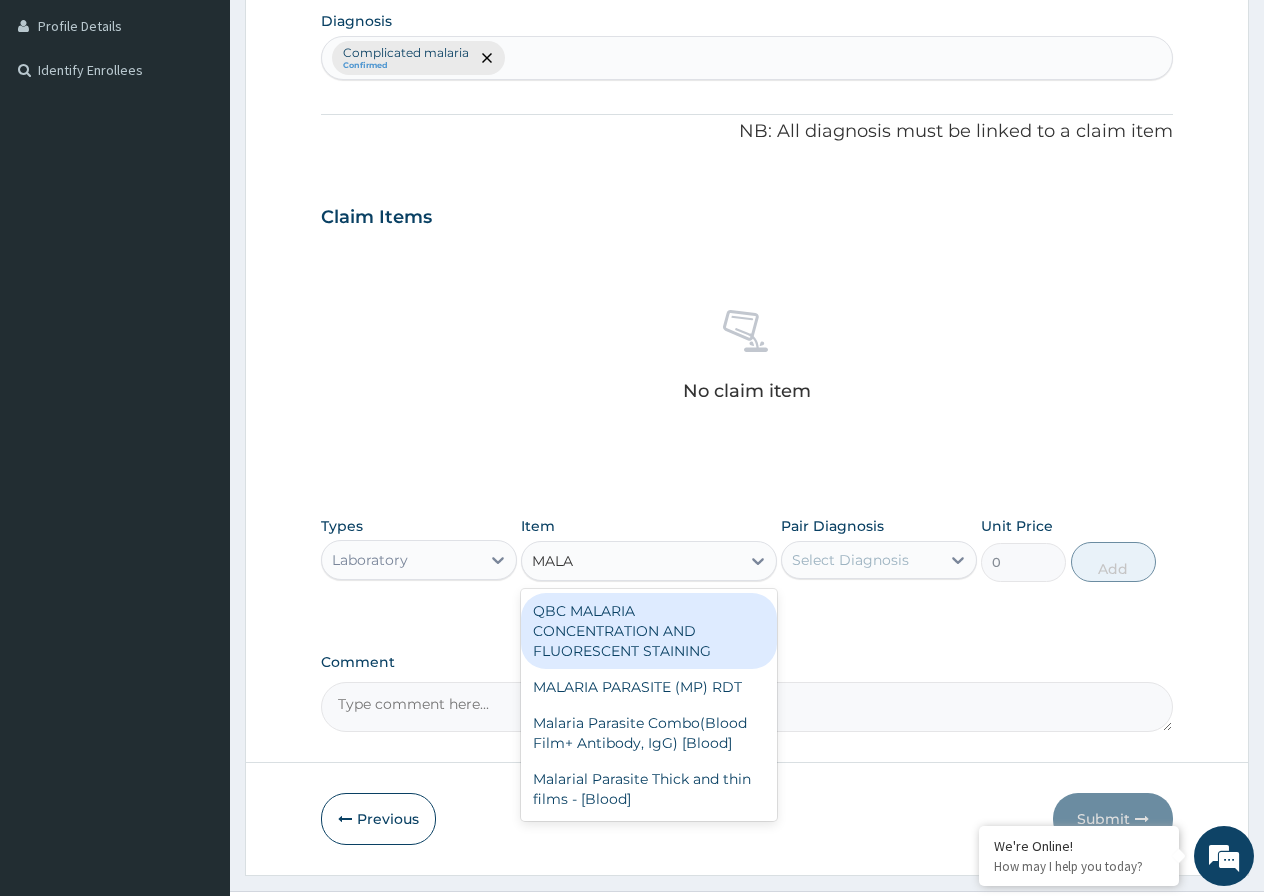 type on "MALAR" 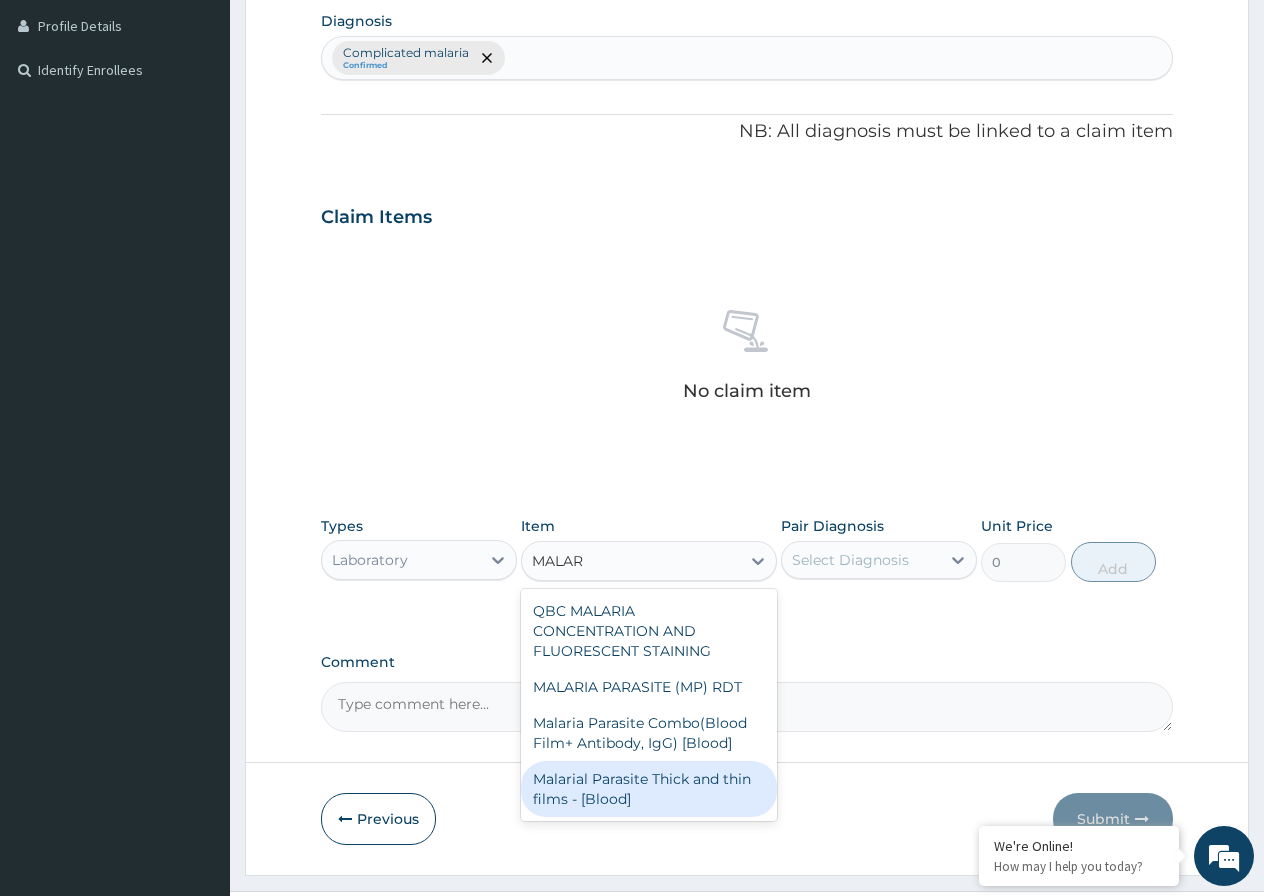 click on "Malarial Parasite Thick and thin films - [Blood]" at bounding box center (649, 789) 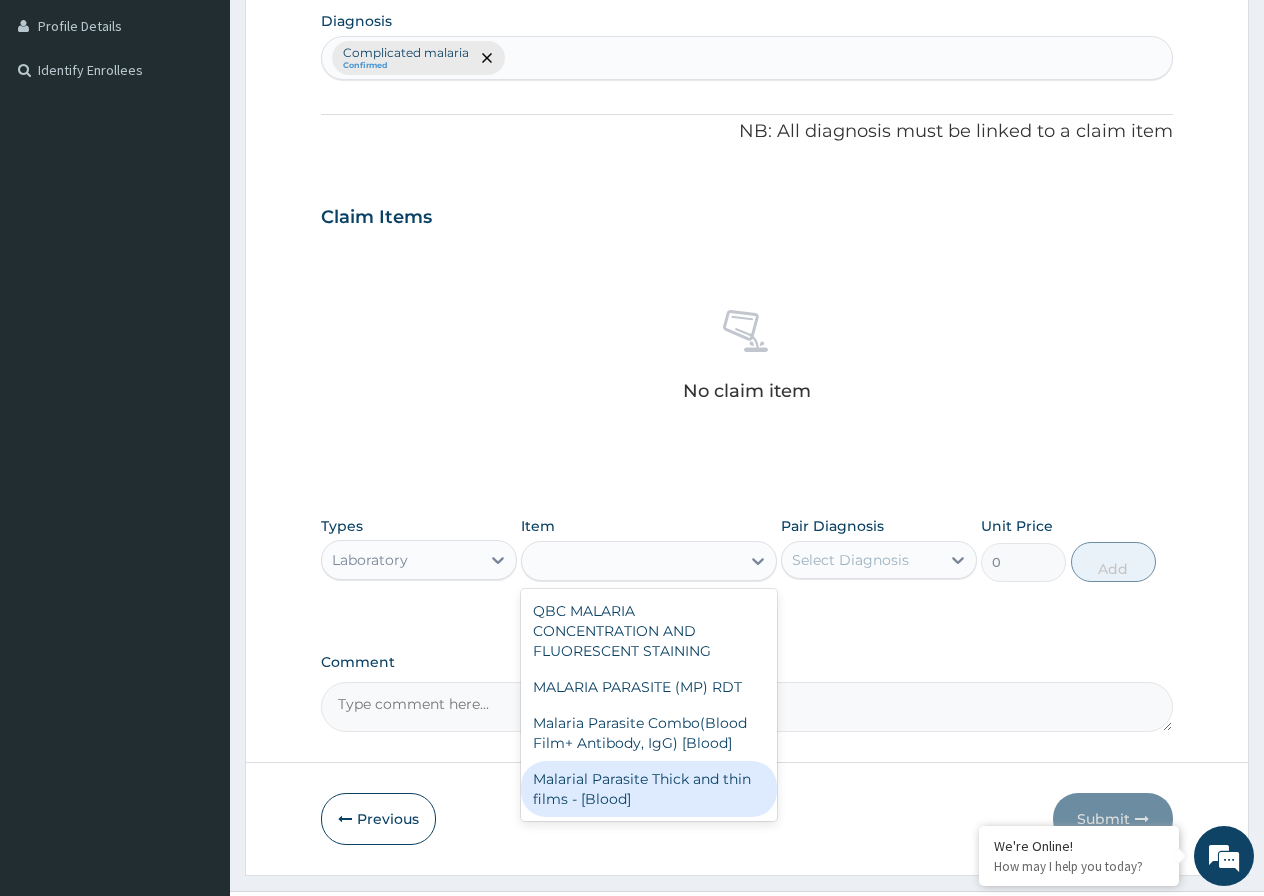 type on "1500" 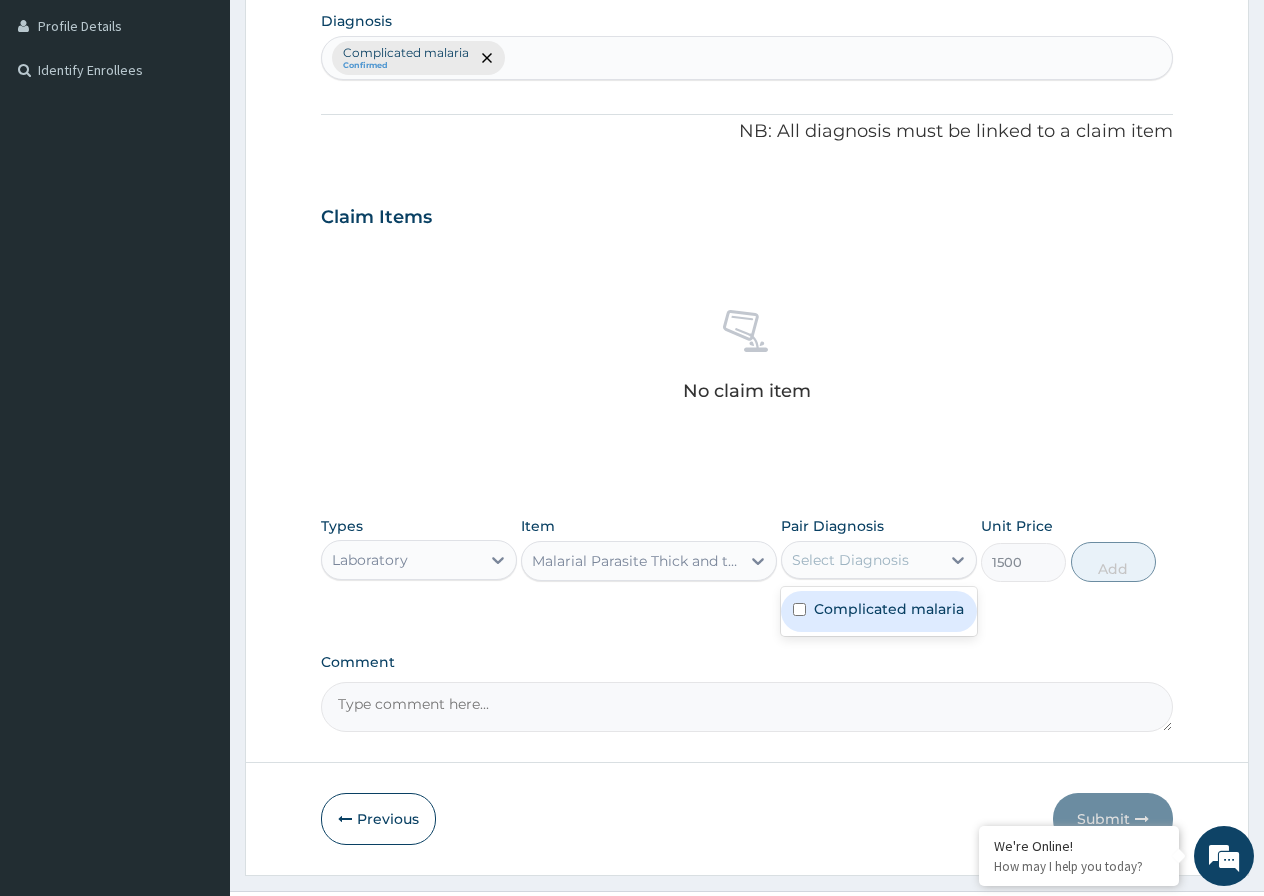 click on "Select Diagnosis" at bounding box center (861, 560) 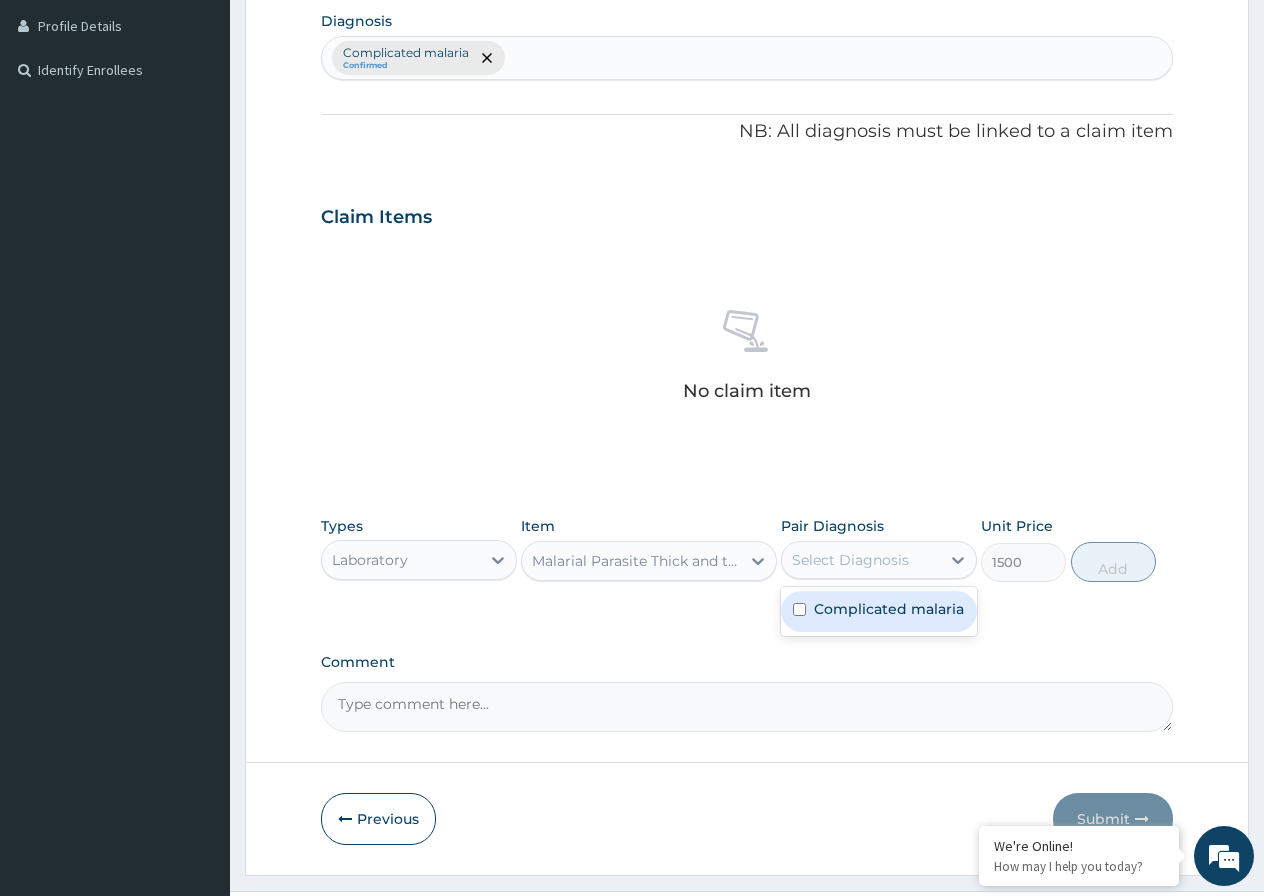 click on "Complicated malaria" at bounding box center [889, 609] 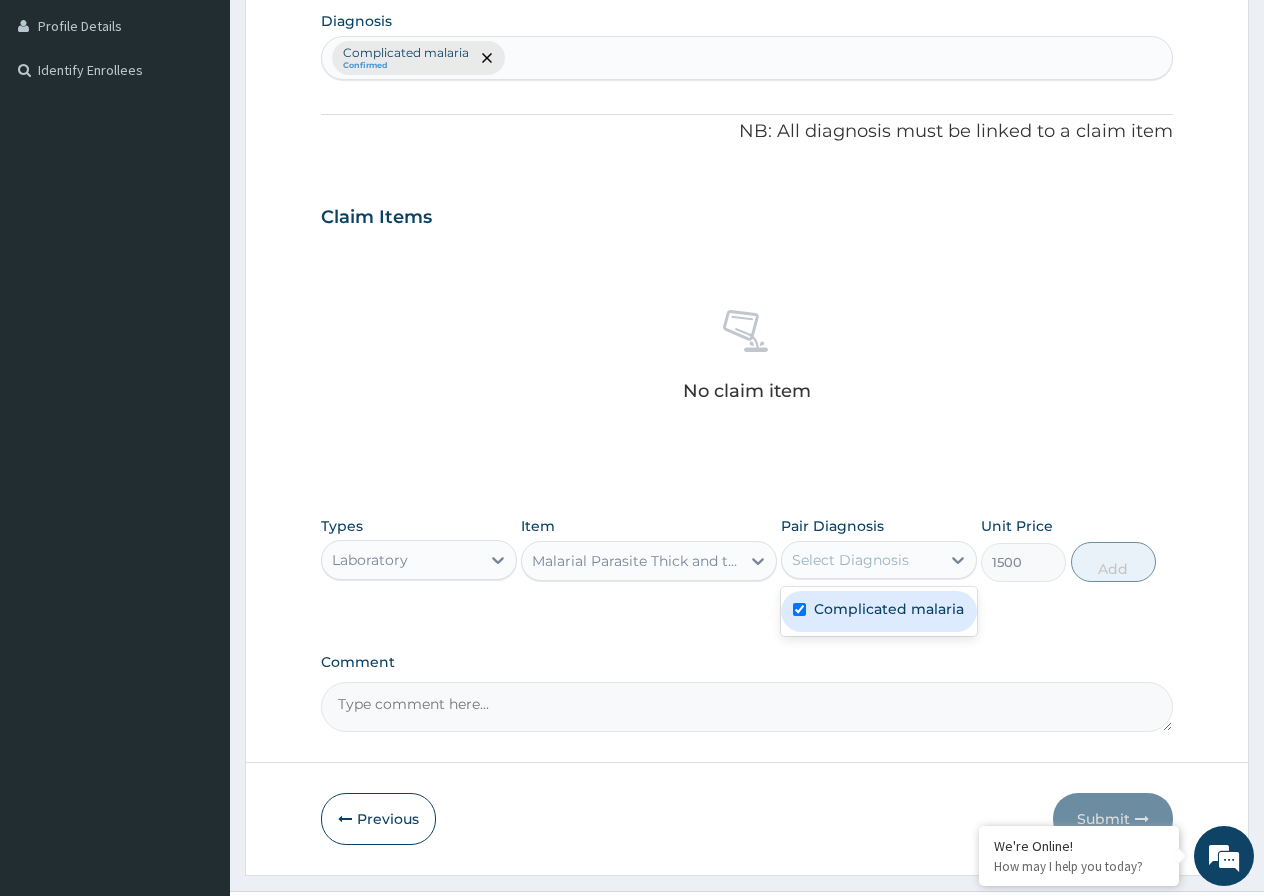 checkbox on "true" 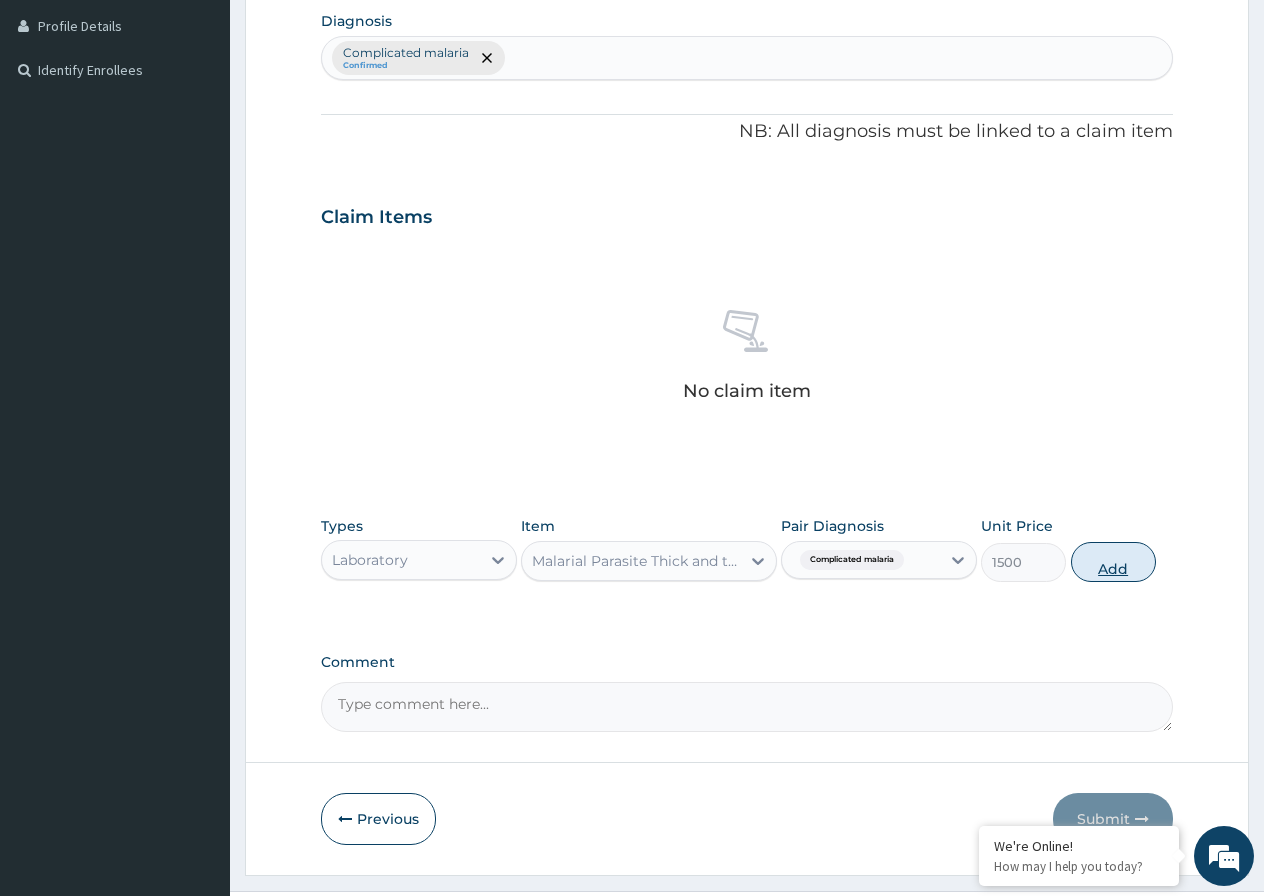 click on "Add" at bounding box center (1113, 562) 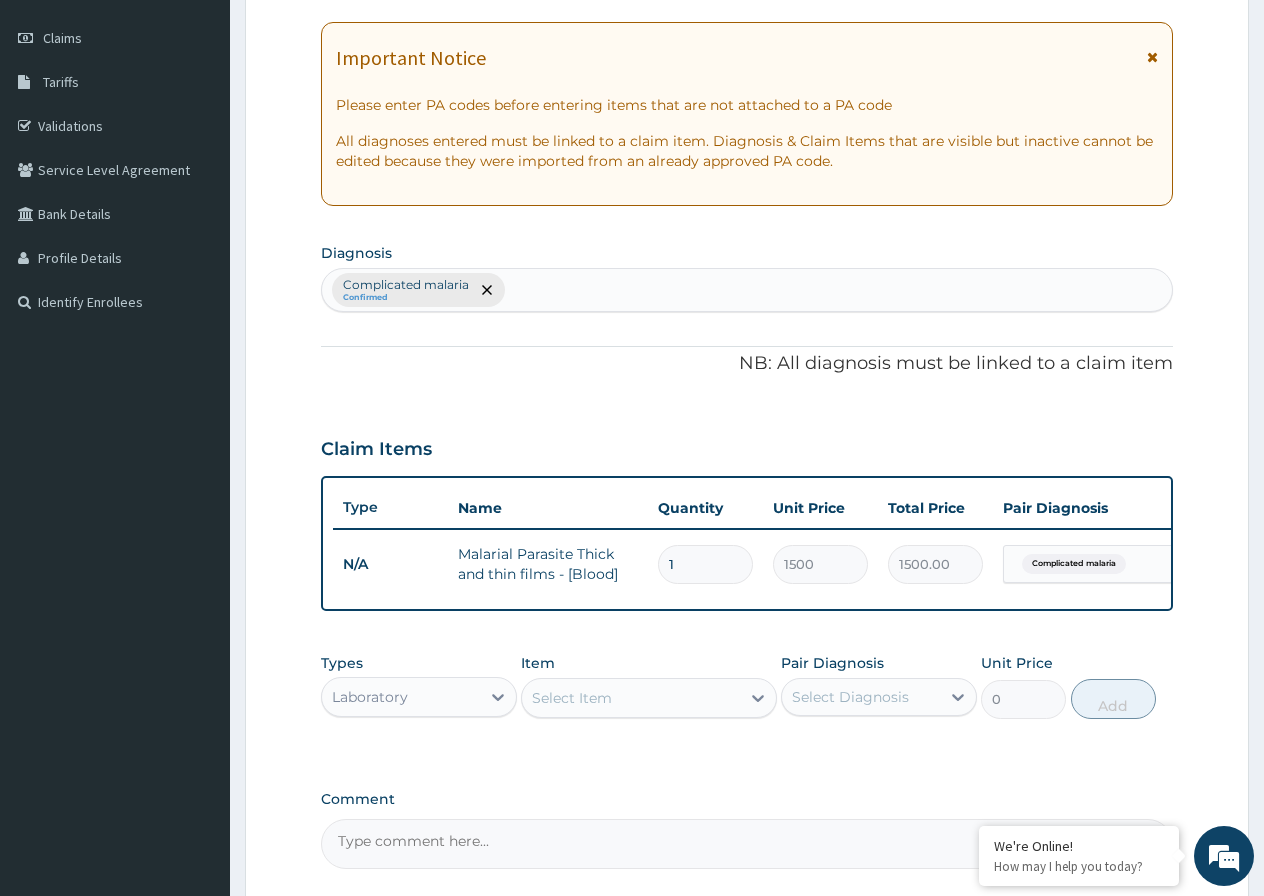 scroll, scrollTop: 266, scrollLeft: 0, axis: vertical 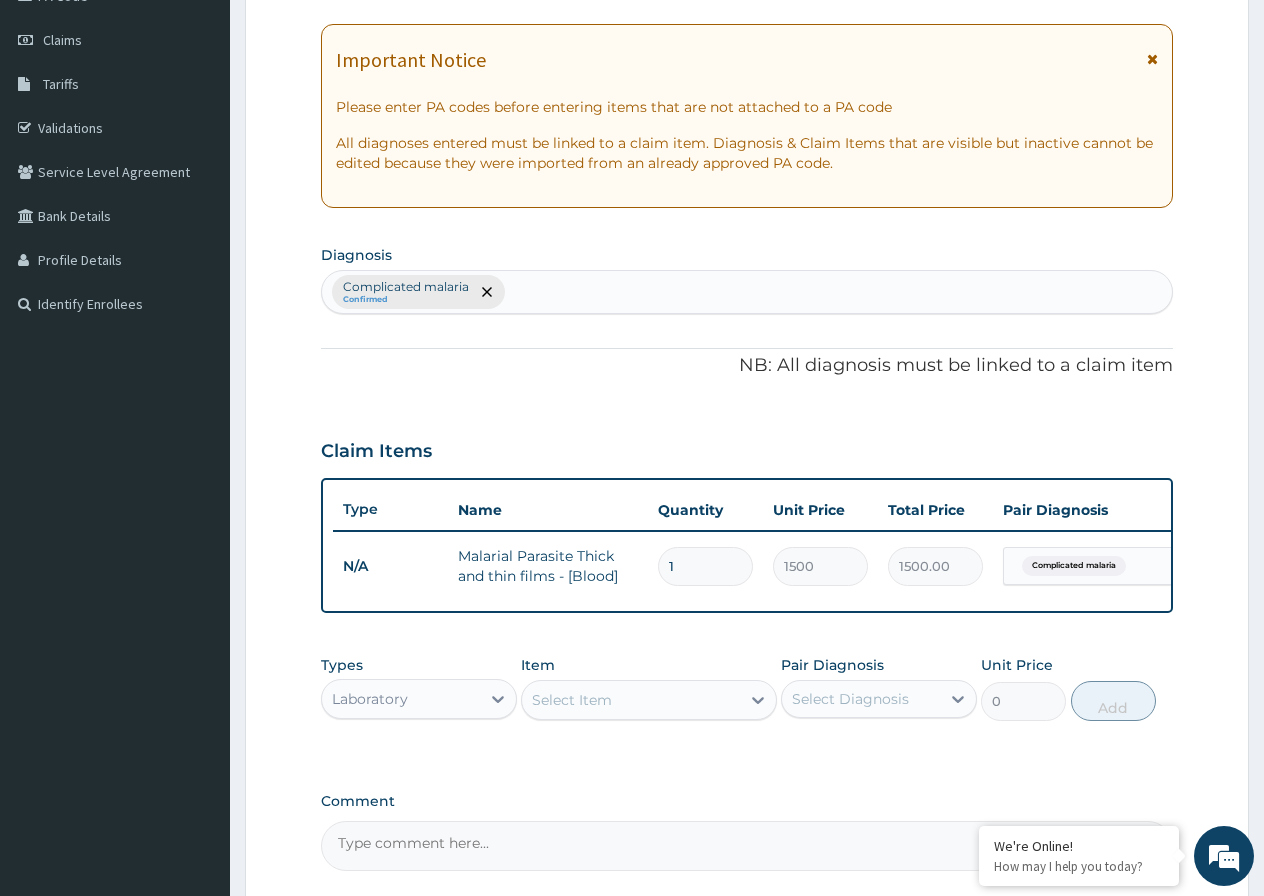 click on "Complicated malaria Confirmed" at bounding box center (747, 292) 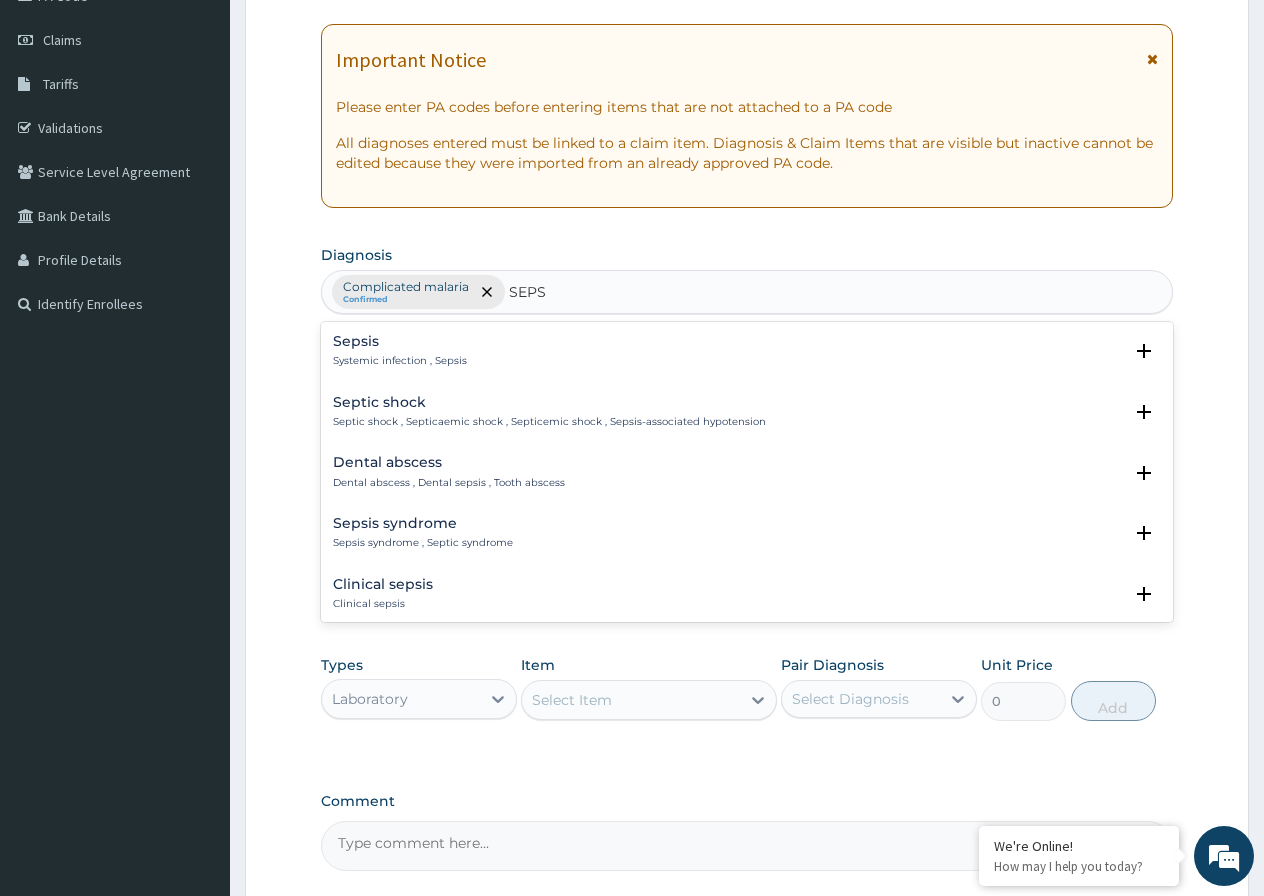 type on "SEPSI" 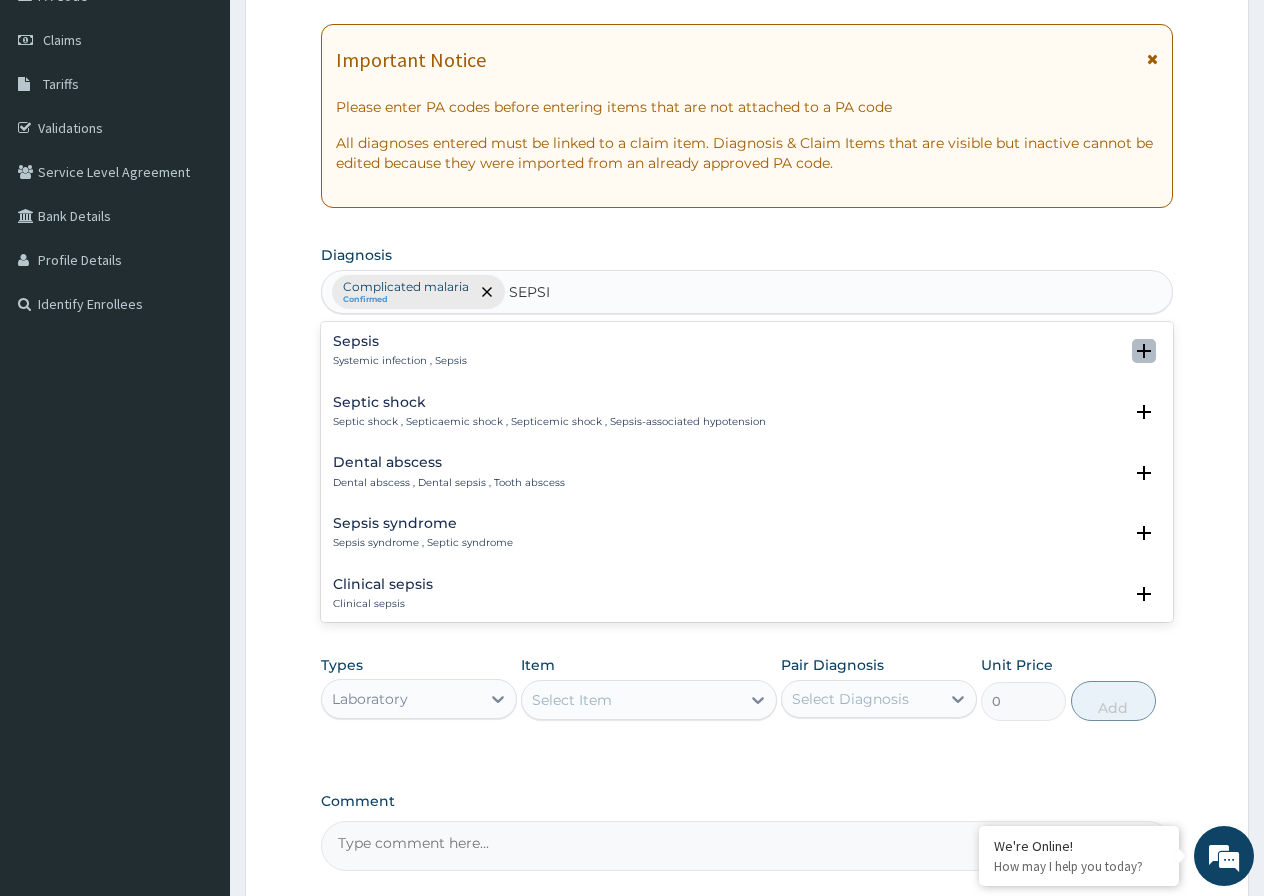 click 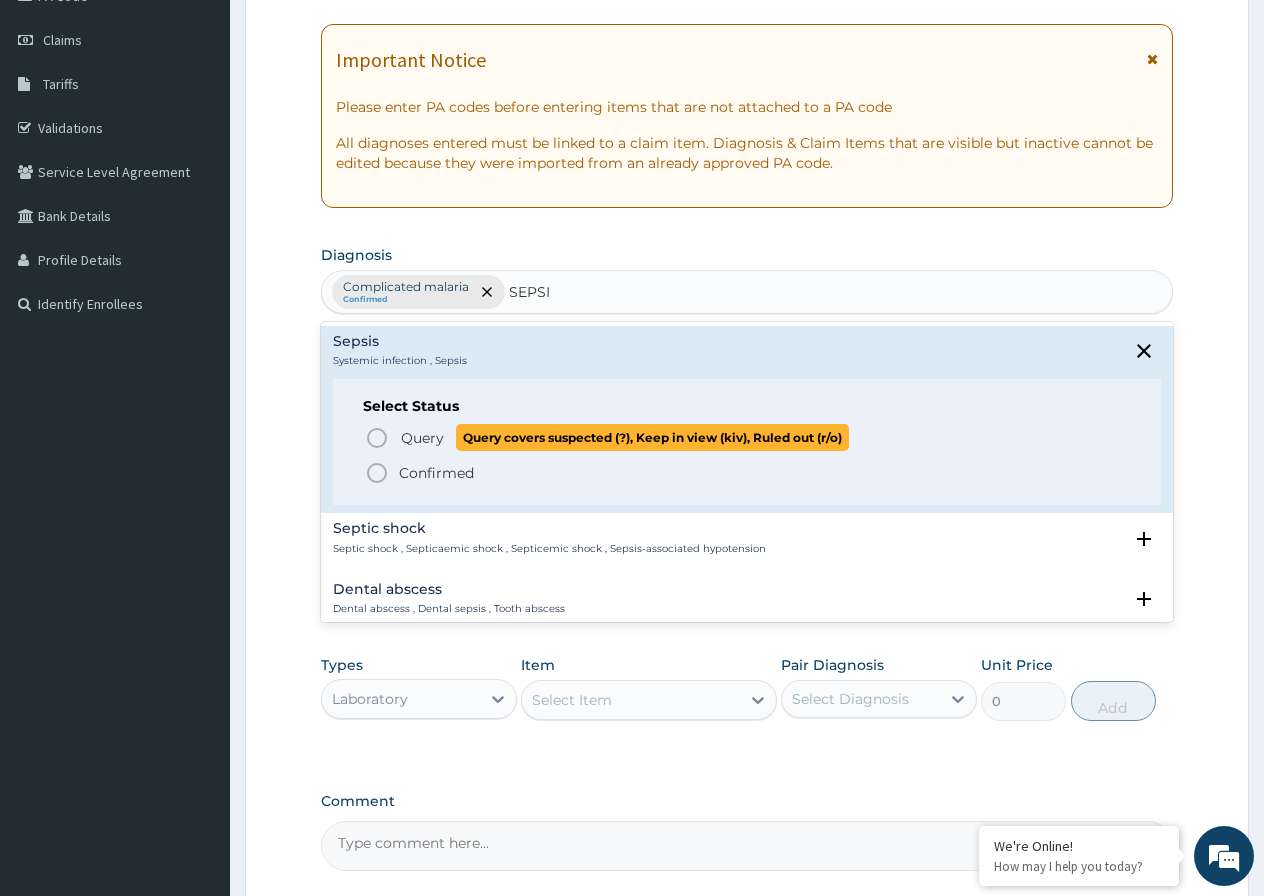 click 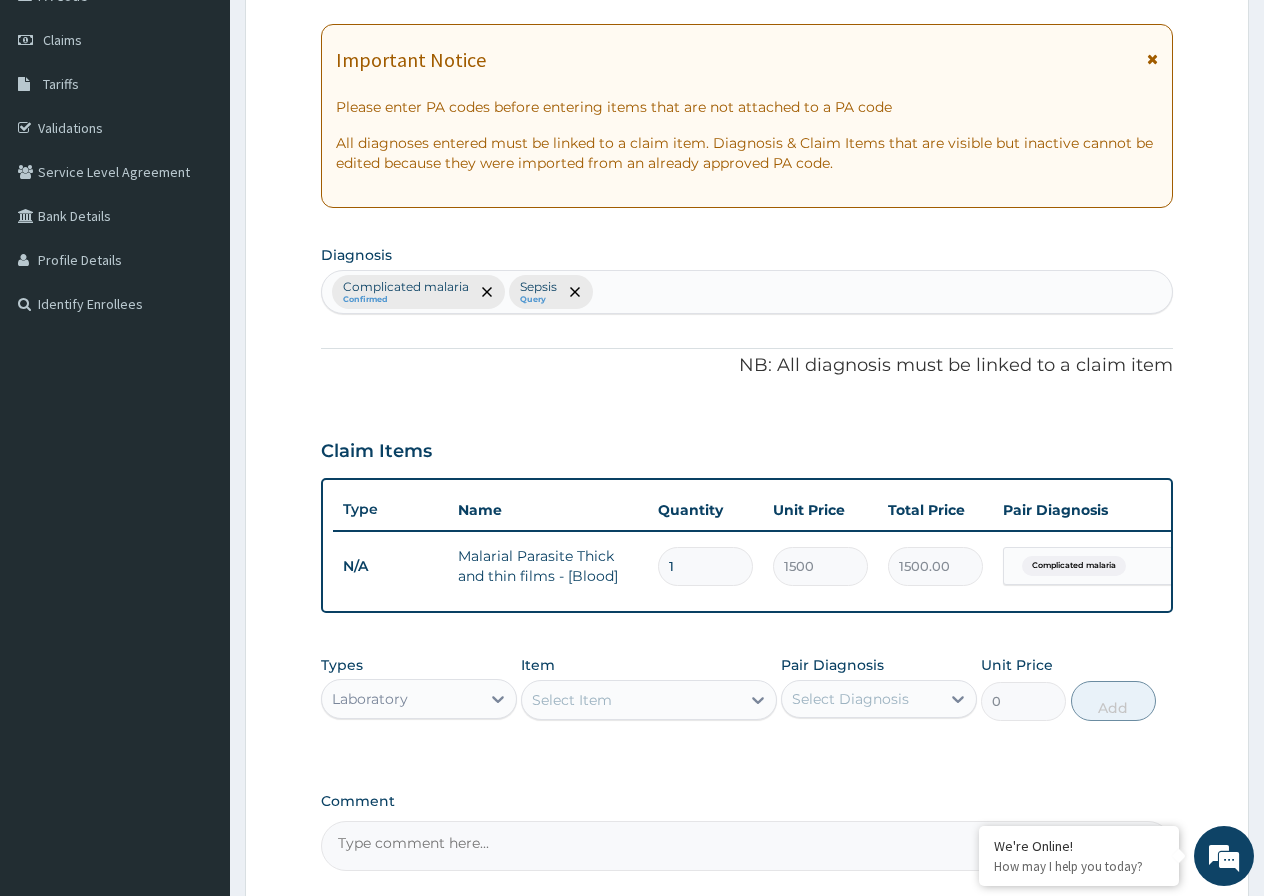 click on "Select Item" at bounding box center [572, 700] 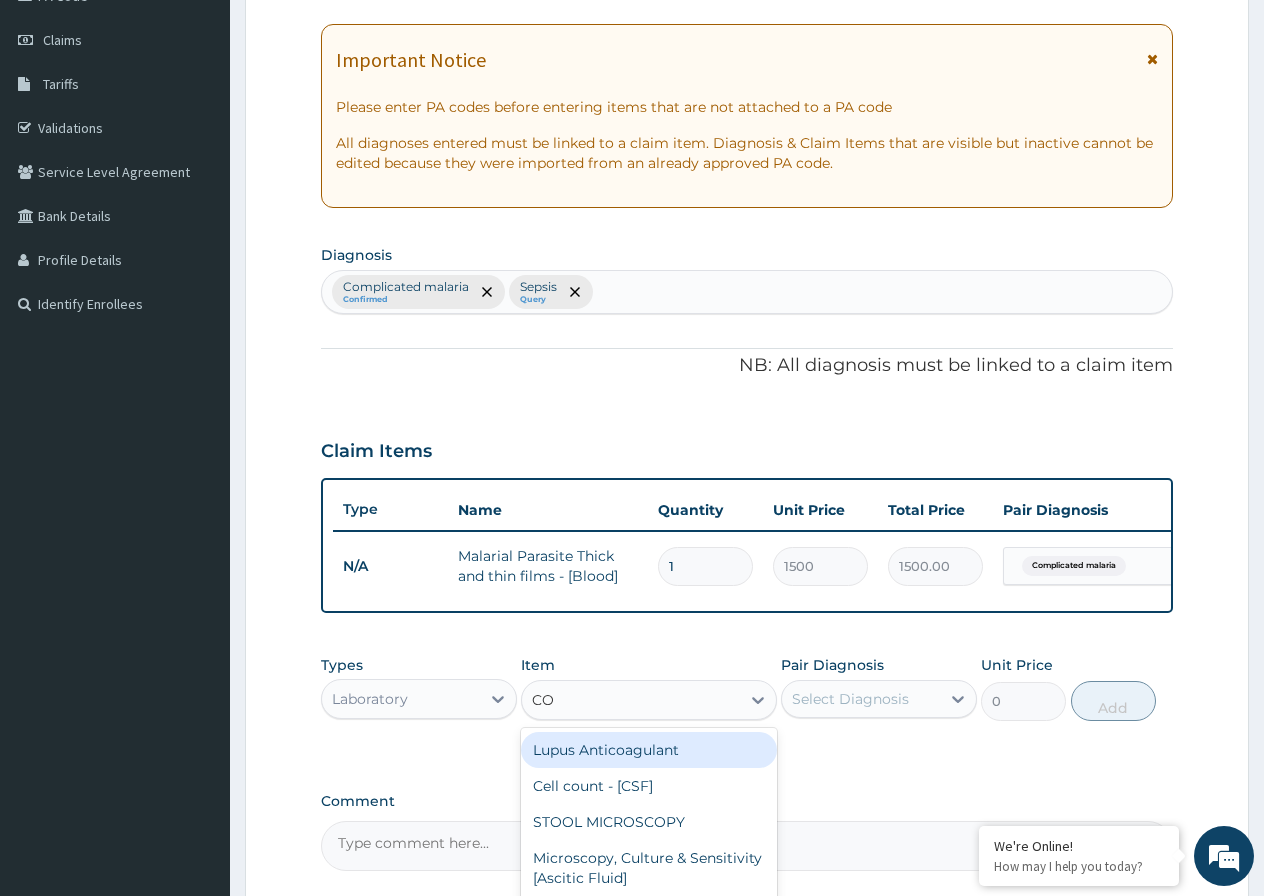 type on "COM" 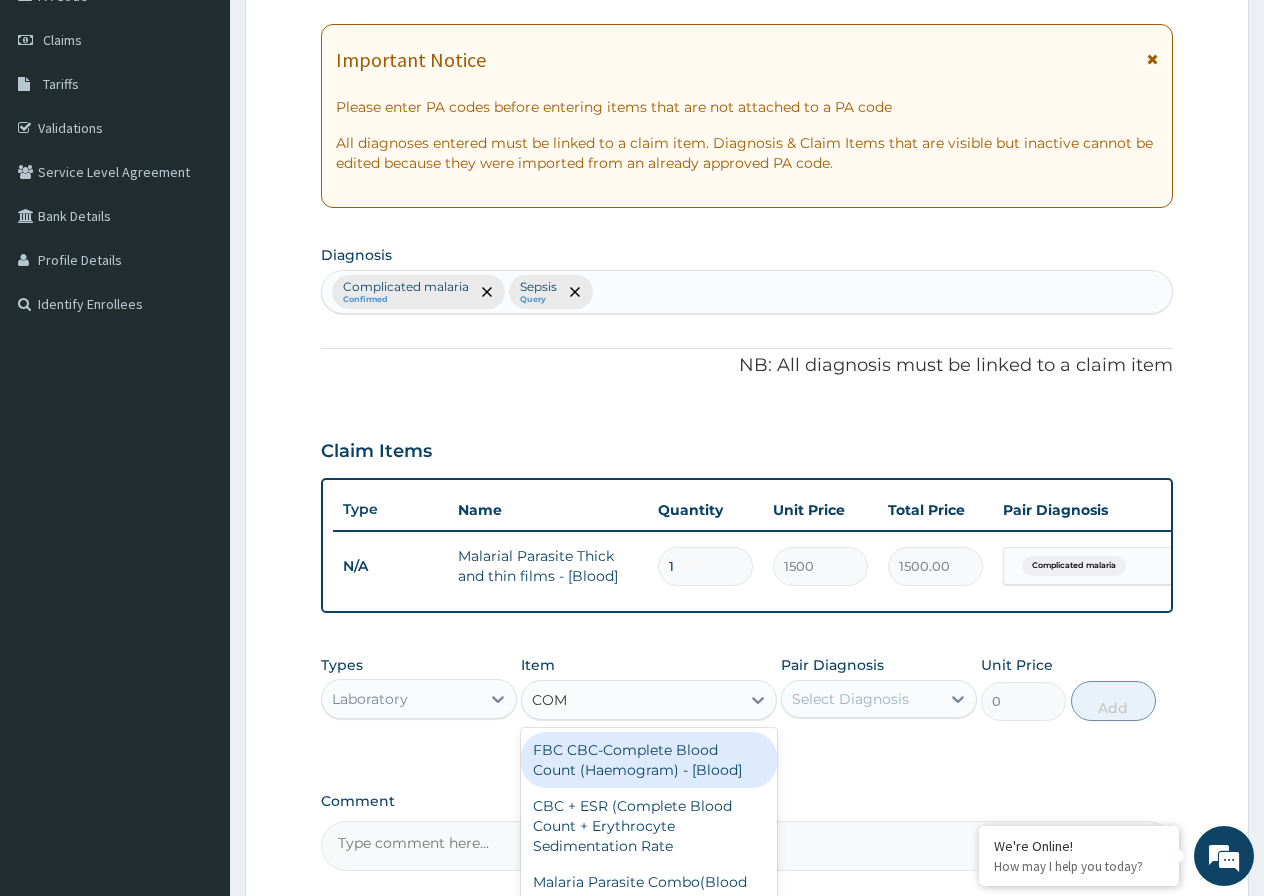 click on "FBC CBC-Complete Blood Count (Haemogram) - [Blood]" at bounding box center (649, 760) 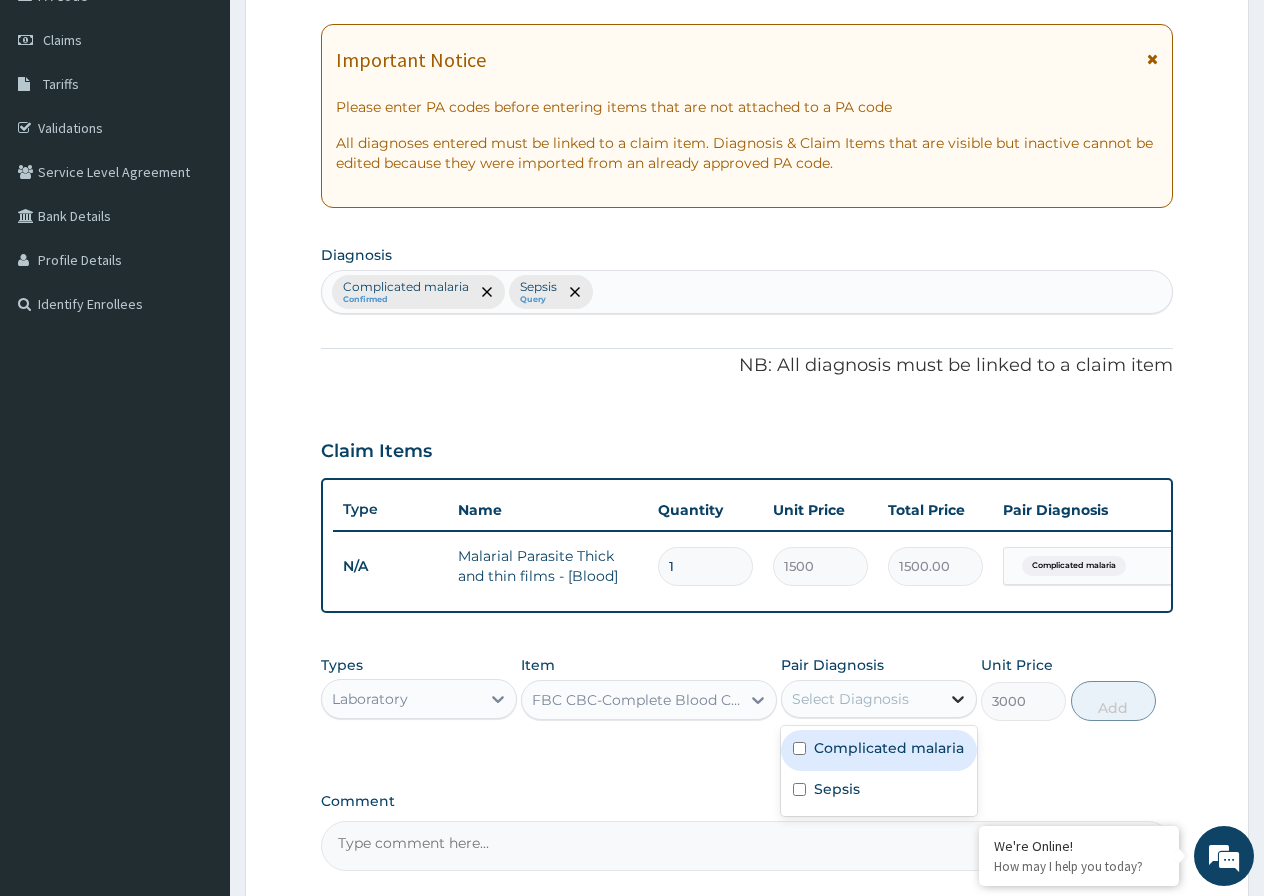 click 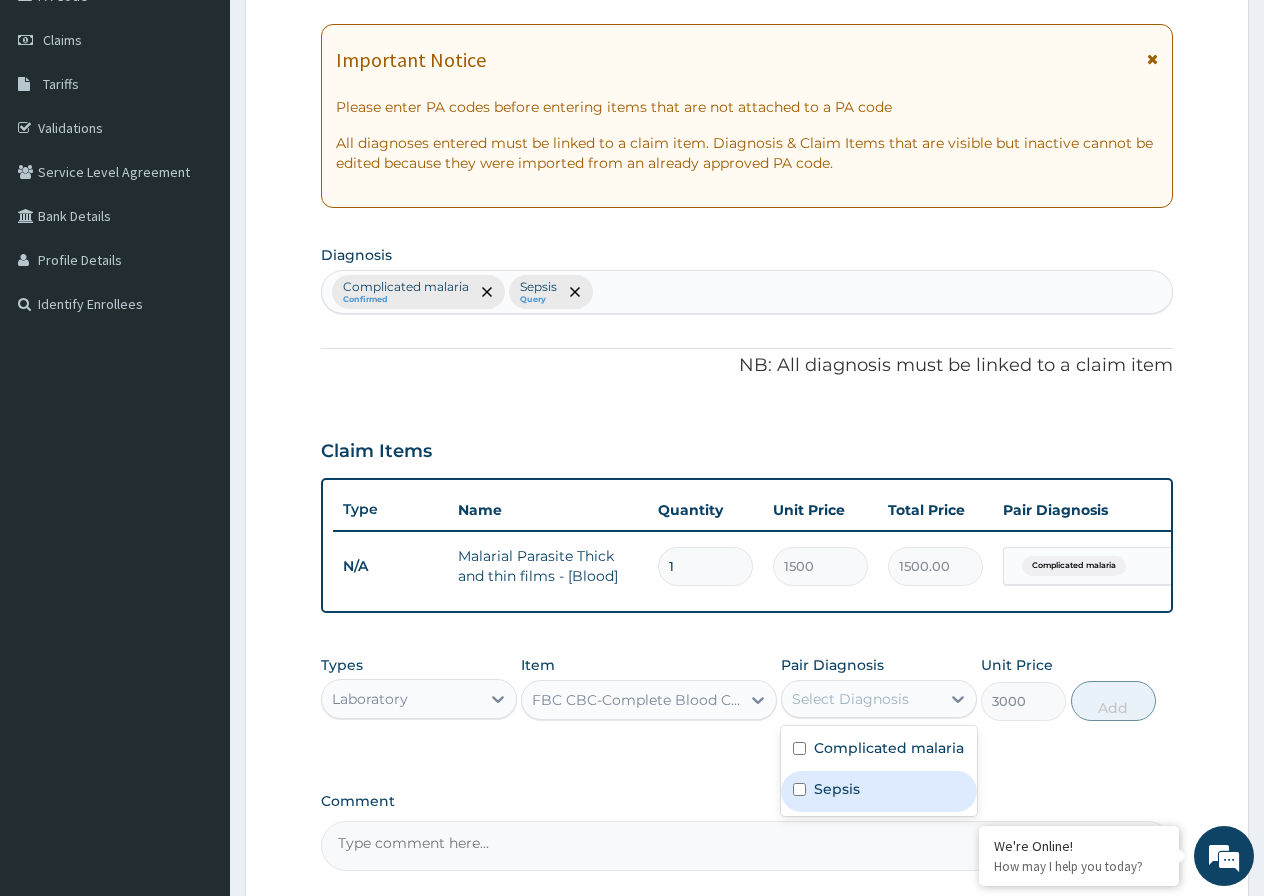click on "Sepsis" at bounding box center [837, 789] 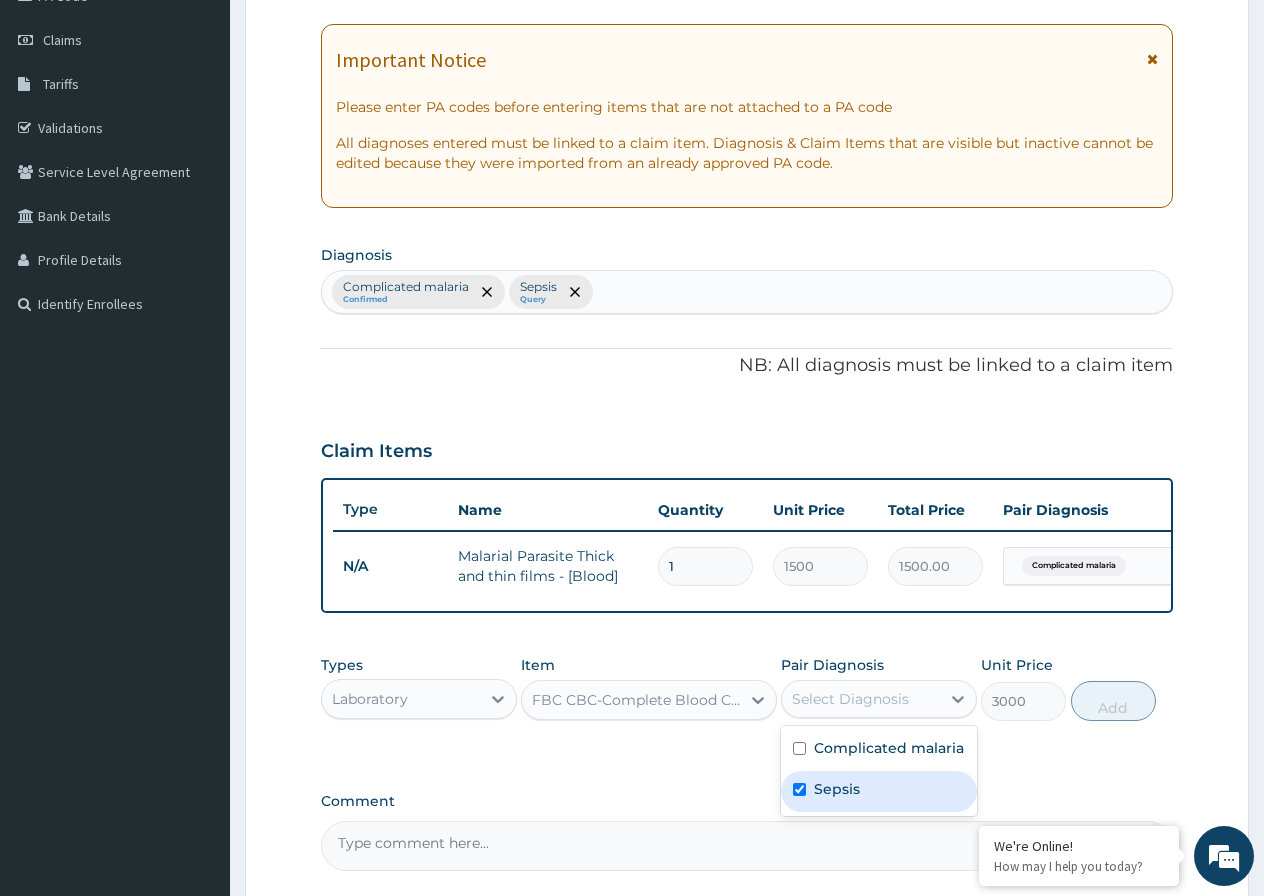 checkbox on "true" 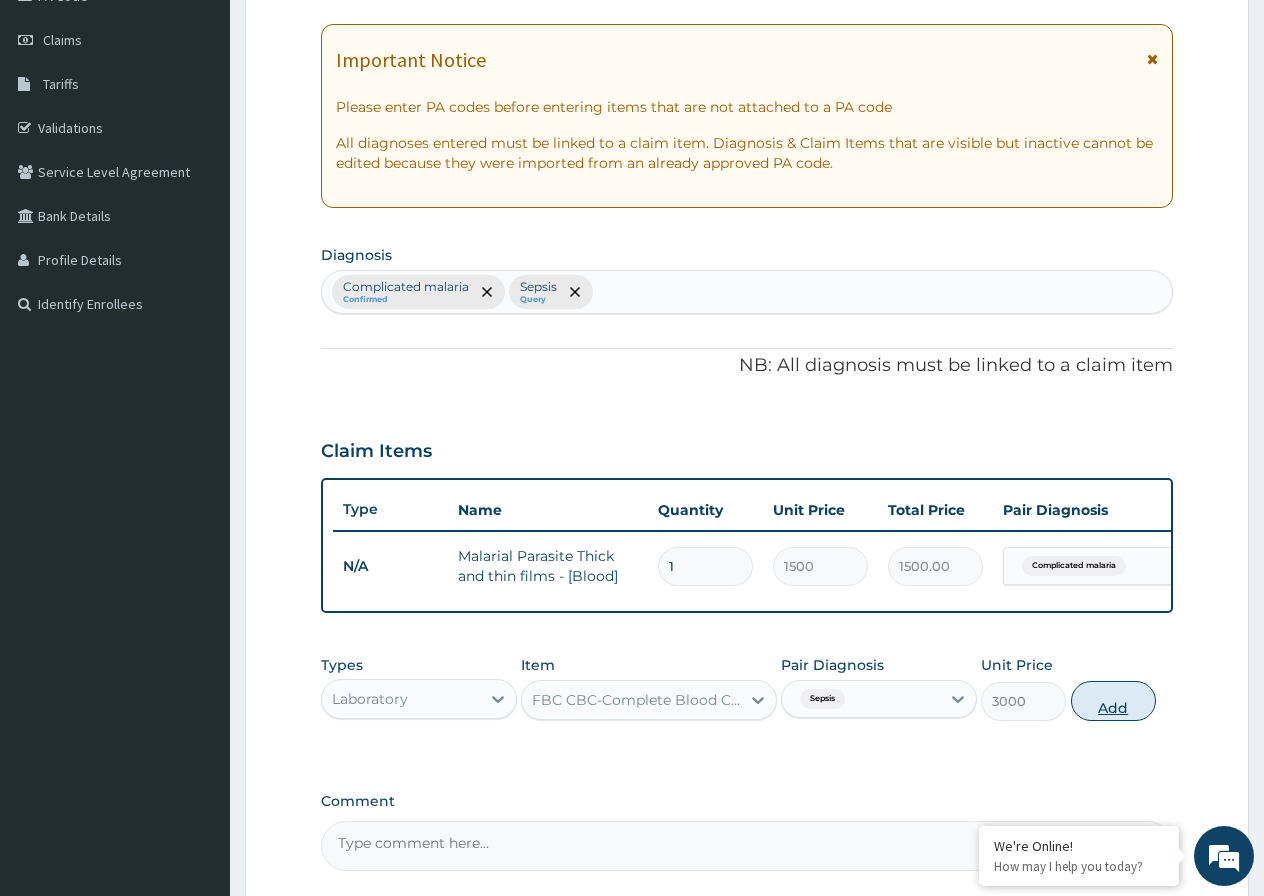 click on "Add" at bounding box center (1113, 701) 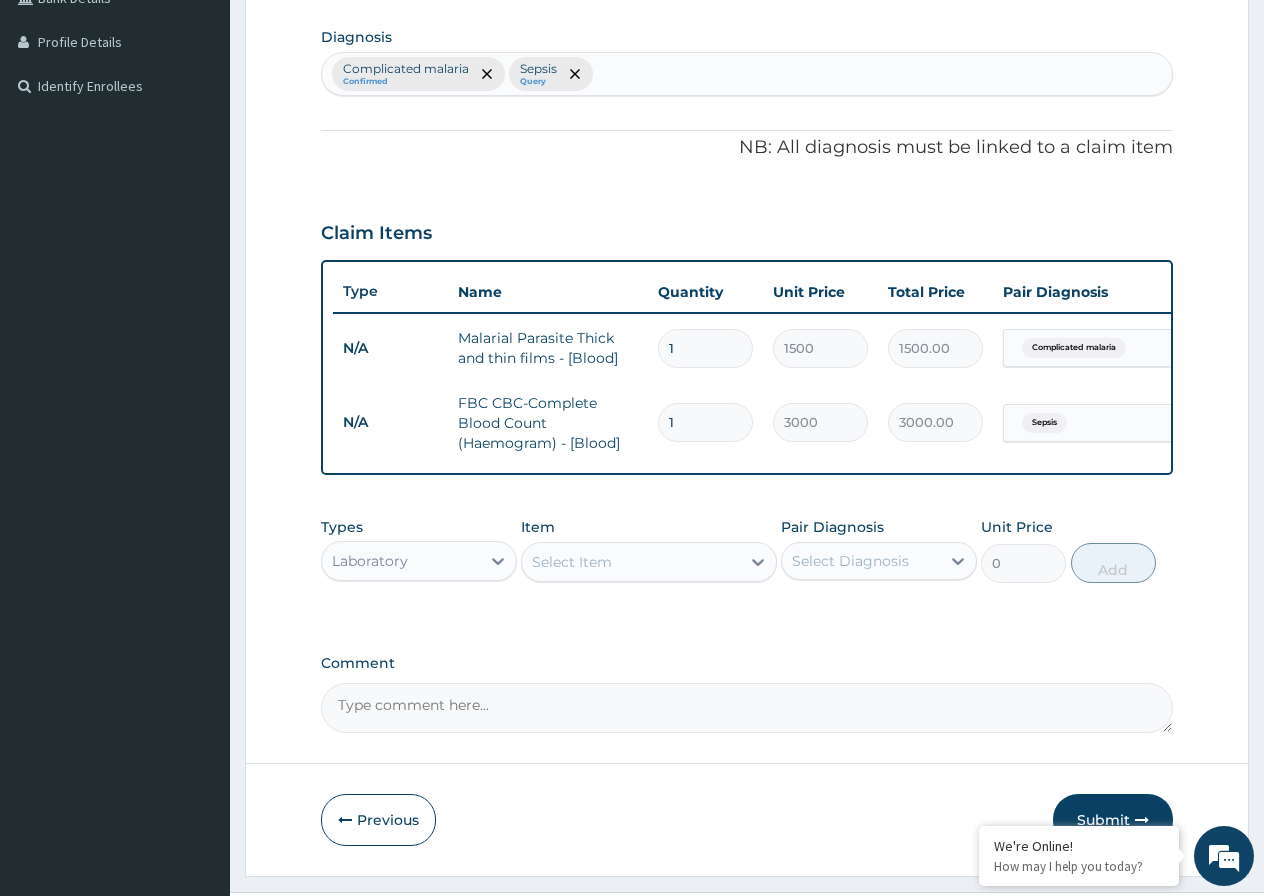 scroll, scrollTop: 546, scrollLeft: 0, axis: vertical 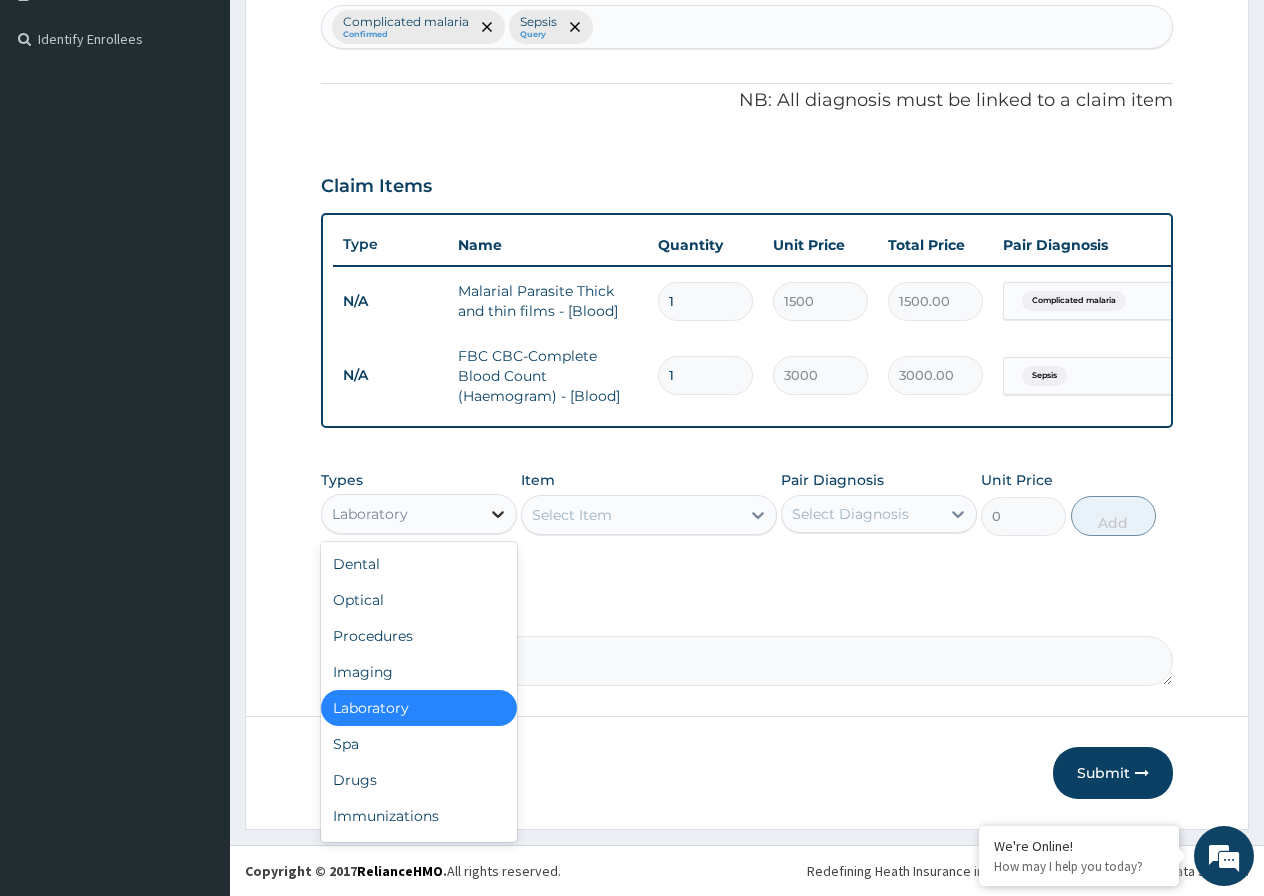 click 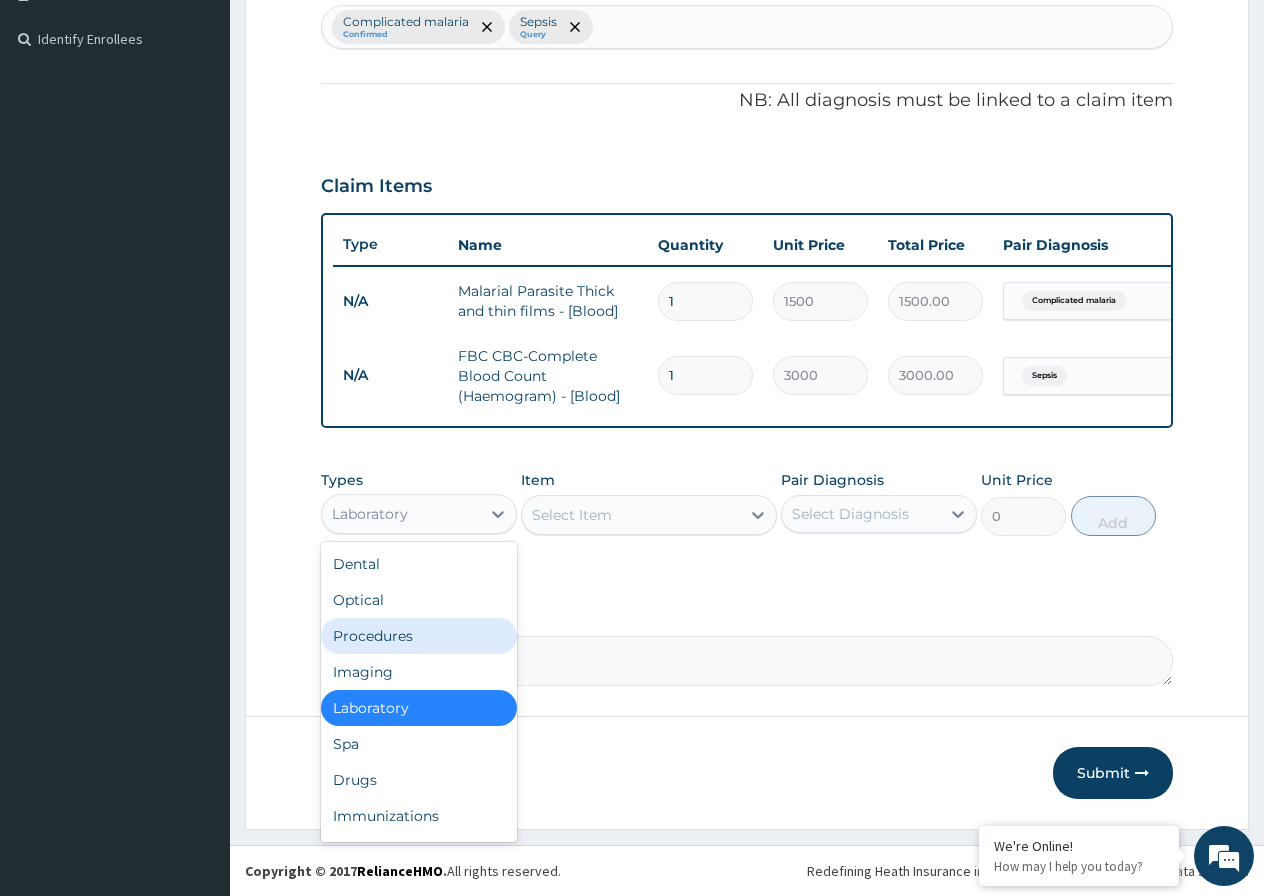 click on "Procedures" at bounding box center [419, 636] 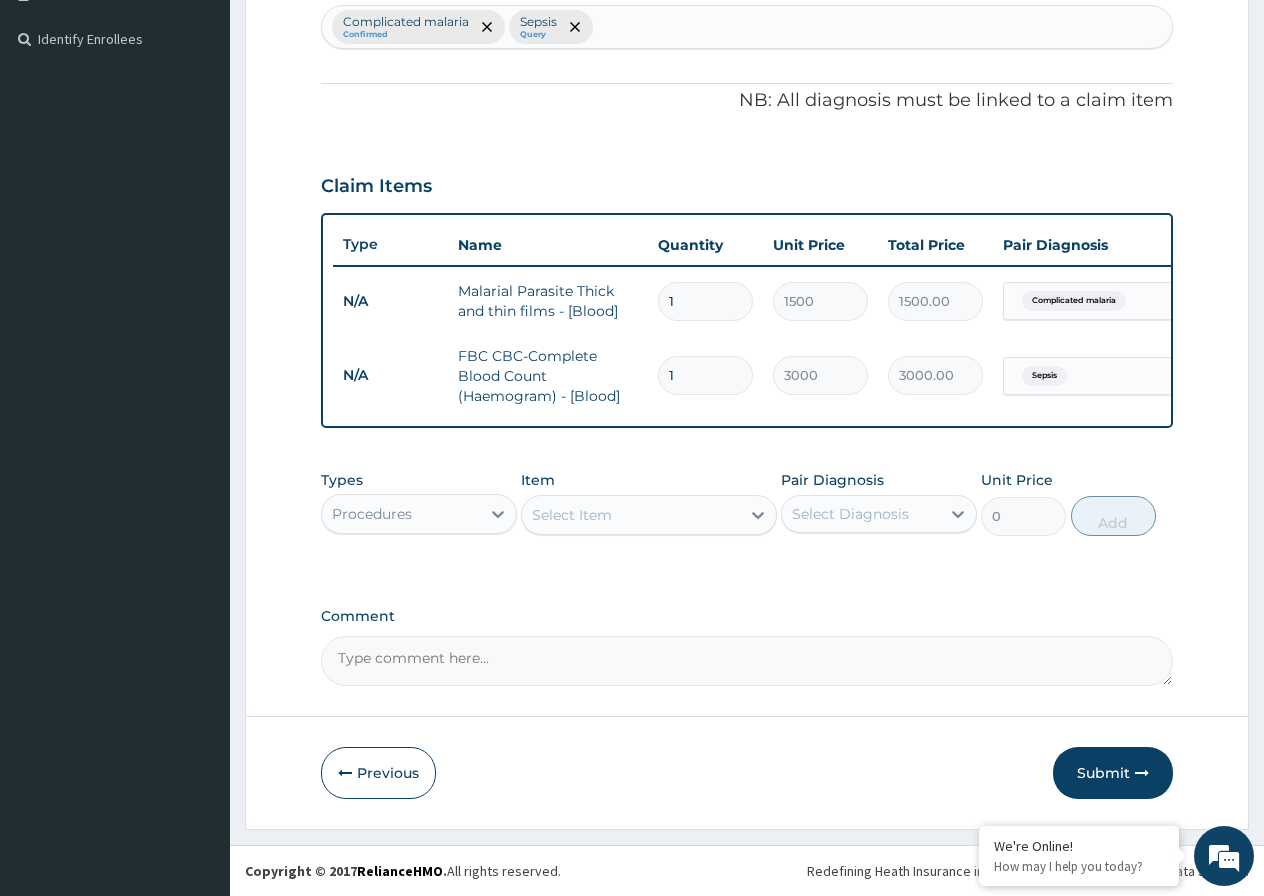click on "Select Item" at bounding box center (631, 515) 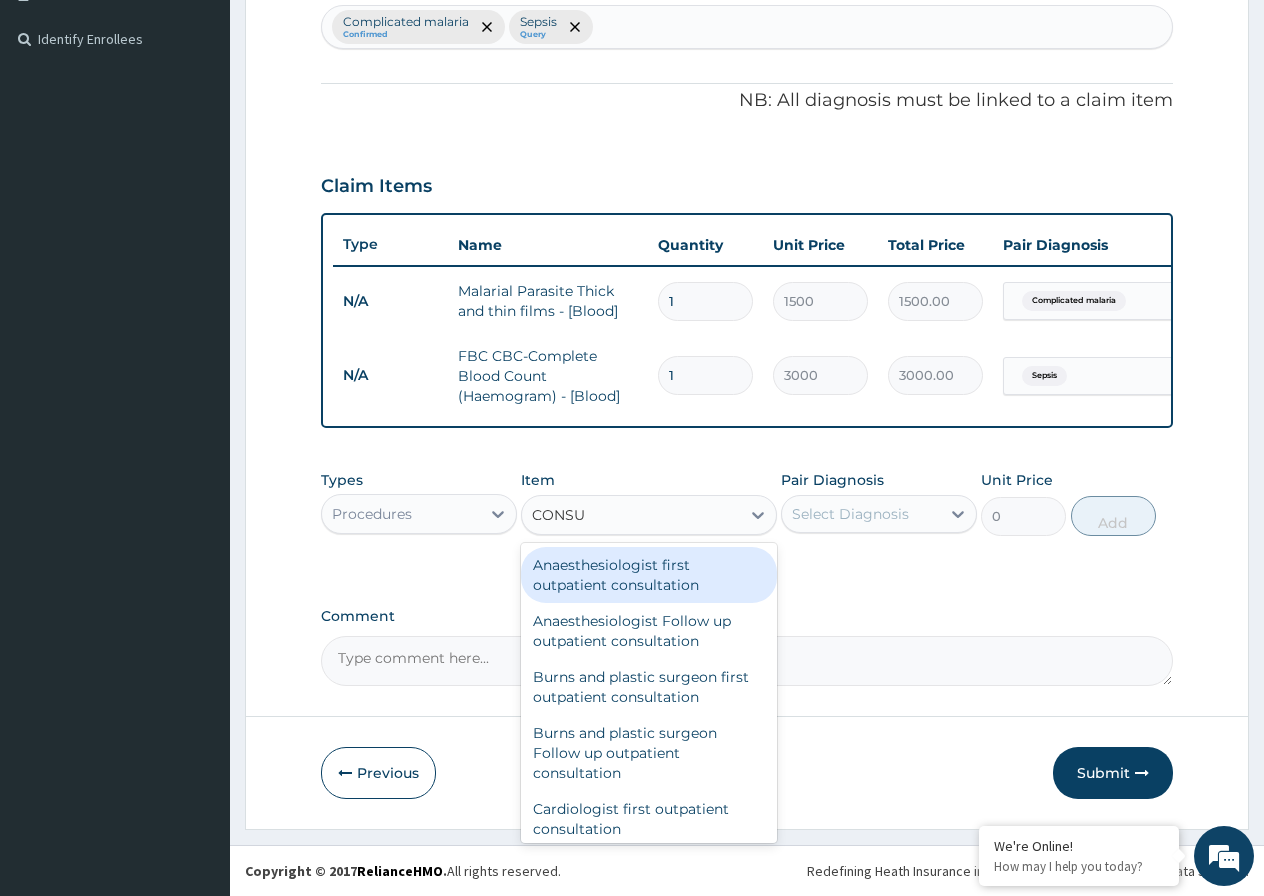 type on "CONSUL" 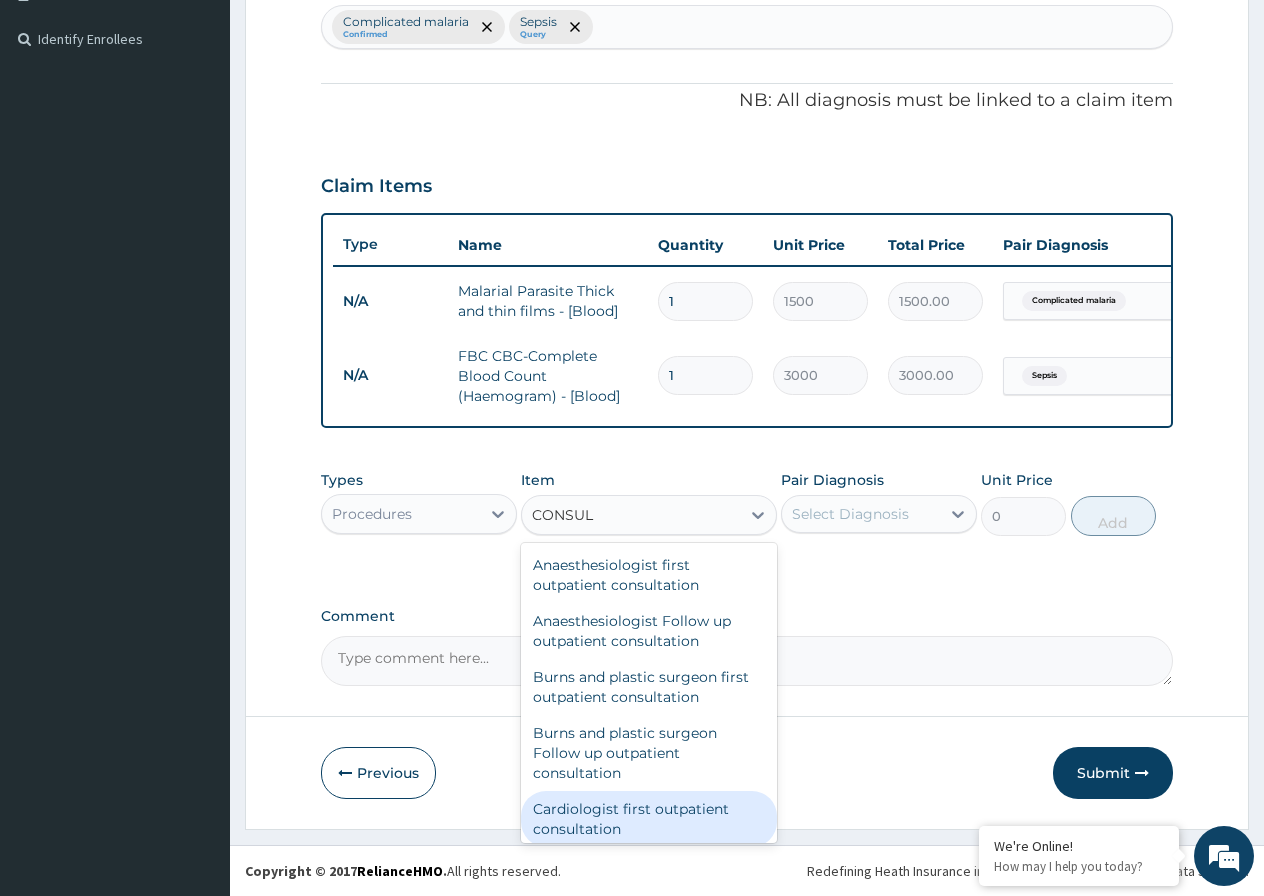click on "Cardiologist first outpatient consultation" at bounding box center [649, 819] 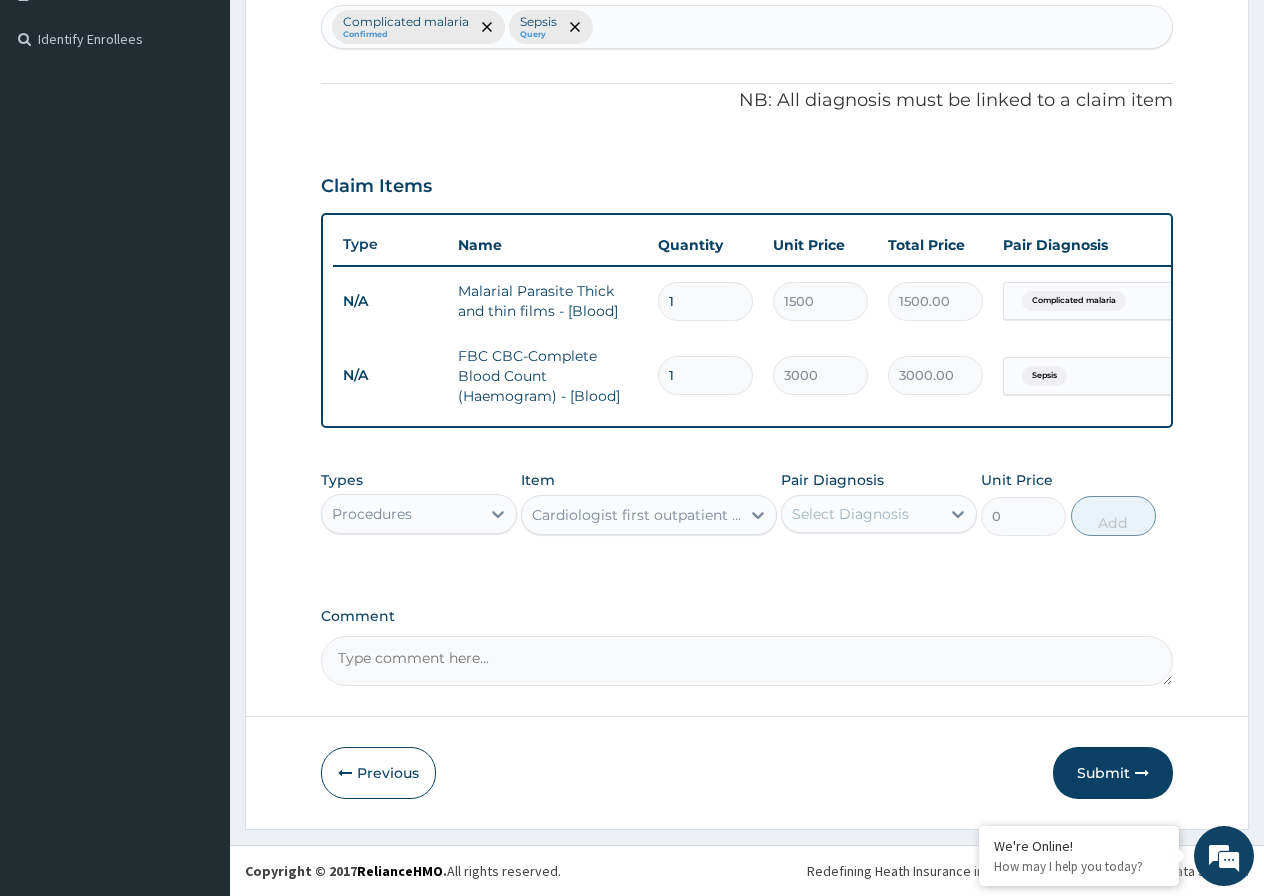 type 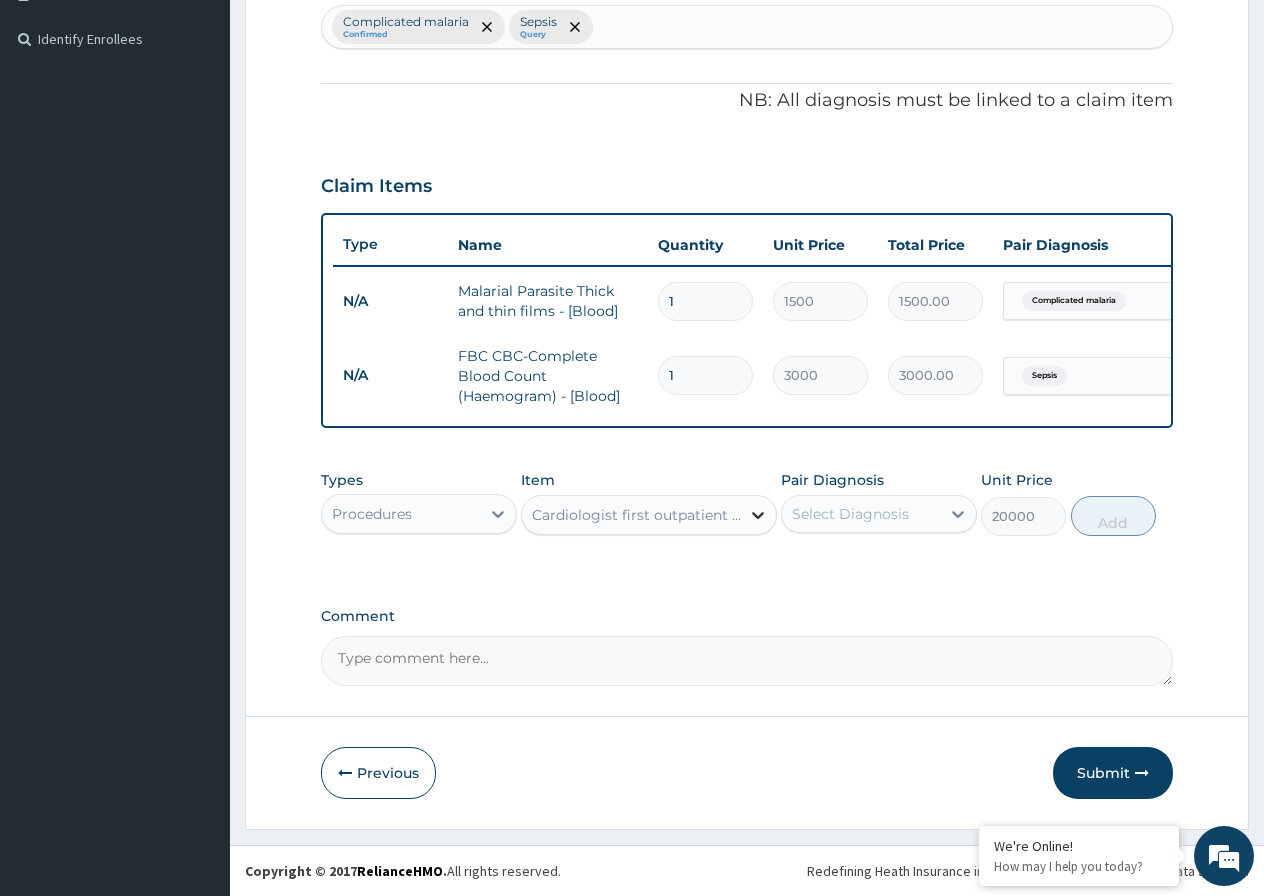 click 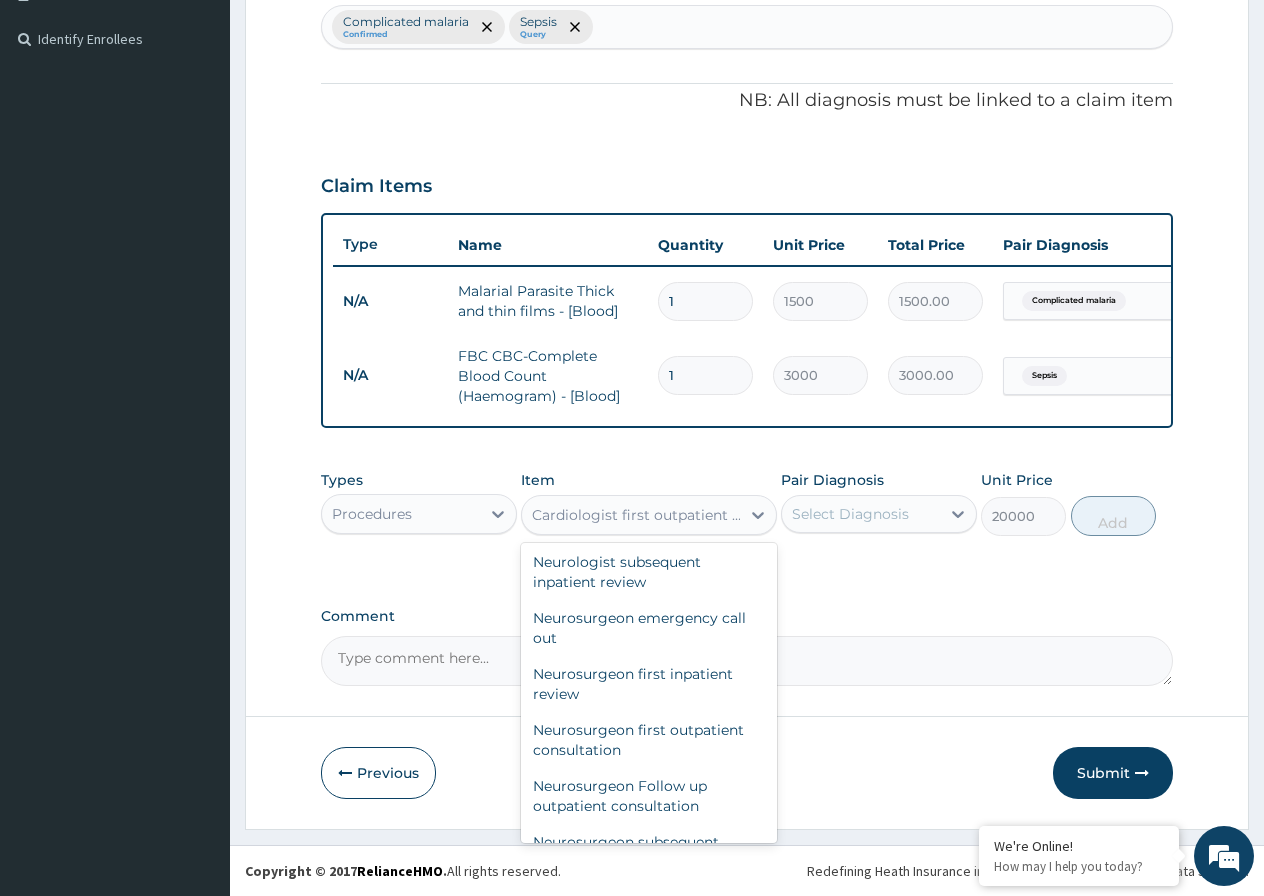 scroll, scrollTop: 90971, scrollLeft: 0, axis: vertical 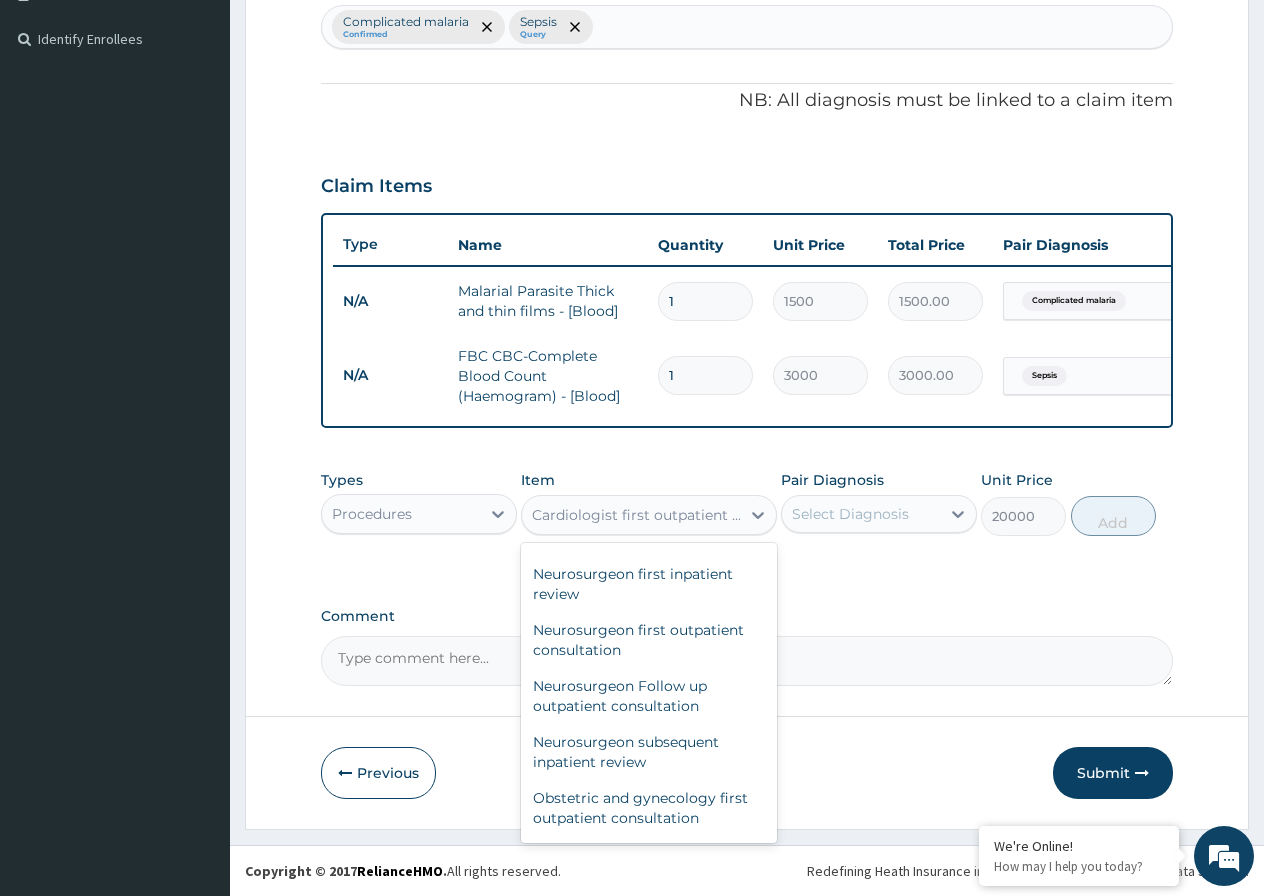 click on "Consultant first outpatient consultation" at bounding box center (649, -2544) 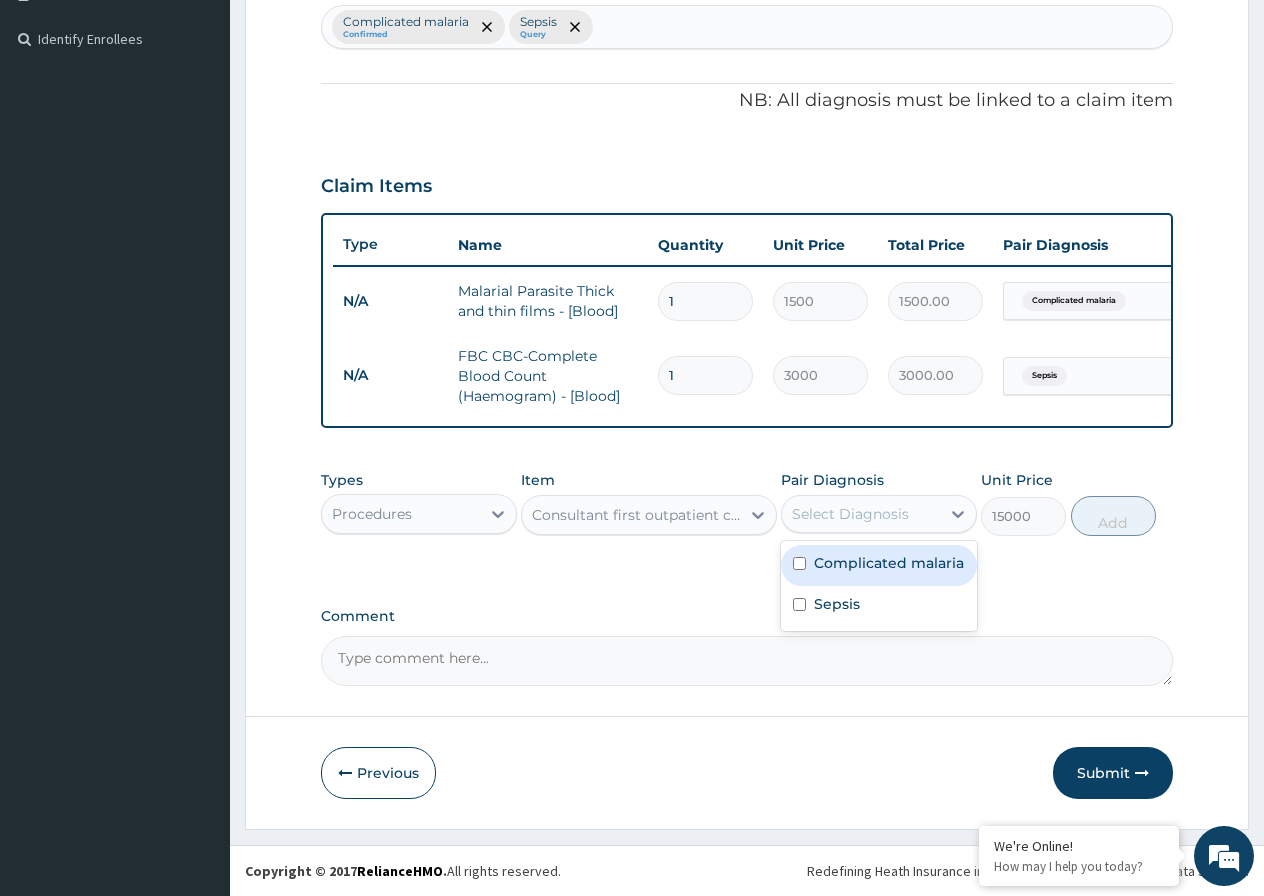 click on "Select Diagnosis" at bounding box center [861, 514] 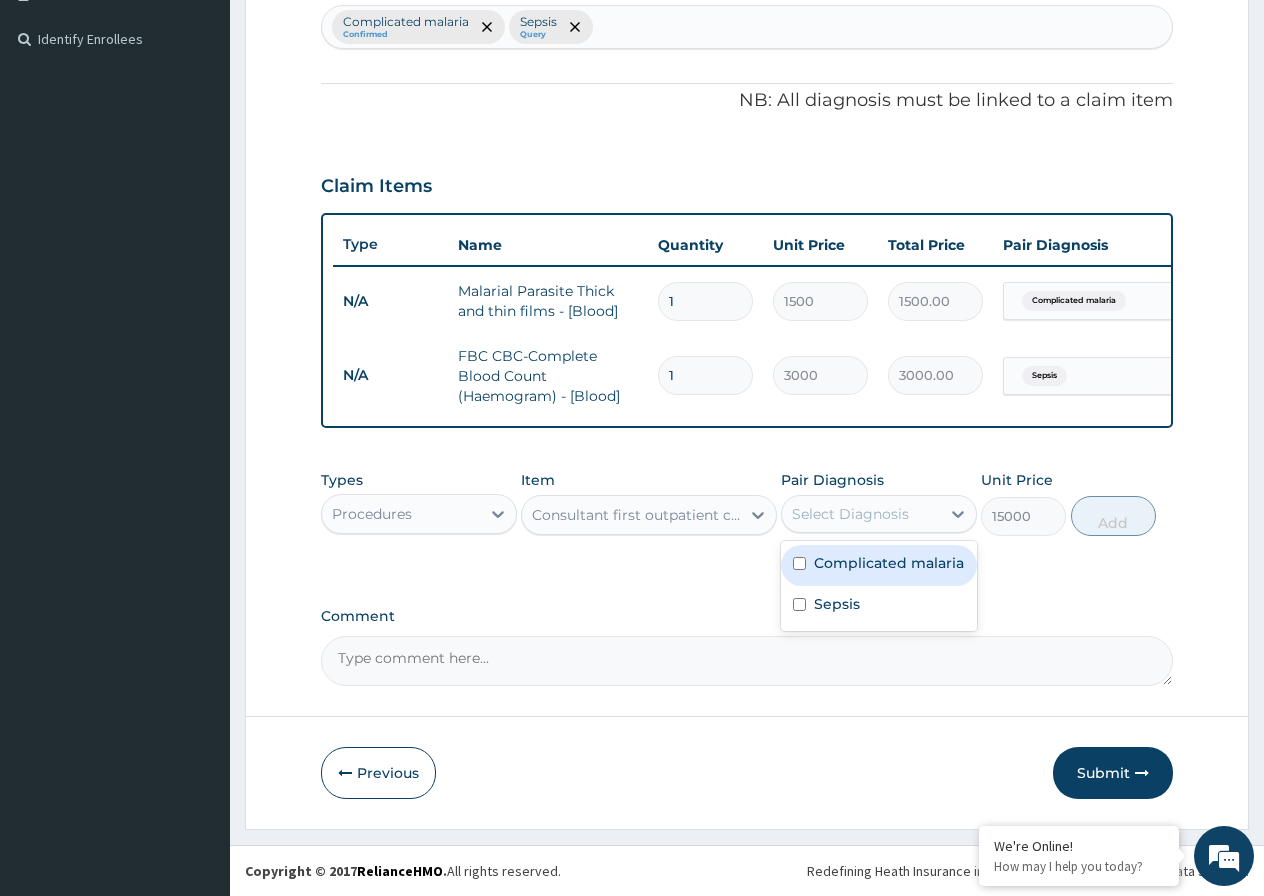 click on "Select Diagnosis" at bounding box center (861, 514) 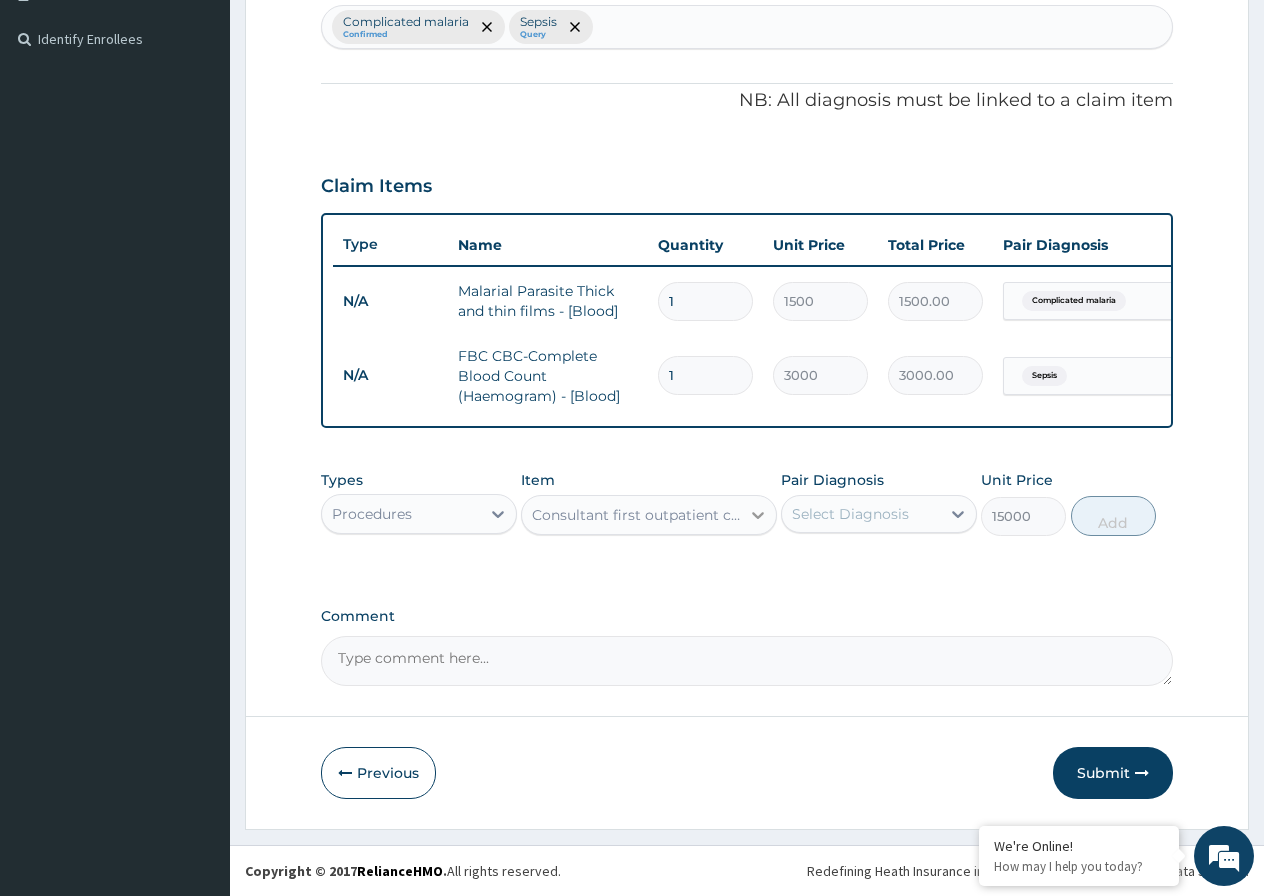 click 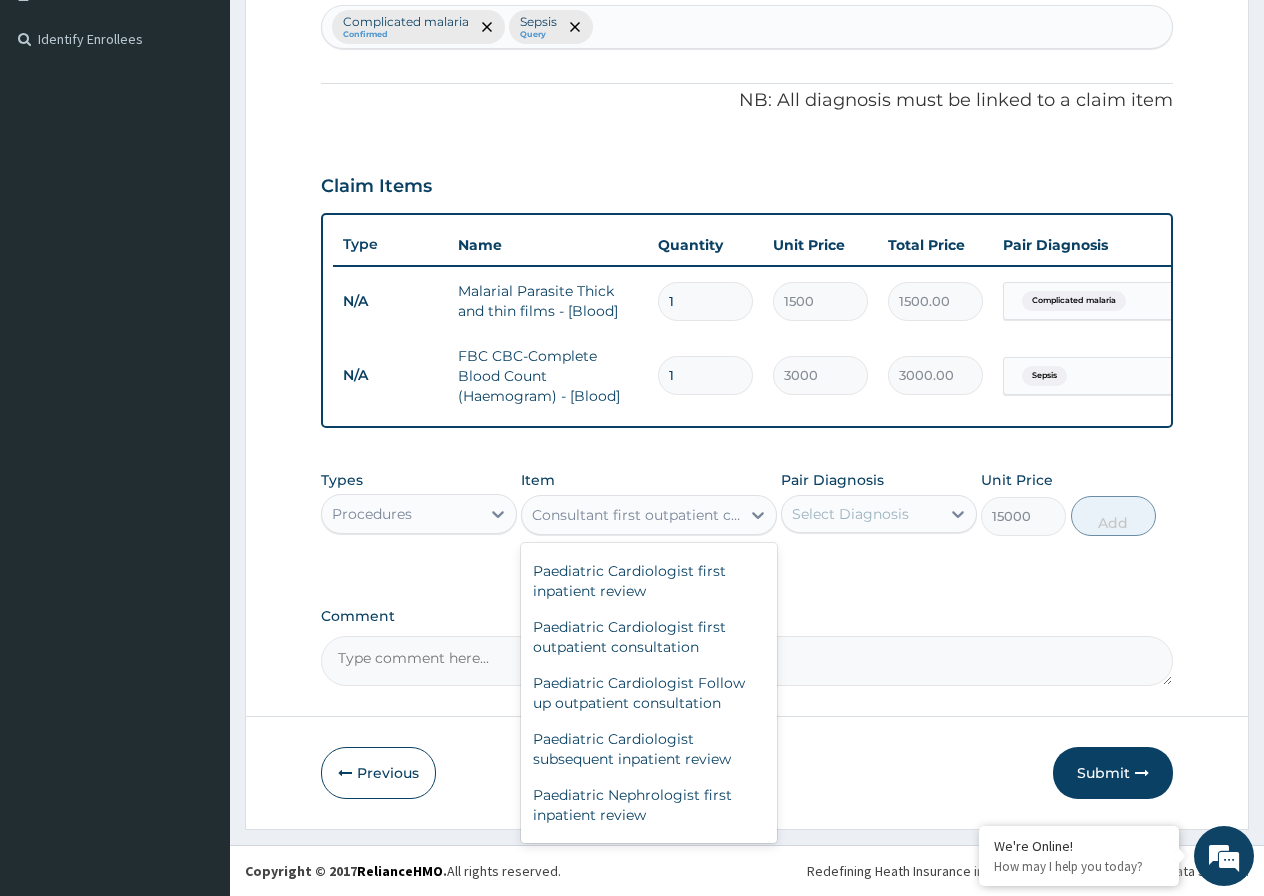 scroll, scrollTop: 92551, scrollLeft: 0, axis: vertical 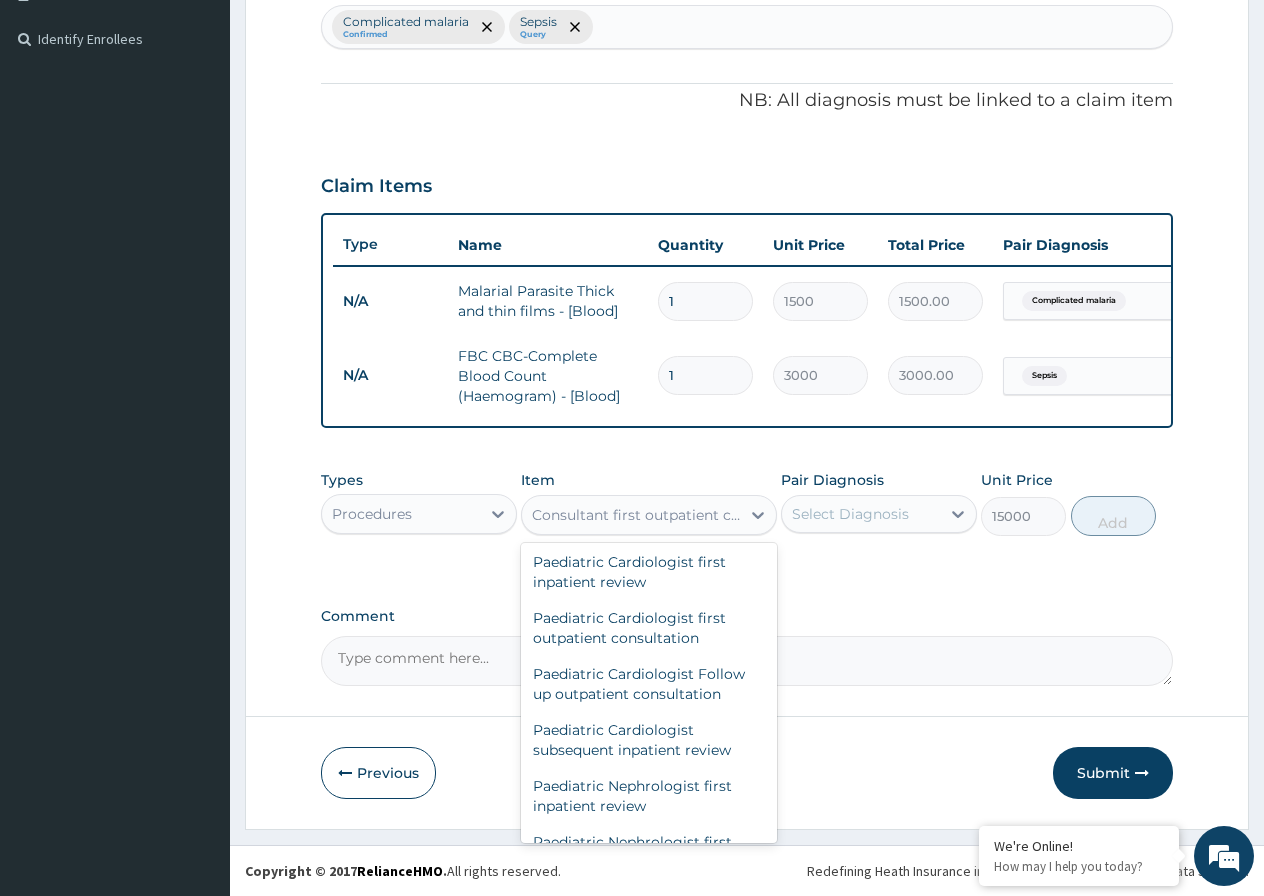click on "General practitioner Consultation first outpatient consultation" at bounding box center (649, -2758) 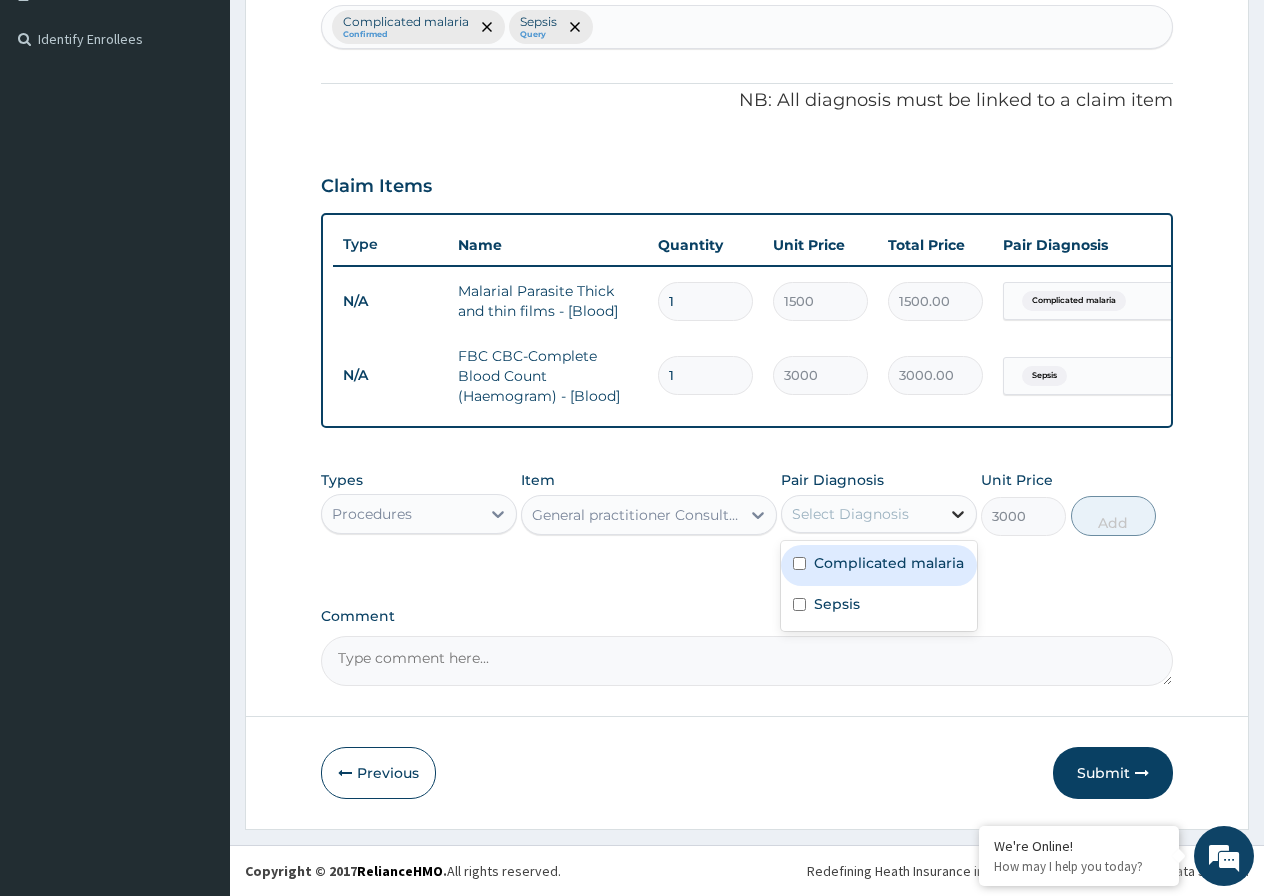 click 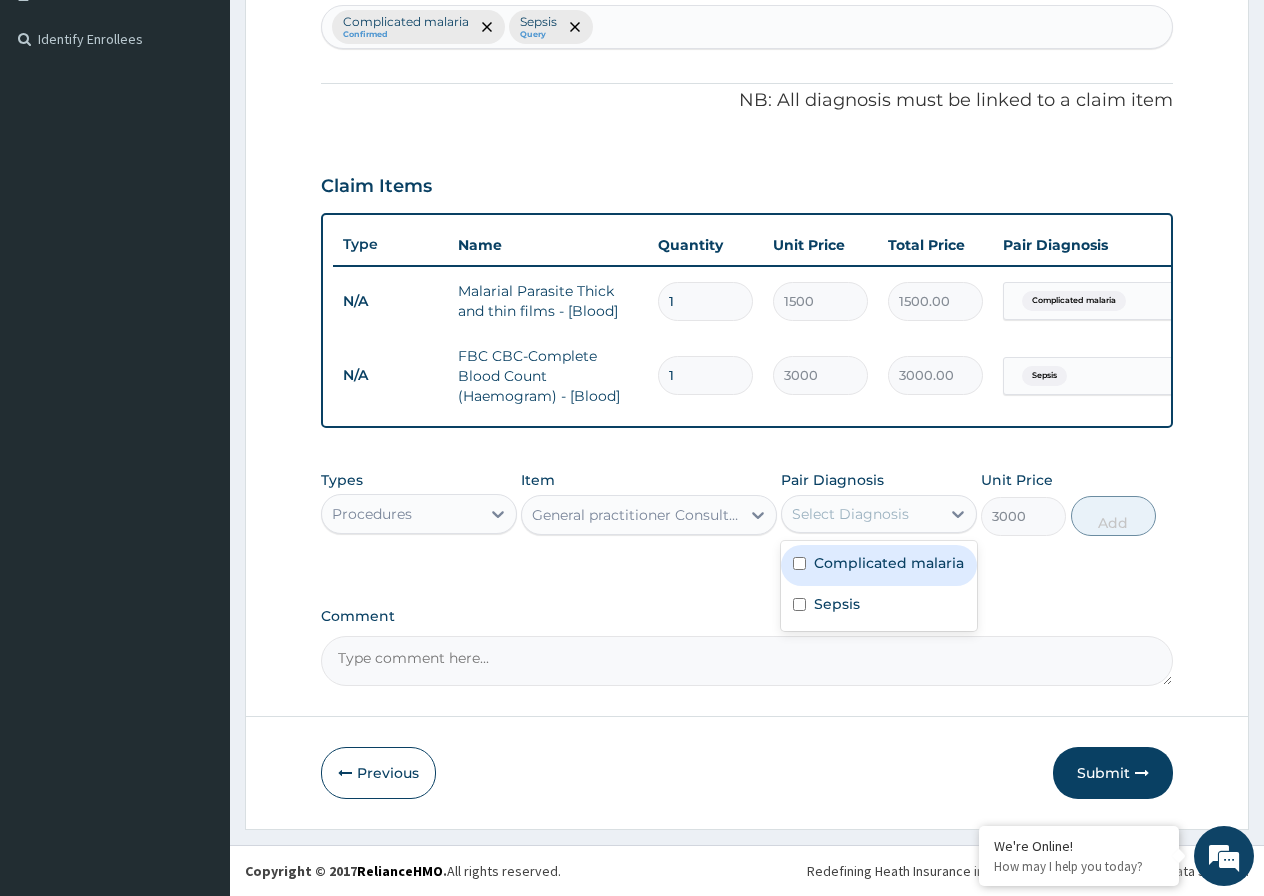 click on "Complicated malaria" at bounding box center [889, 563] 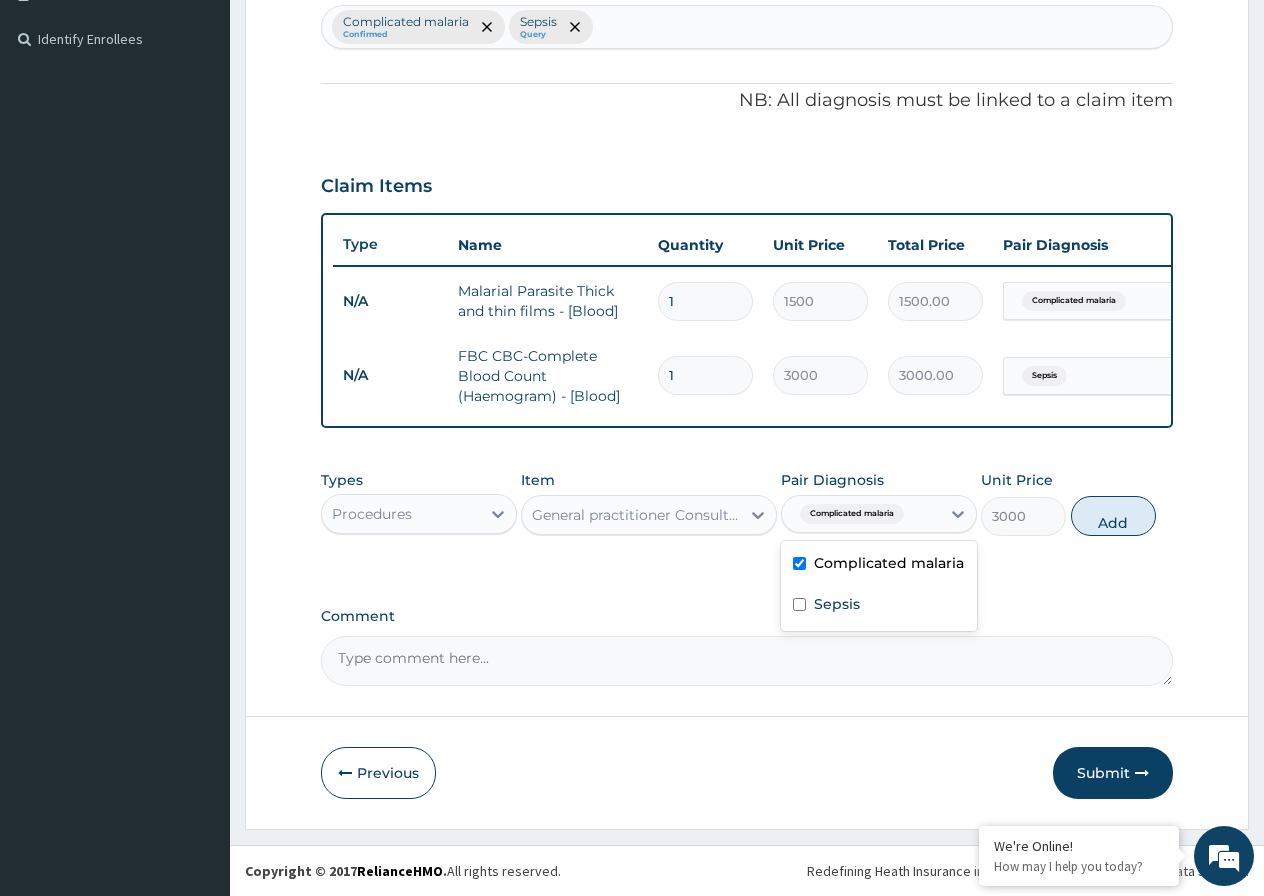 checkbox on "true" 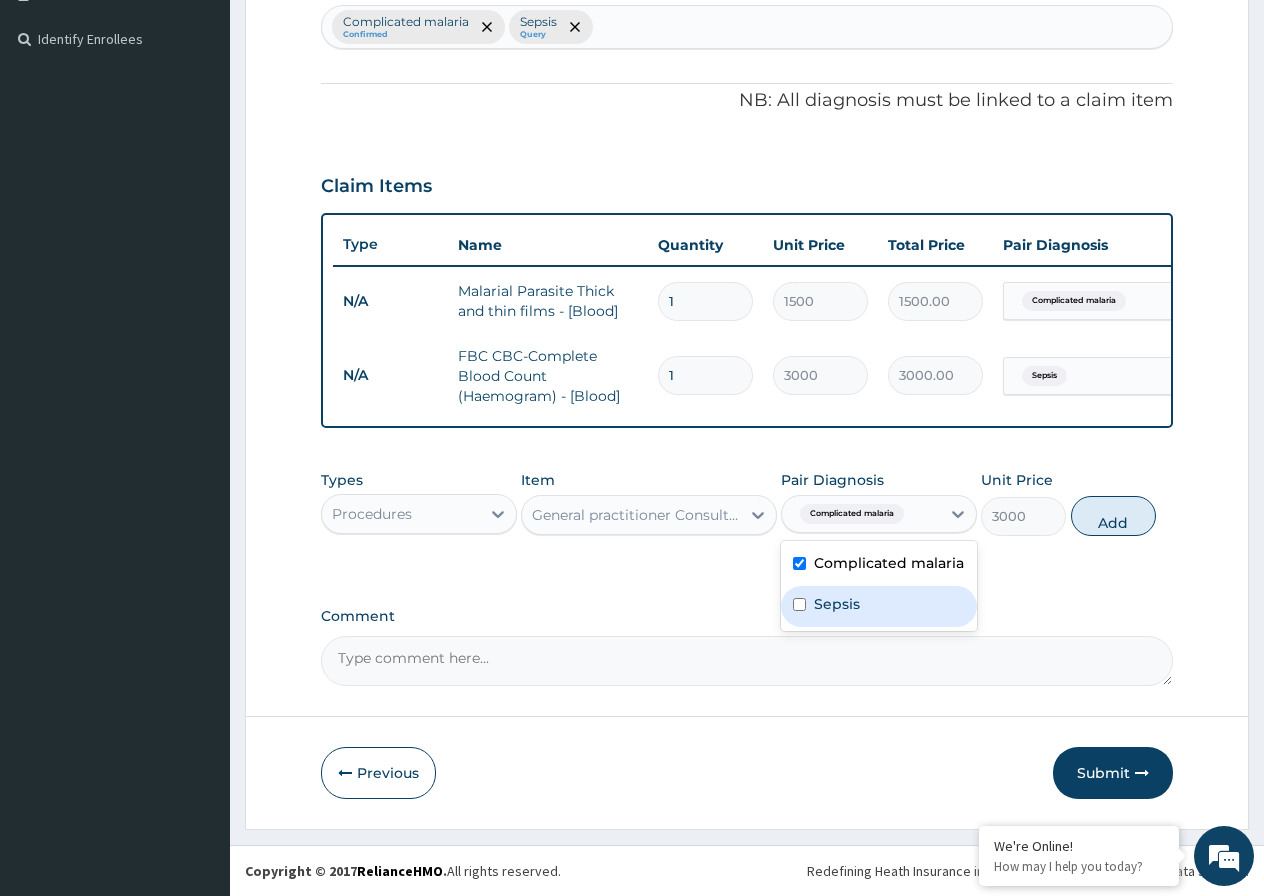 click on "Sepsis" at bounding box center (837, 604) 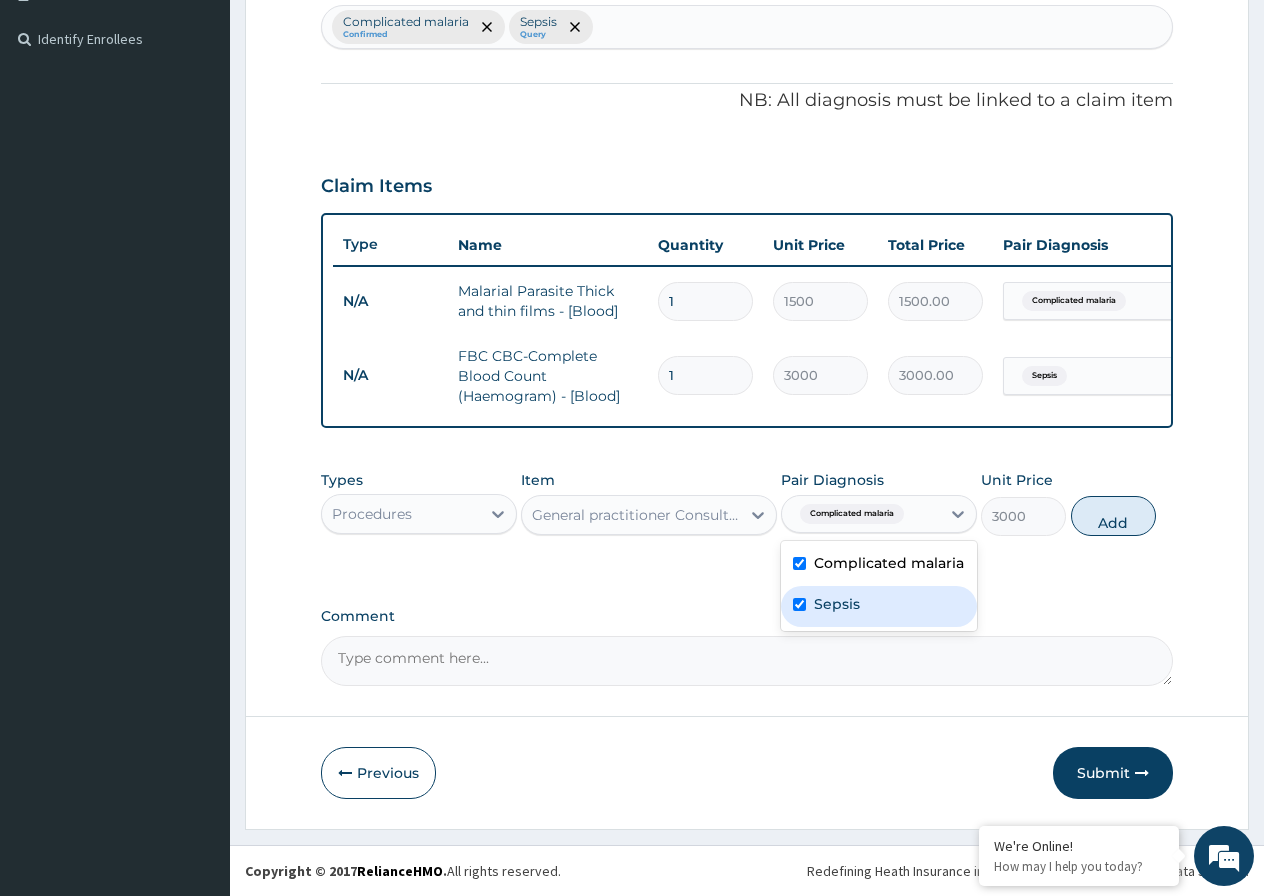 checkbox on "true" 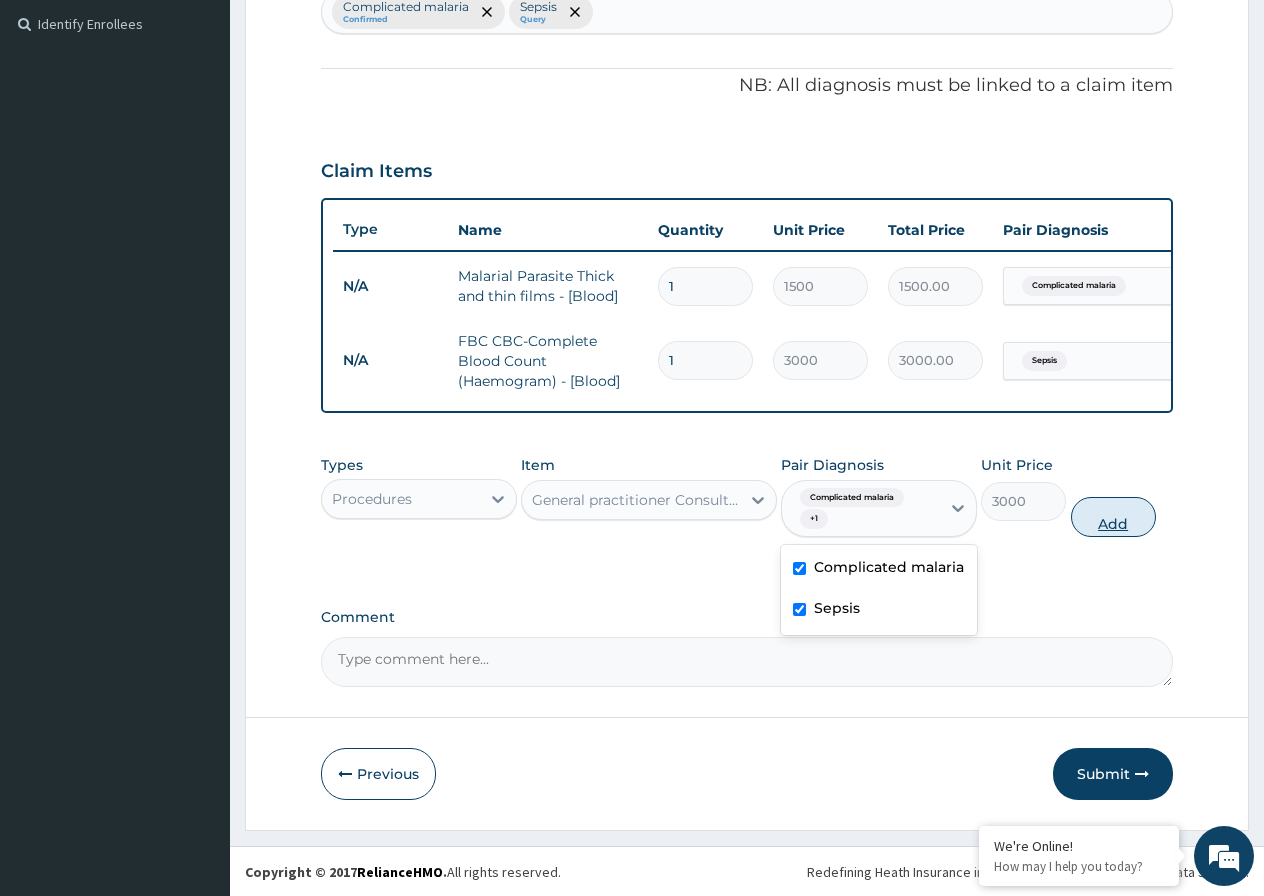 click on "Add" at bounding box center [1113, 517] 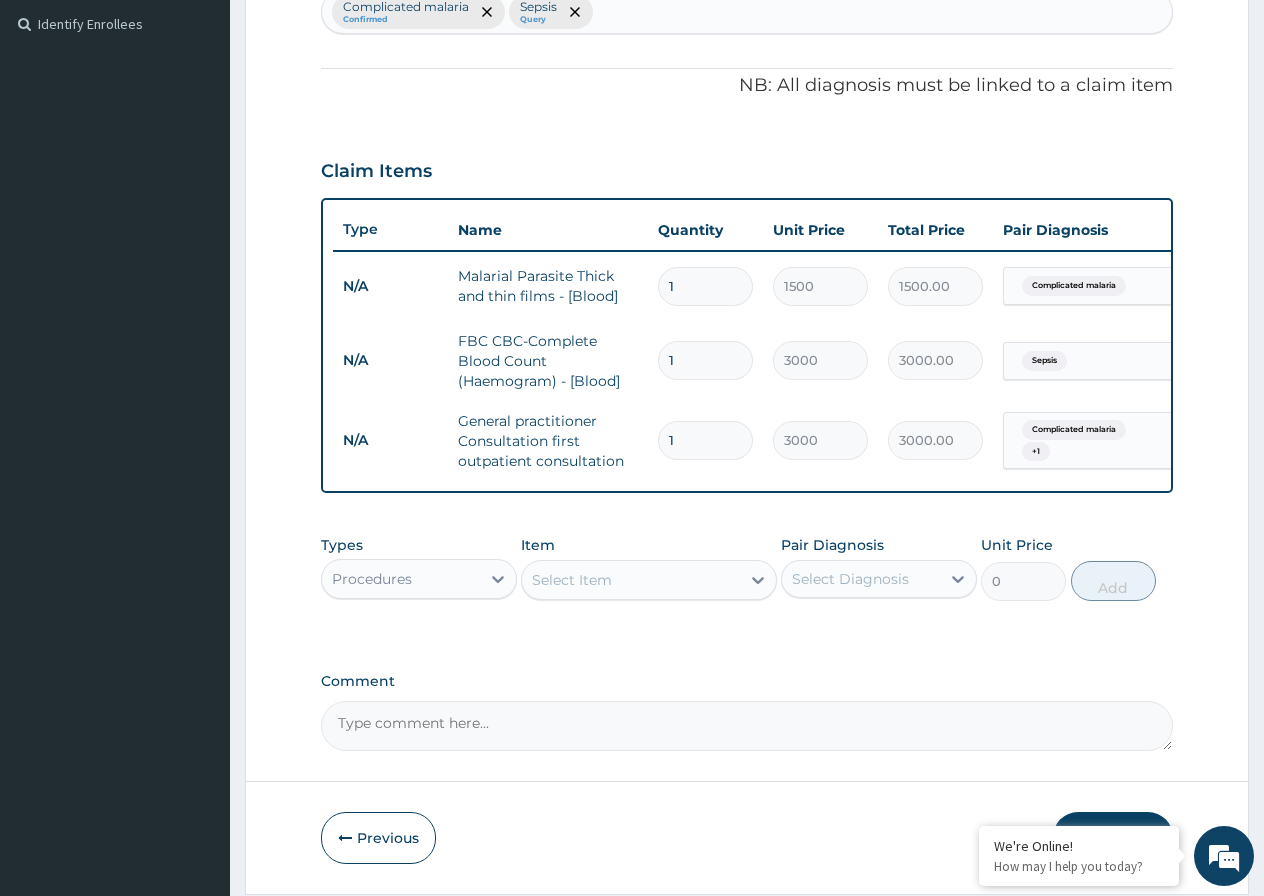 click on "Procedures" at bounding box center [401, 579] 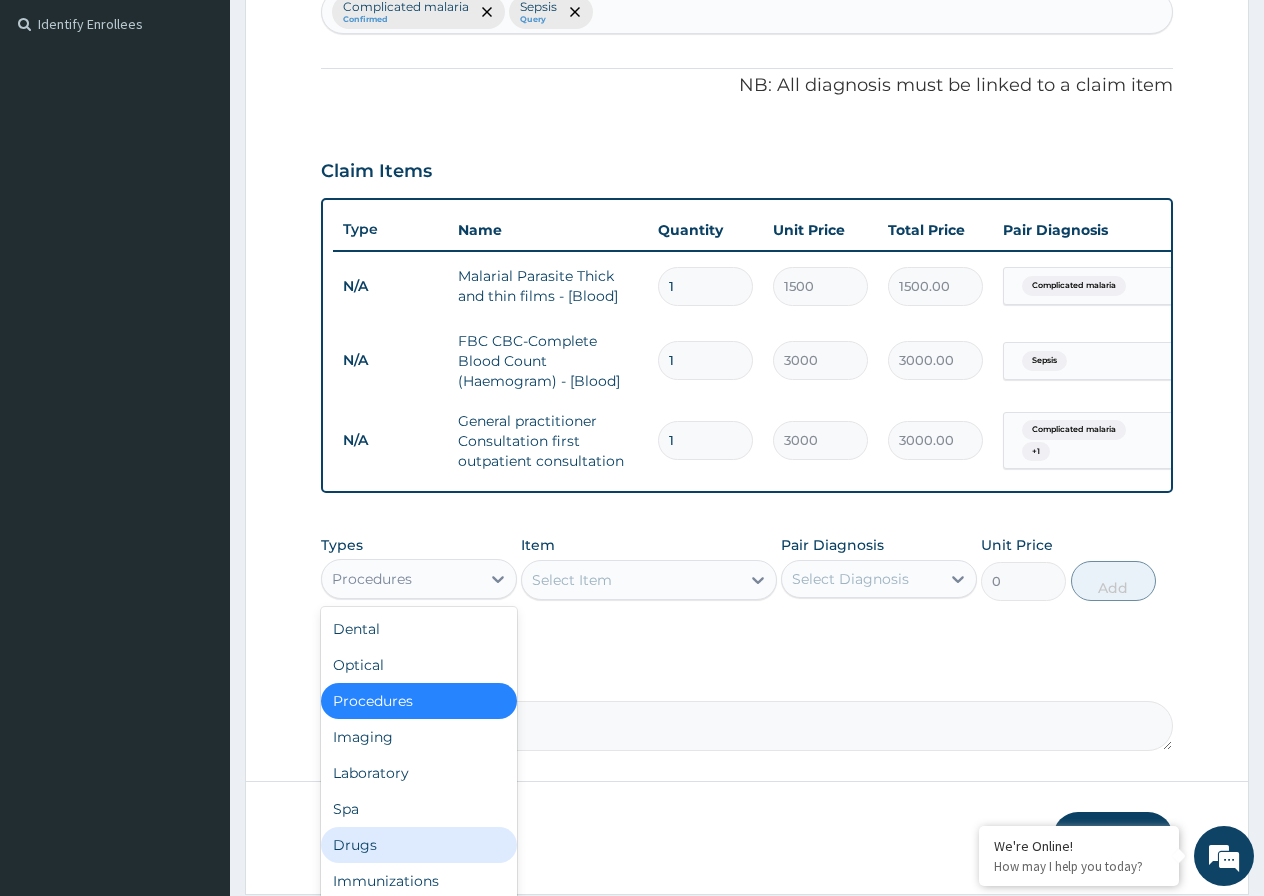 click on "Drugs" at bounding box center (419, 845) 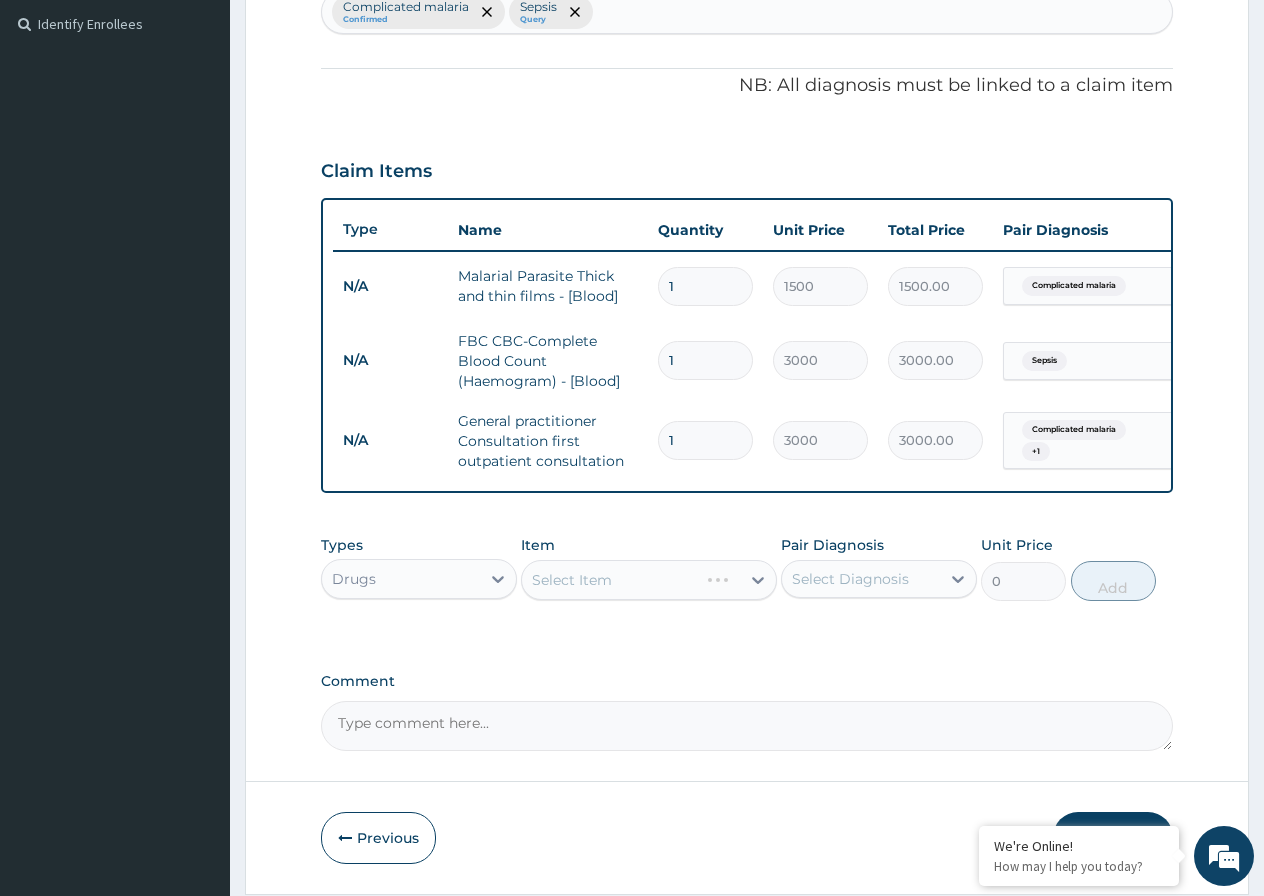 click on "Select Item" at bounding box center (649, 580) 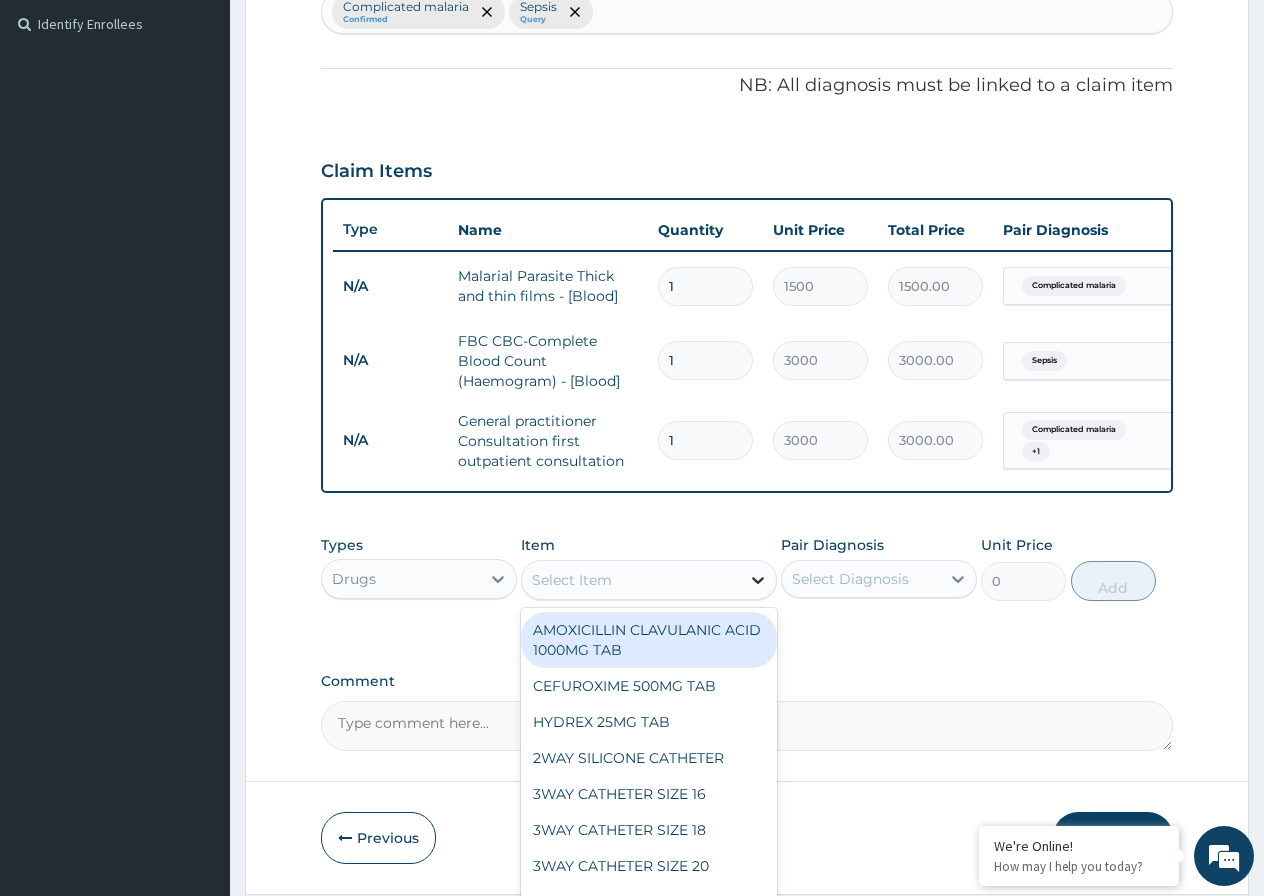 click 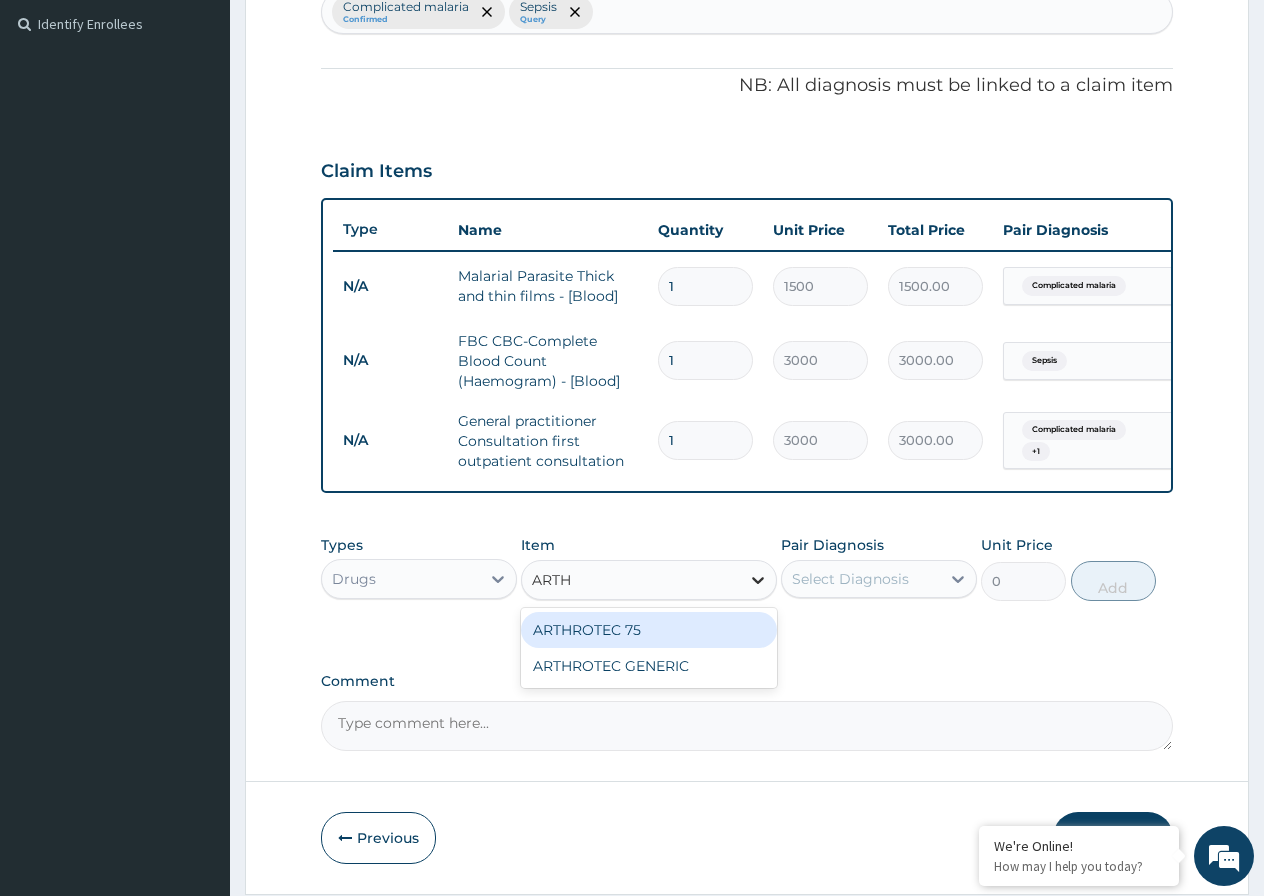 type on "ART" 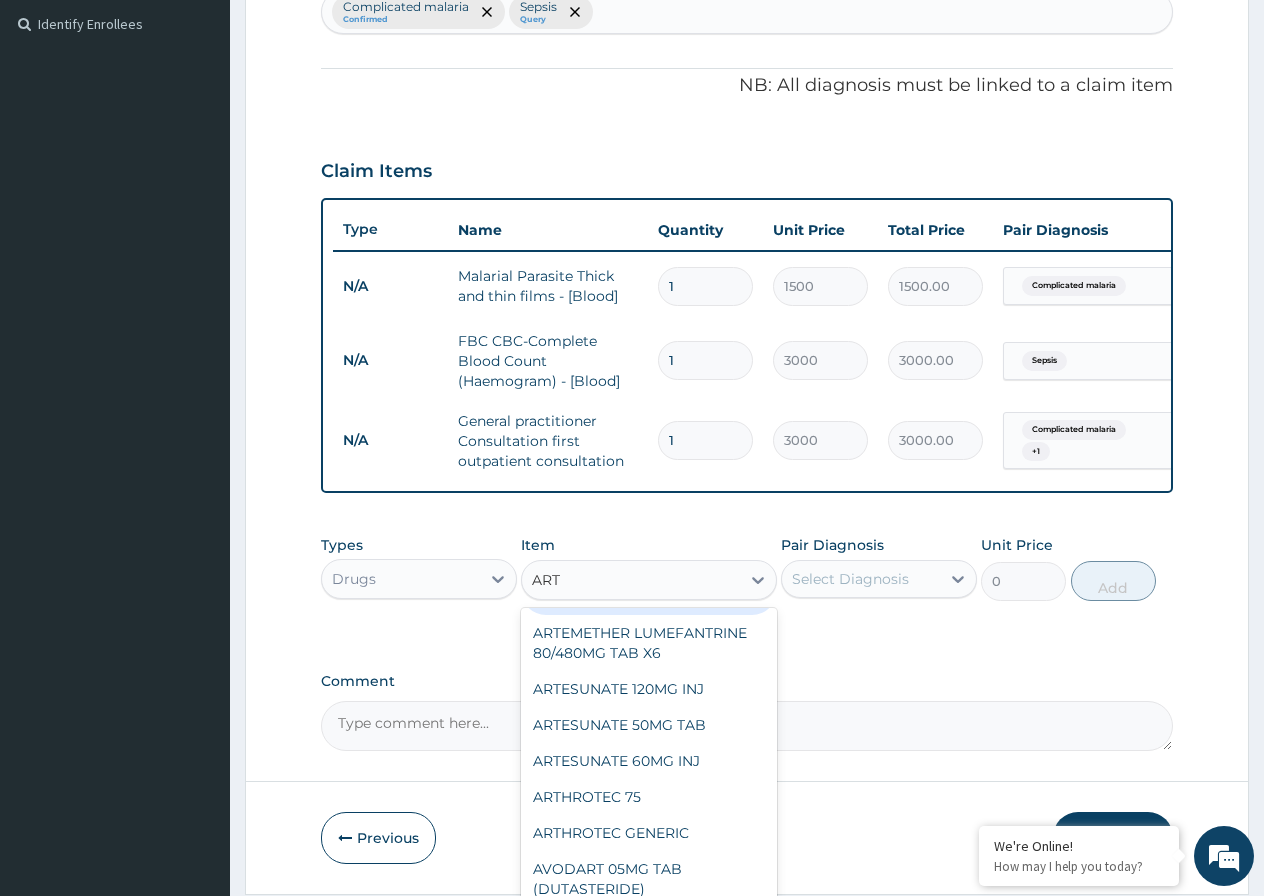 scroll, scrollTop: 300, scrollLeft: 0, axis: vertical 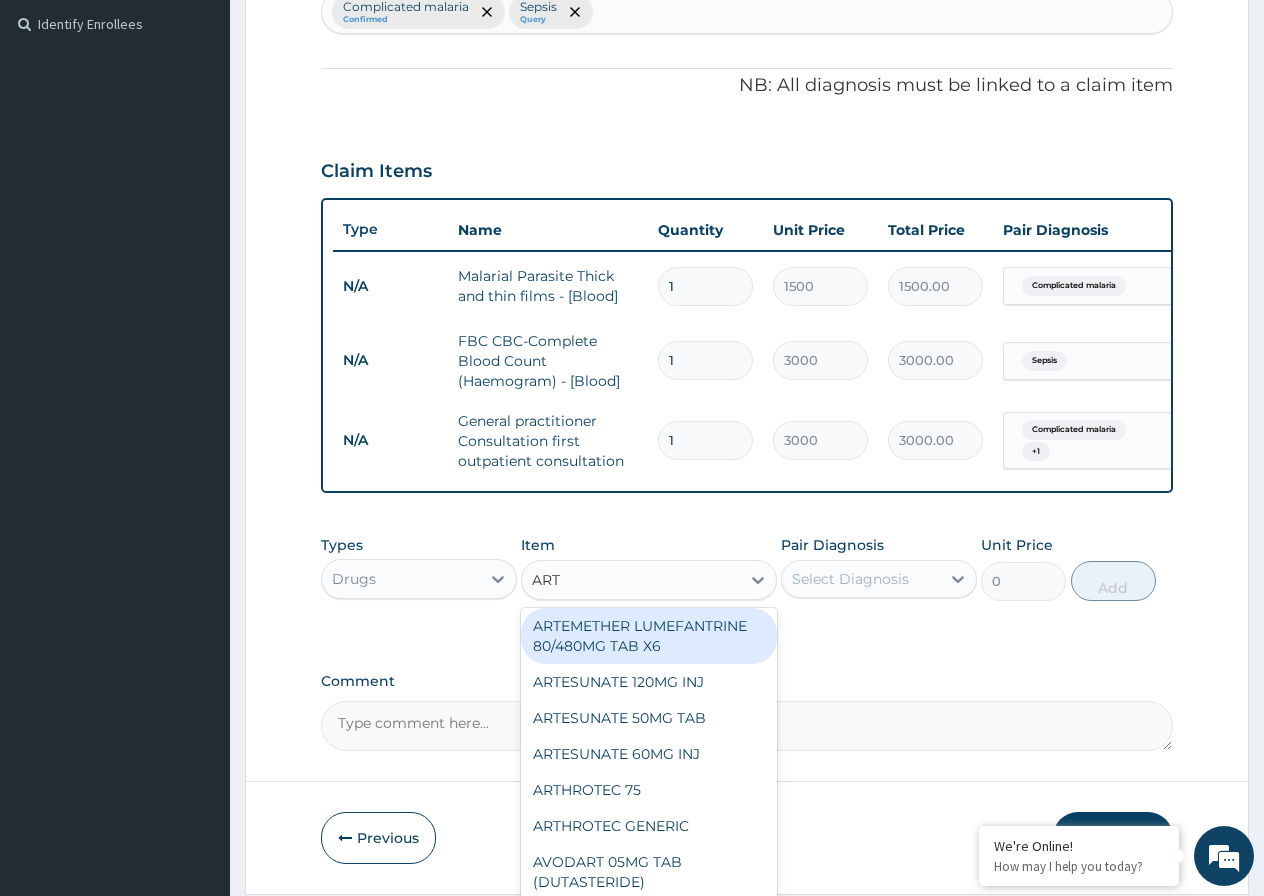 click on "ARTEMETHER LUMEFANTRINE 80/480MG TAB X6" at bounding box center [649, 636] 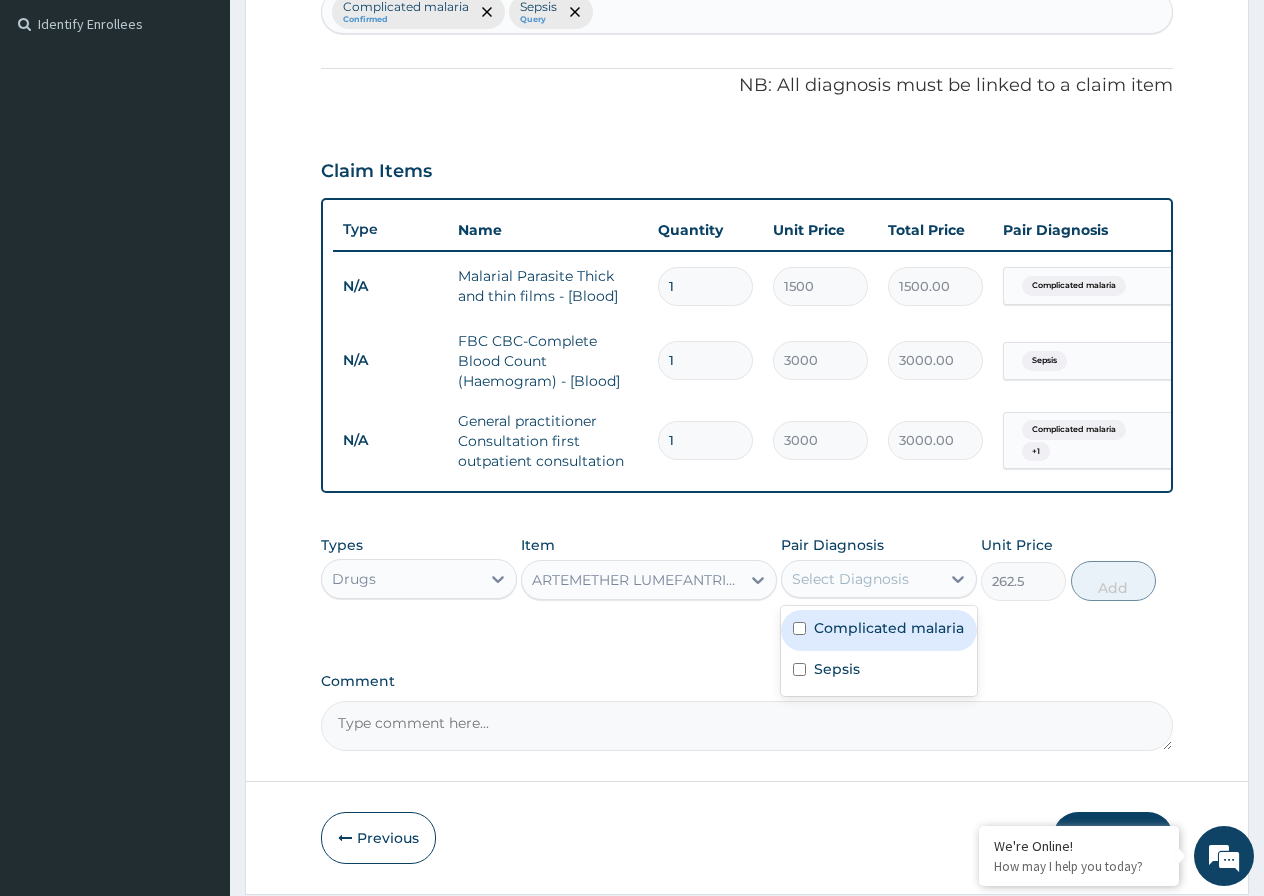 click on "Select Diagnosis" at bounding box center (850, 579) 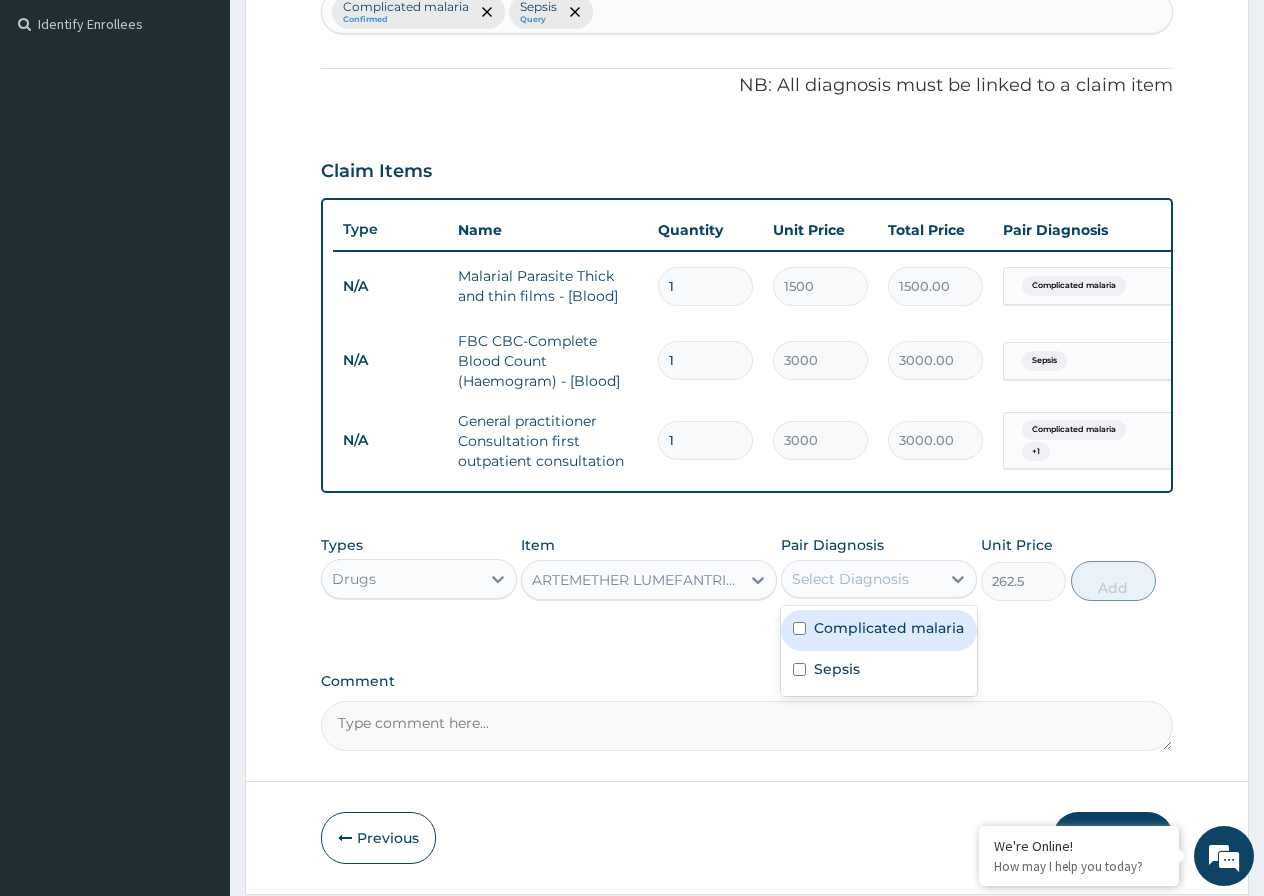 click at bounding box center [799, 628] 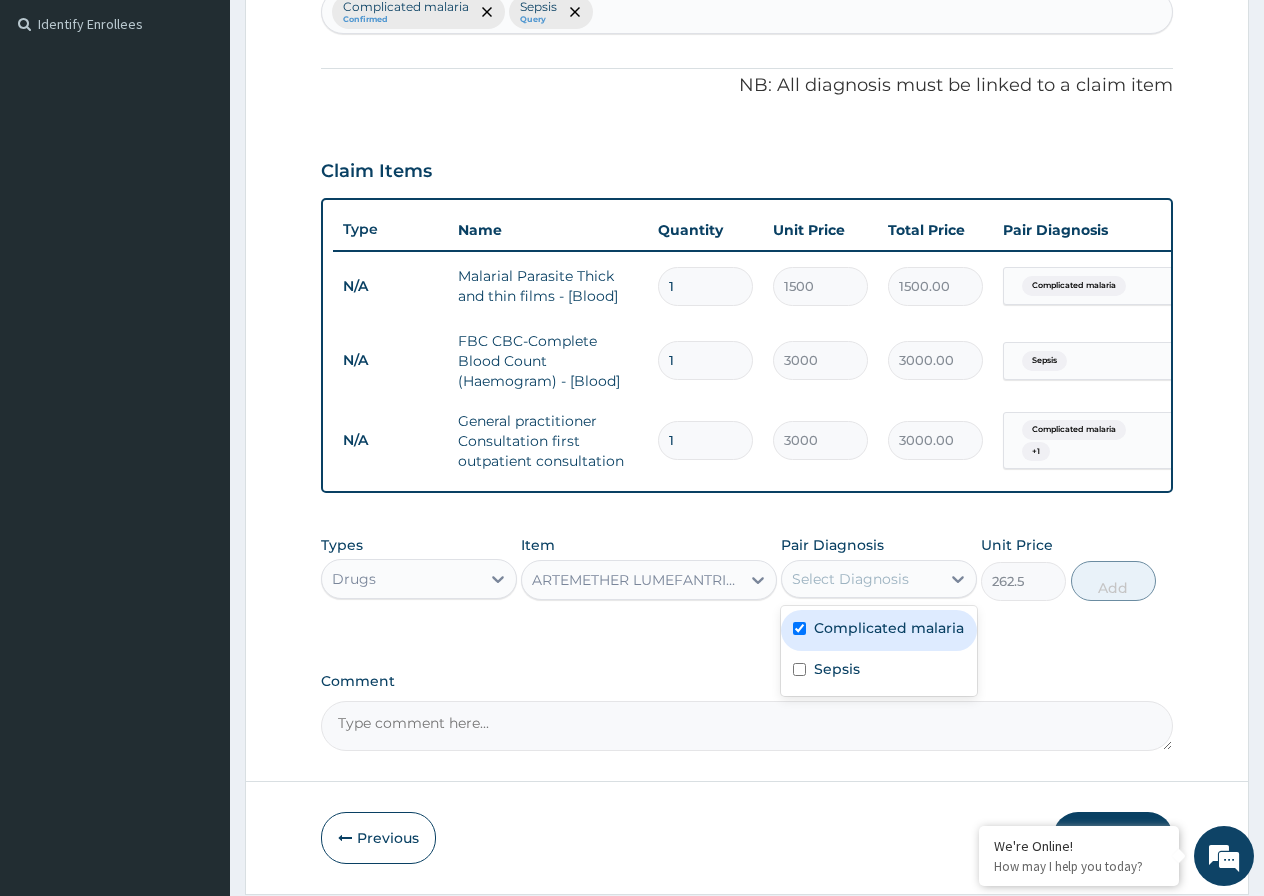 checkbox on "true" 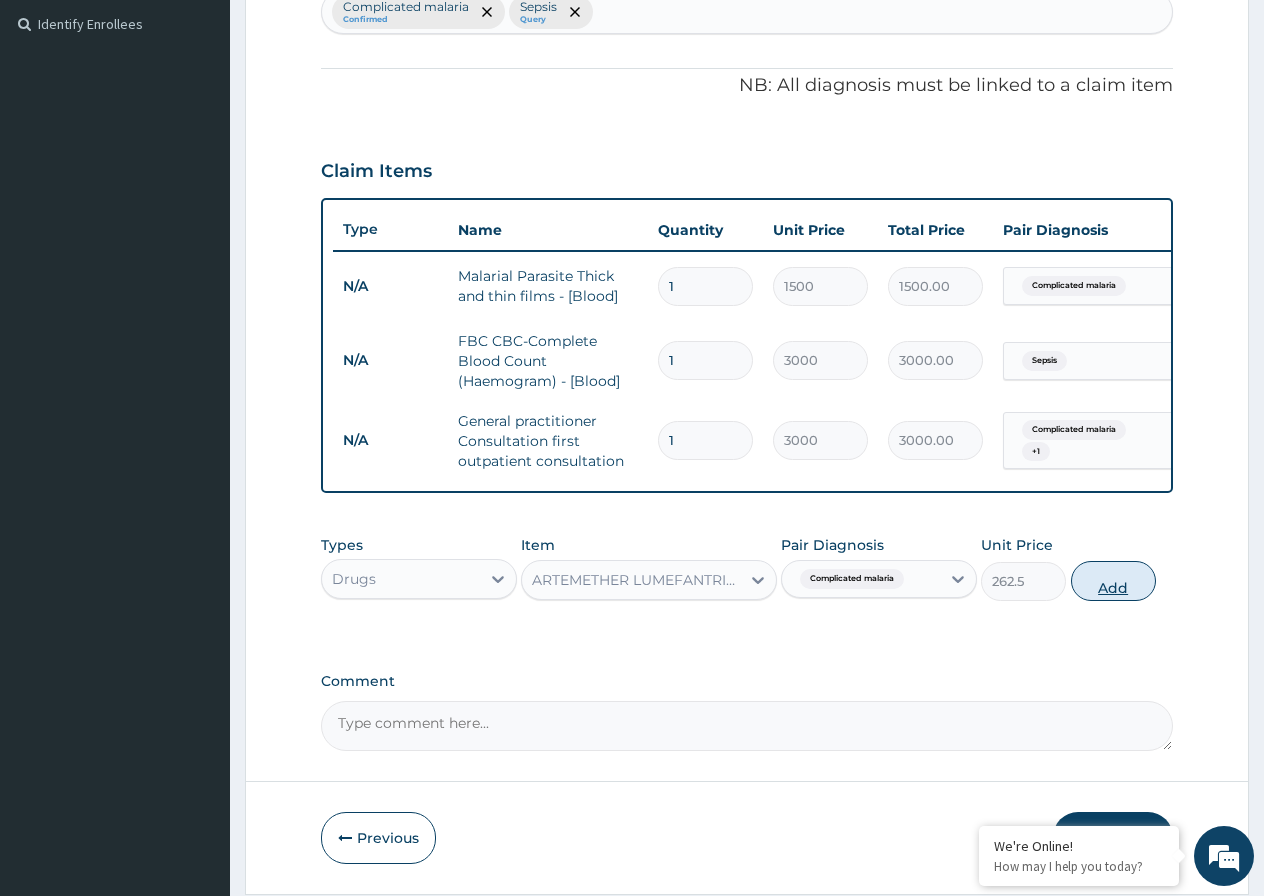 click on "Add" at bounding box center (1113, 581) 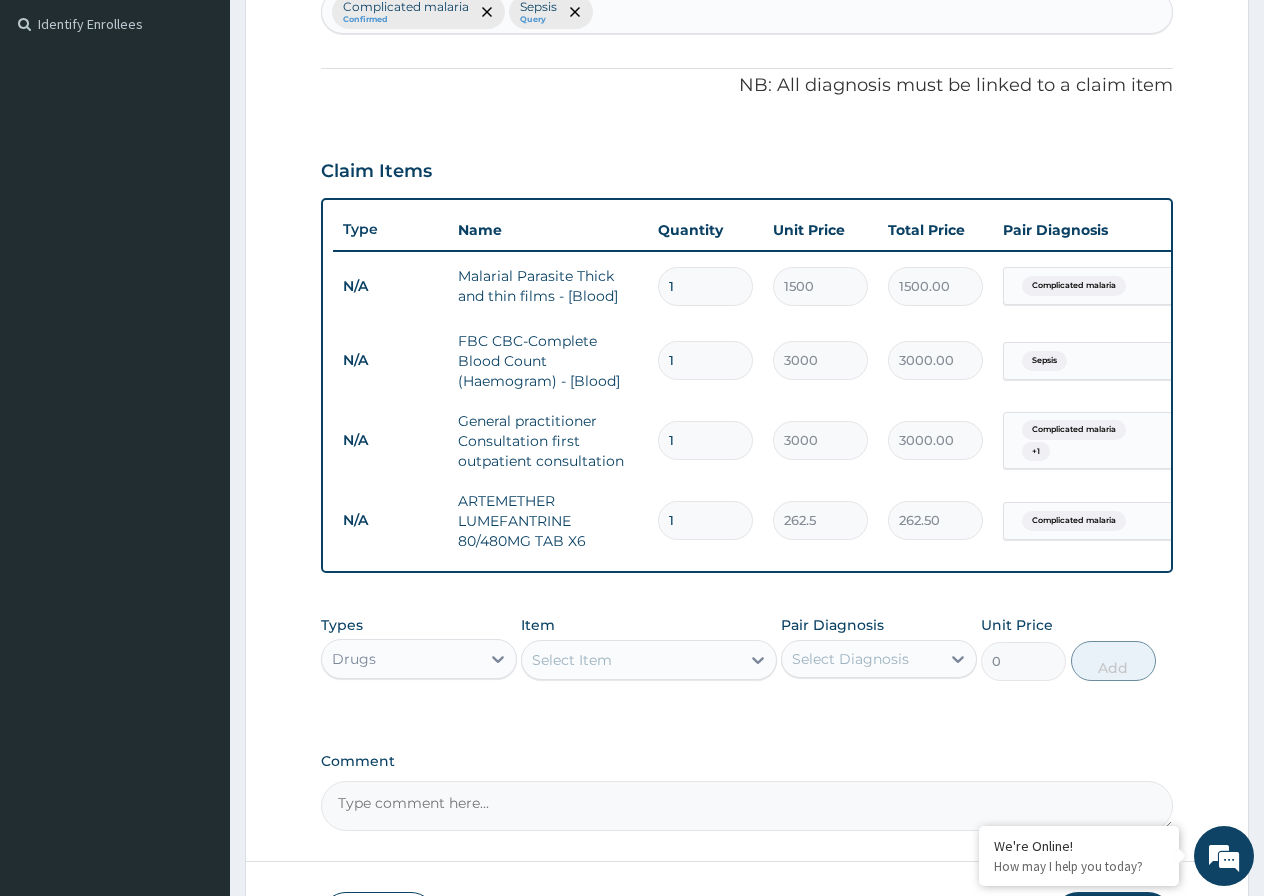 type 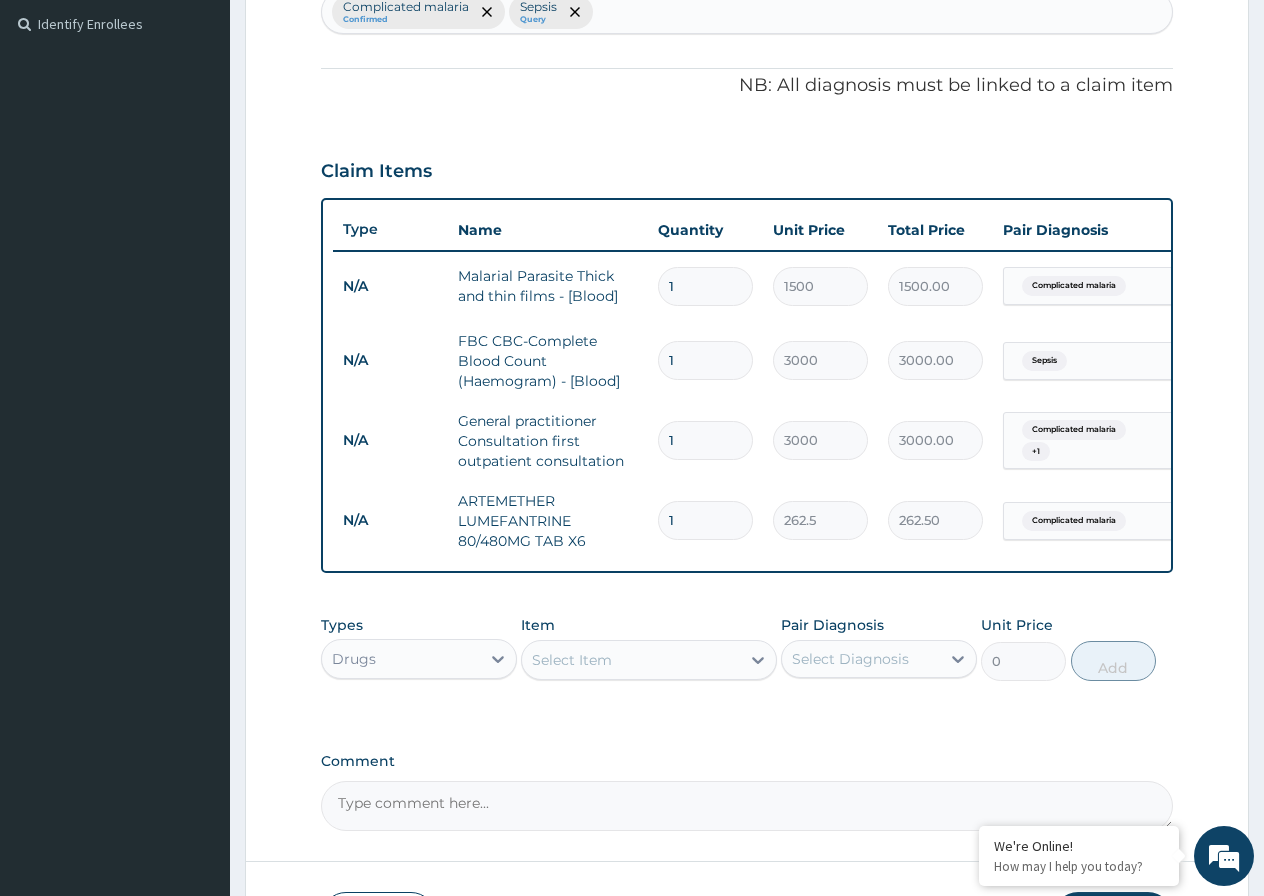 type on "0.00" 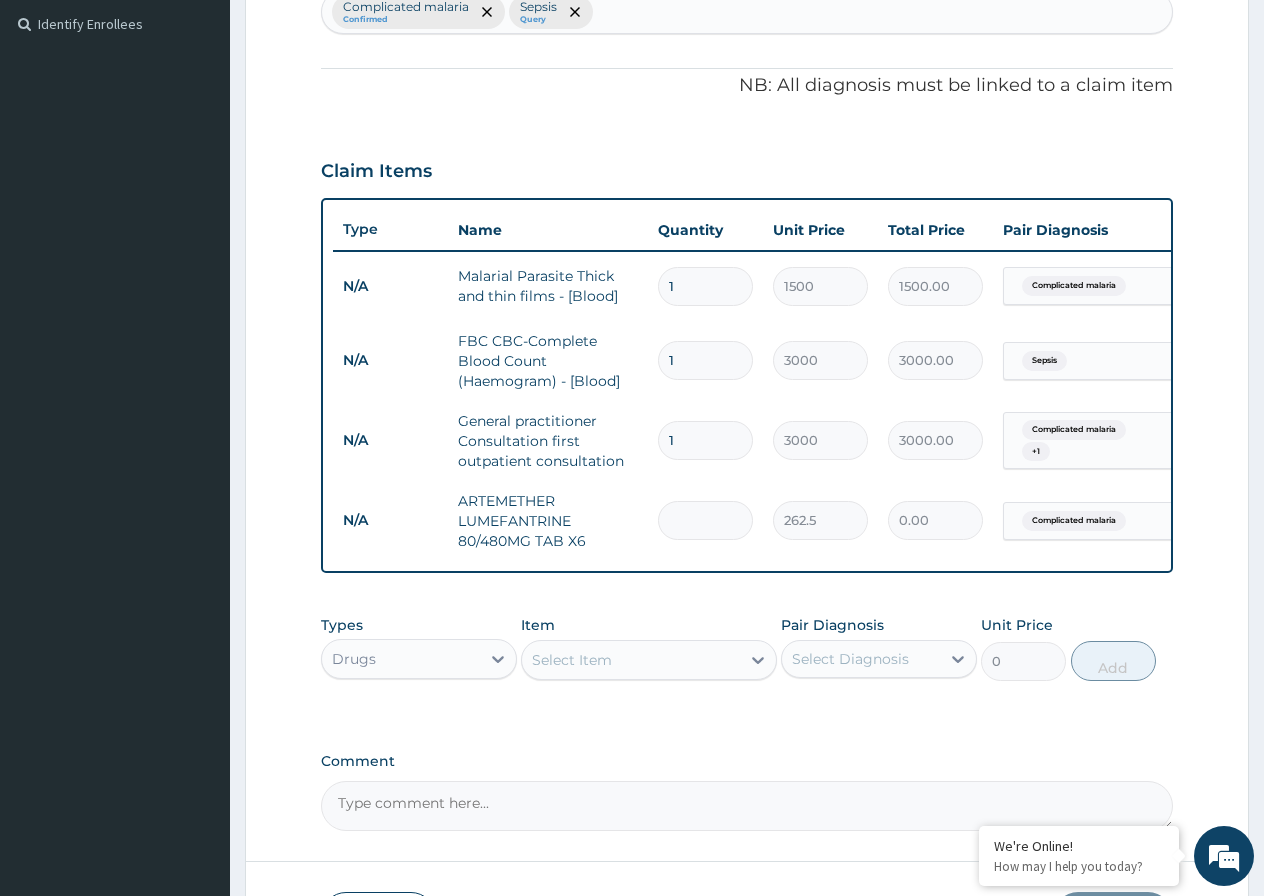 type on "6" 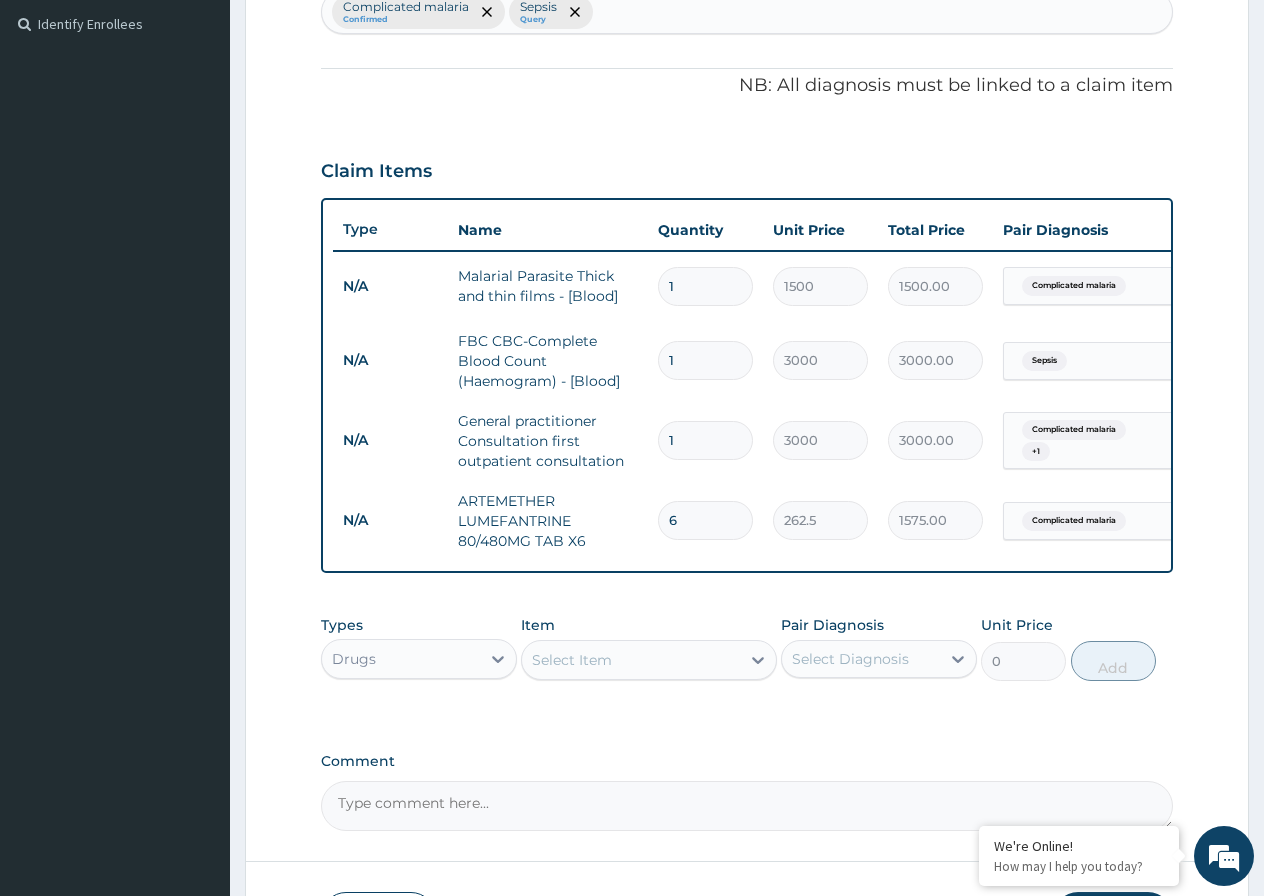 type on "6" 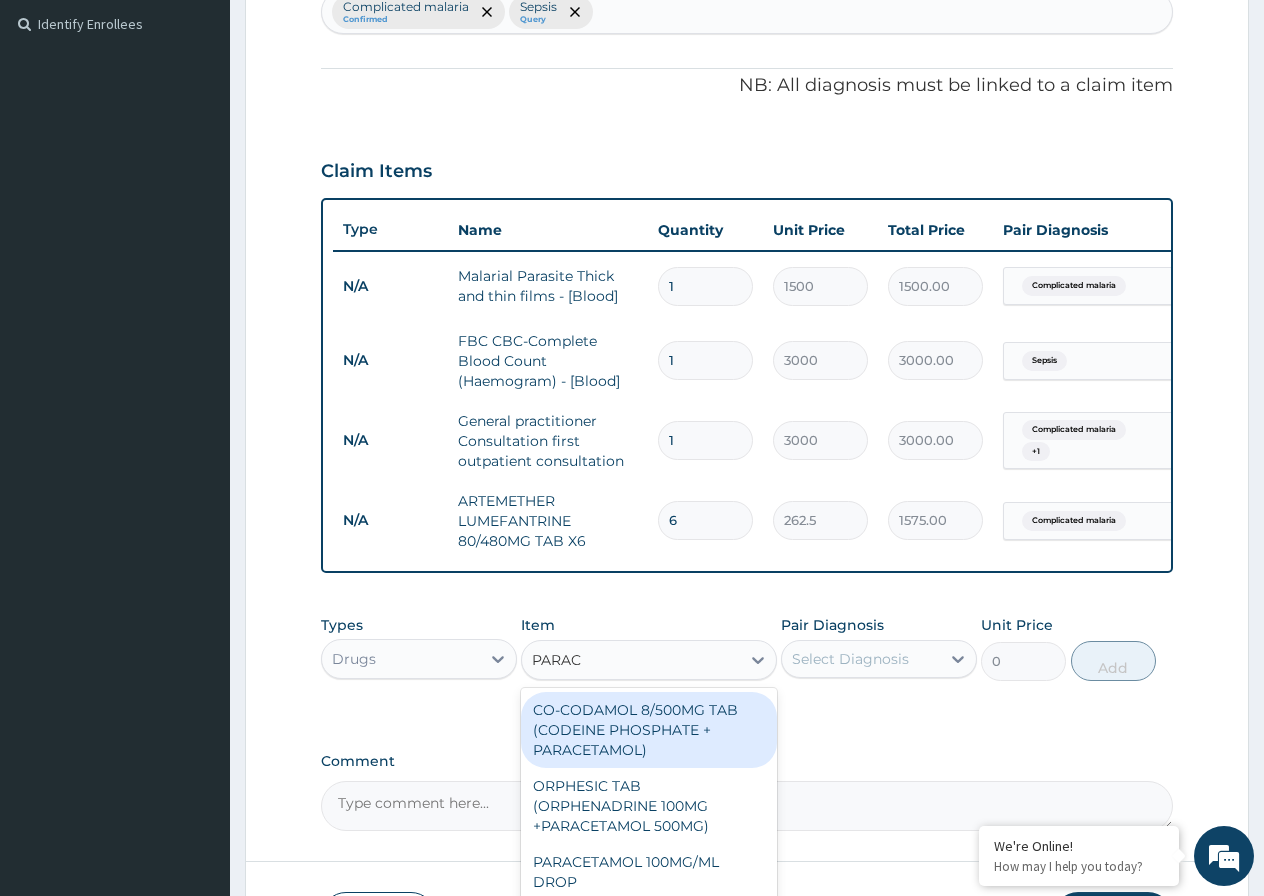 type on "PARACE" 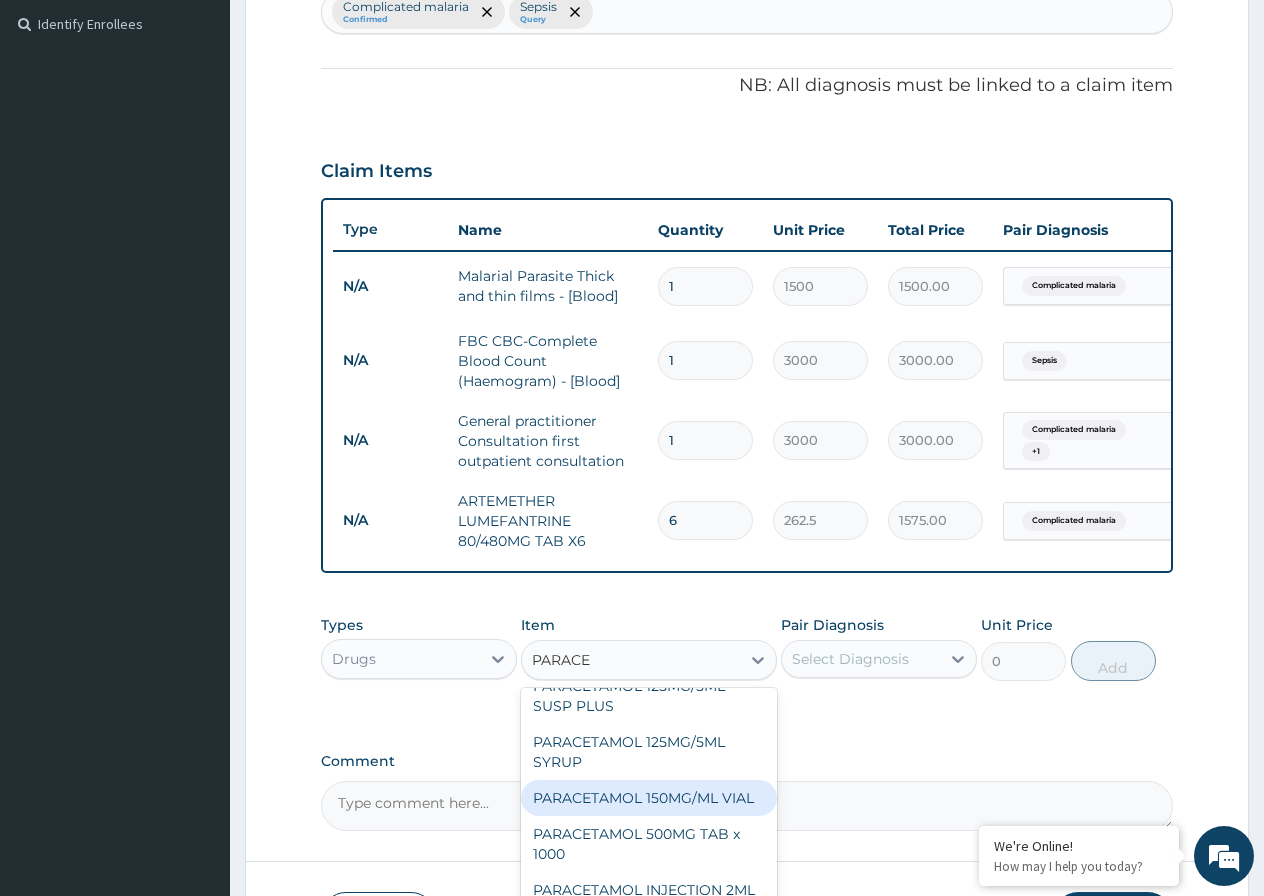scroll, scrollTop: 308, scrollLeft: 0, axis: vertical 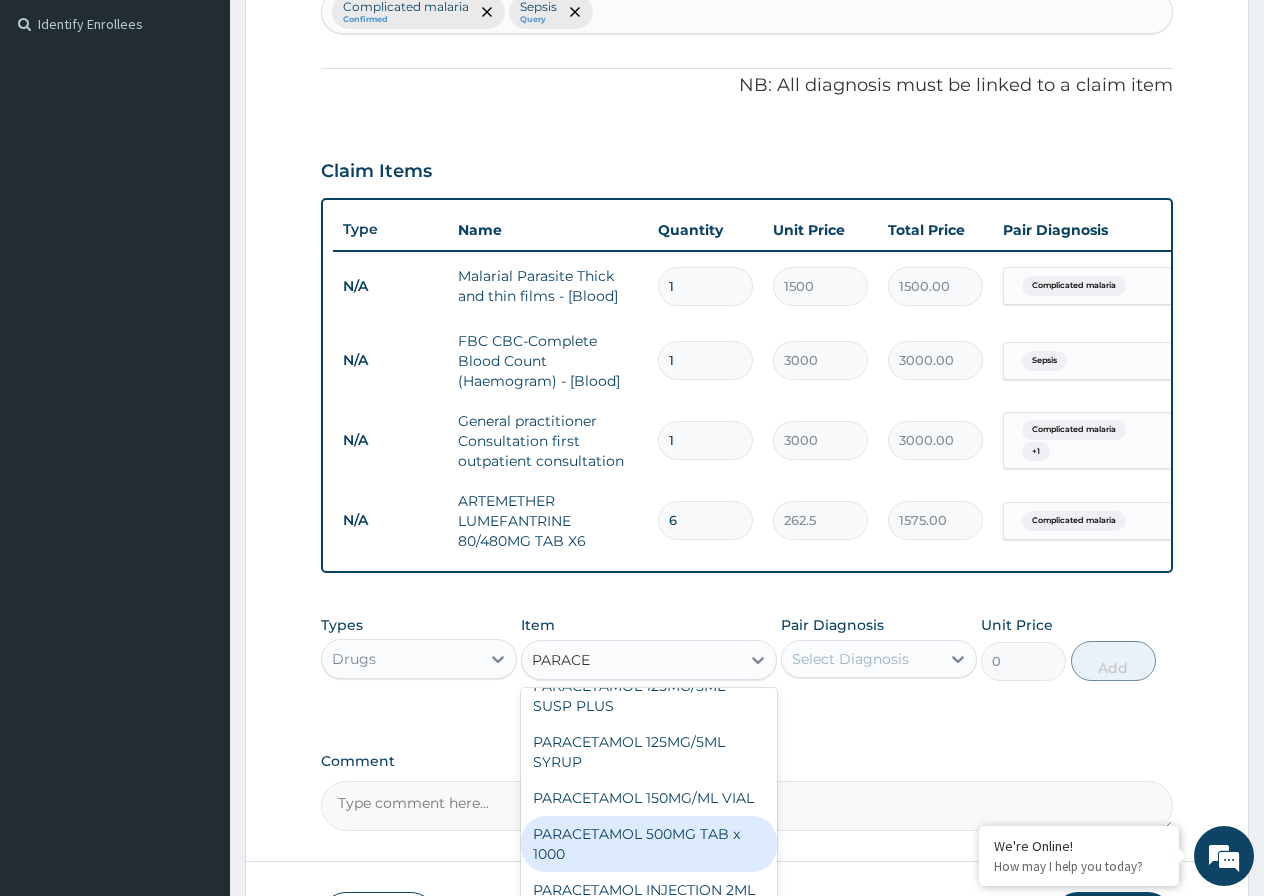 click on "PARACETAMOL 500MG TAB x 1000" at bounding box center (649, 844) 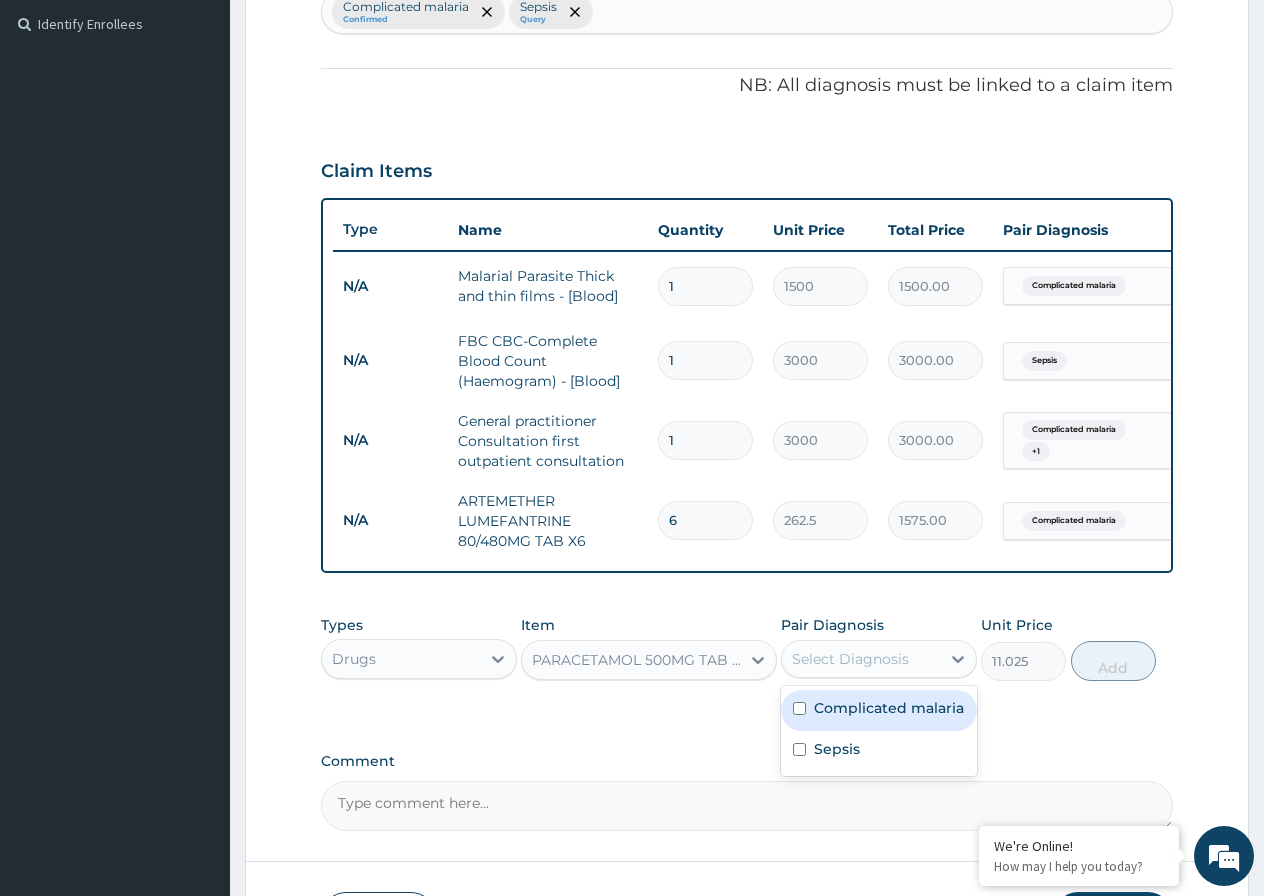 click on "Select Diagnosis" at bounding box center (861, 659) 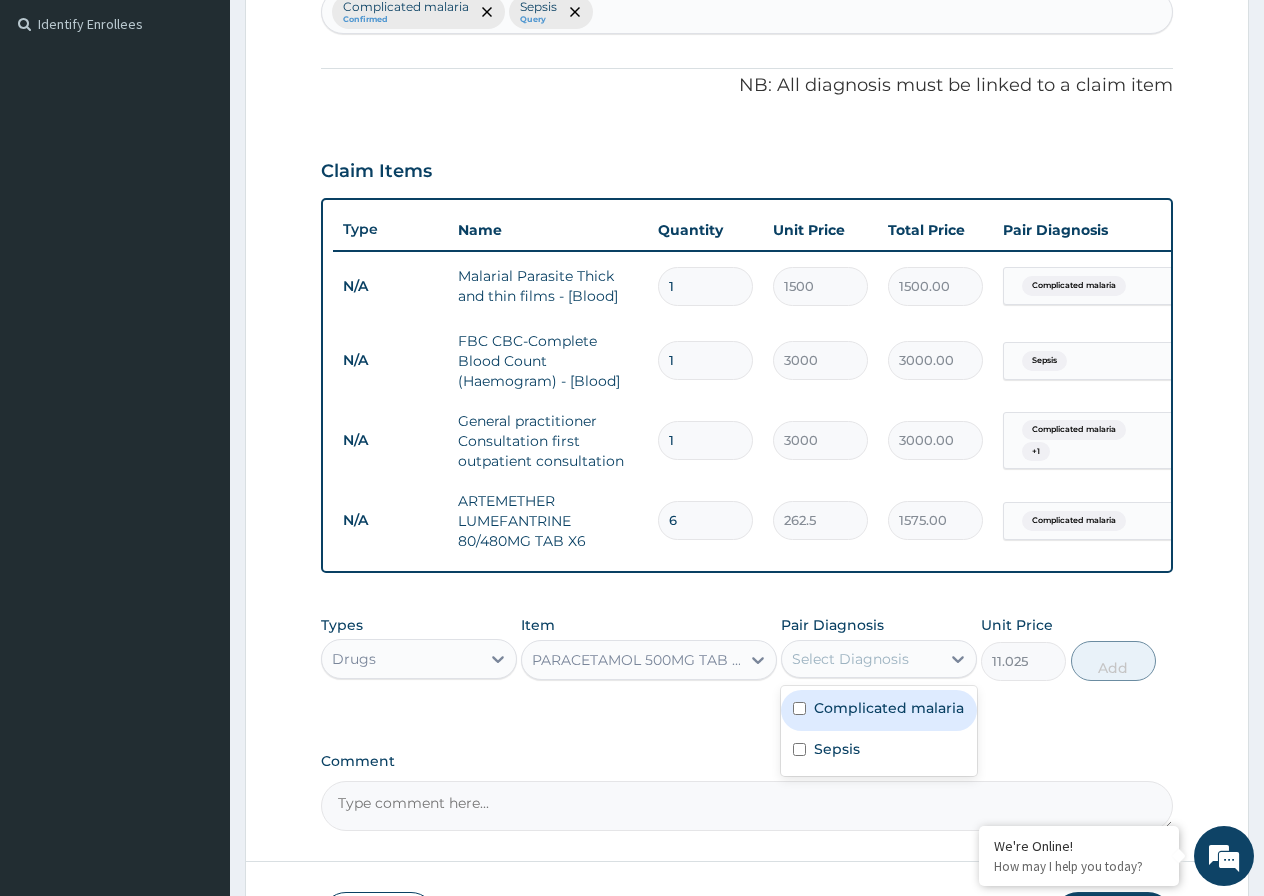 click on "Complicated malaria" at bounding box center [889, 708] 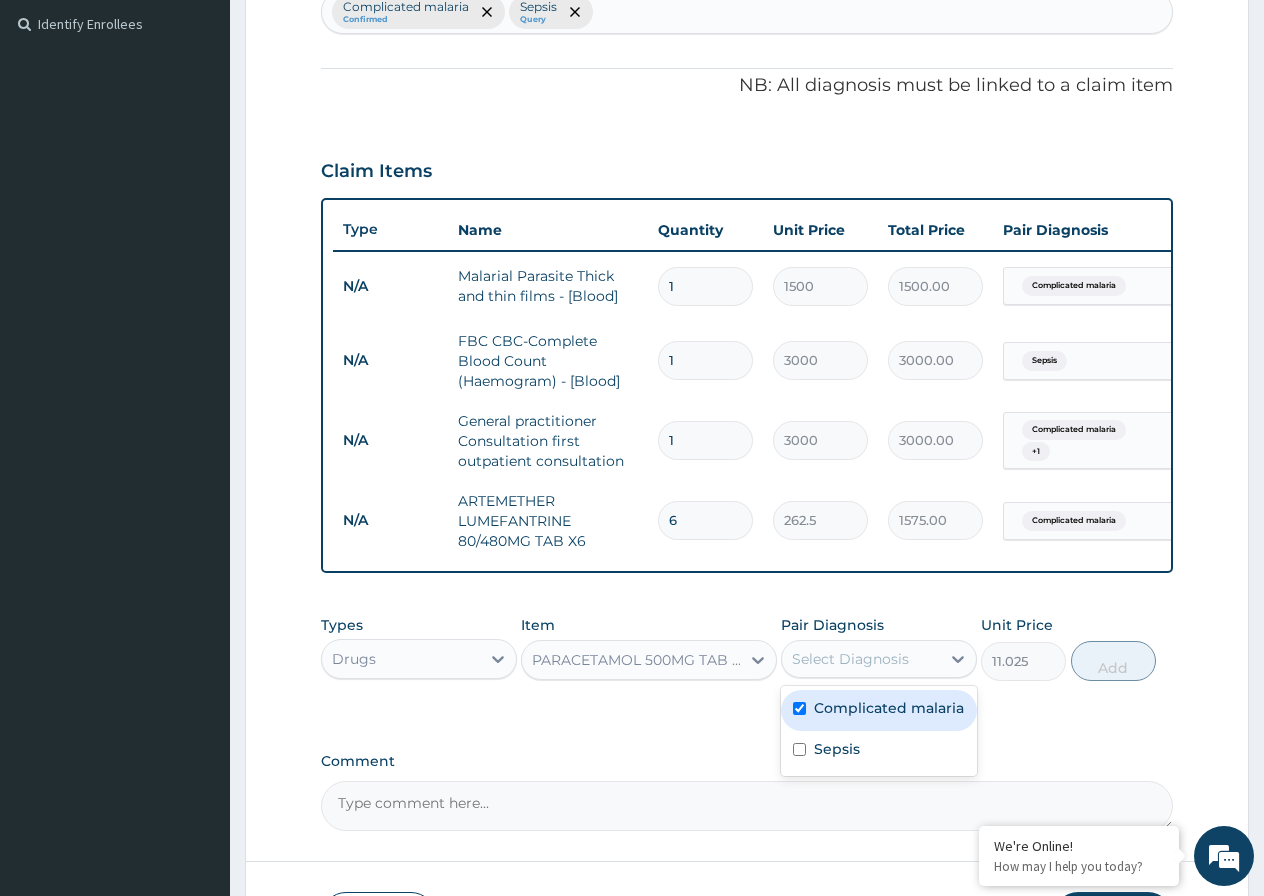checkbox on "true" 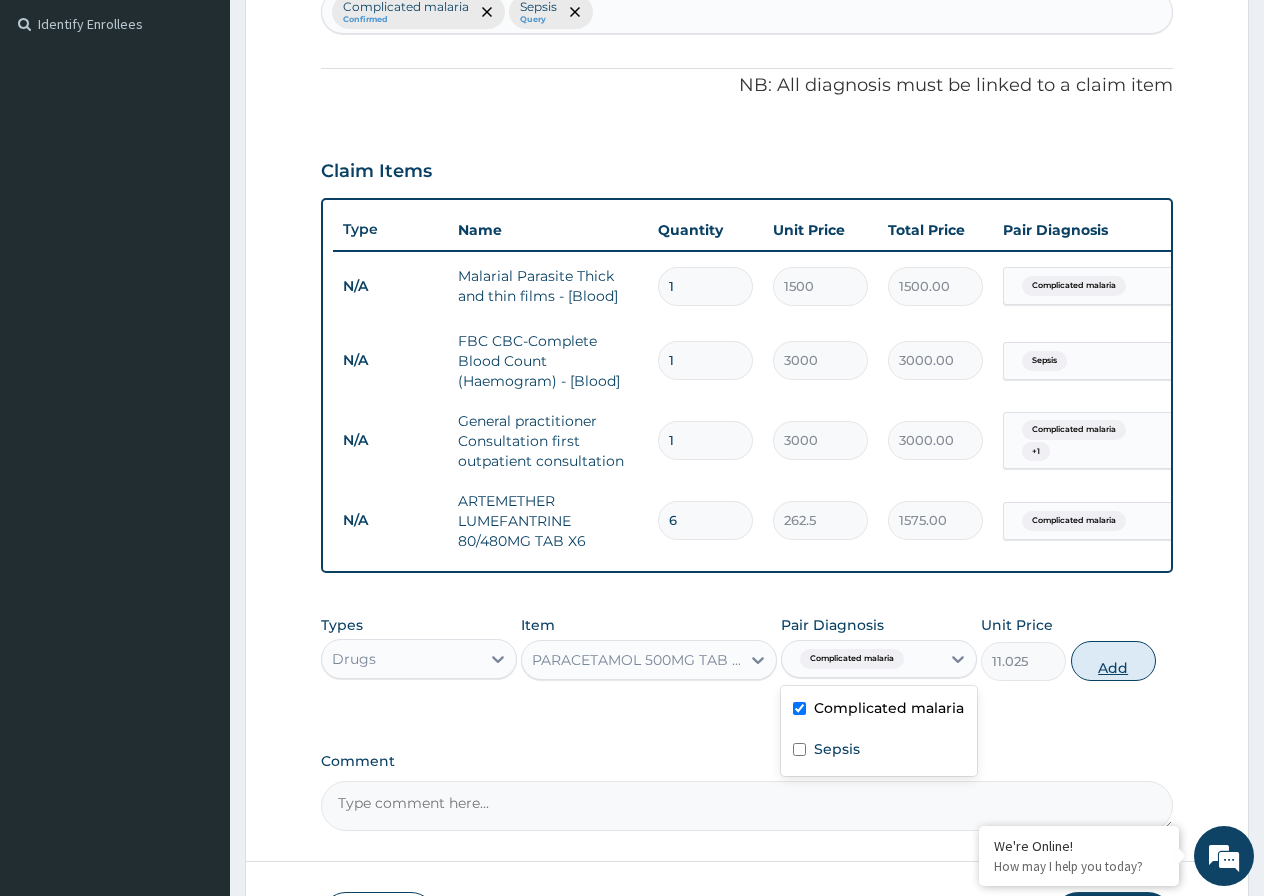 click on "Add" at bounding box center (1113, 661) 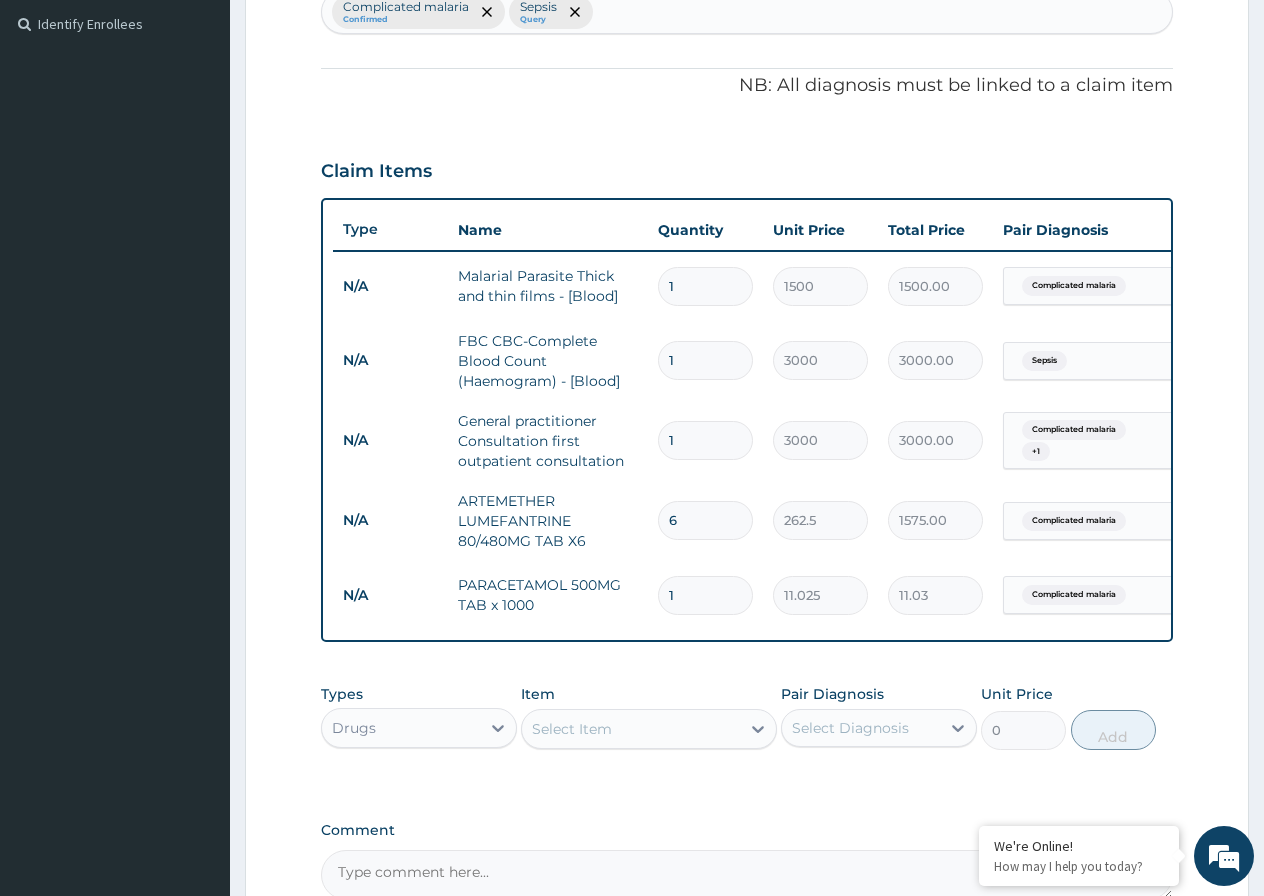 click on "1" at bounding box center (705, 595) 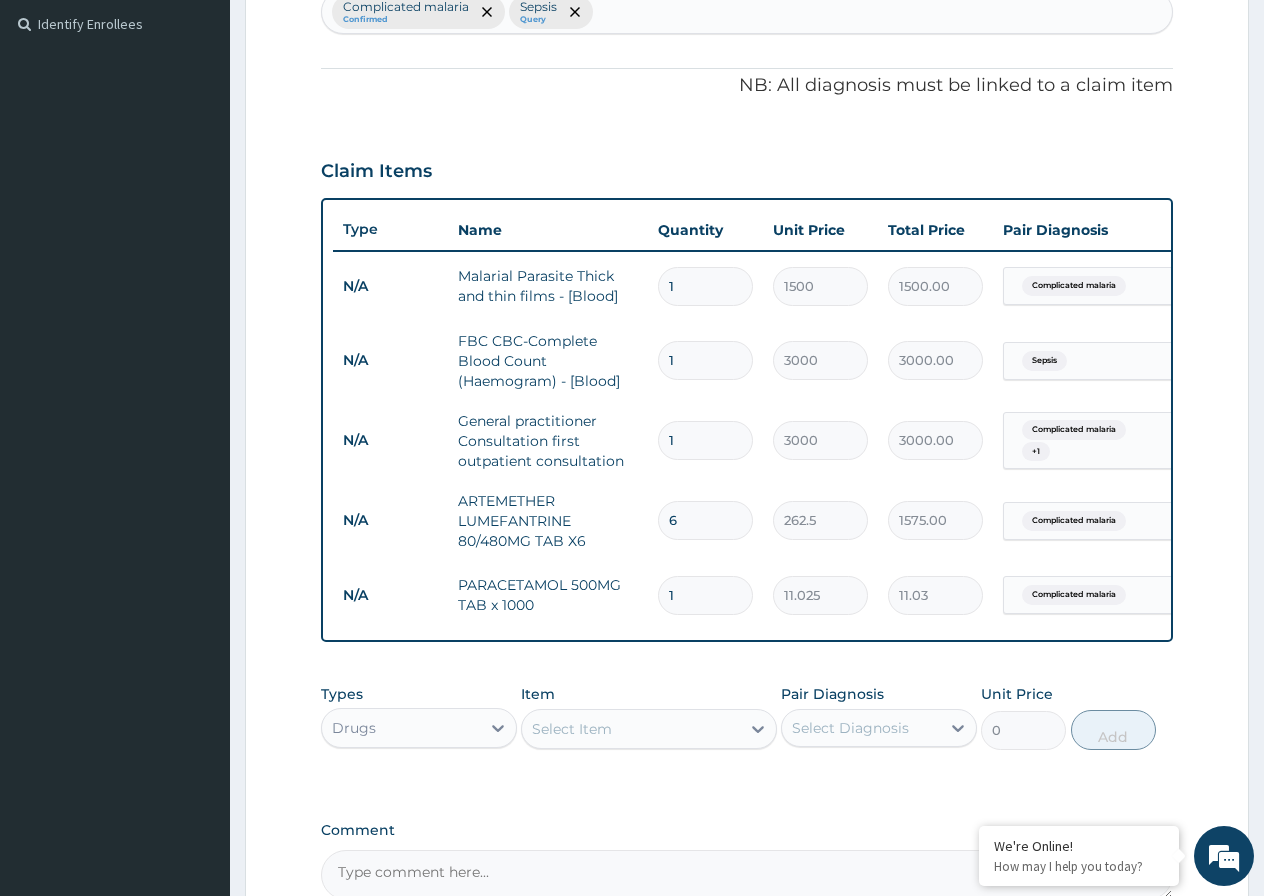 type on "18" 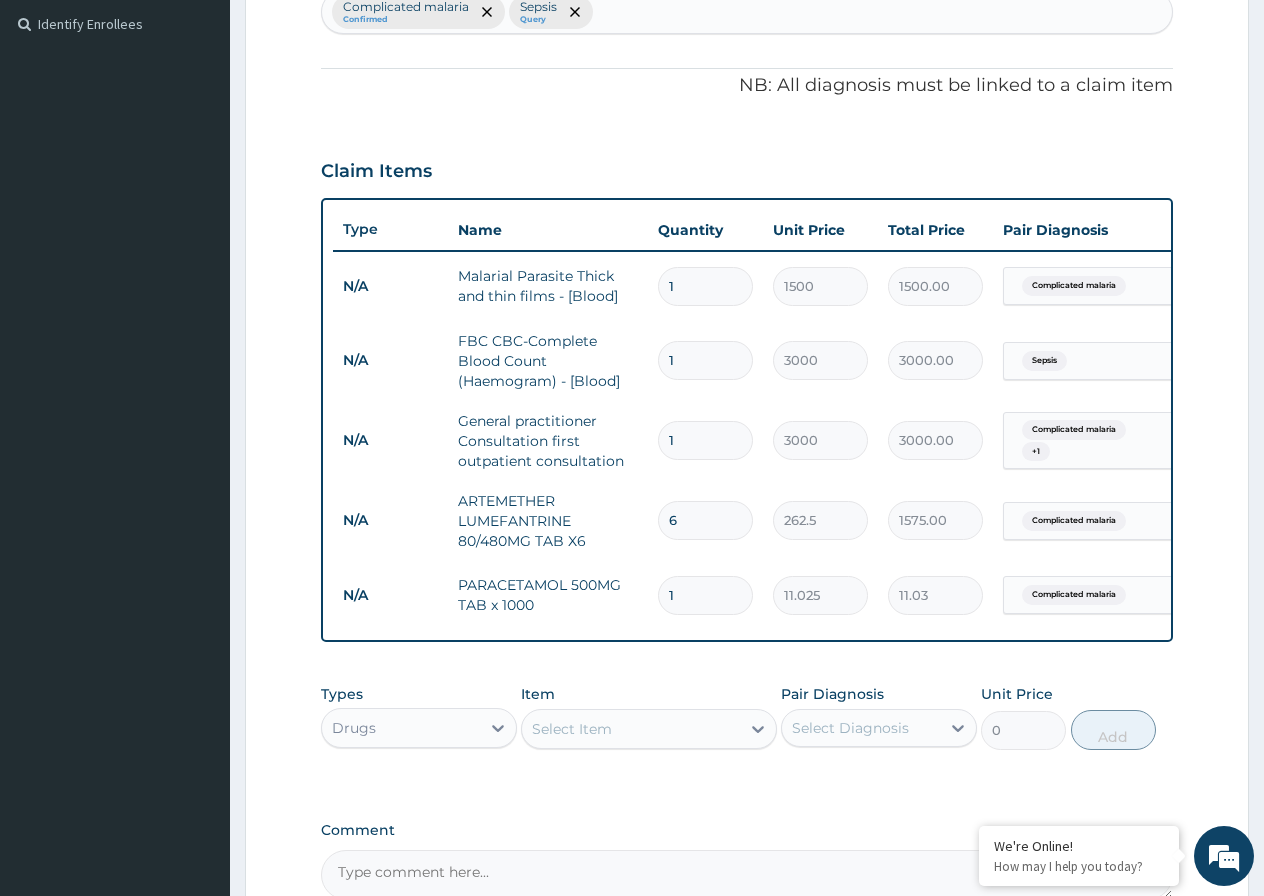 type on "198.45" 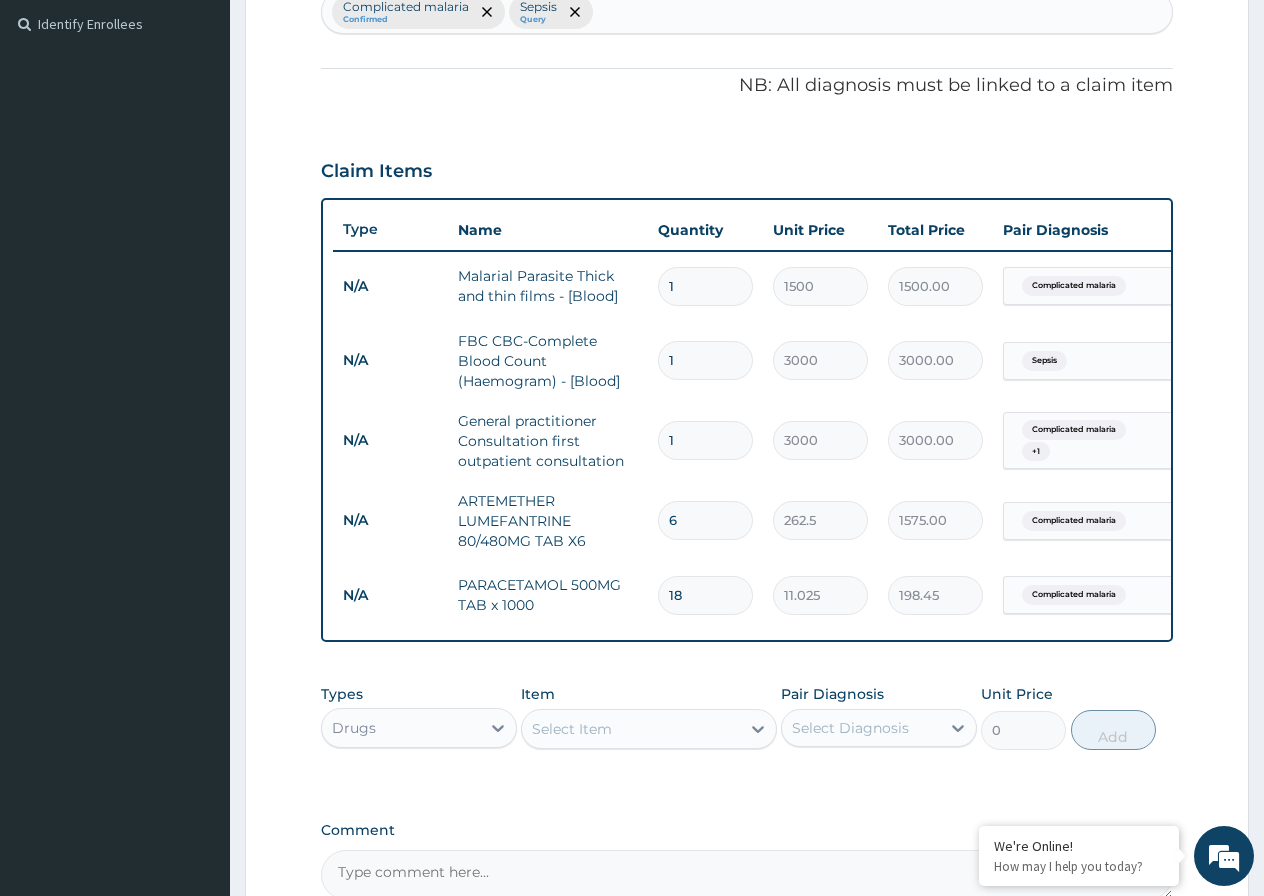 type on "18" 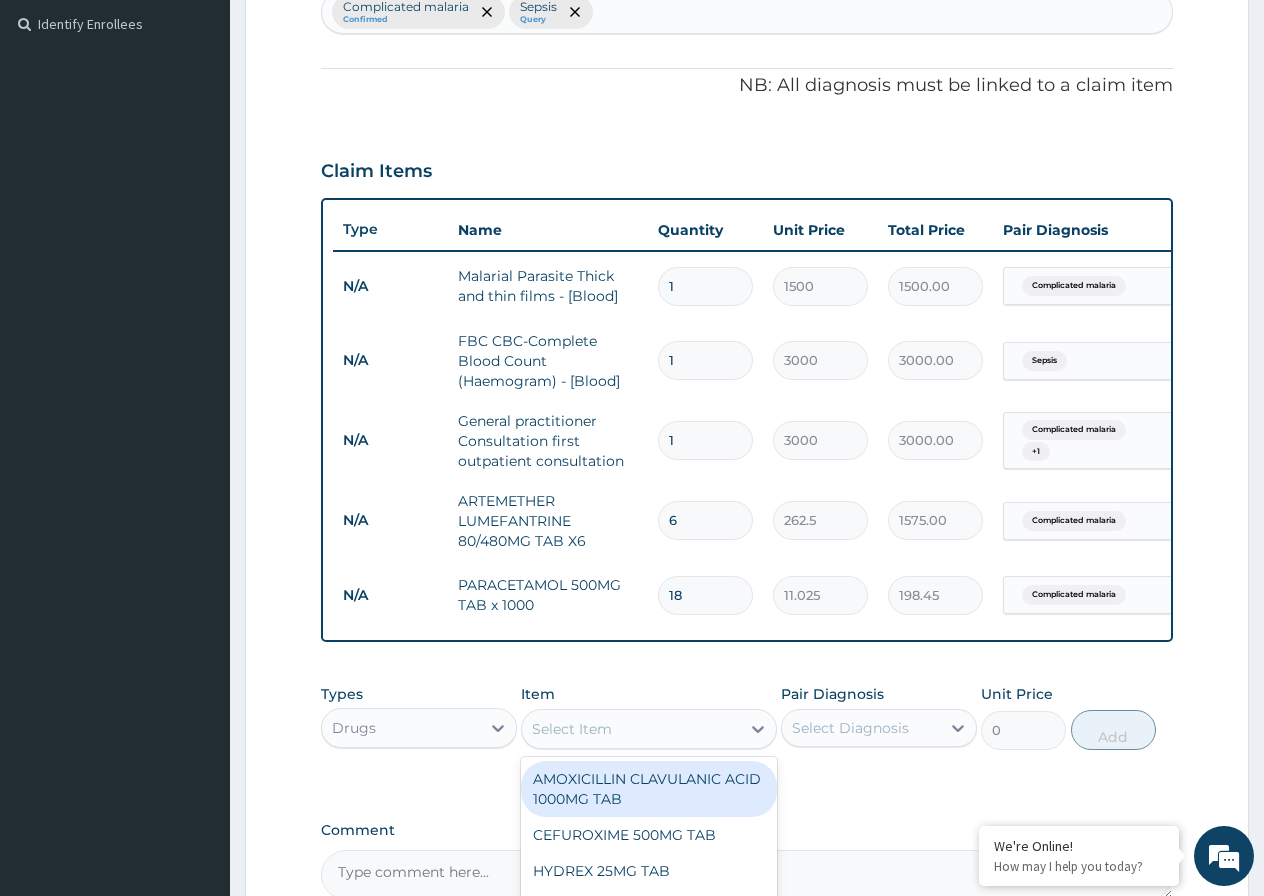 click on "Select Item" at bounding box center (572, 729) 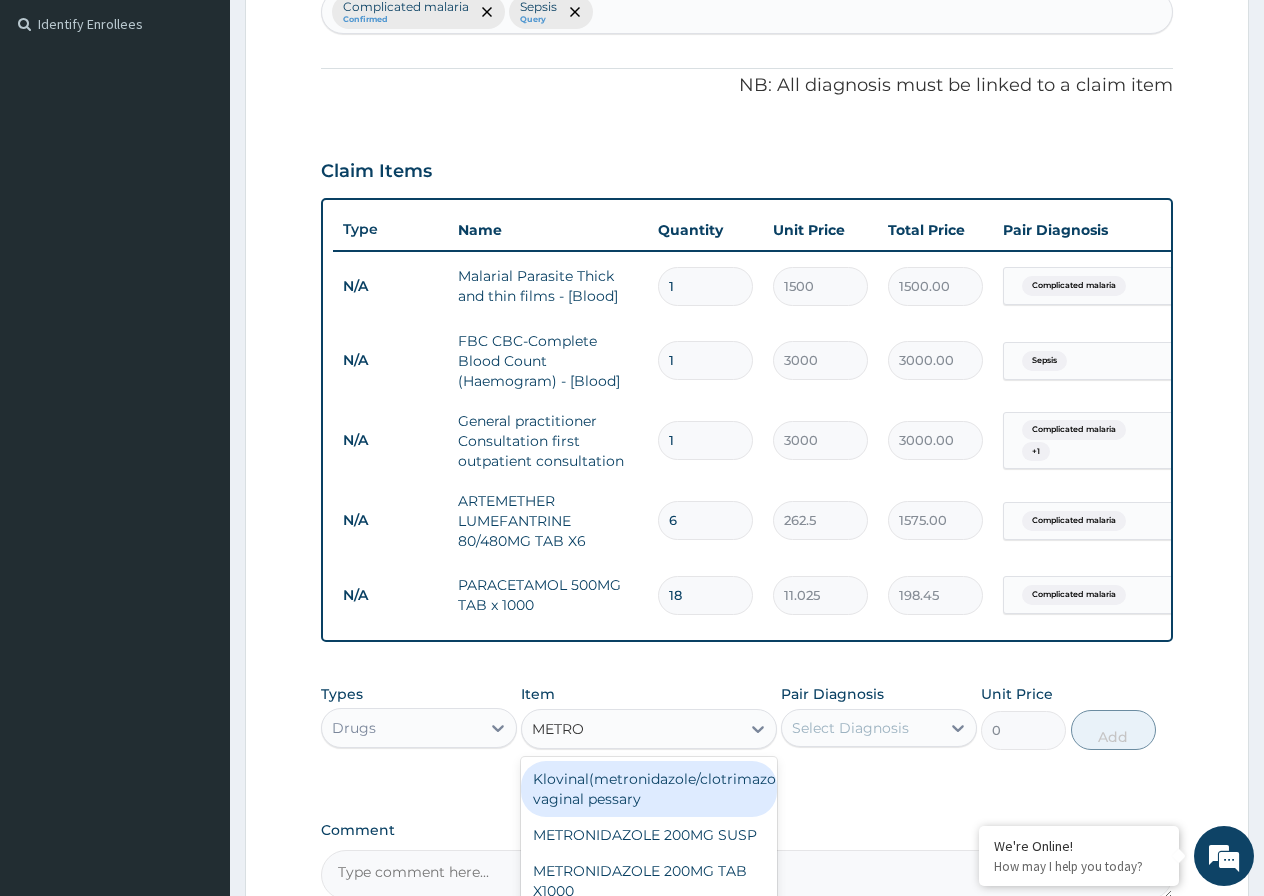 type on "METRON" 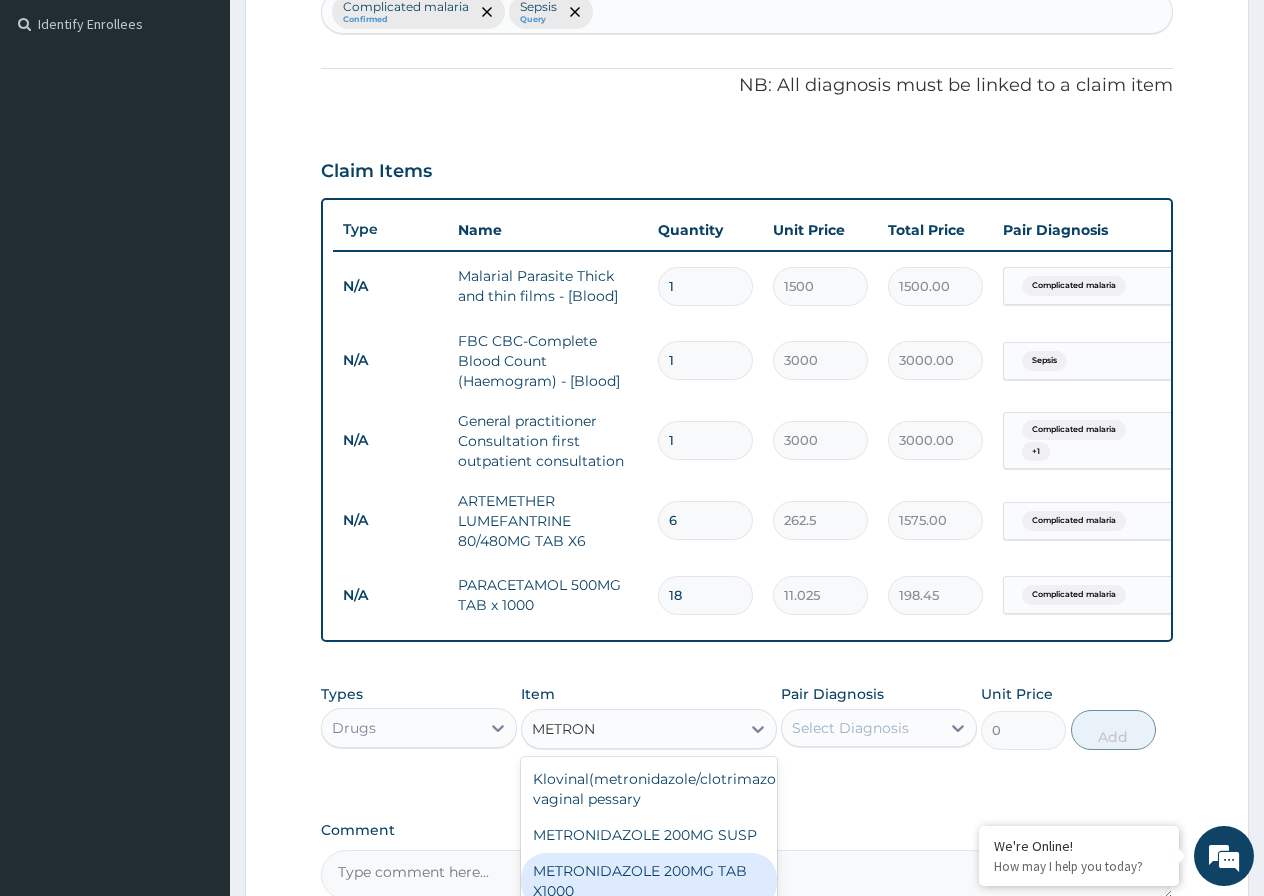 click on "METRONIDAZOLE 200MG TAB X1000" at bounding box center (649, 881) 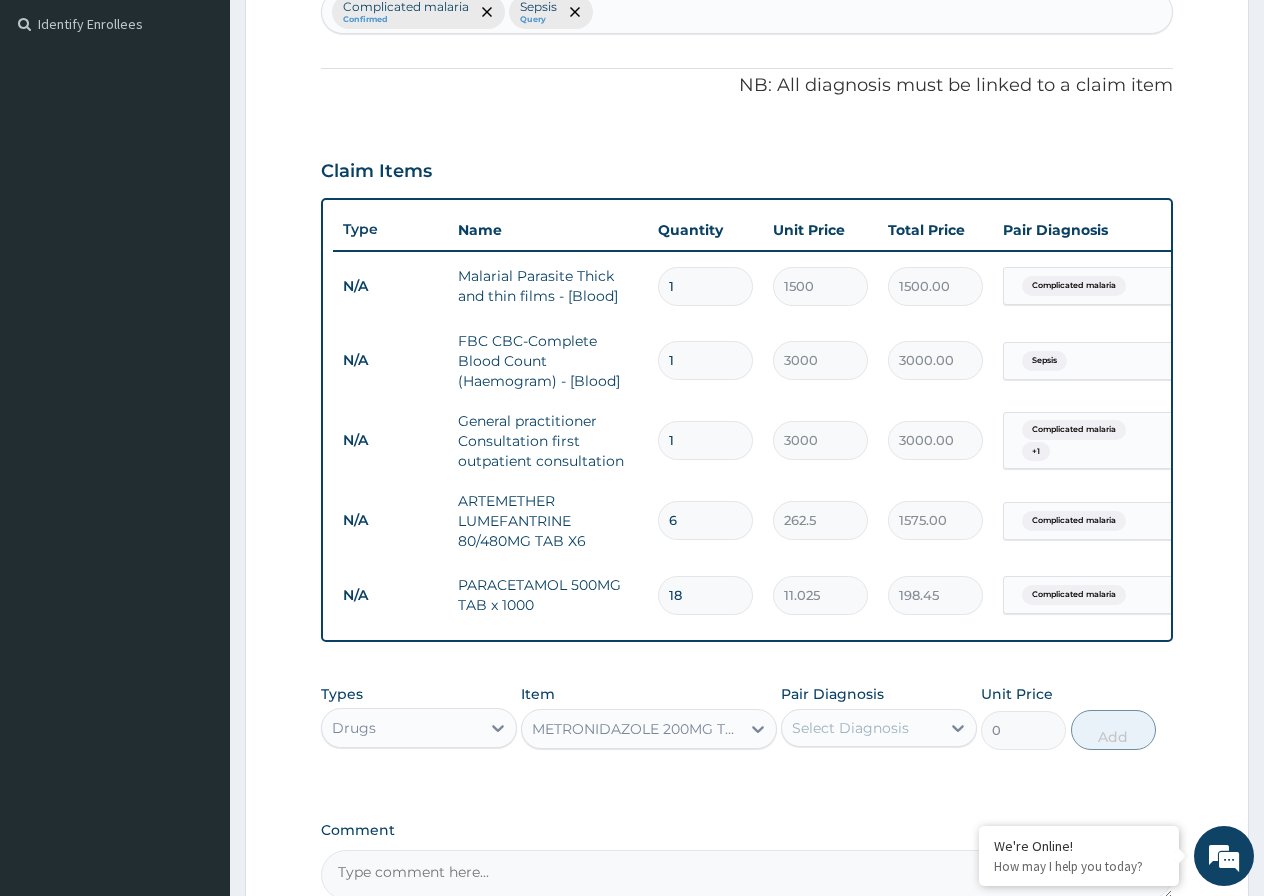 type 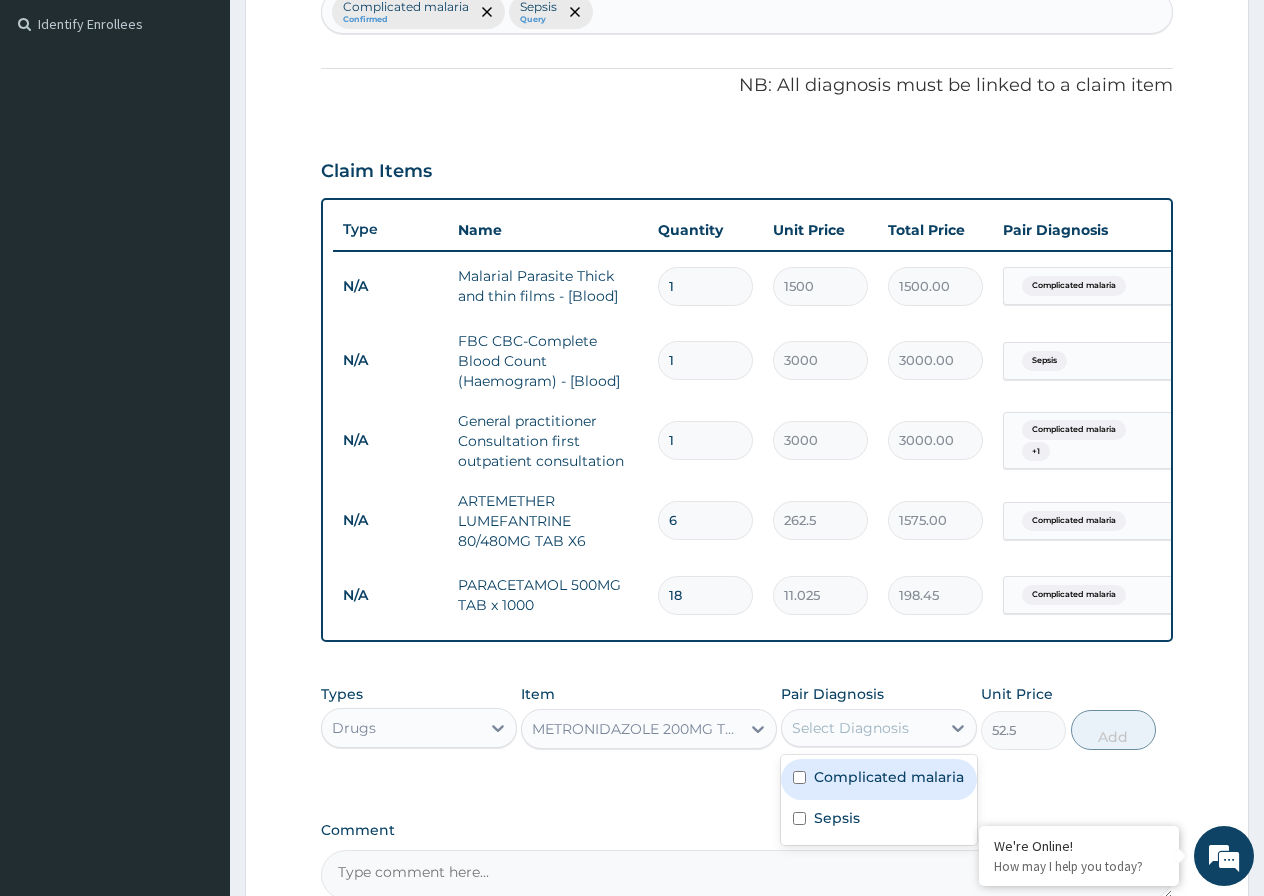 click on "Select Diagnosis" at bounding box center (850, 728) 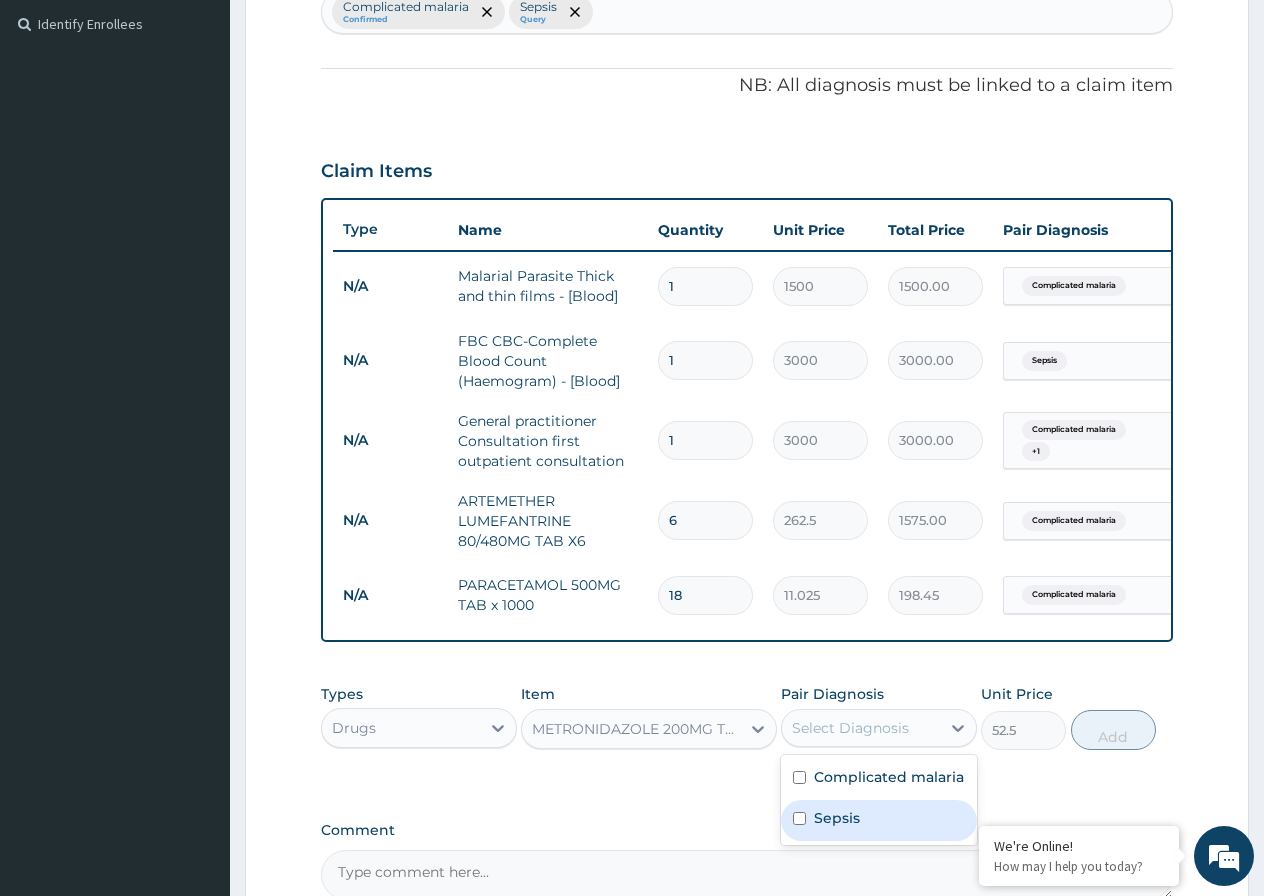 click on "Sepsis" at bounding box center [879, 820] 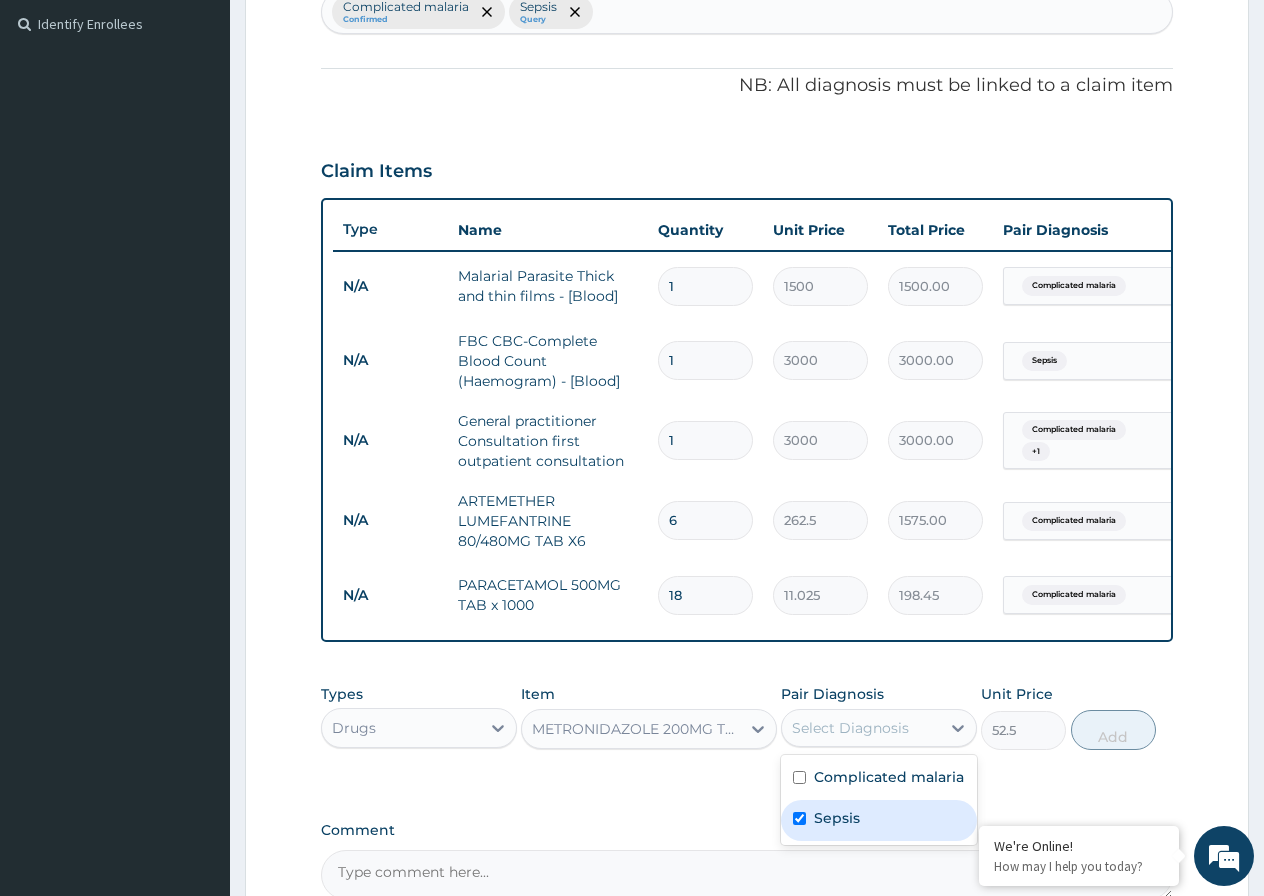 checkbox on "true" 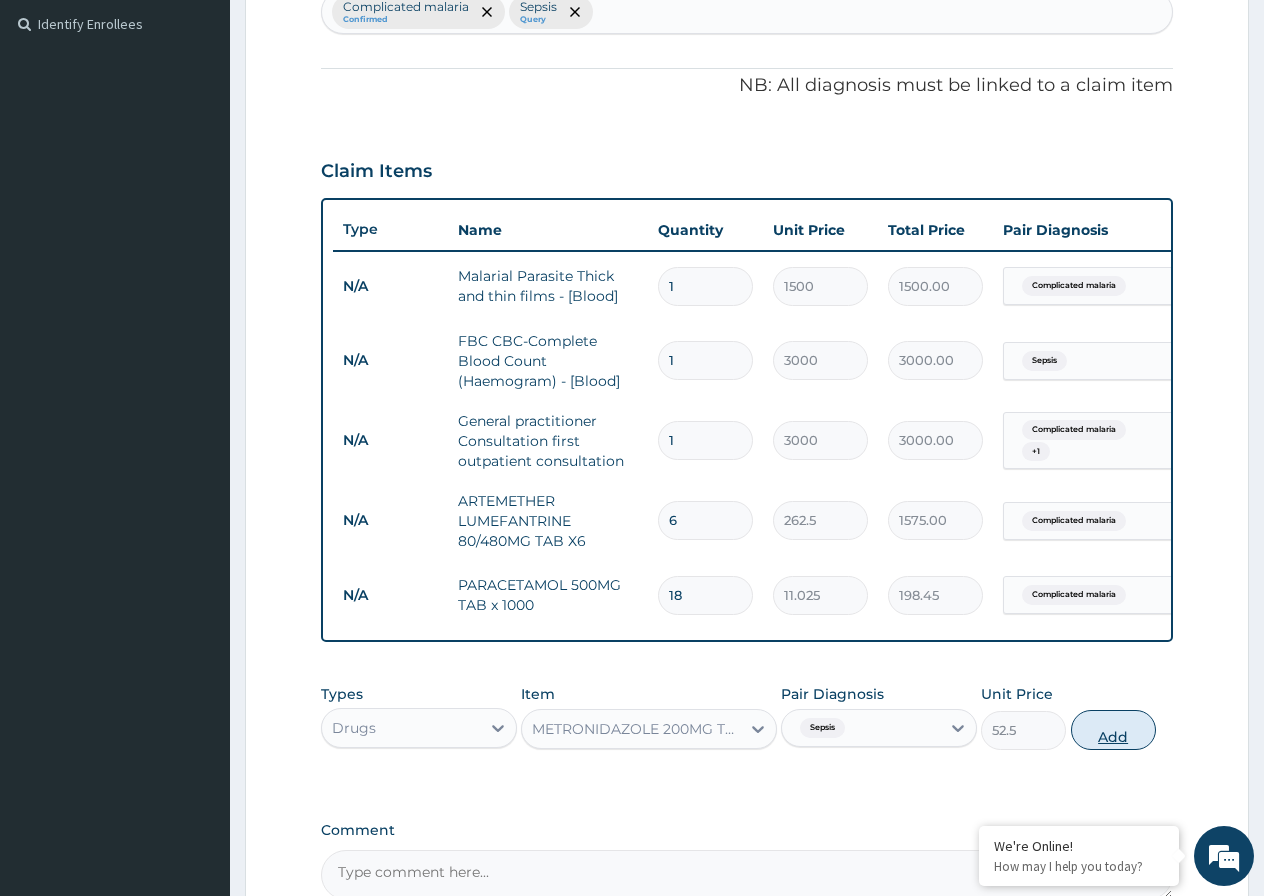 click on "Add" at bounding box center (1113, 730) 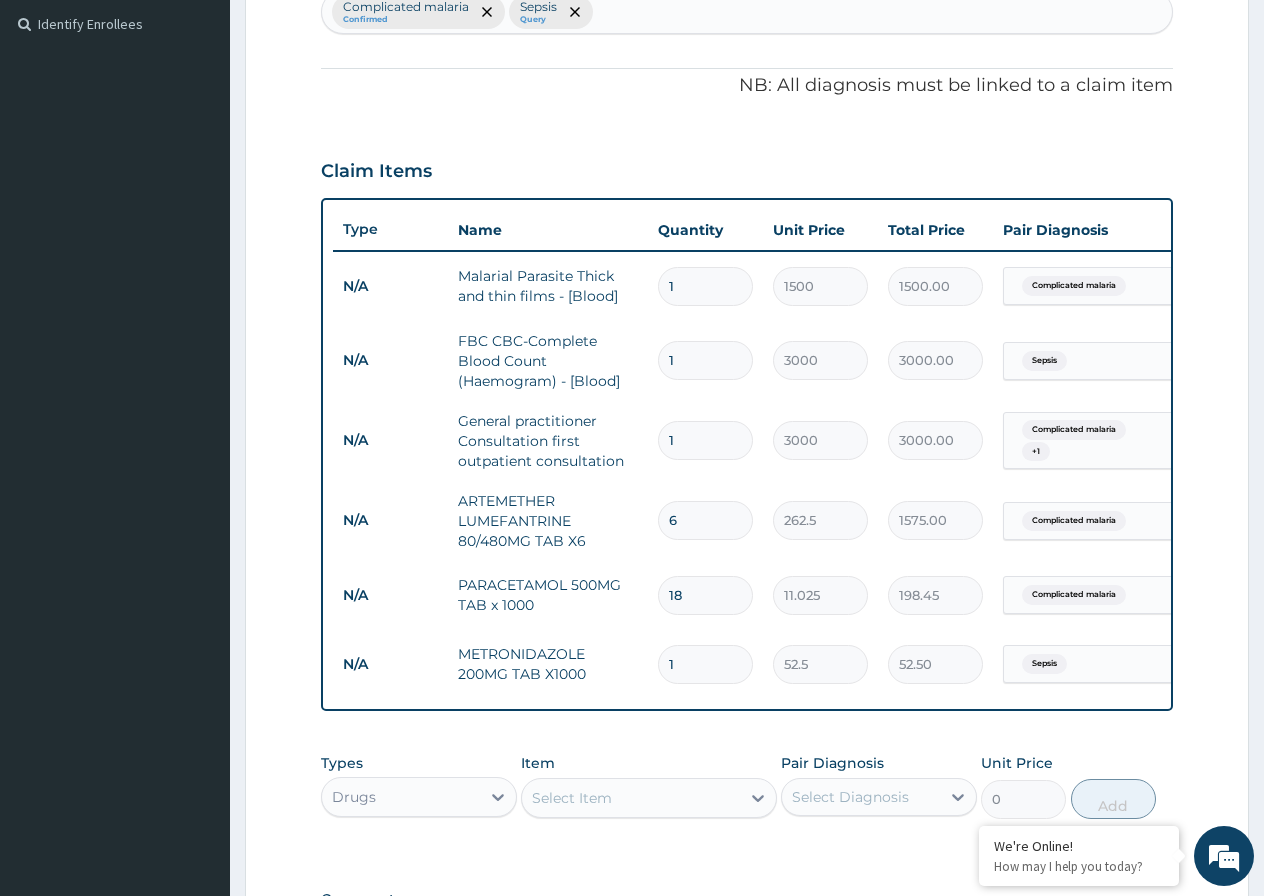 type 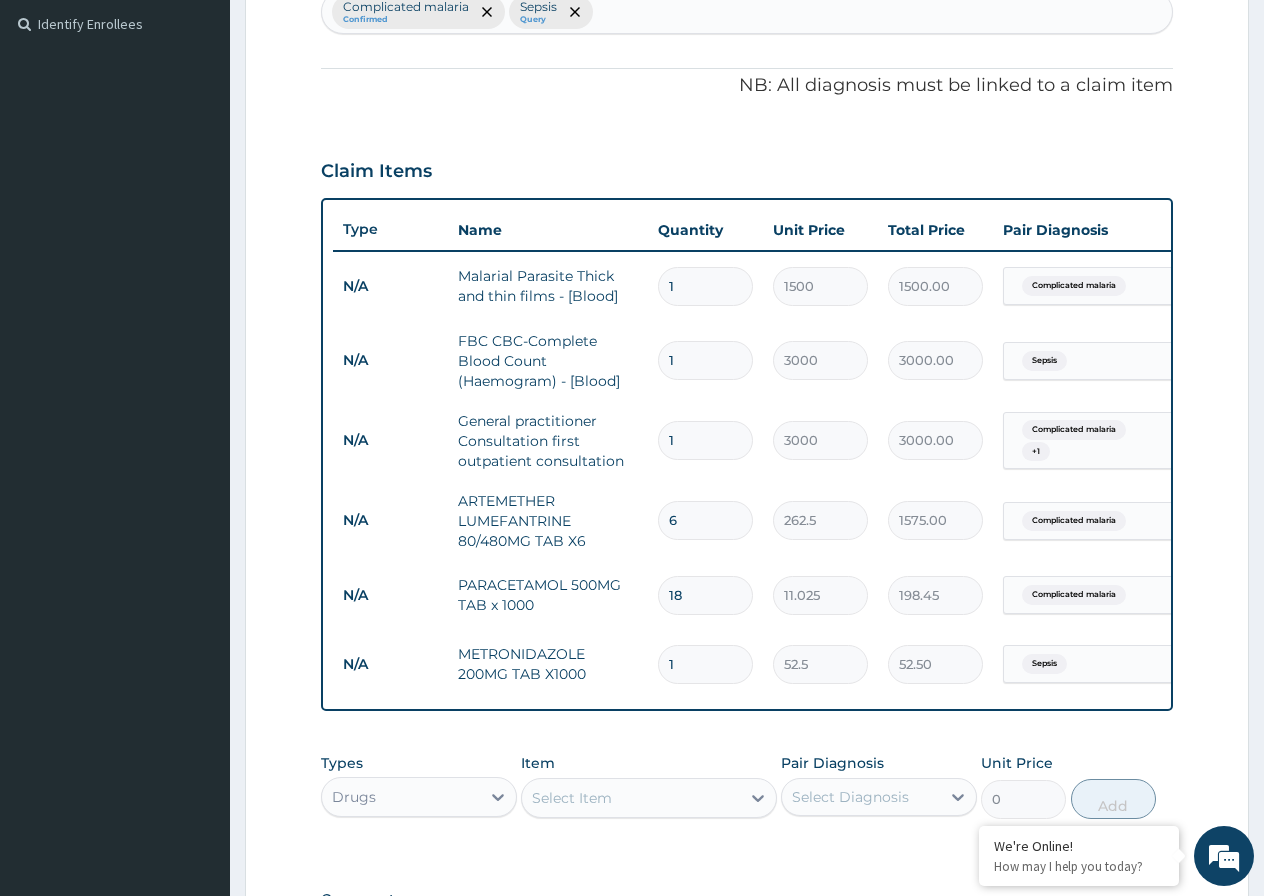 type on "0.00" 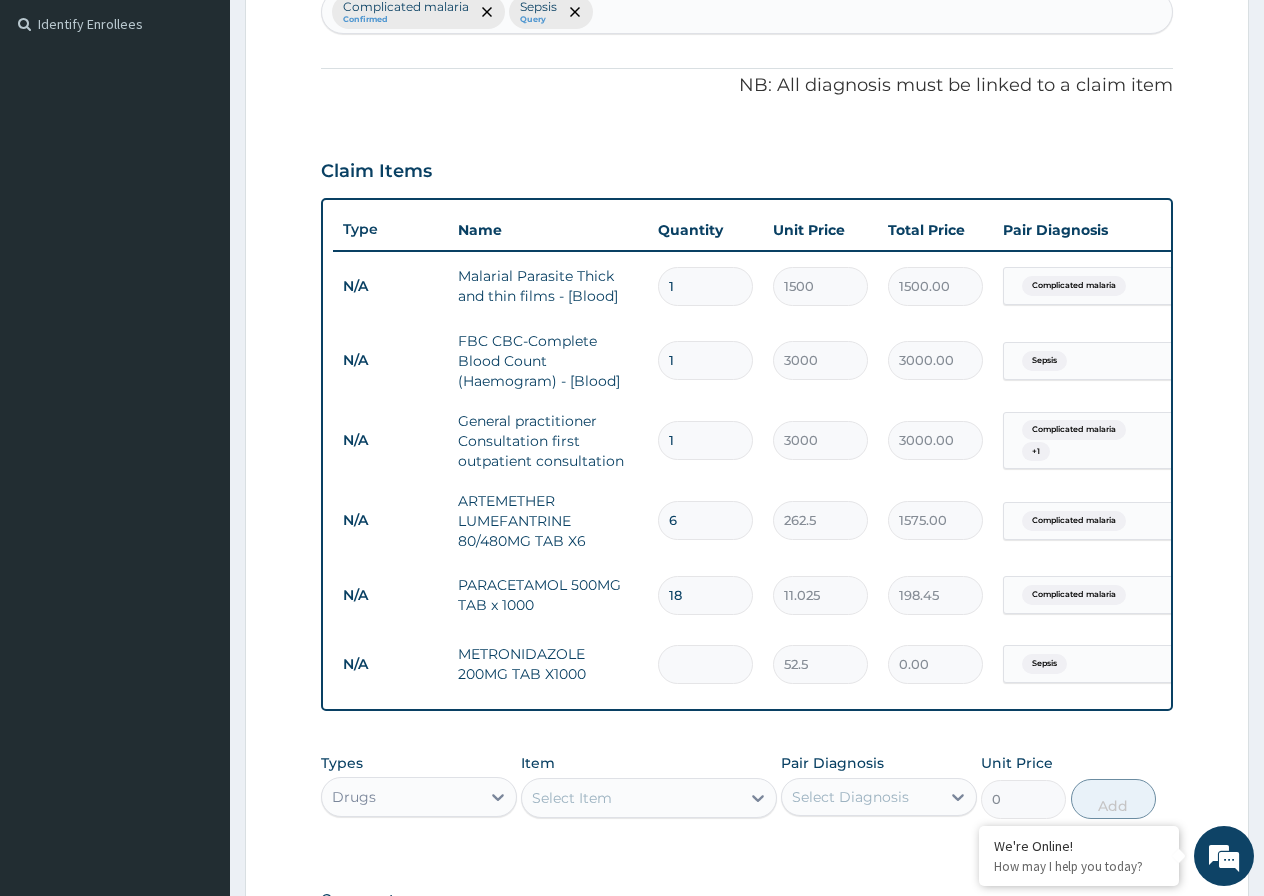 type on "3" 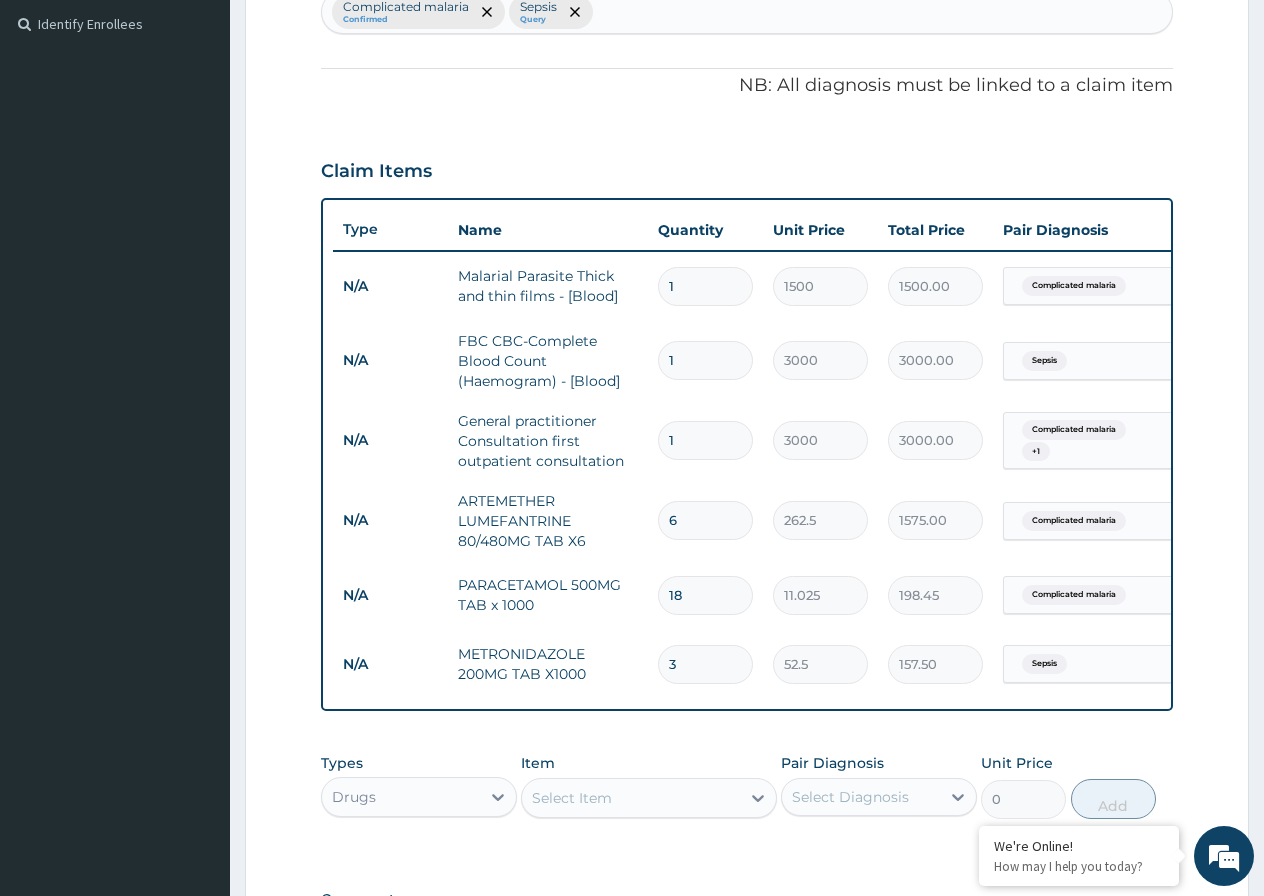 type on "30" 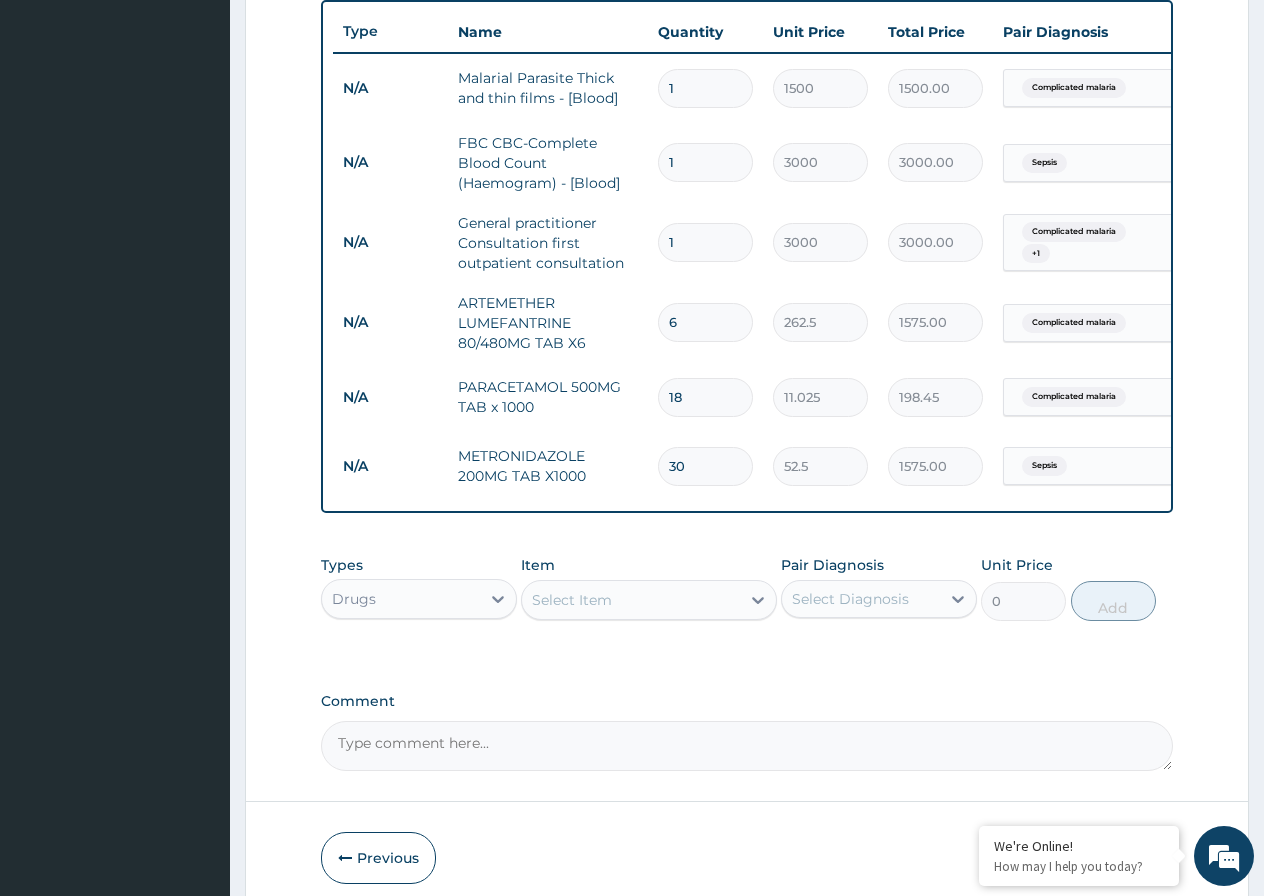 scroll, scrollTop: 844, scrollLeft: 0, axis: vertical 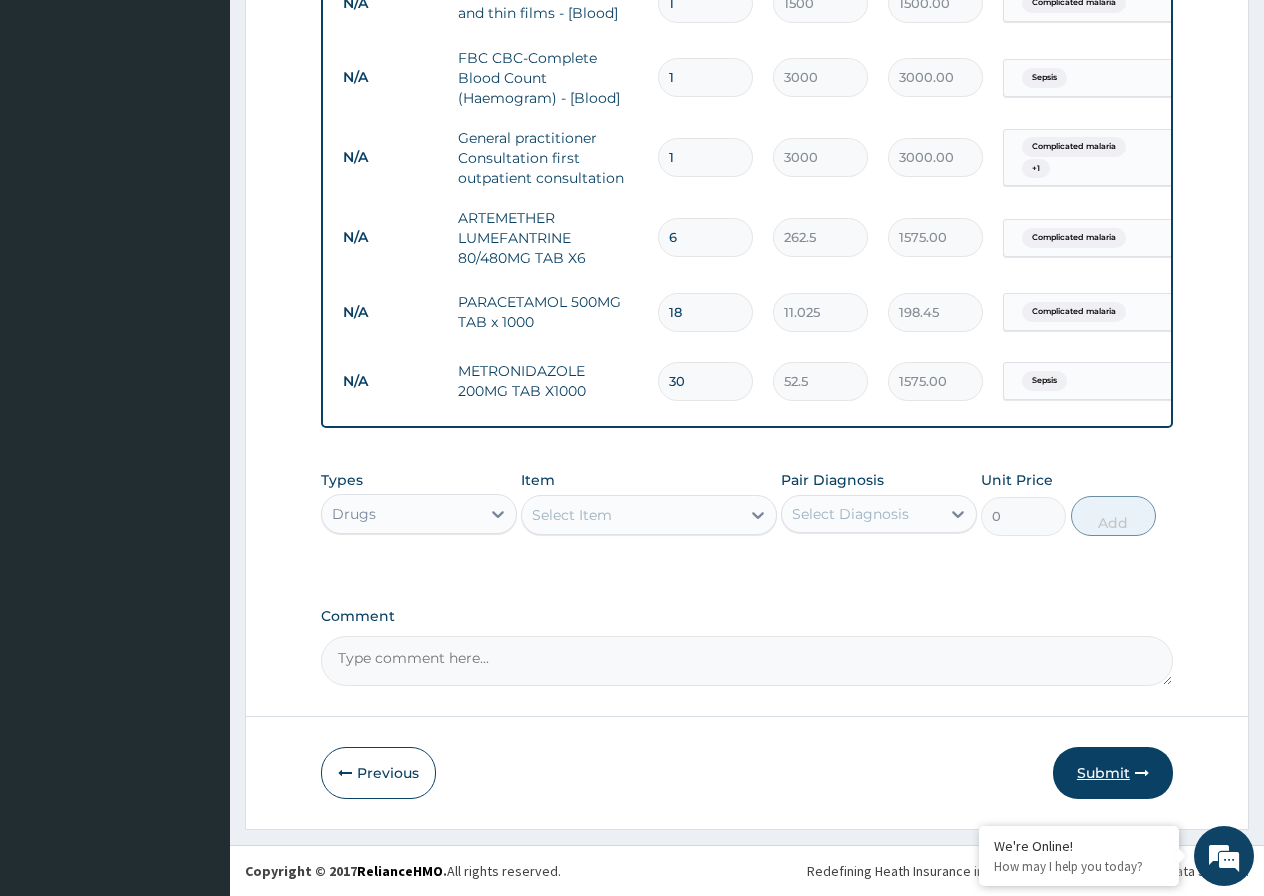 type on "30" 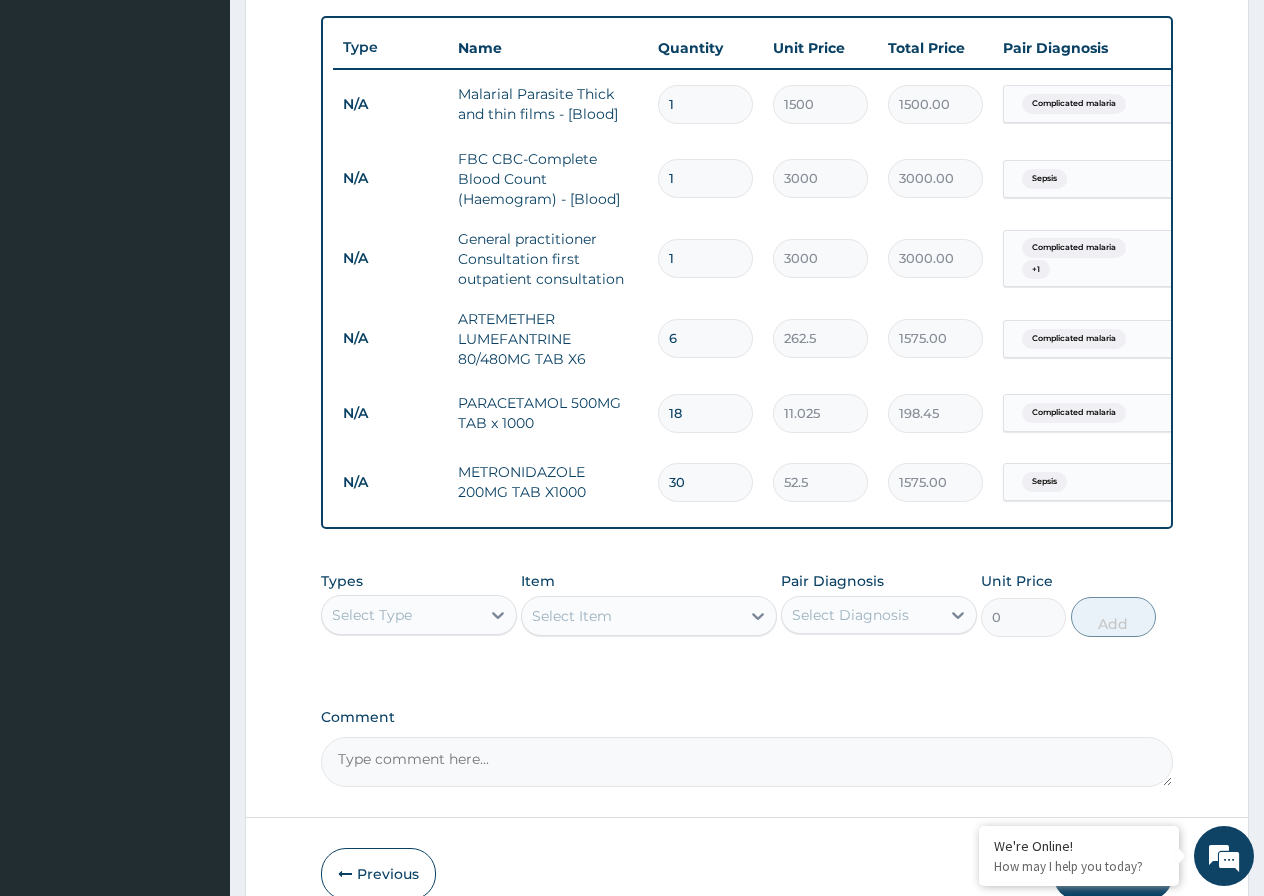 scroll, scrollTop: 844, scrollLeft: 0, axis: vertical 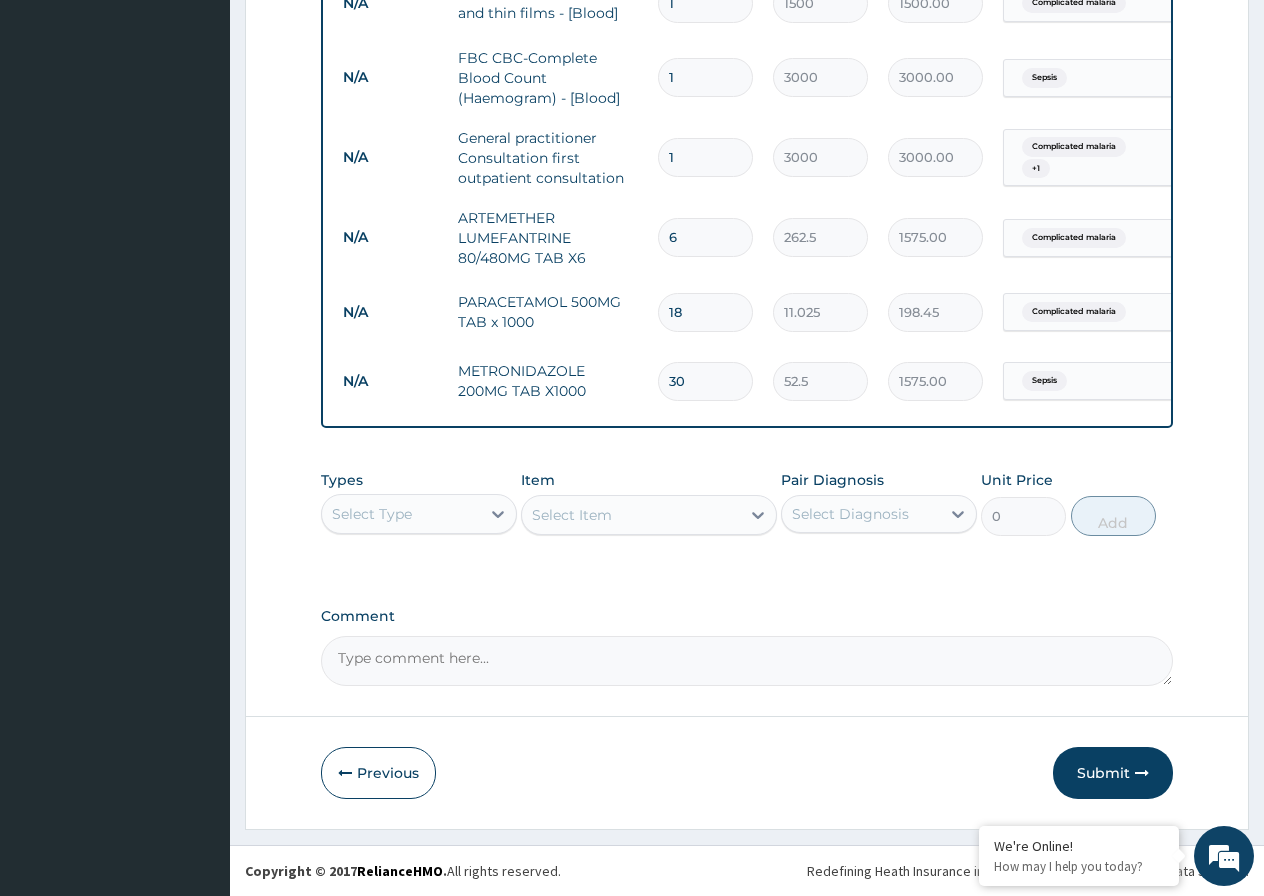 click on "Comment" at bounding box center [747, 661] 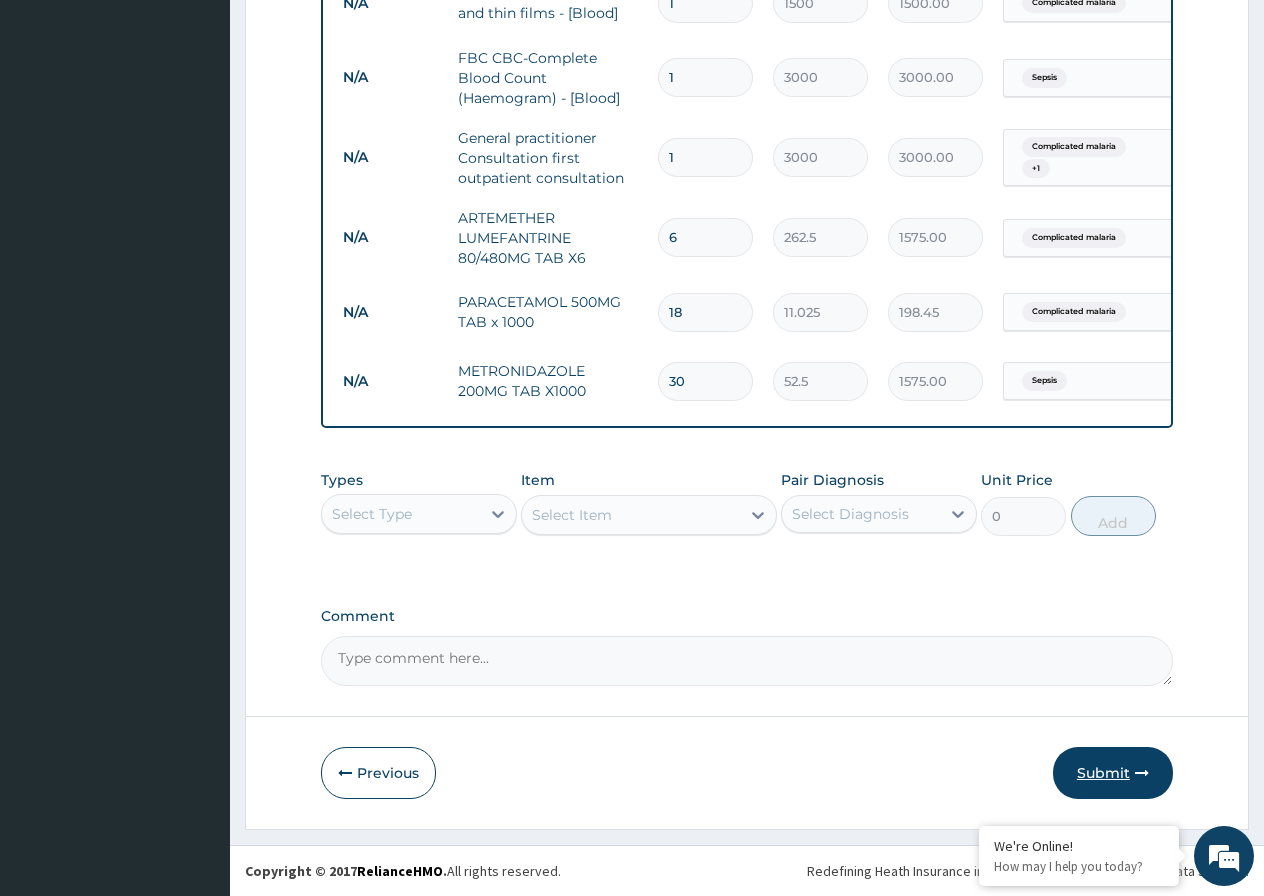 click on "Submit" at bounding box center (1113, 773) 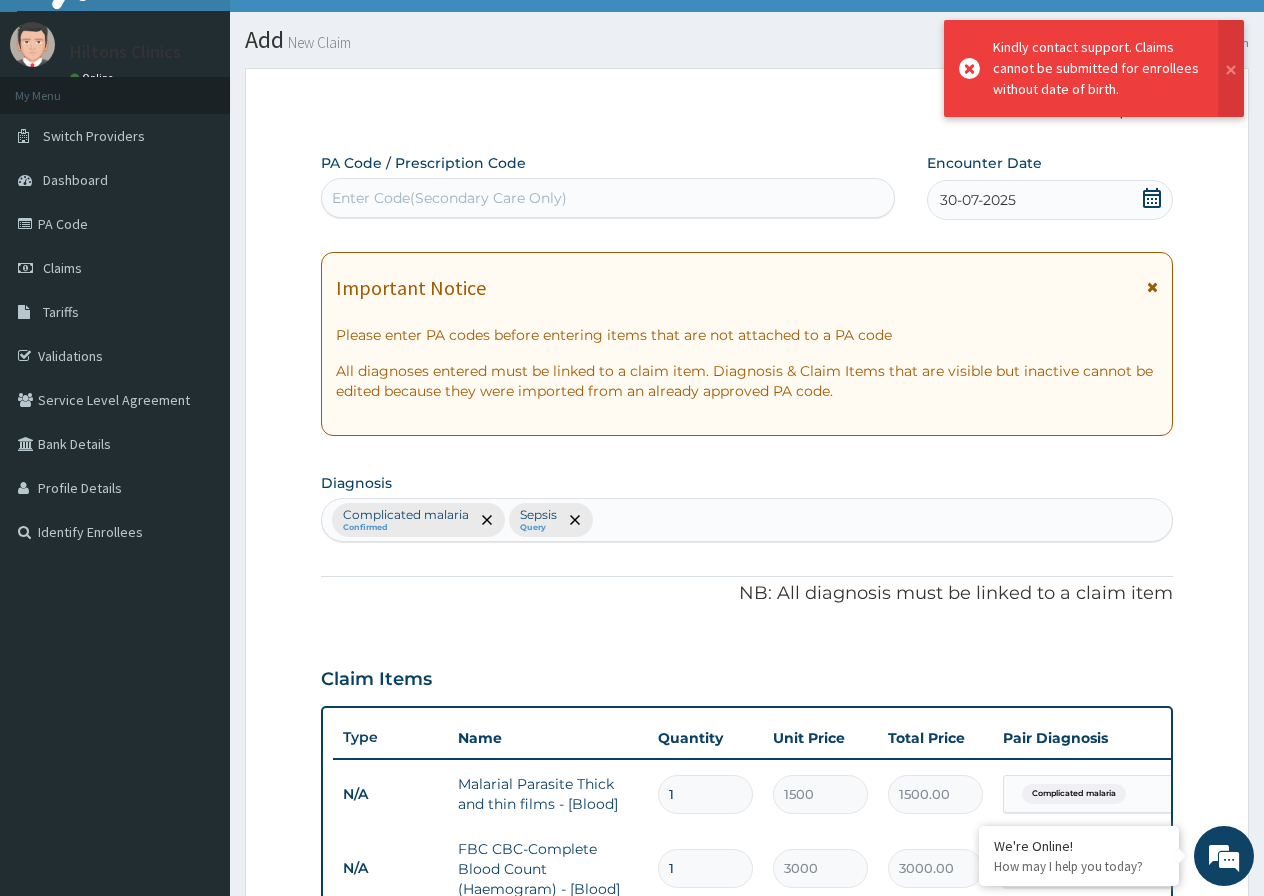 scroll, scrollTop: 844, scrollLeft: 0, axis: vertical 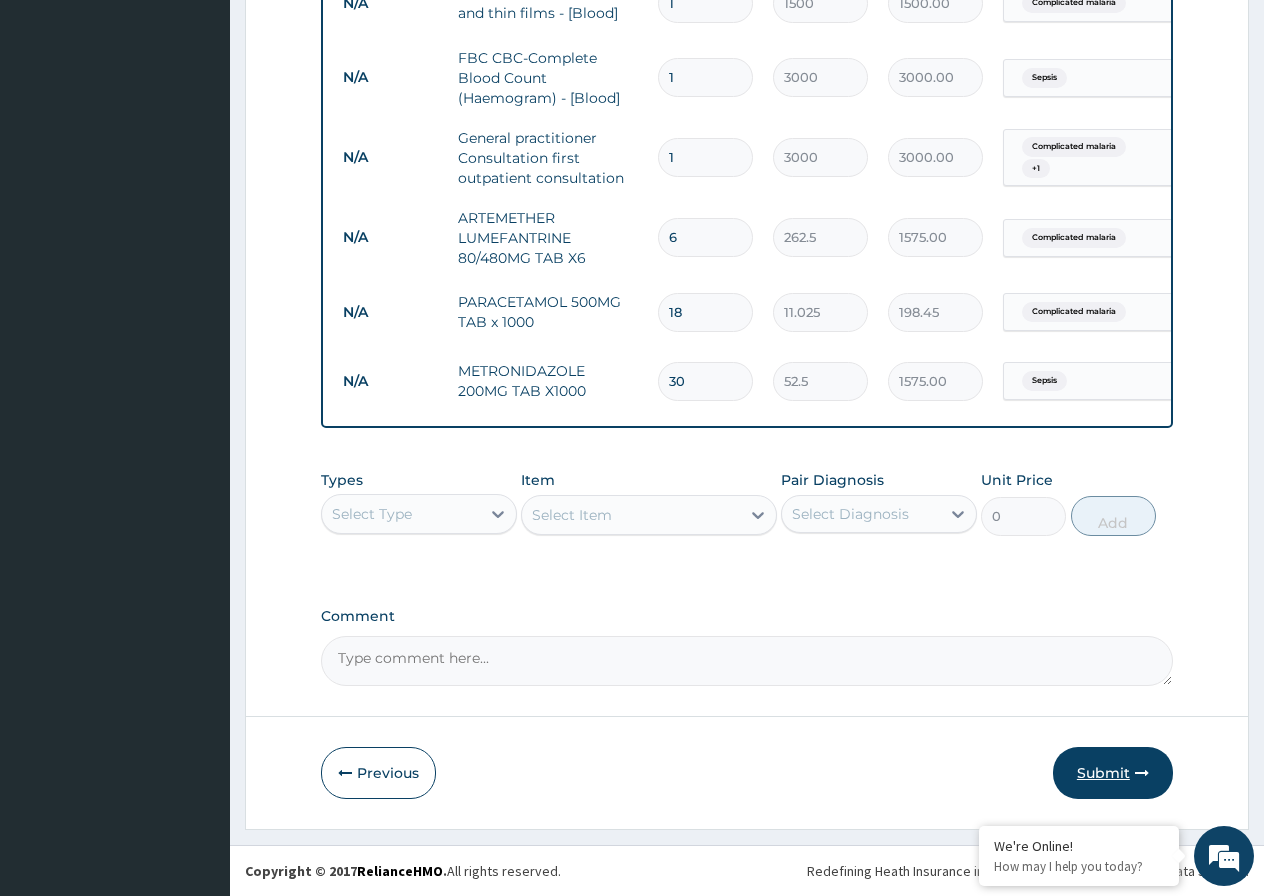 click on "Submit" at bounding box center (1113, 773) 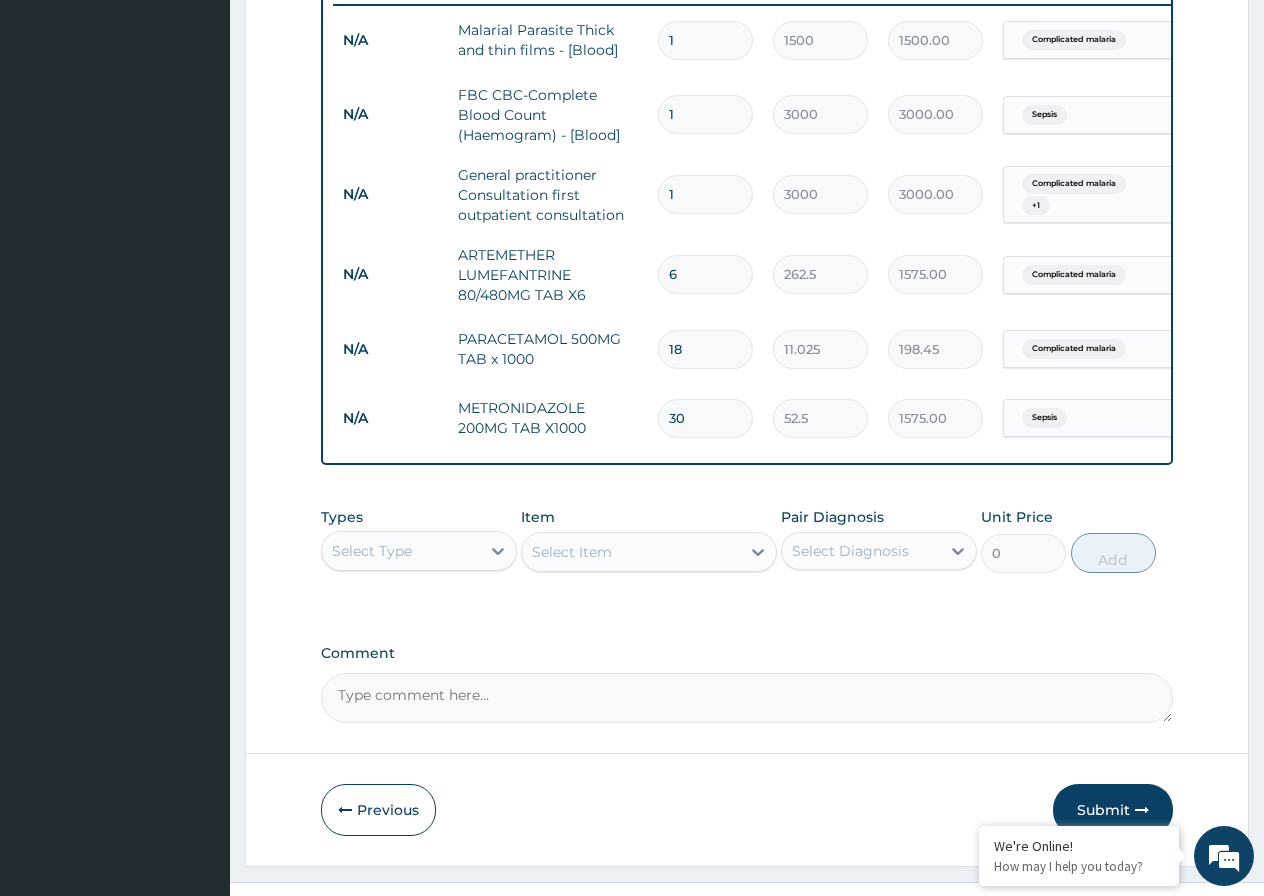 scroll, scrollTop: 744, scrollLeft: 0, axis: vertical 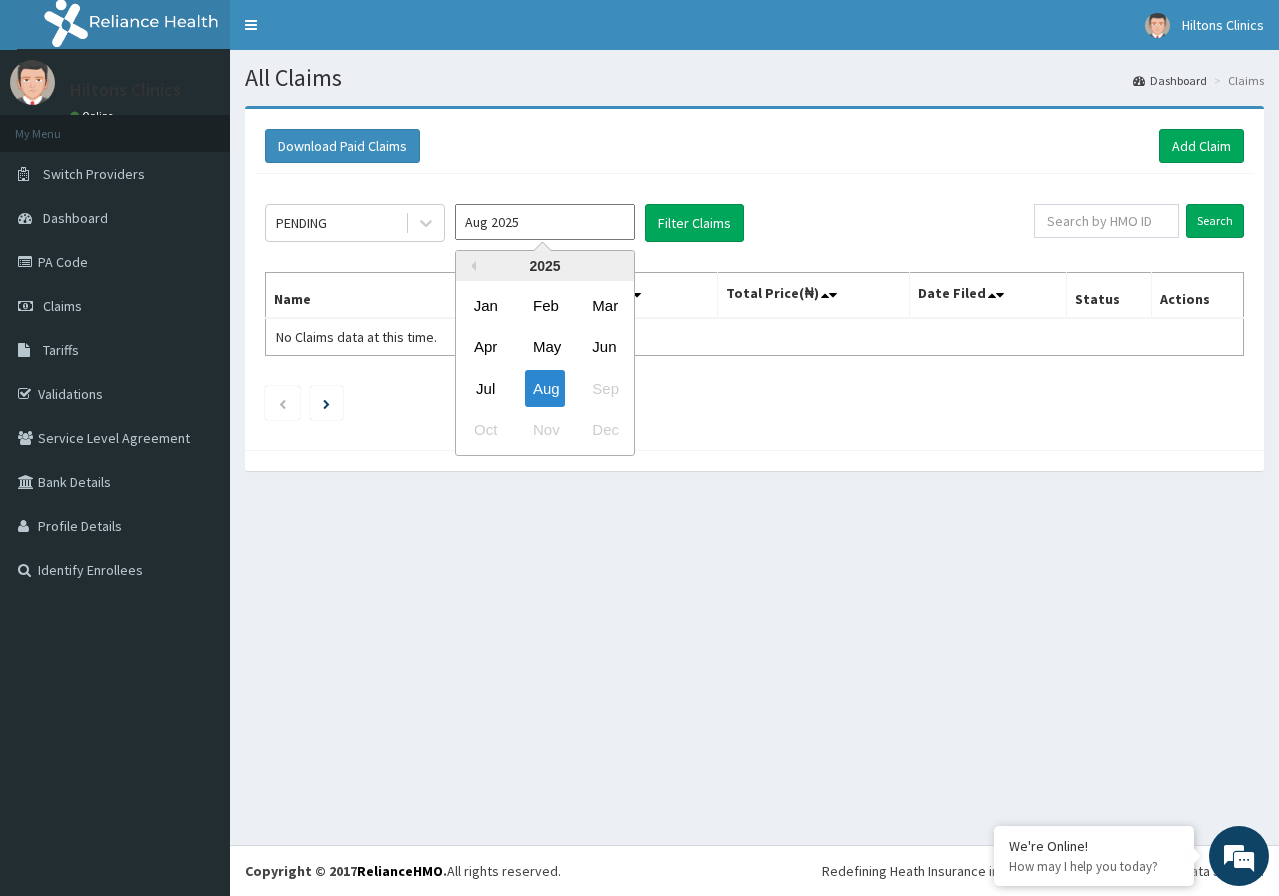 click on "Aug 2025" at bounding box center [545, 222] 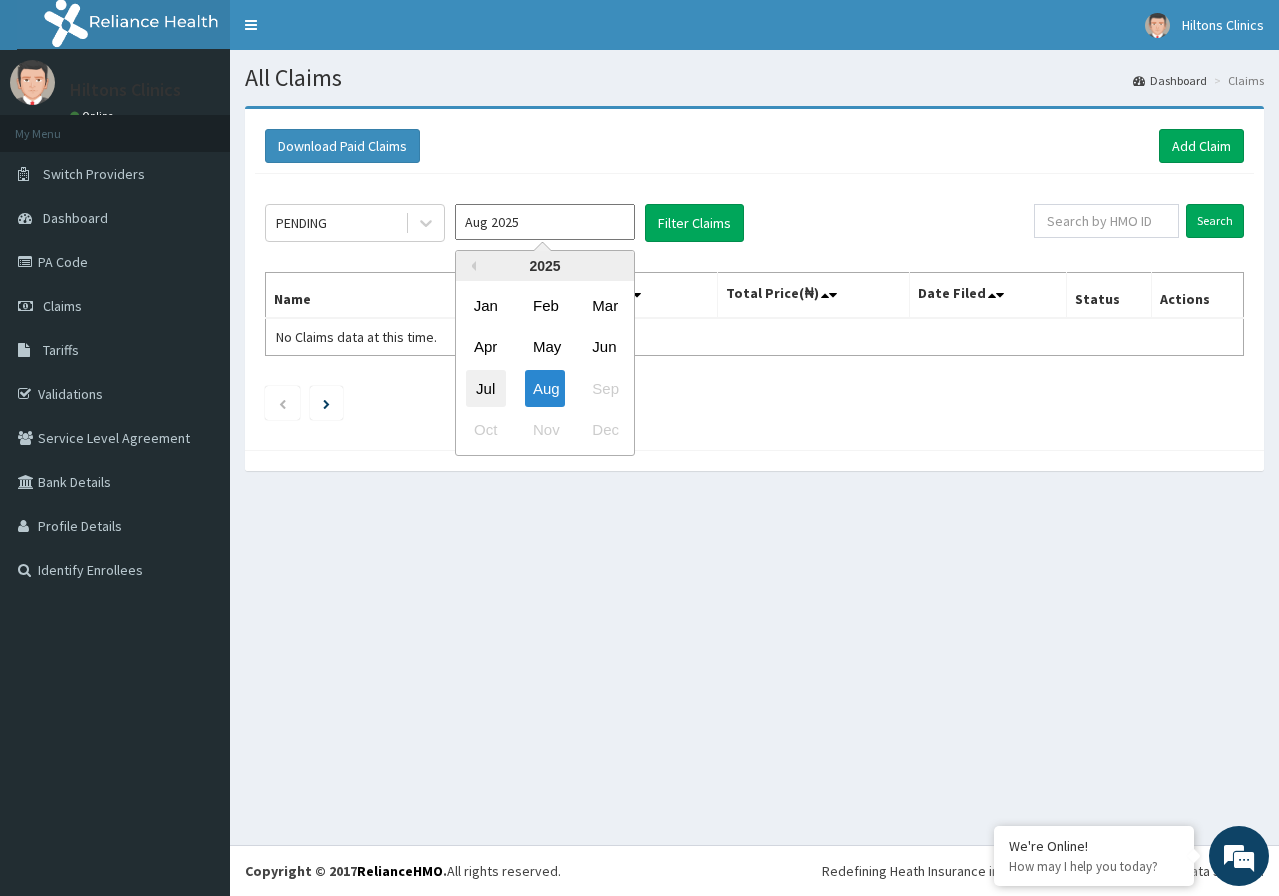 click on "Jul" at bounding box center [486, 388] 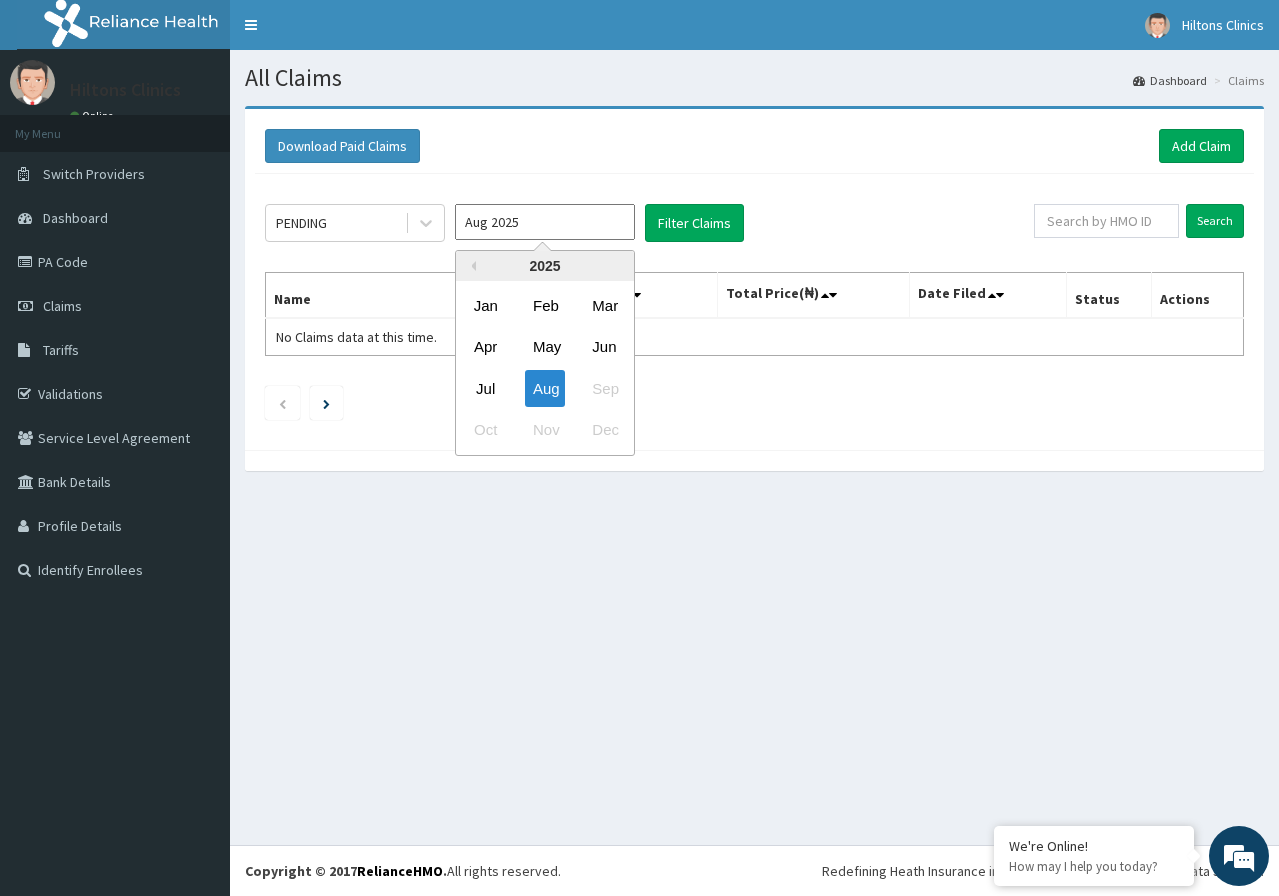 type on "Jul 2025" 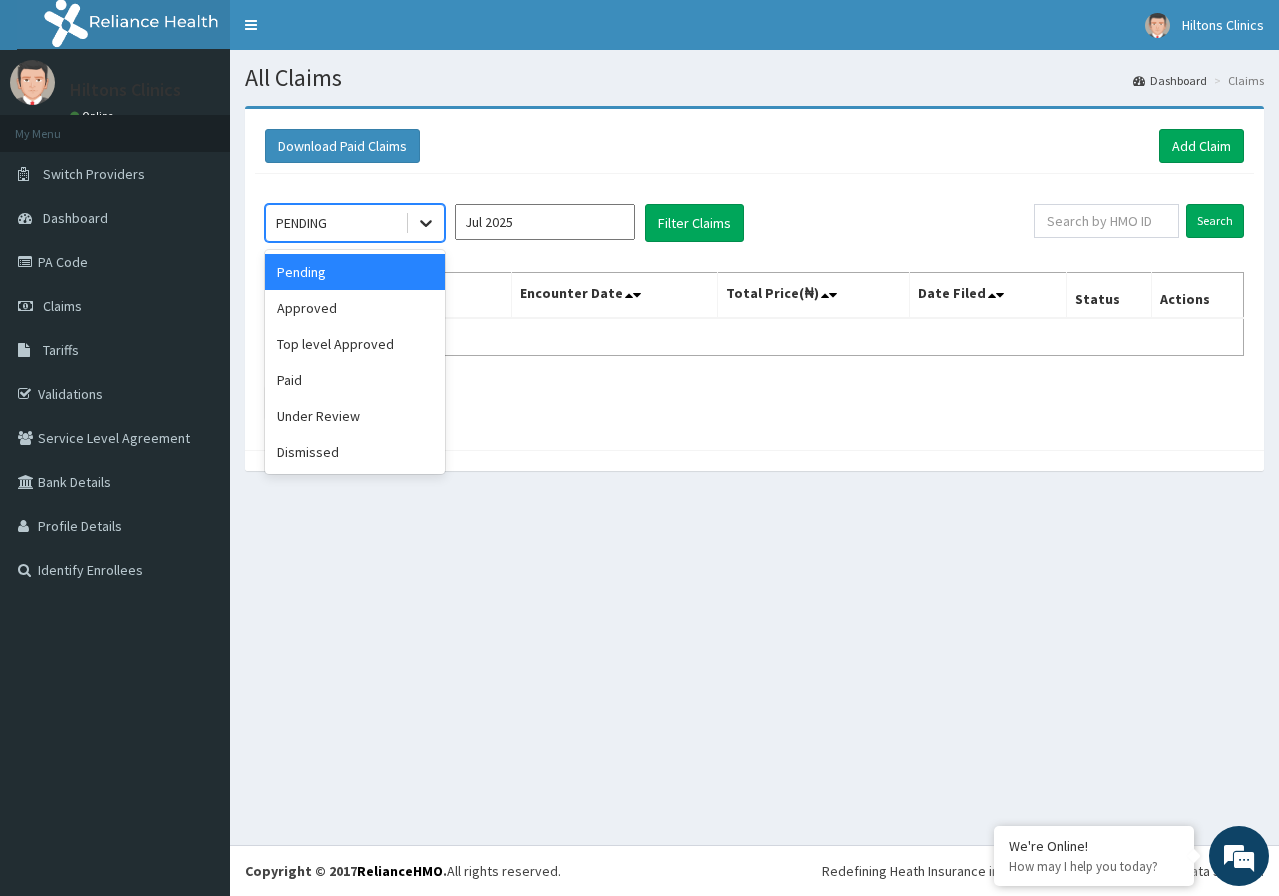 click 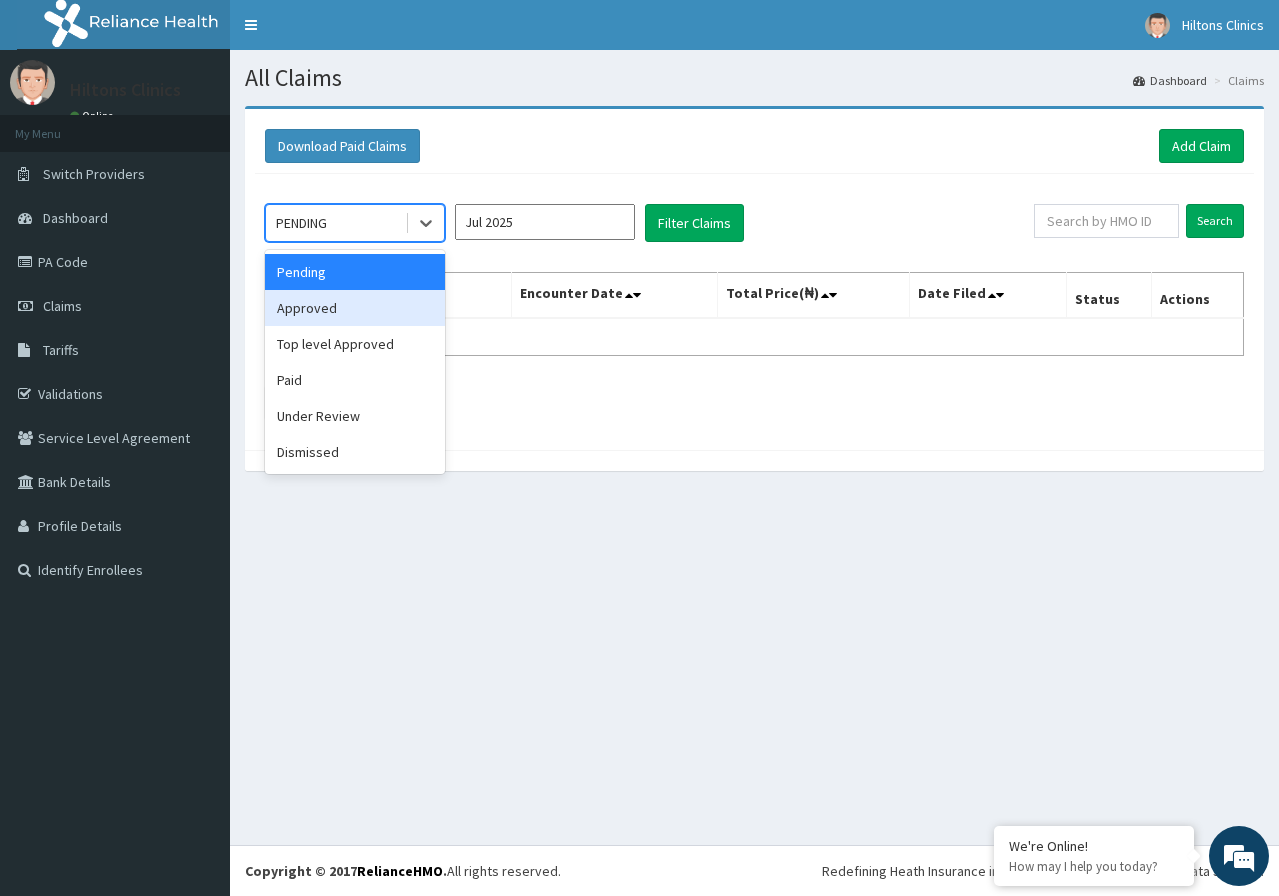 click on "Approved" at bounding box center [355, 308] 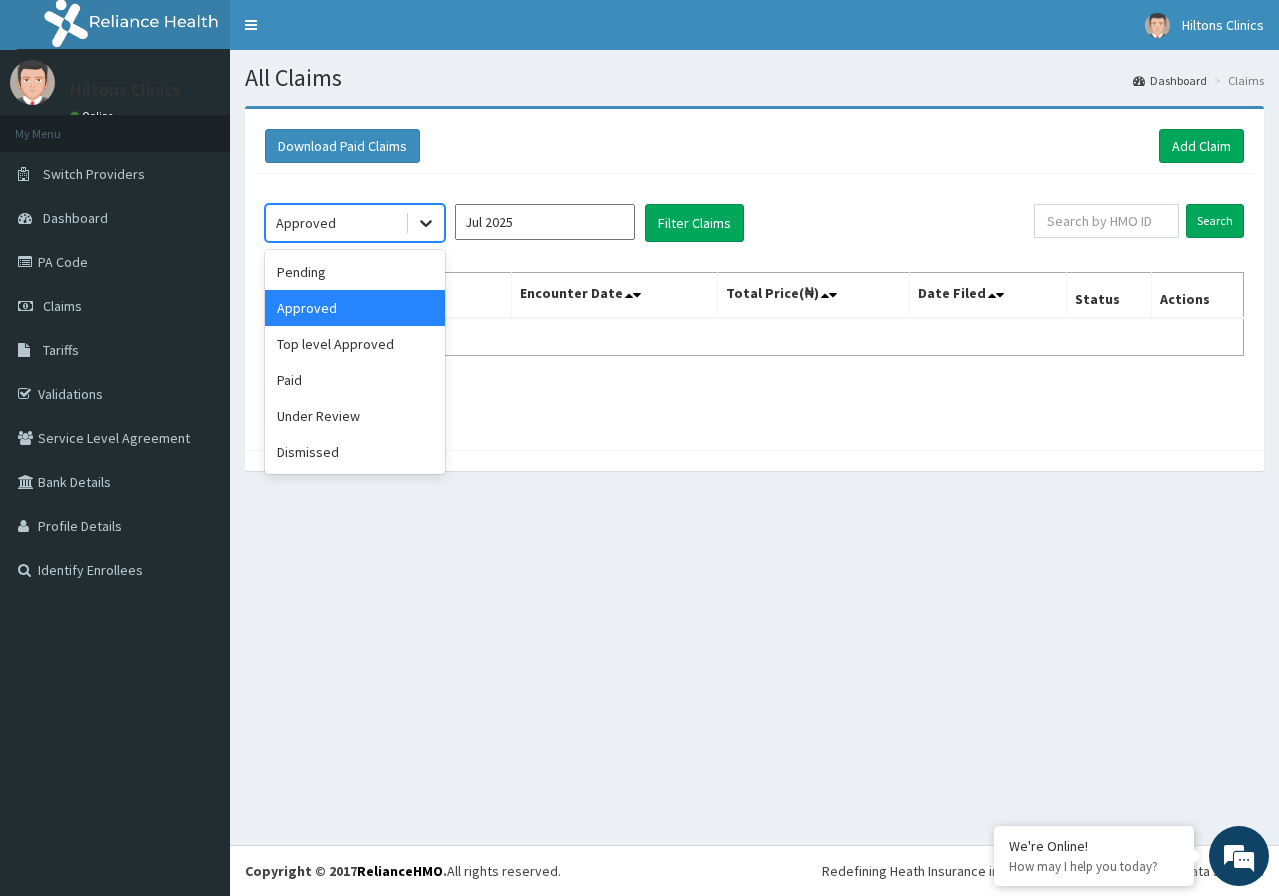click 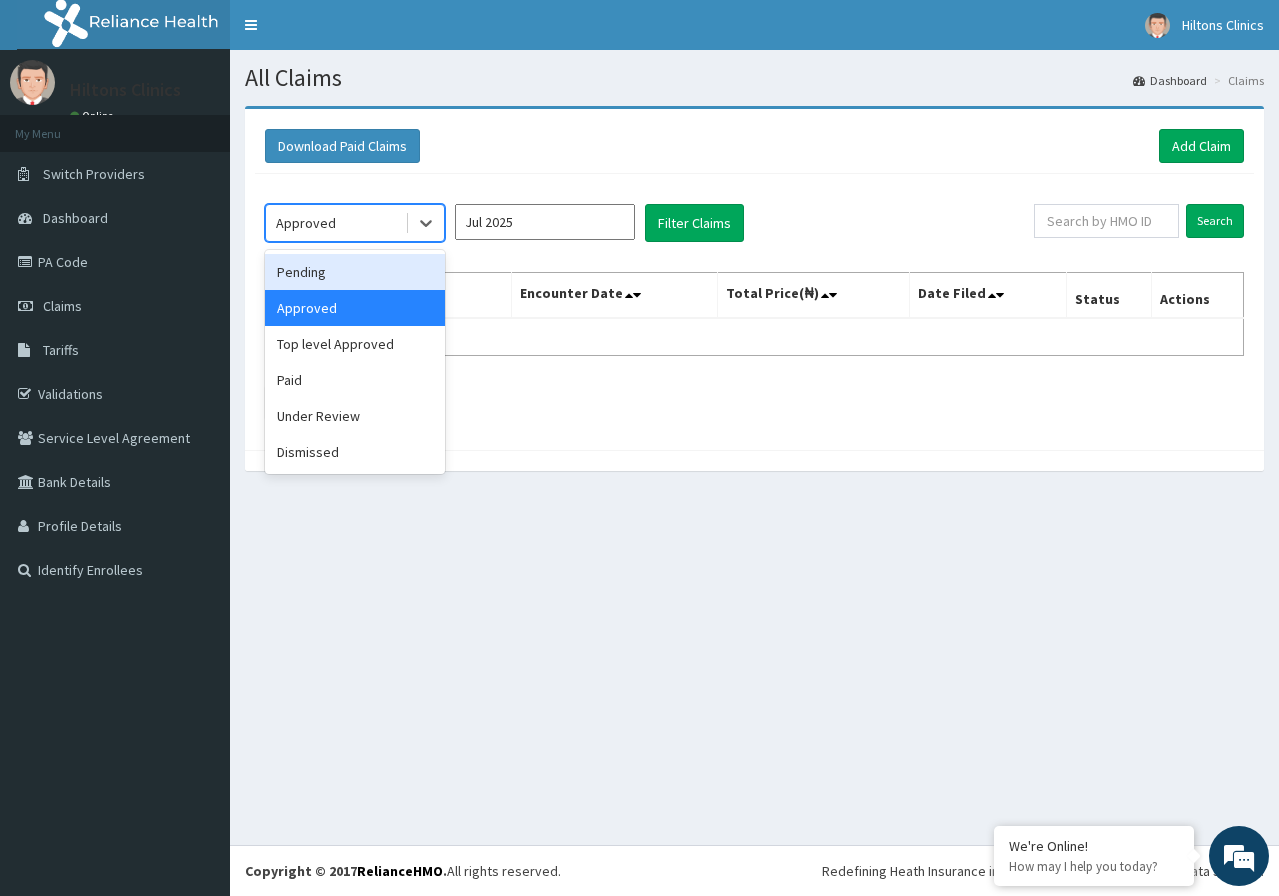 click on "Pending" at bounding box center (355, 272) 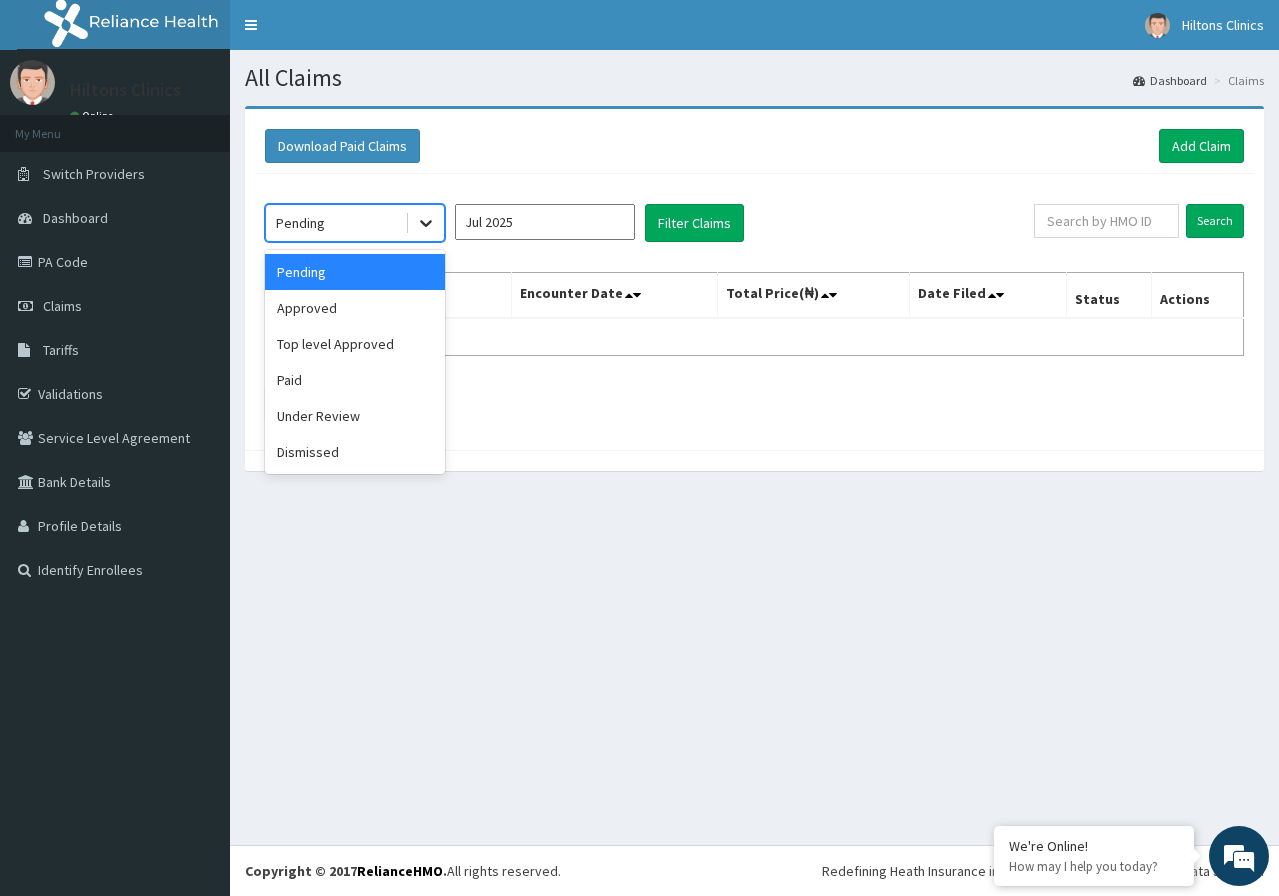 click 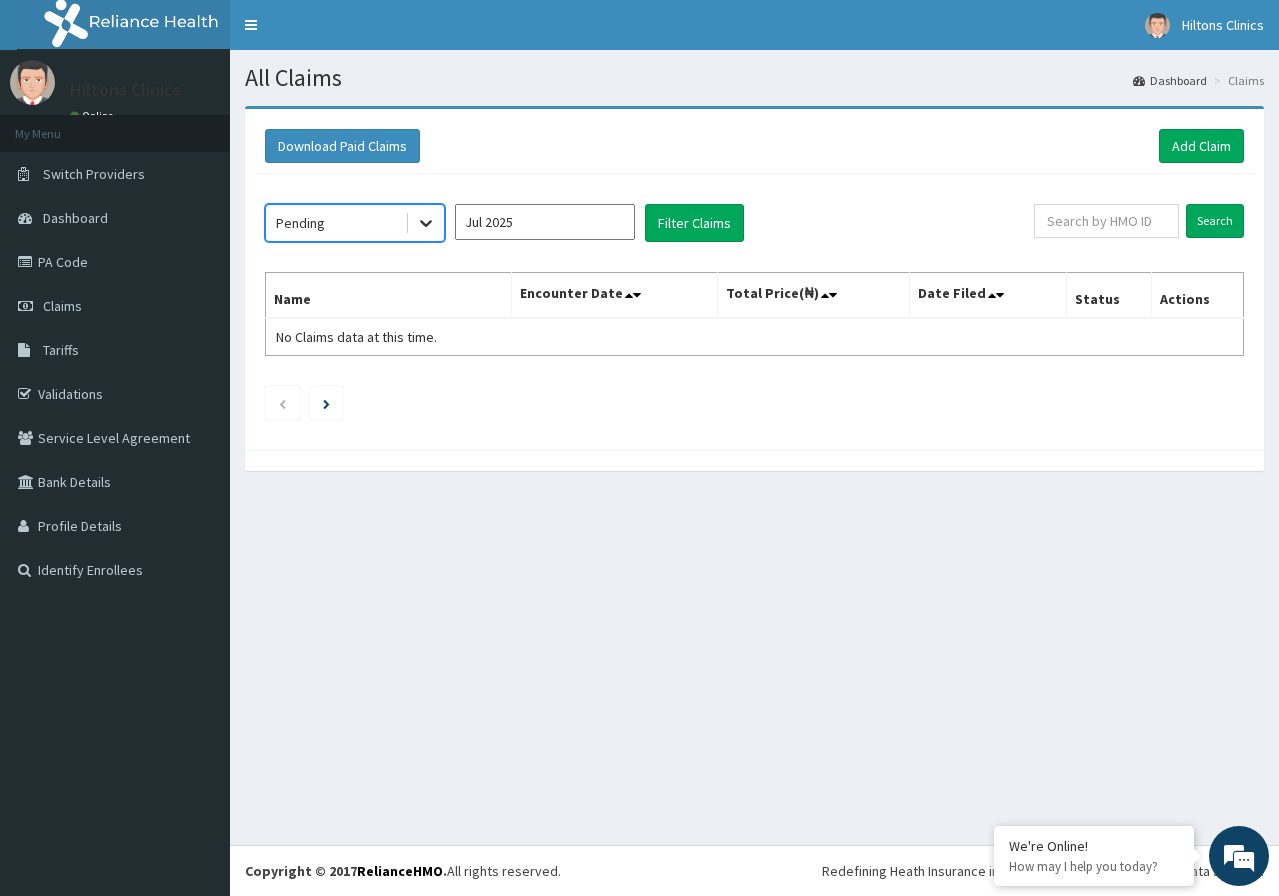 click 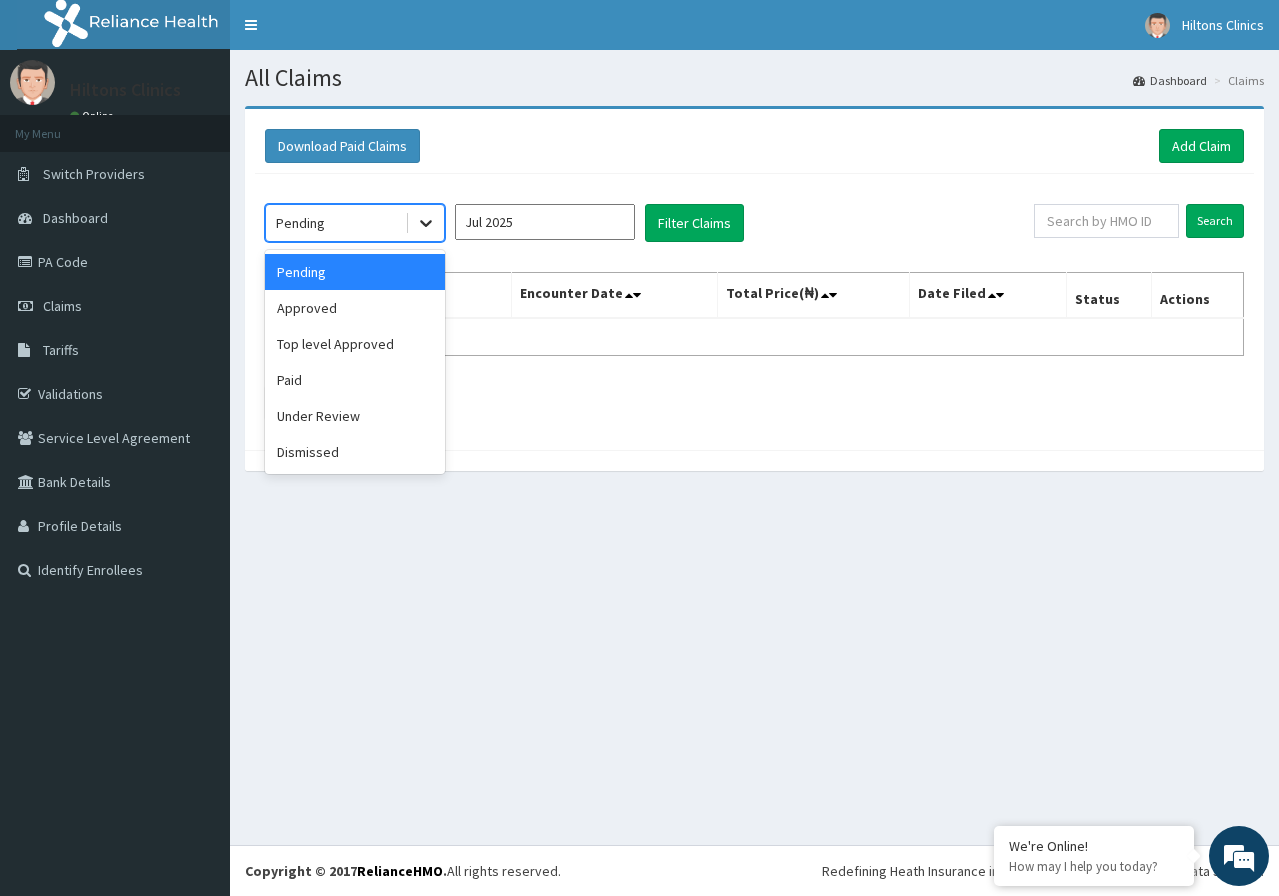 click 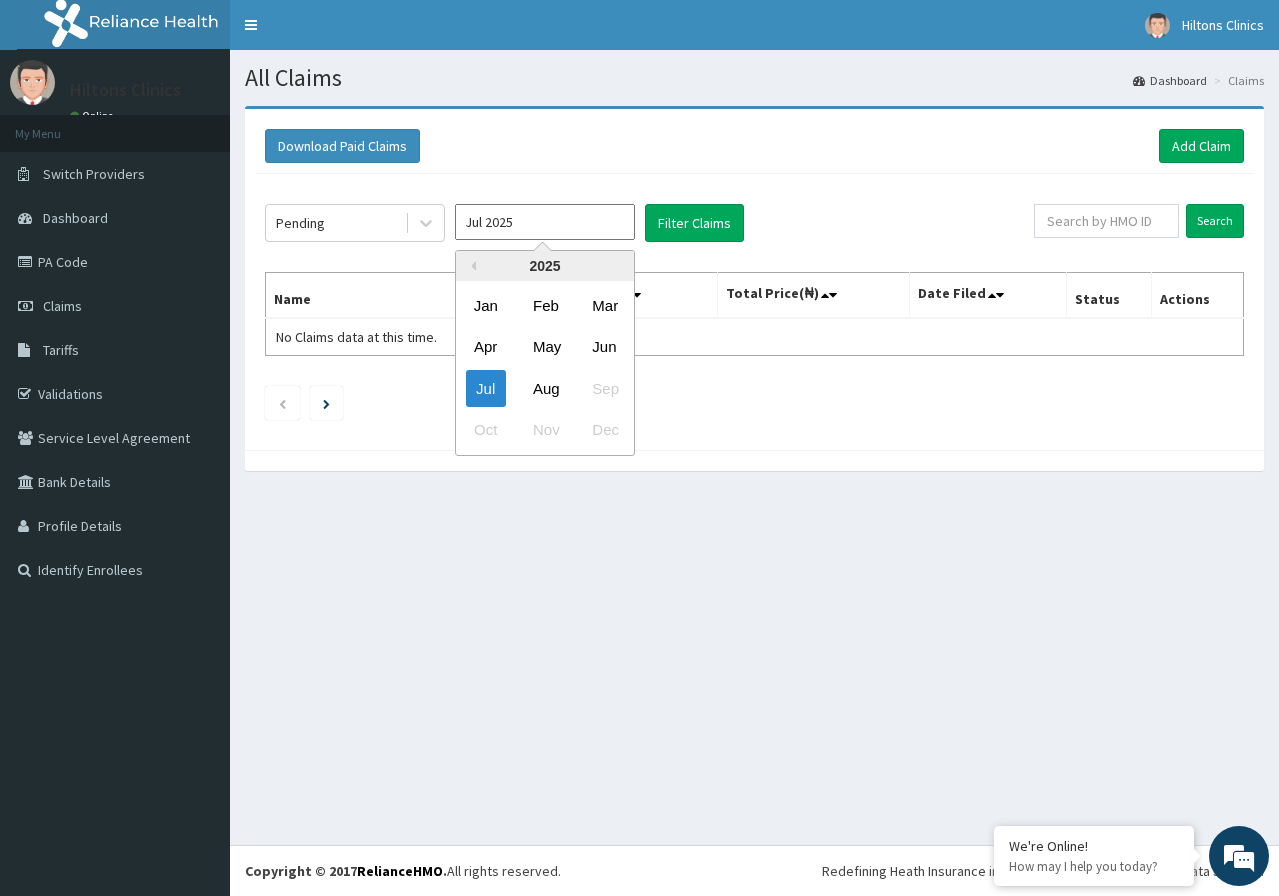 click on "Jul 2025" at bounding box center [545, 222] 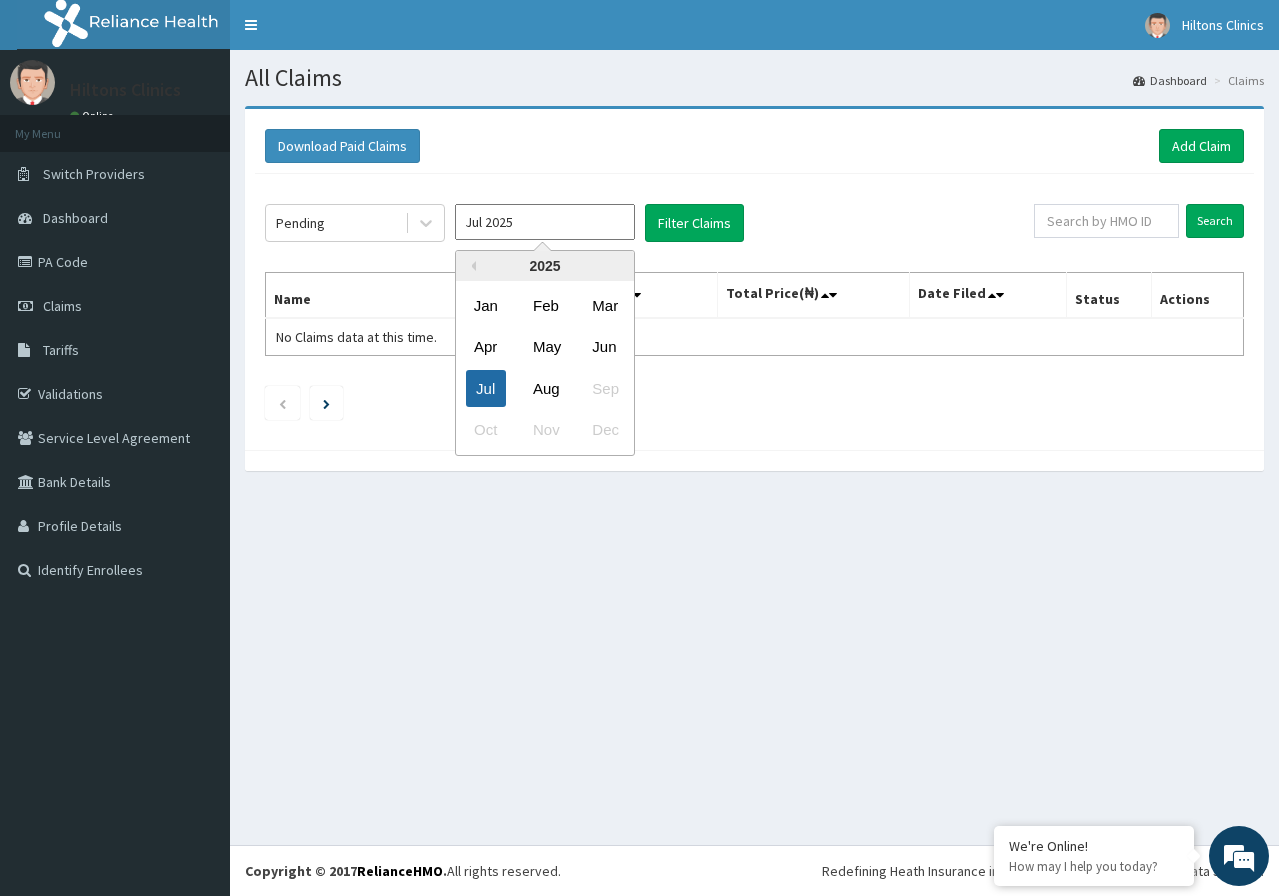 click on "Jul" at bounding box center (486, 388) 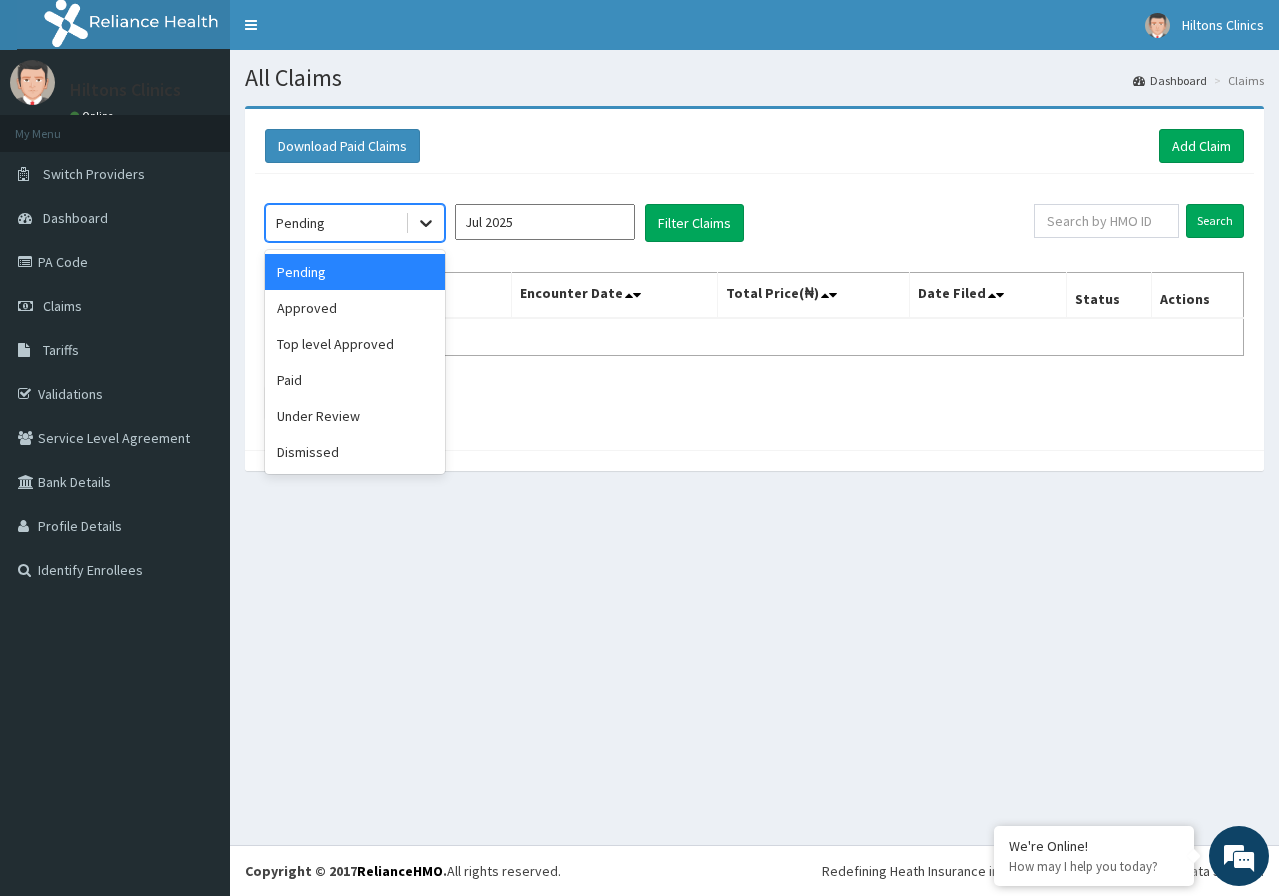 click 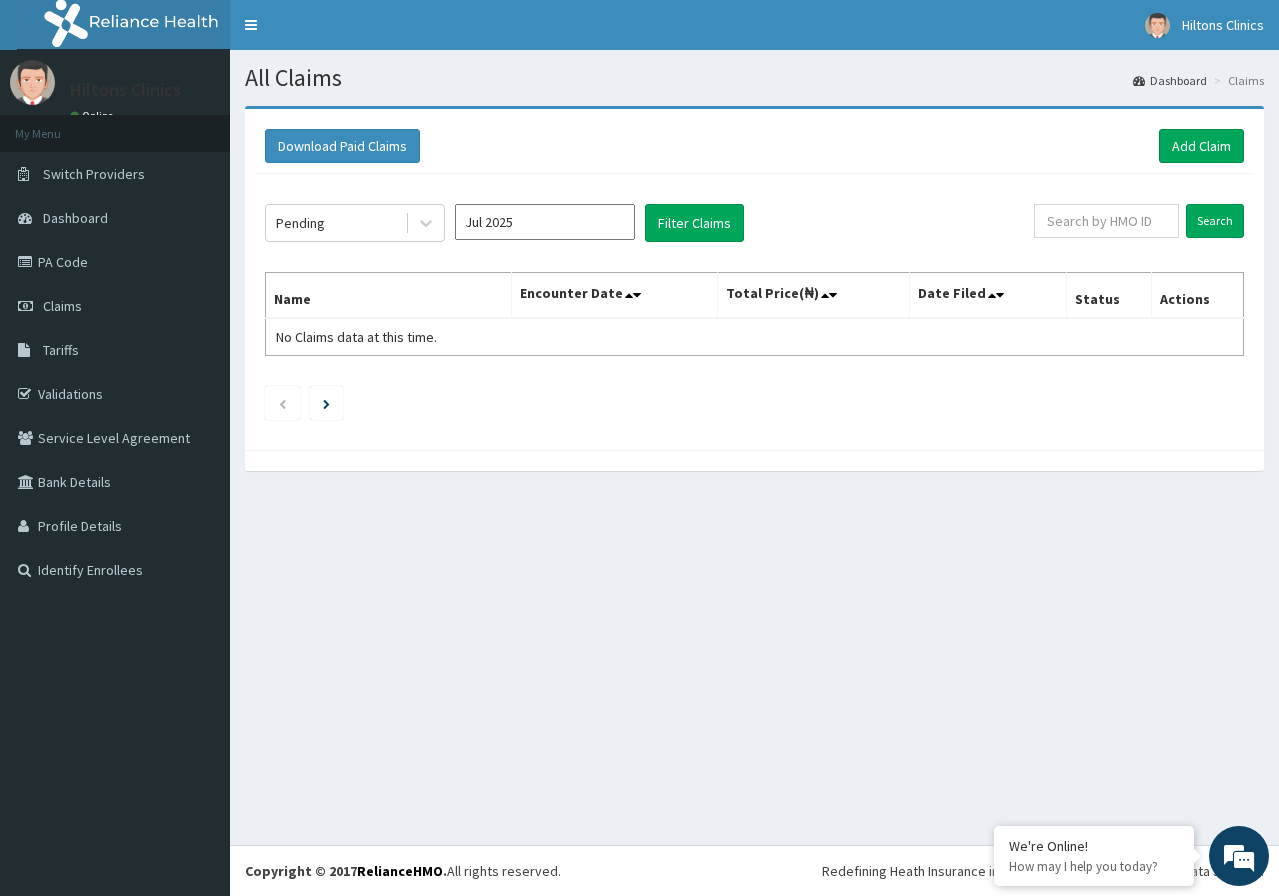click on "Download Paid Claims Add Claim × Note you can only download claims within a maximum of 1 year and the dates will auto-adjust when you select range that is greater than 1 year From [DATE] To [DATE] Close Download Pending [MONTH] Filter Claims Search Name Encounter Date Total Price(₦) Date Filed Status Actions No Claims data at this time." at bounding box center [754, 279] 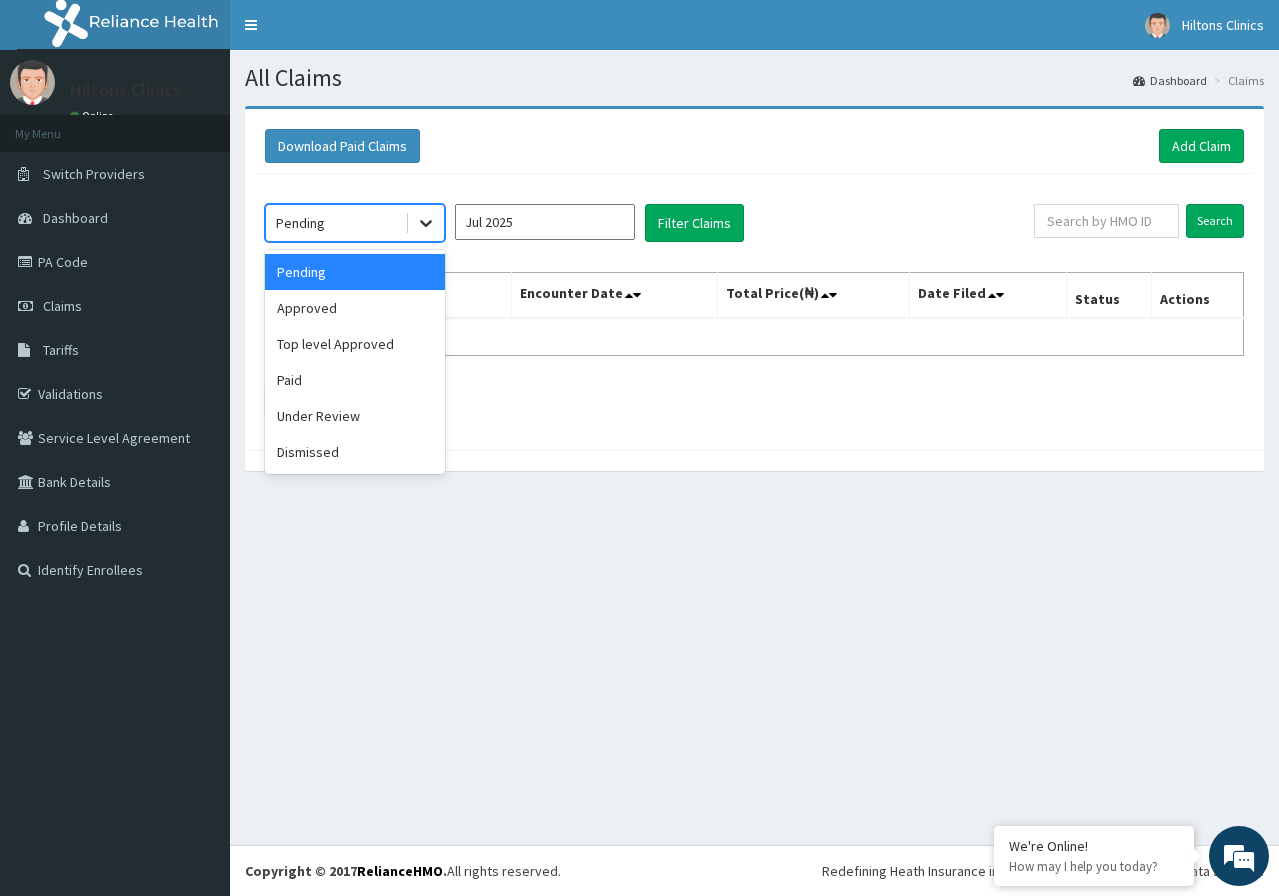 click 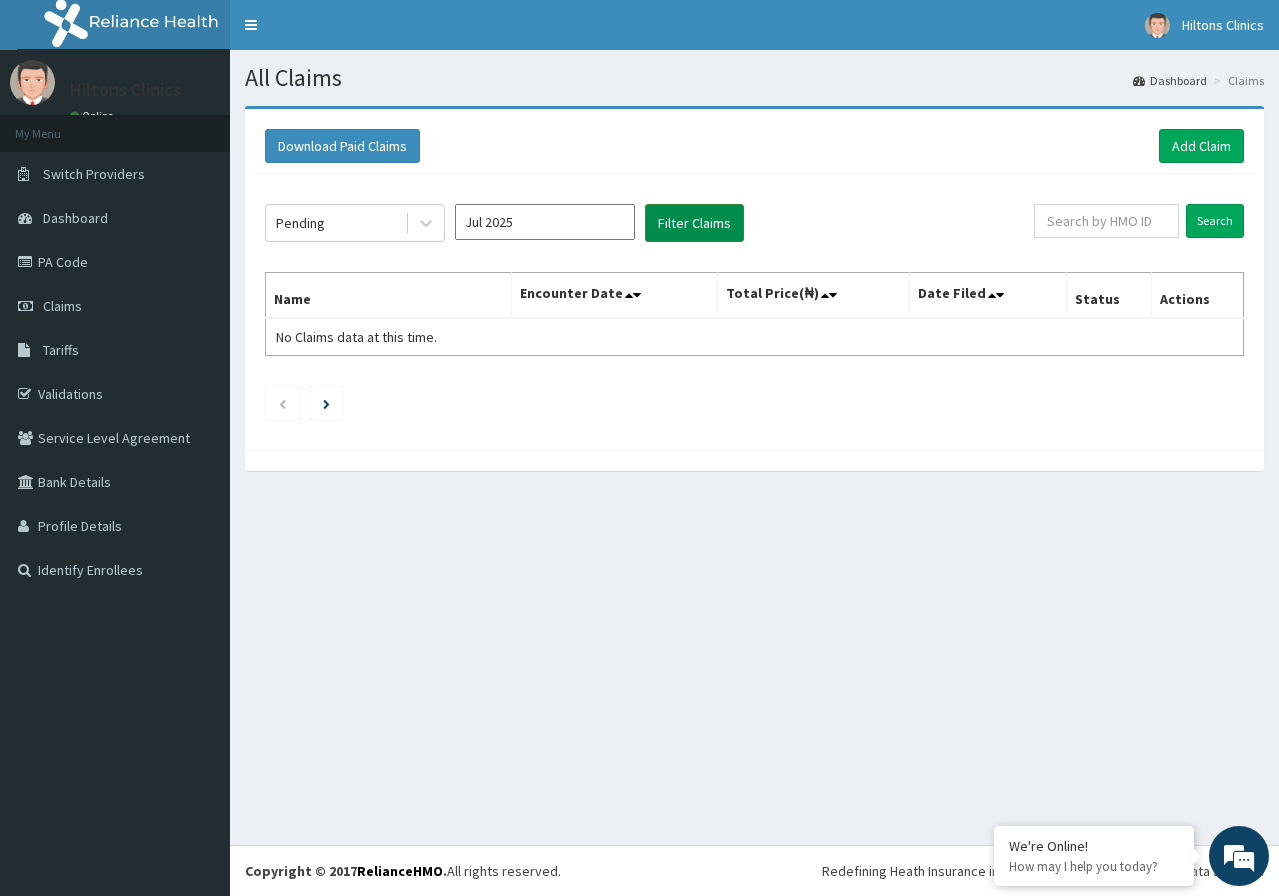 click on "Filter Claims" at bounding box center (694, 223) 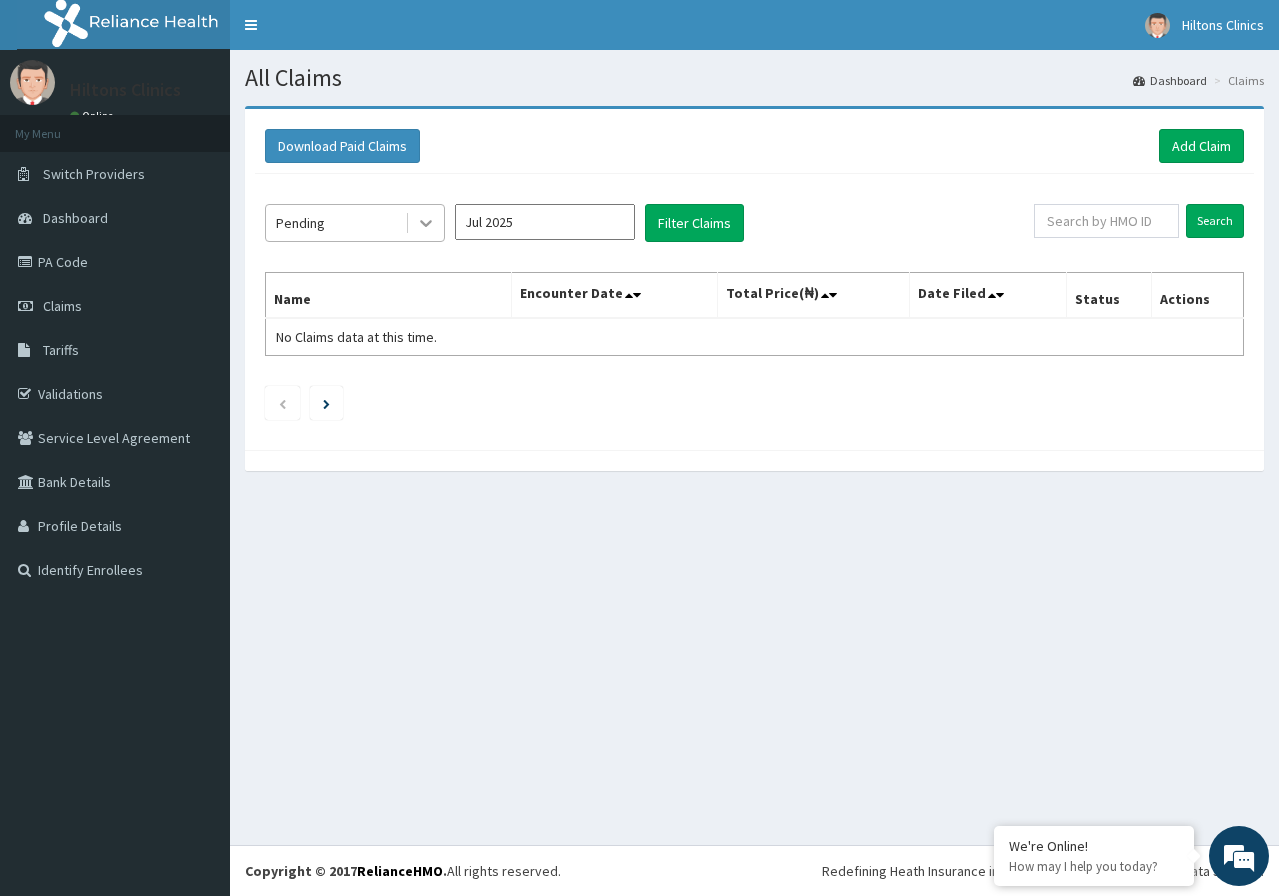 click 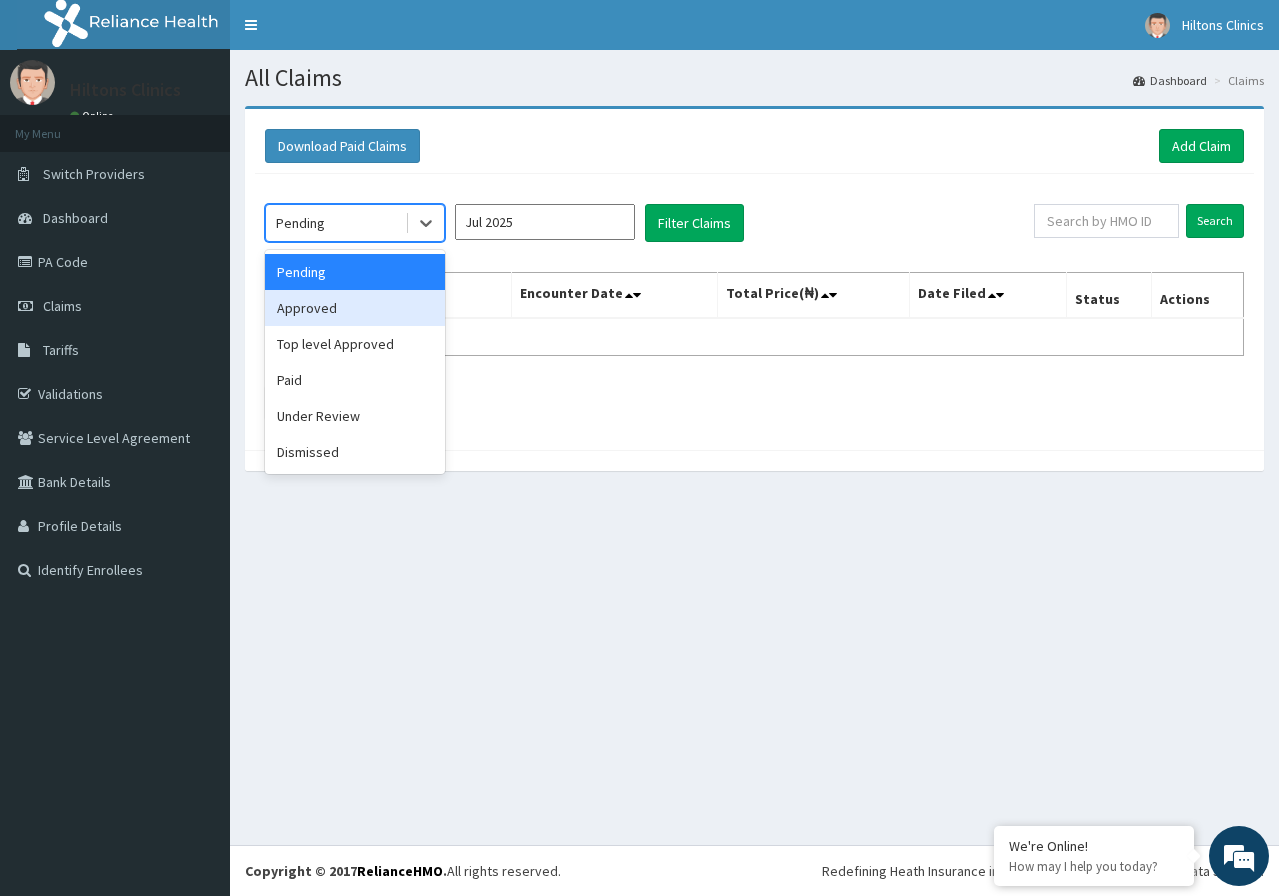 click on "Approved" at bounding box center [355, 308] 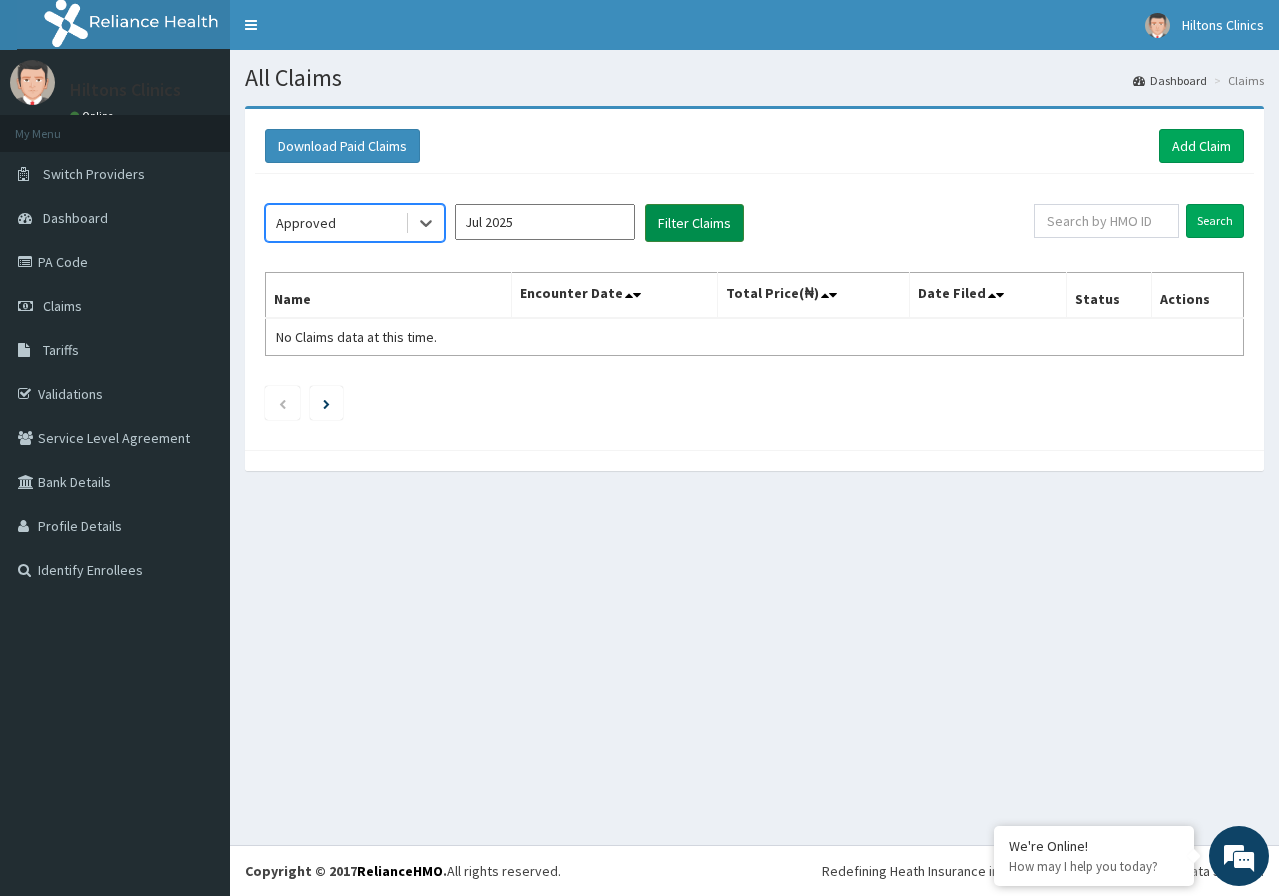 click on "Filter Claims" at bounding box center (694, 223) 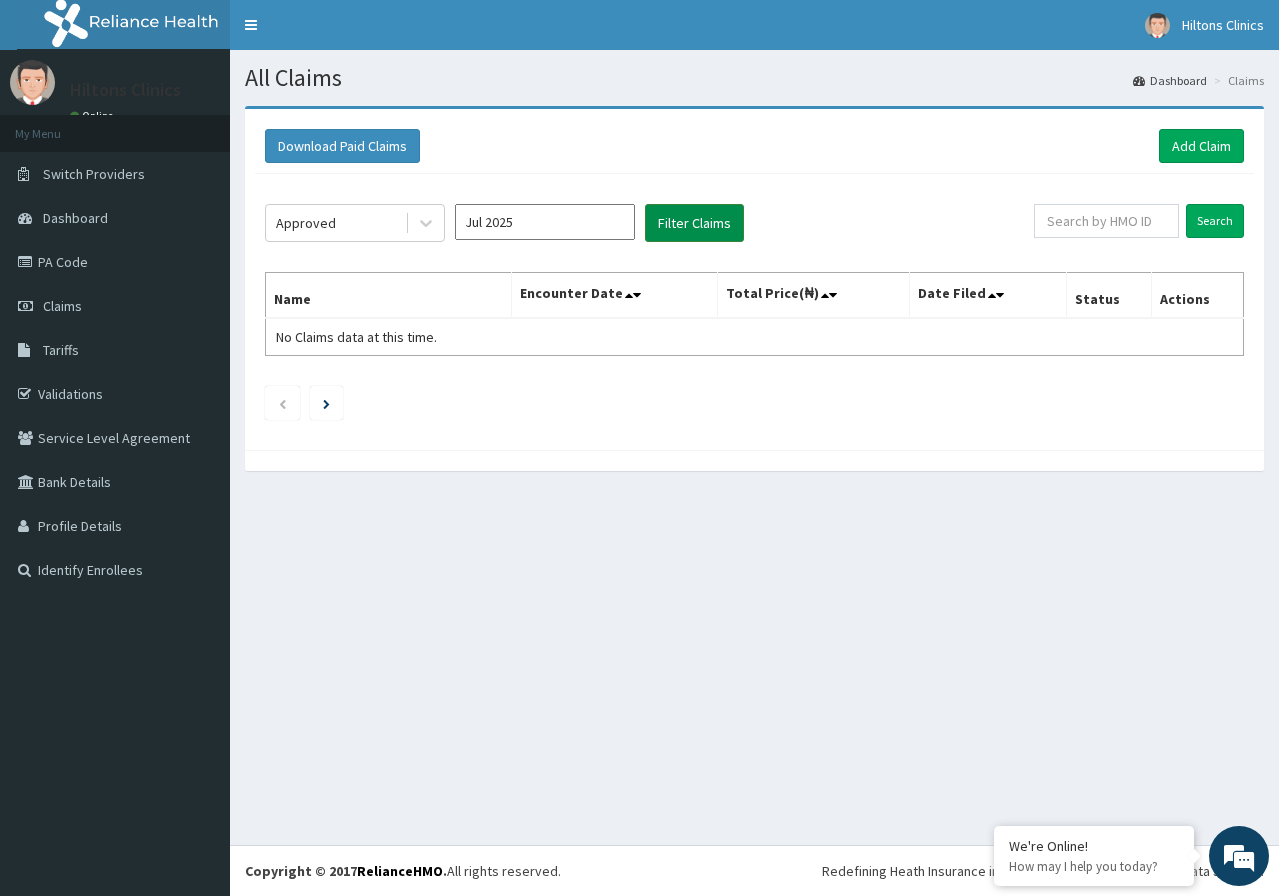 click on "Filter Claims" at bounding box center [694, 223] 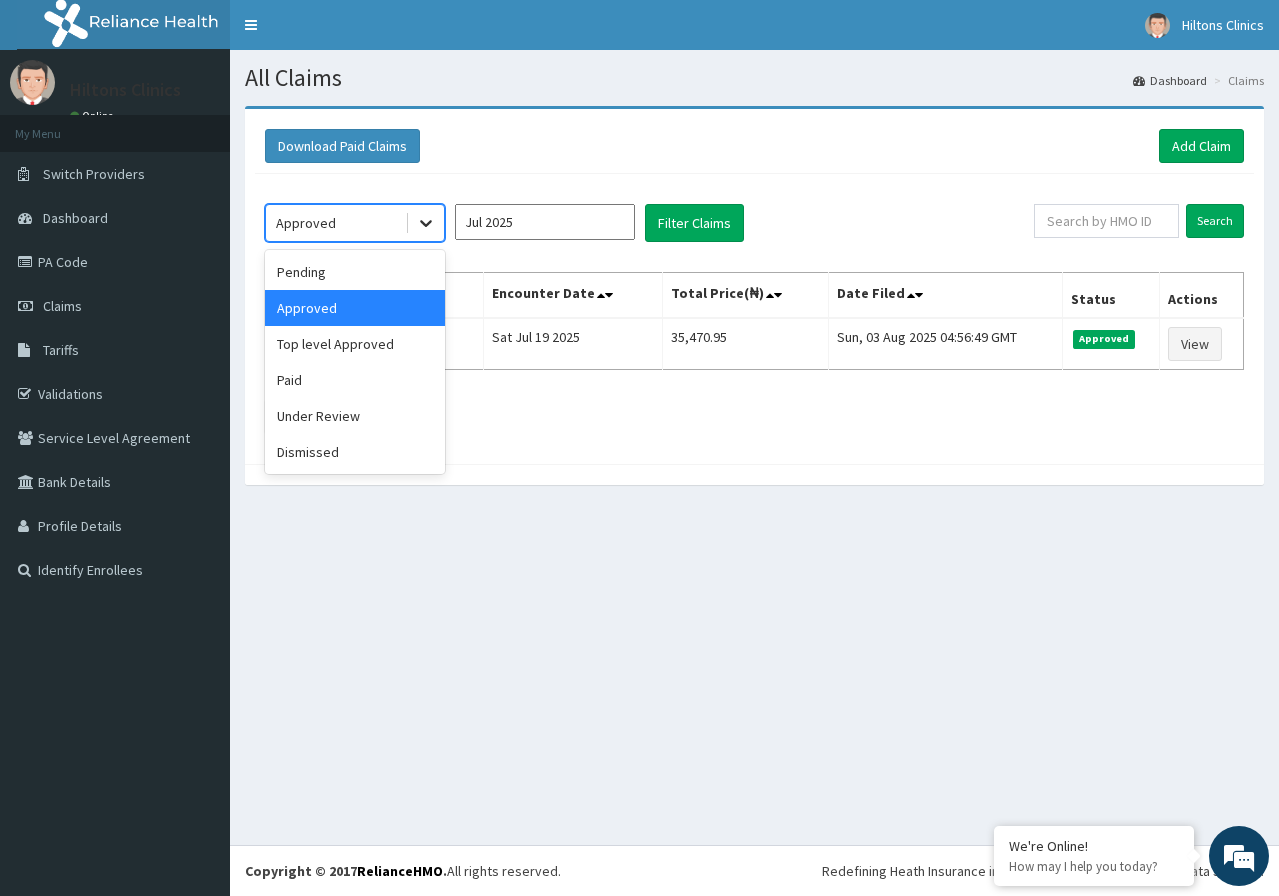 click 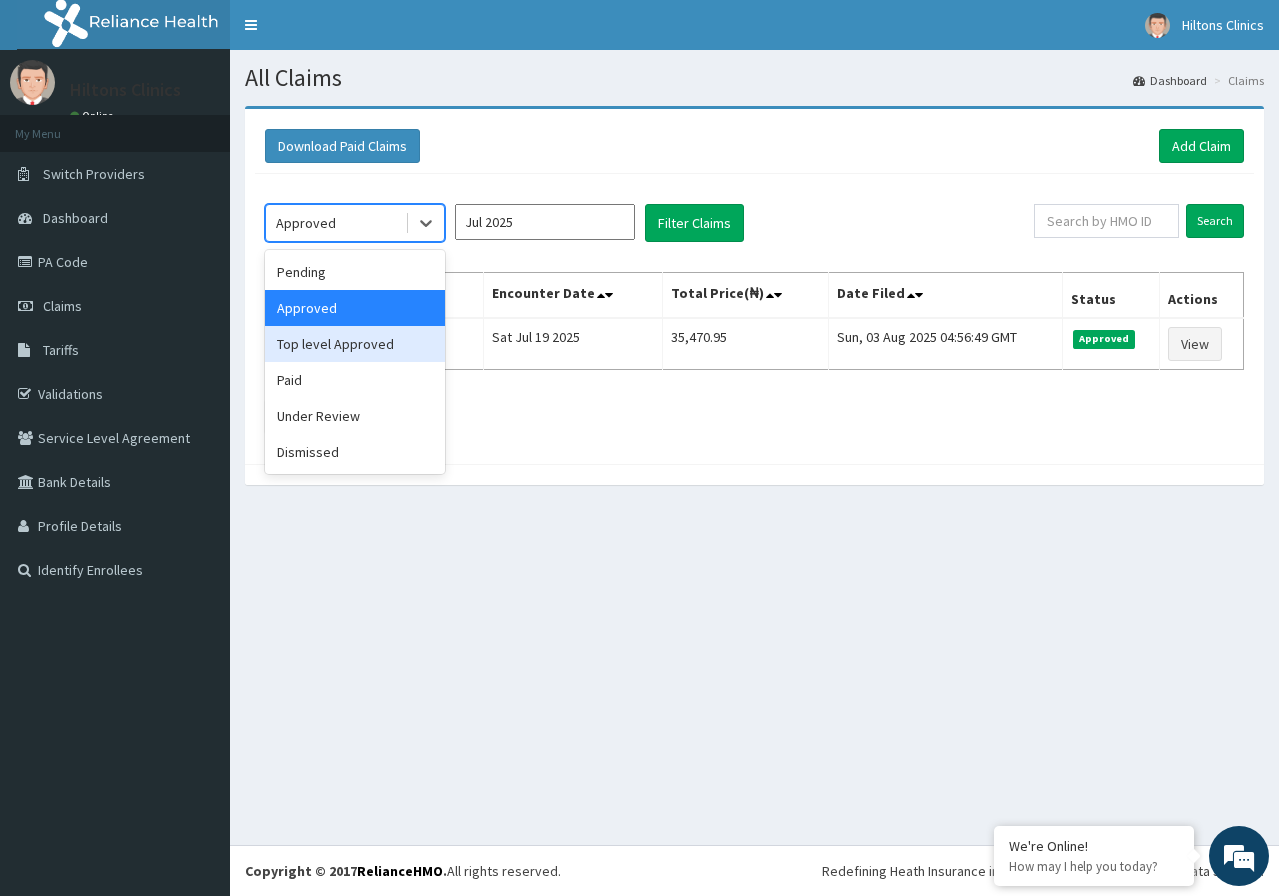 click on "Top level Approved" at bounding box center [355, 344] 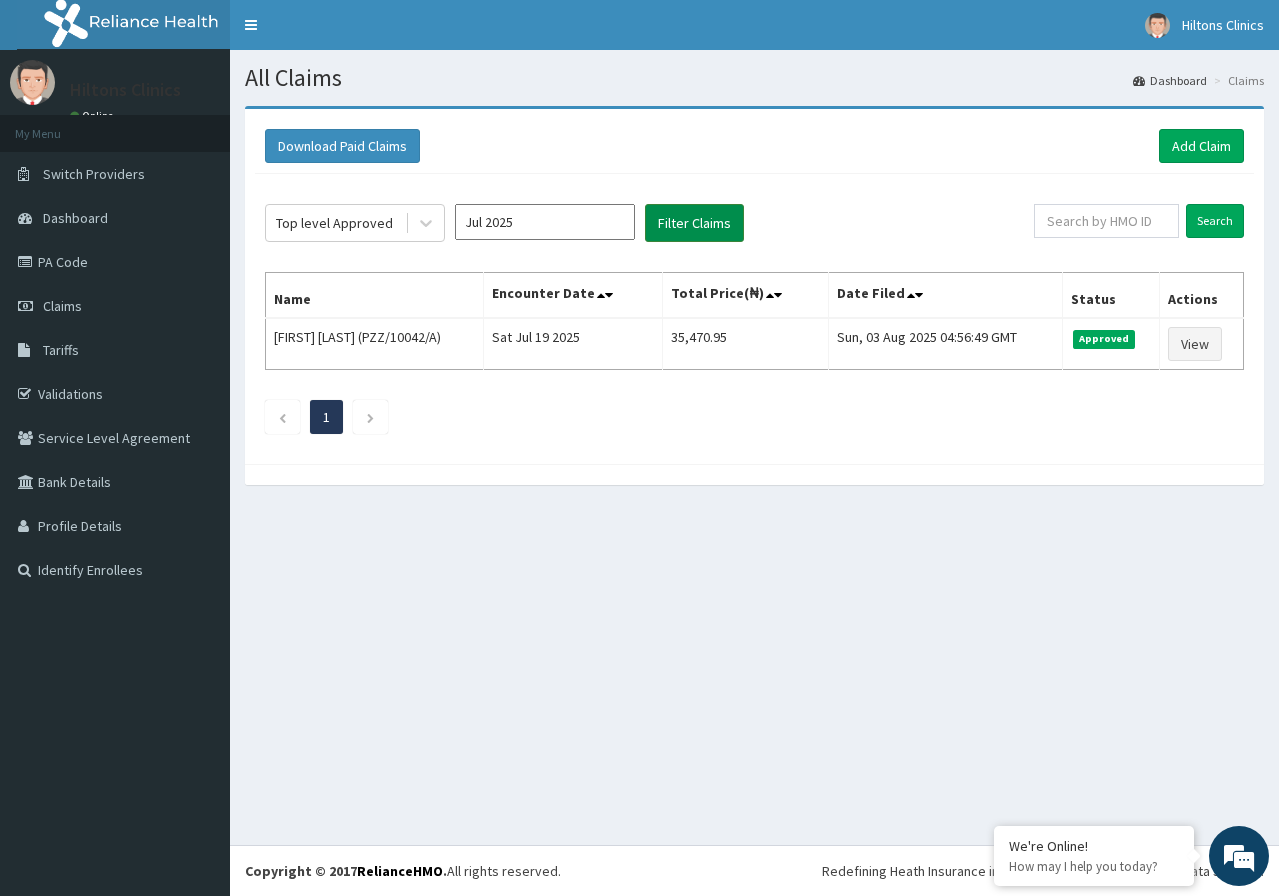 click on "Filter Claims" at bounding box center (694, 223) 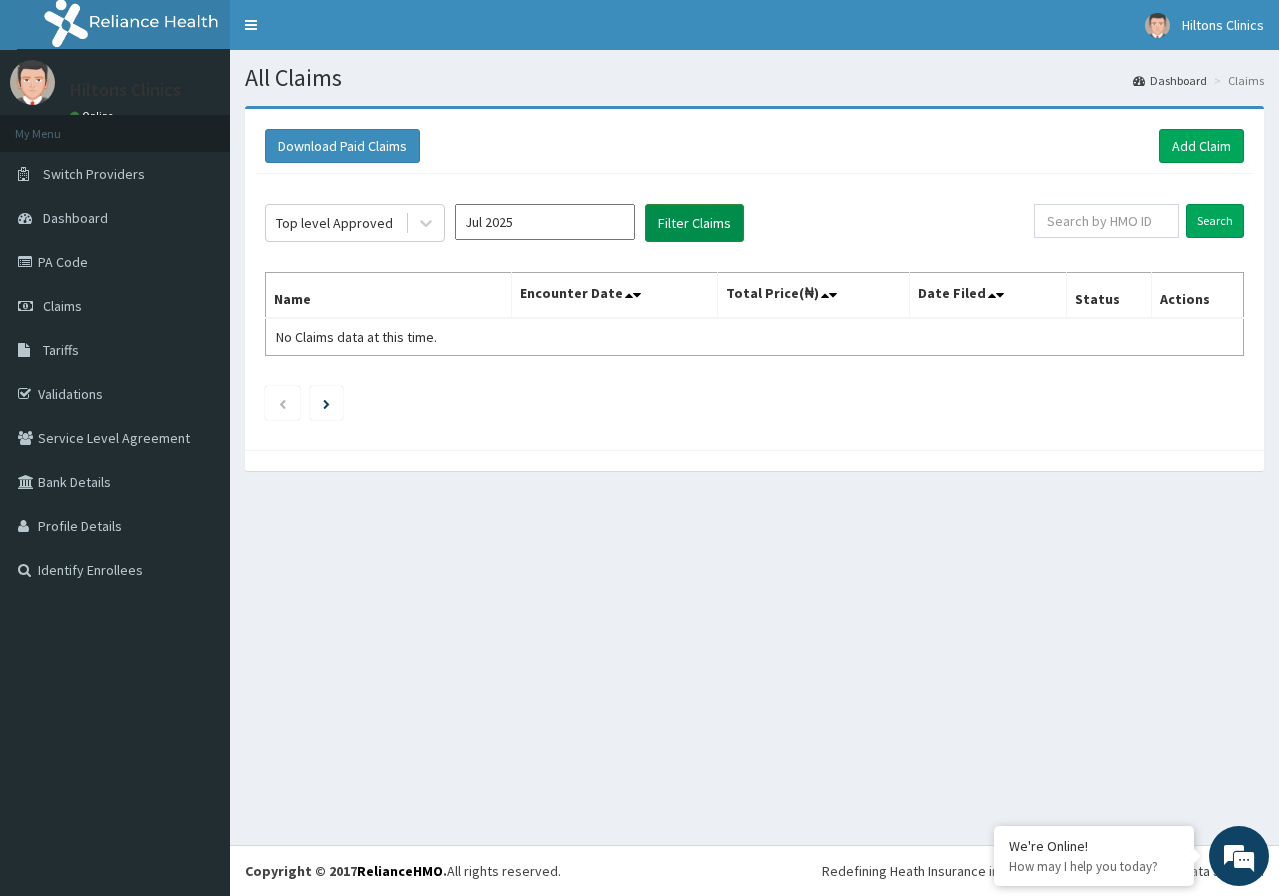 click on "Filter Claims" at bounding box center [694, 223] 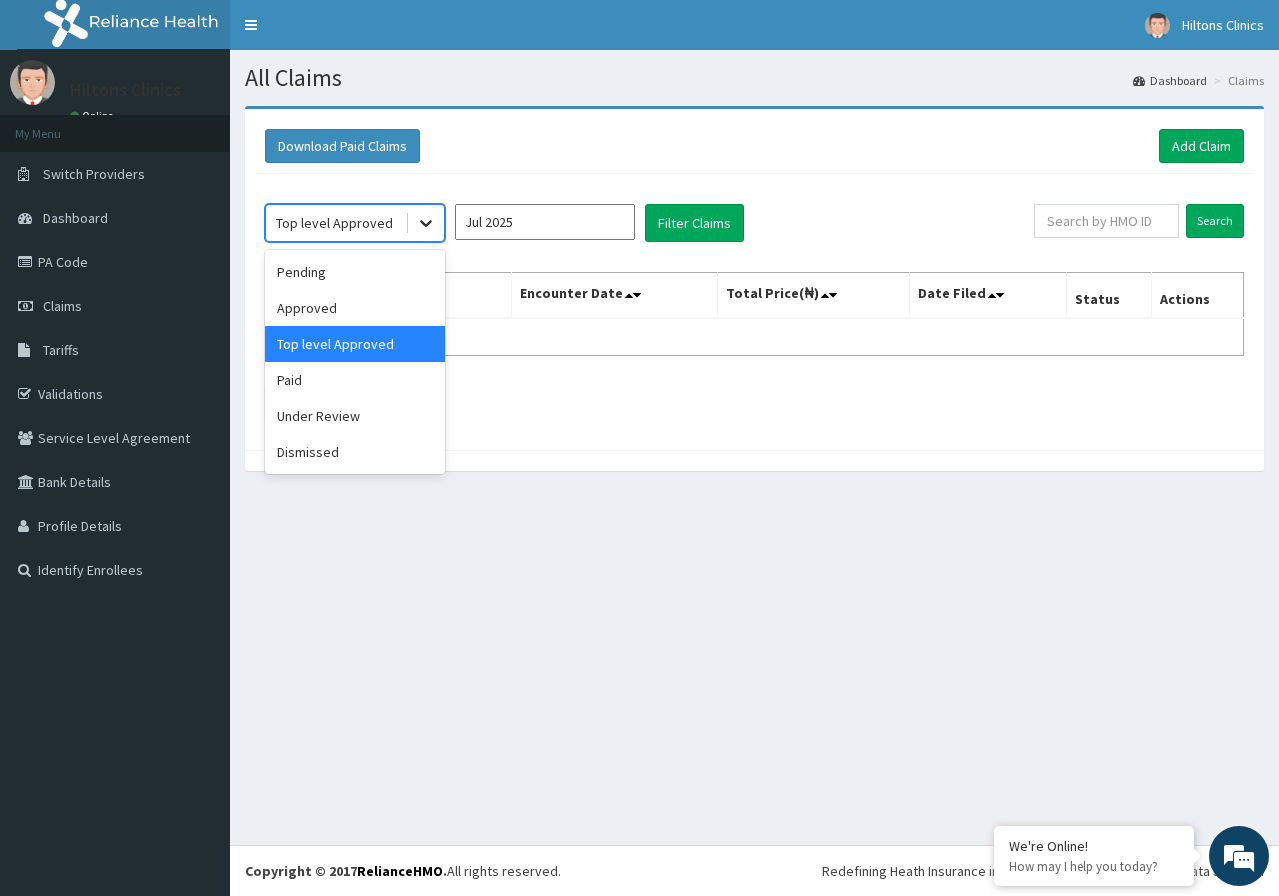 click 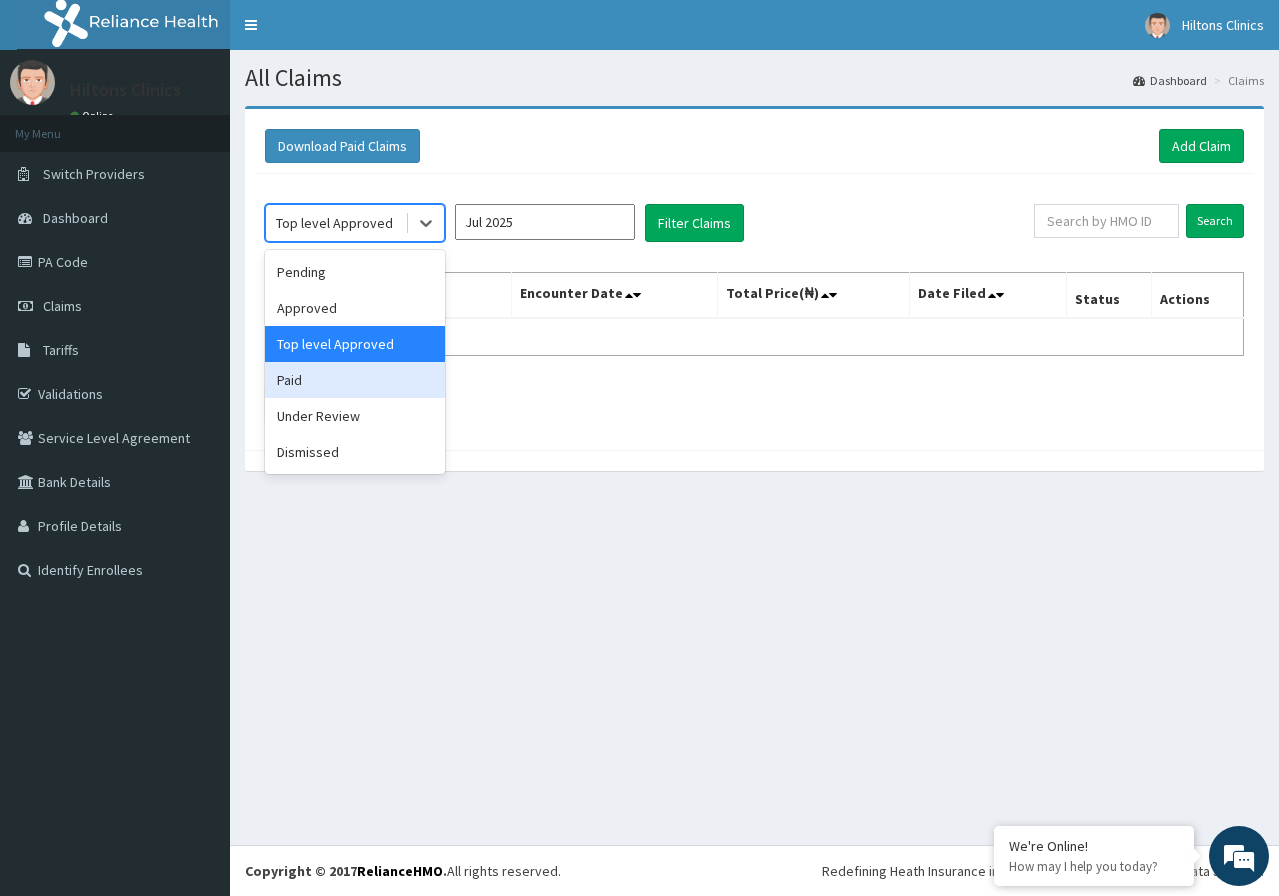 click on "Paid" at bounding box center (355, 380) 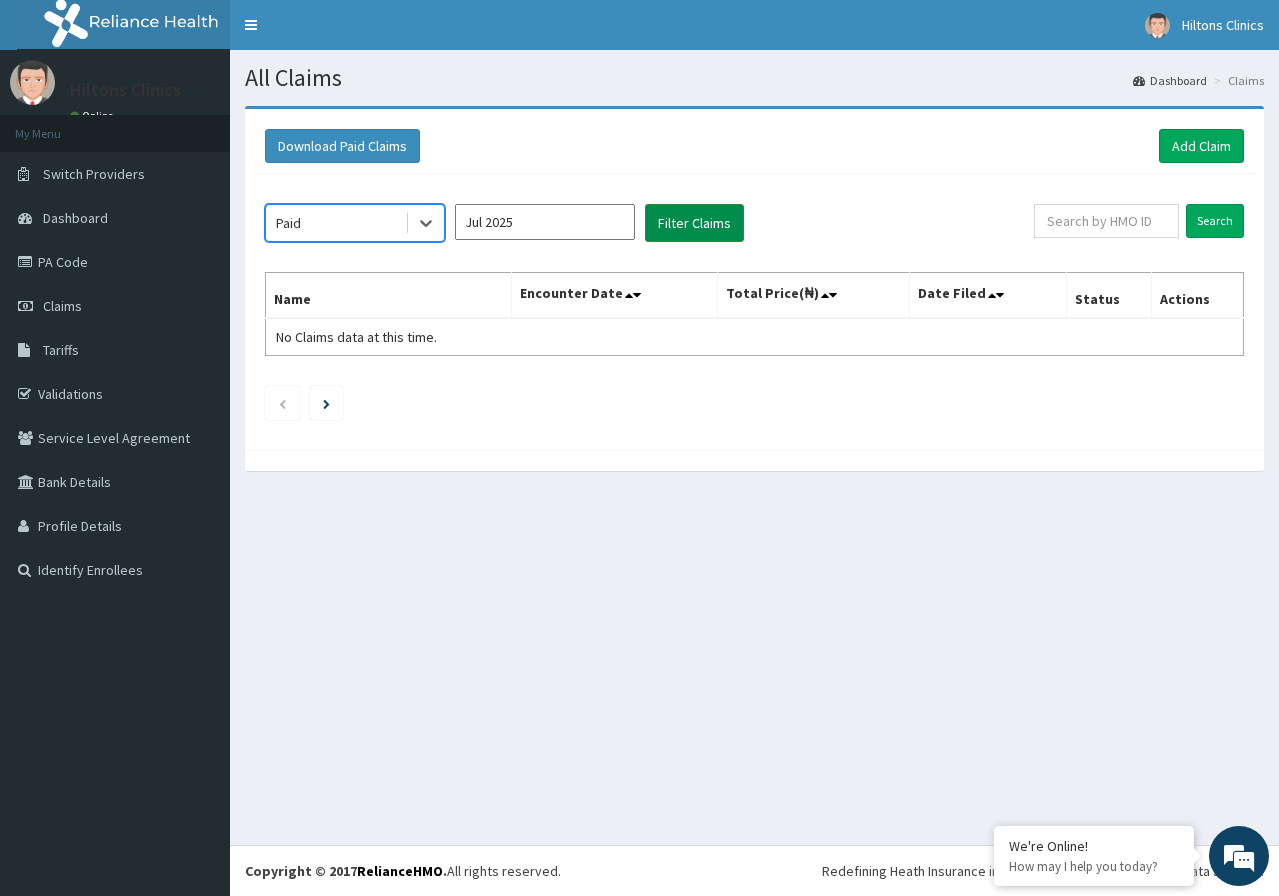 click on "Filter Claims" at bounding box center (694, 223) 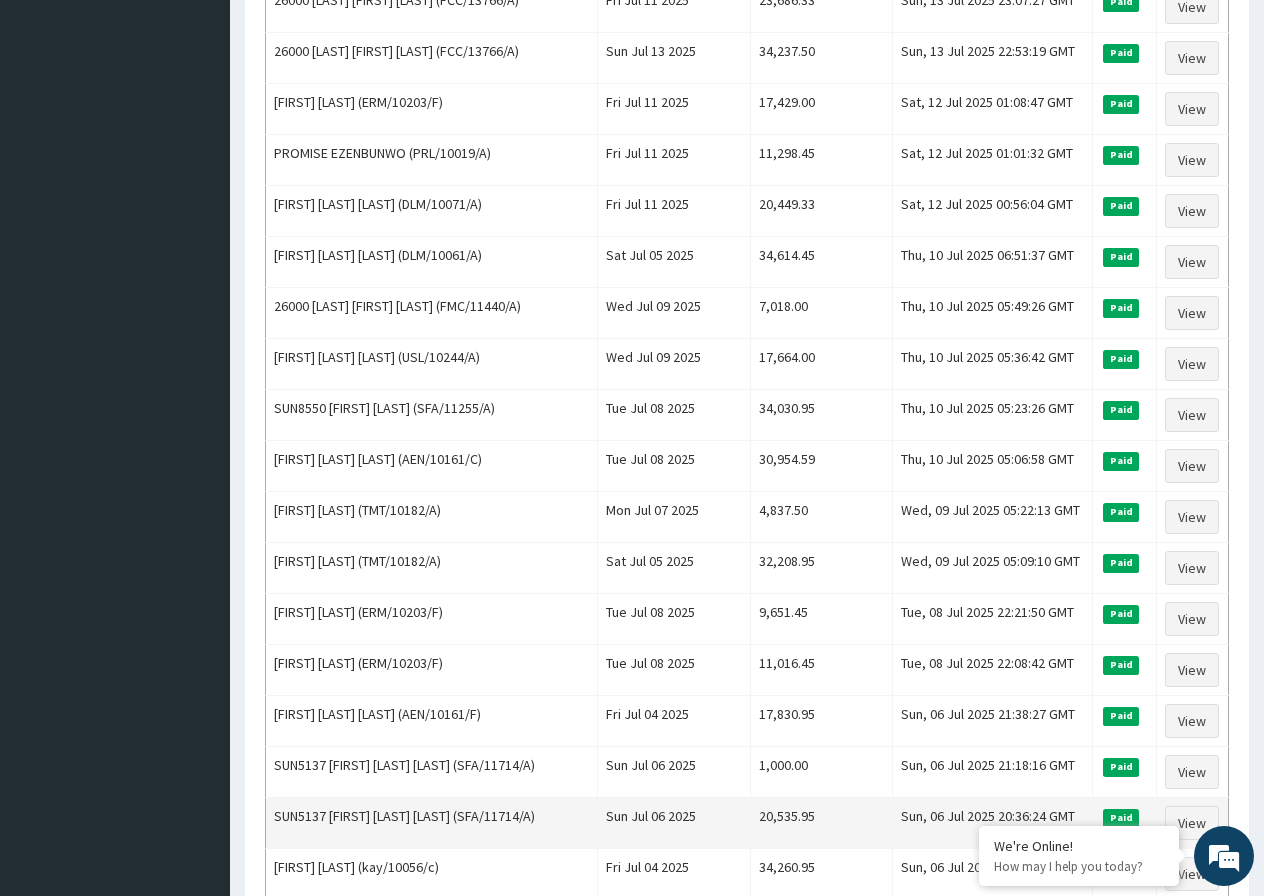 scroll, scrollTop: 1800, scrollLeft: 0, axis: vertical 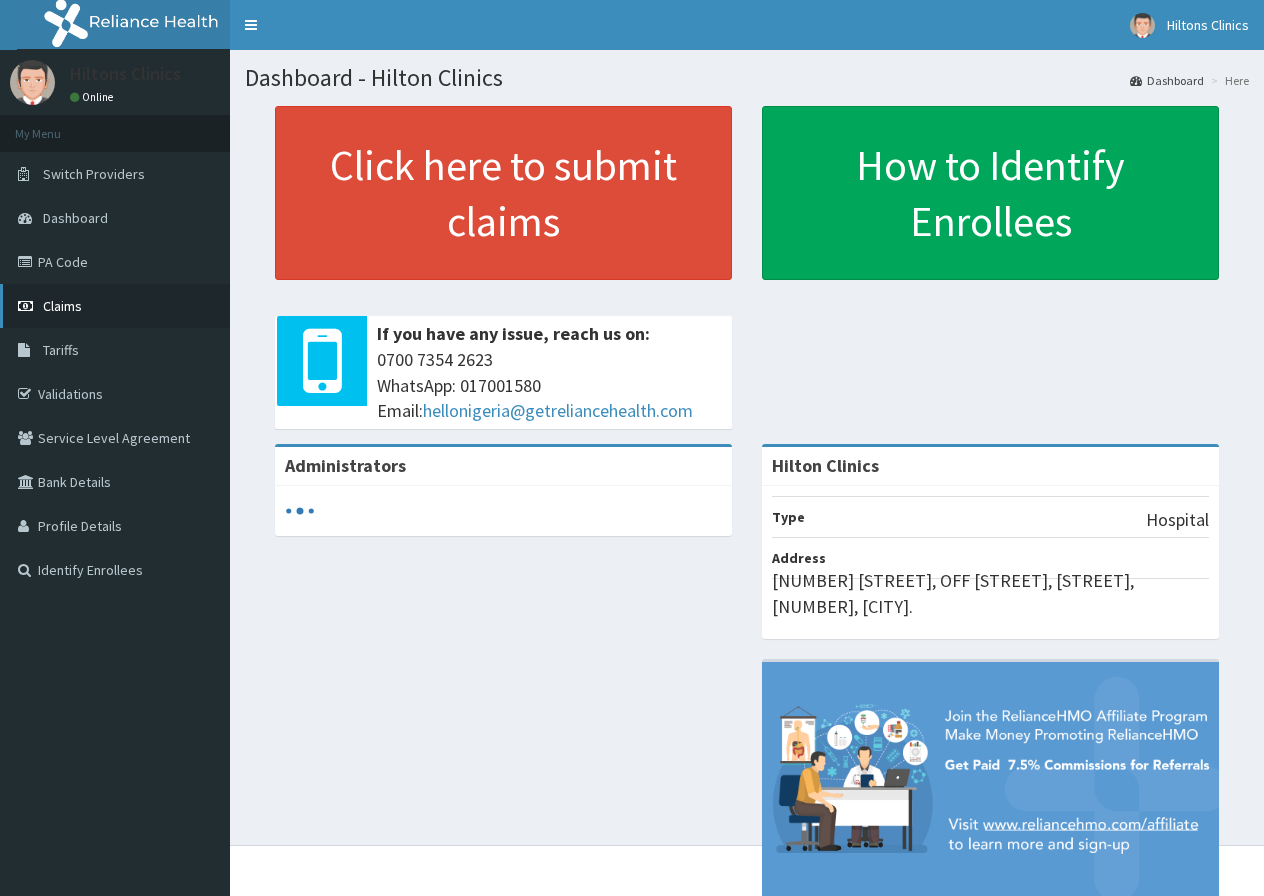 click on "Claims" at bounding box center [62, 306] 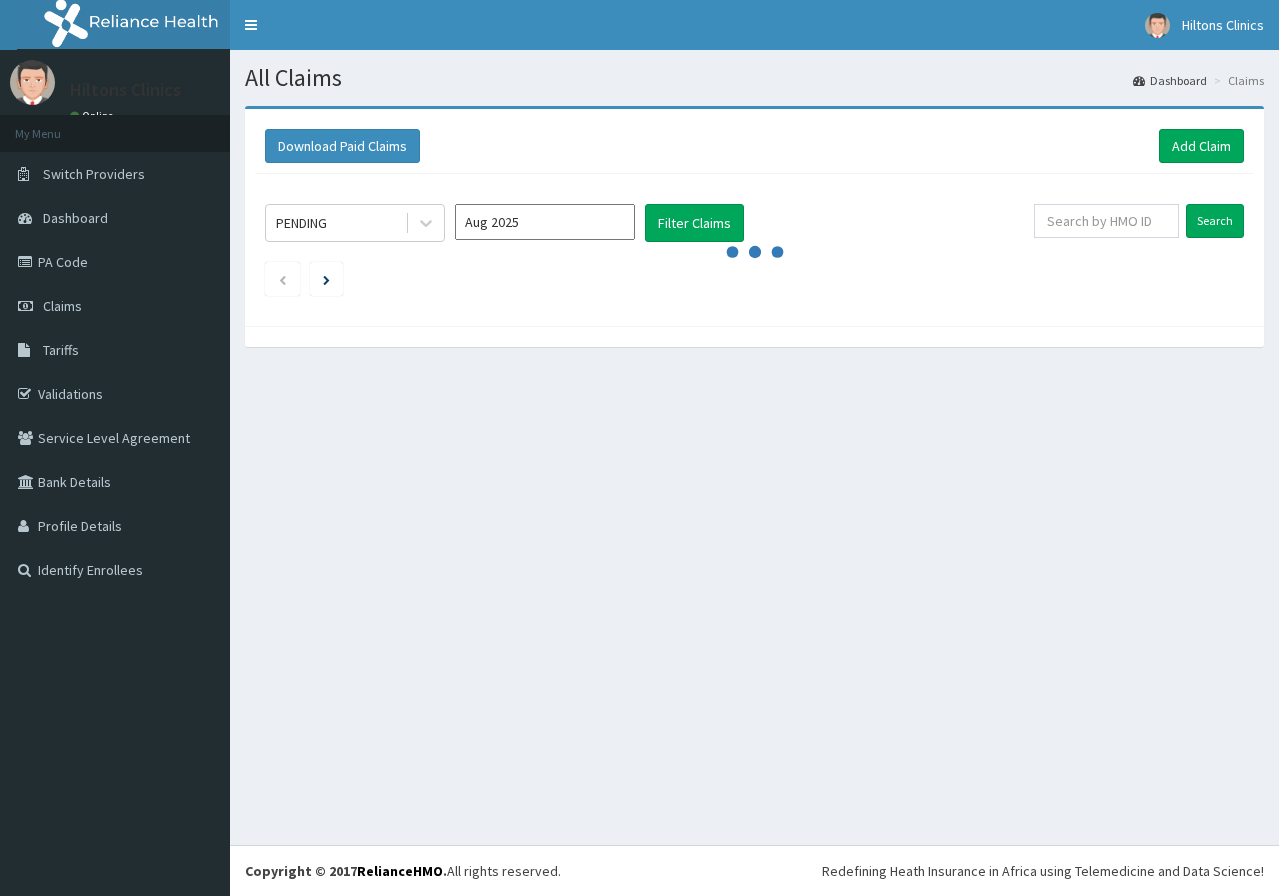 scroll, scrollTop: 0, scrollLeft: 0, axis: both 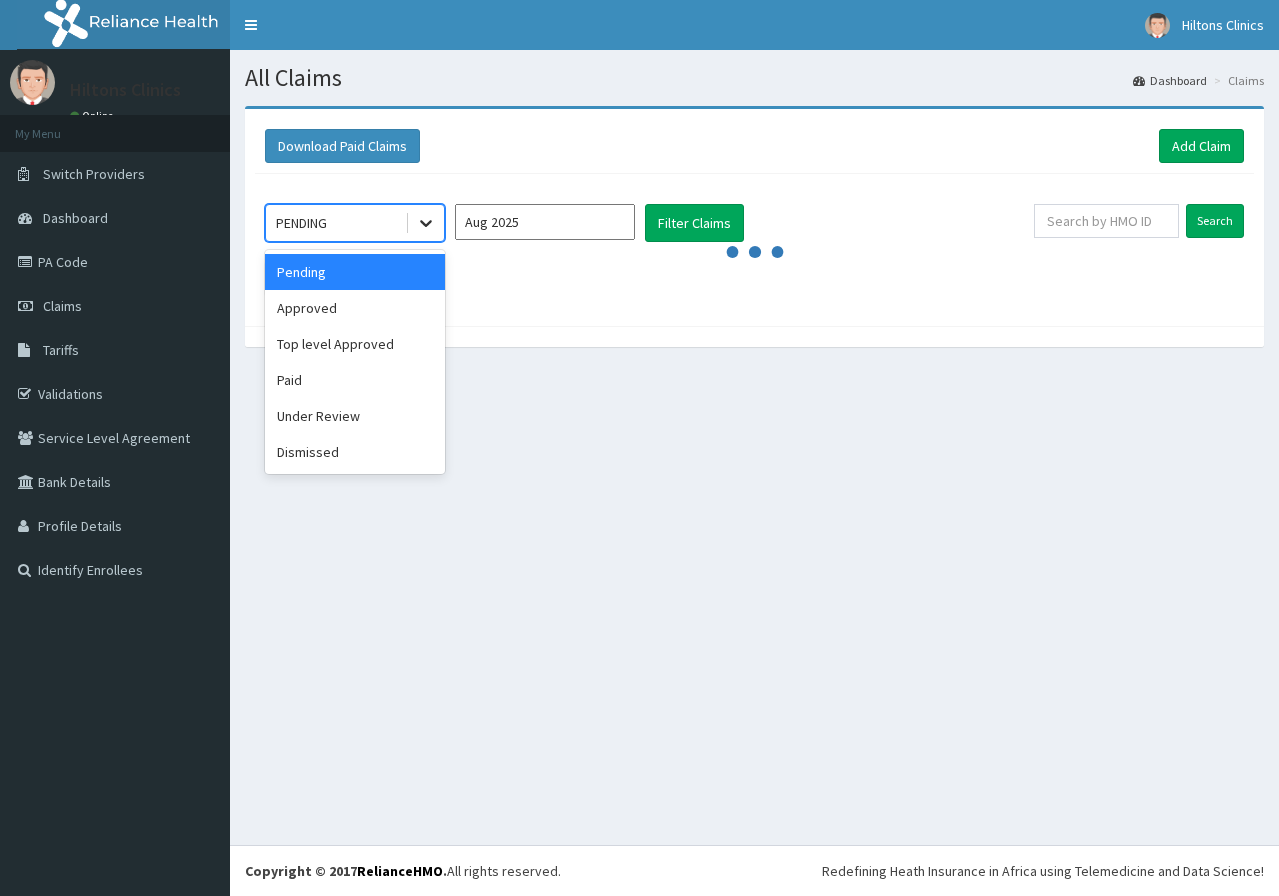 click 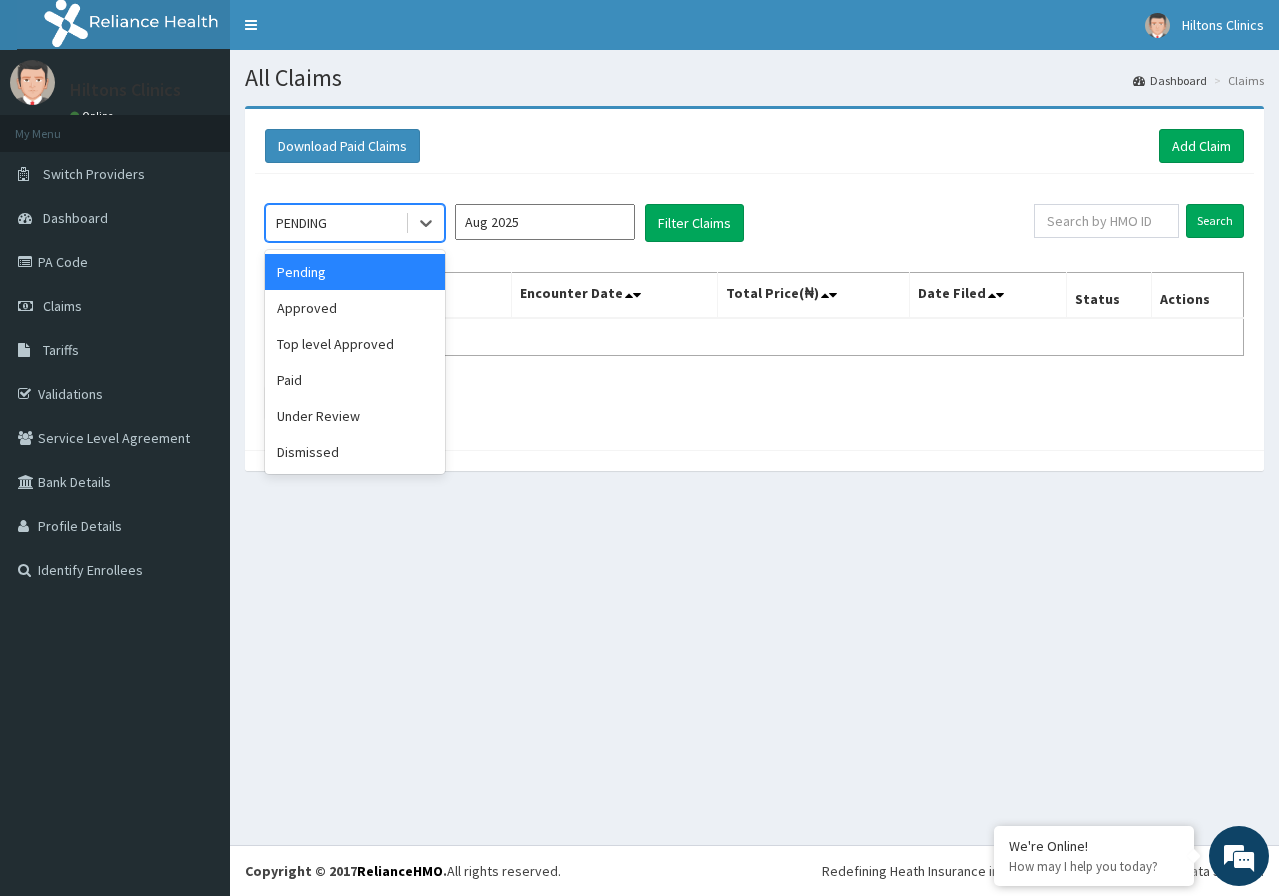 click on "Aug 2025" at bounding box center (545, 222) 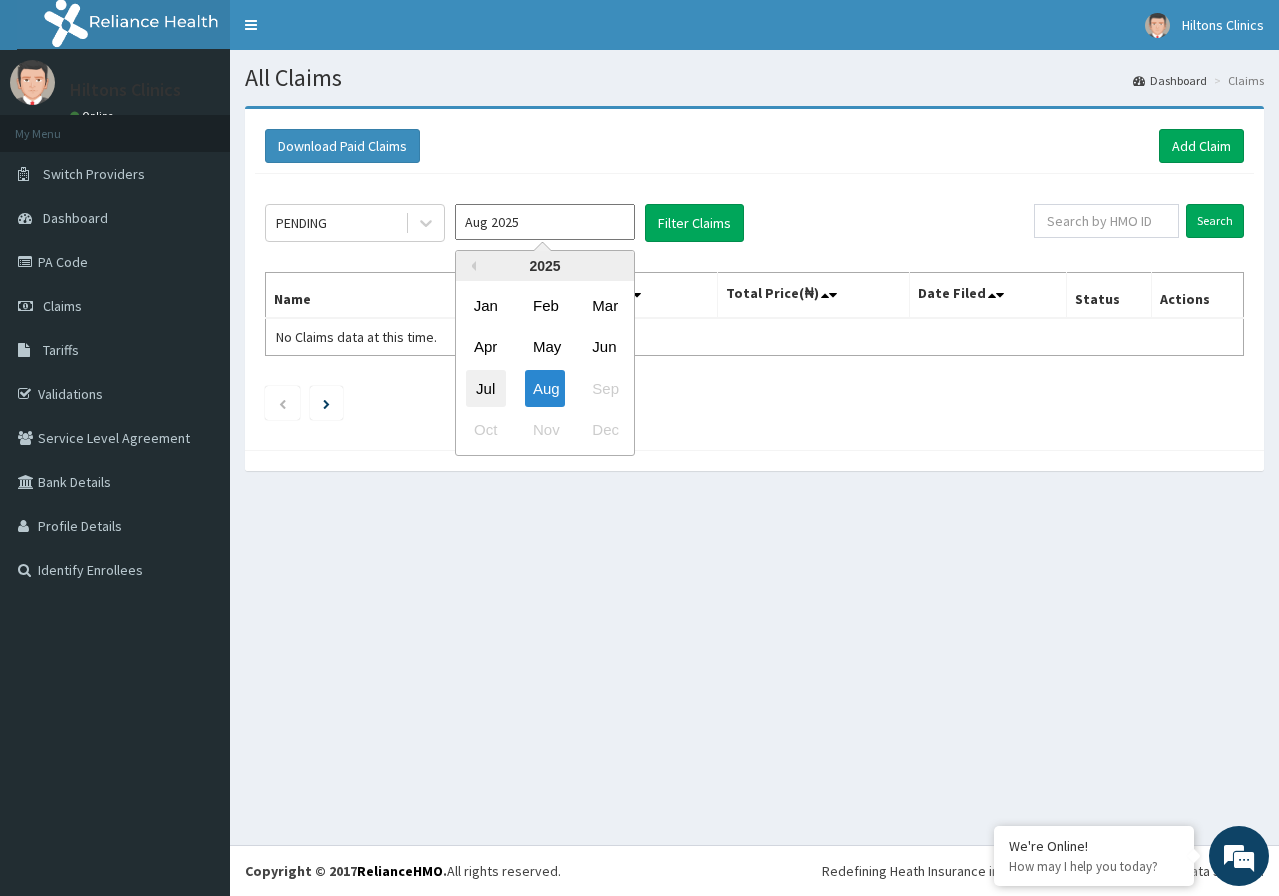 click on "Jul" at bounding box center (486, 388) 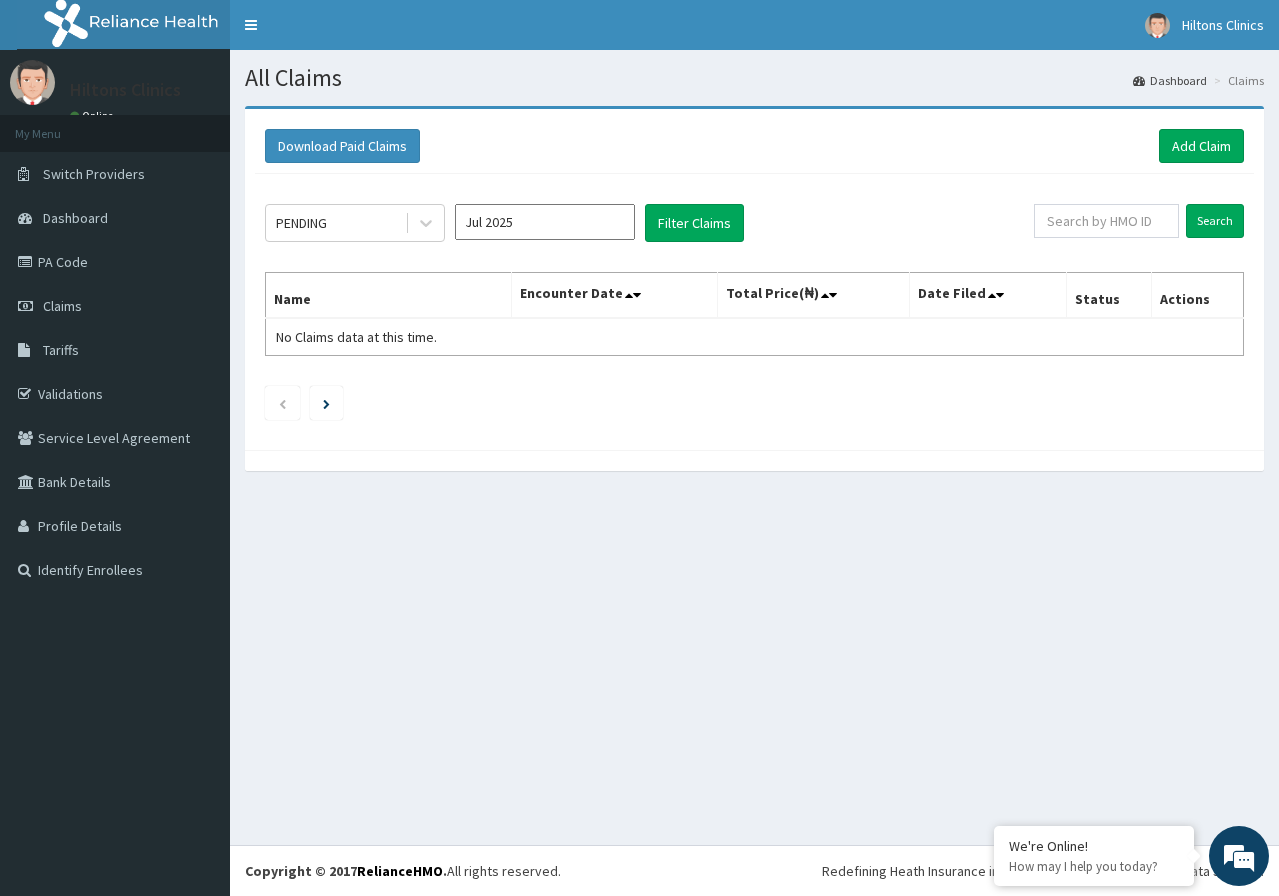 type on "Jul 2025" 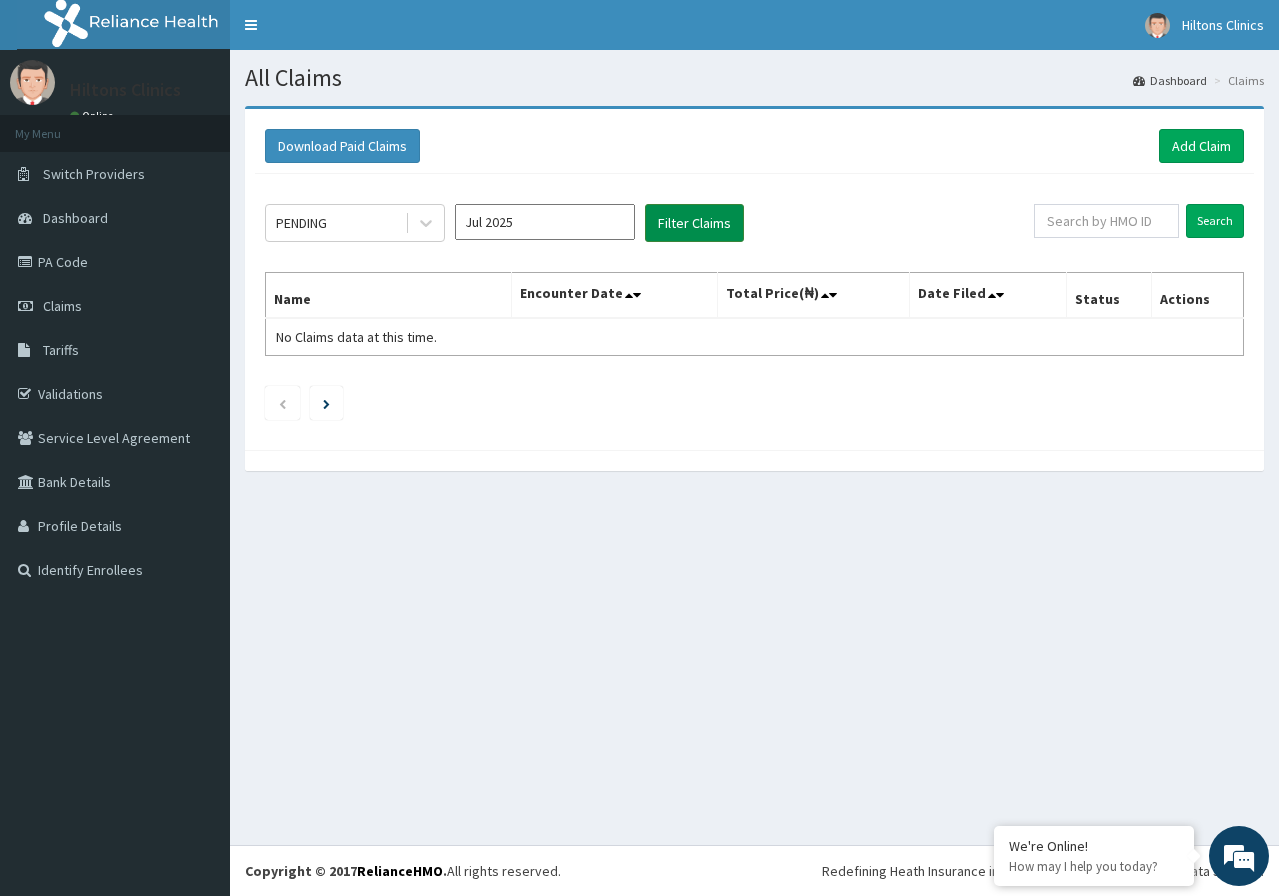 click on "Filter Claims" at bounding box center [694, 223] 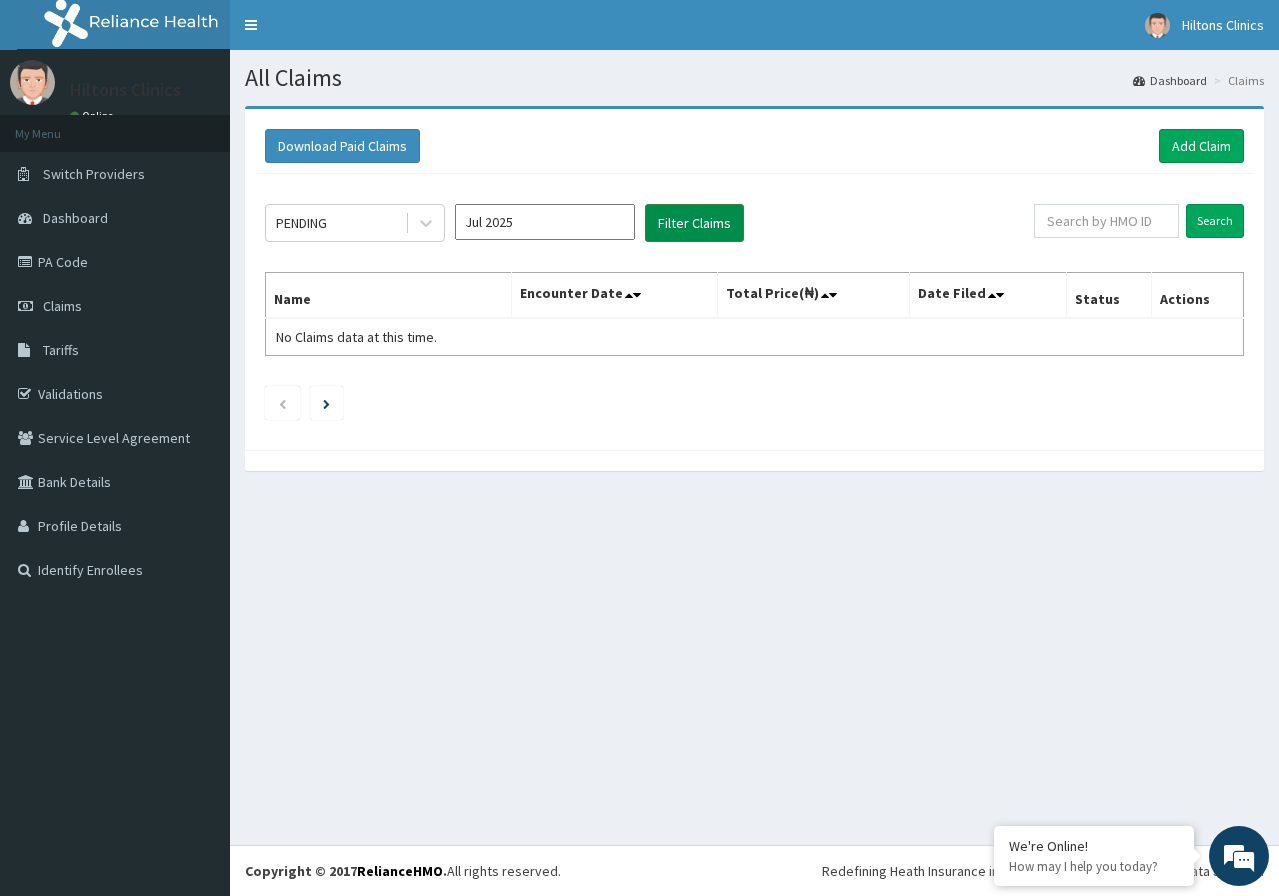click on "Filter Claims" at bounding box center (694, 223) 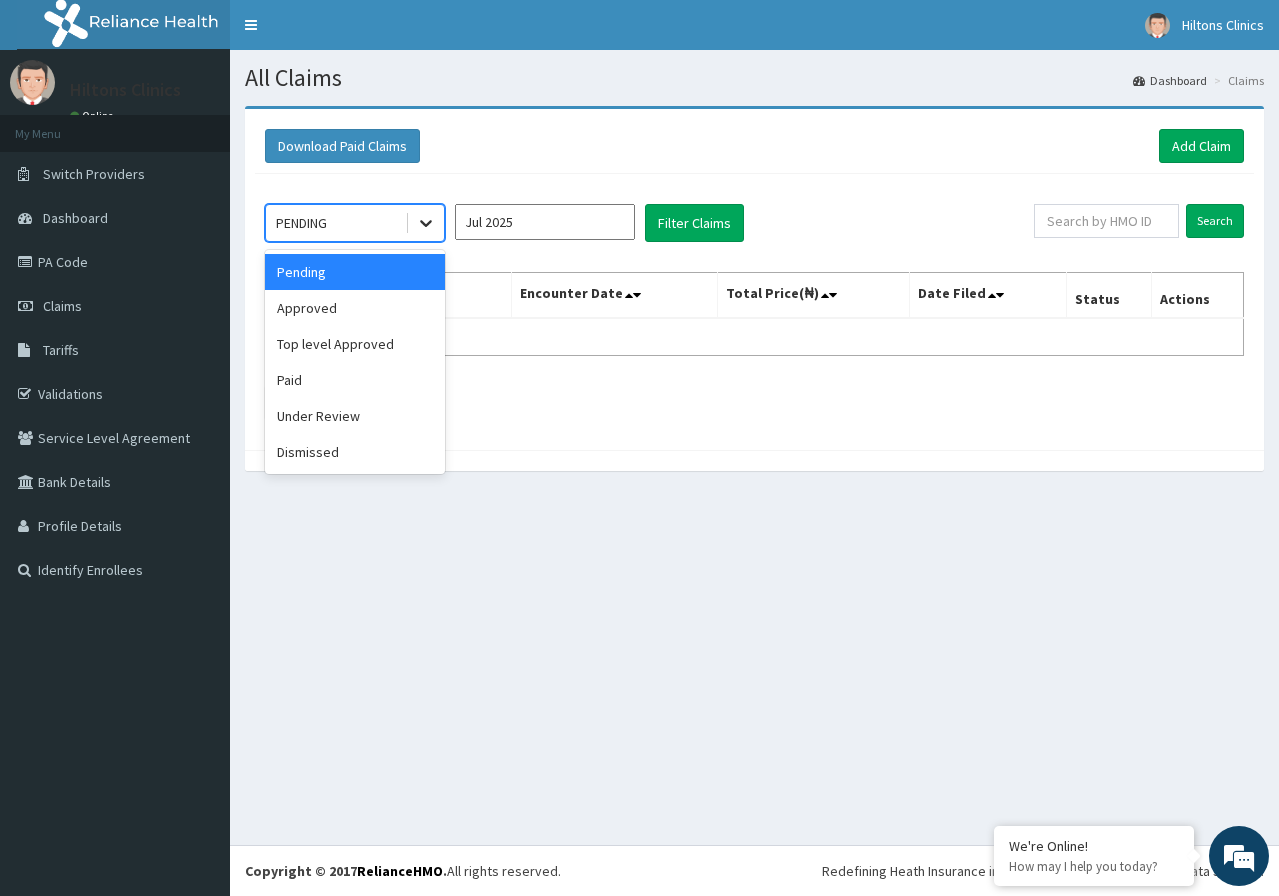 click 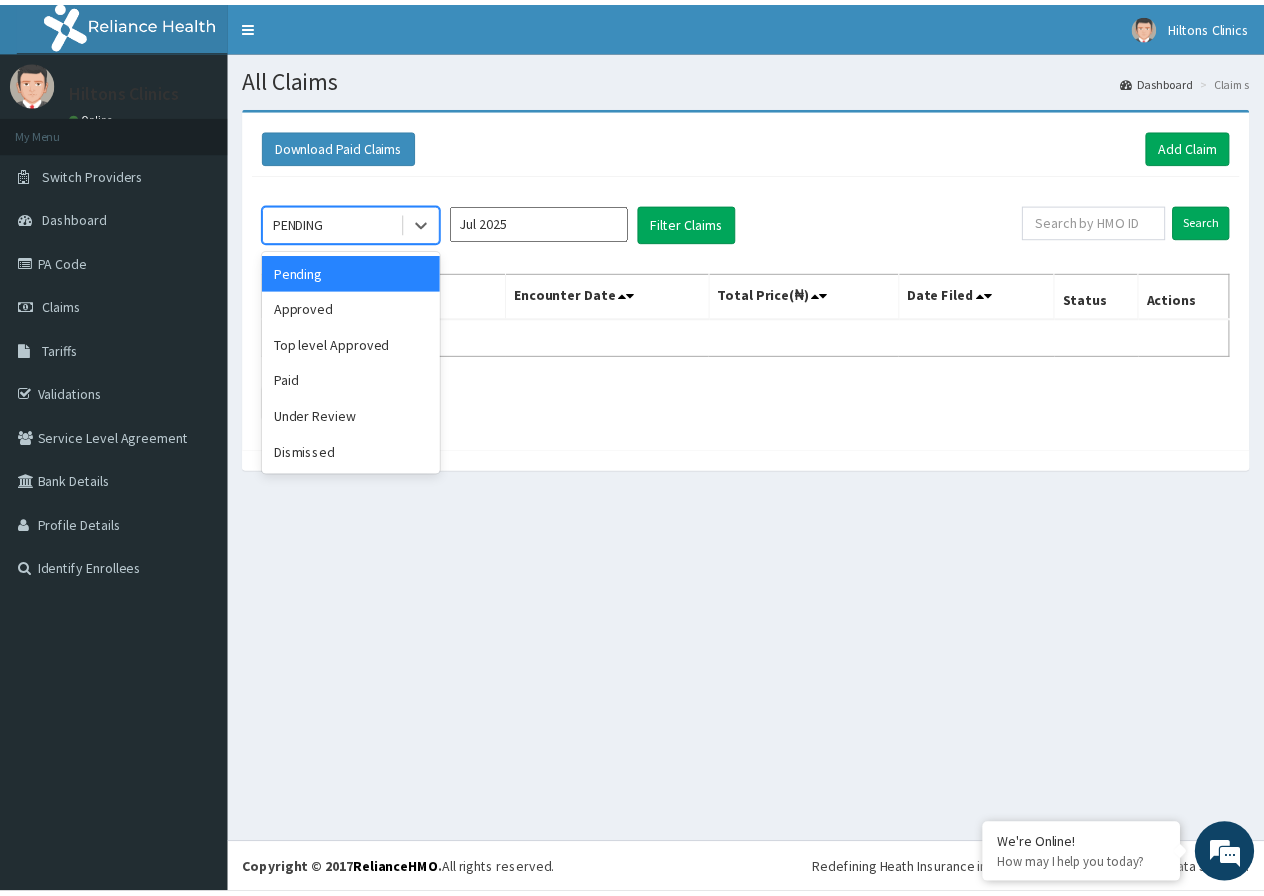 scroll, scrollTop: 0, scrollLeft: 0, axis: both 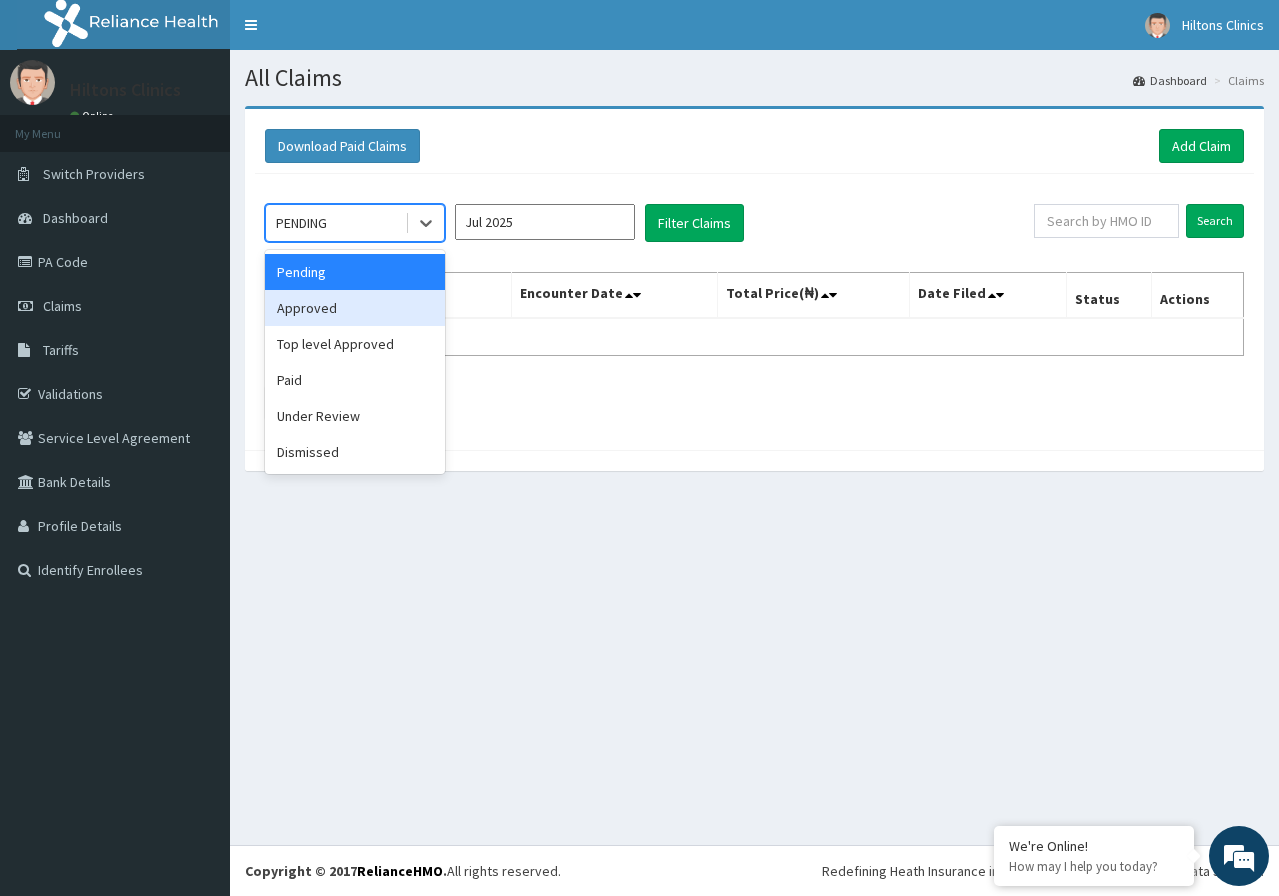 click on "Approved" at bounding box center [355, 308] 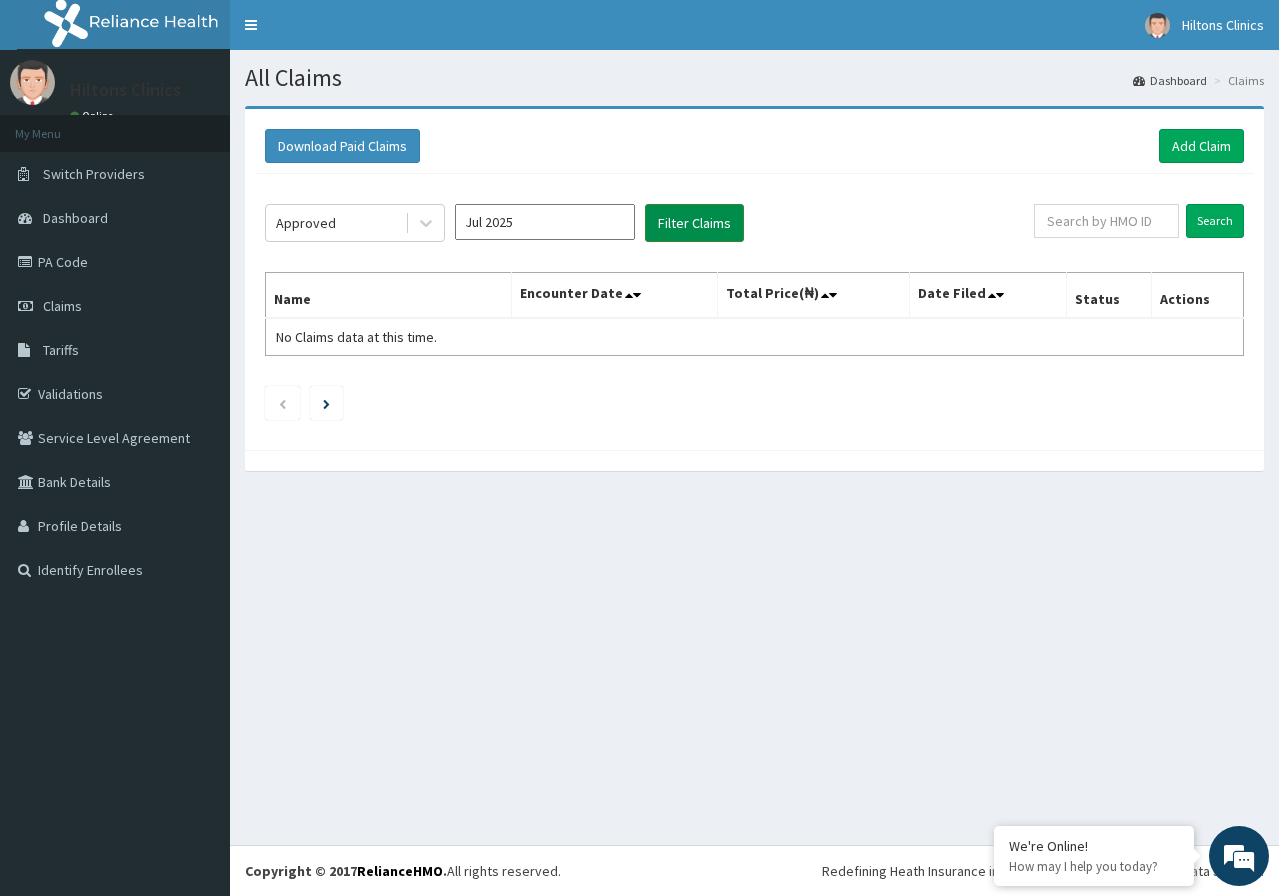 click on "Filter Claims" at bounding box center (694, 223) 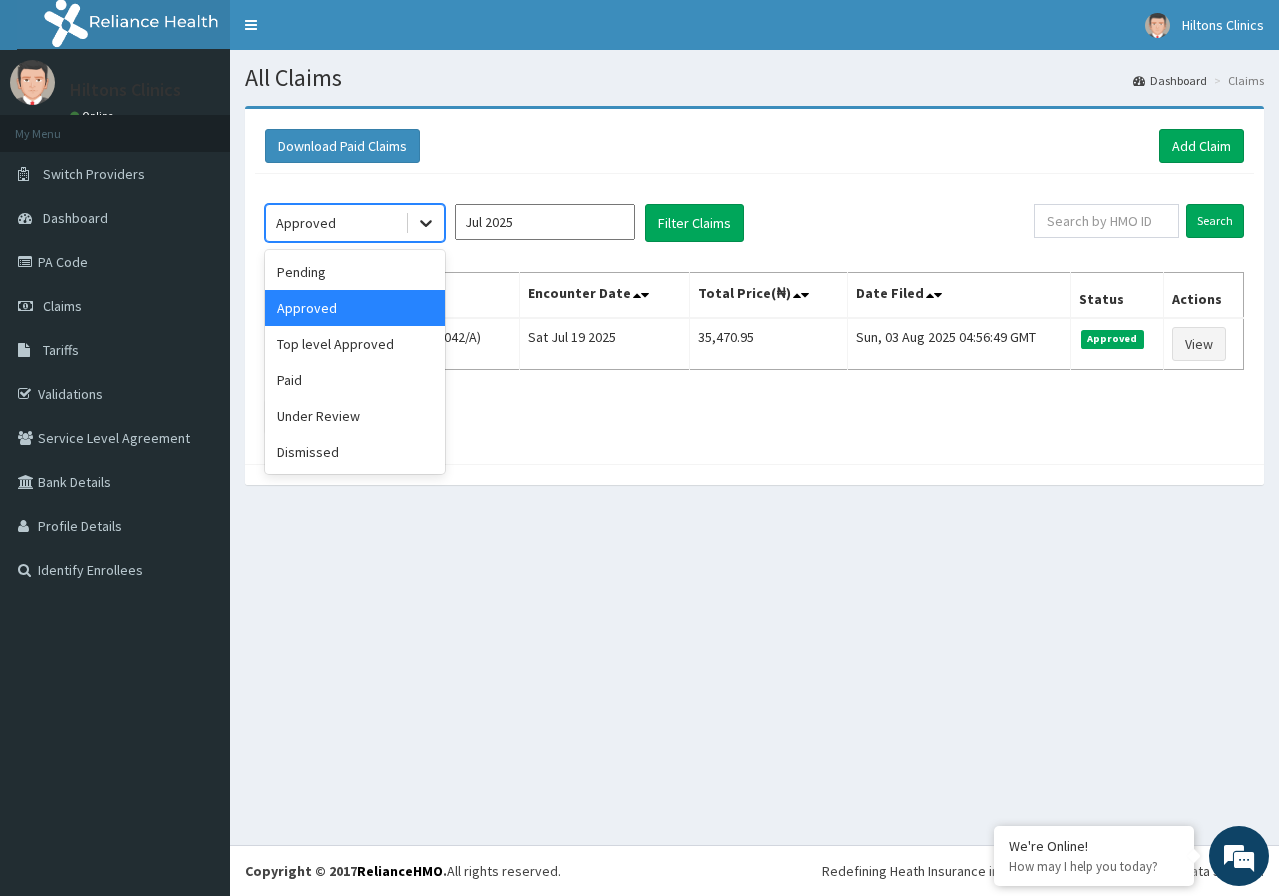 click 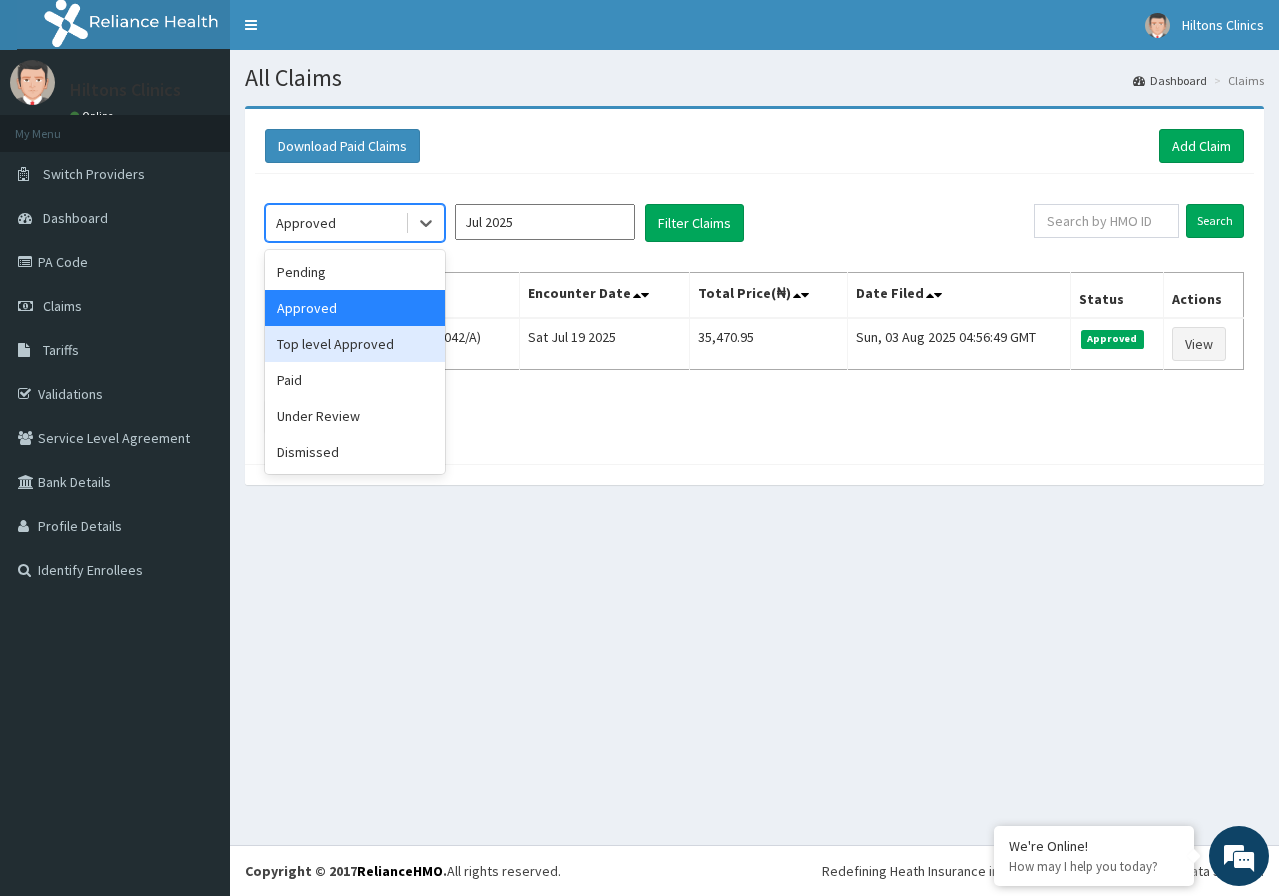 drag, startPoint x: 386, startPoint y: 346, endPoint x: 415, endPoint y: 315, distance: 42.44997 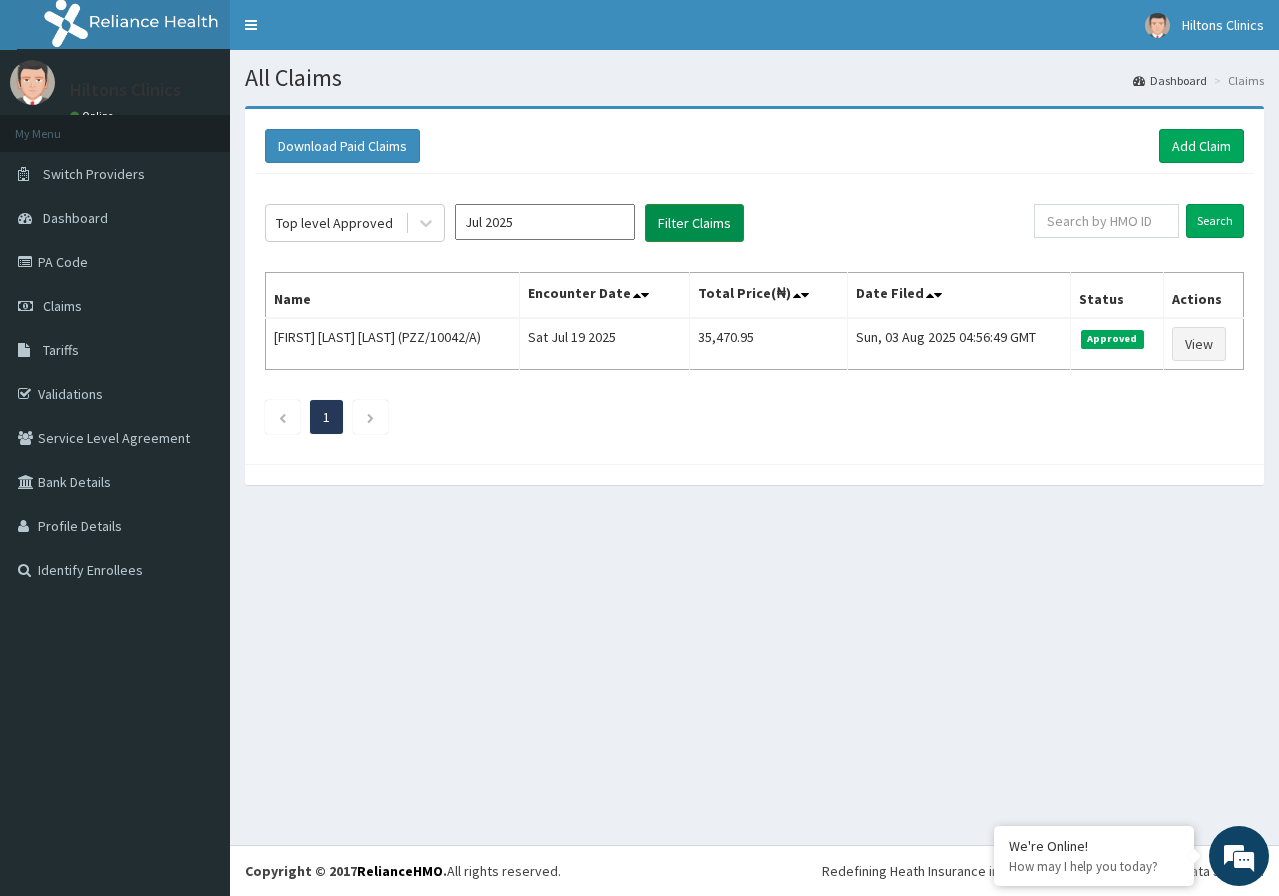 click on "Filter Claims" at bounding box center (694, 223) 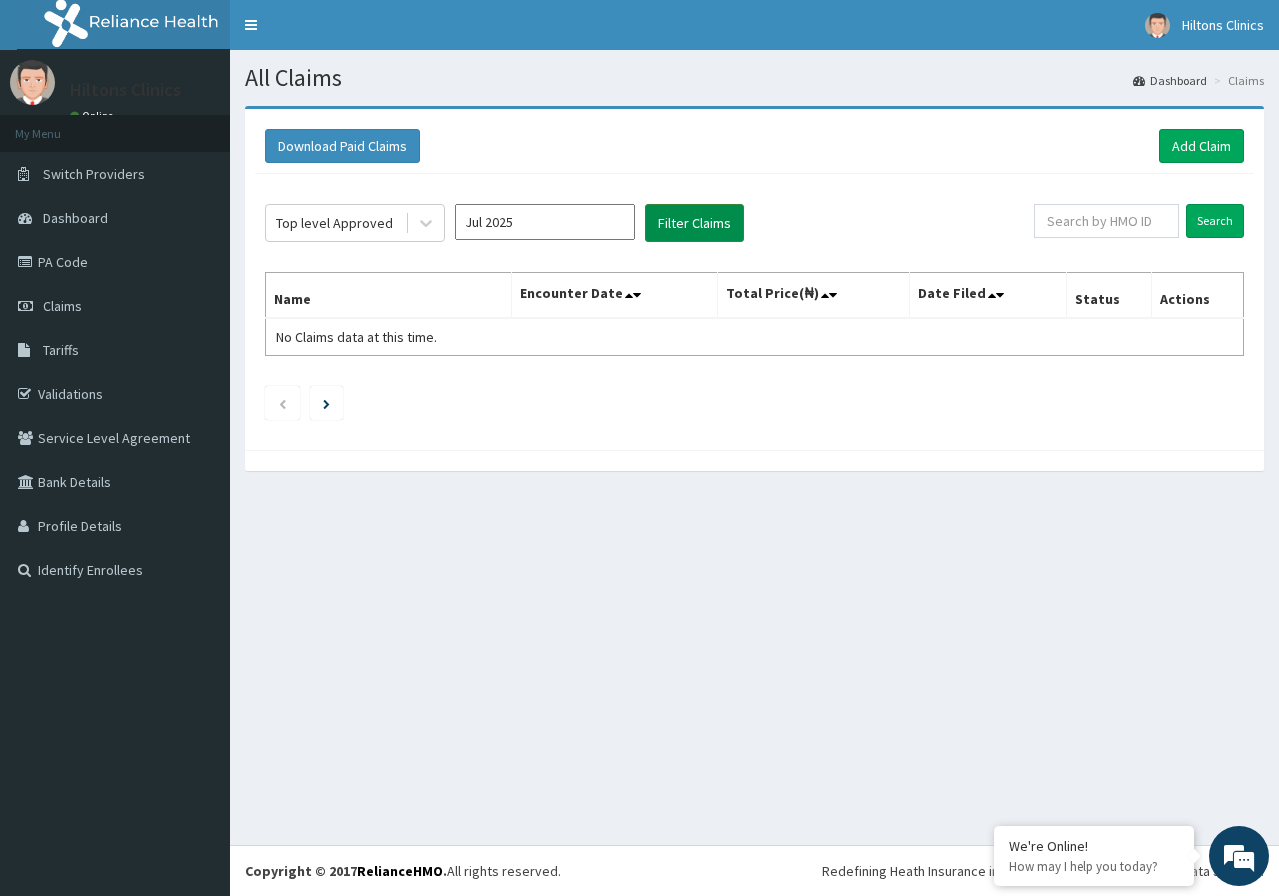 click on "Filter Claims" at bounding box center [694, 223] 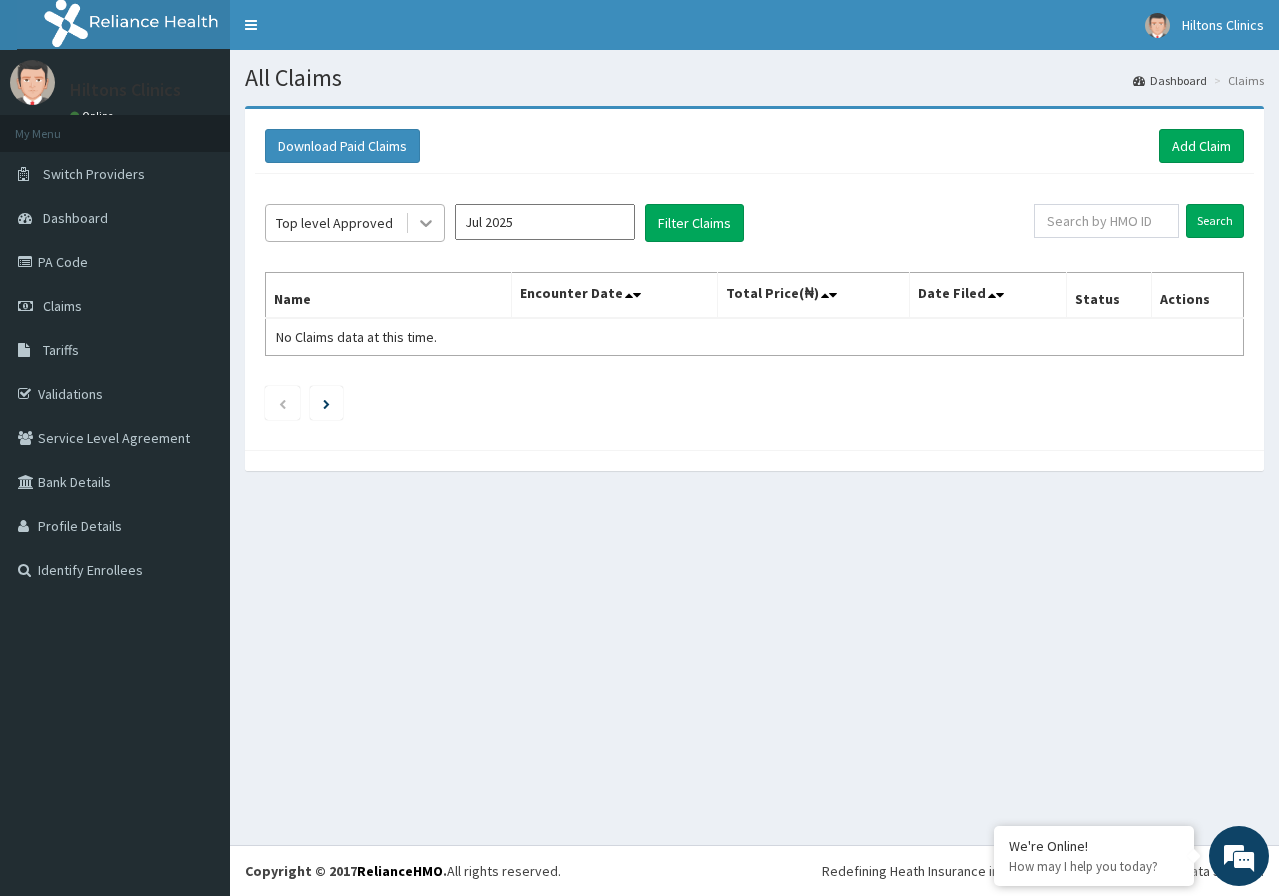 click 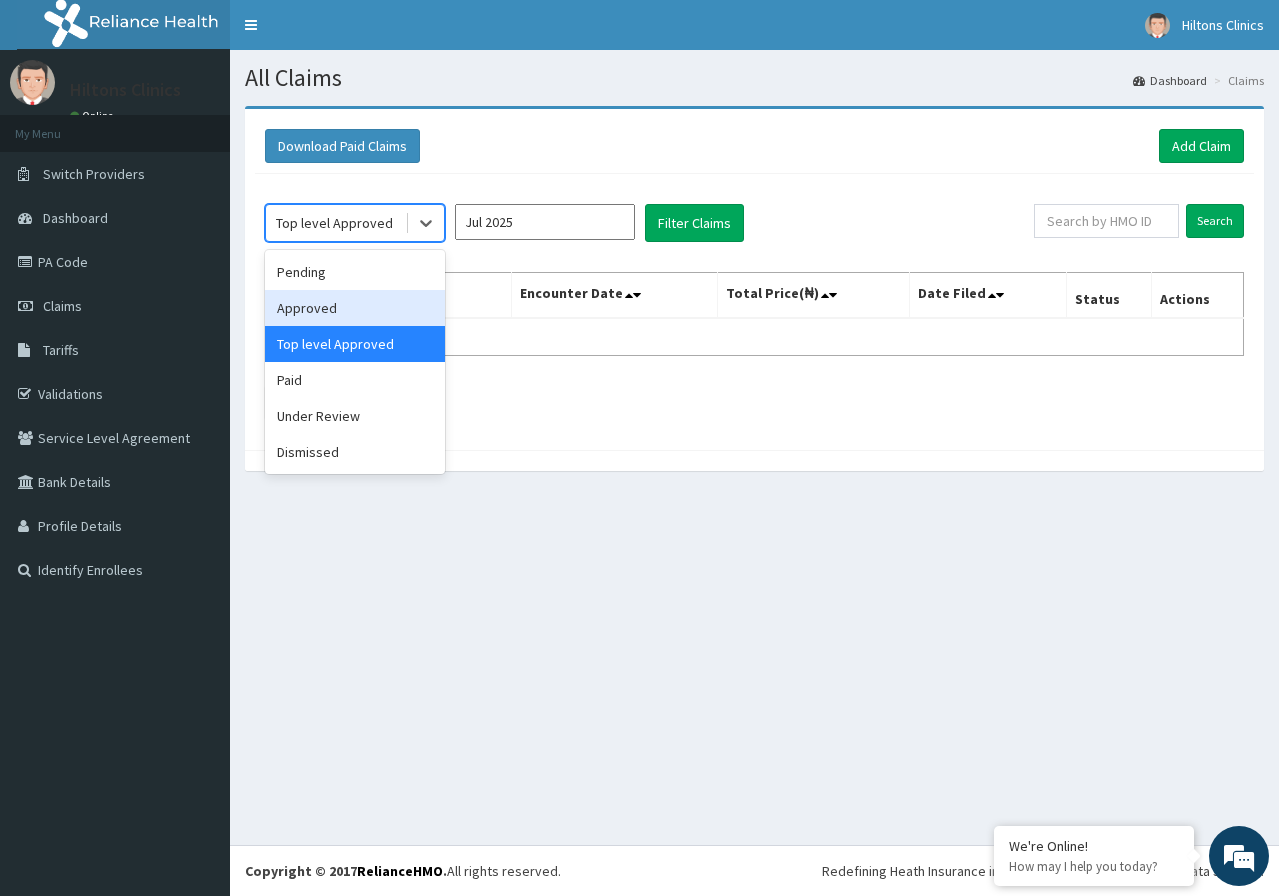 click on "Approved" at bounding box center [355, 308] 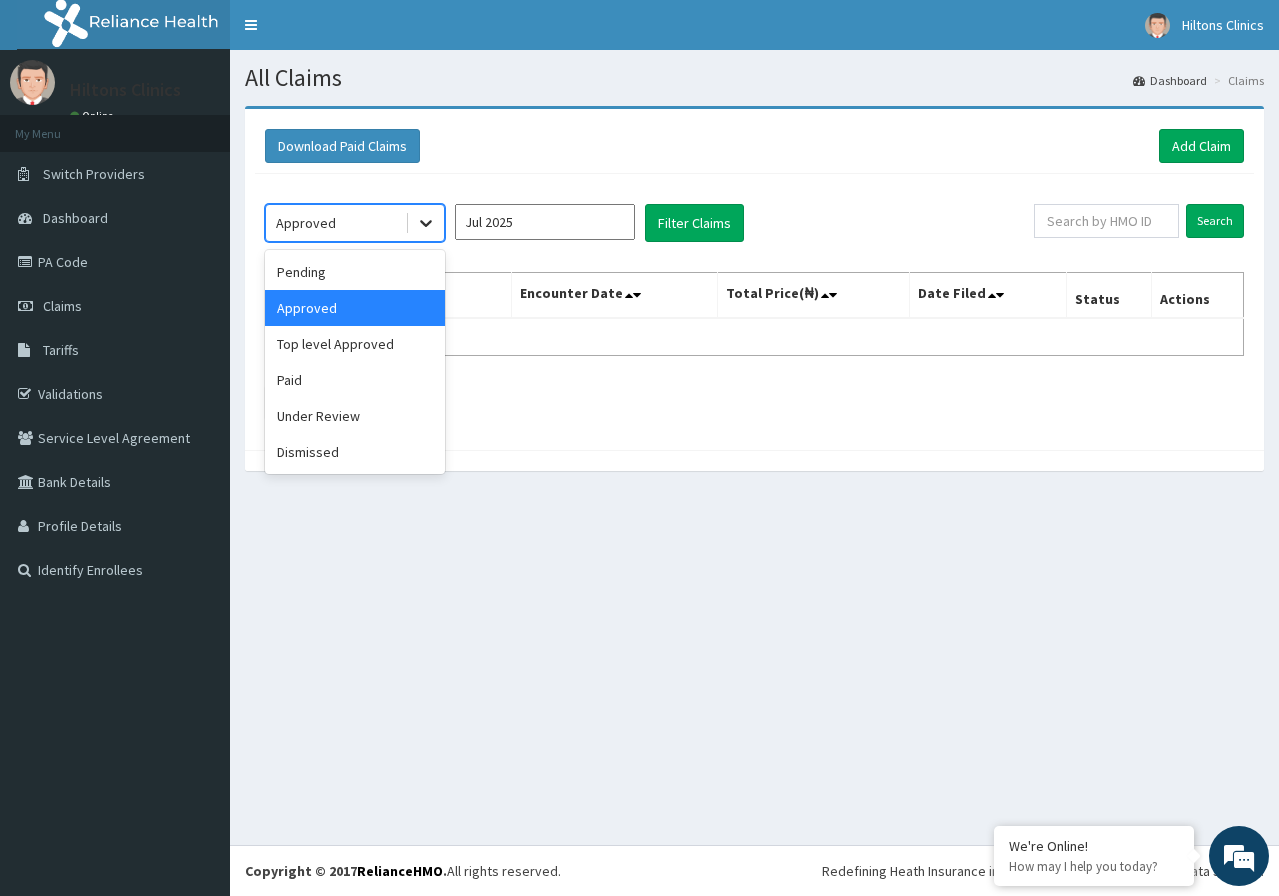 click 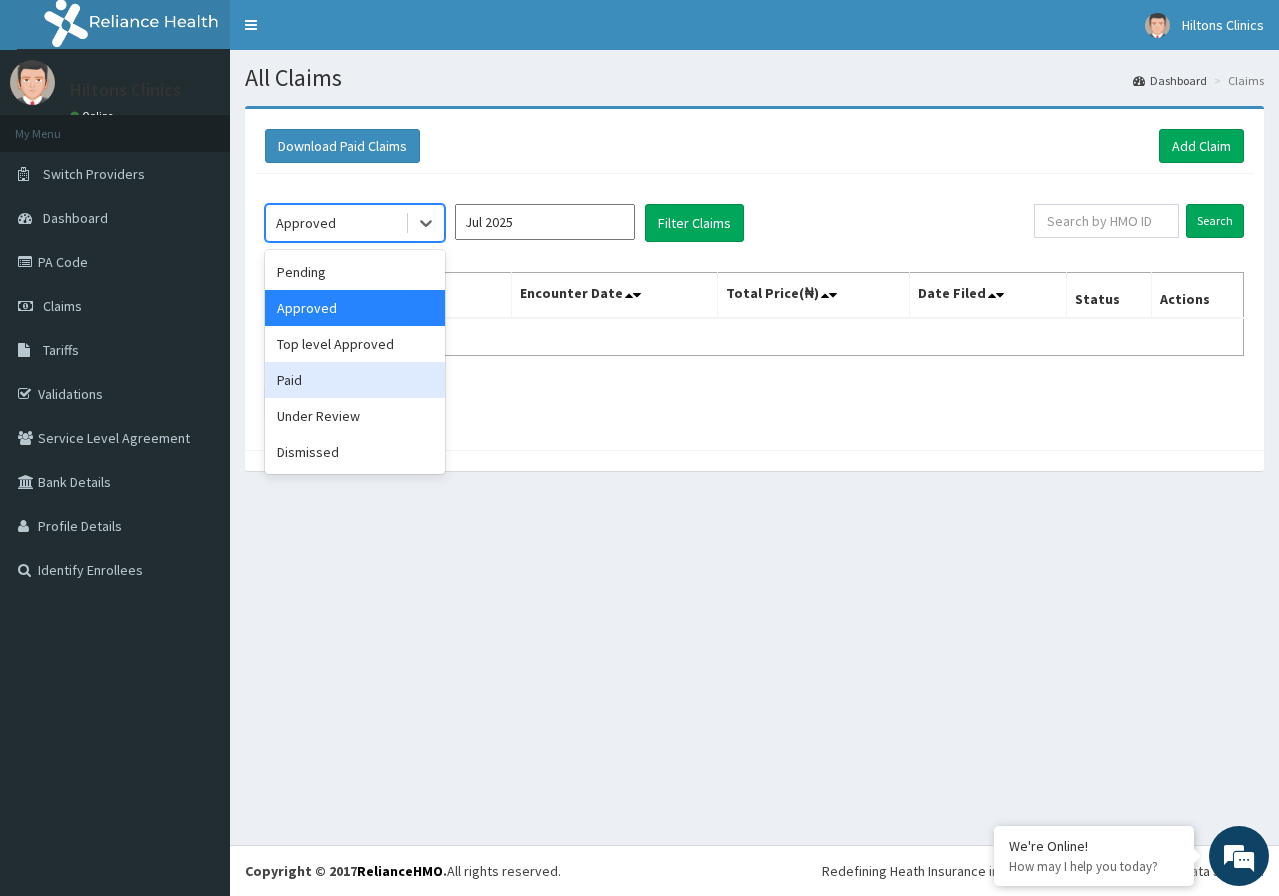 click on "Paid" at bounding box center [355, 380] 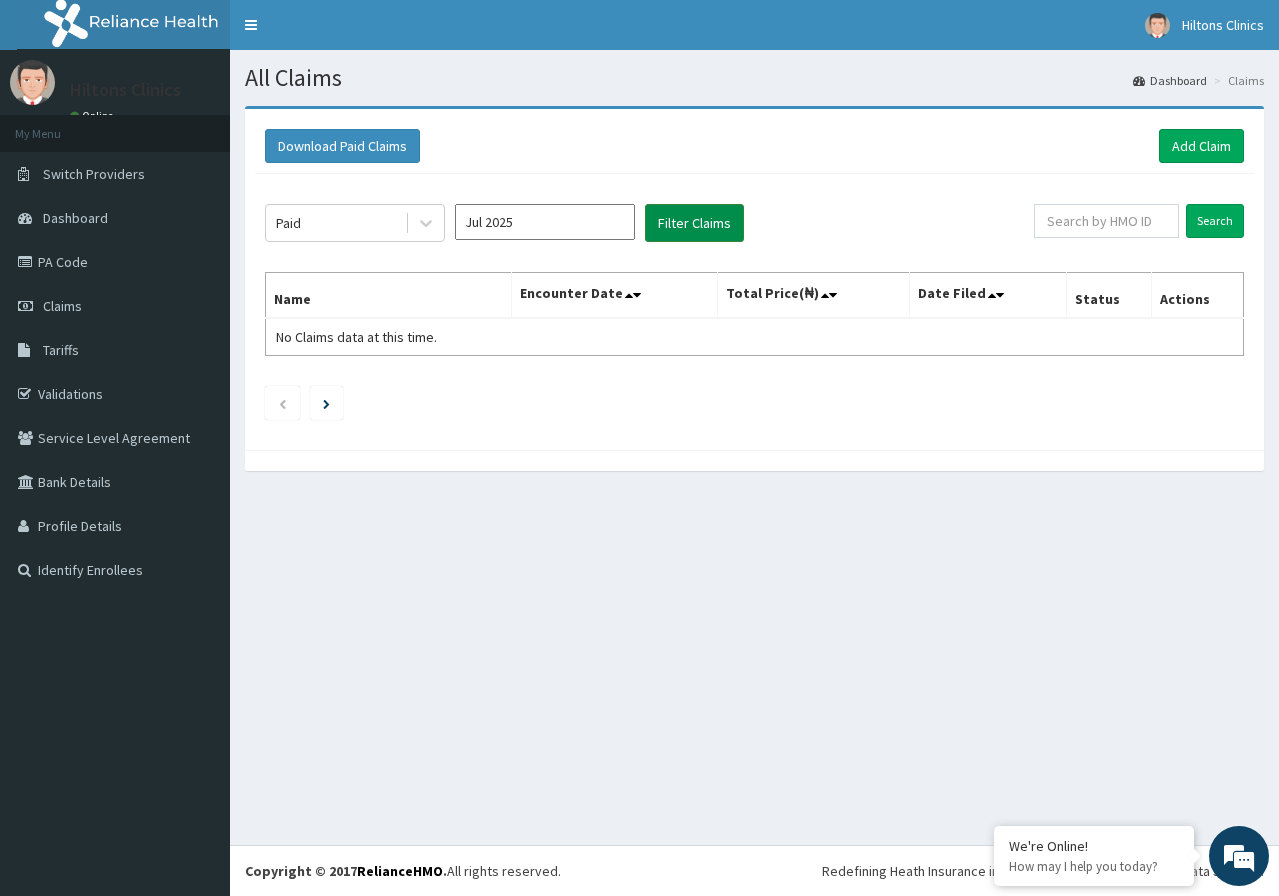 click on "Filter Claims" at bounding box center (694, 223) 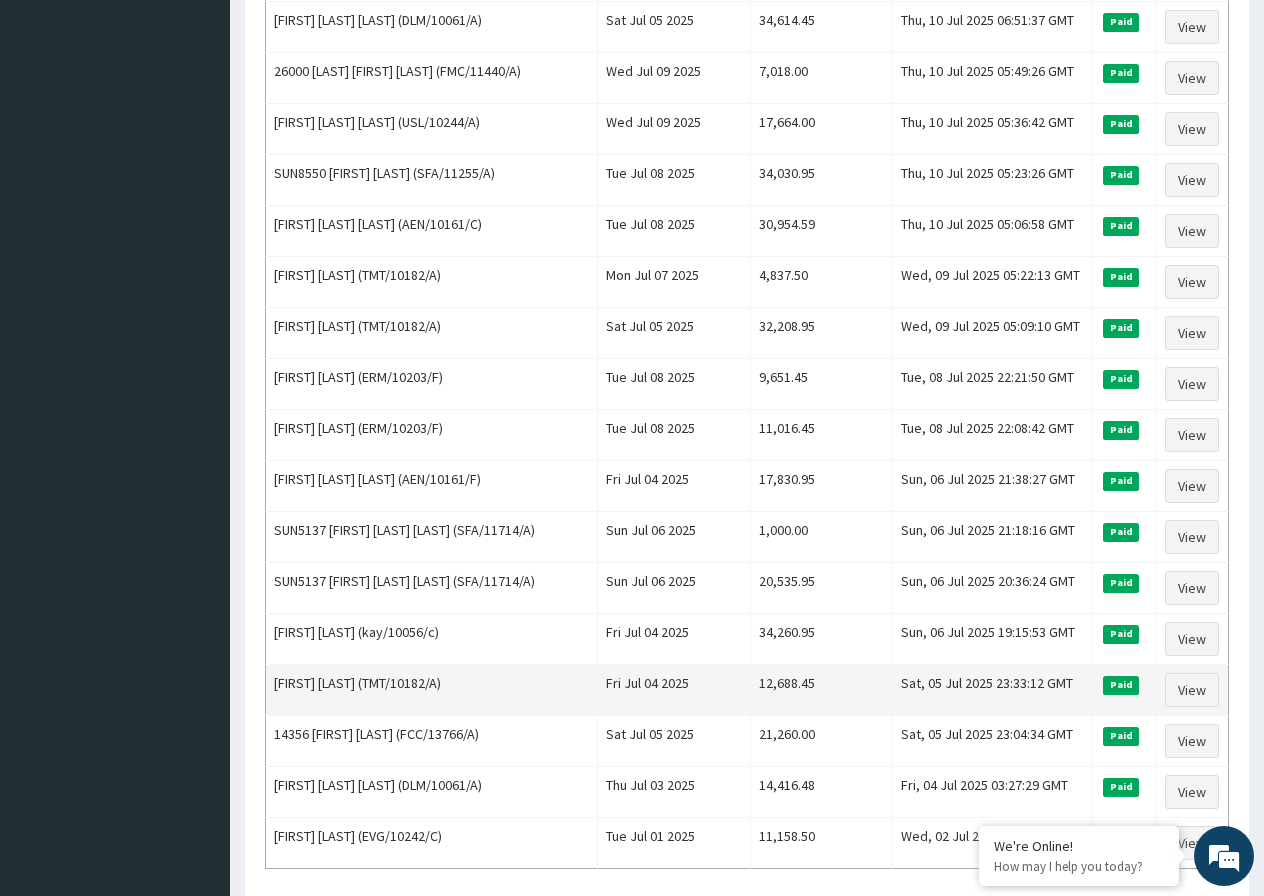scroll, scrollTop: 2100, scrollLeft: 0, axis: vertical 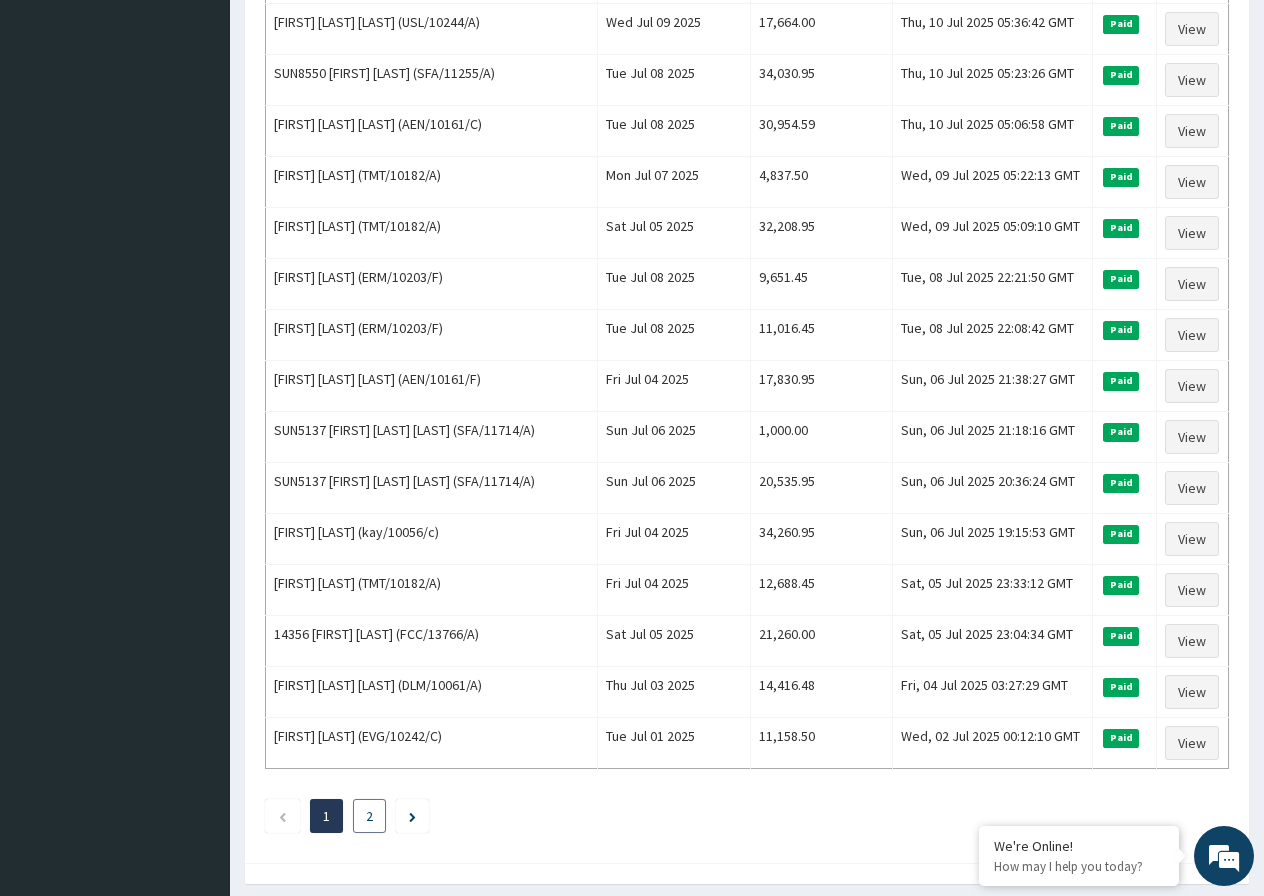 click on "2" at bounding box center [369, 816] 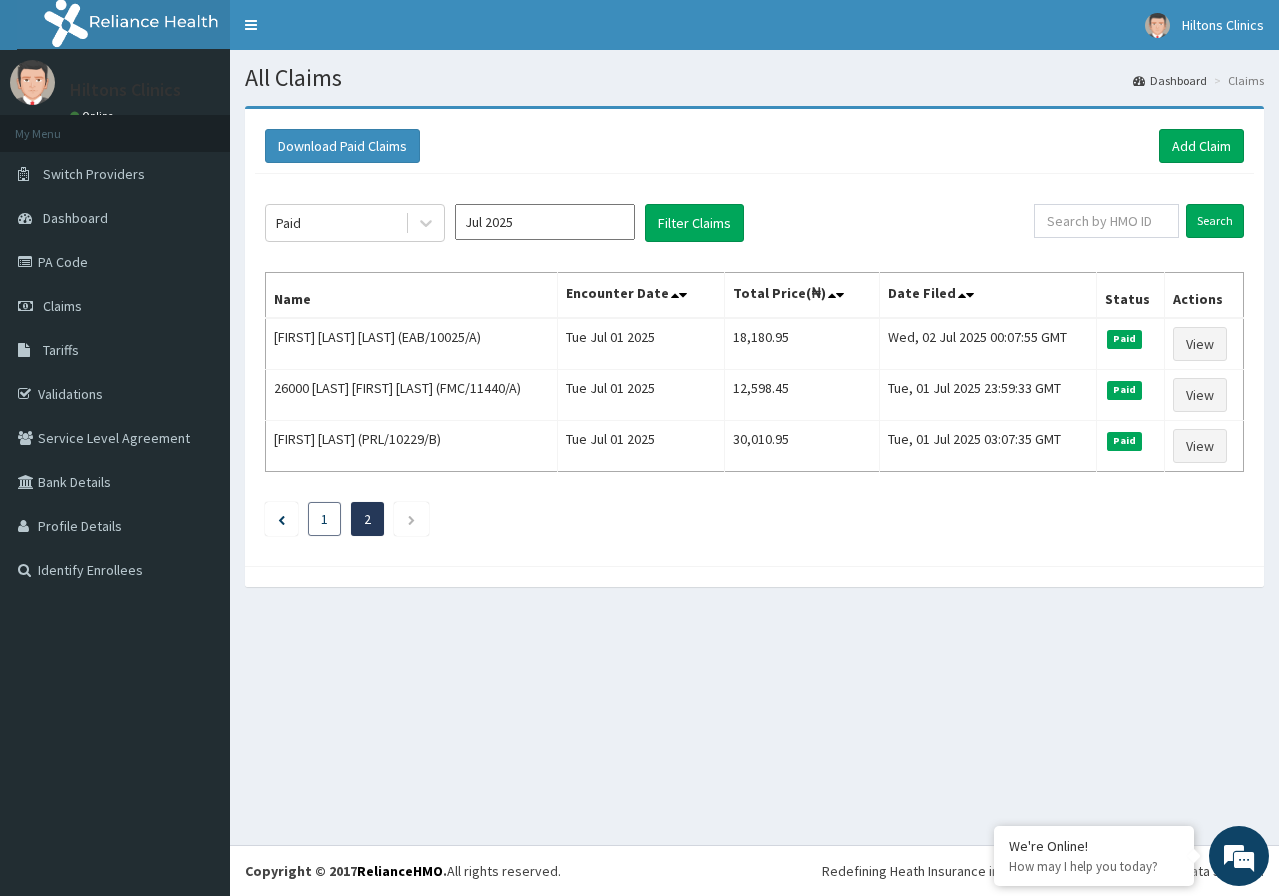 click on "1" at bounding box center (324, 519) 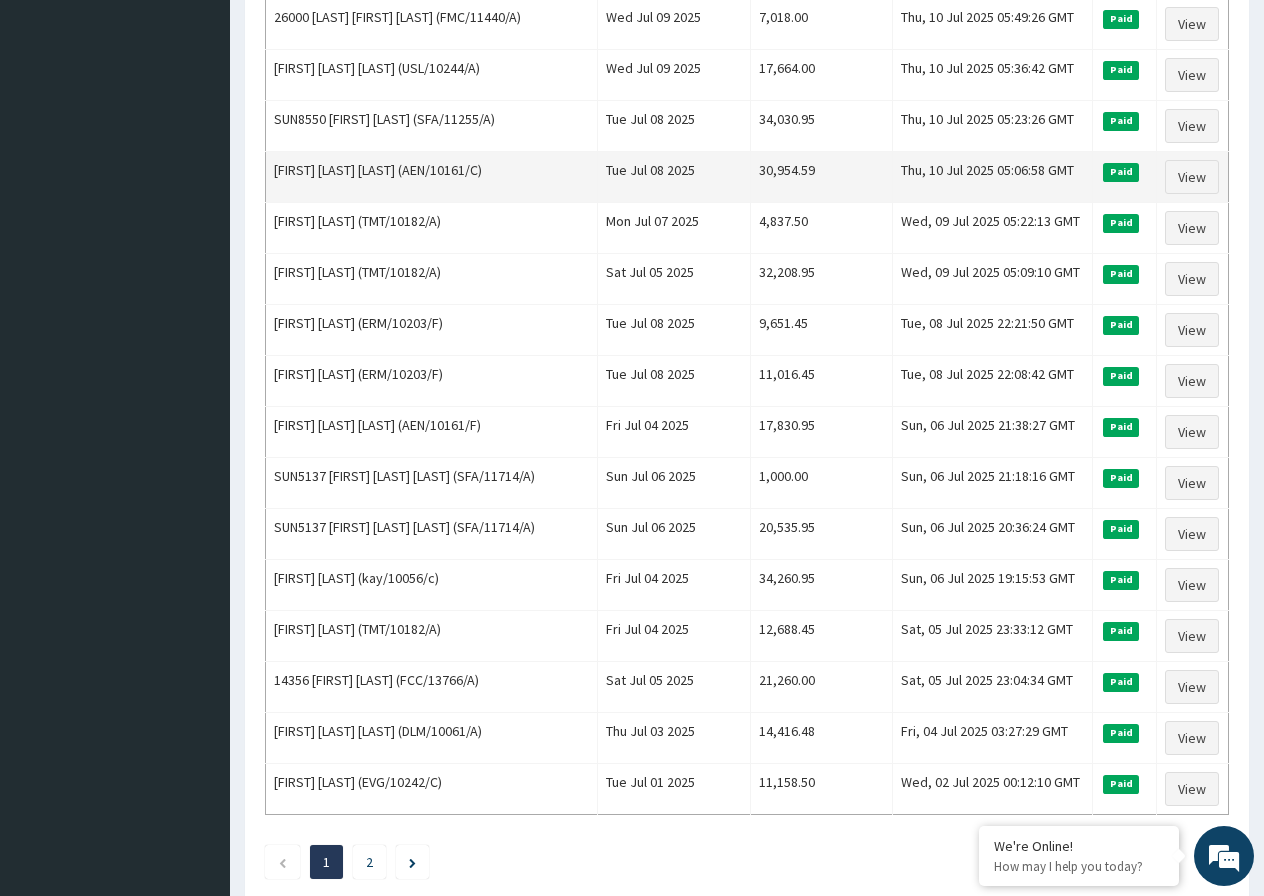 scroll, scrollTop: 2100, scrollLeft: 0, axis: vertical 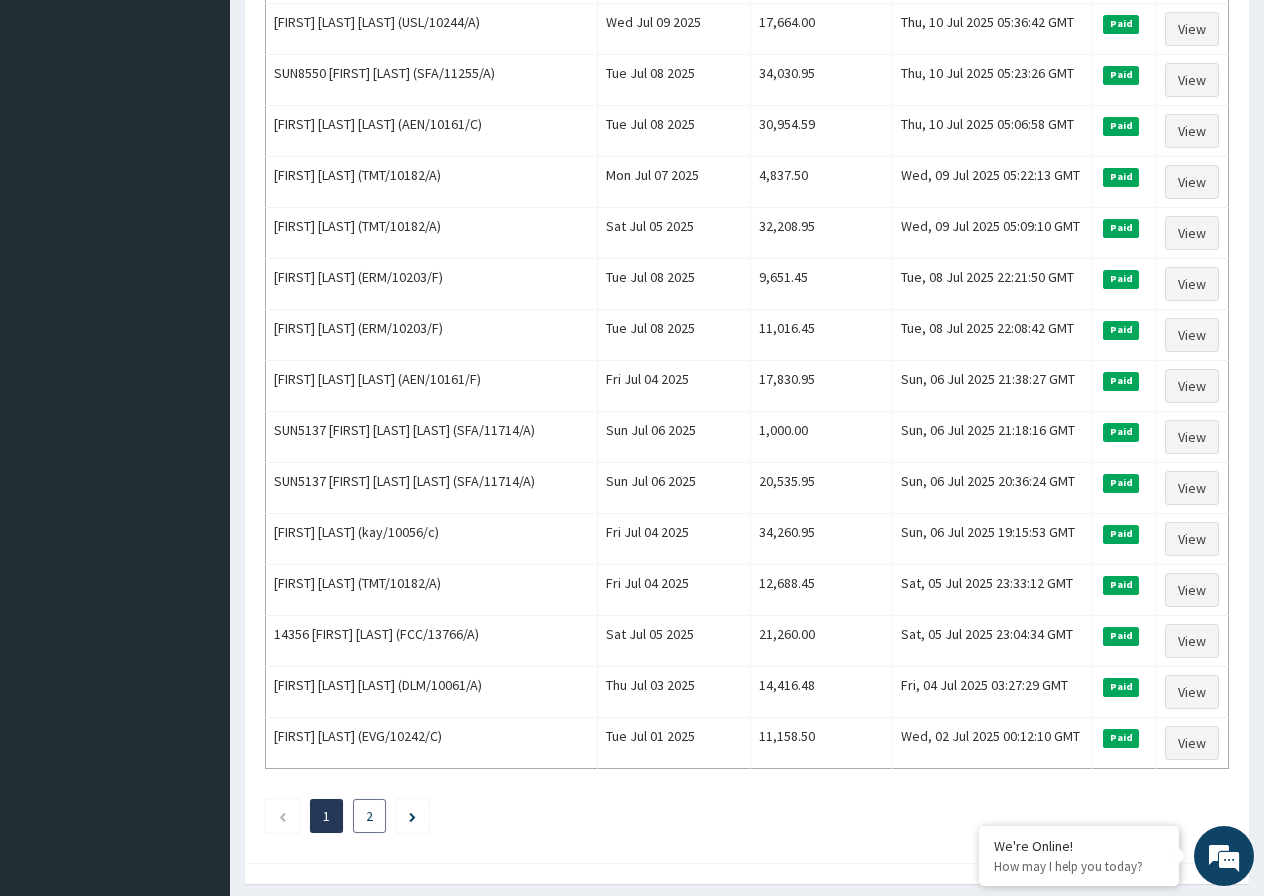 click on "2" at bounding box center (369, 816) 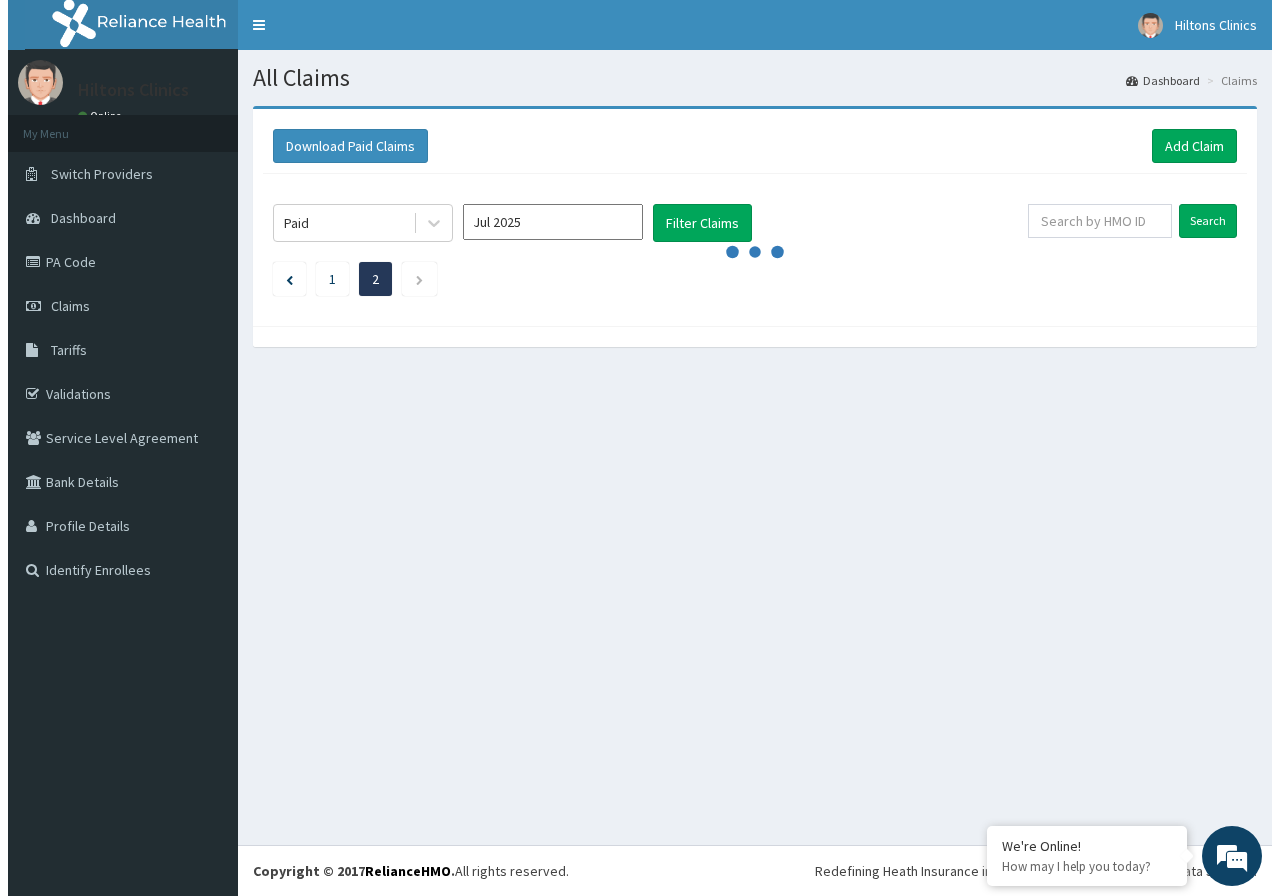 scroll, scrollTop: 0, scrollLeft: 0, axis: both 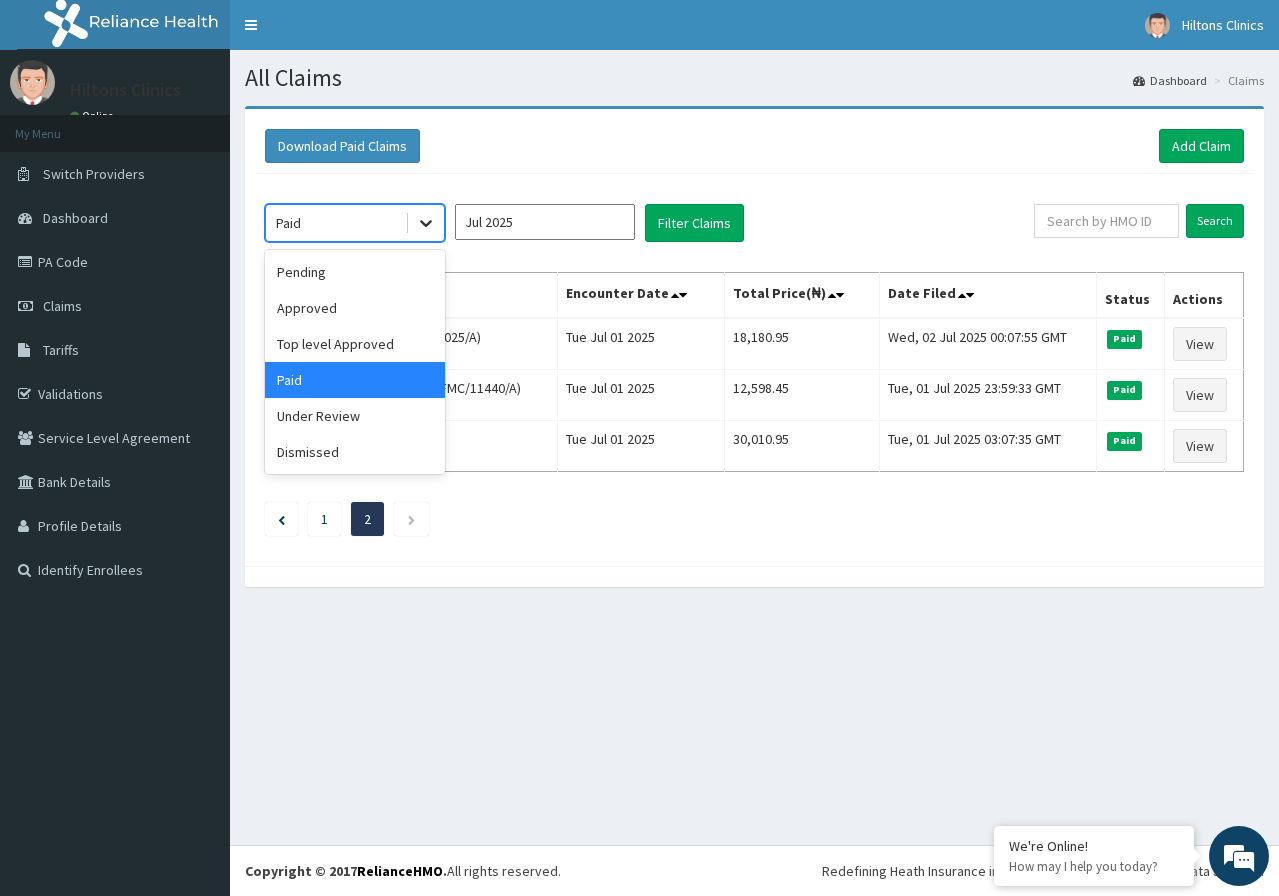 click 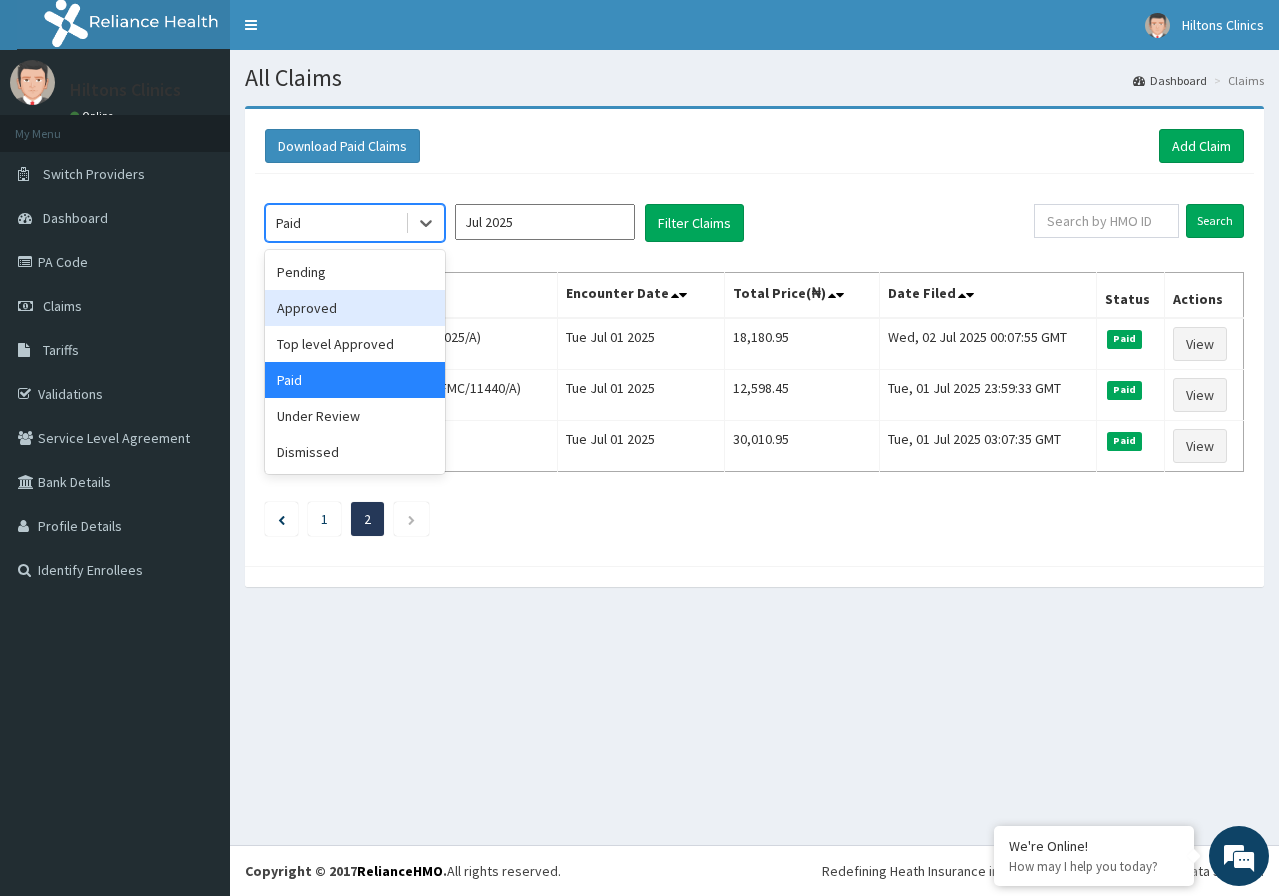 click on "Approved" at bounding box center [355, 308] 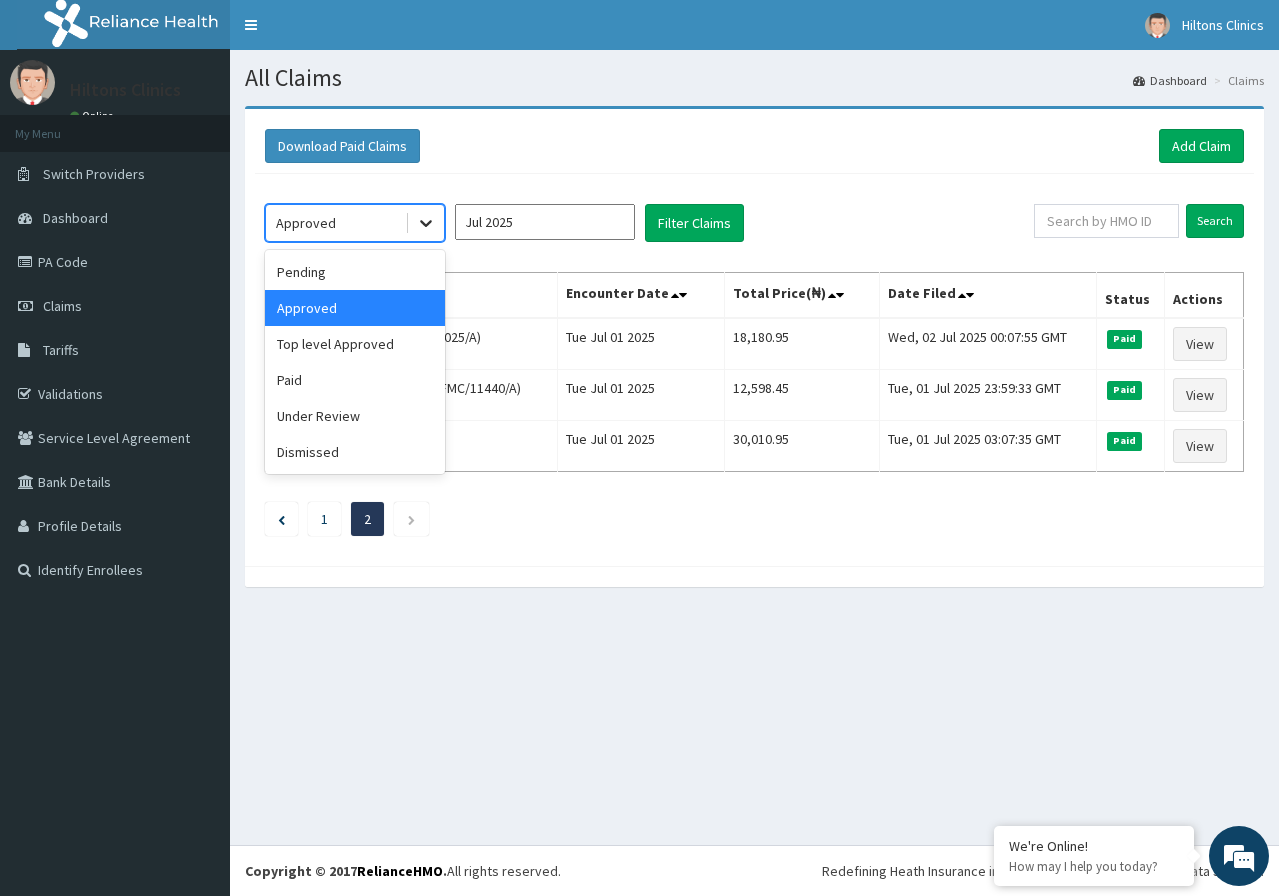 click 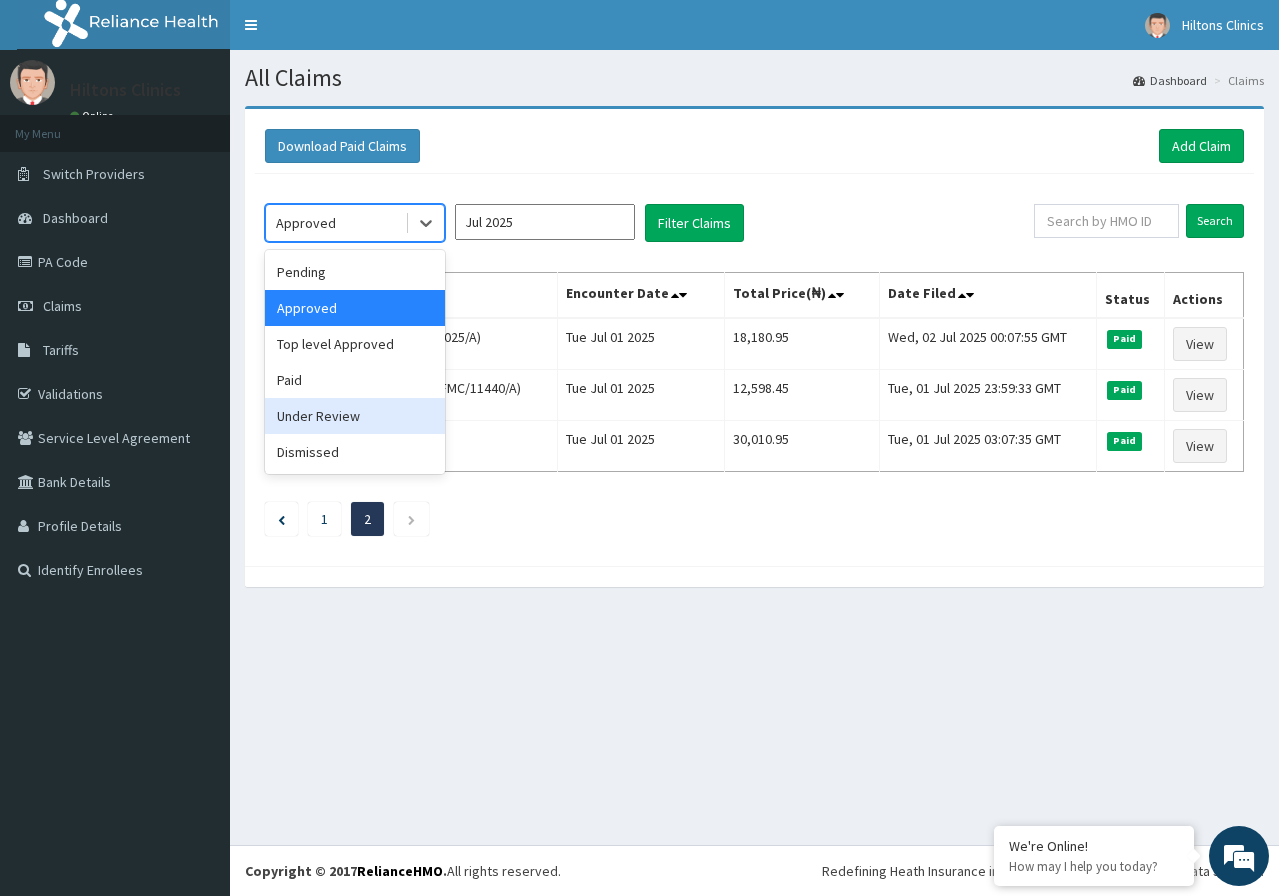 click on "Under Review" at bounding box center [355, 416] 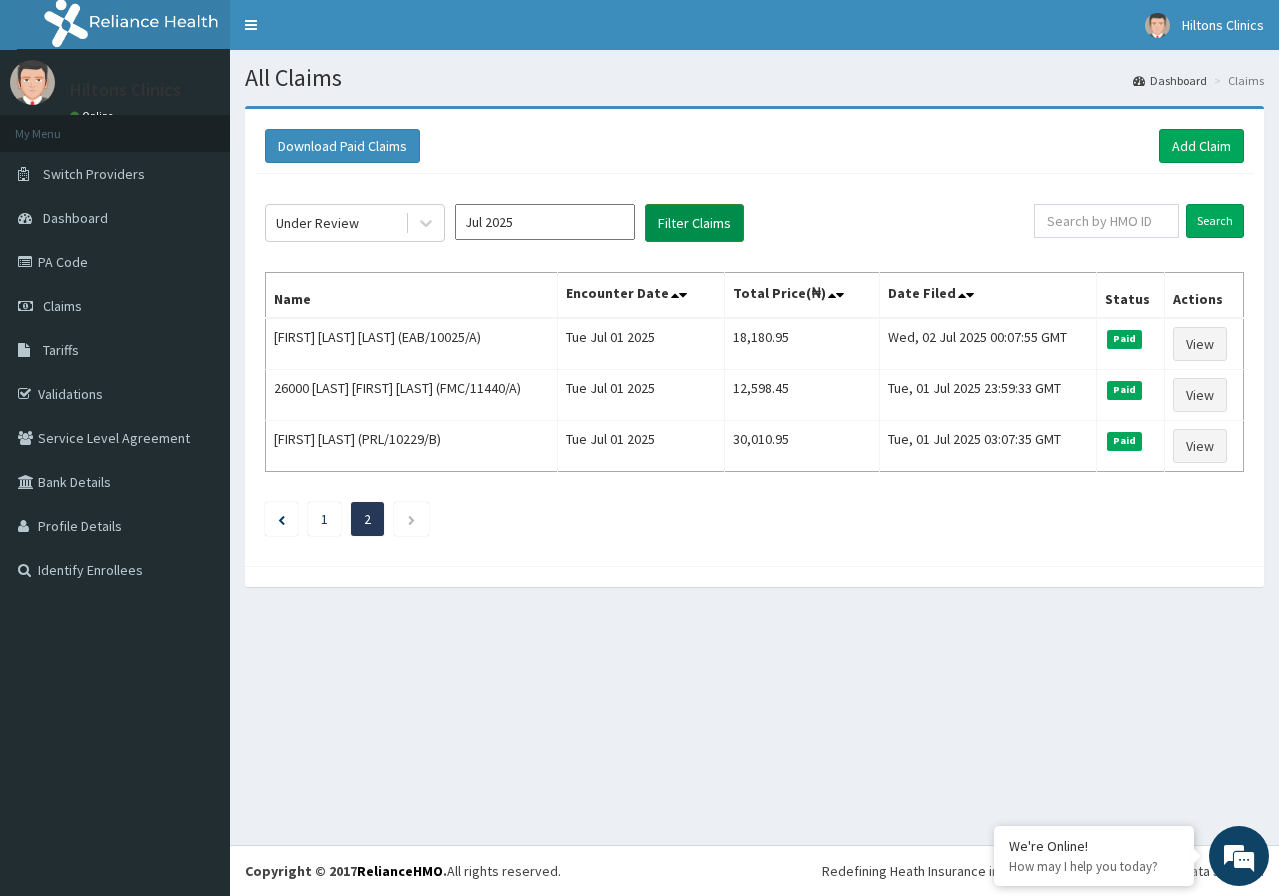 click on "Filter Claims" at bounding box center [694, 223] 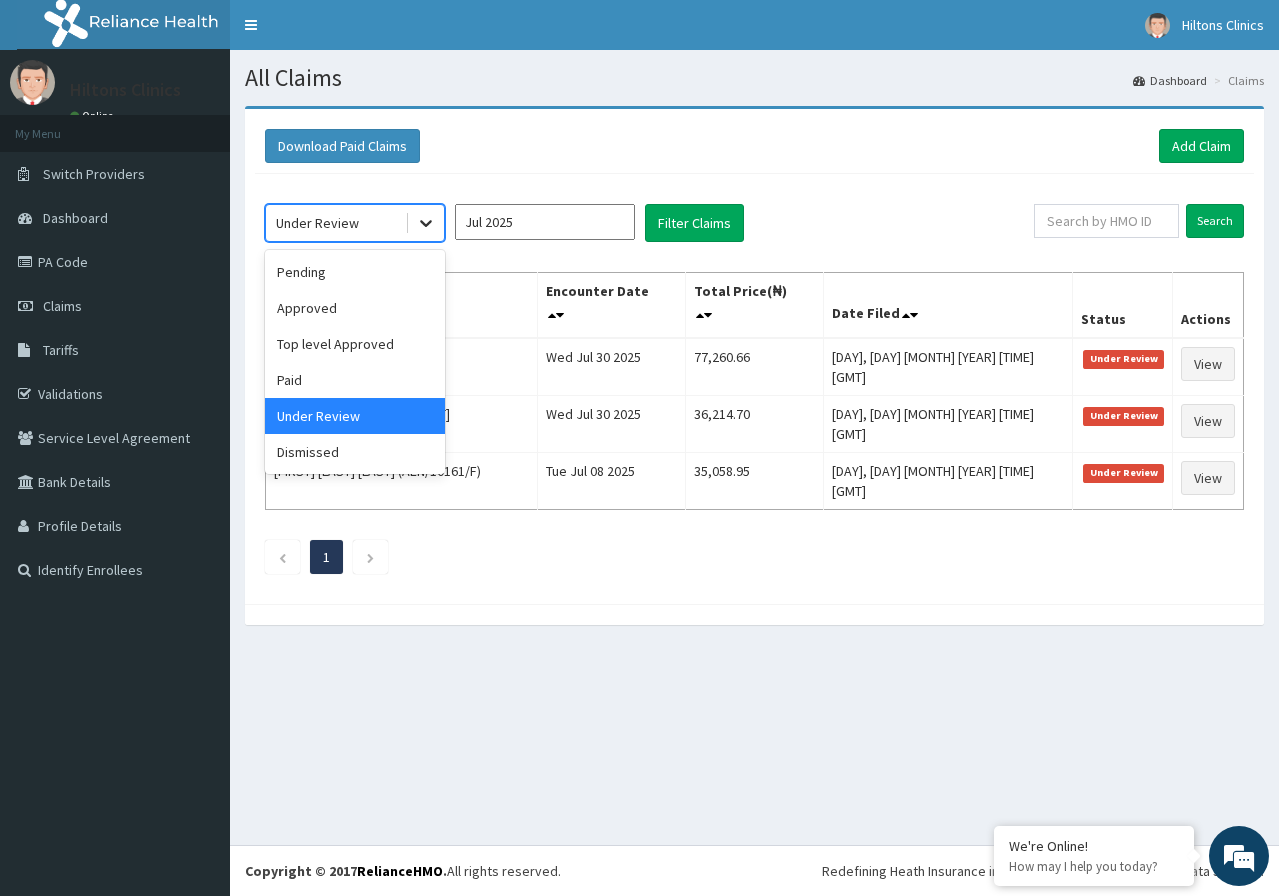 click 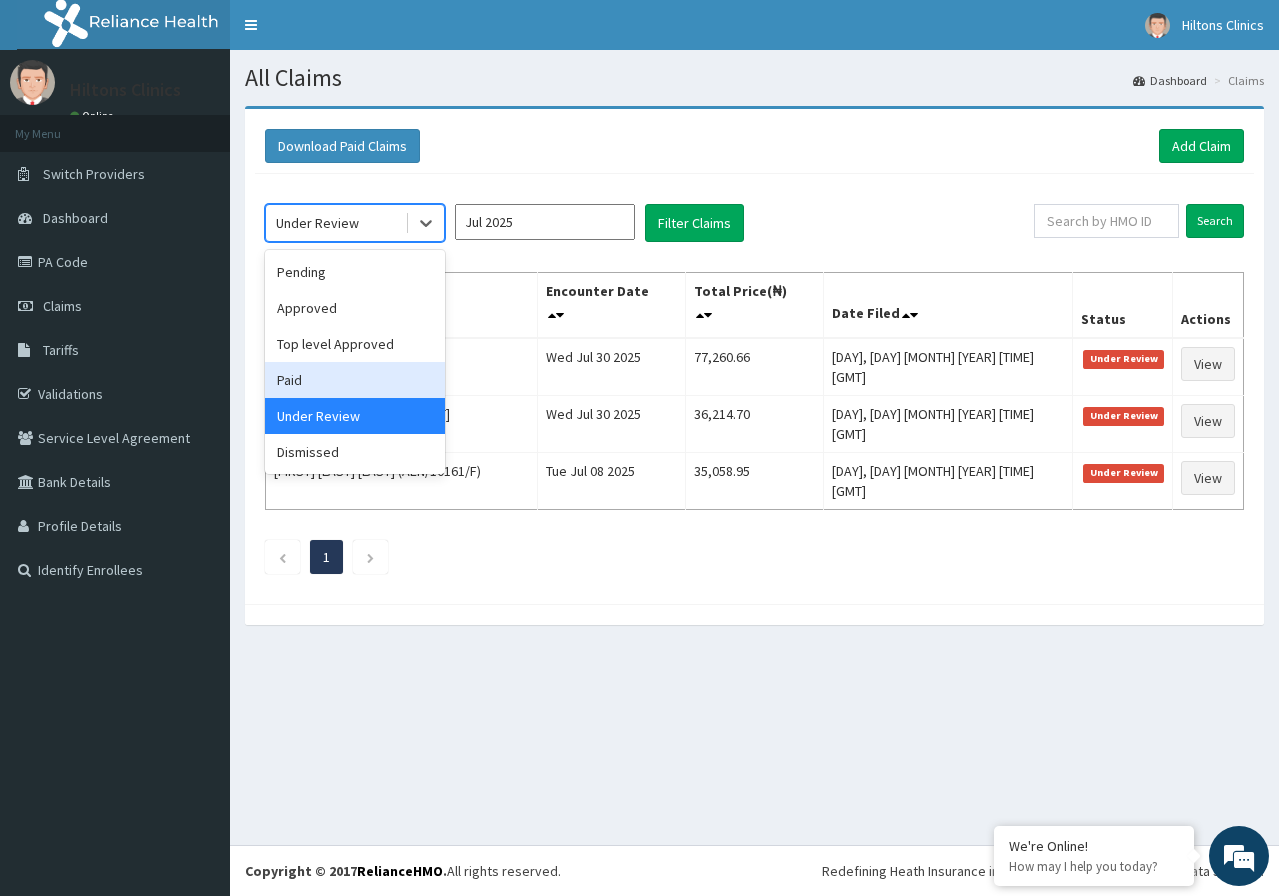 click on "Paid" at bounding box center (355, 380) 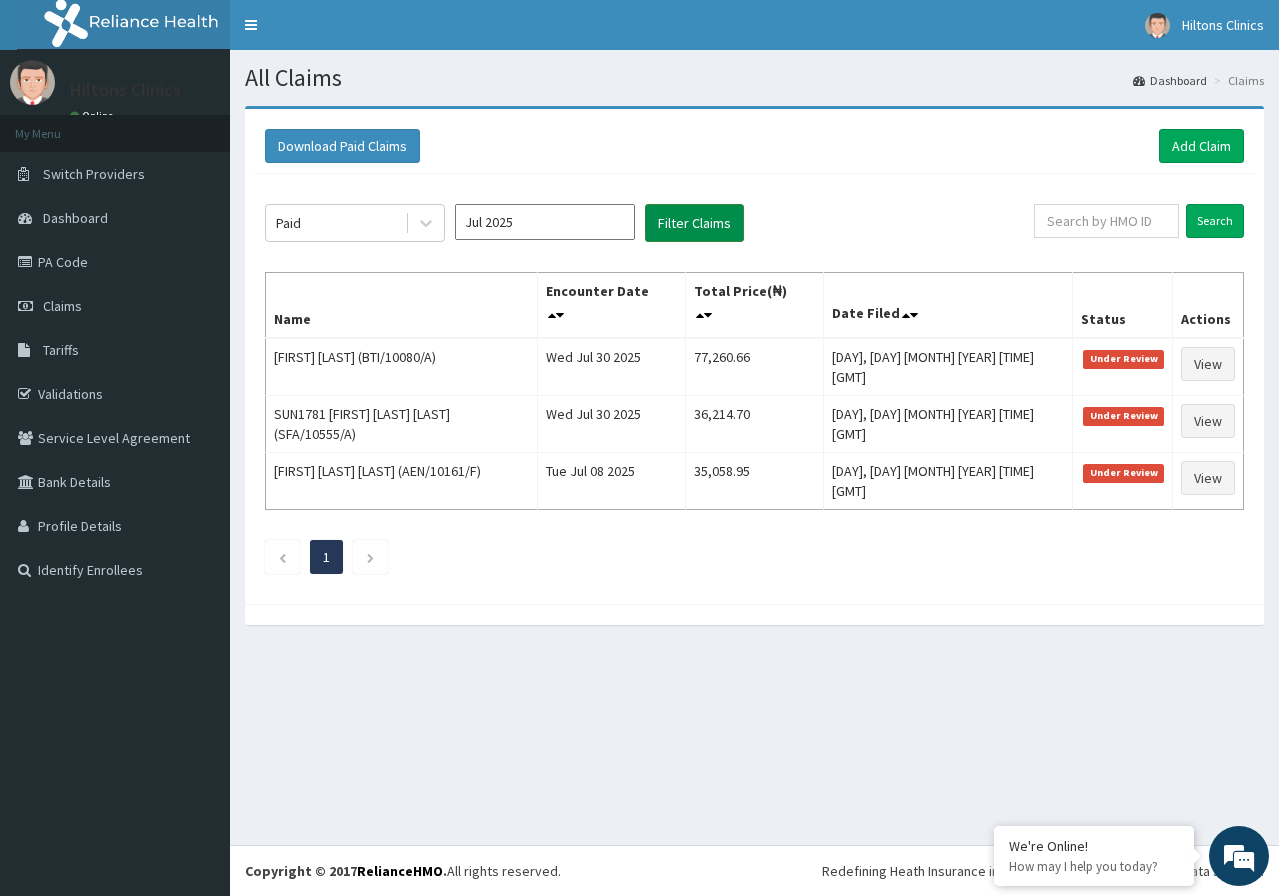 click on "Filter Claims" at bounding box center [694, 223] 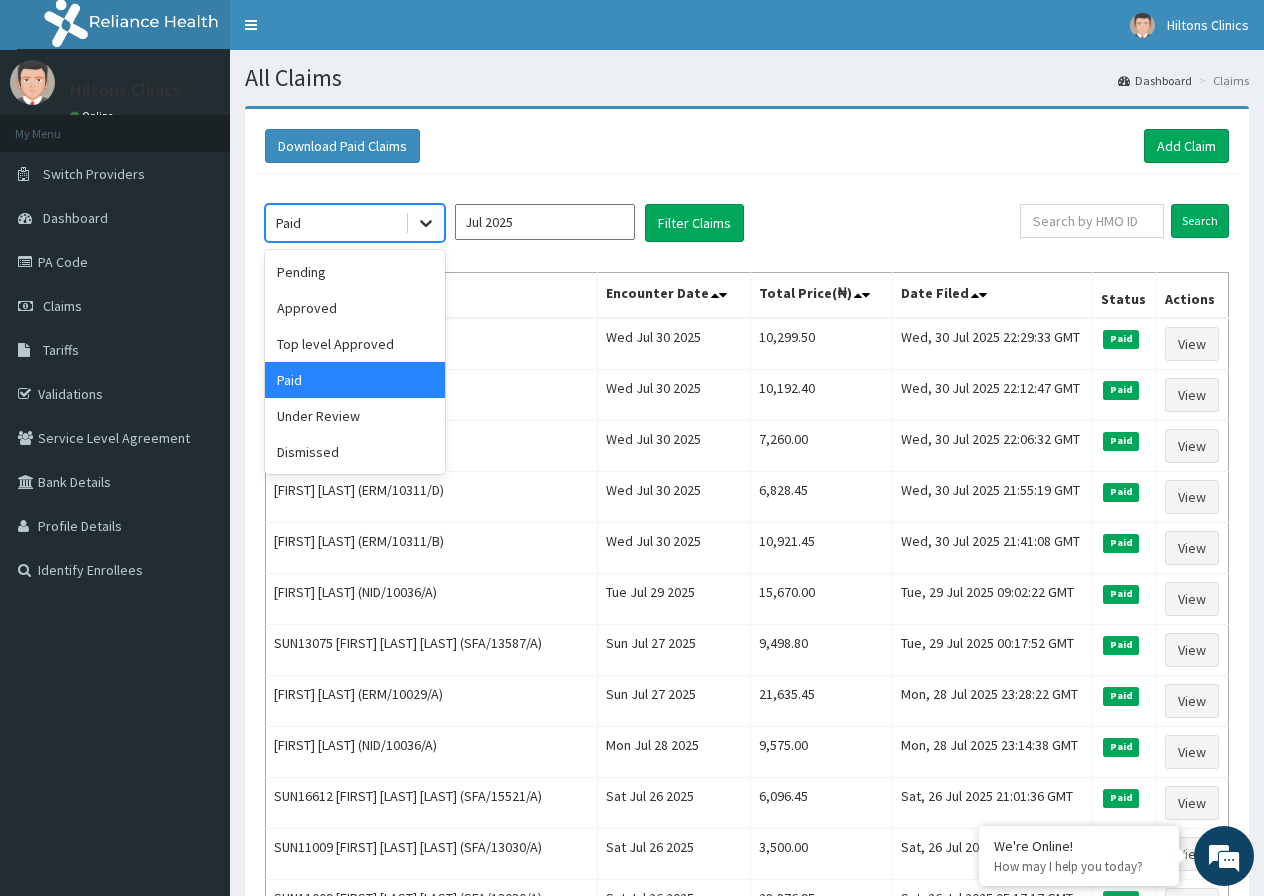click 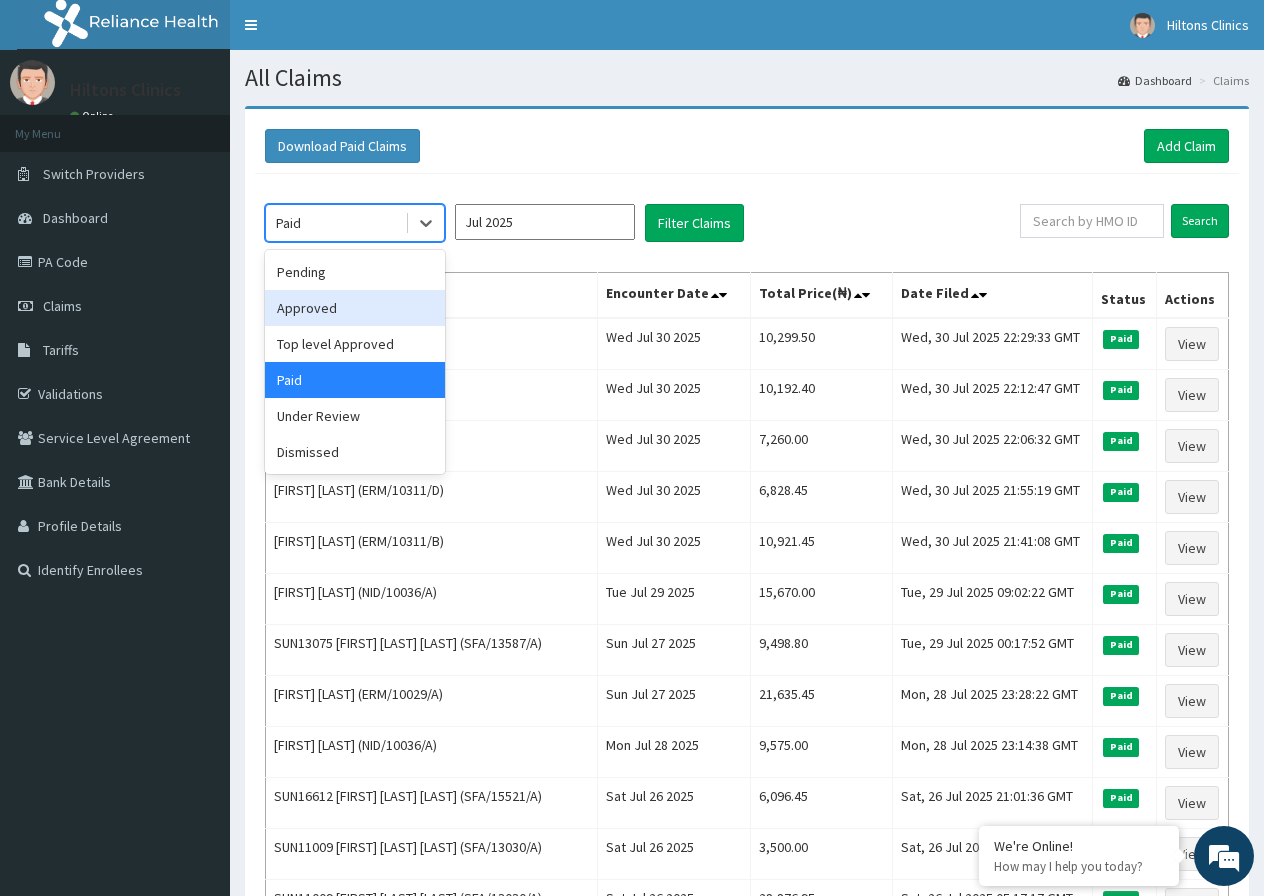 click on "Approved" at bounding box center [355, 308] 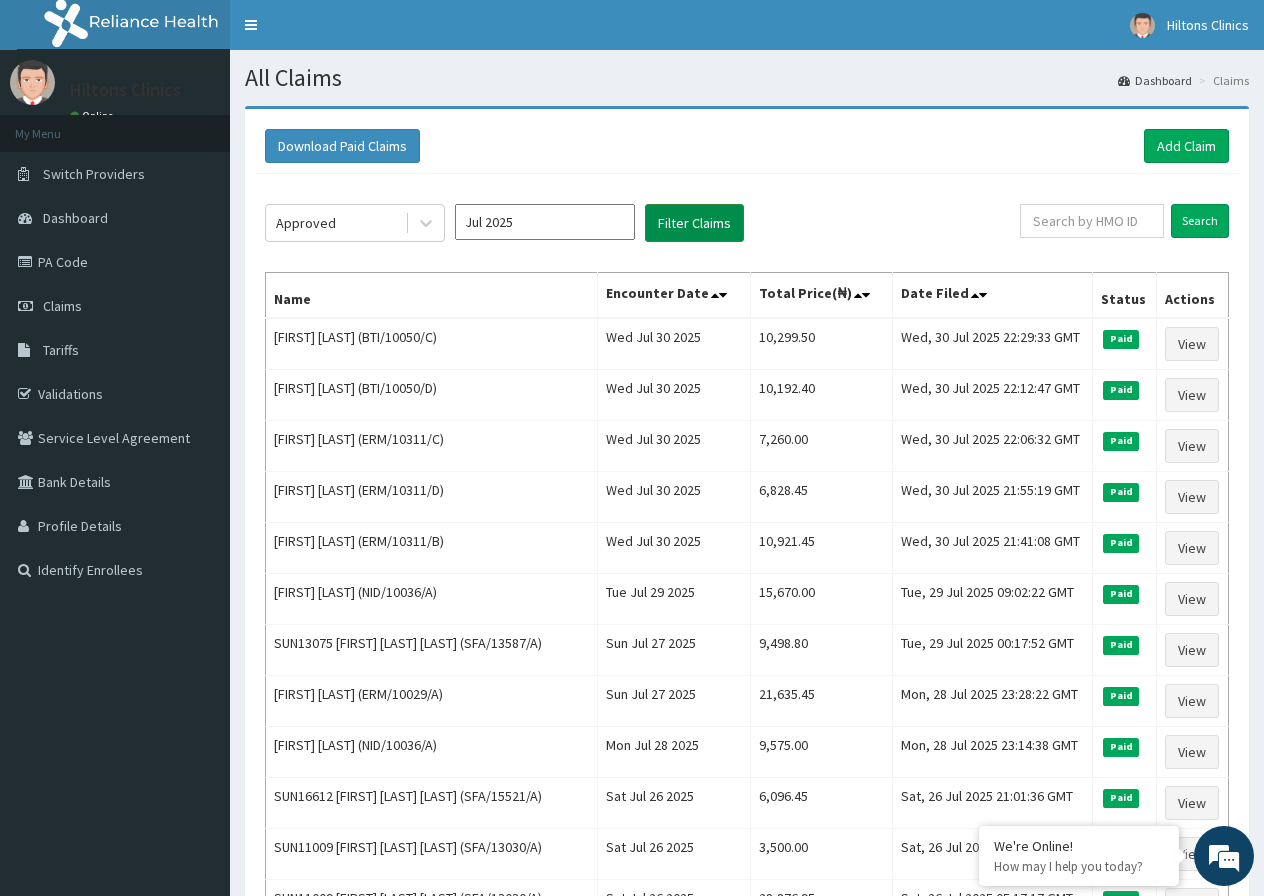 click on "Filter Claims" at bounding box center [694, 223] 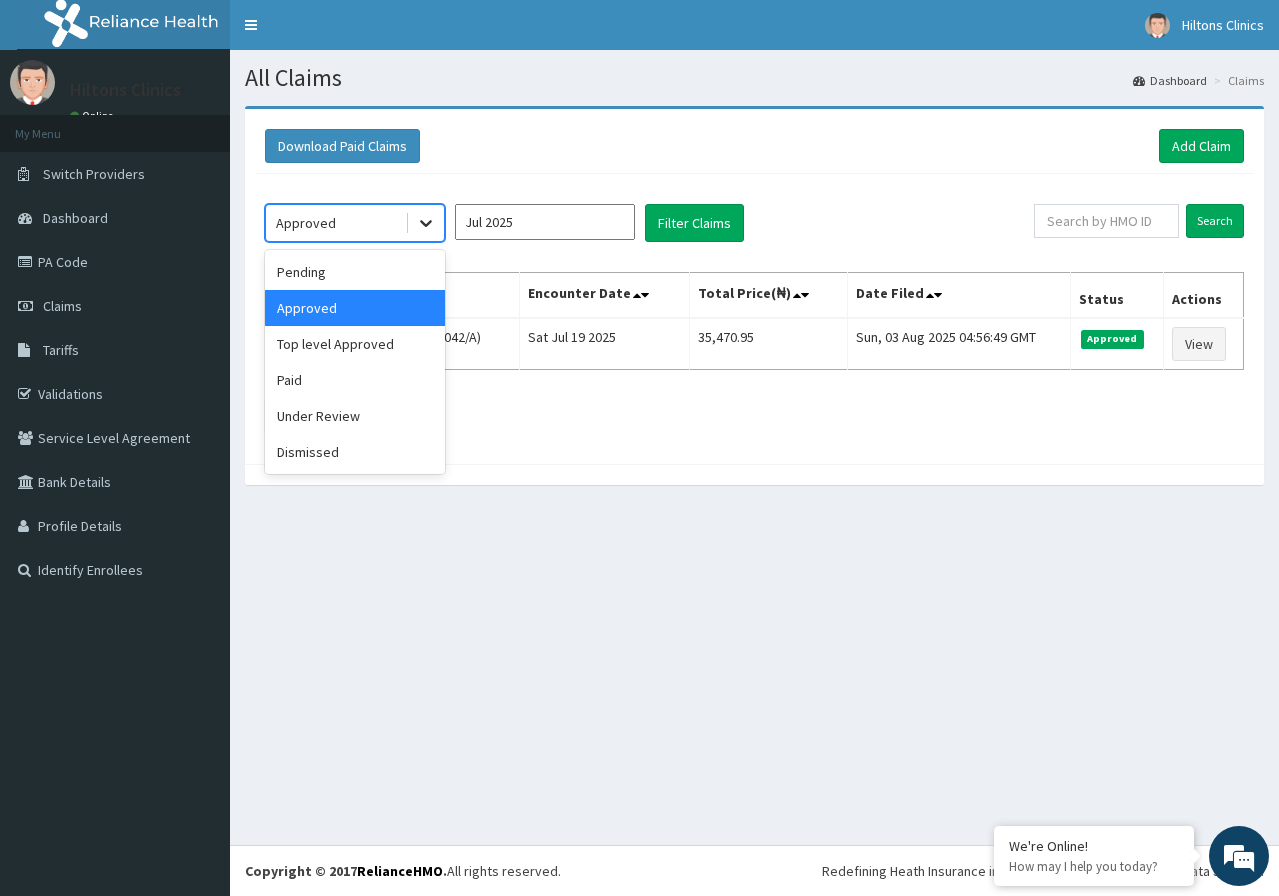 click 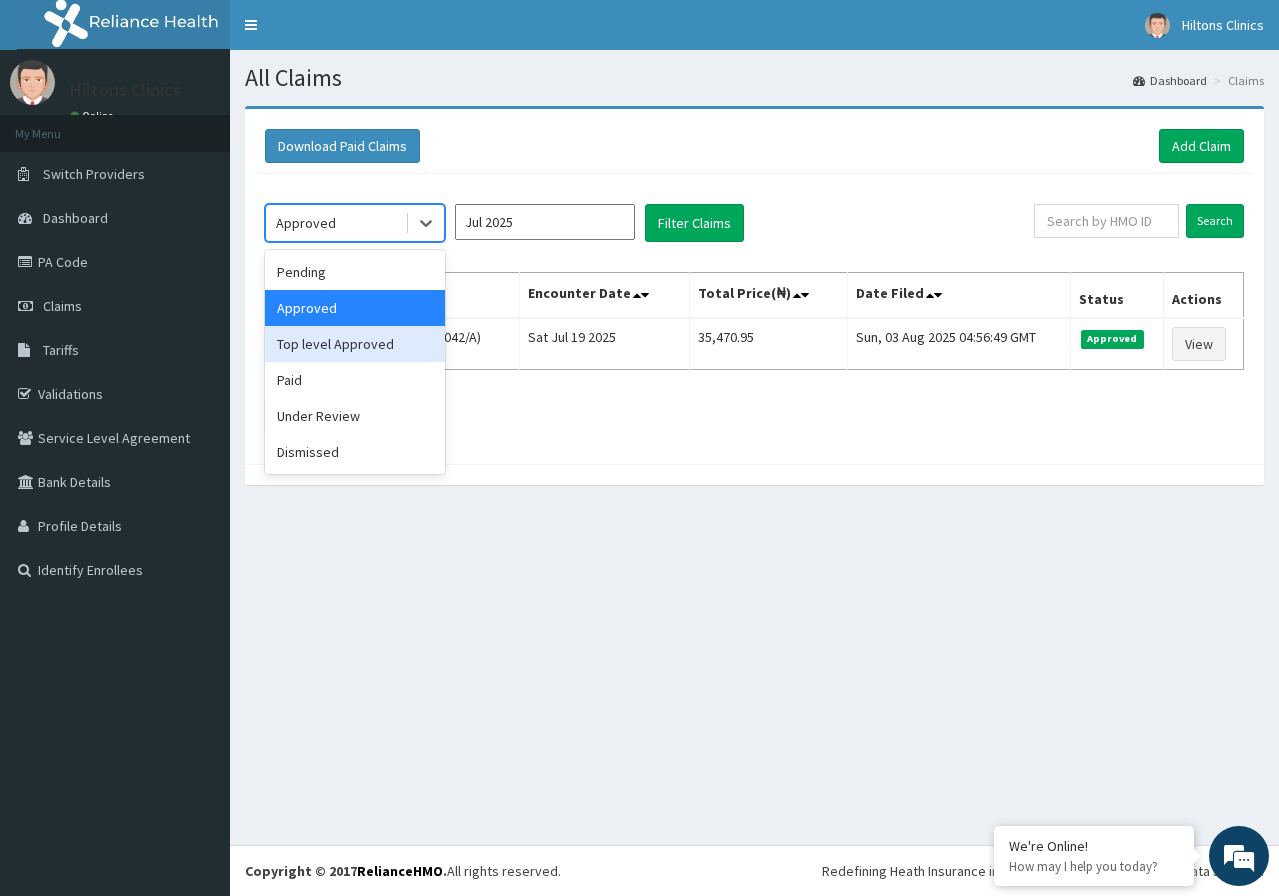 click on "Top level Approved" at bounding box center (355, 344) 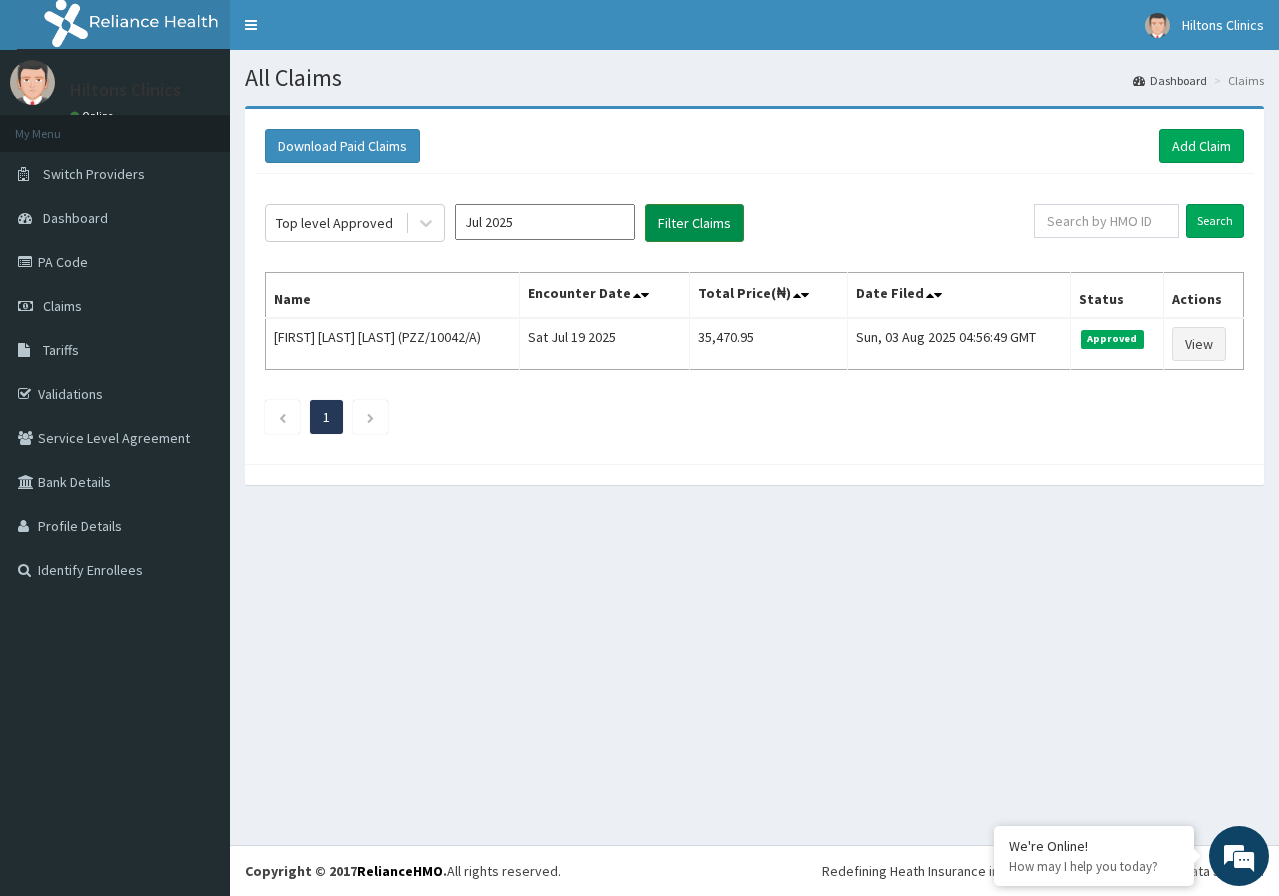click on "Filter Claims" at bounding box center [694, 223] 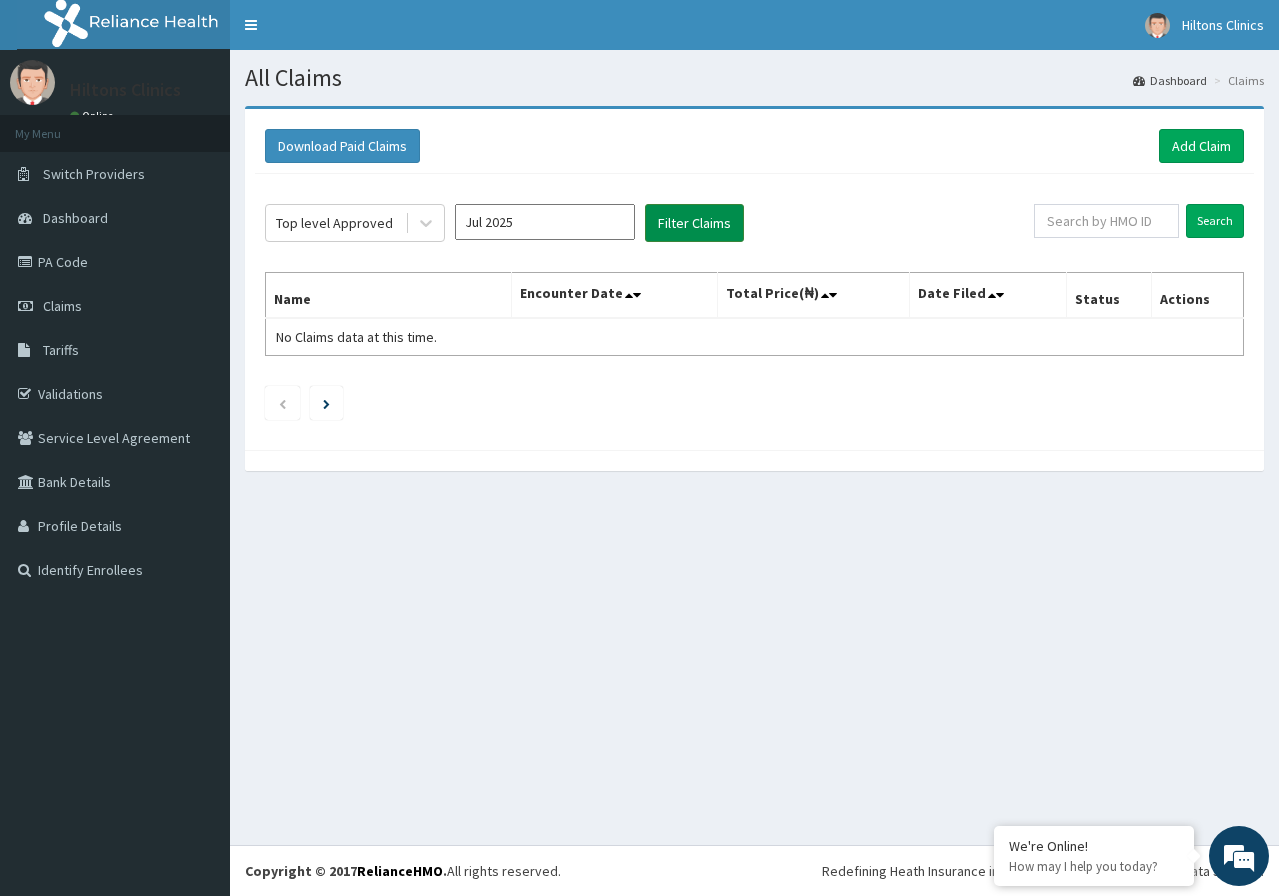 click on "Filter Claims" at bounding box center (694, 223) 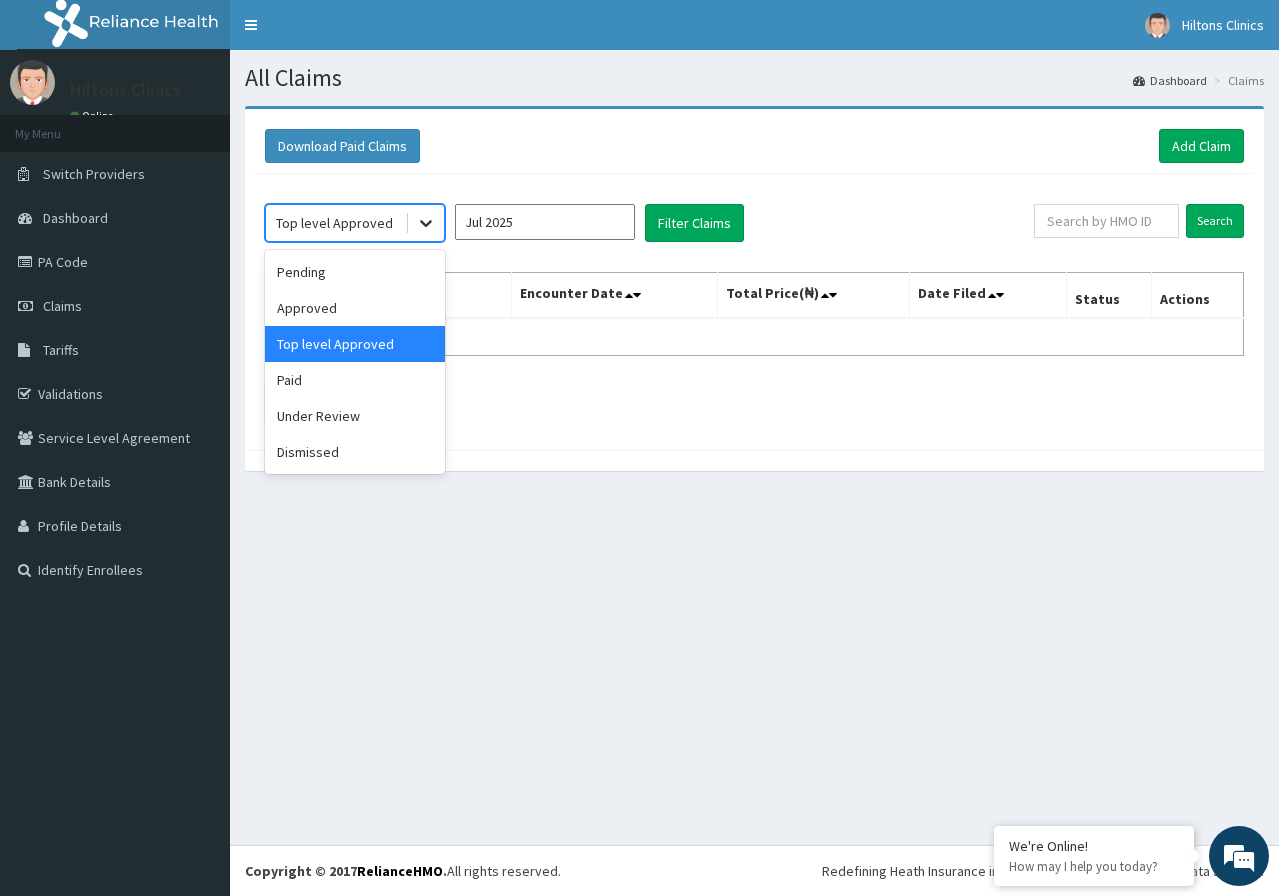 click 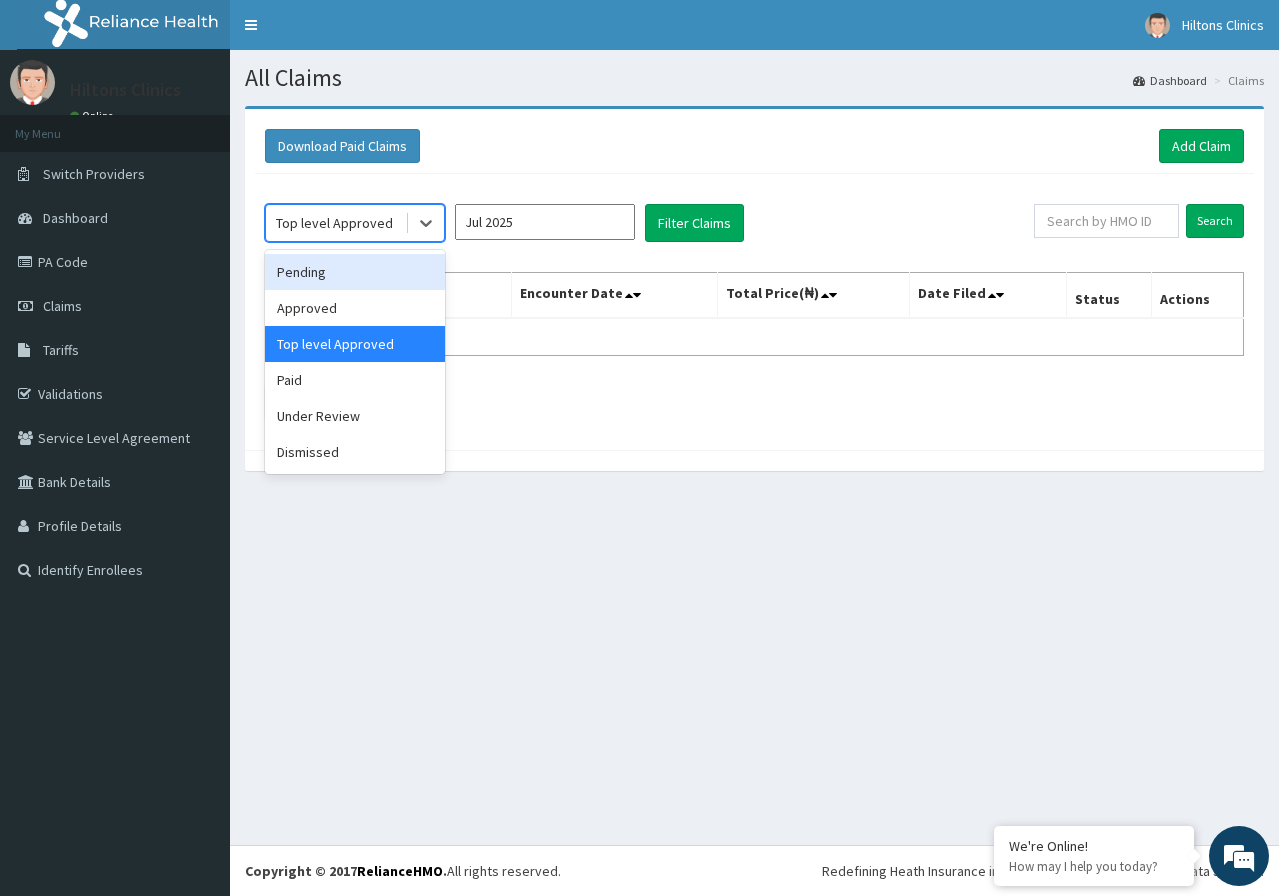 click on "Pending" at bounding box center [355, 272] 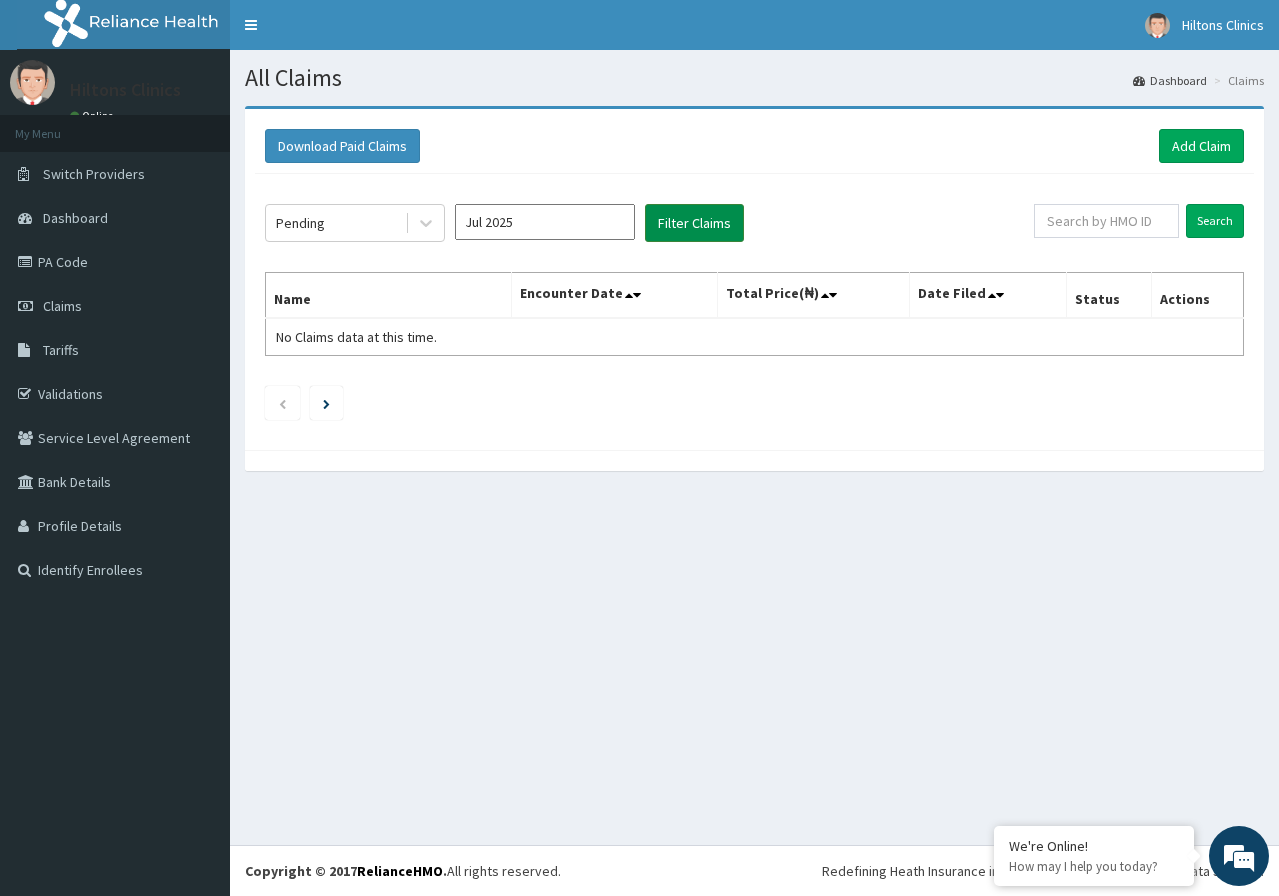 click on "Filter Claims" at bounding box center (694, 223) 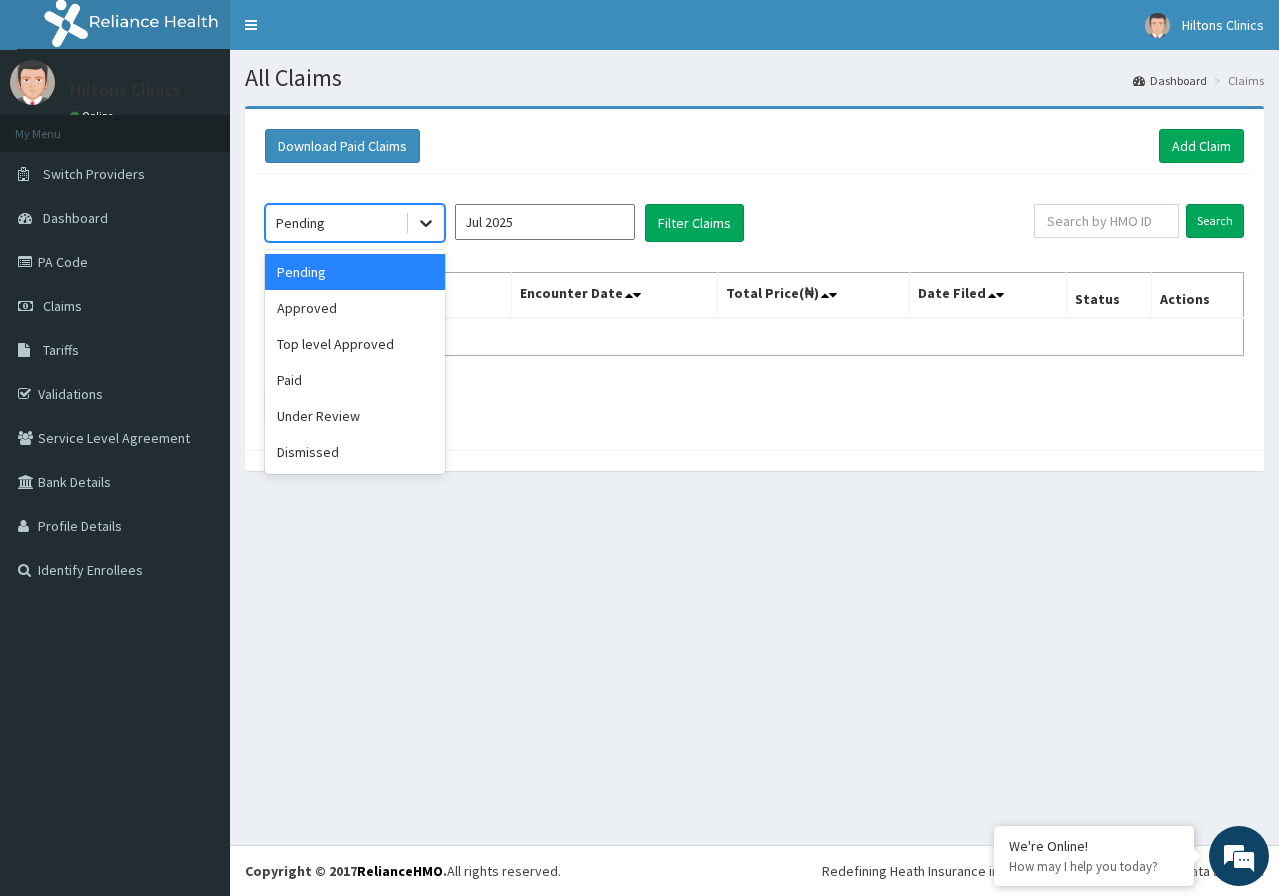 click 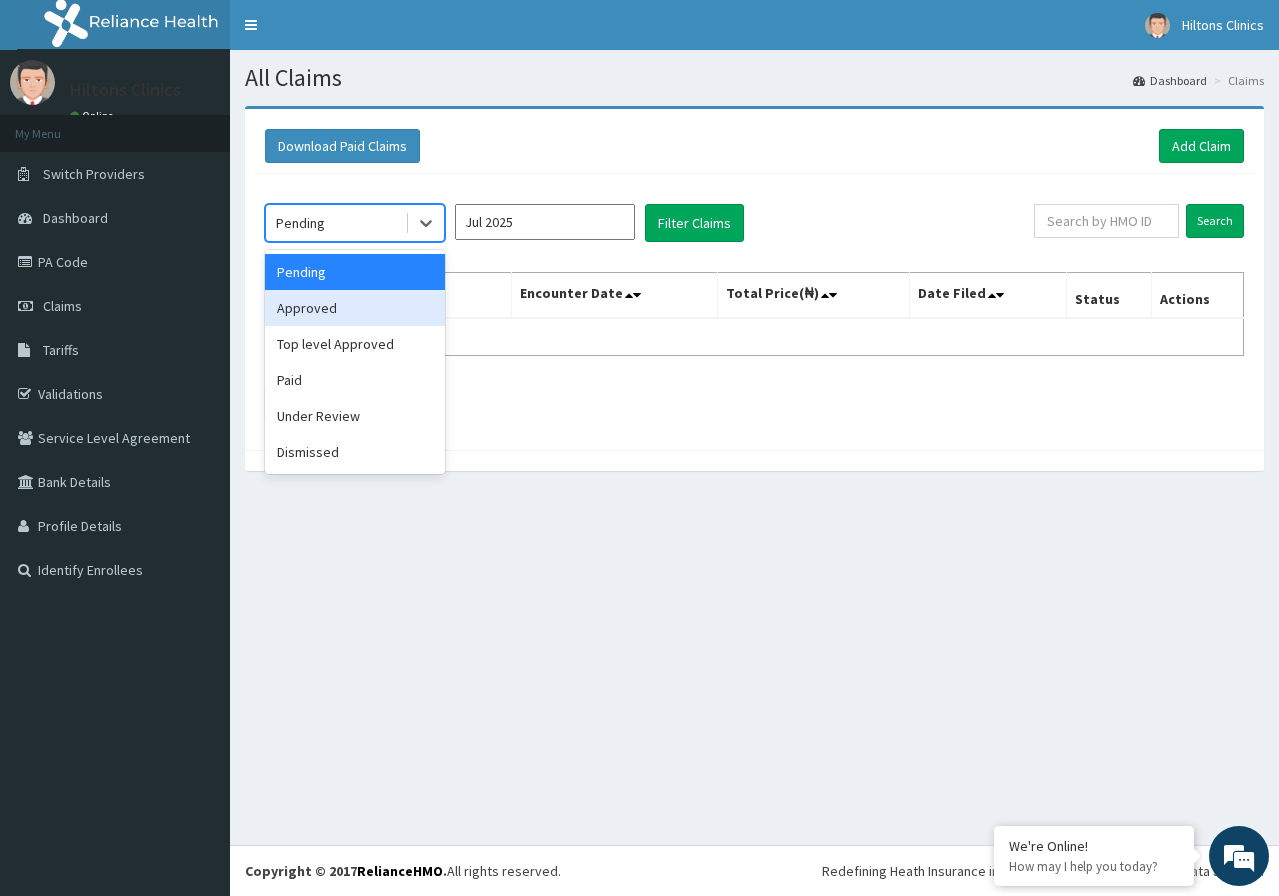 click on "Approved" at bounding box center [355, 308] 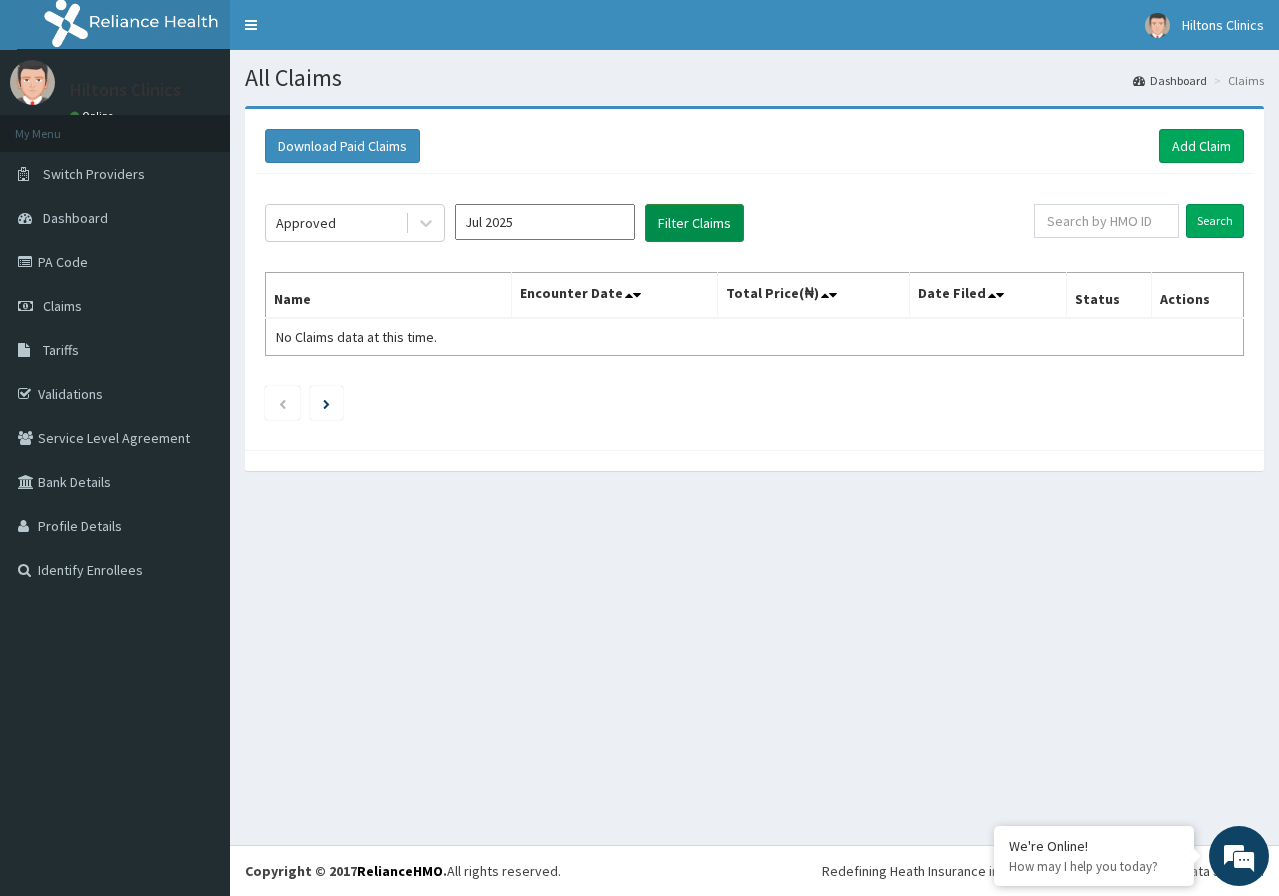 click on "Filter Claims" at bounding box center (694, 223) 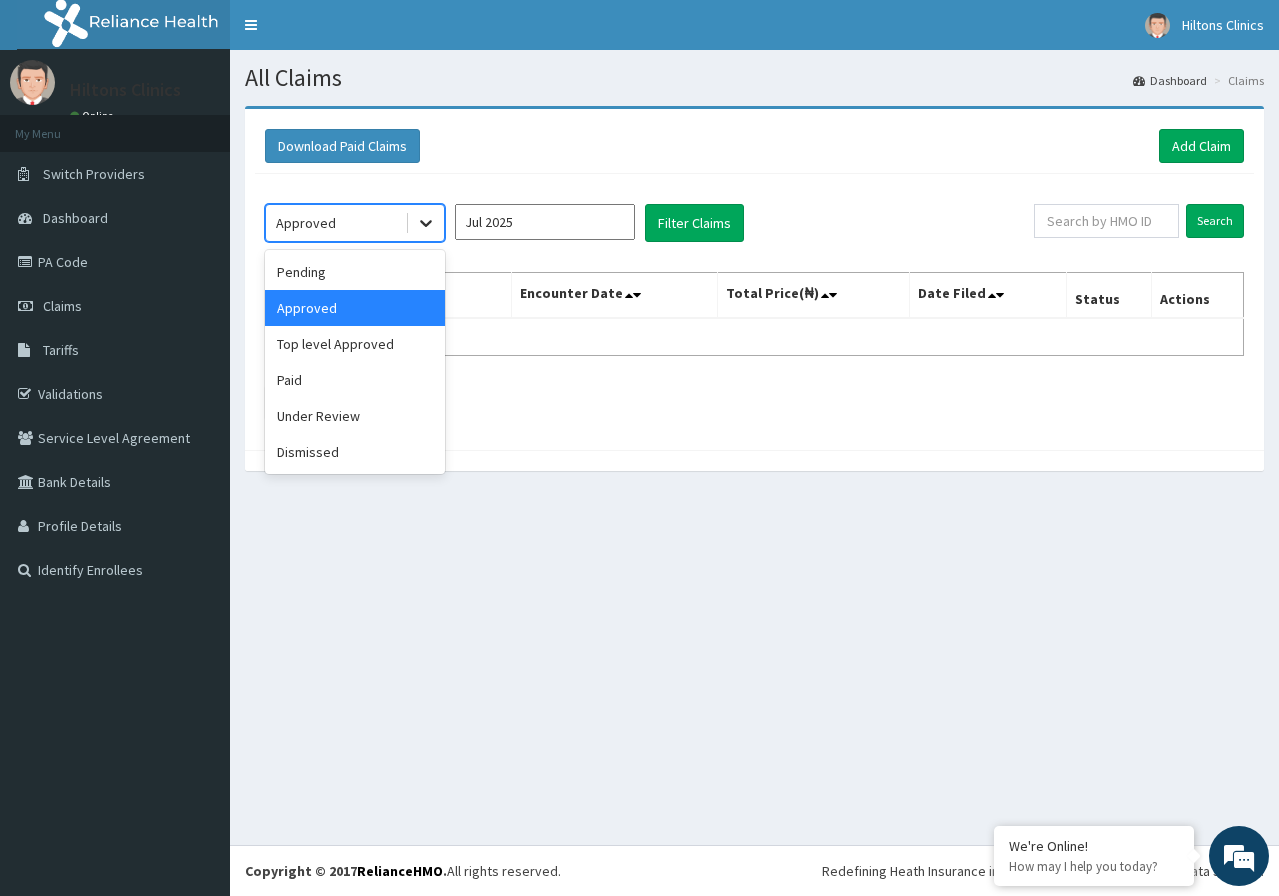 click 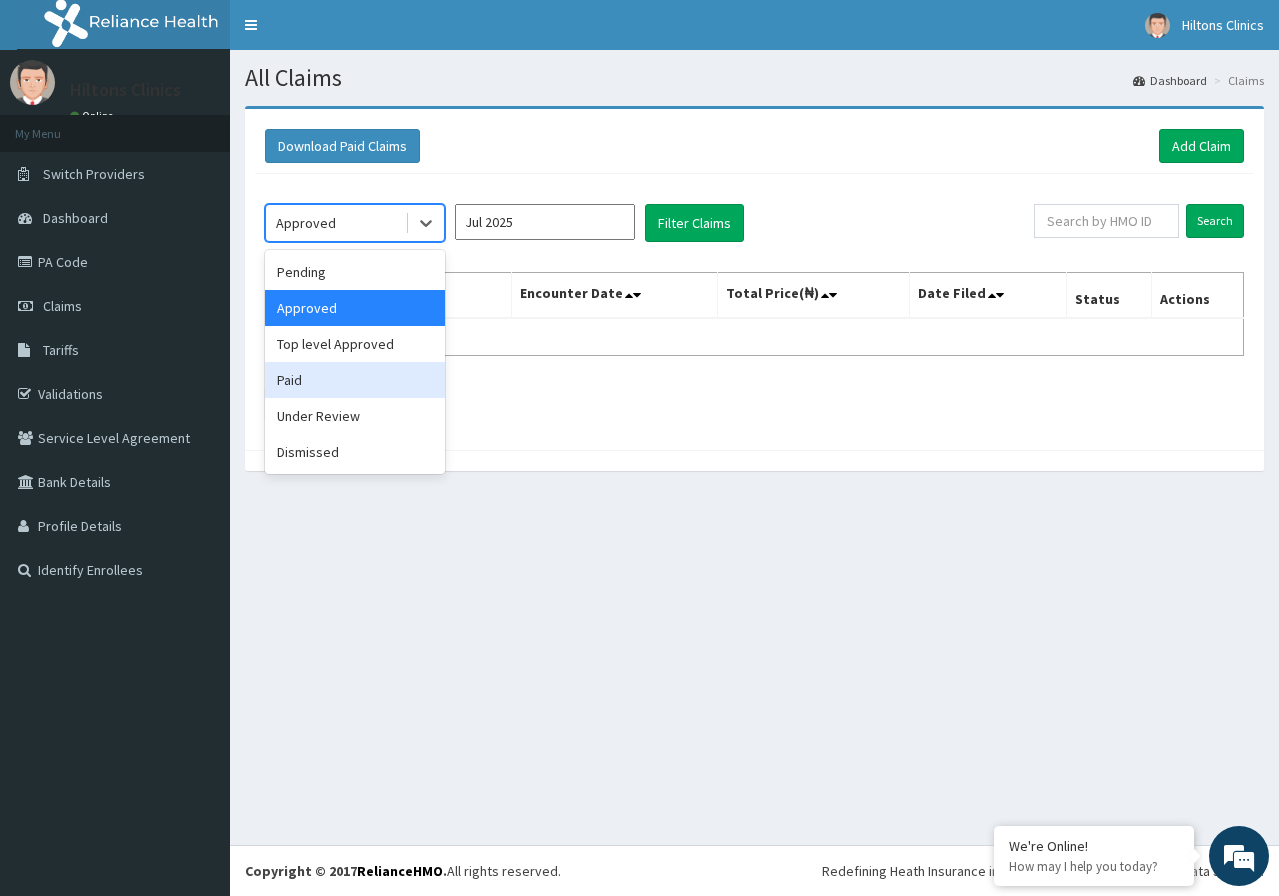 click on "Paid" at bounding box center [355, 380] 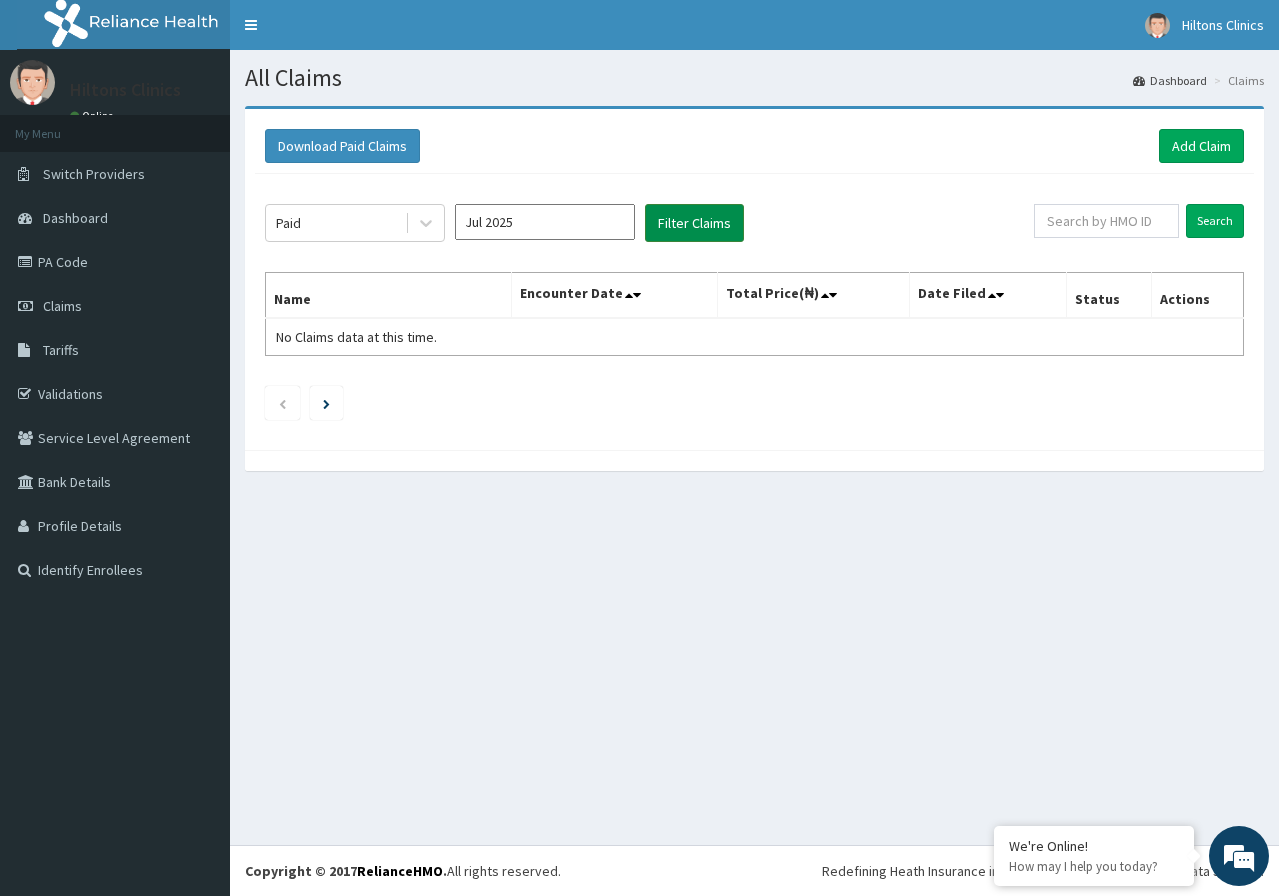 click on "Filter Claims" at bounding box center (694, 223) 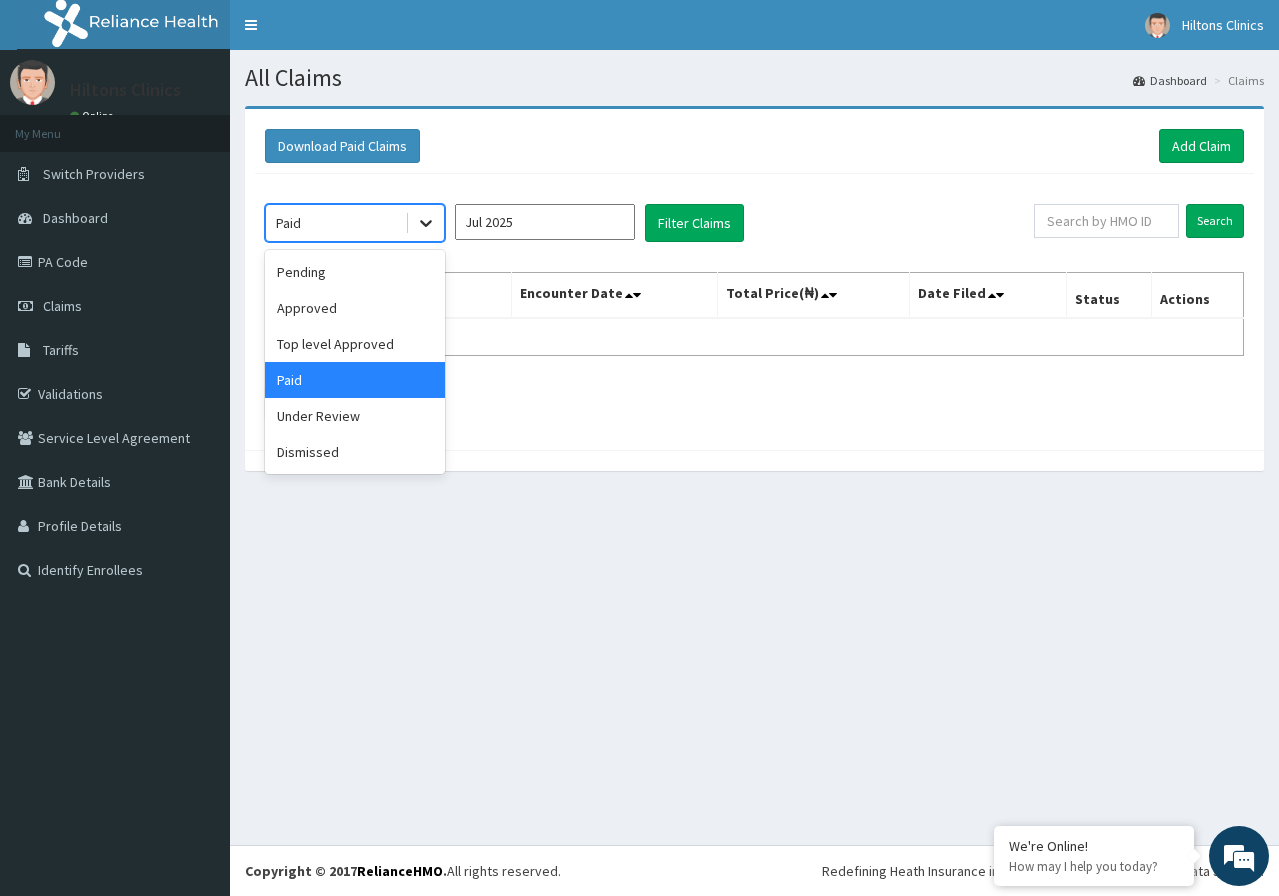 click 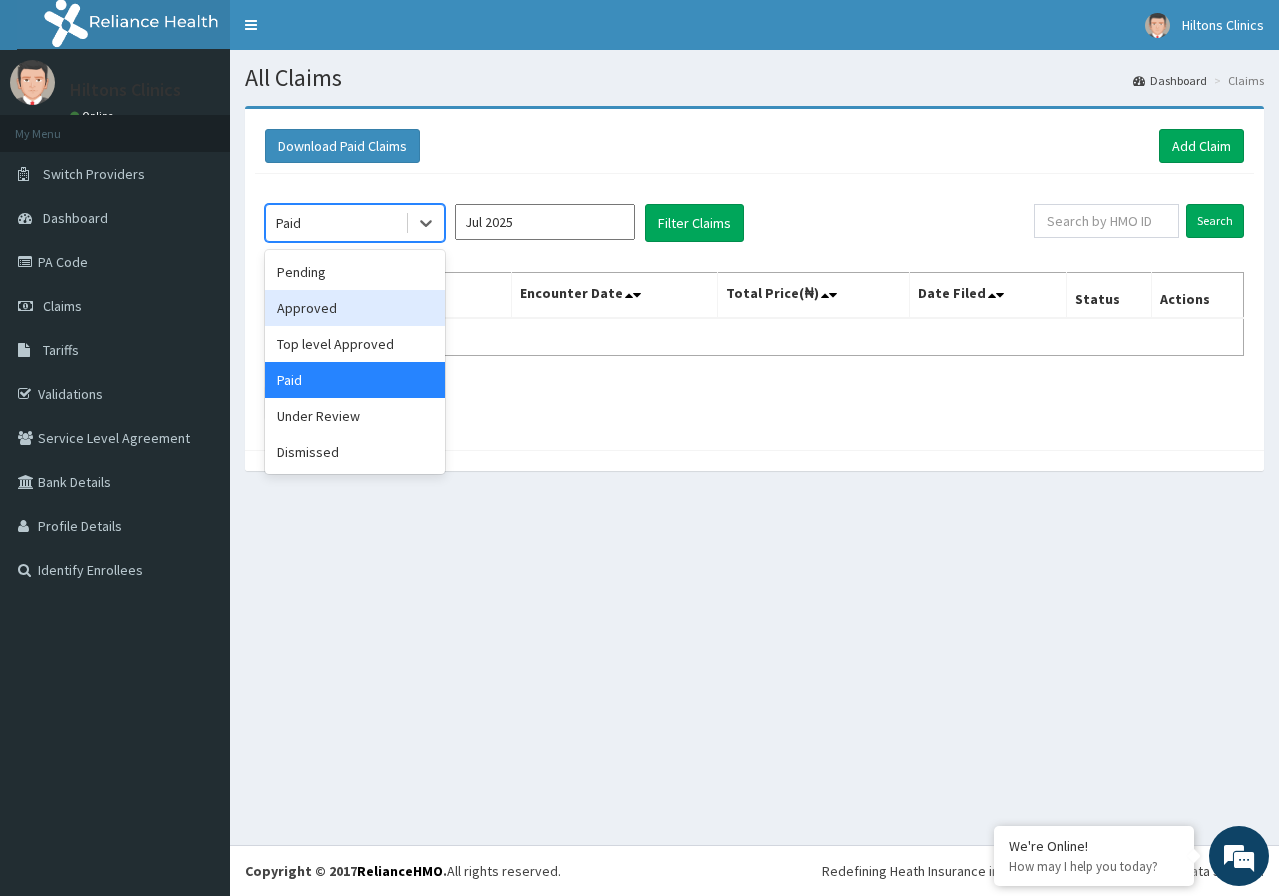 click on "Approved" at bounding box center (355, 308) 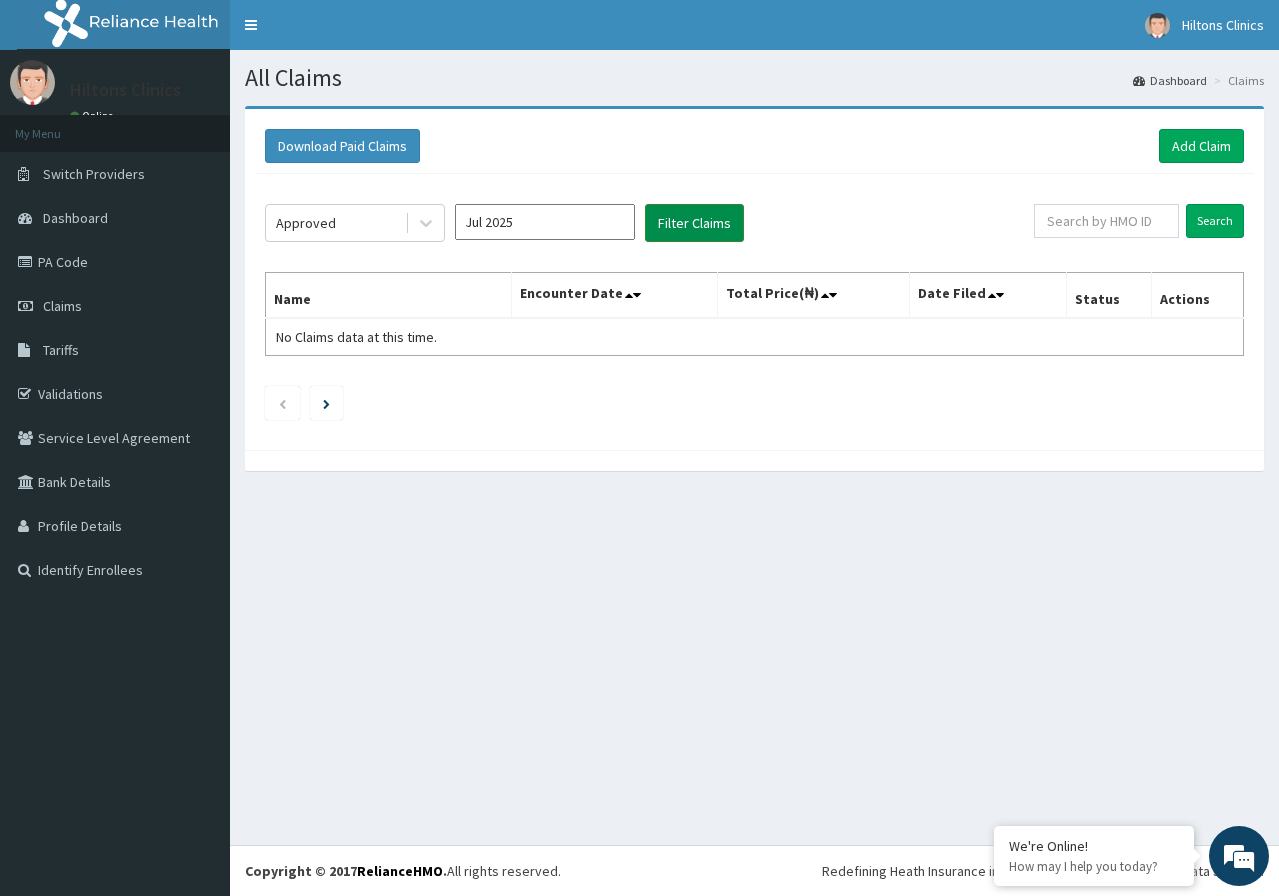 click on "Filter Claims" at bounding box center [694, 223] 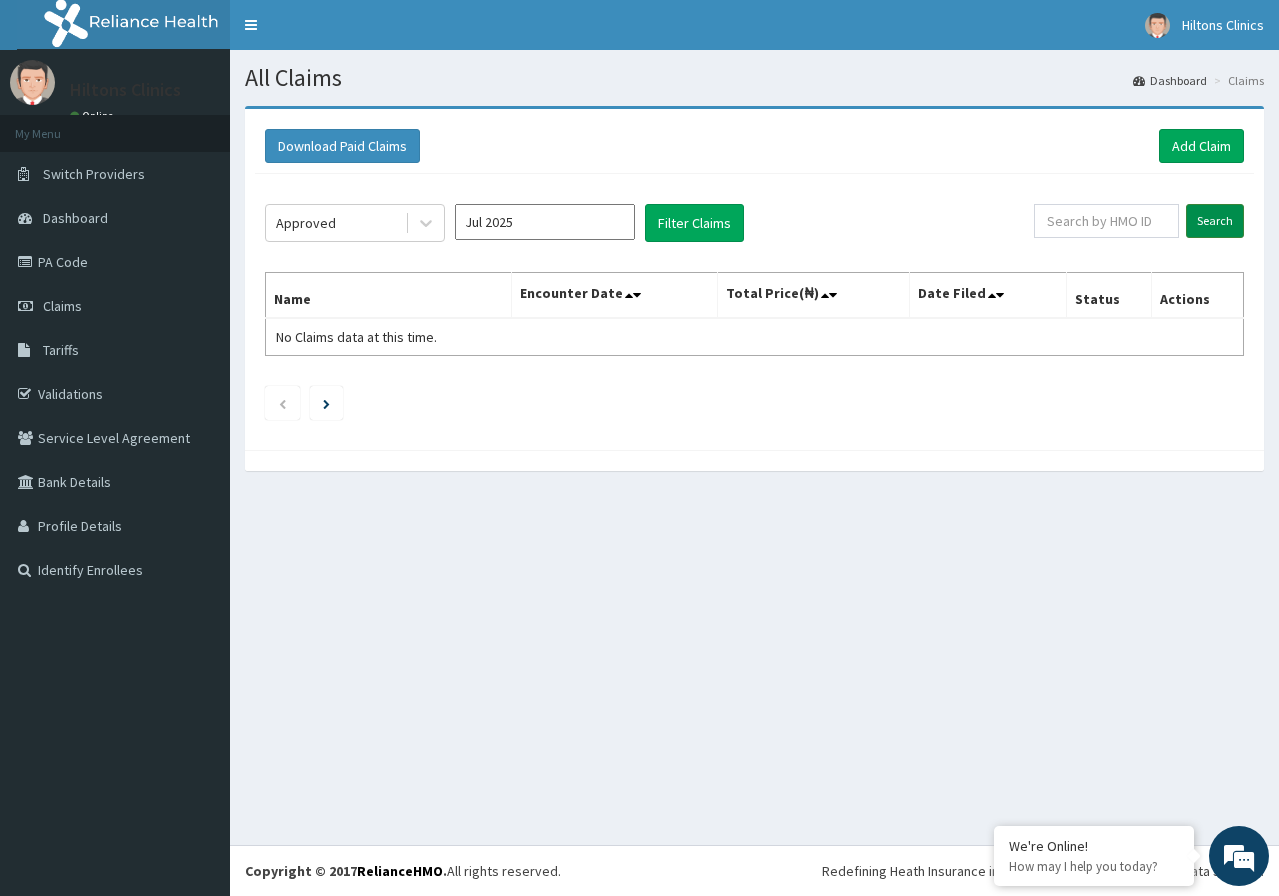 click on "Search" at bounding box center [1215, 221] 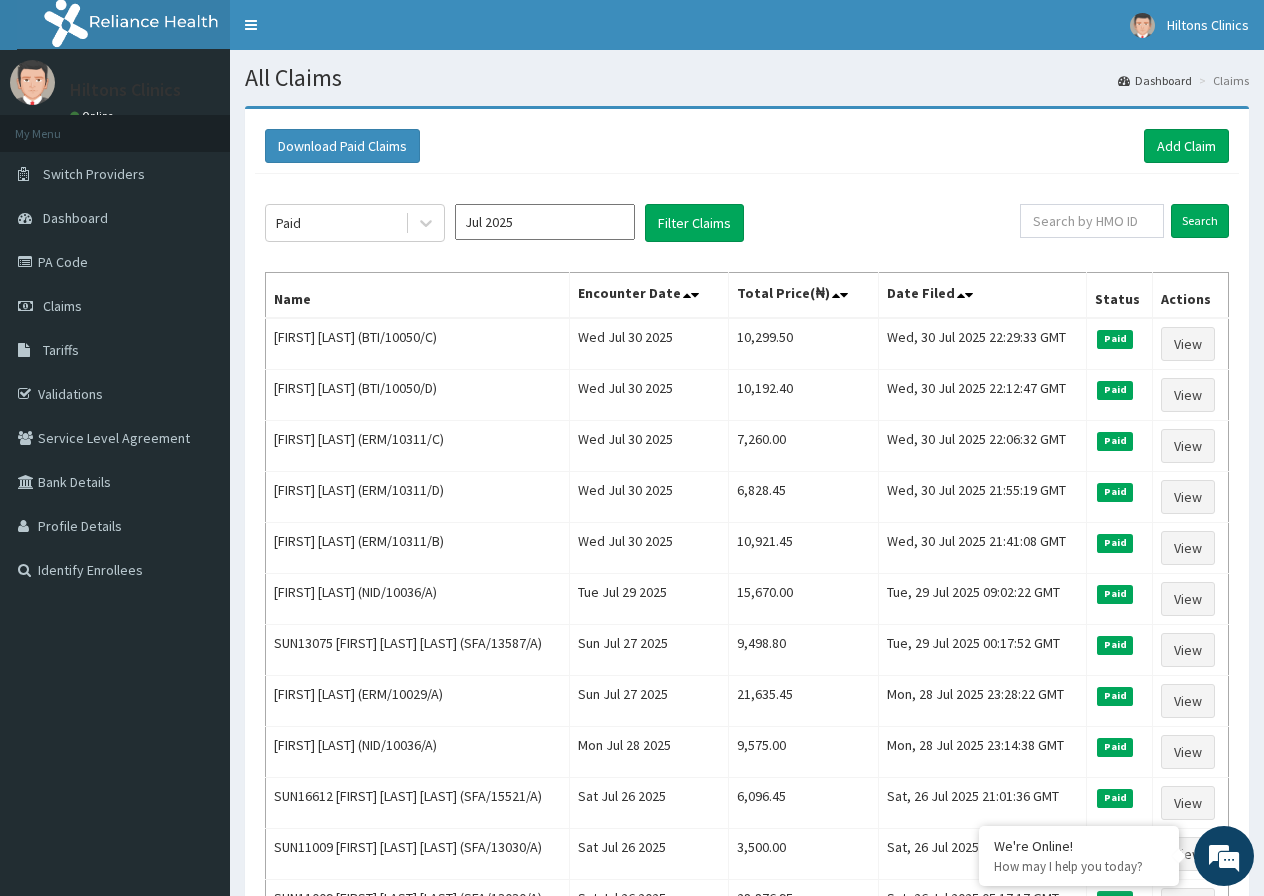 scroll, scrollTop: 399, scrollLeft: 0, axis: vertical 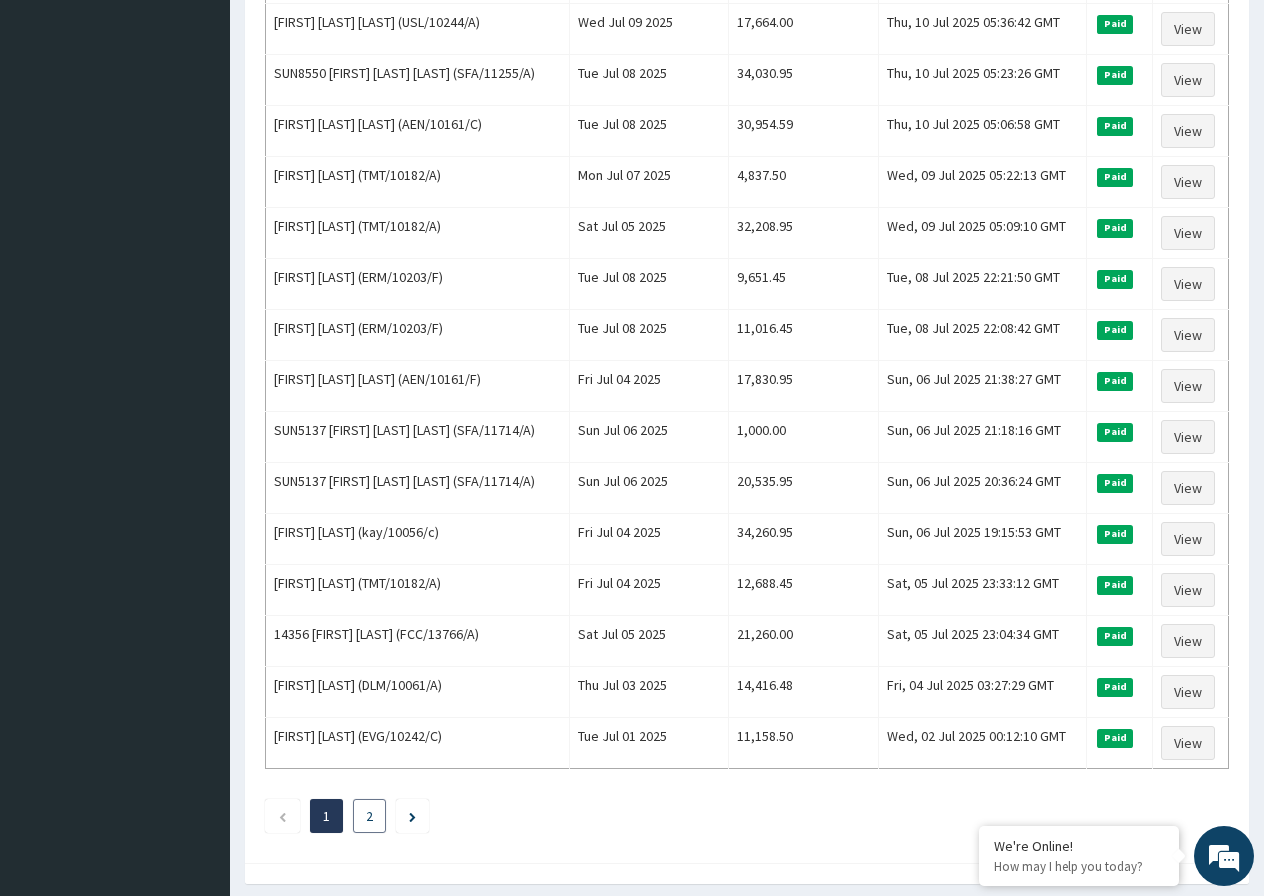 click on "2" at bounding box center (369, 816) 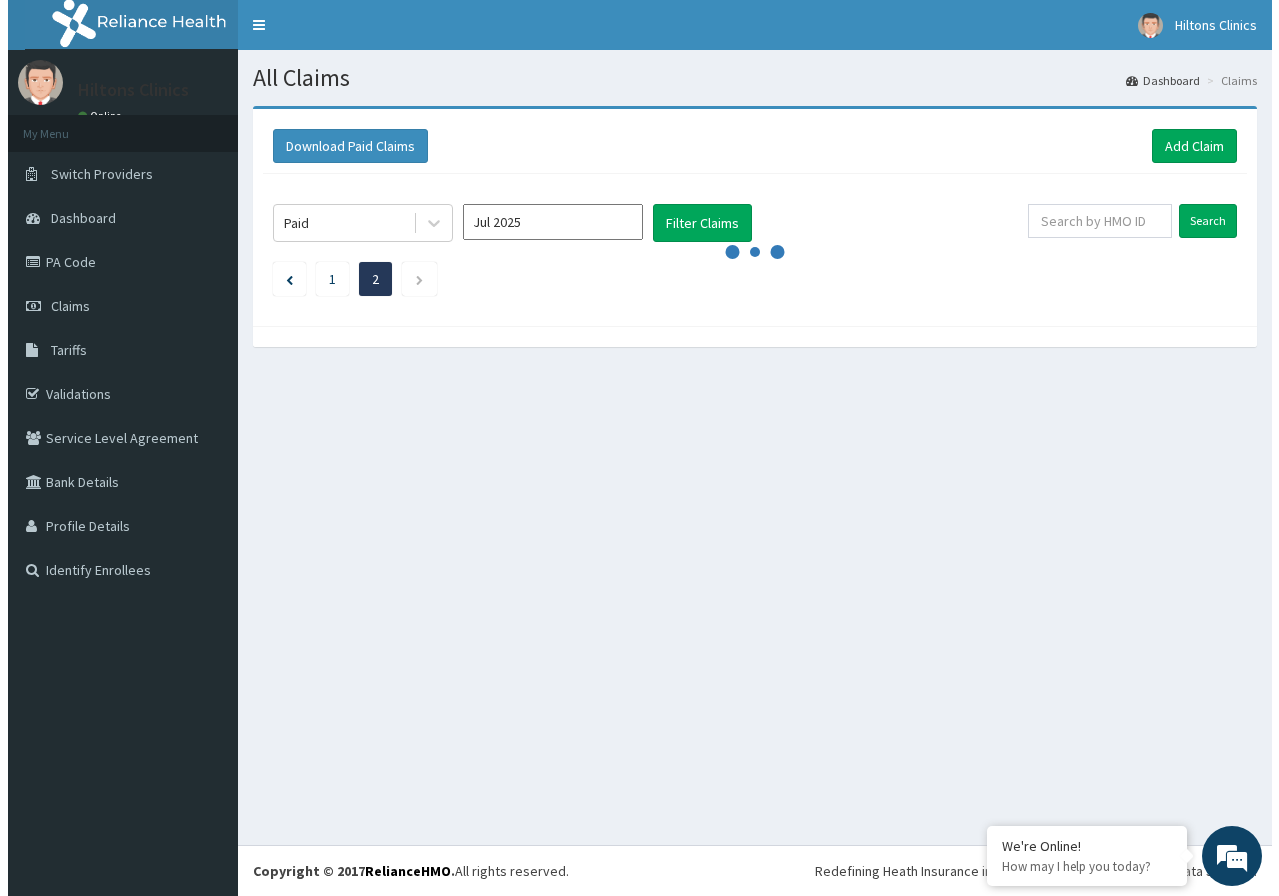 scroll, scrollTop: 0, scrollLeft: 0, axis: both 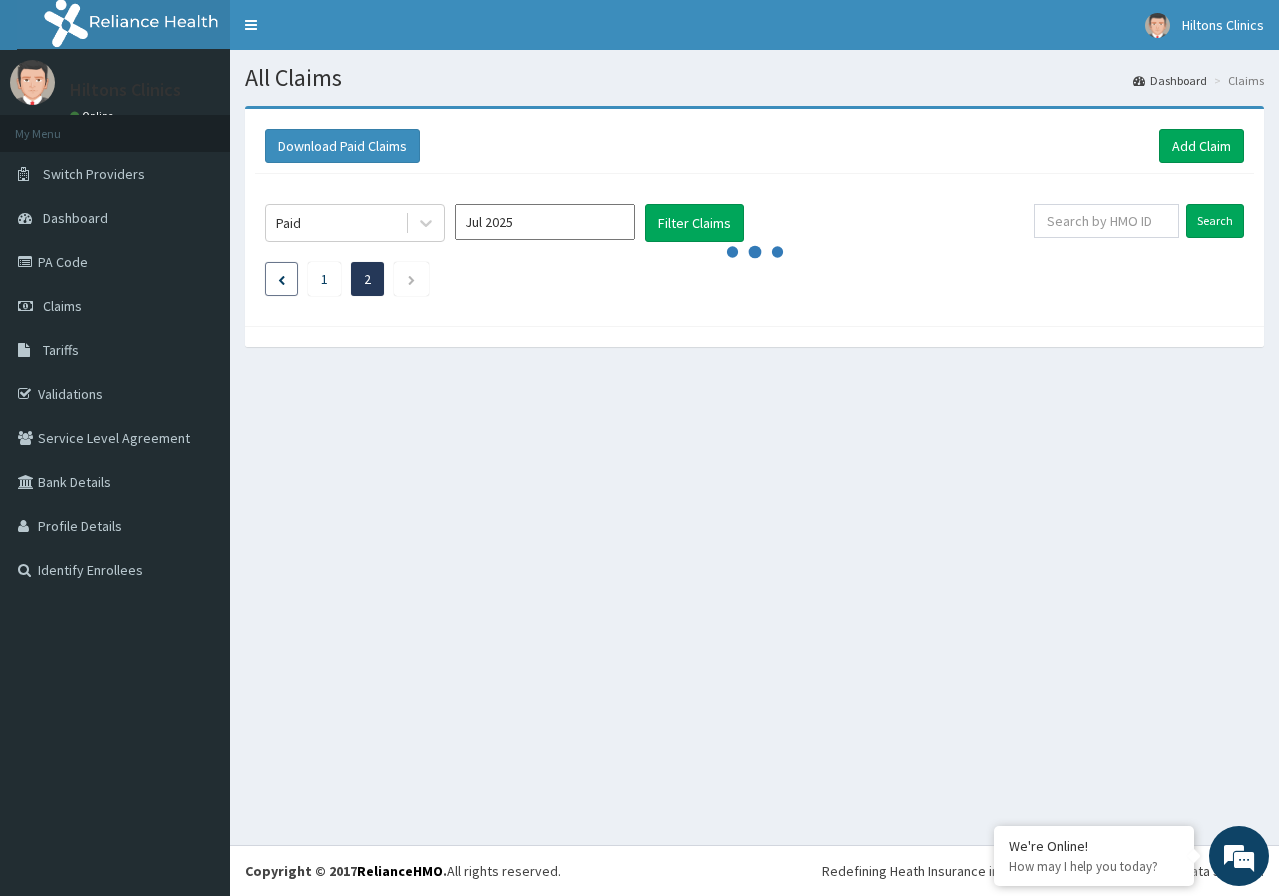 click at bounding box center (281, 280) 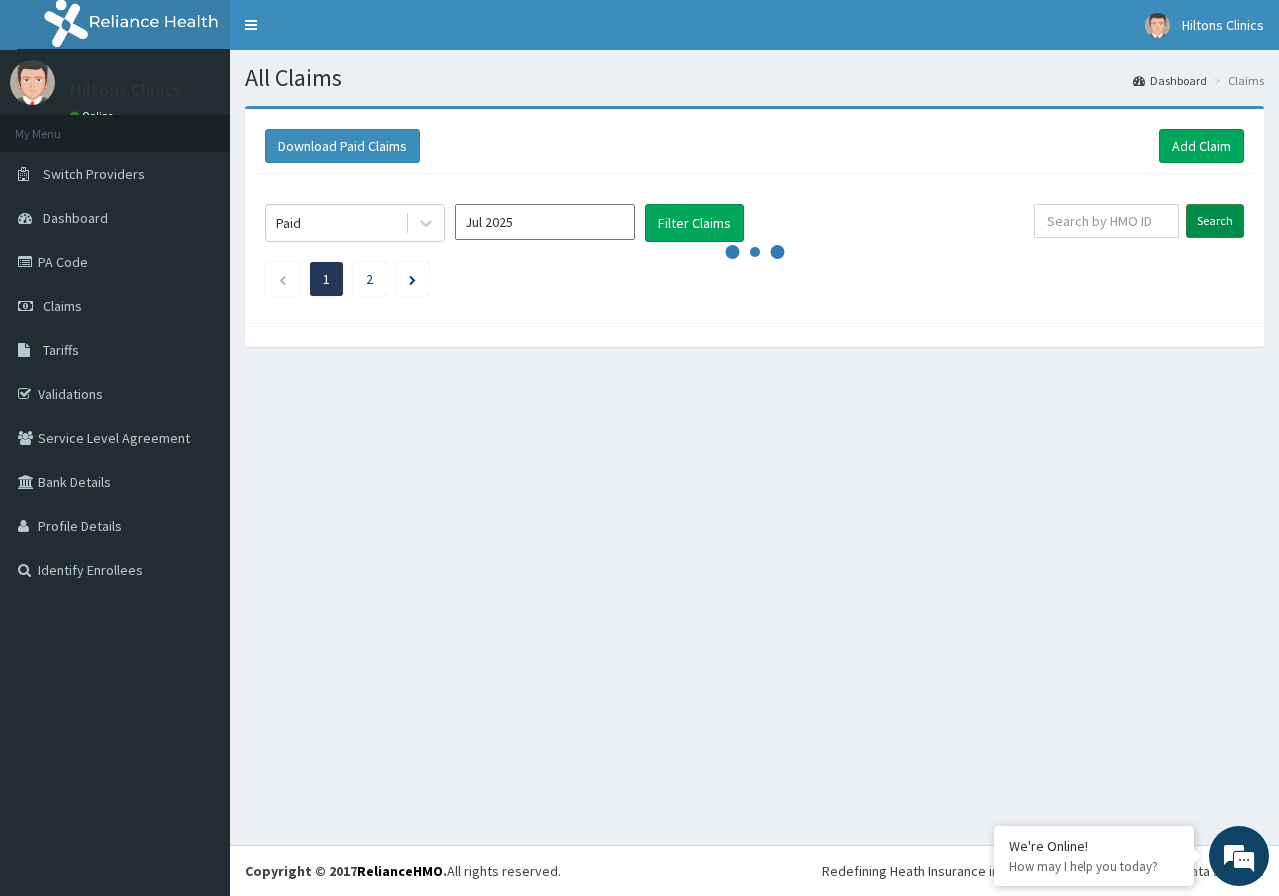 click on "Search" at bounding box center (1215, 221) 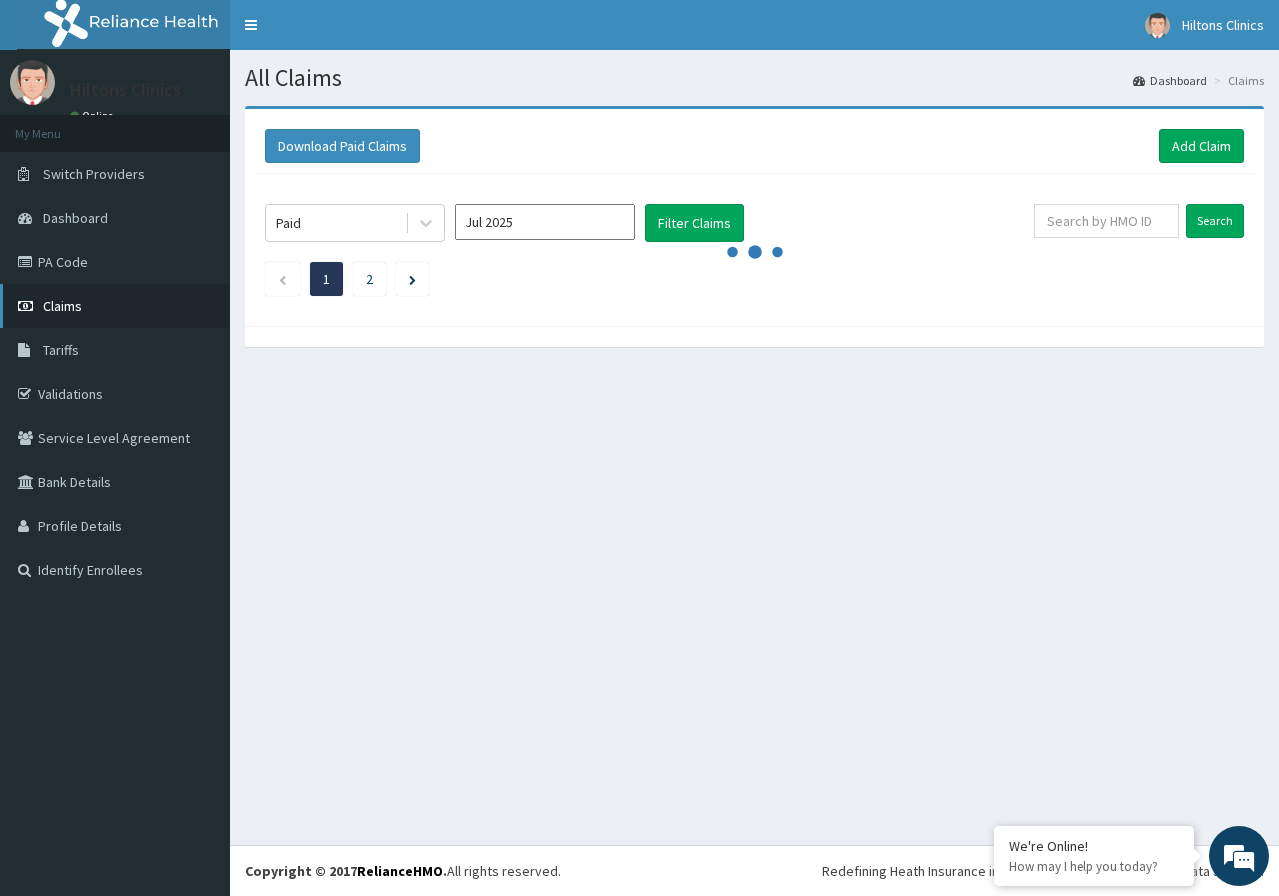 click on "Claims" at bounding box center [115, 306] 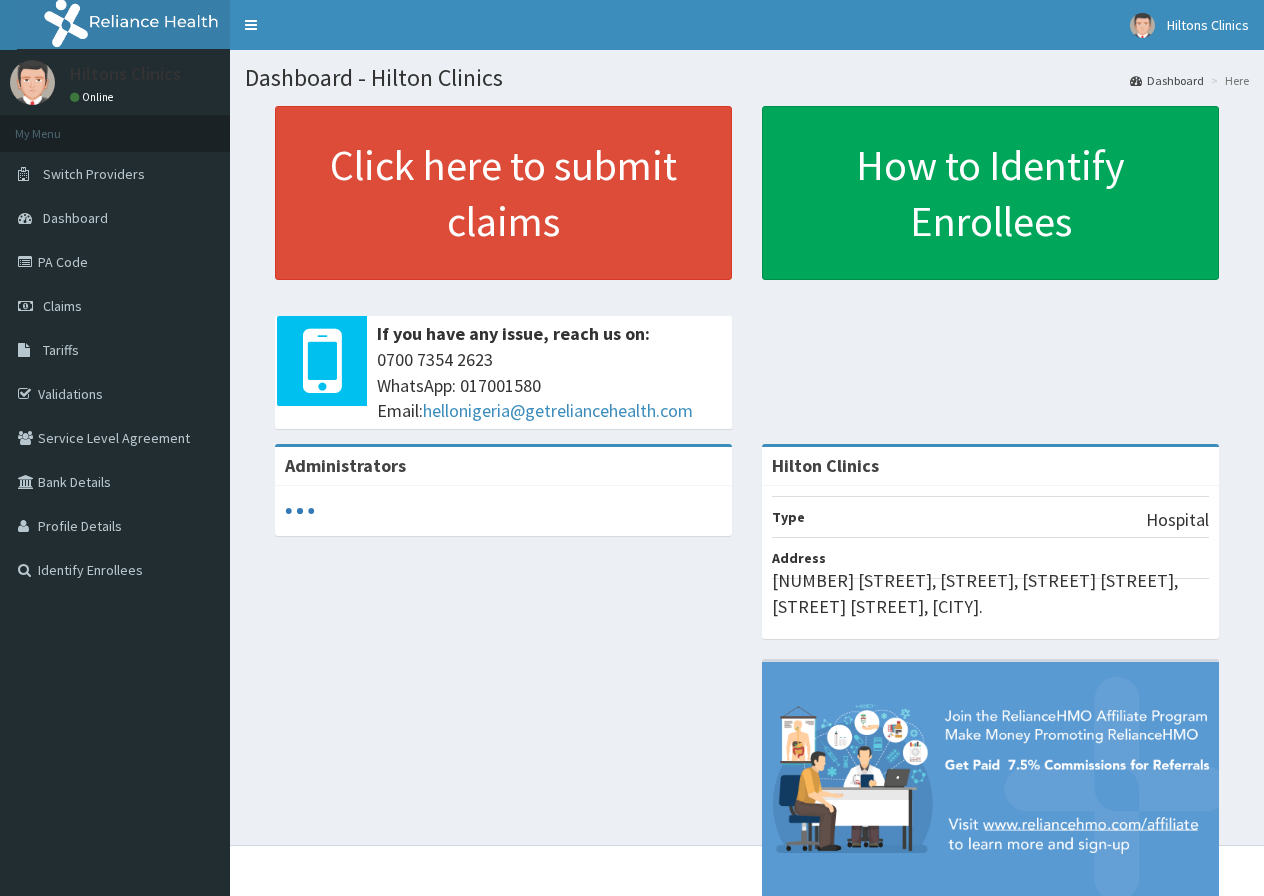 scroll, scrollTop: 0, scrollLeft: 0, axis: both 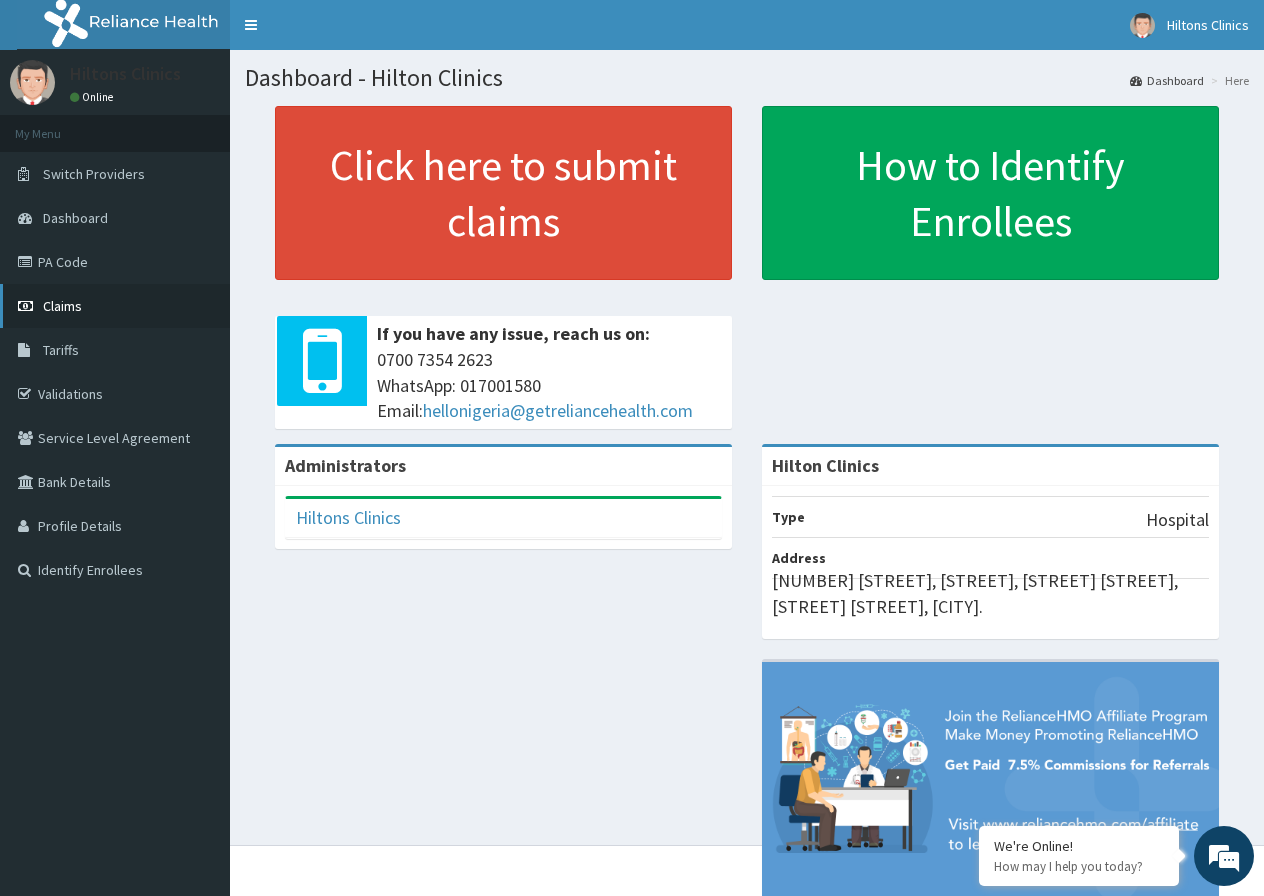 click on "Claims" at bounding box center [115, 306] 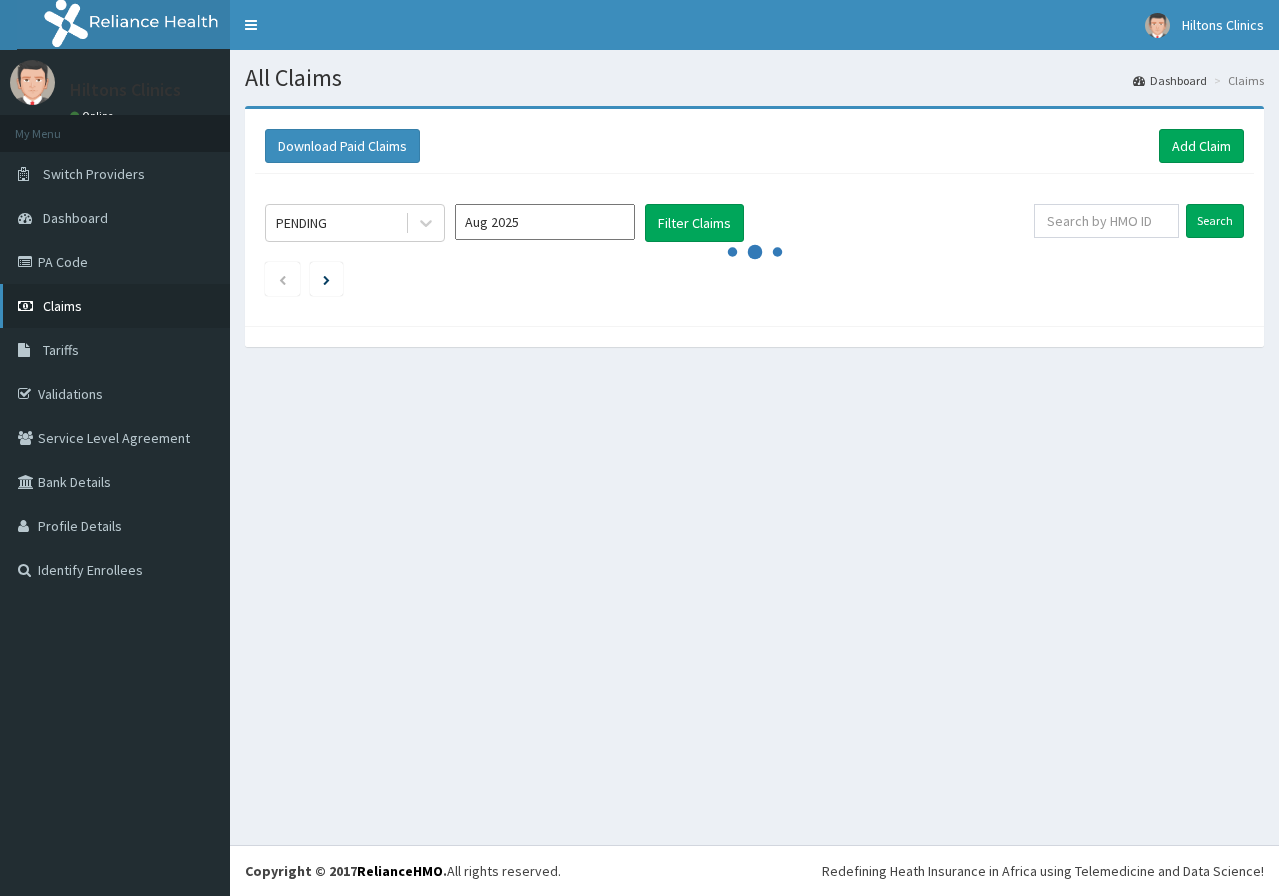scroll, scrollTop: 0, scrollLeft: 0, axis: both 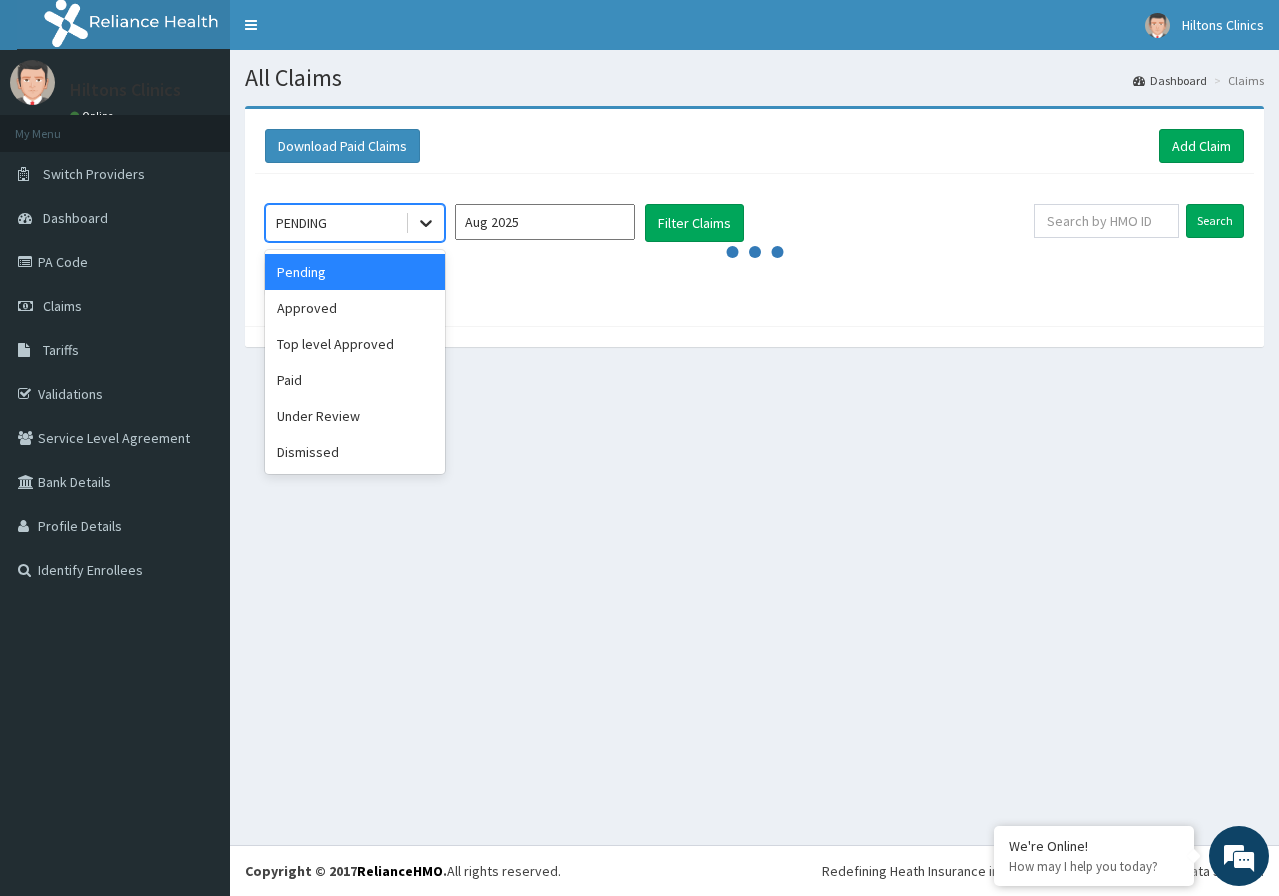 click 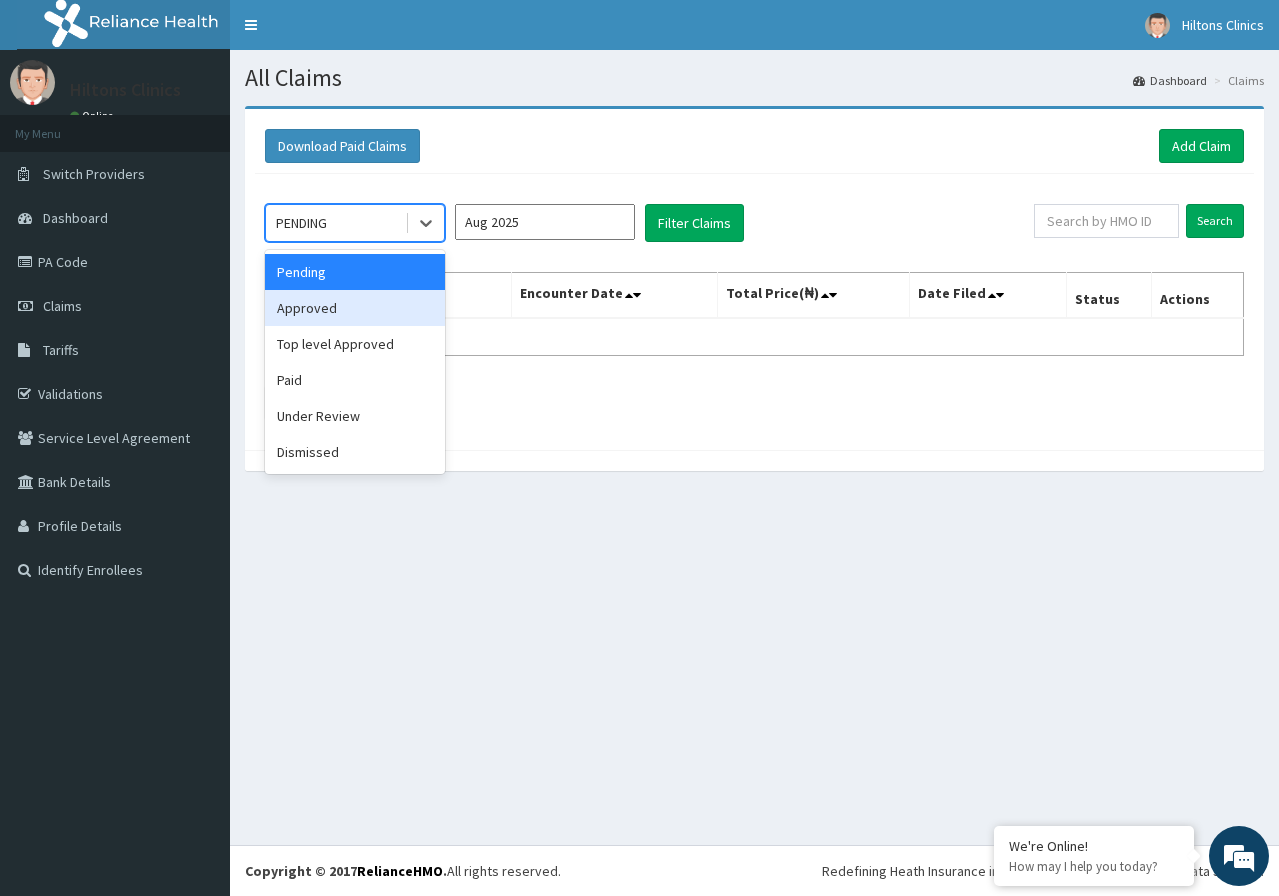 click on "Approved" at bounding box center (355, 308) 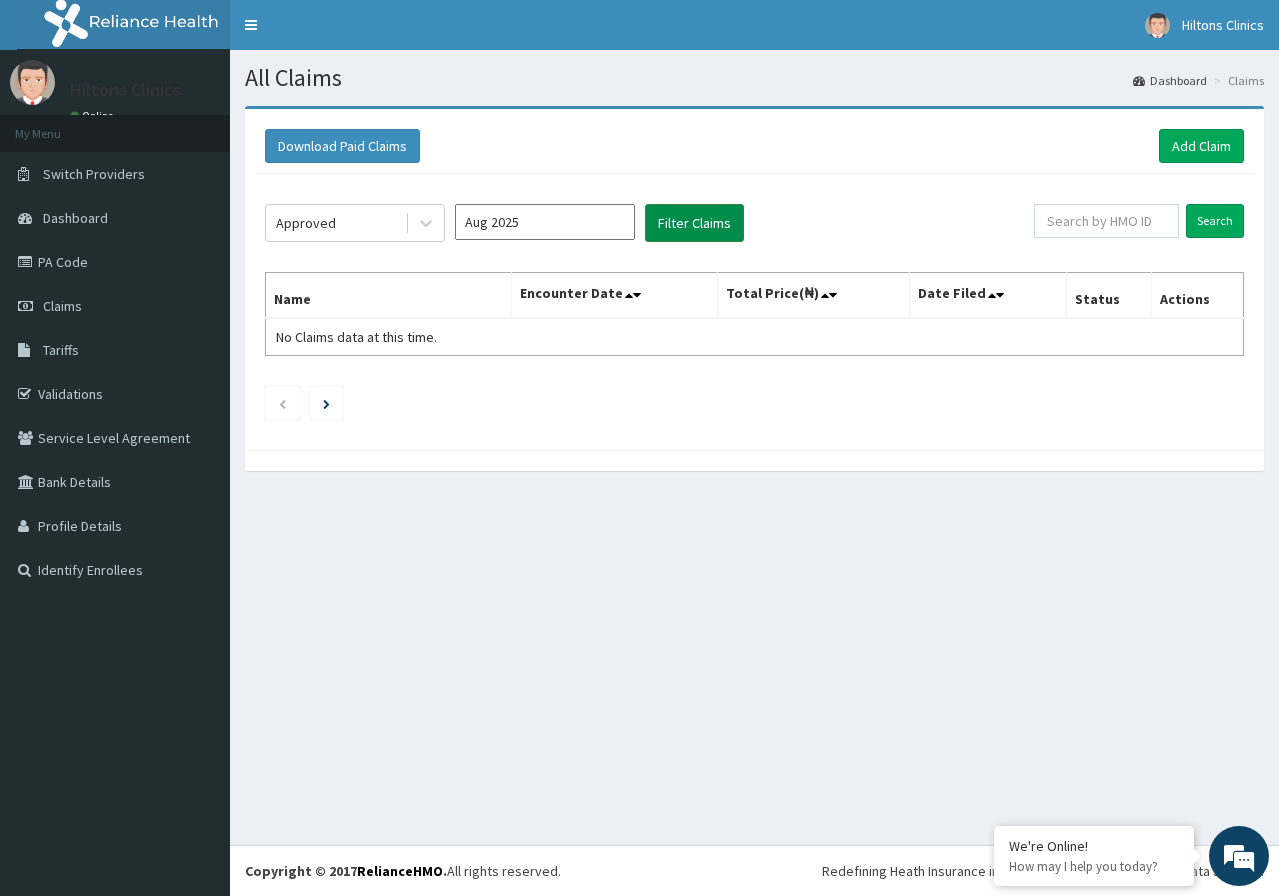 click on "Filter Claims" at bounding box center [694, 223] 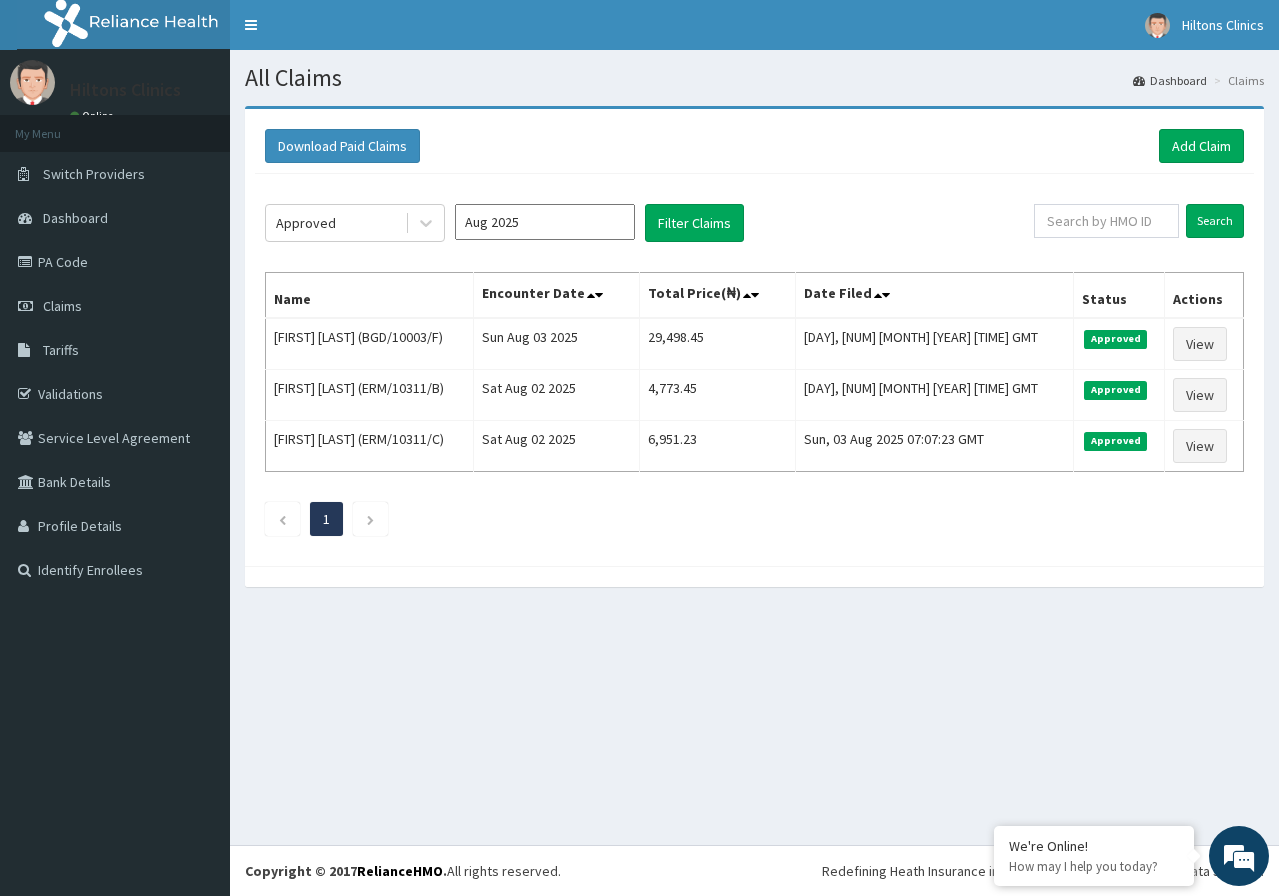click on "Aug 2025" at bounding box center (545, 222) 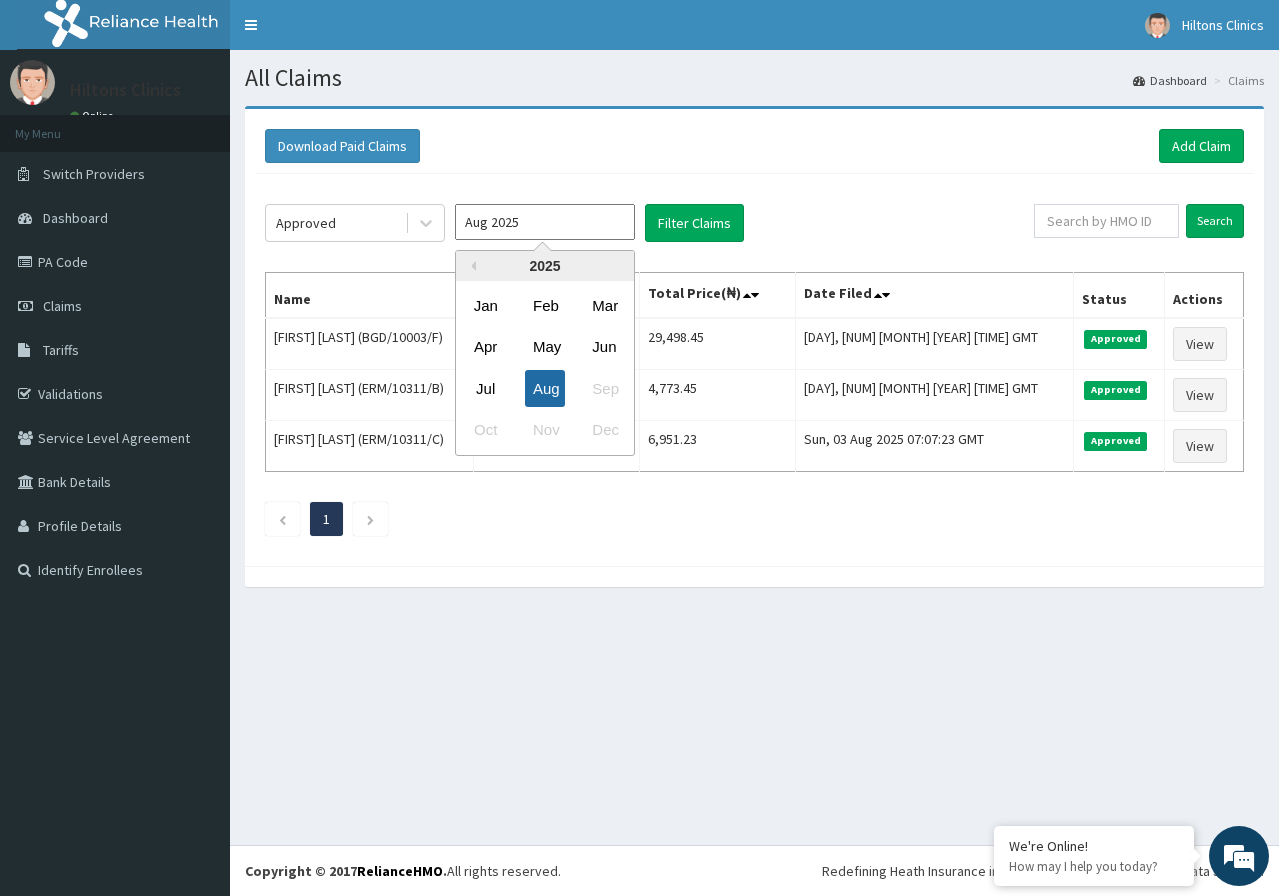 scroll, scrollTop: 0, scrollLeft: 0, axis: both 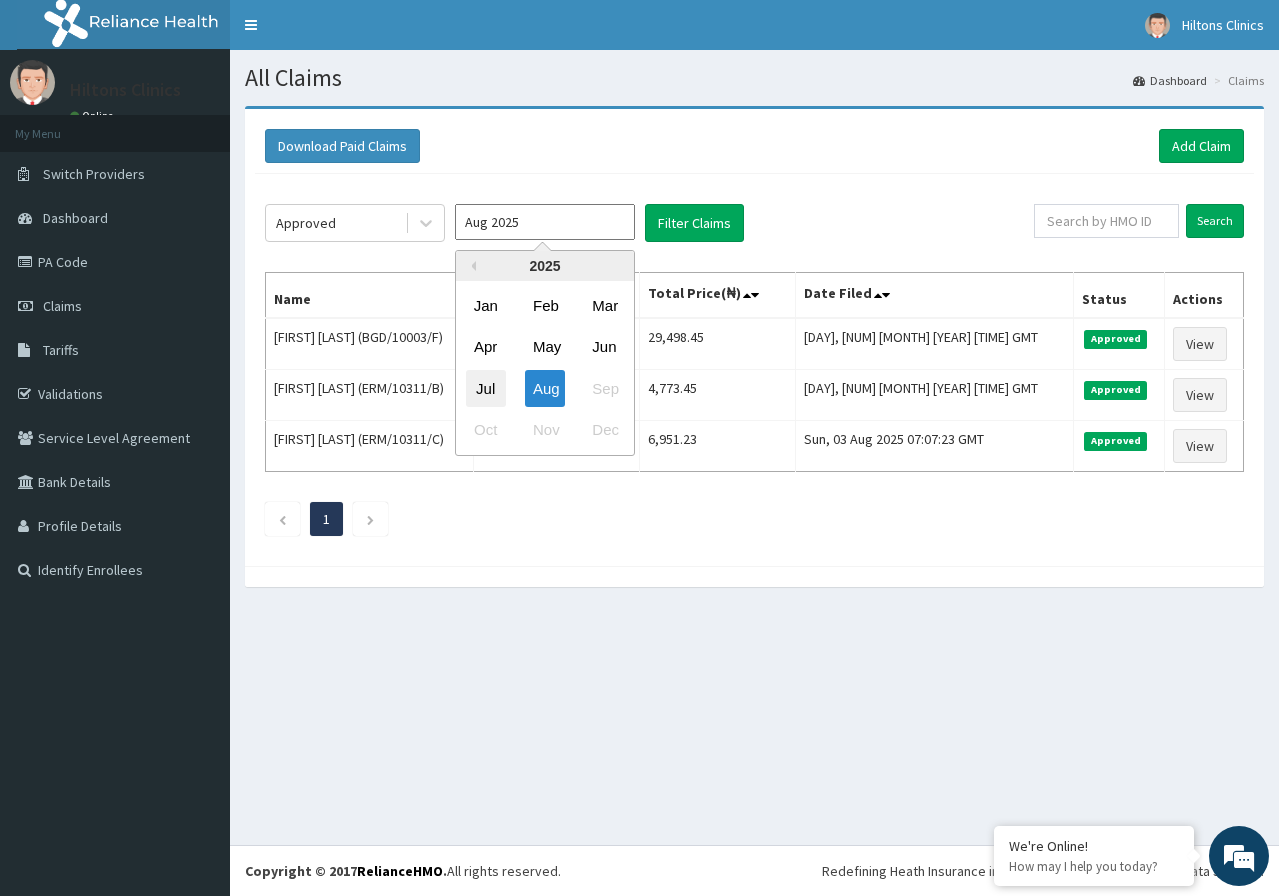 click on "Jul" at bounding box center [486, 388] 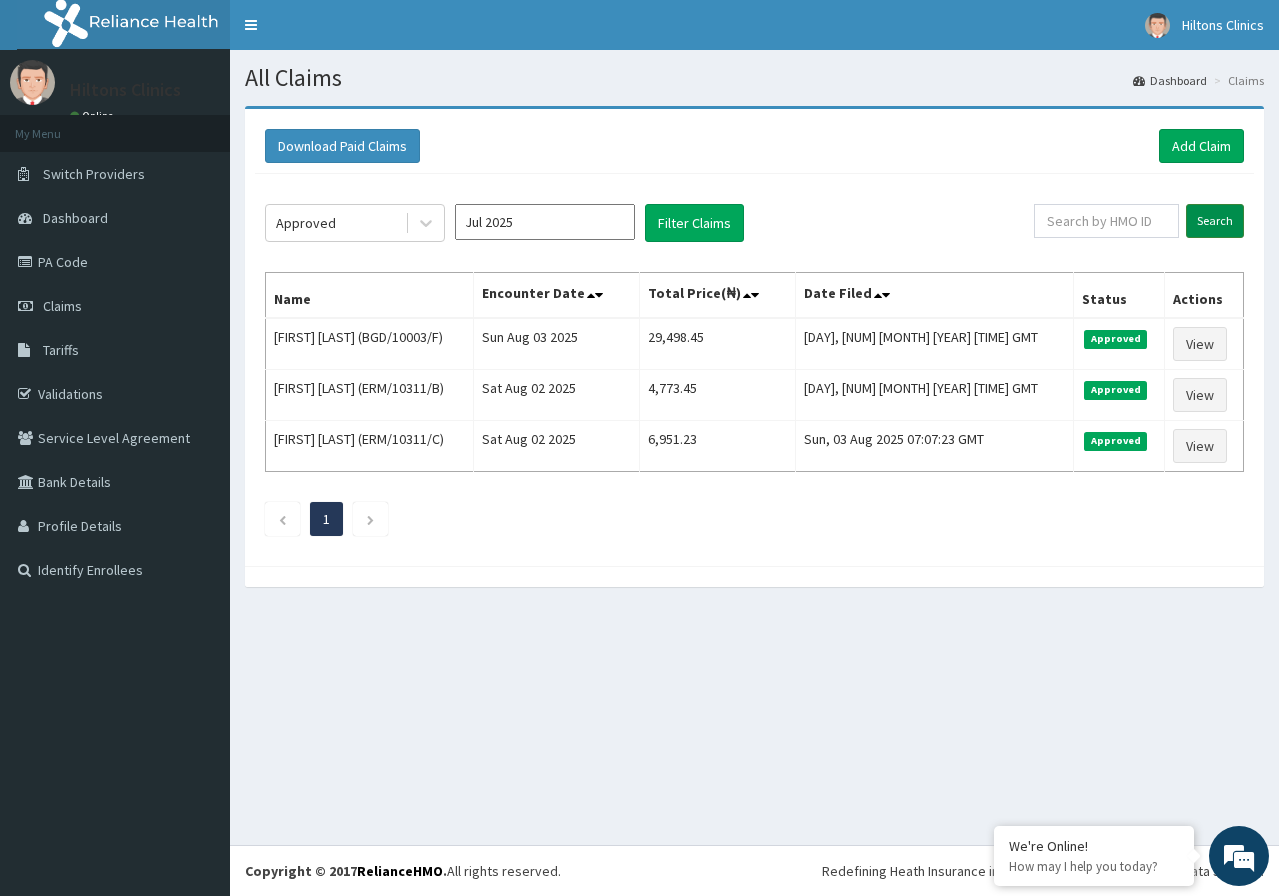 click on "Search" at bounding box center (1215, 221) 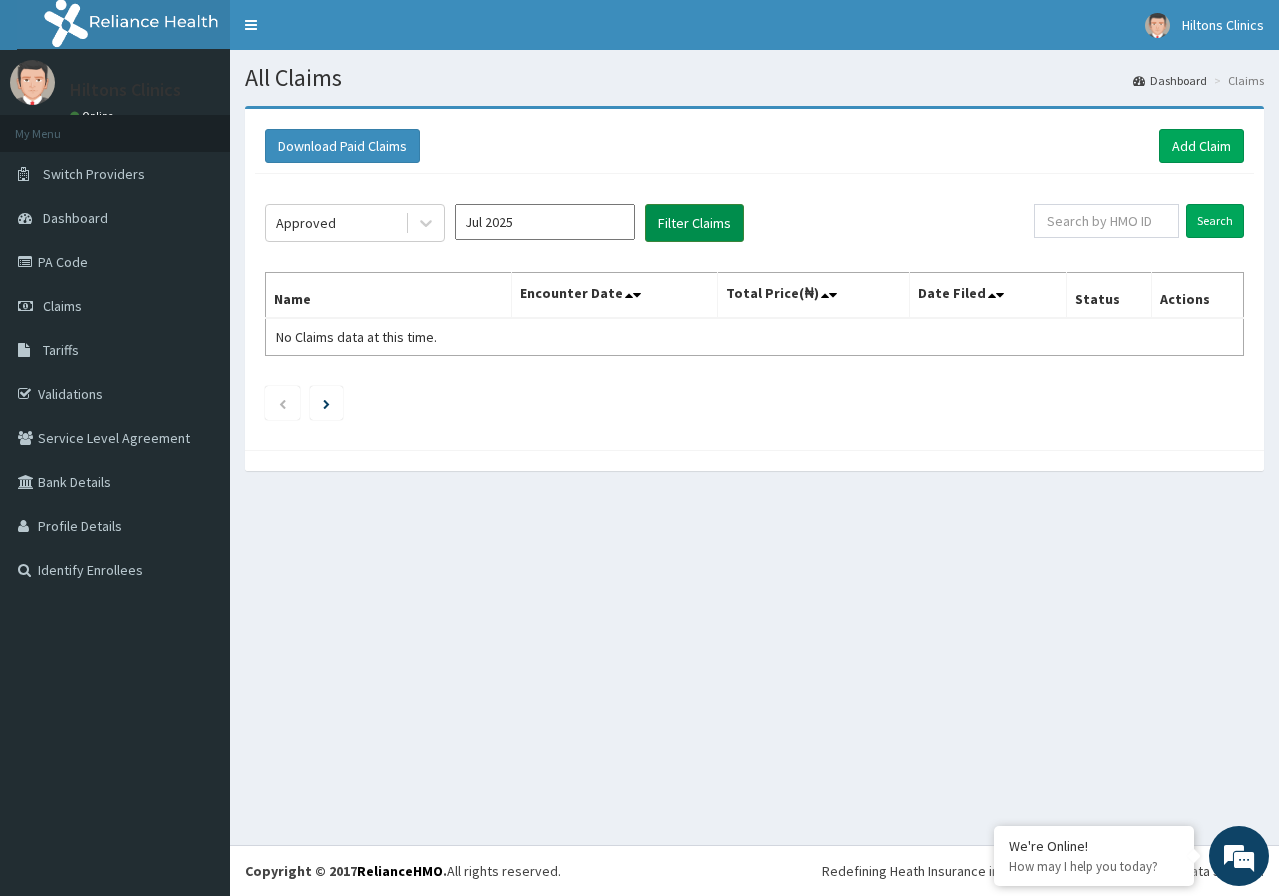 click on "Filter Claims" at bounding box center (694, 223) 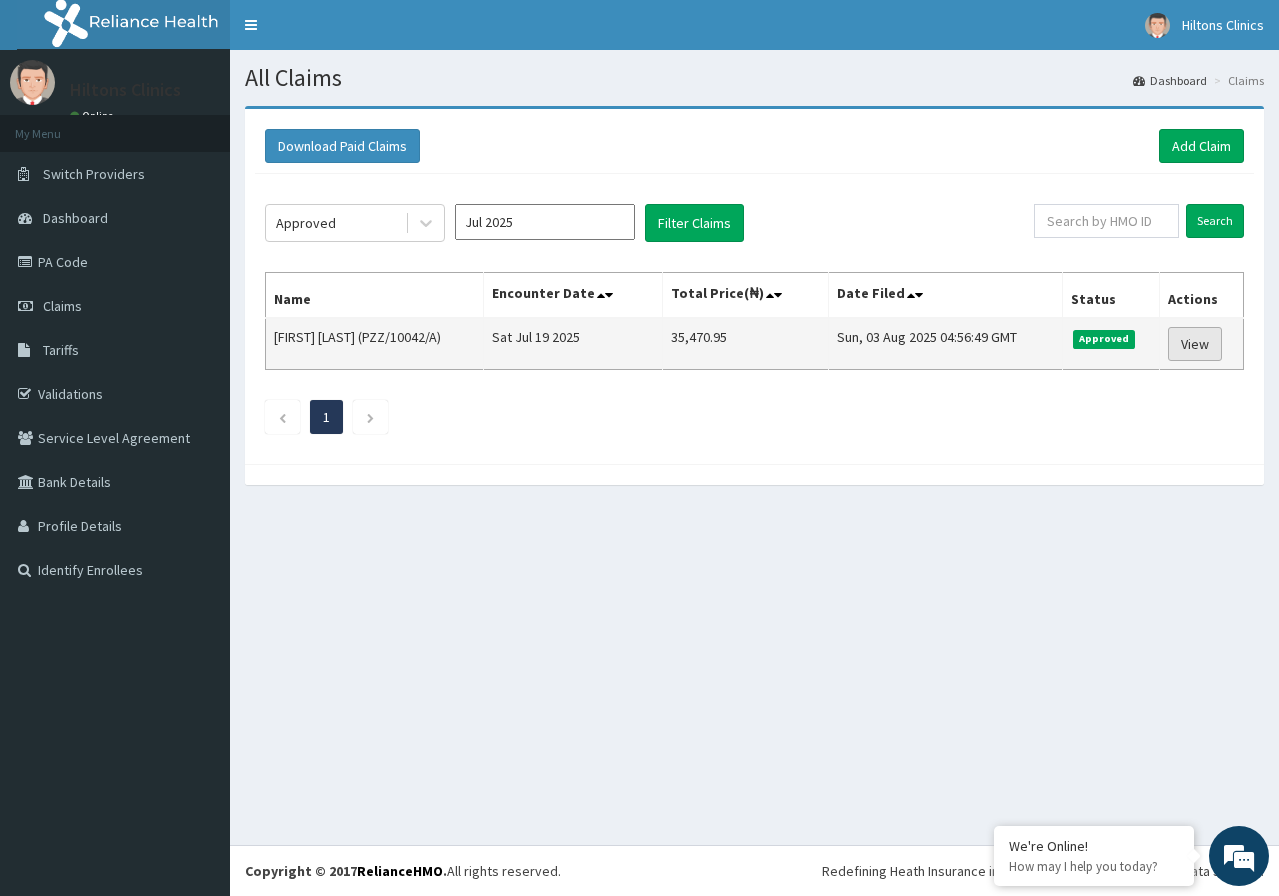 click on "View" at bounding box center (1195, 344) 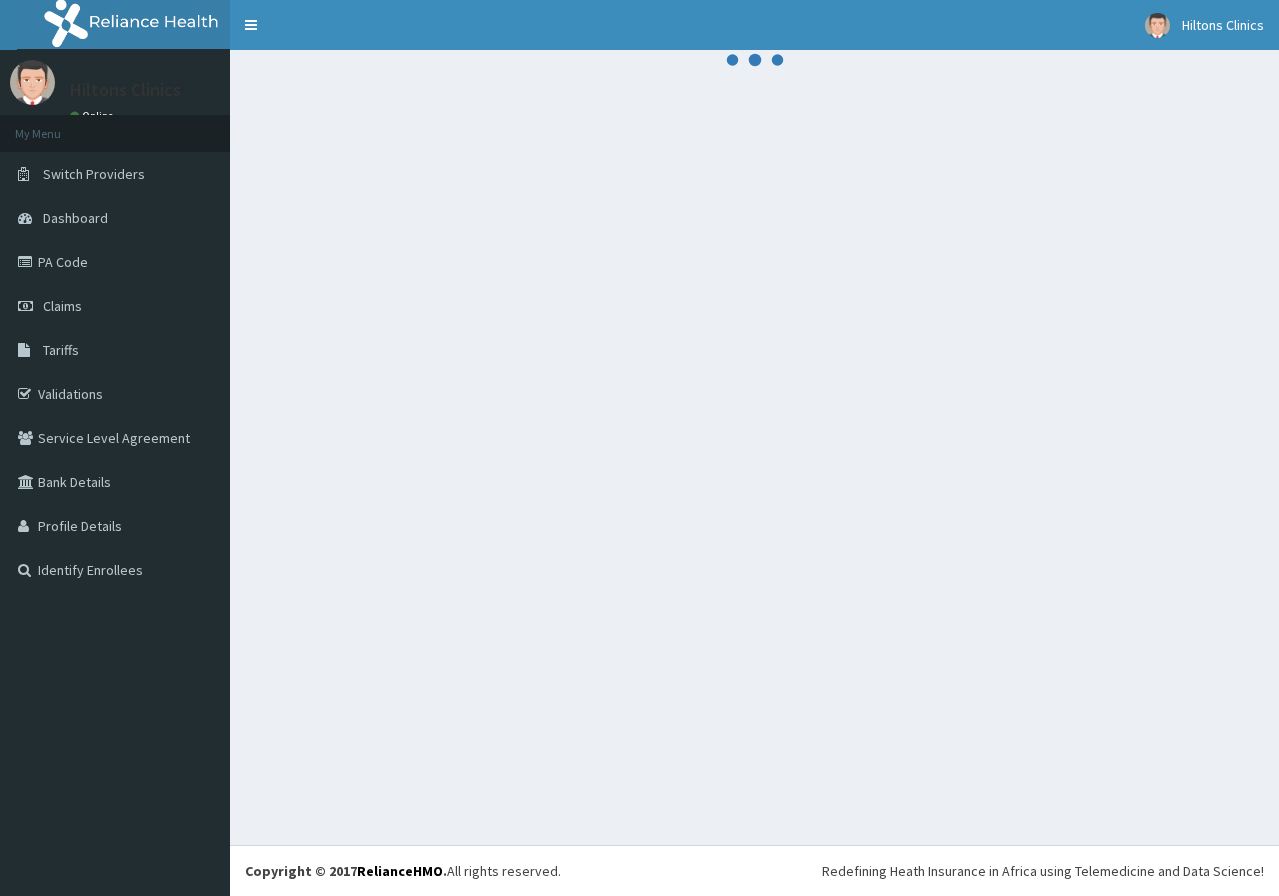 scroll, scrollTop: 0, scrollLeft: 0, axis: both 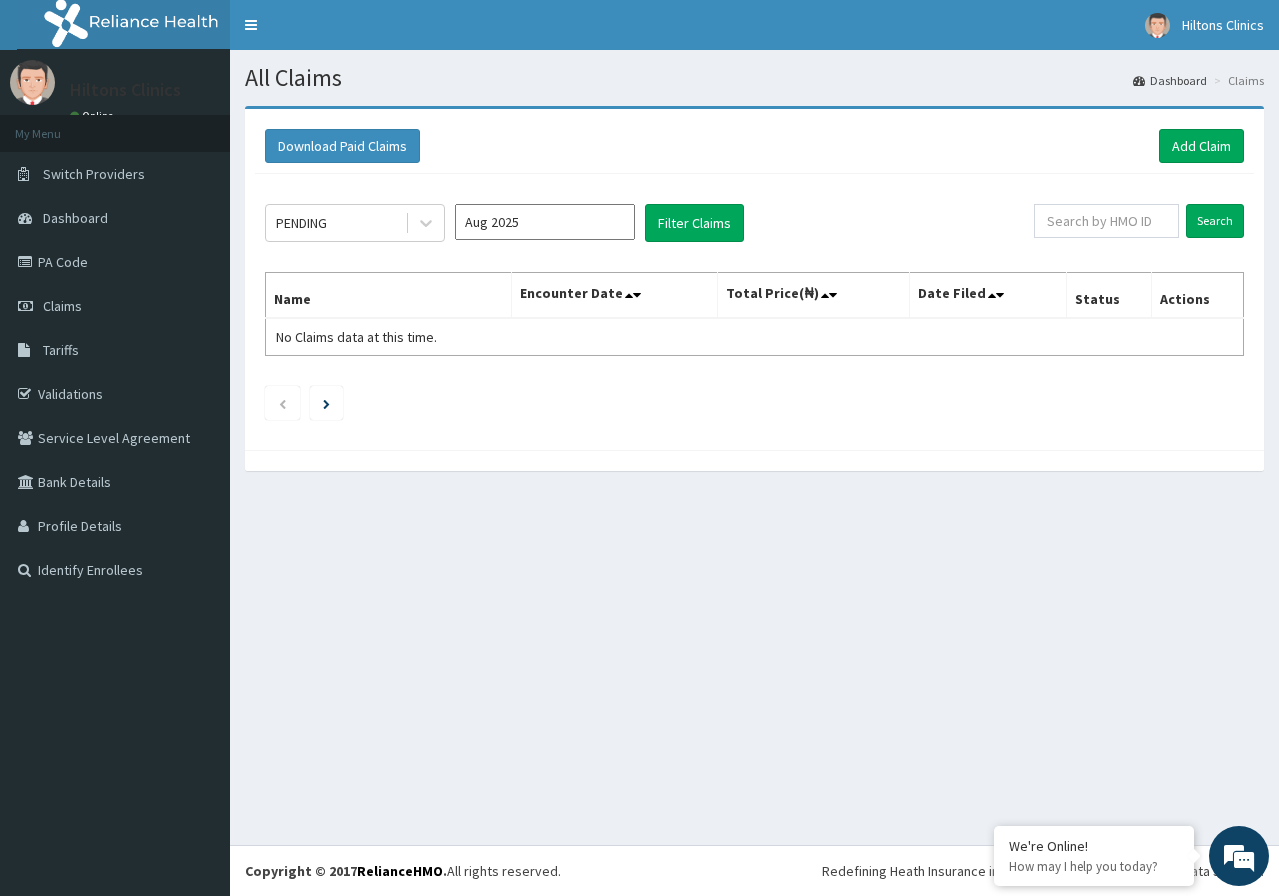 click on "Aug 2025" at bounding box center (545, 222) 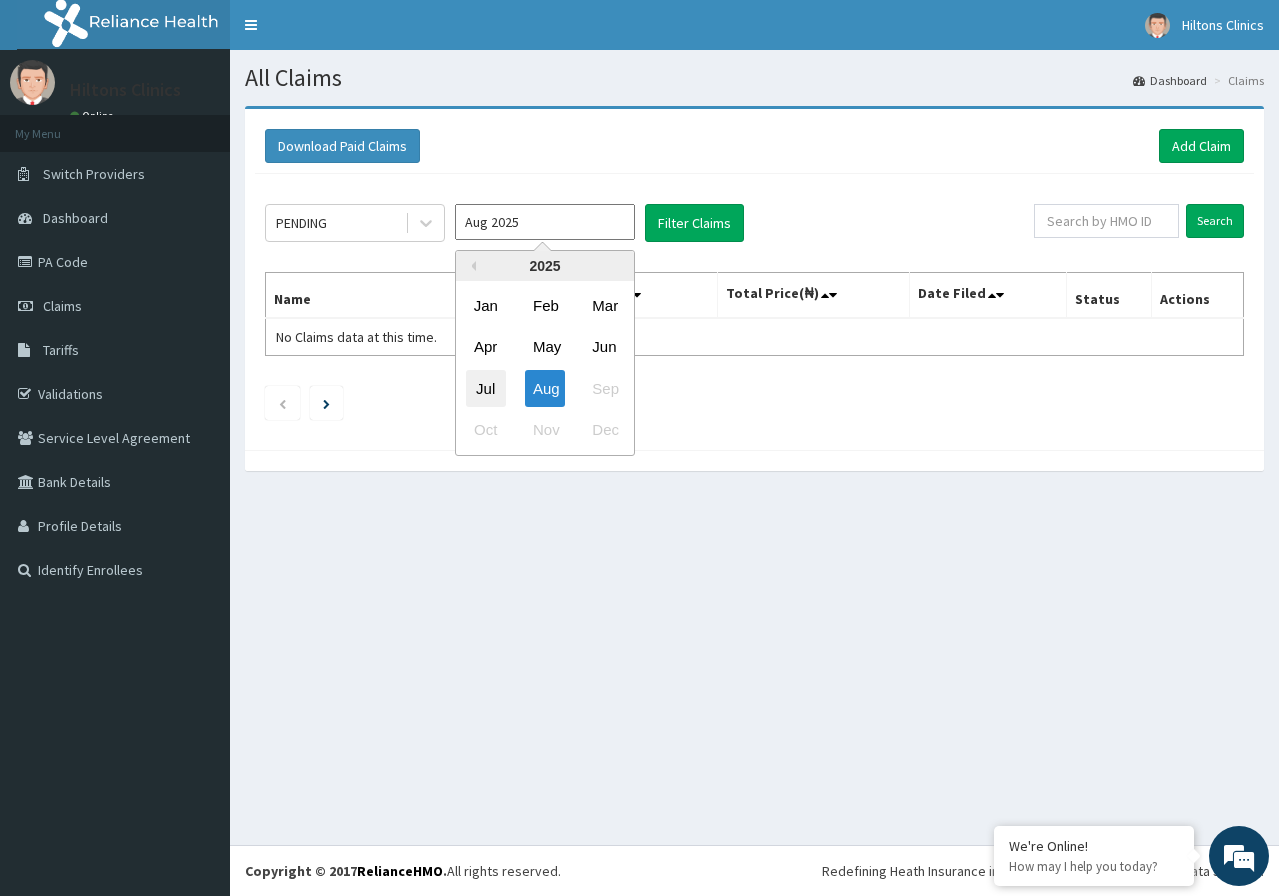 click on "Jul" at bounding box center (486, 388) 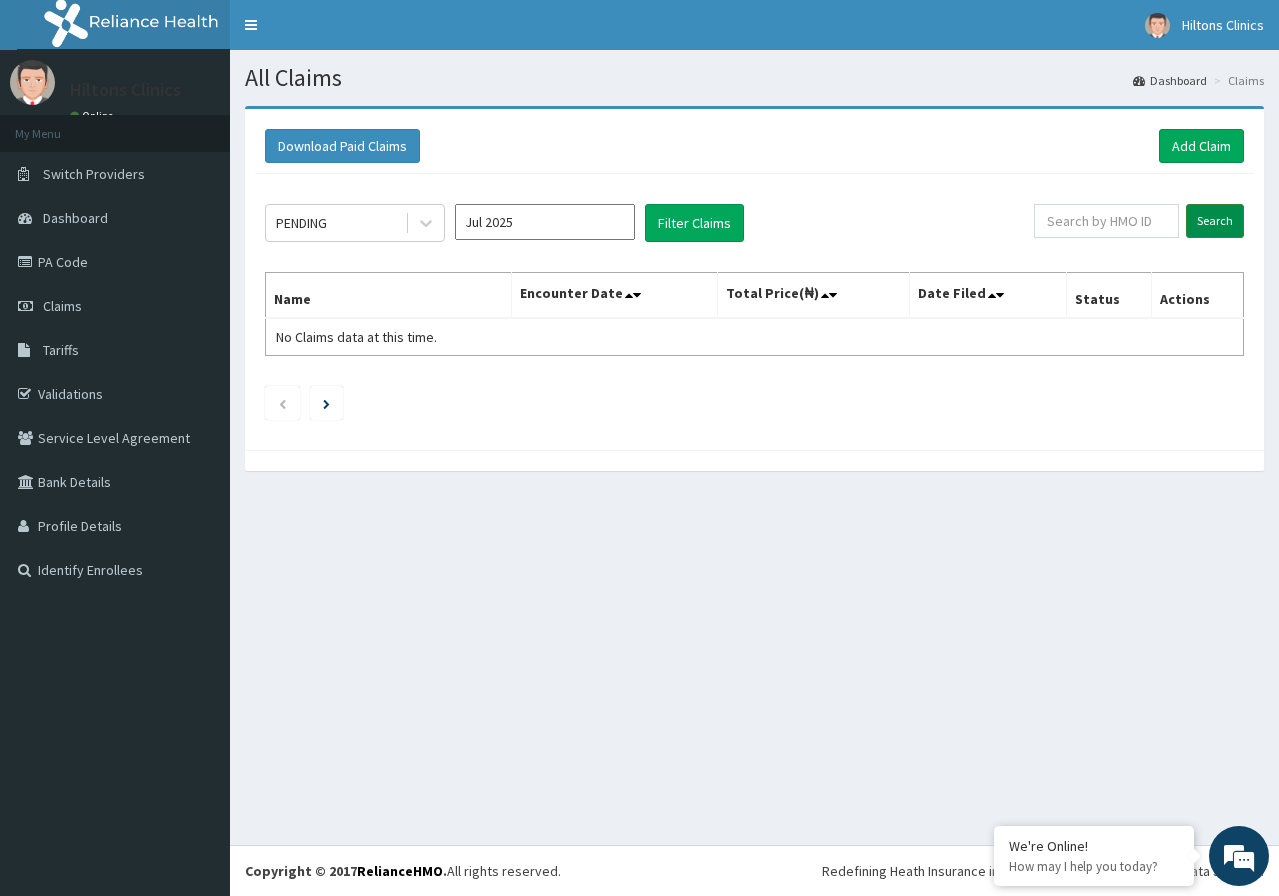click on "Search" at bounding box center [1215, 221] 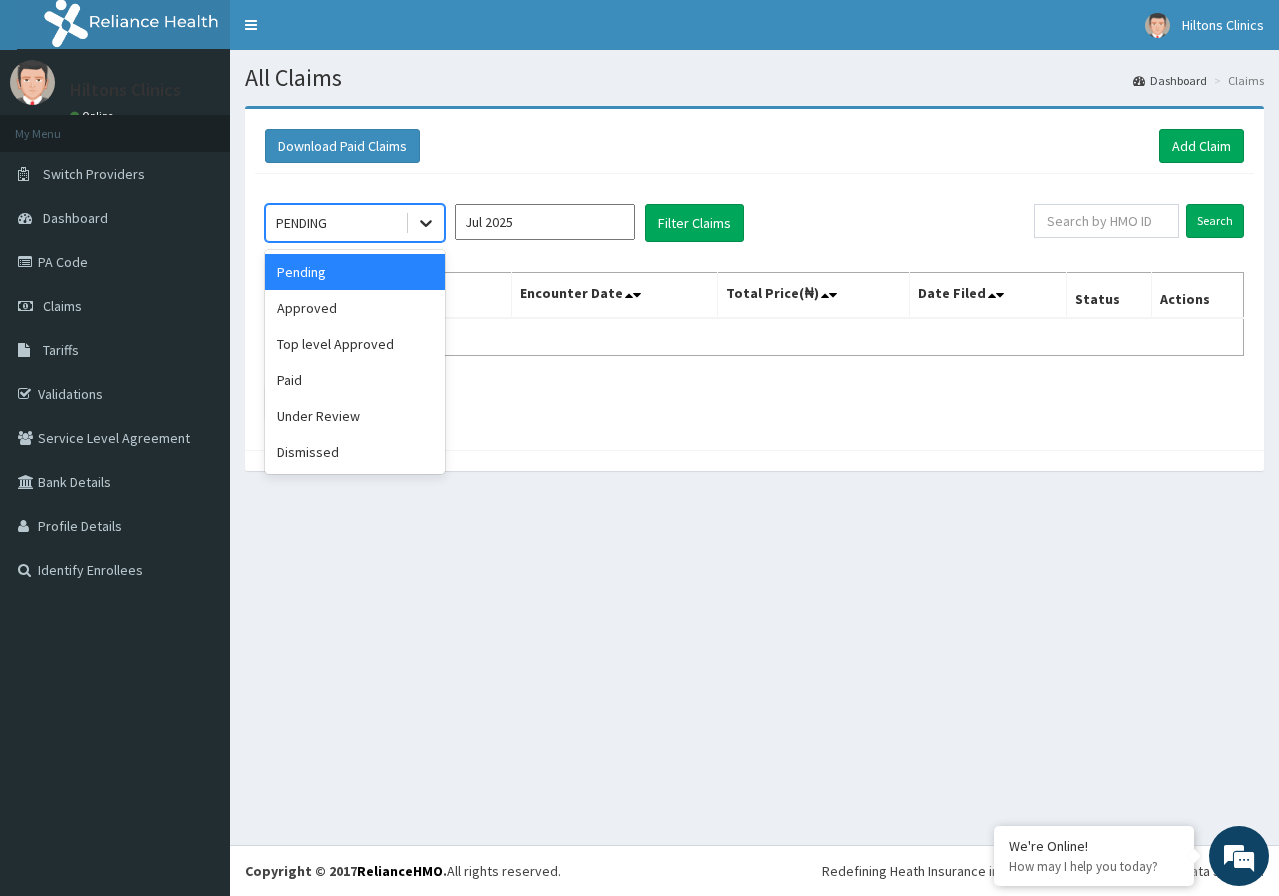 click 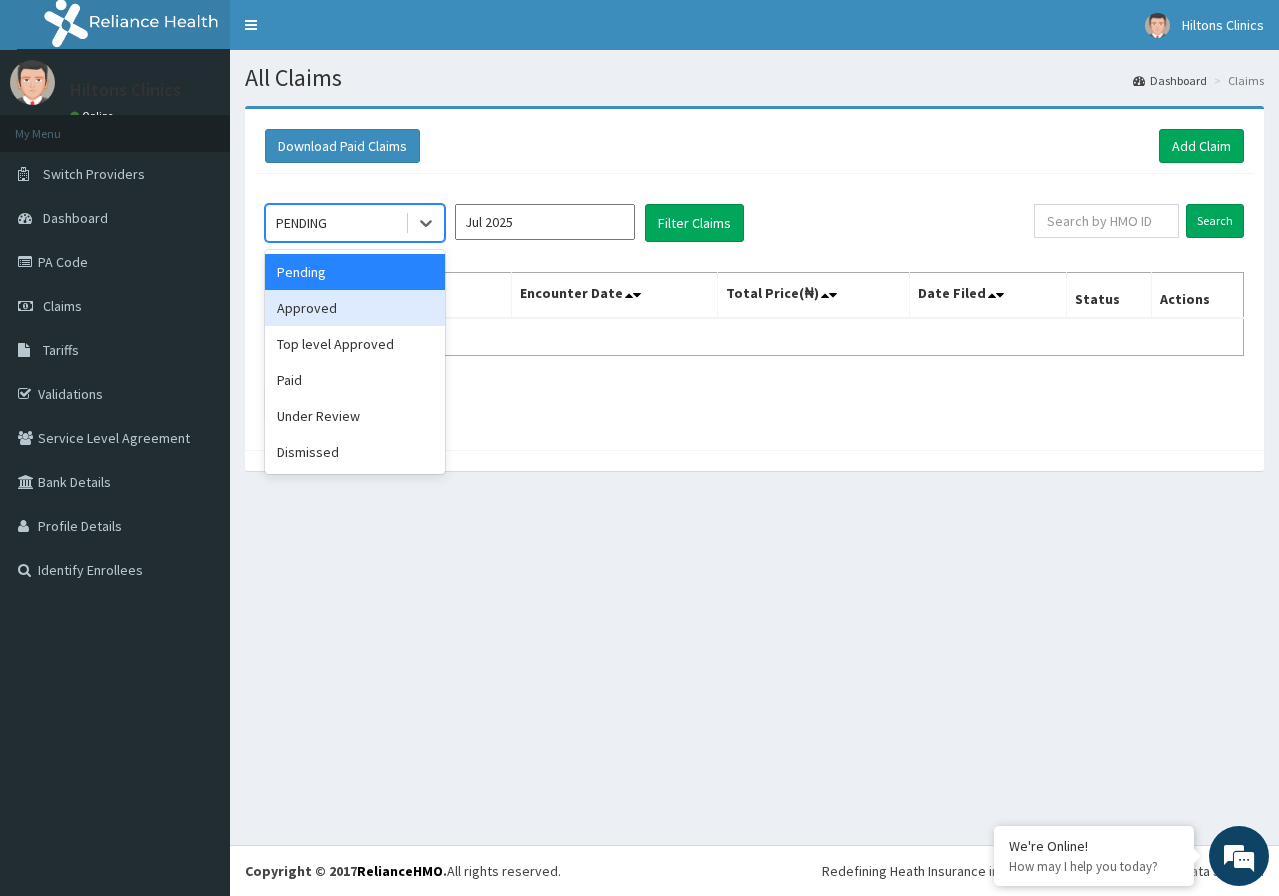 click on "Approved" at bounding box center [355, 308] 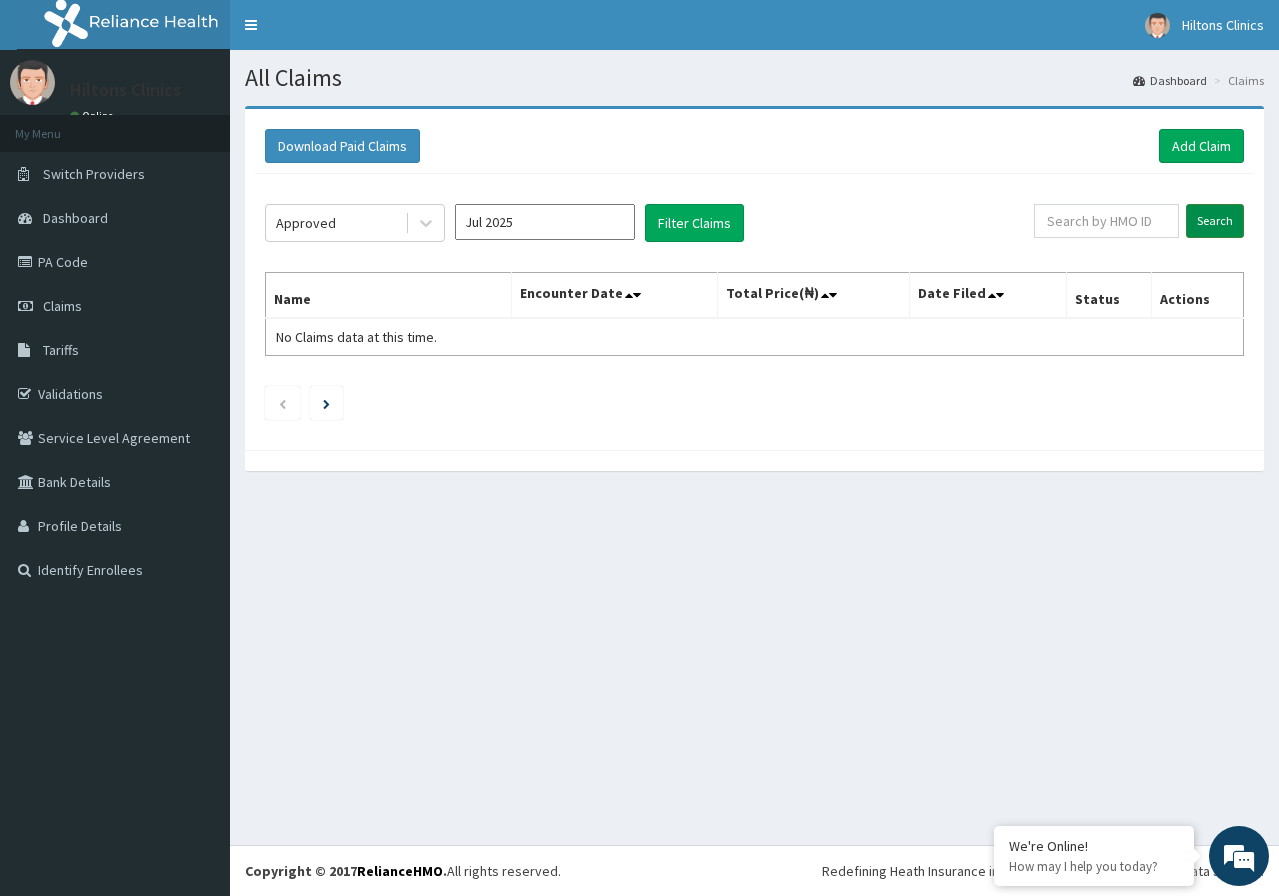 click on "Search" at bounding box center (1215, 221) 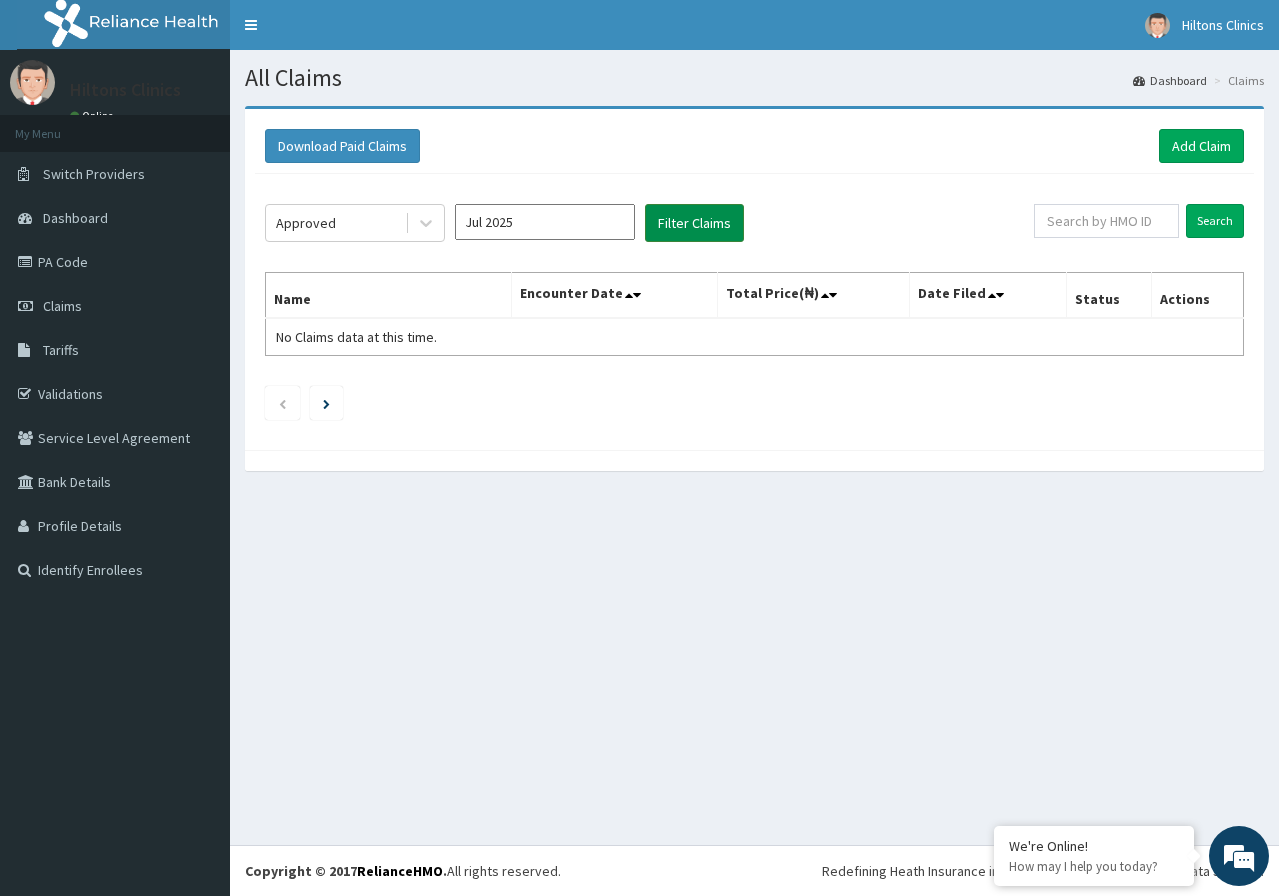 click on "Filter Claims" at bounding box center [694, 223] 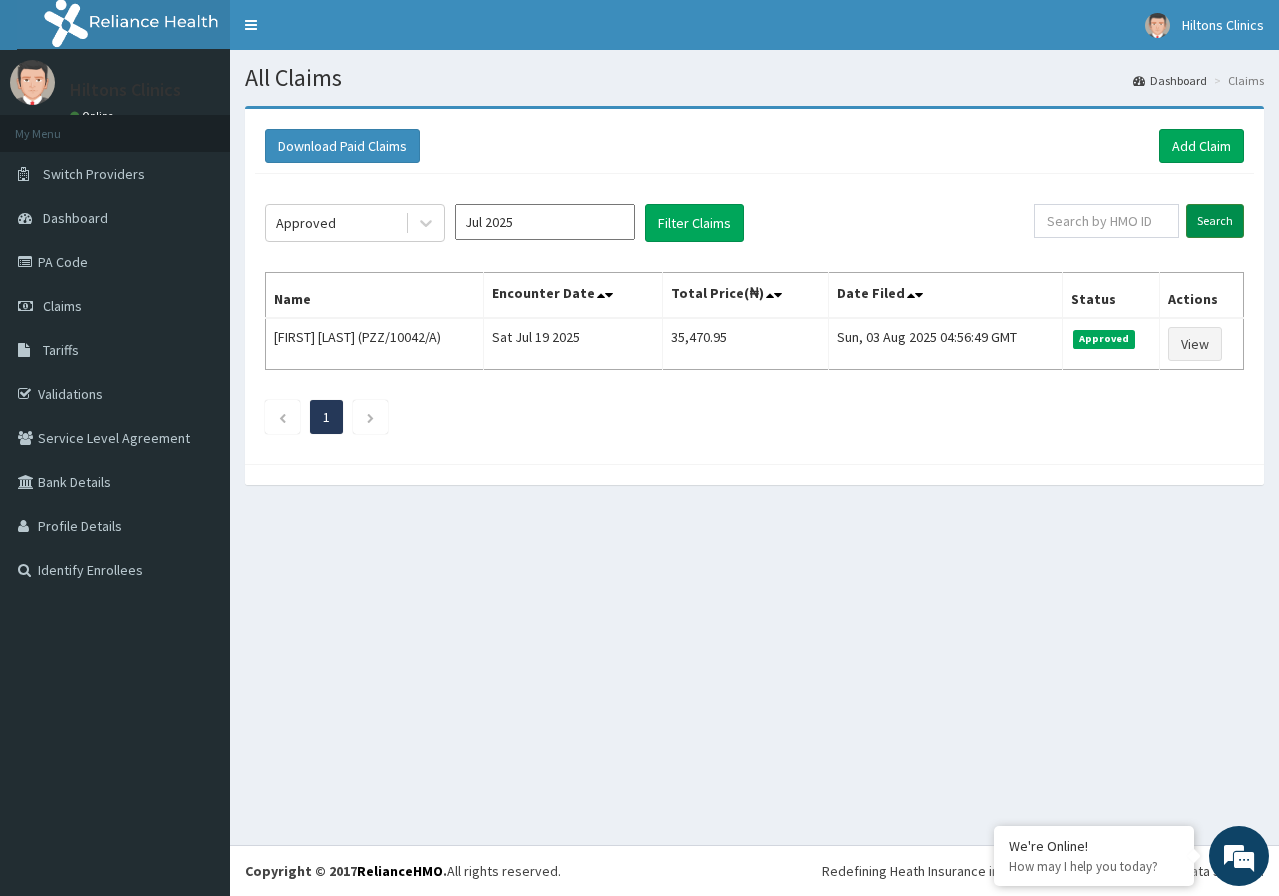 click on "Search" at bounding box center (1215, 221) 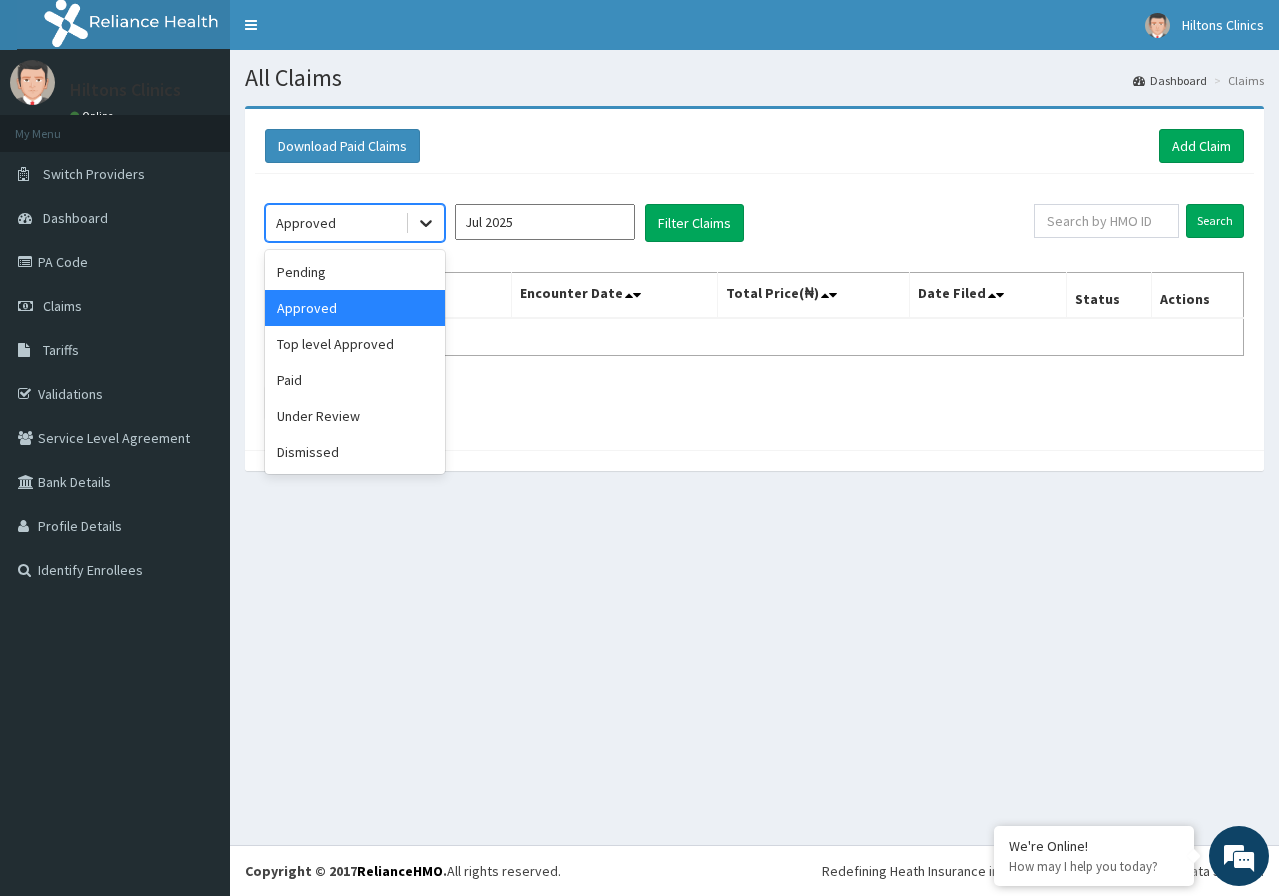 click 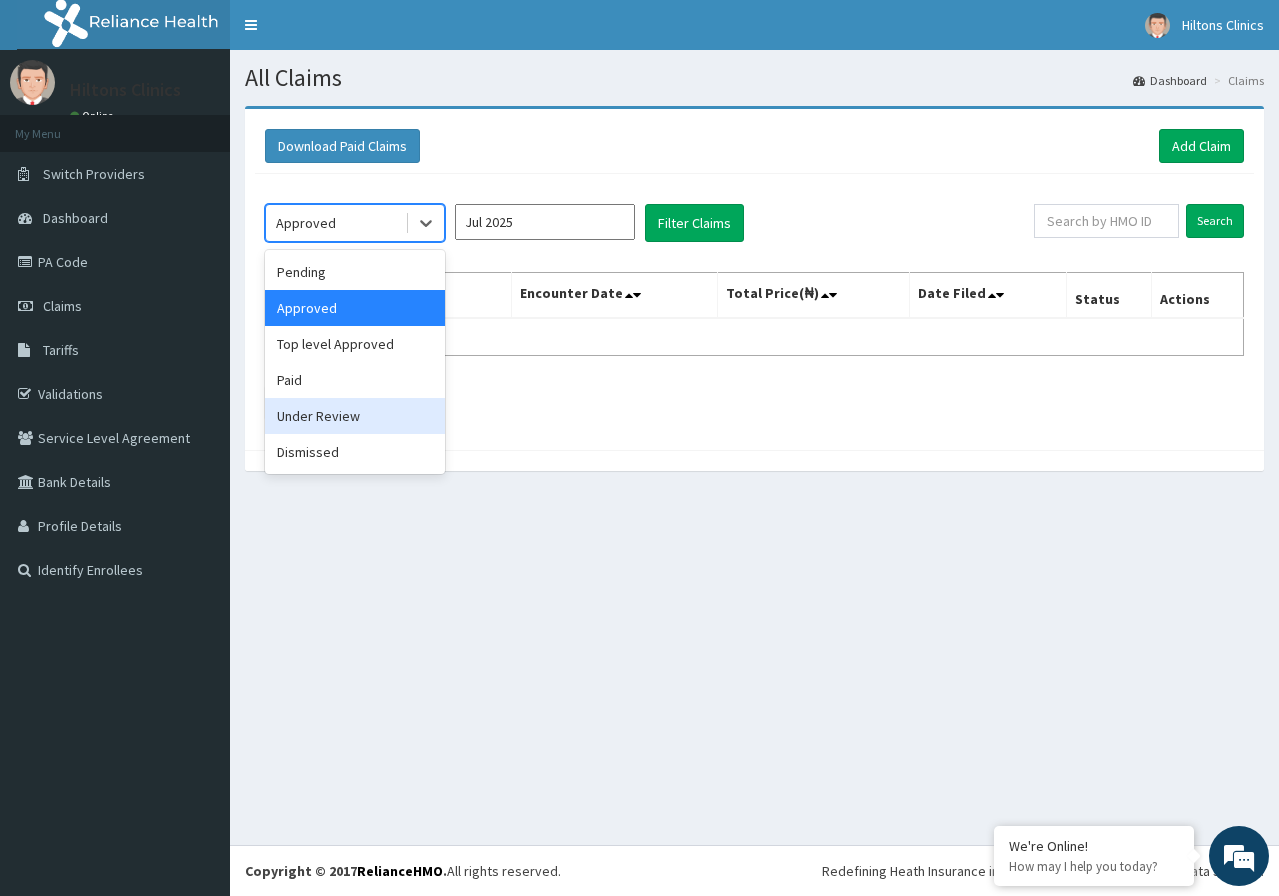 click on "Under Review" at bounding box center (355, 416) 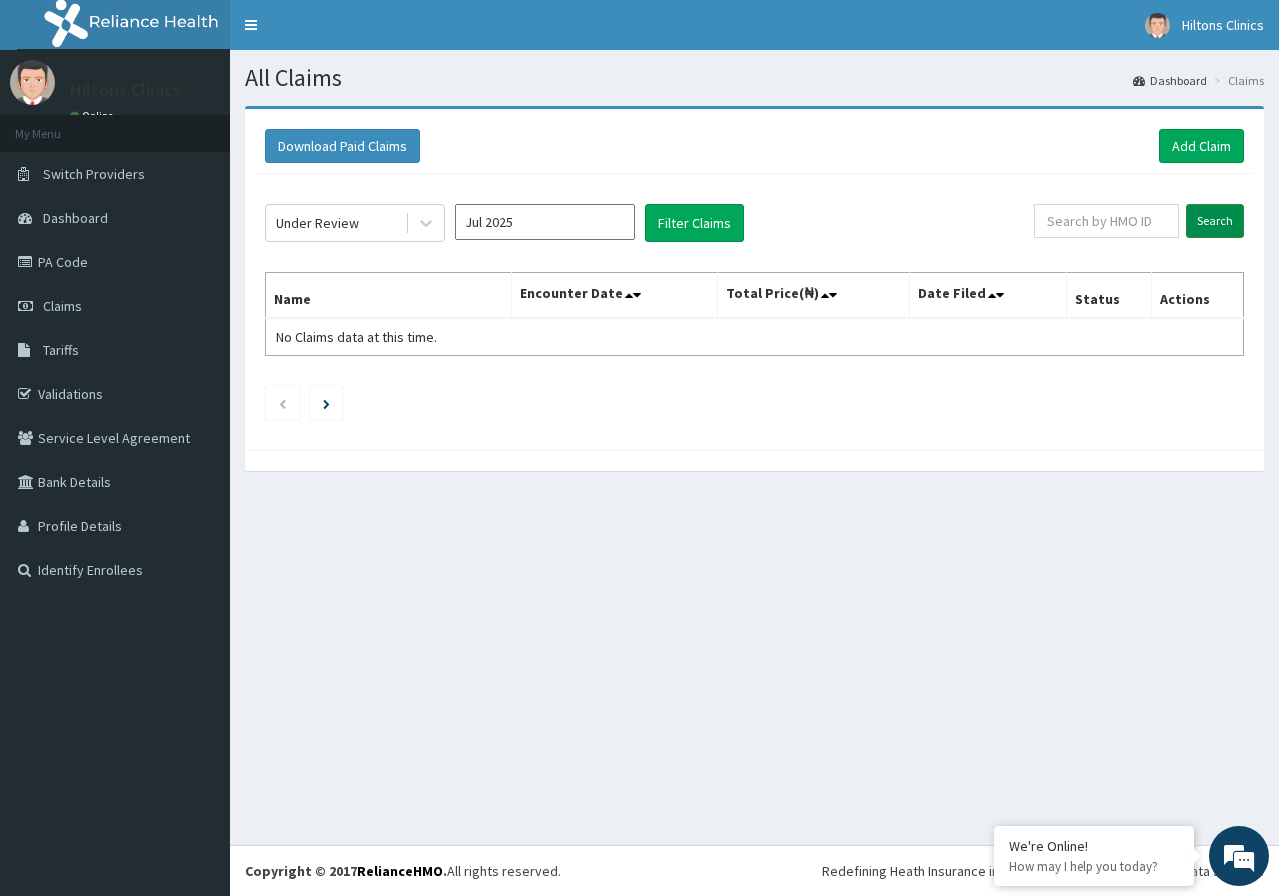 click on "Search" at bounding box center (1215, 221) 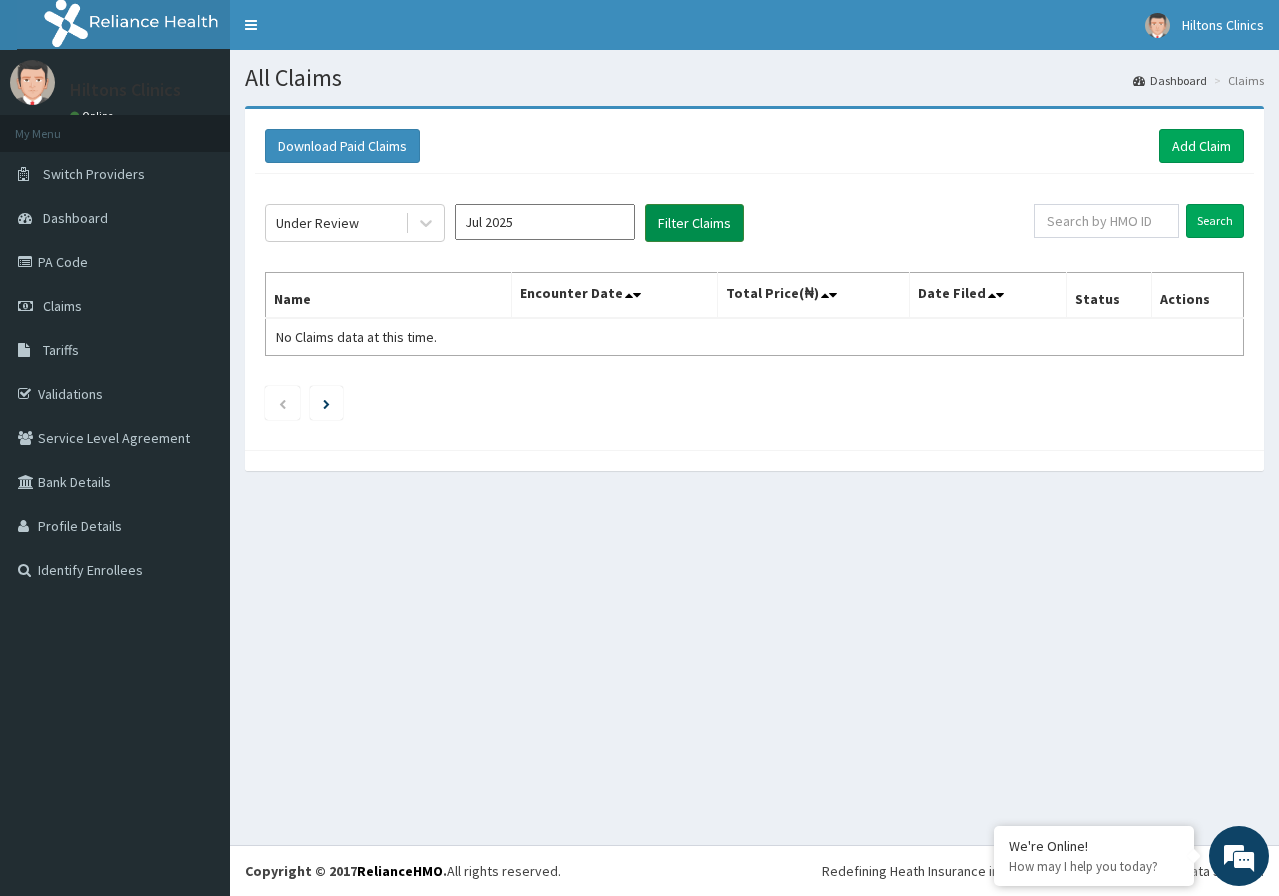 click on "Filter Claims" at bounding box center [694, 223] 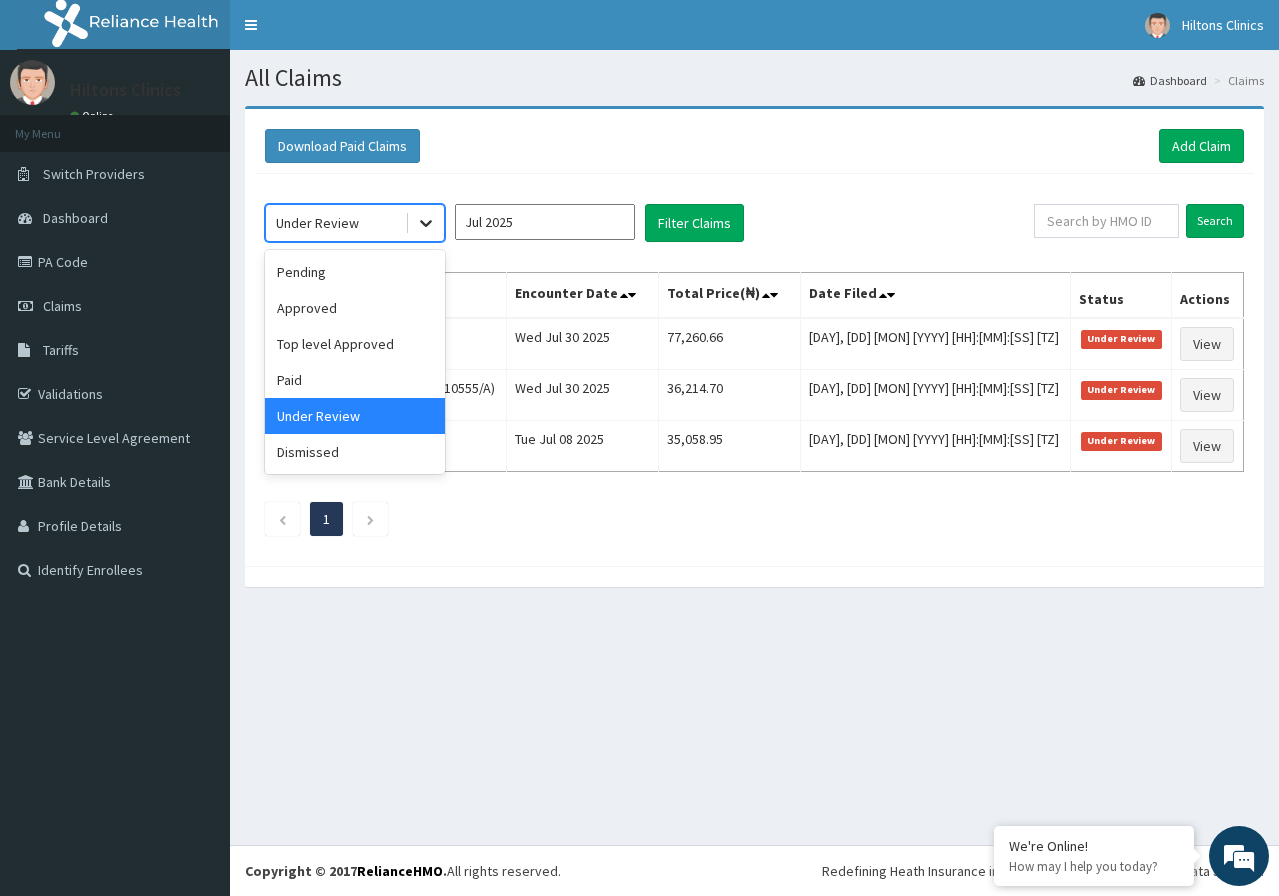 click 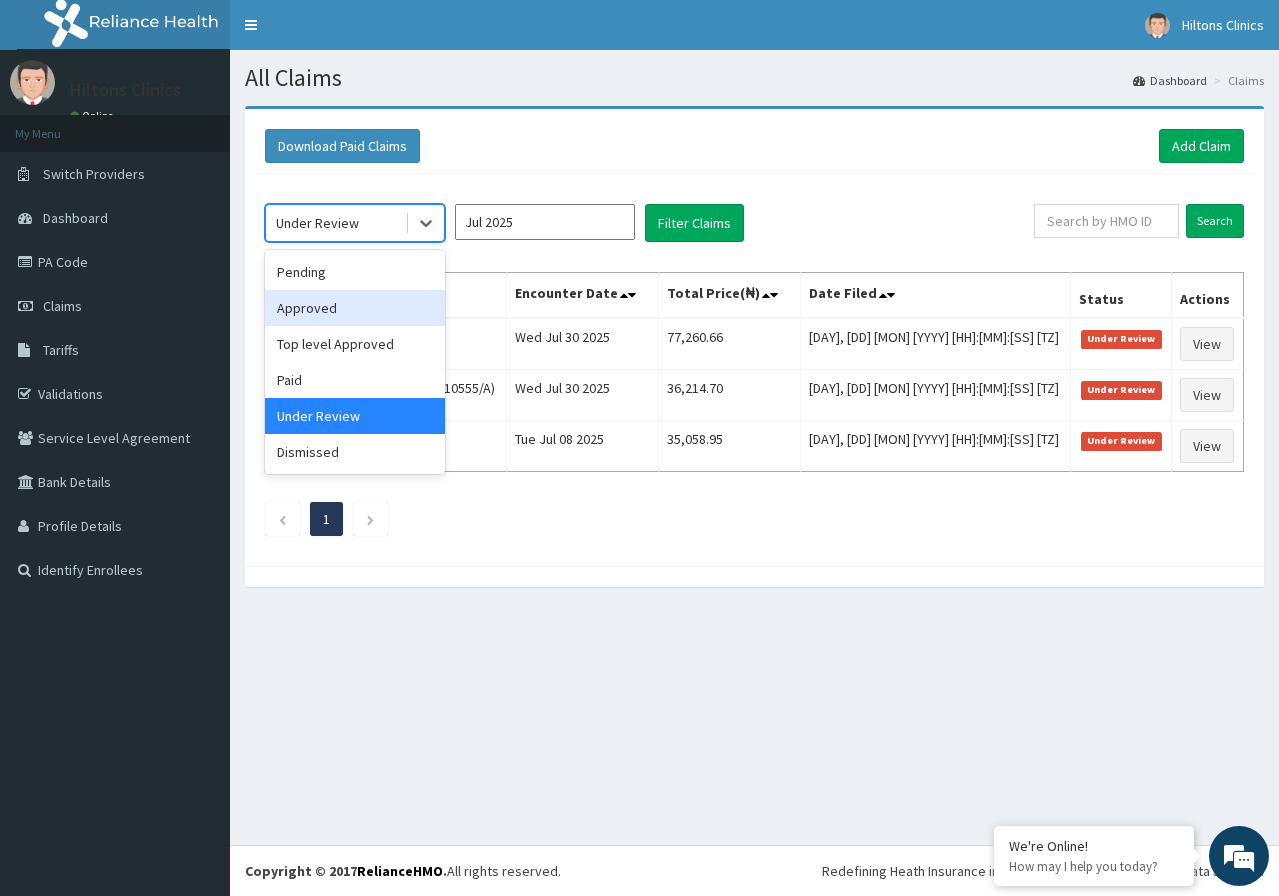 click on "Approved" at bounding box center (355, 308) 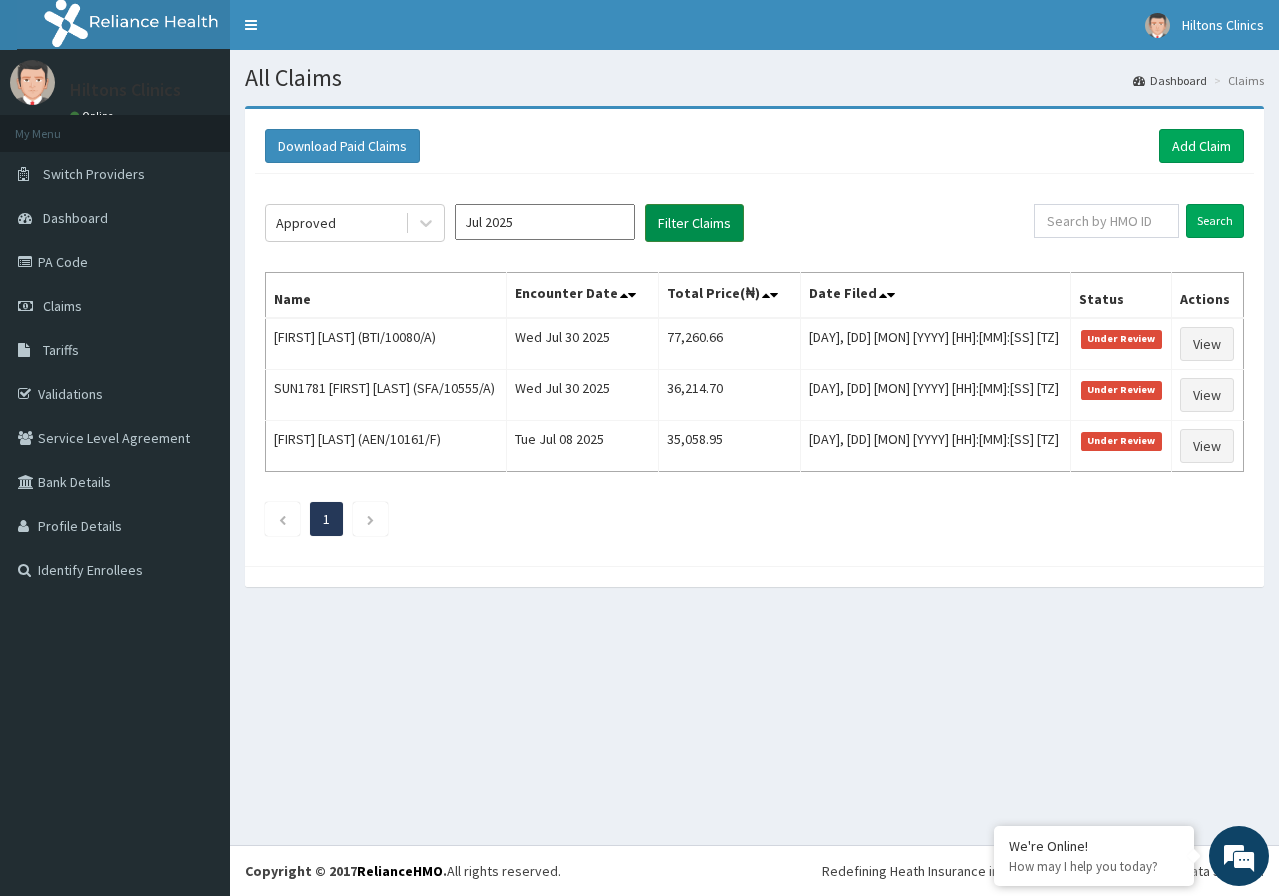 click on "Filter Claims" at bounding box center (694, 223) 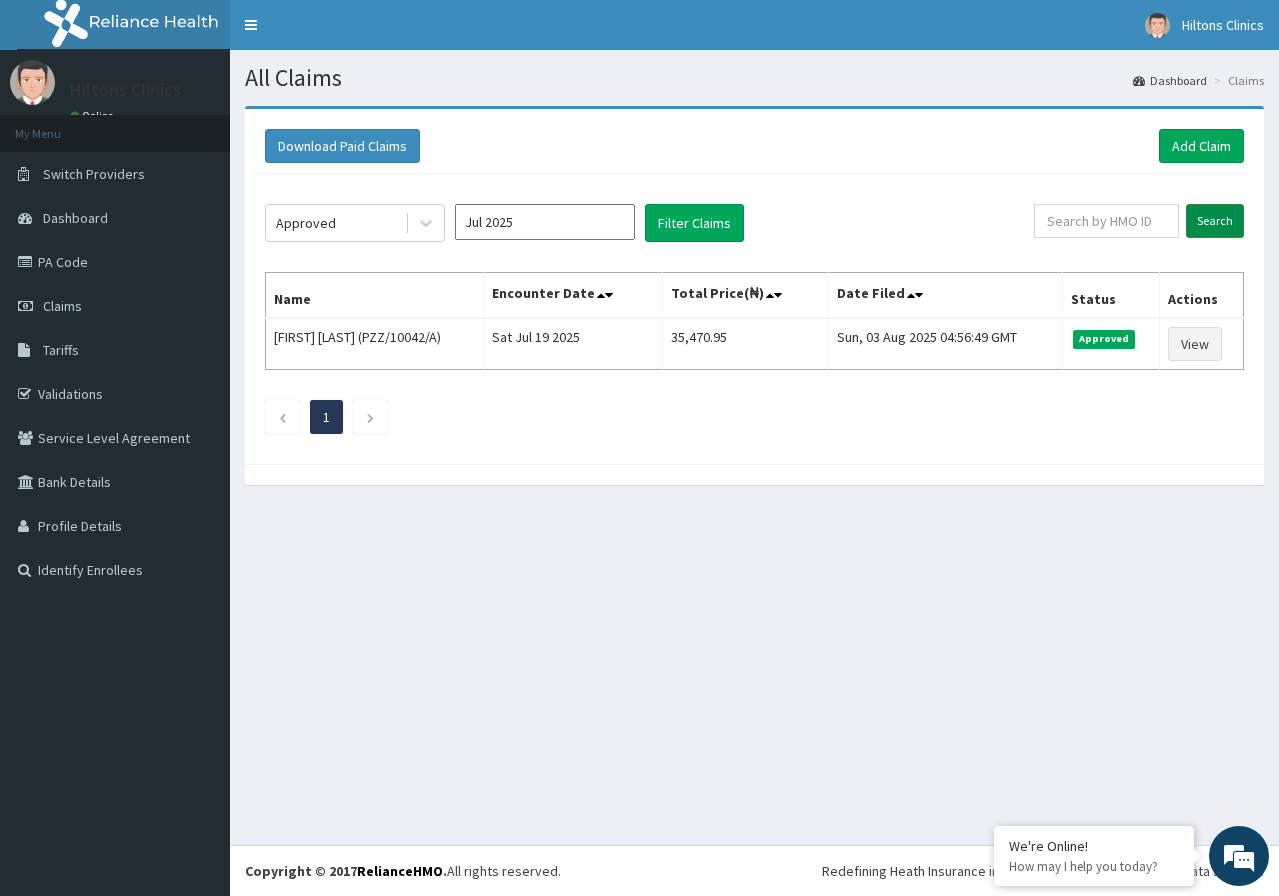click on "Search" at bounding box center [1215, 221] 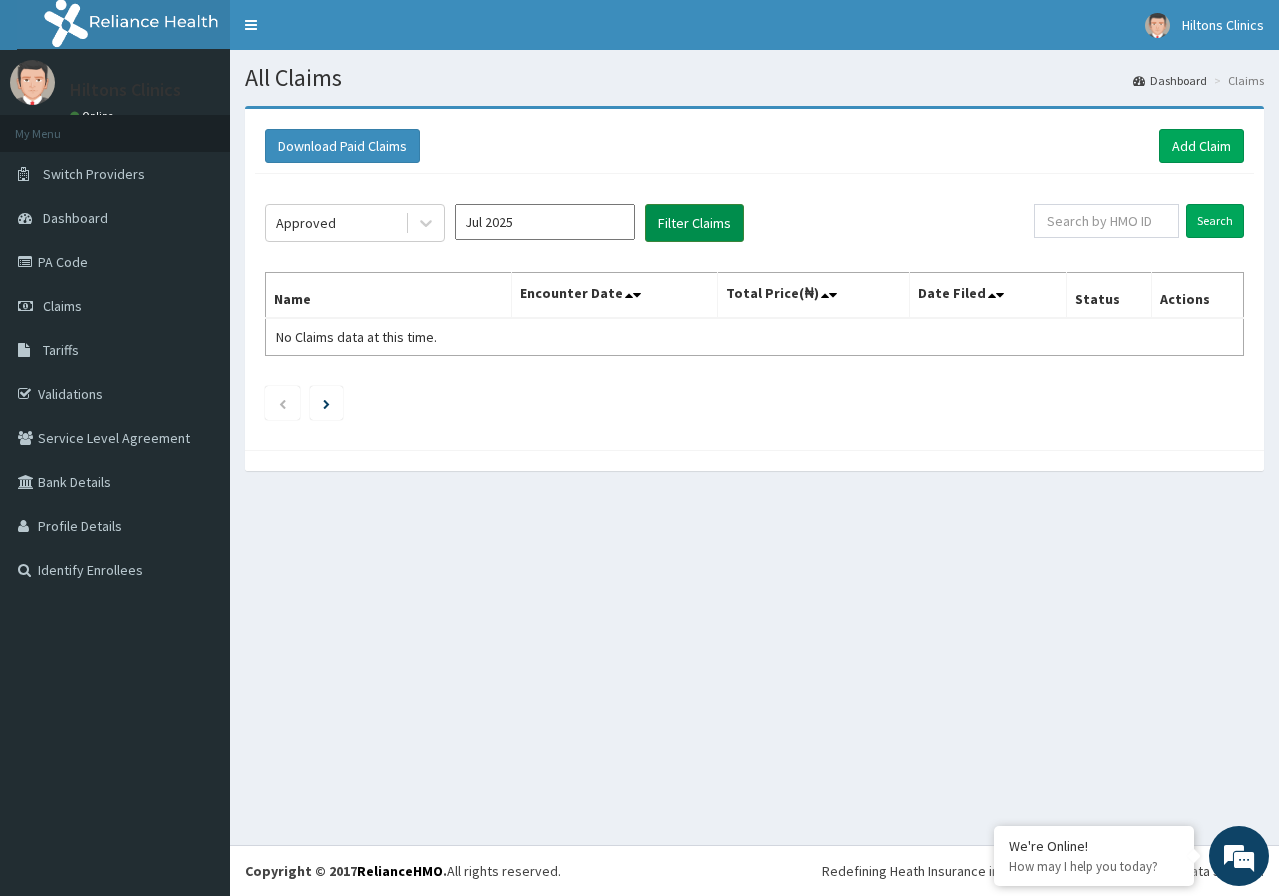 click on "Filter Claims" at bounding box center [694, 223] 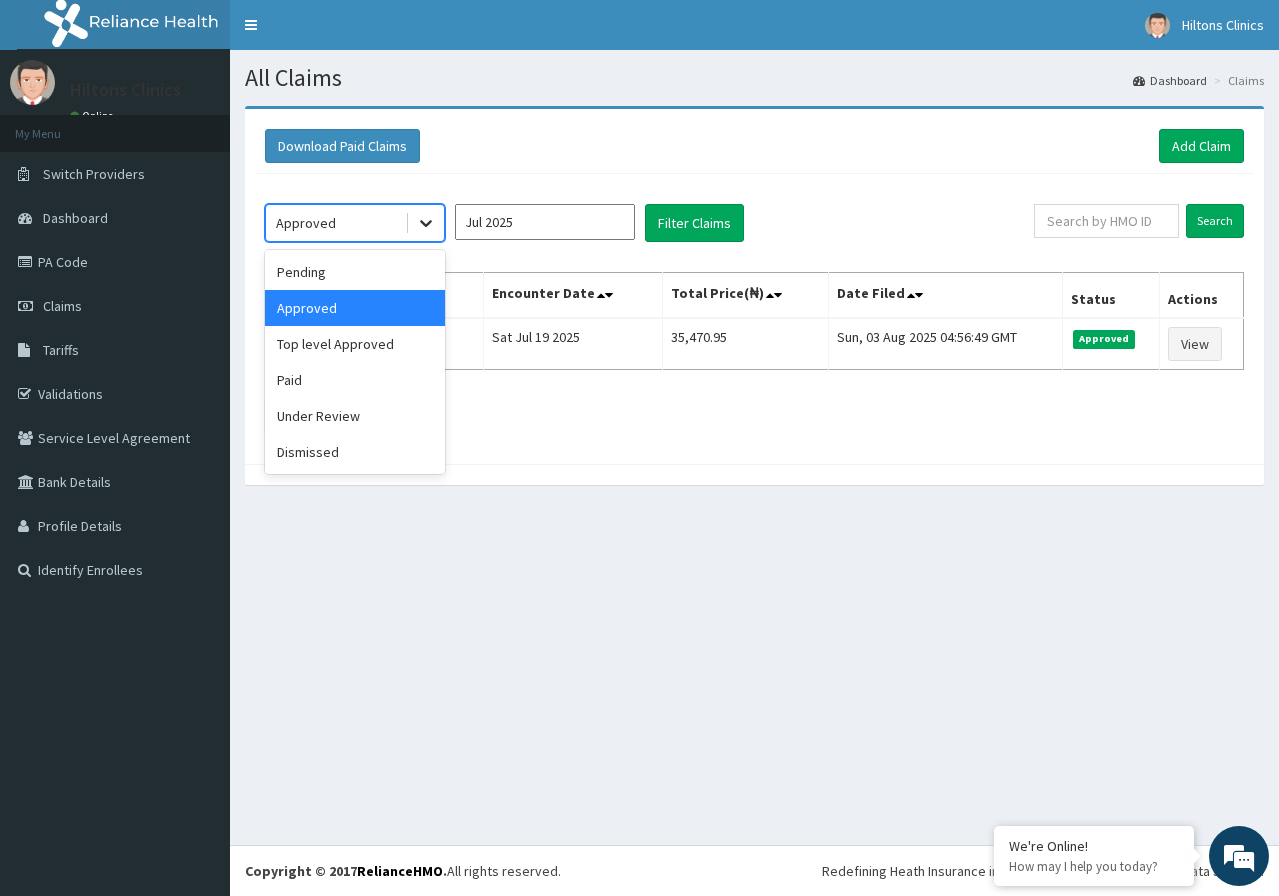 click 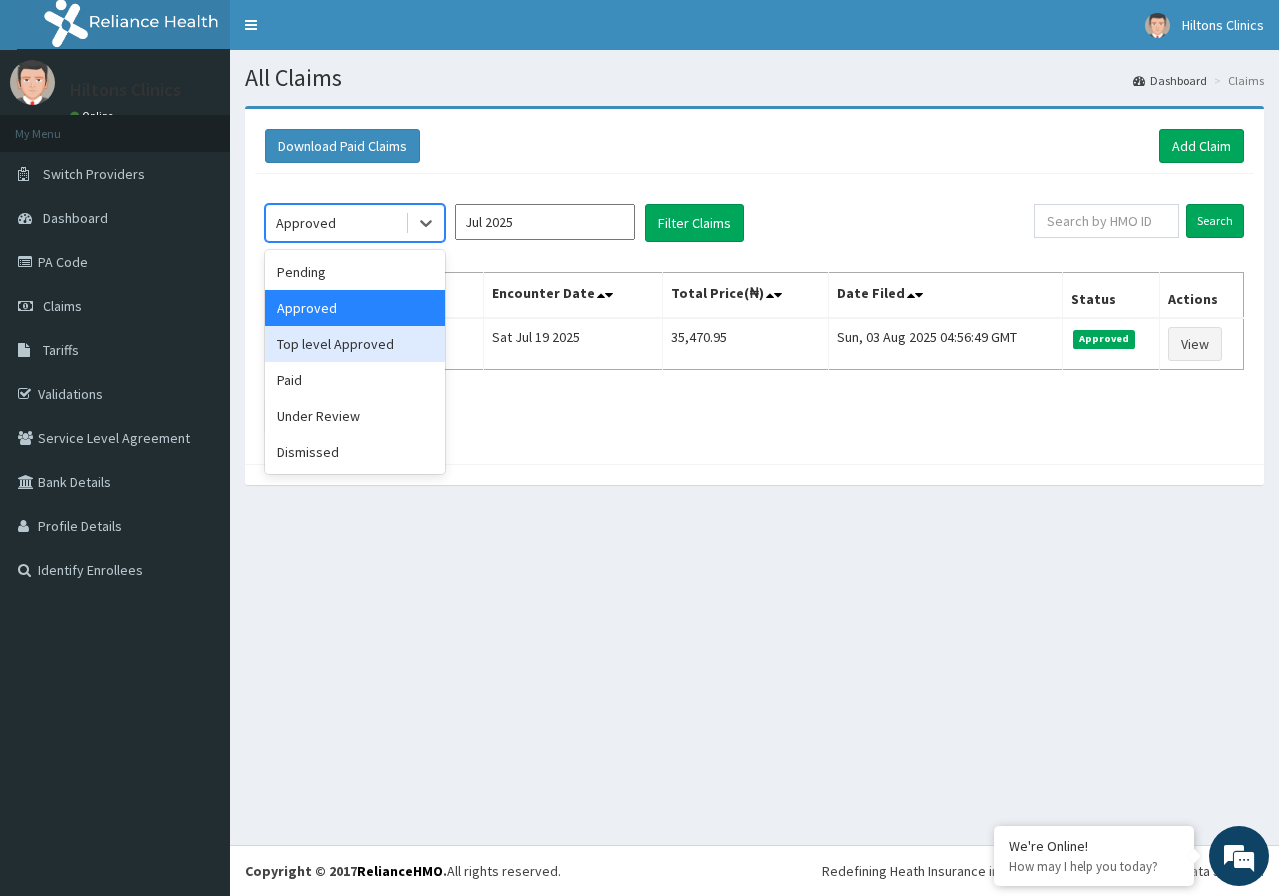 click on "Top level Approved" at bounding box center [355, 344] 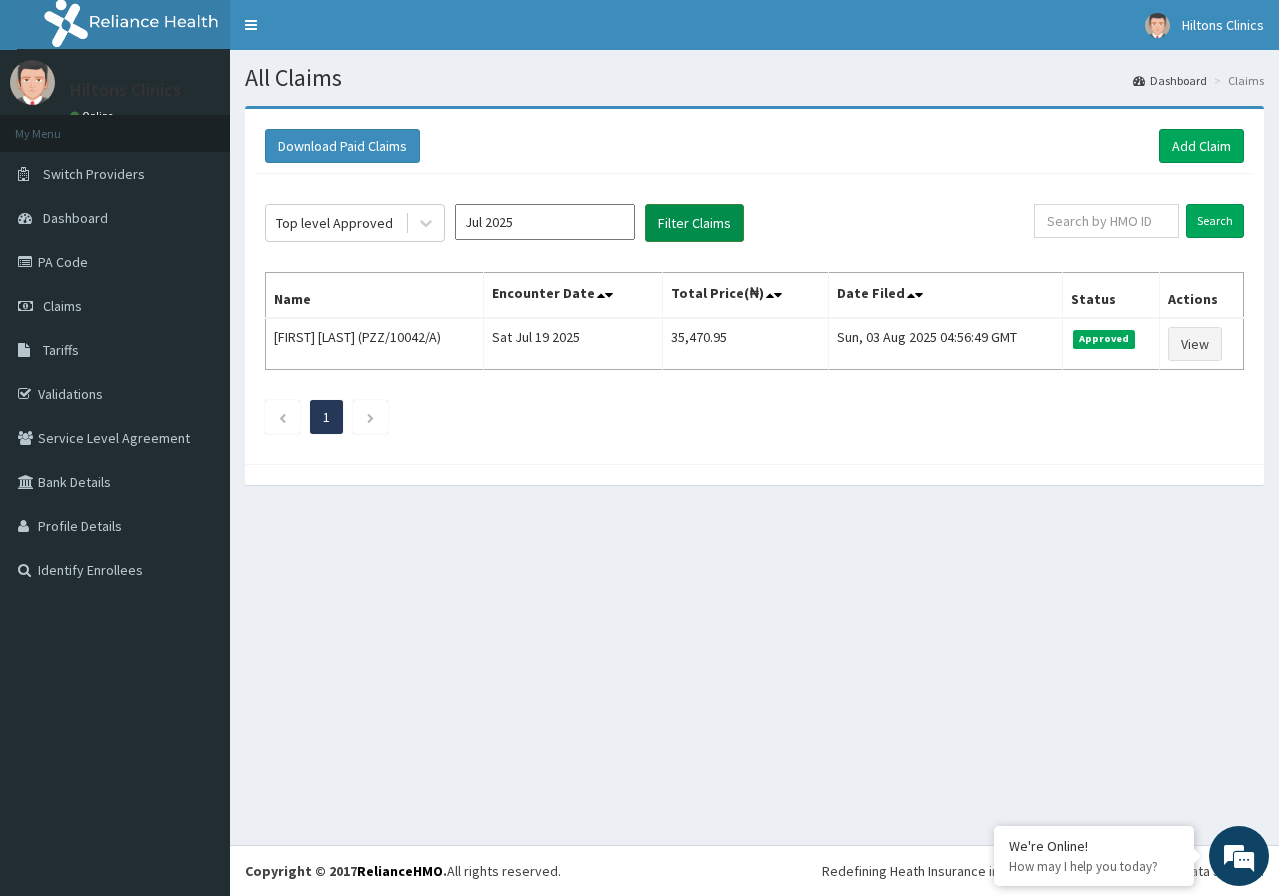 click on "Filter Claims" at bounding box center [694, 223] 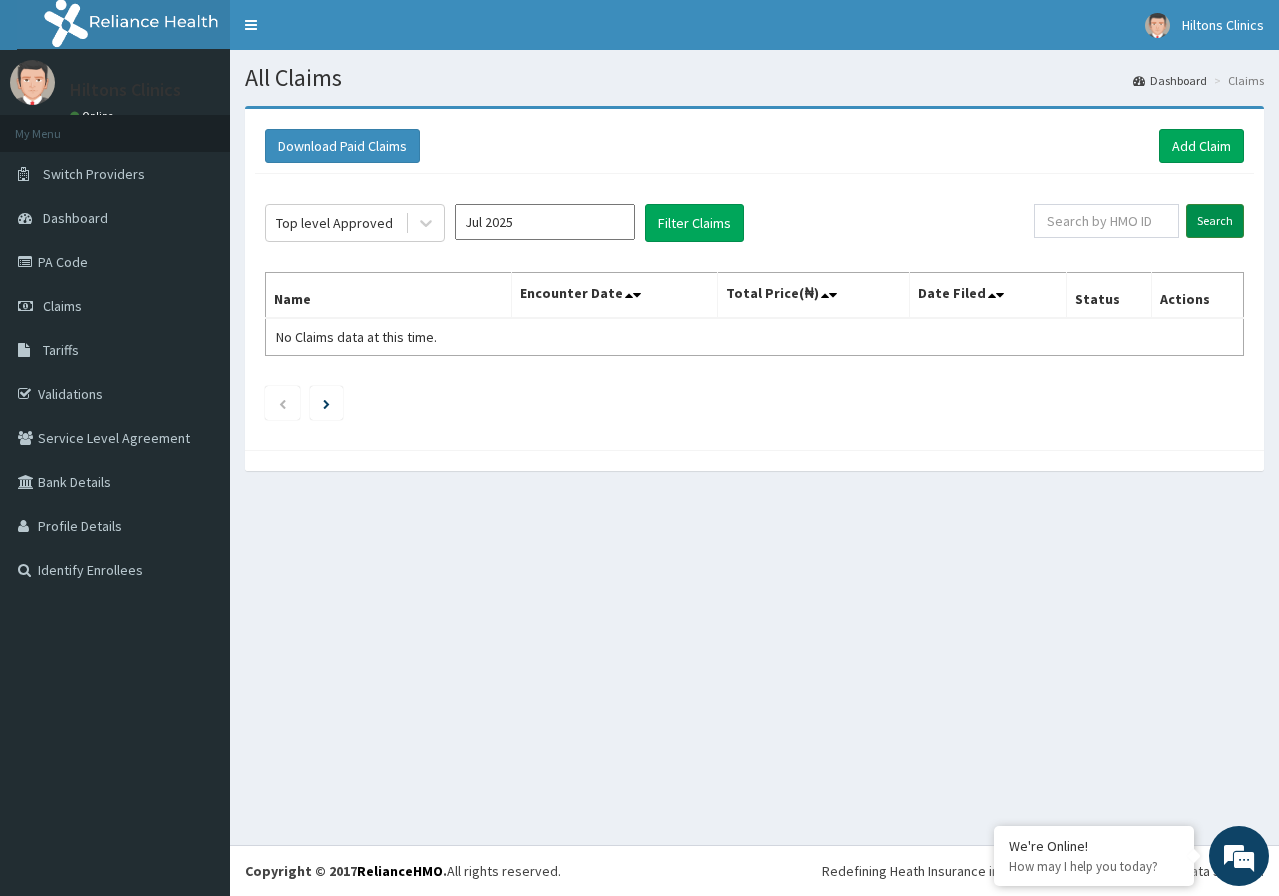 click on "Search" at bounding box center [1215, 221] 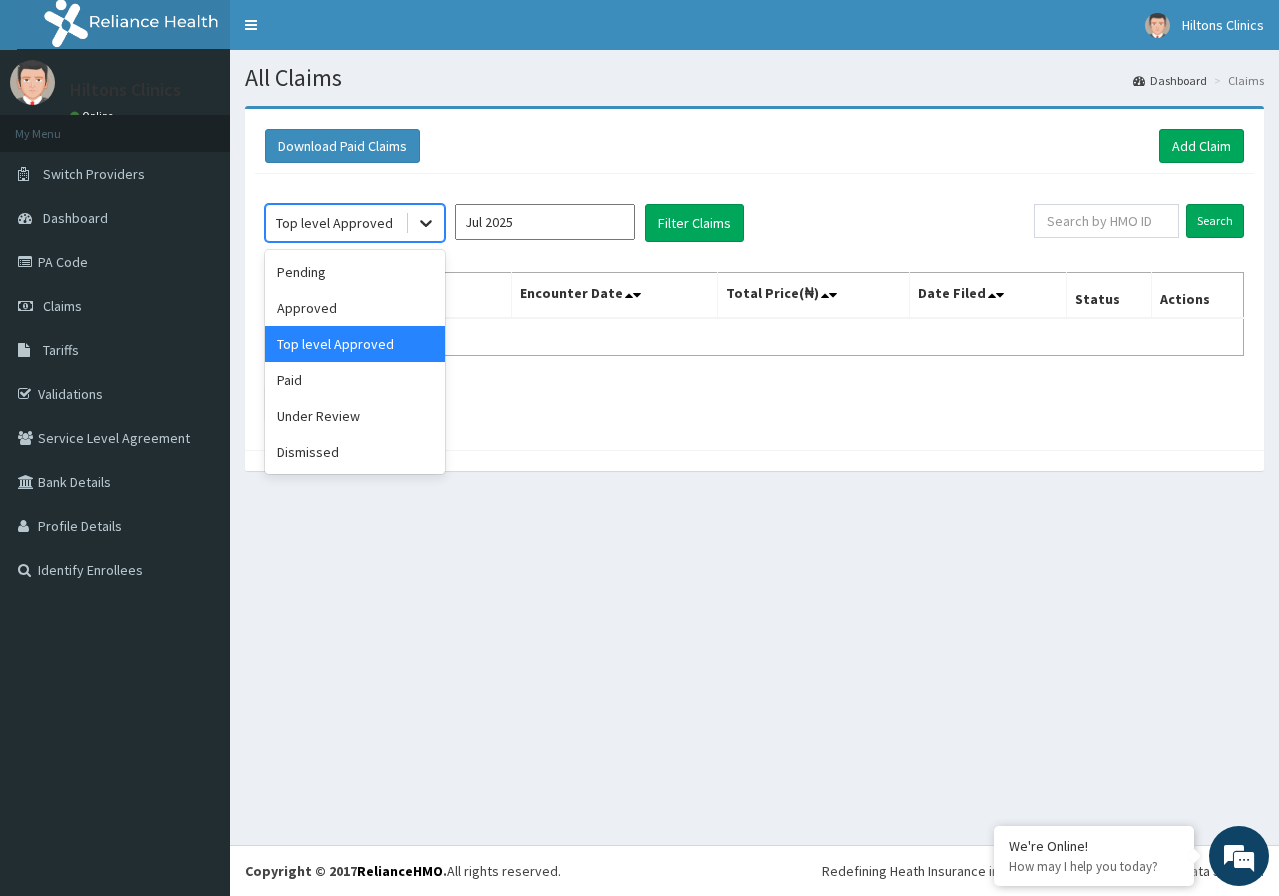 click 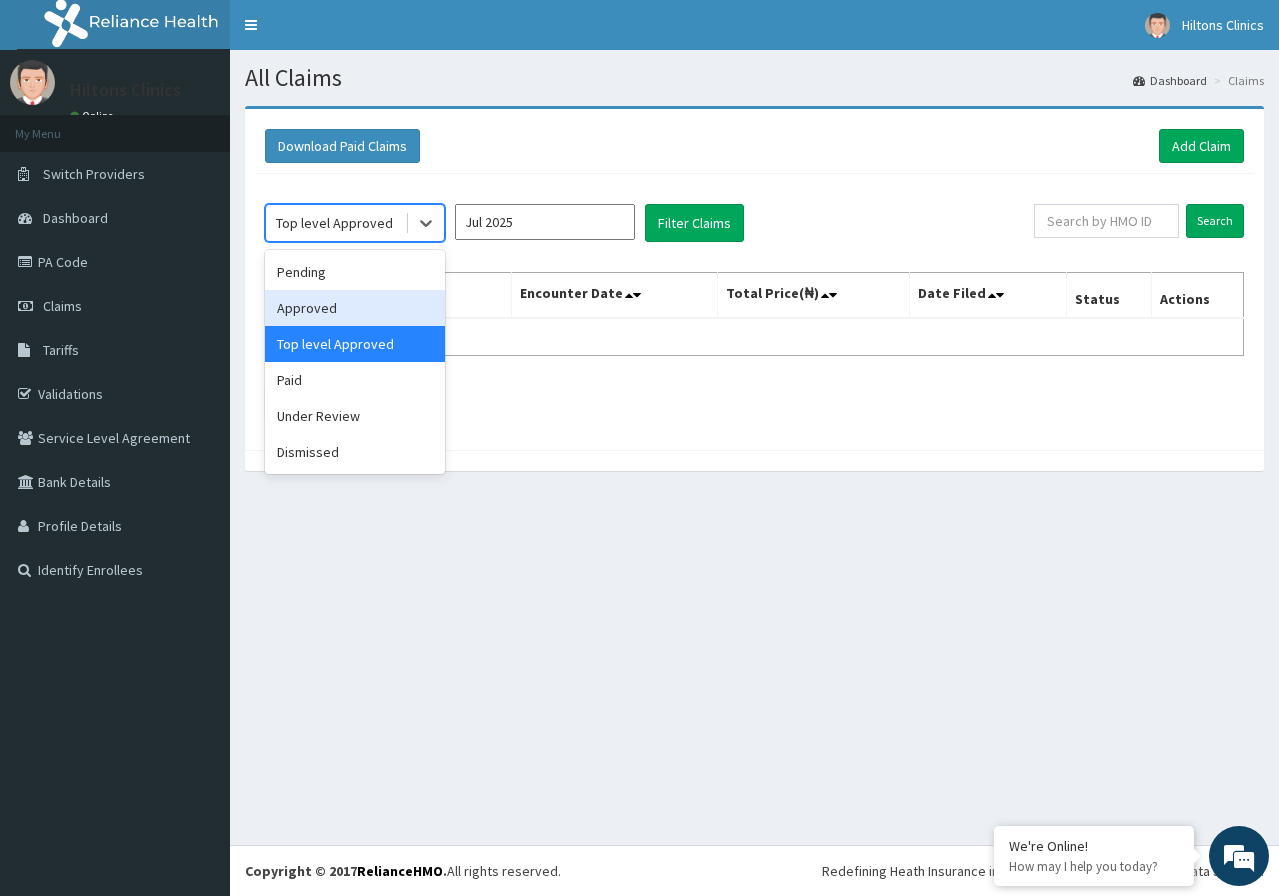 click on "Approved" at bounding box center [355, 308] 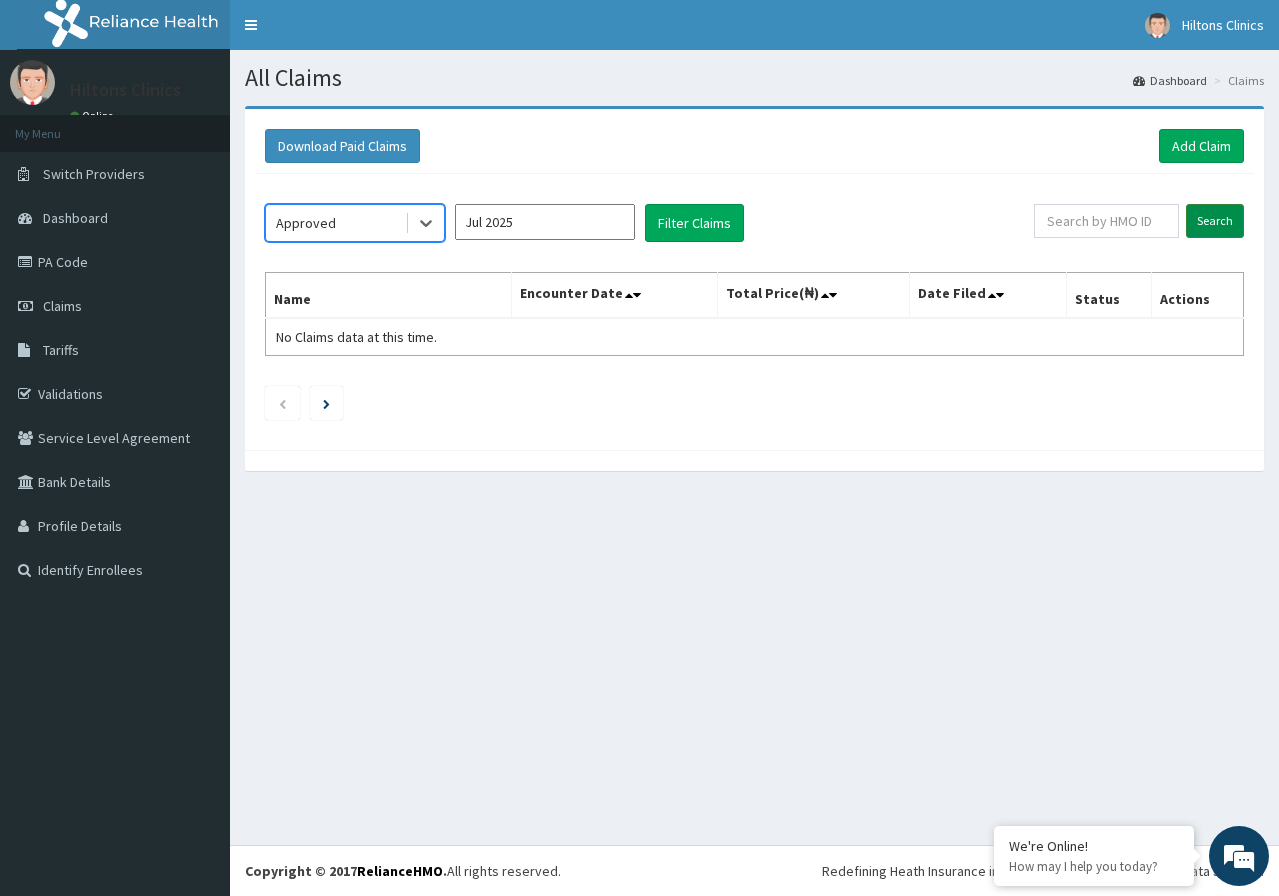 click on "Search" at bounding box center (1215, 221) 